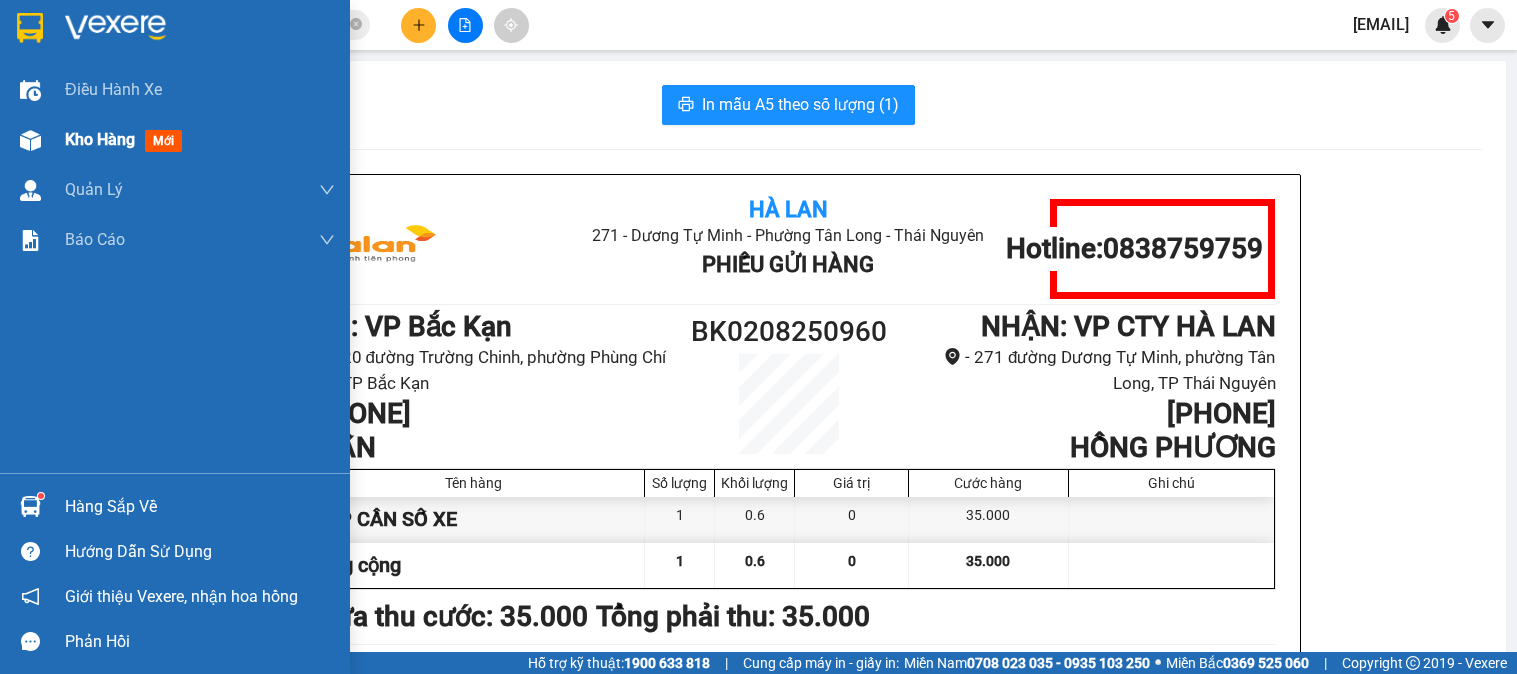 scroll, scrollTop: 0, scrollLeft: 0, axis: both 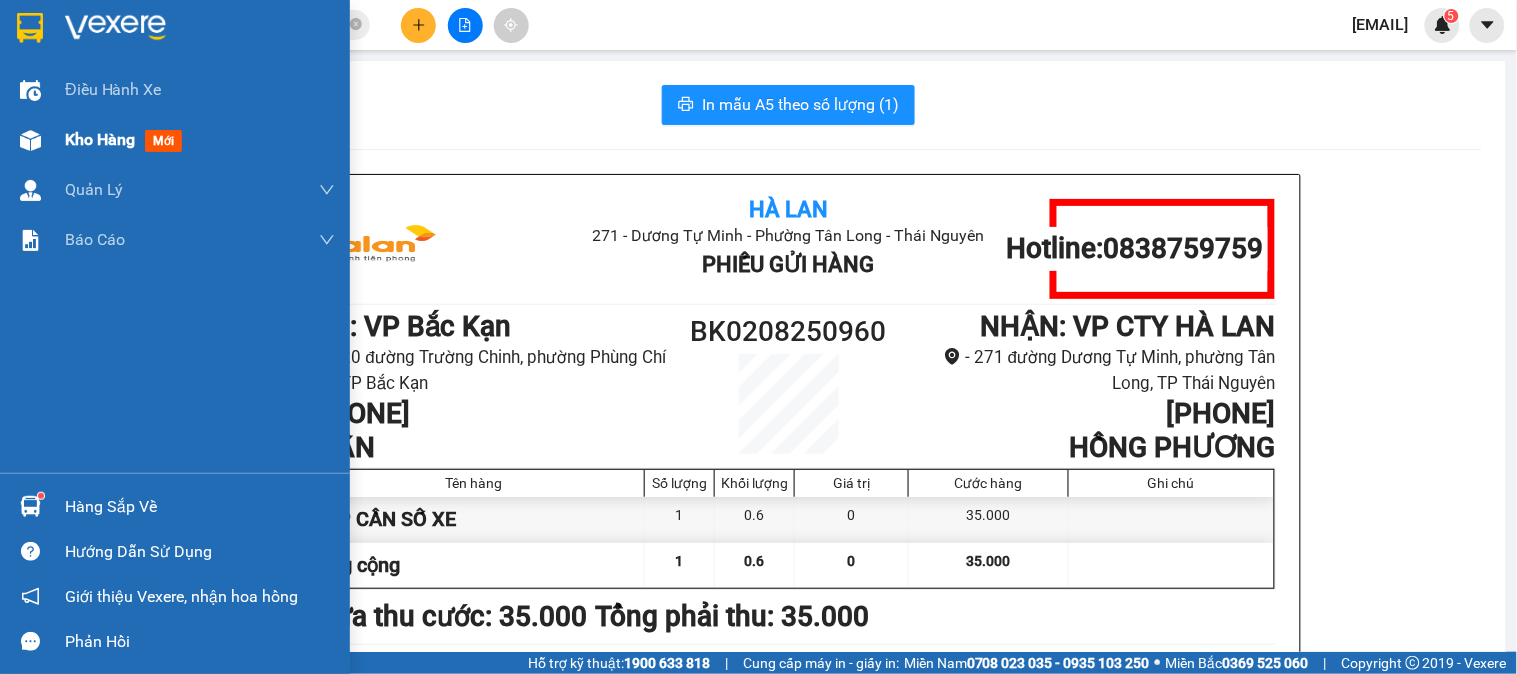 click on "Kho hàng" at bounding box center [100, 139] 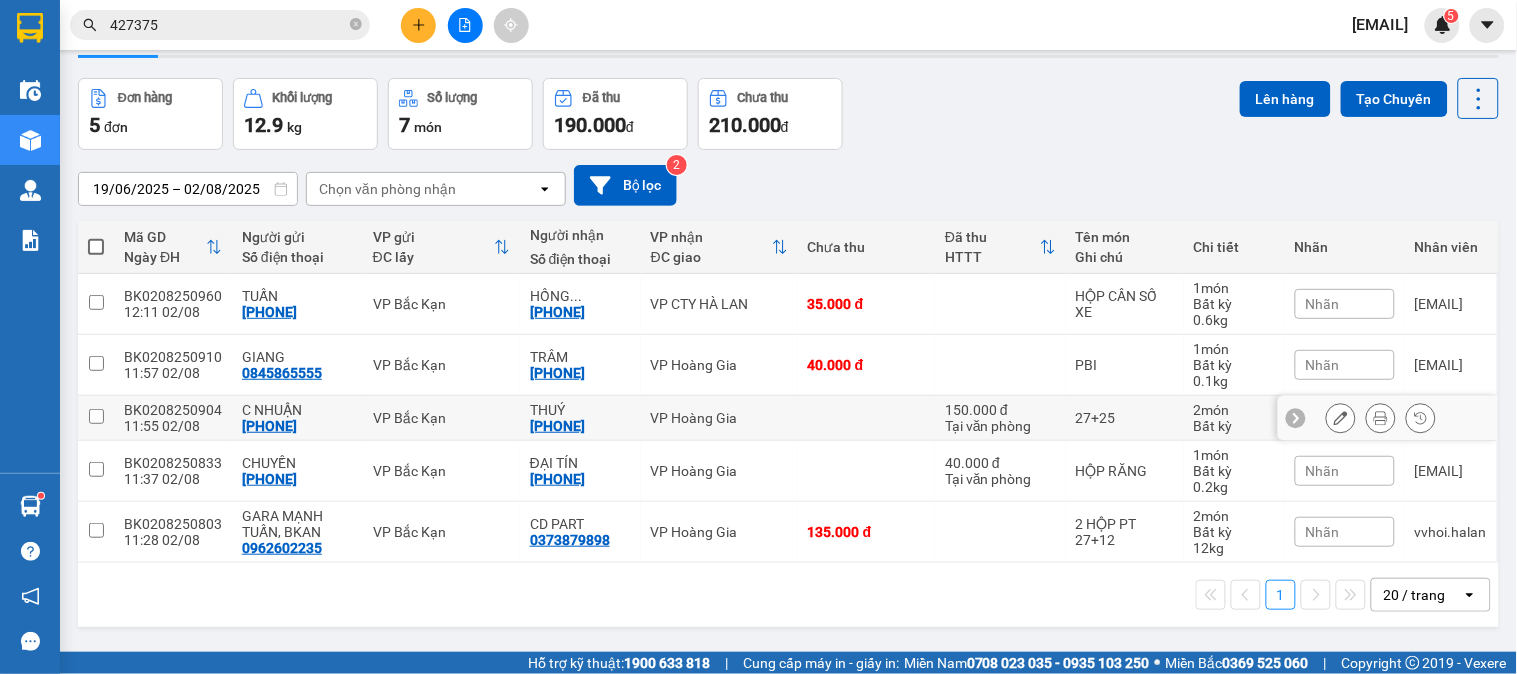 scroll, scrollTop: 92, scrollLeft: 0, axis: vertical 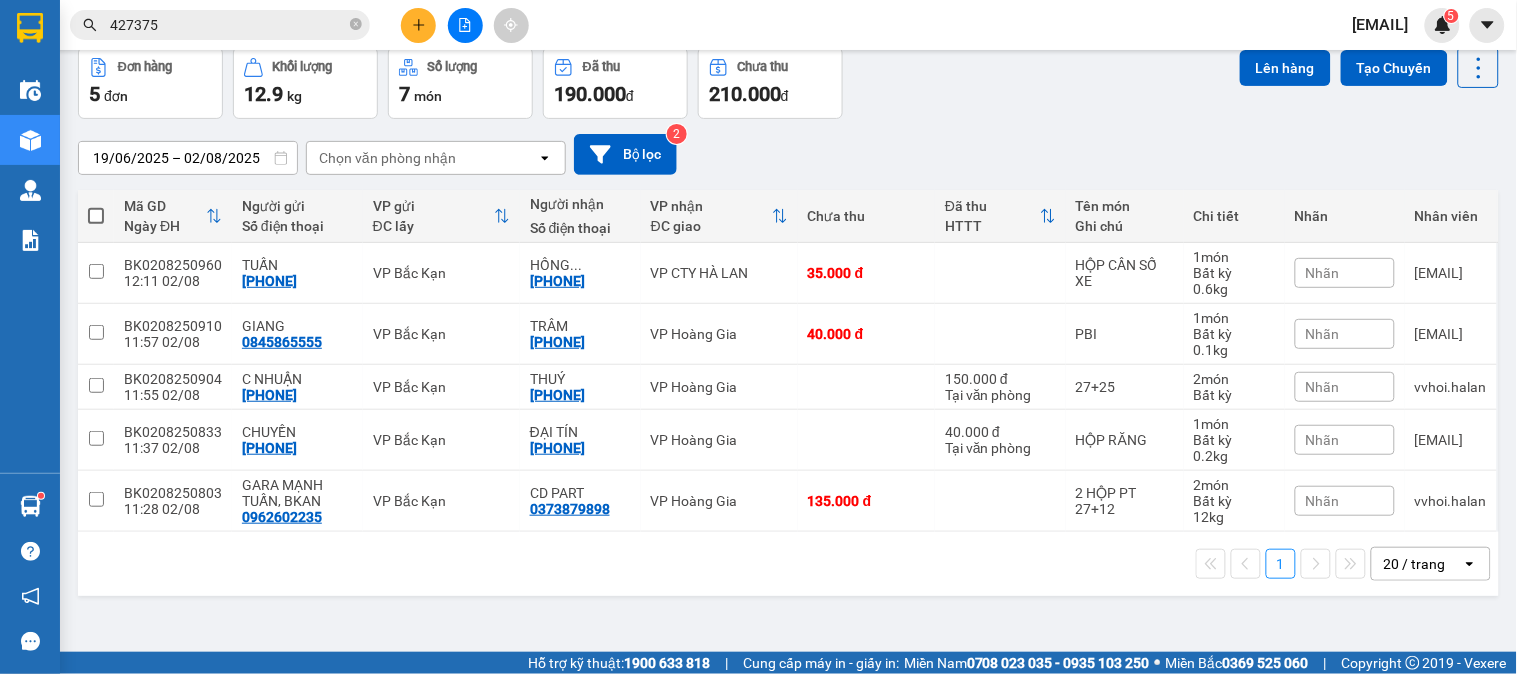 click on "427375" at bounding box center (228, 25) 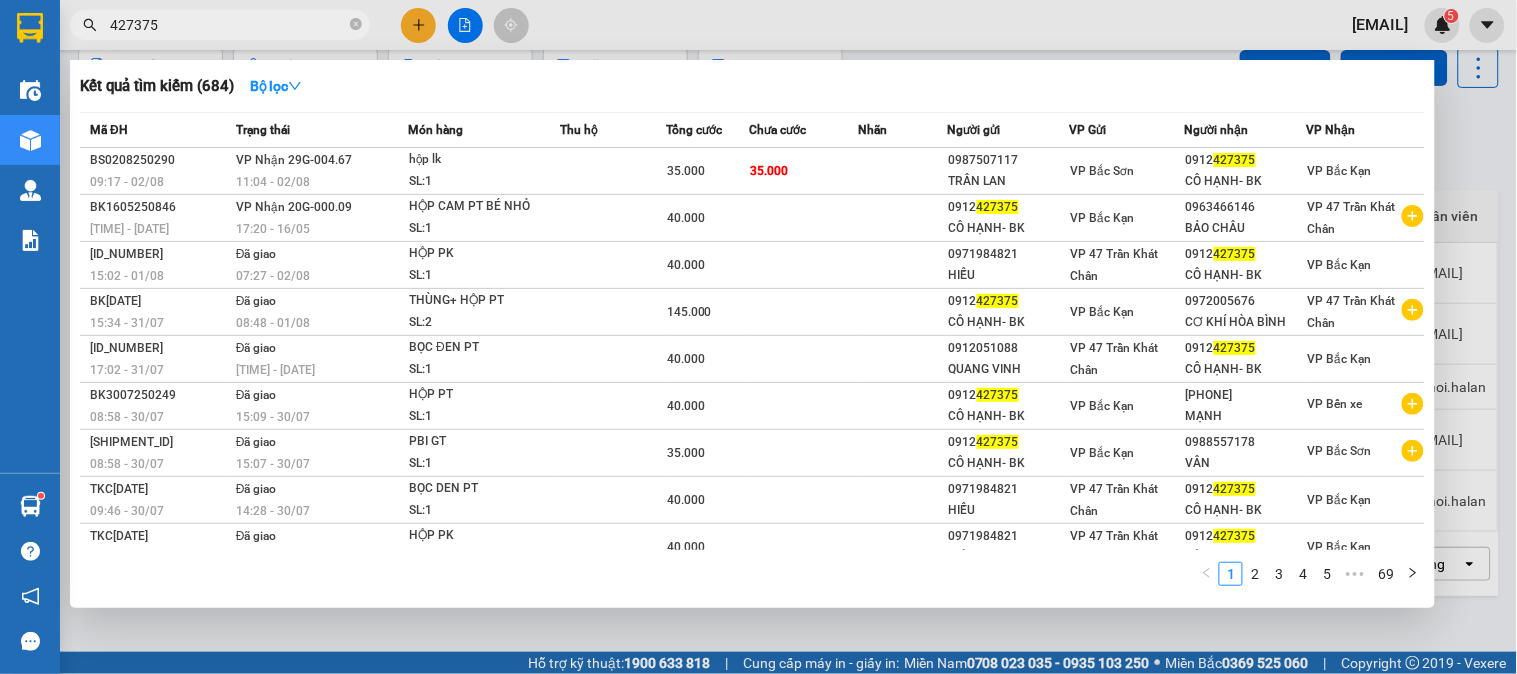 click on "427375" at bounding box center [228, 25] 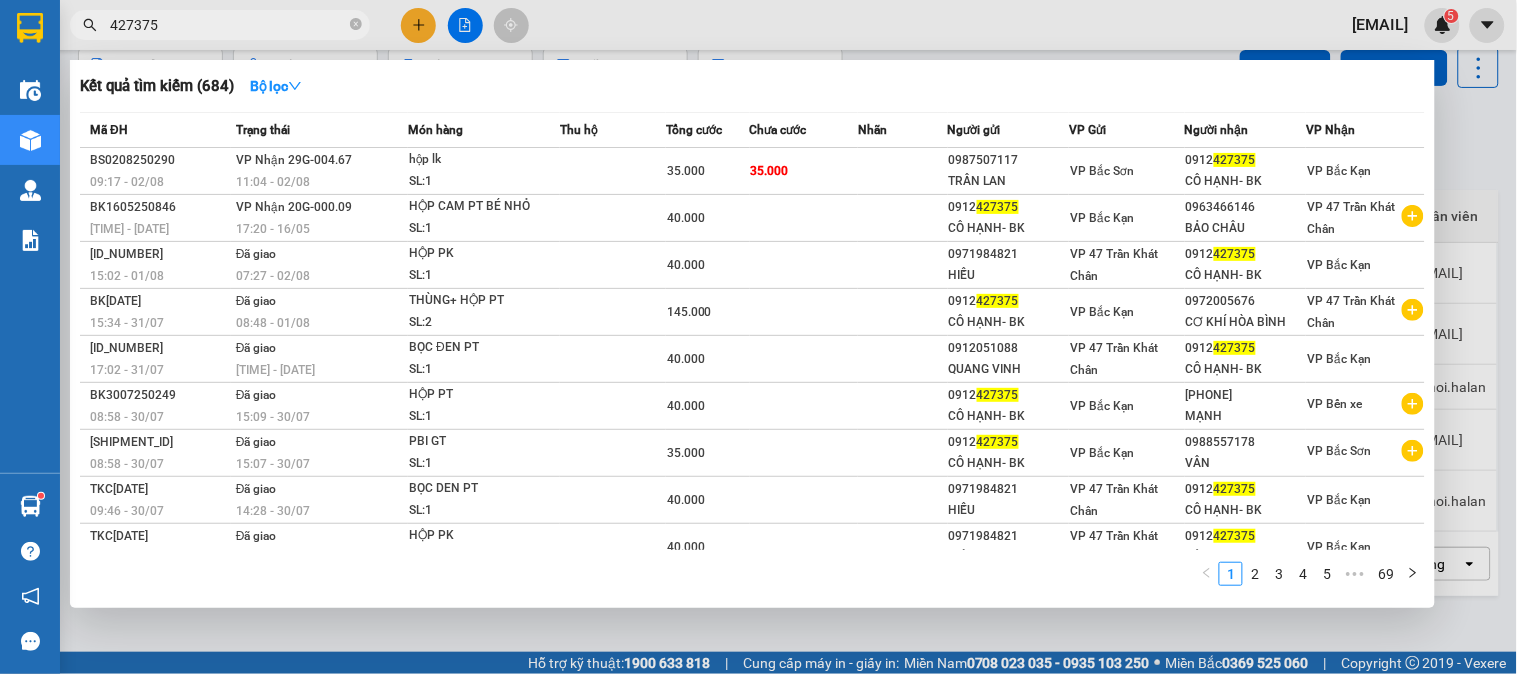 click at bounding box center (758, 337) 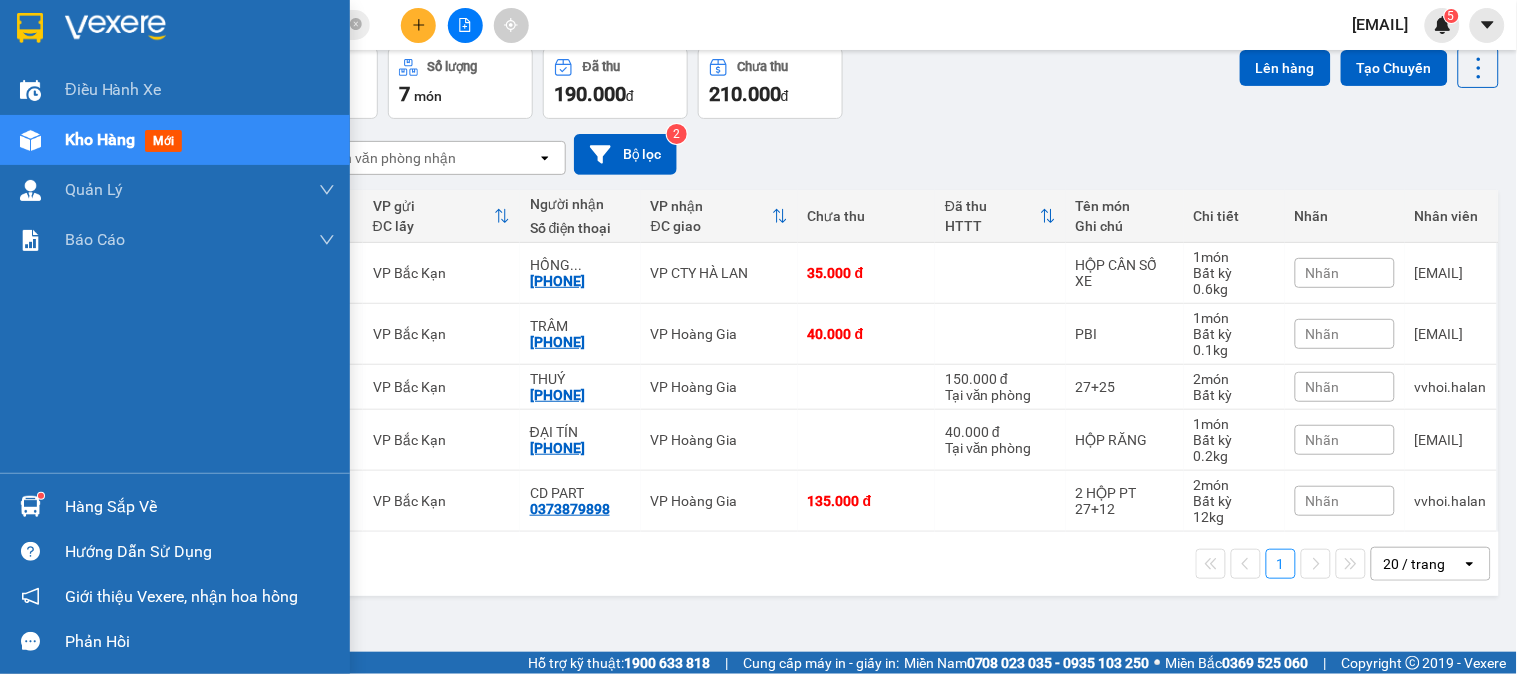 click on "Hàng sắp về" at bounding box center (200, 507) 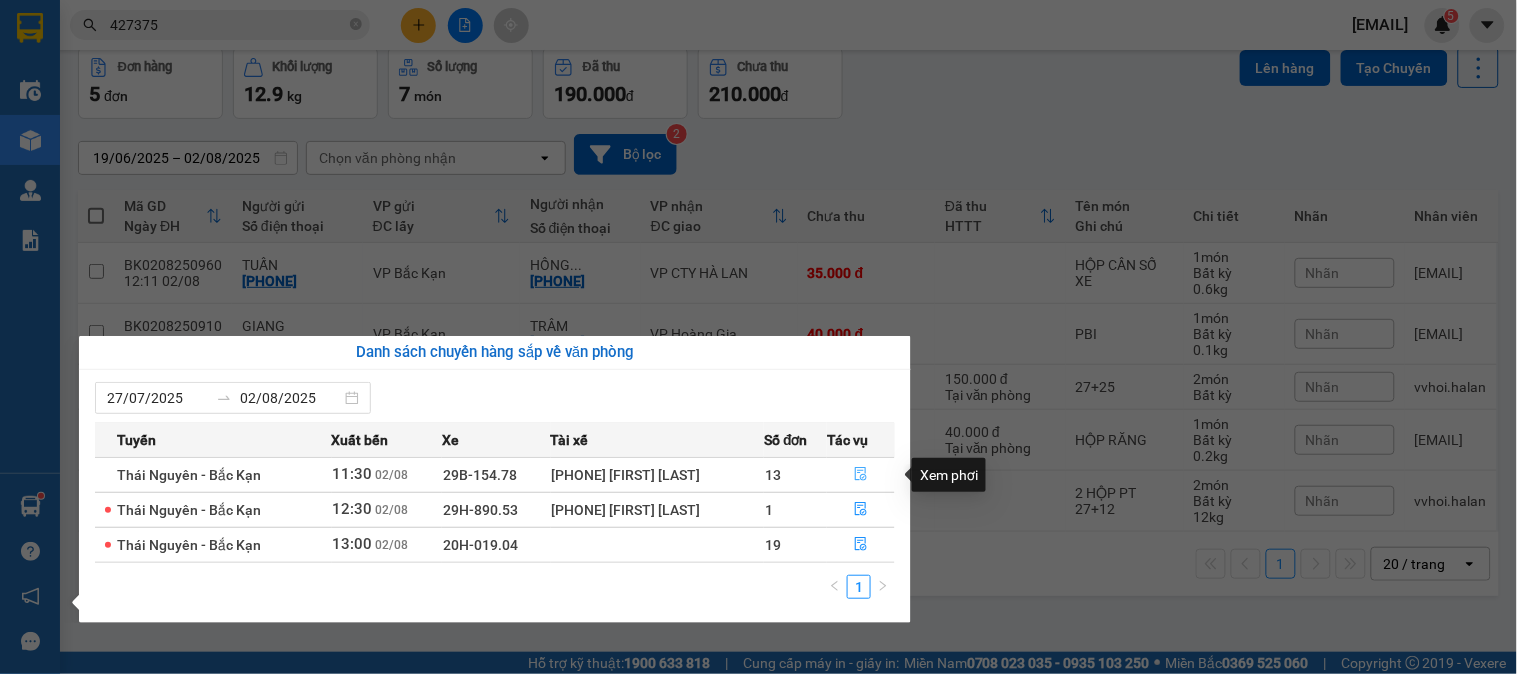 click 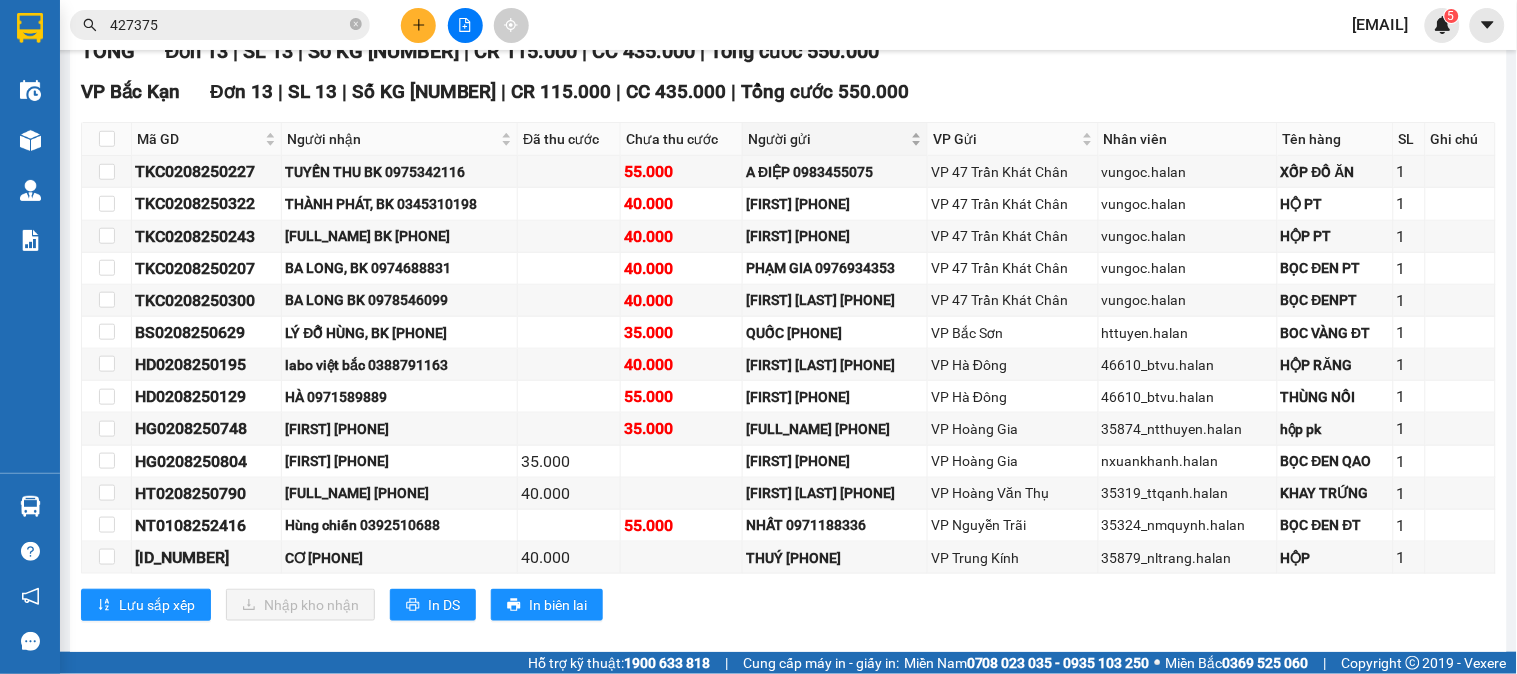 scroll, scrollTop: 333, scrollLeft: 0, axis: vertical 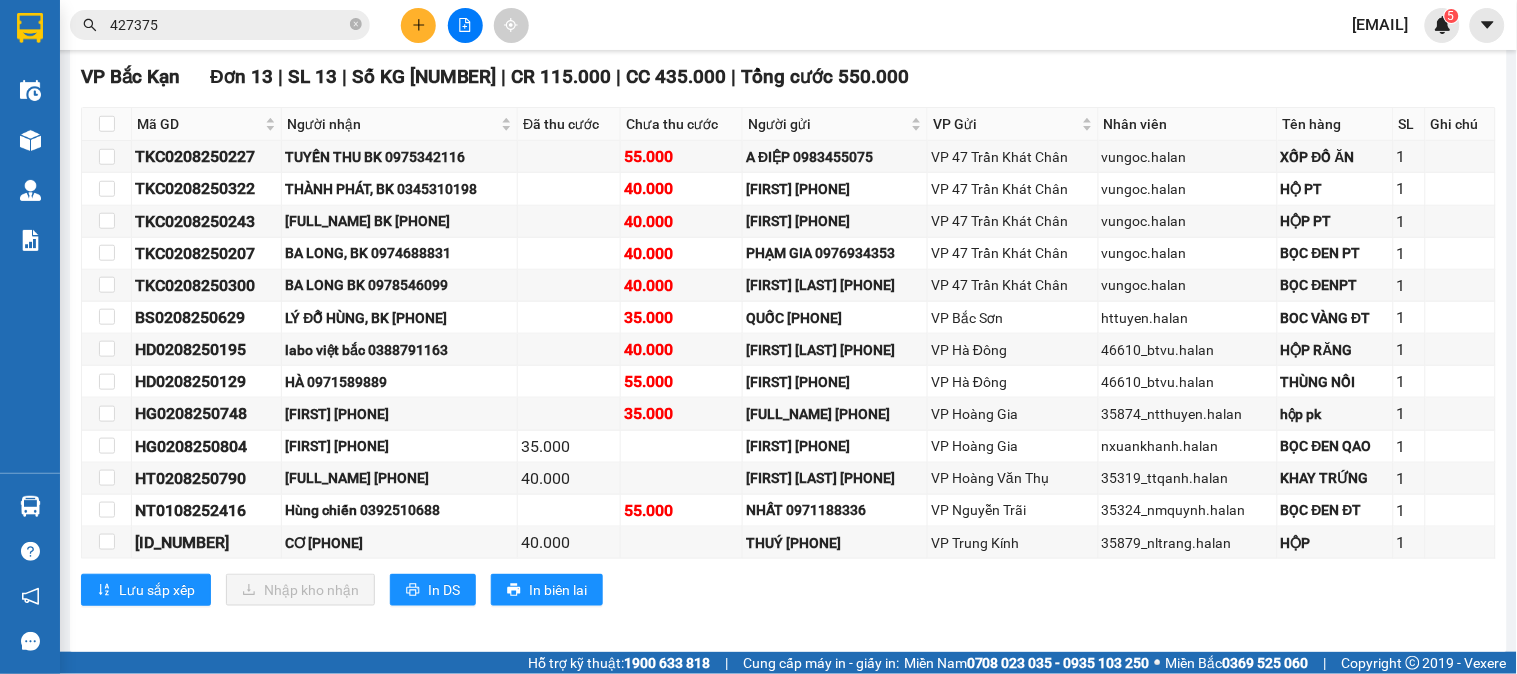 click on "427375" at bounding box center (228, 25) 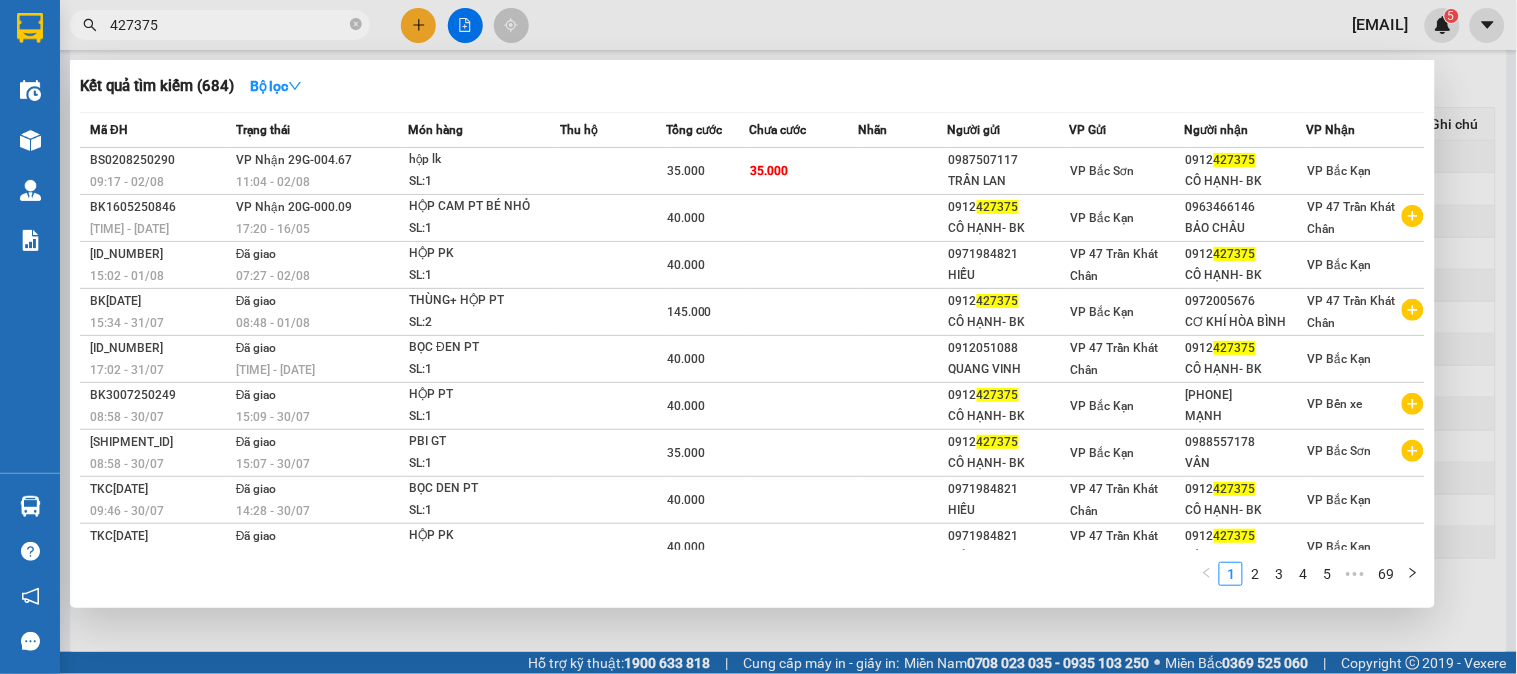 click on "427375" at bounding box center [228, 25] 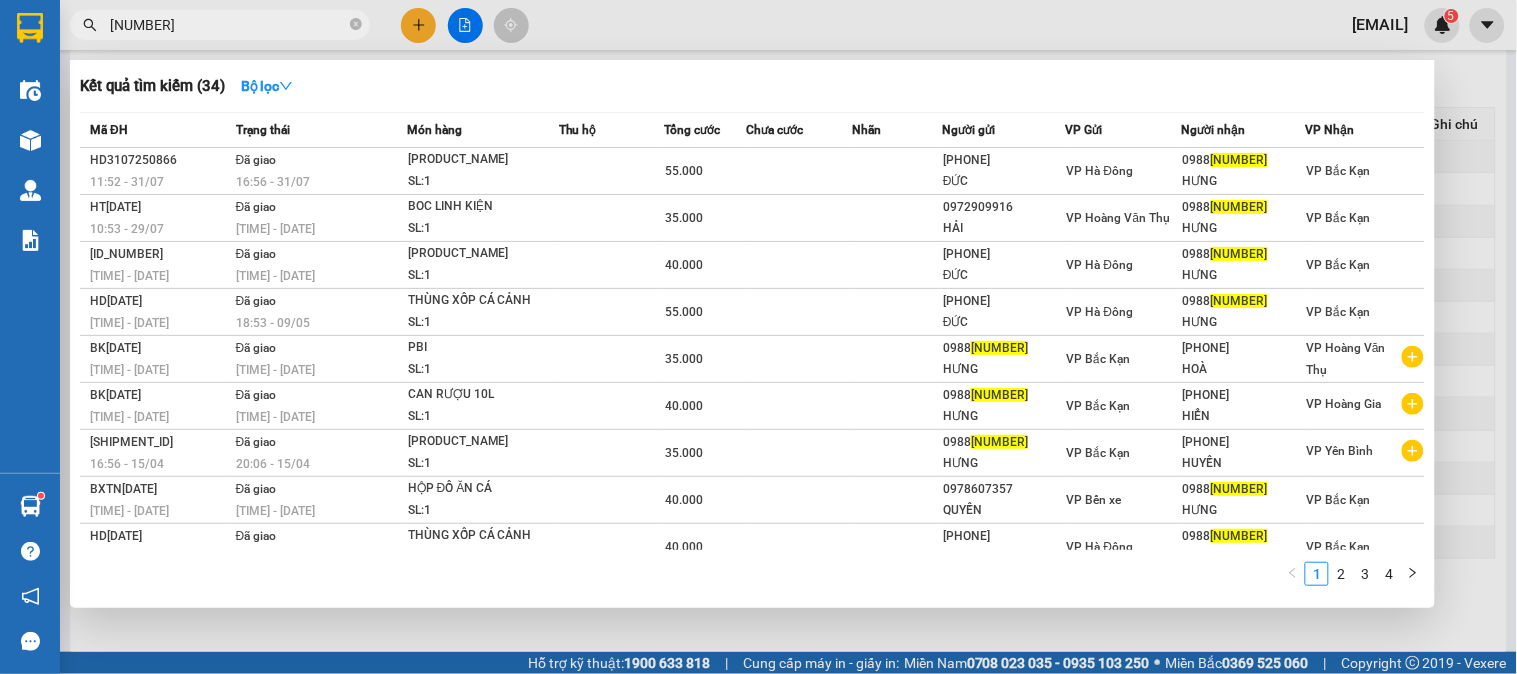 click at bounding box center (758, 337) 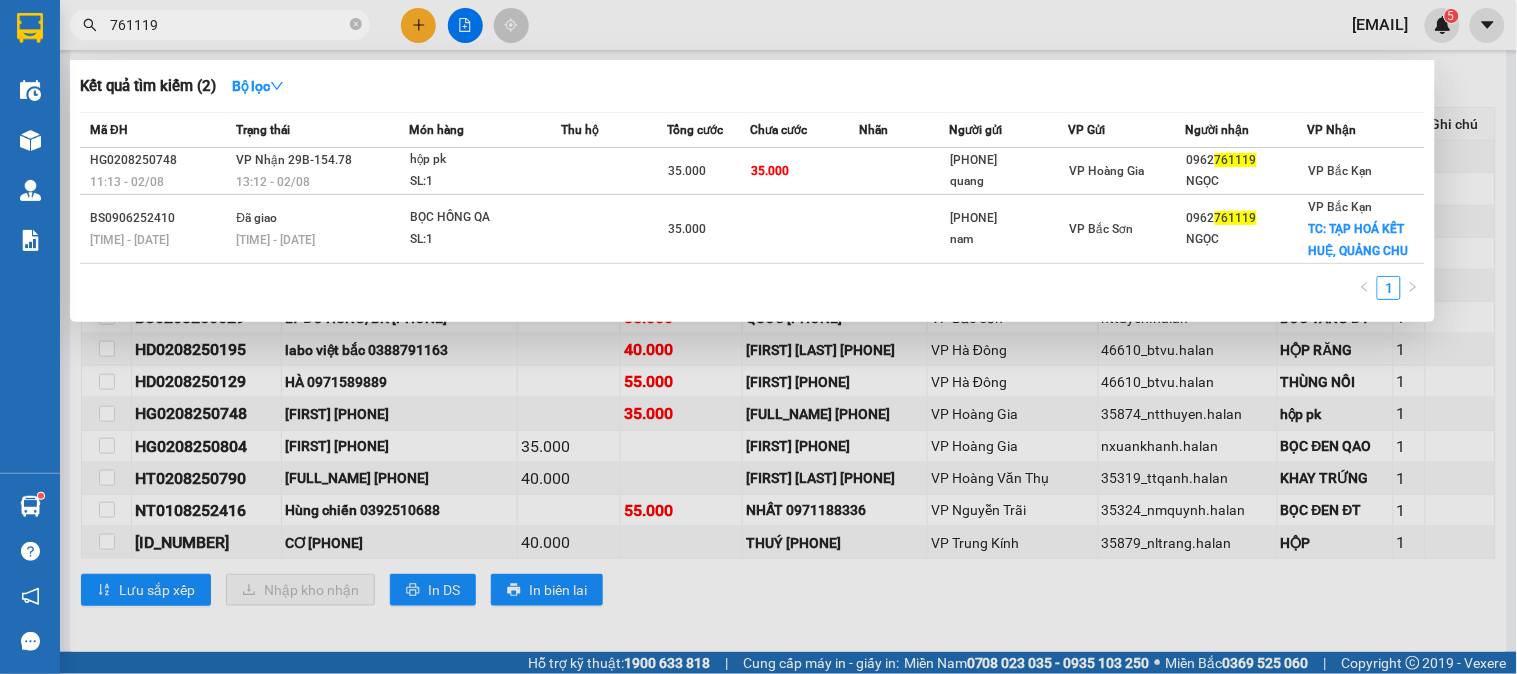 type on "761119" 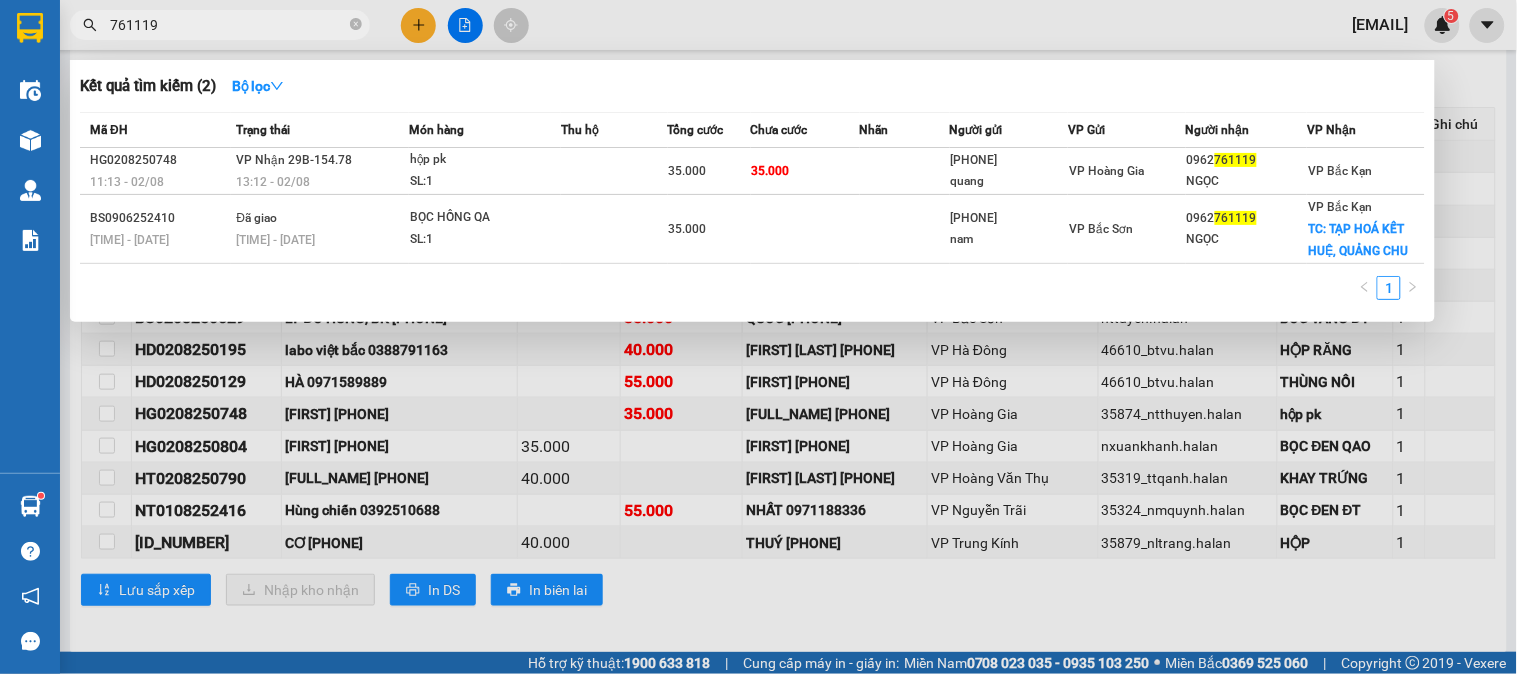 click at bounding box center [758, 337] 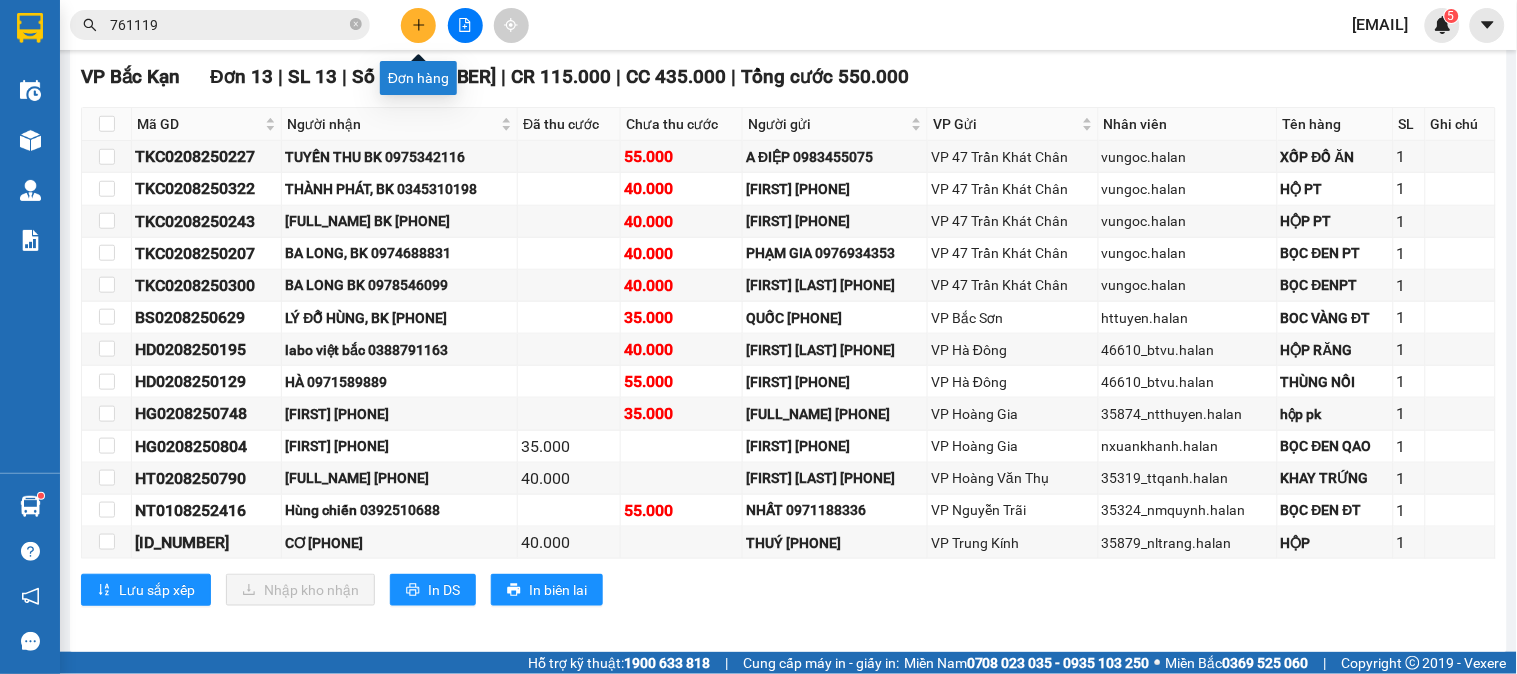 click 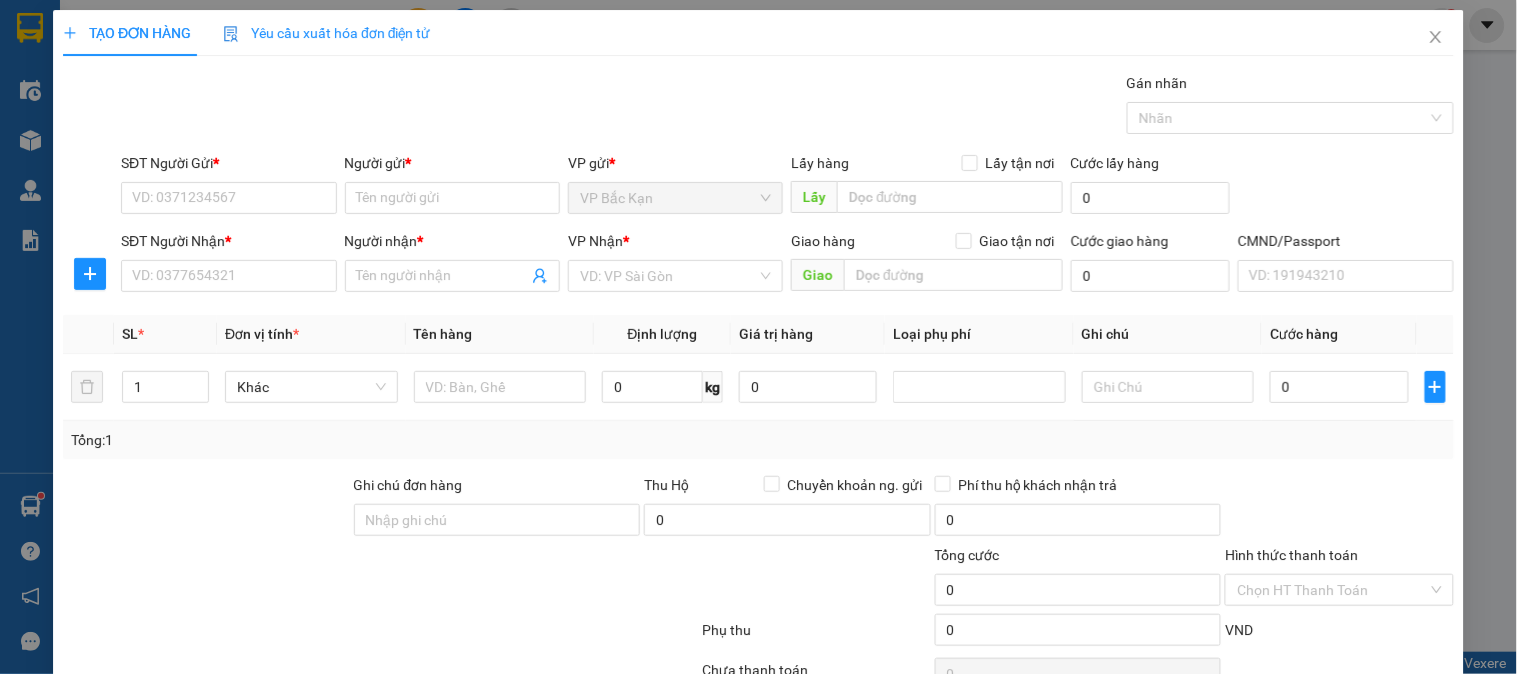 scroll, scrollTop: 0, scrollLeft: 0, axis: both 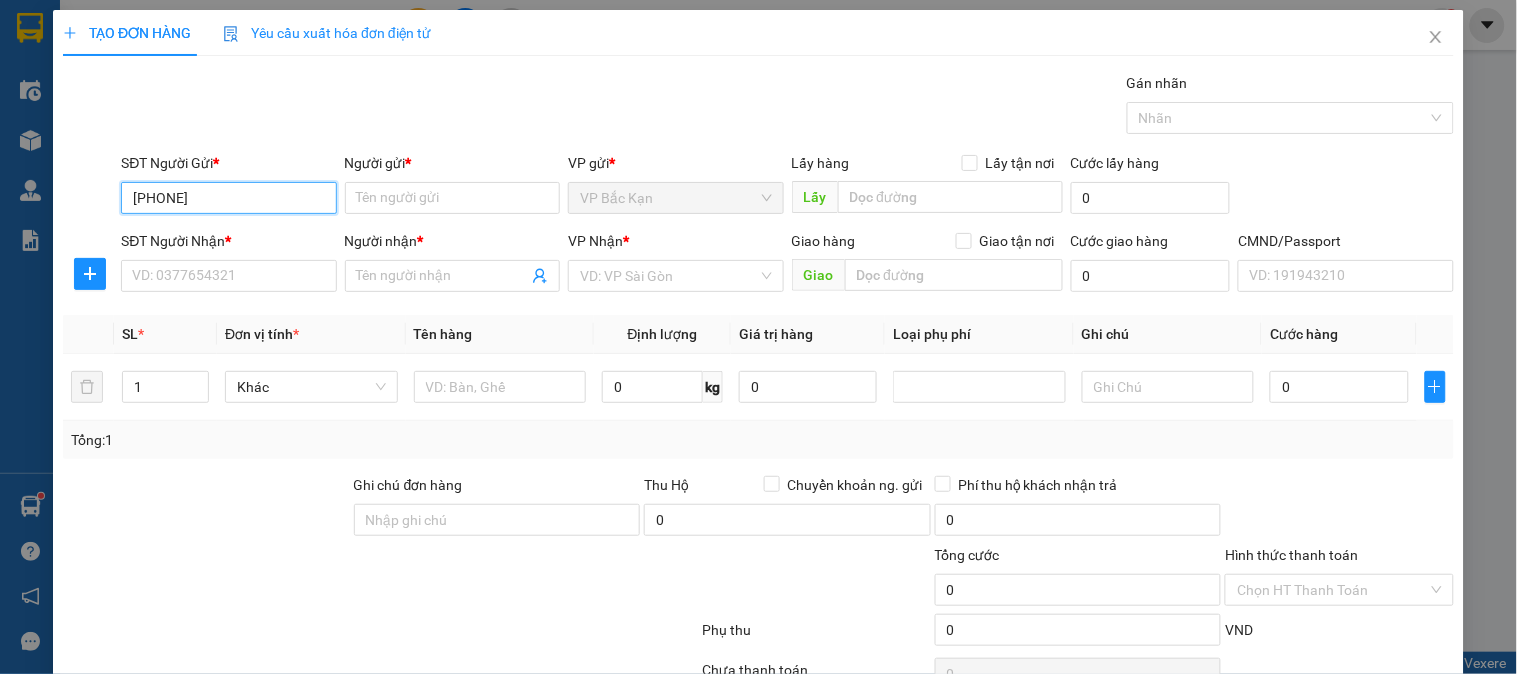 type on "[PHONE]" 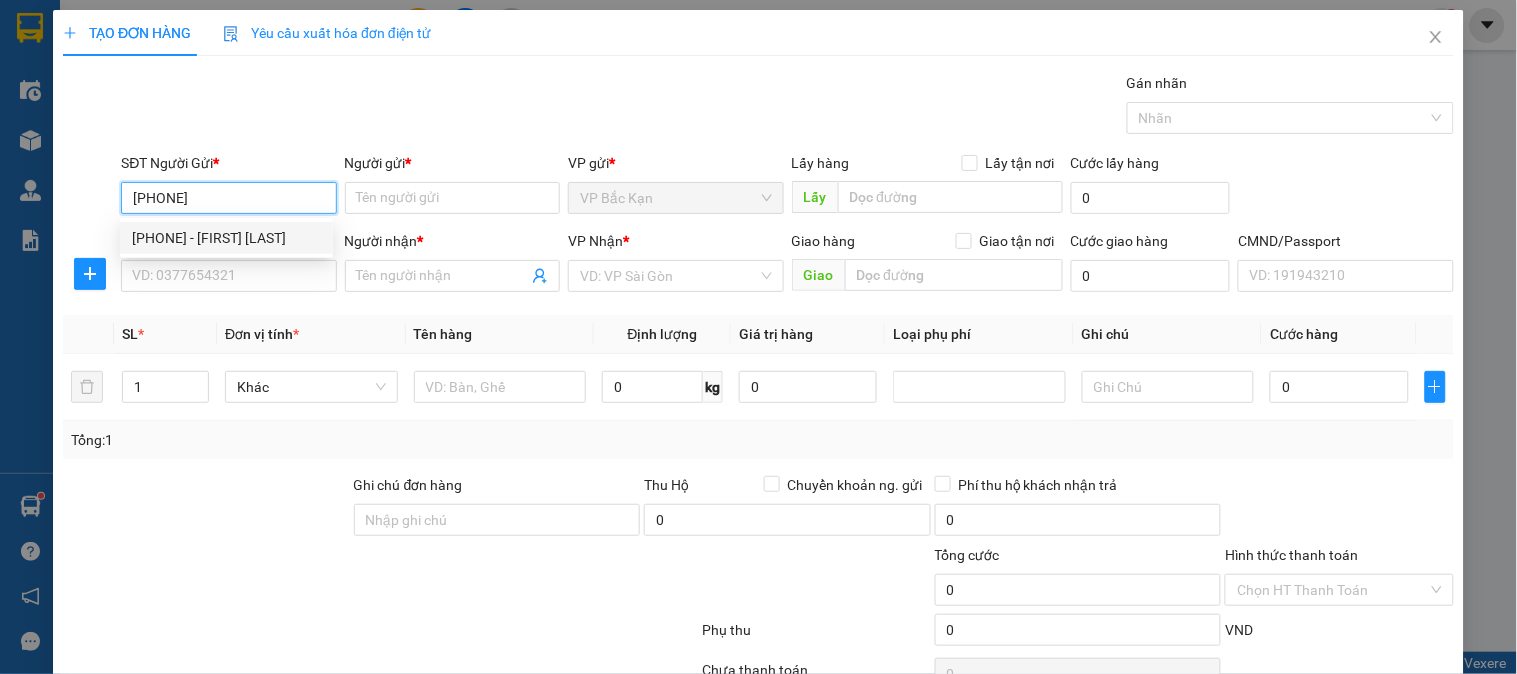 click on "[PHONE] - [FIRST] [LAST]" at bounding box center (226, 238) 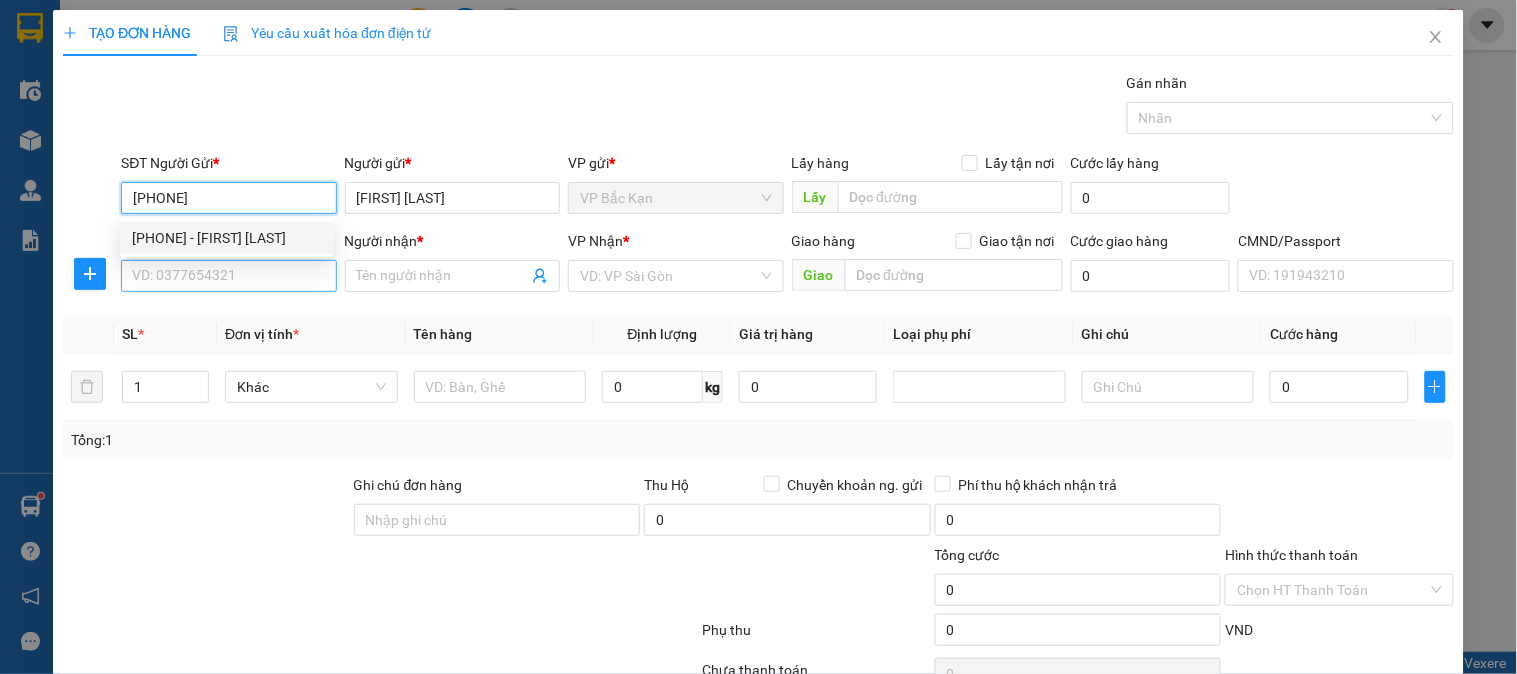 type on "[PHONE]" 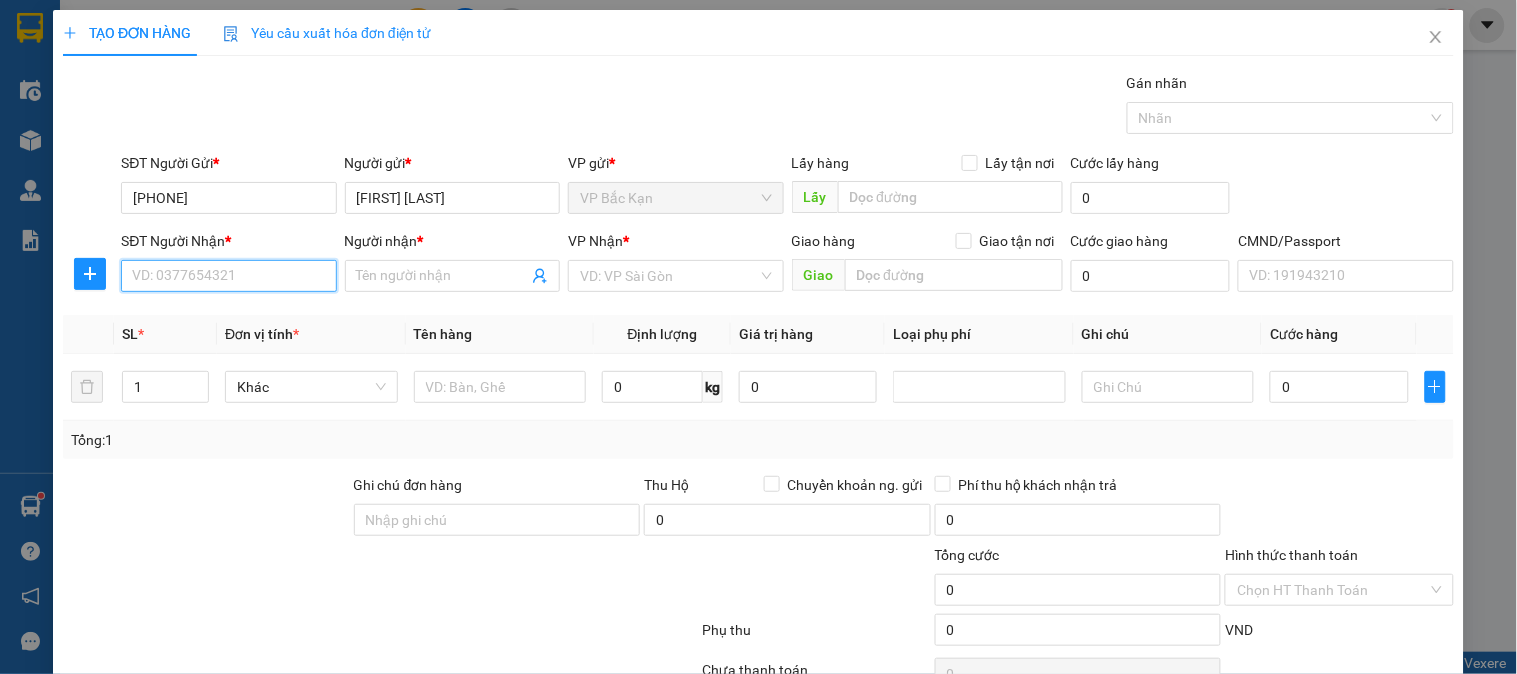 click on "SĐT Người Nhận  *" at bounding box center (228, 276) 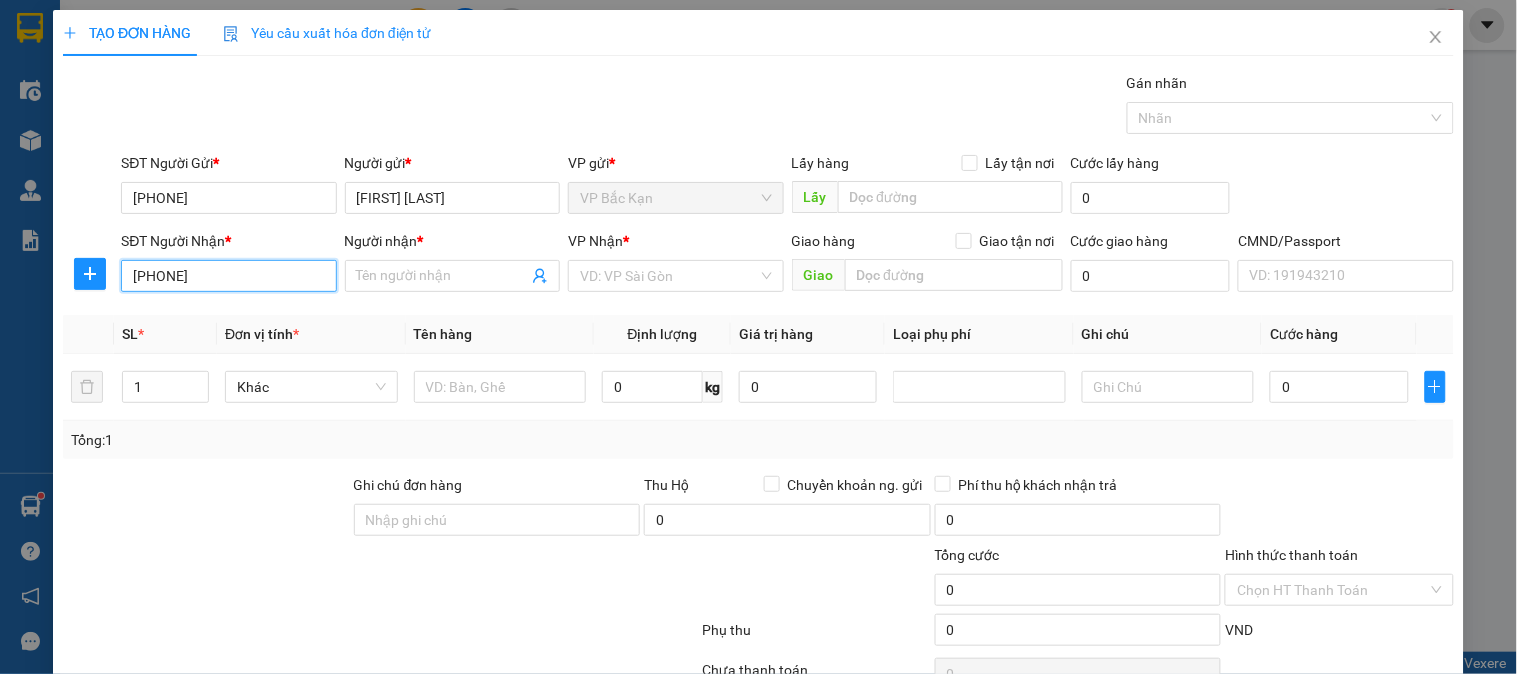 type on "[PHONE]" 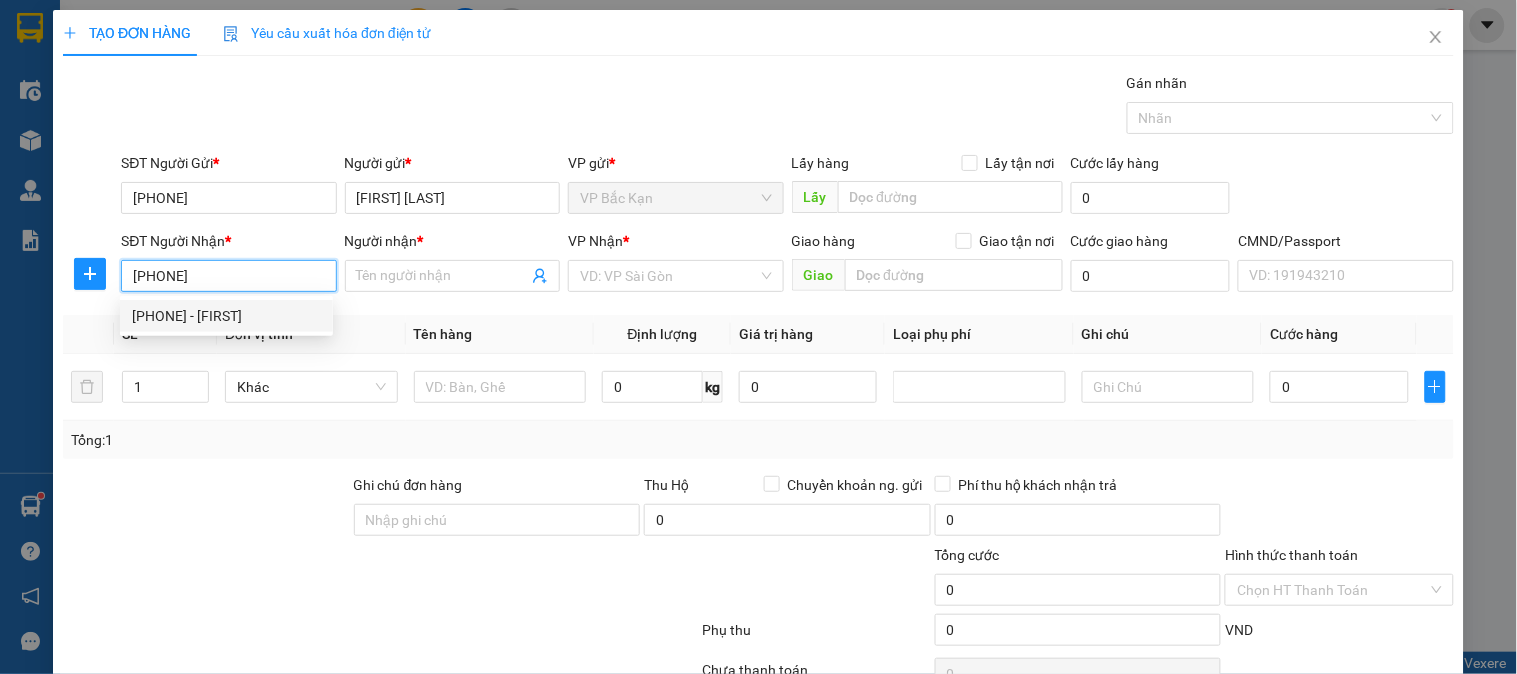 click on "[PHONE] - [FIRST]" at bounding box center [226, 316] 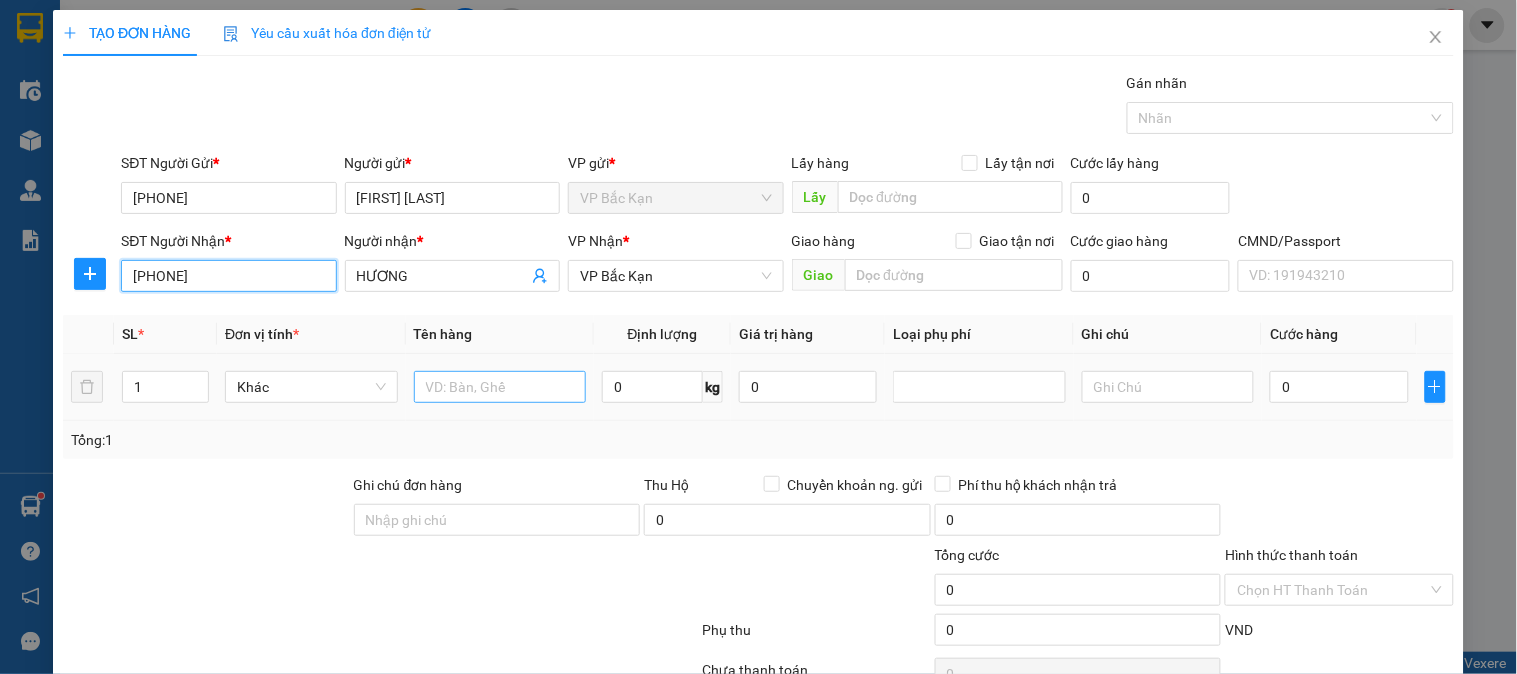 type on "[PHONE]" 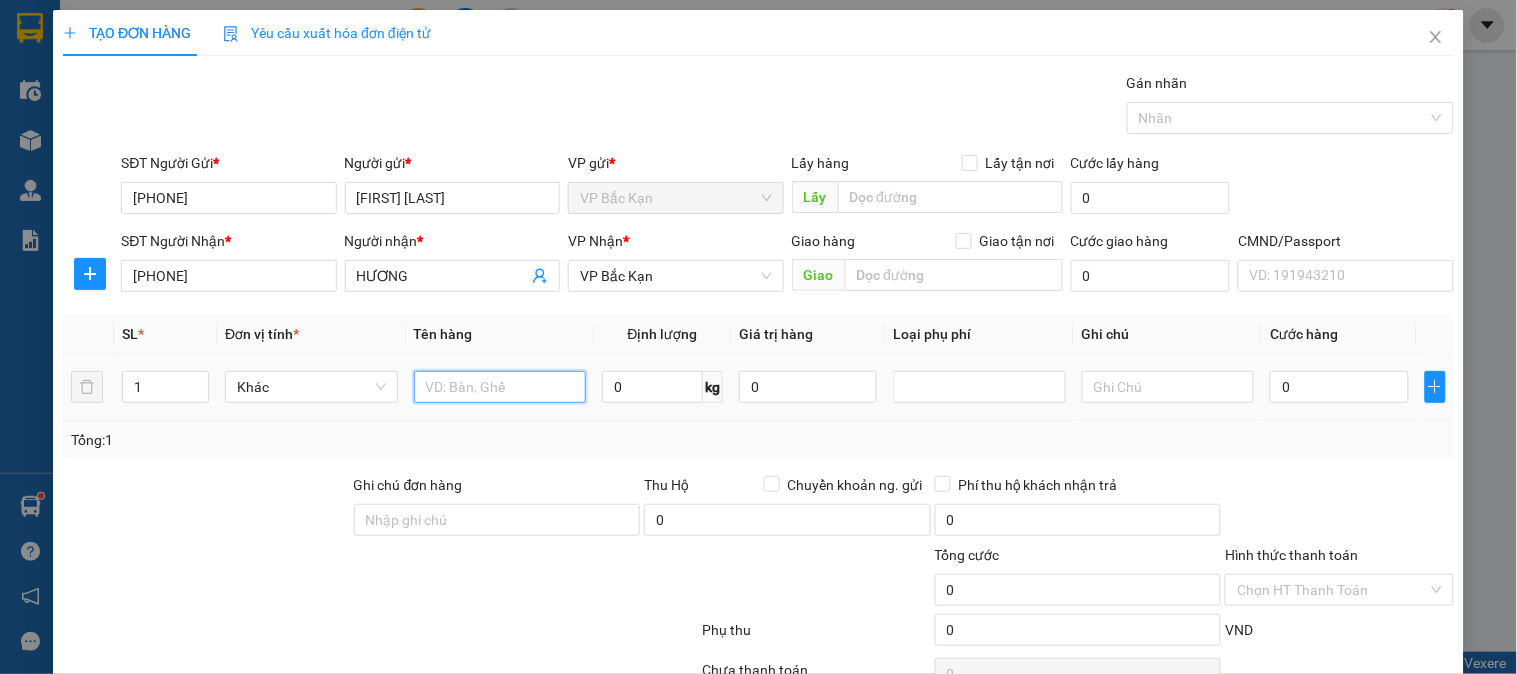 click at bounding box center [500, 387] 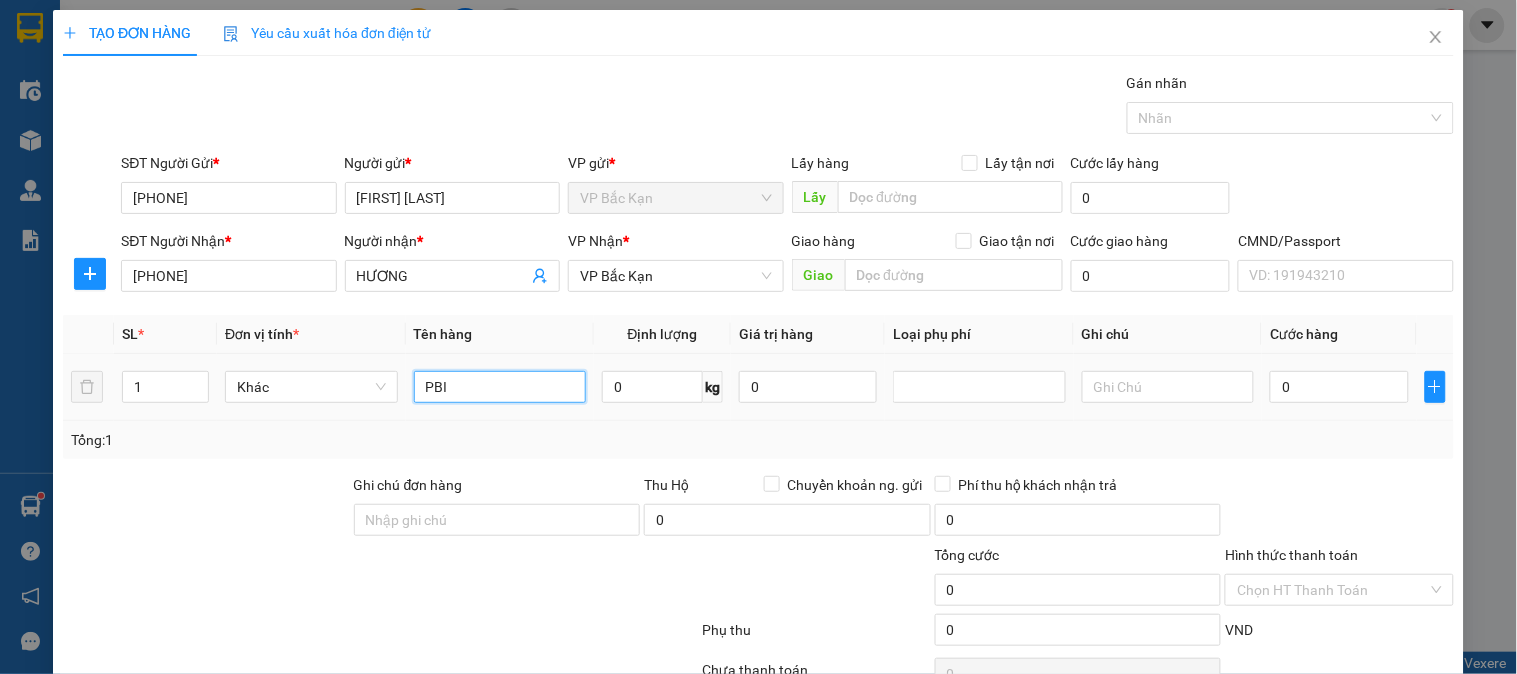 type on "PBI" 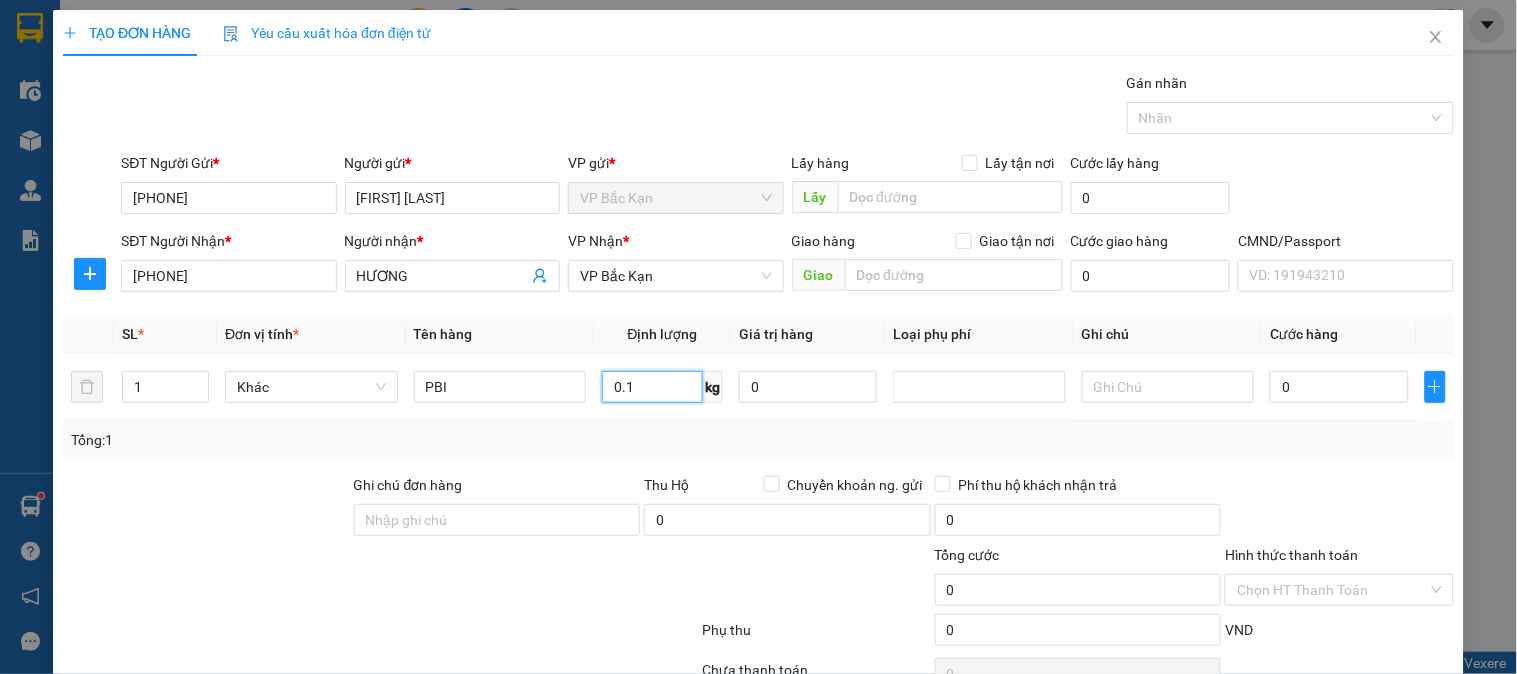 type on "0.1" 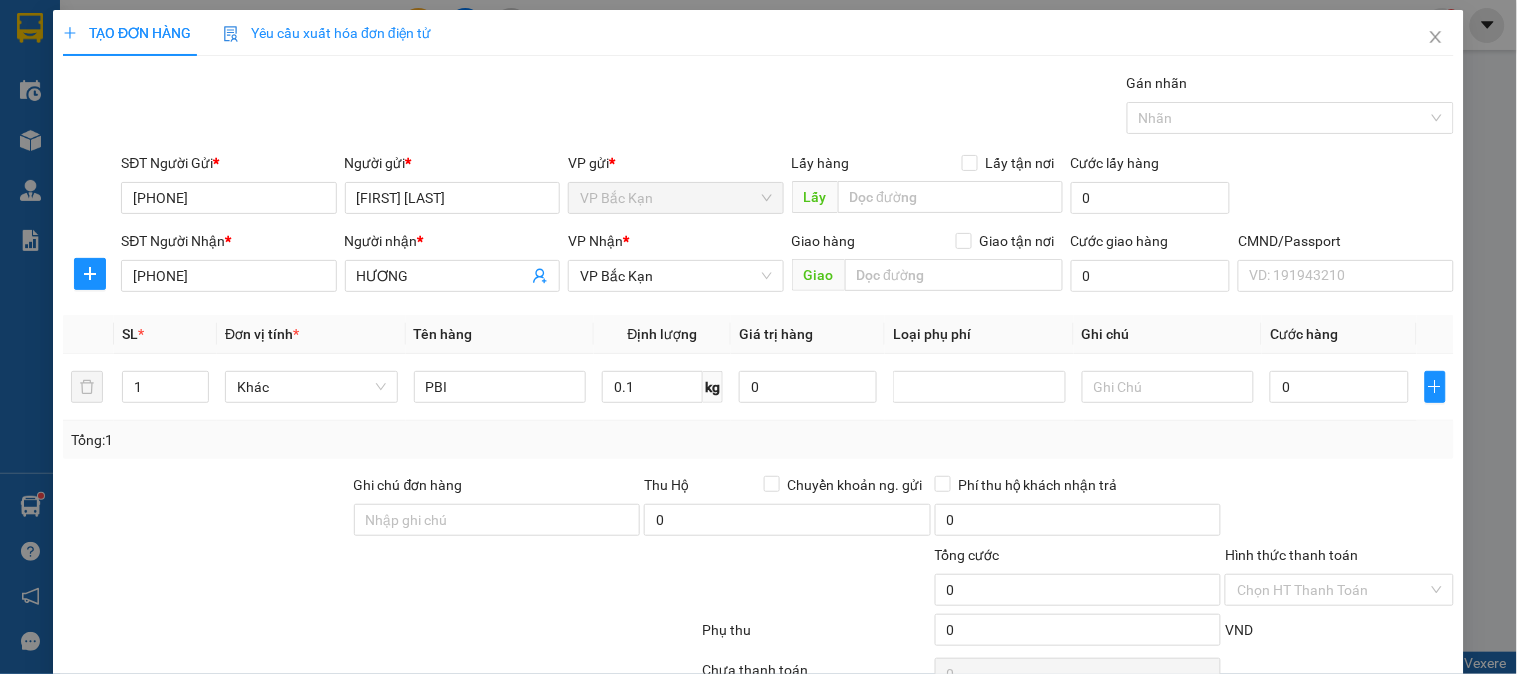 click on "Tổng:  1" at bounding box center (329, 440) 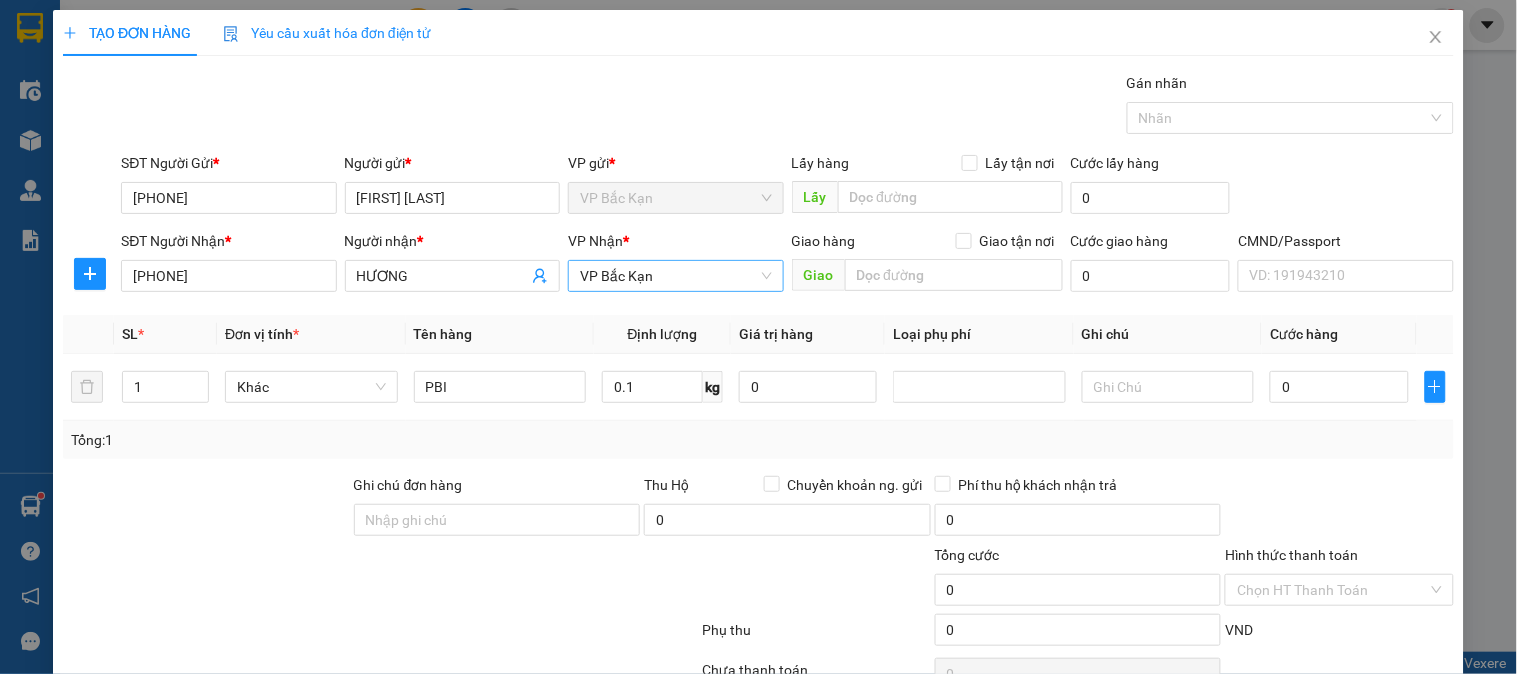 click on "VP Bắc Kạn" at bounding box center (675, 276) 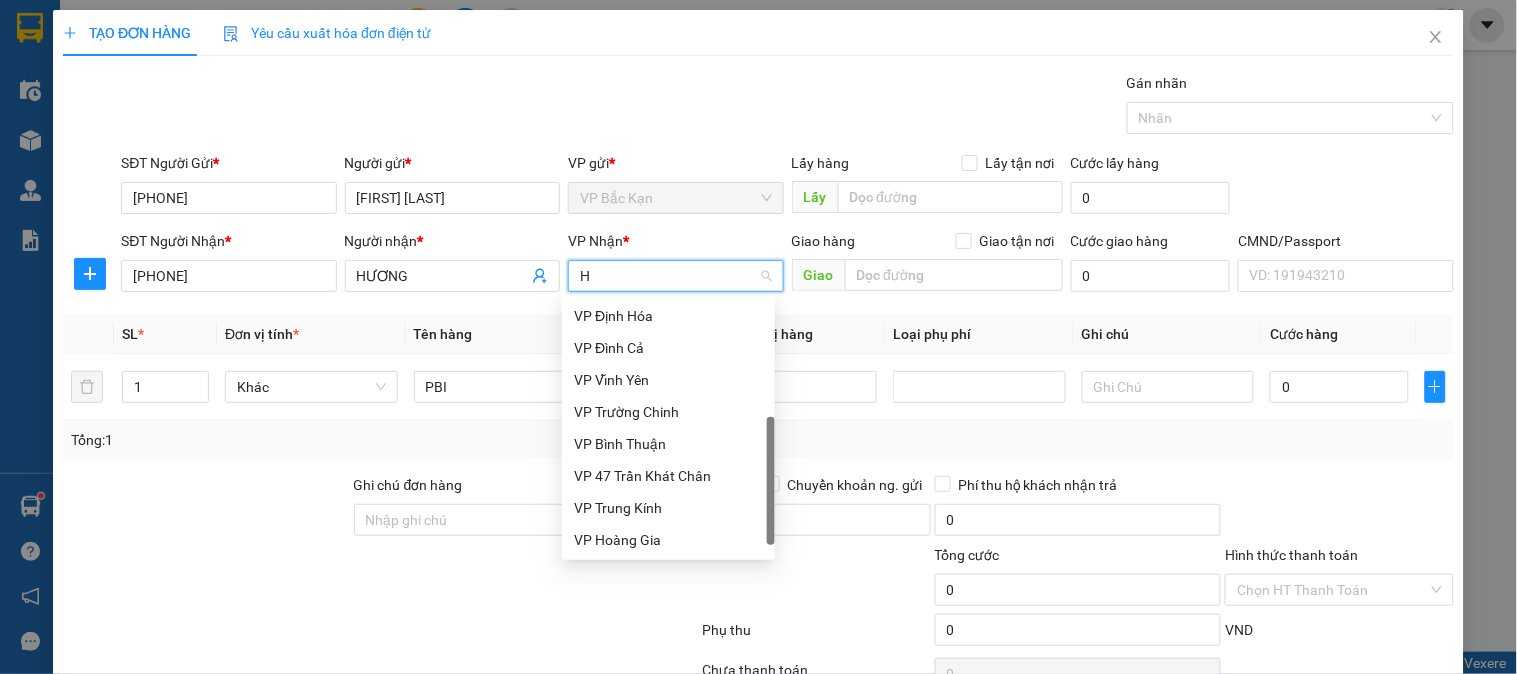 scroll, scrollTop: 255, scrollLeft: 0, axis: vertical 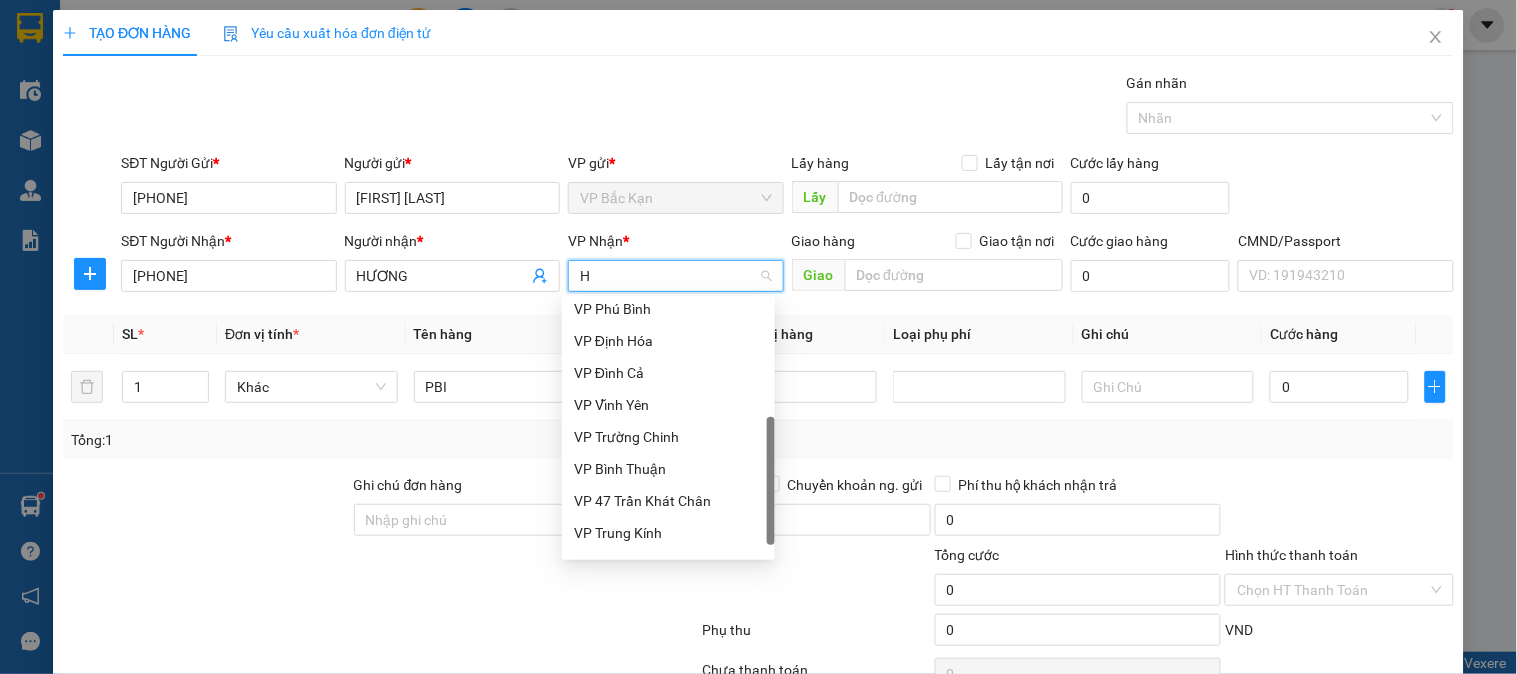 type on "HO" 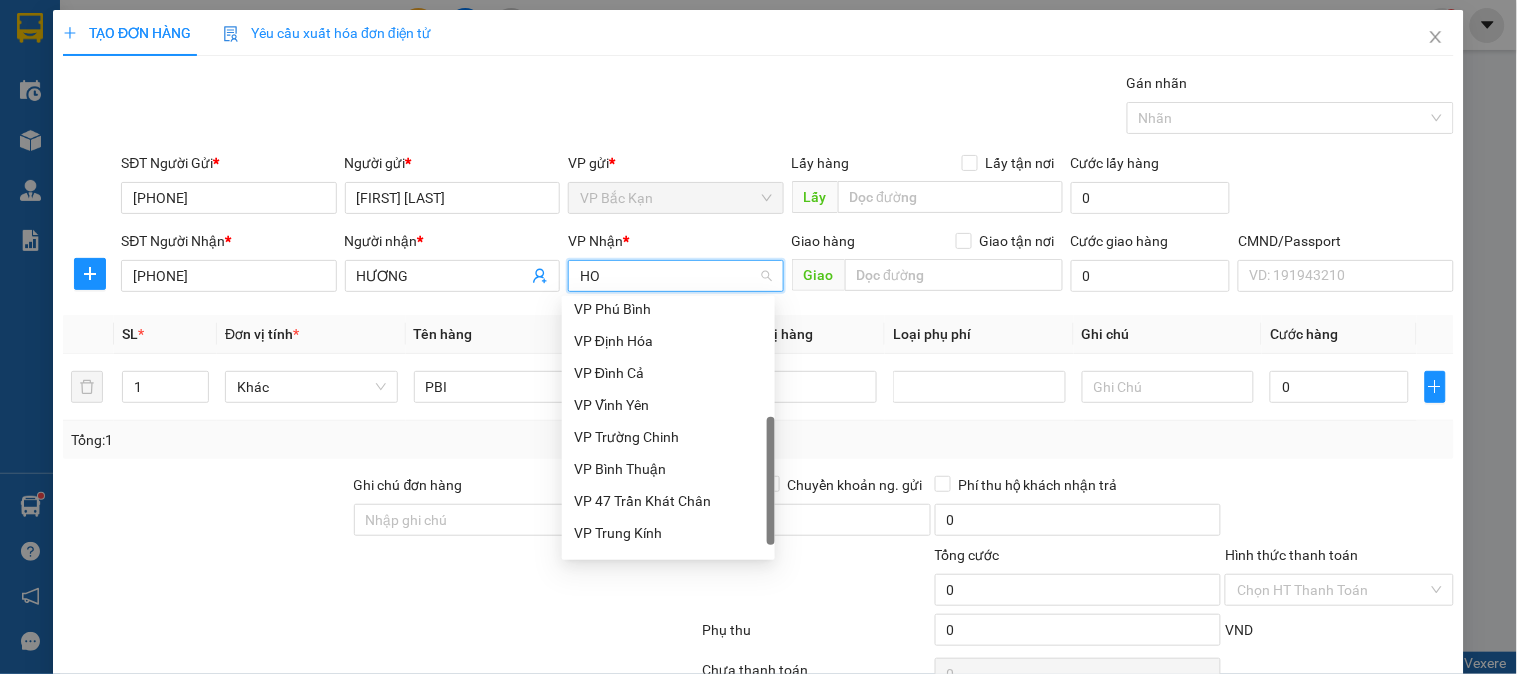 scroll, scrollTop: 0, scrollLeft: 0, axis: both 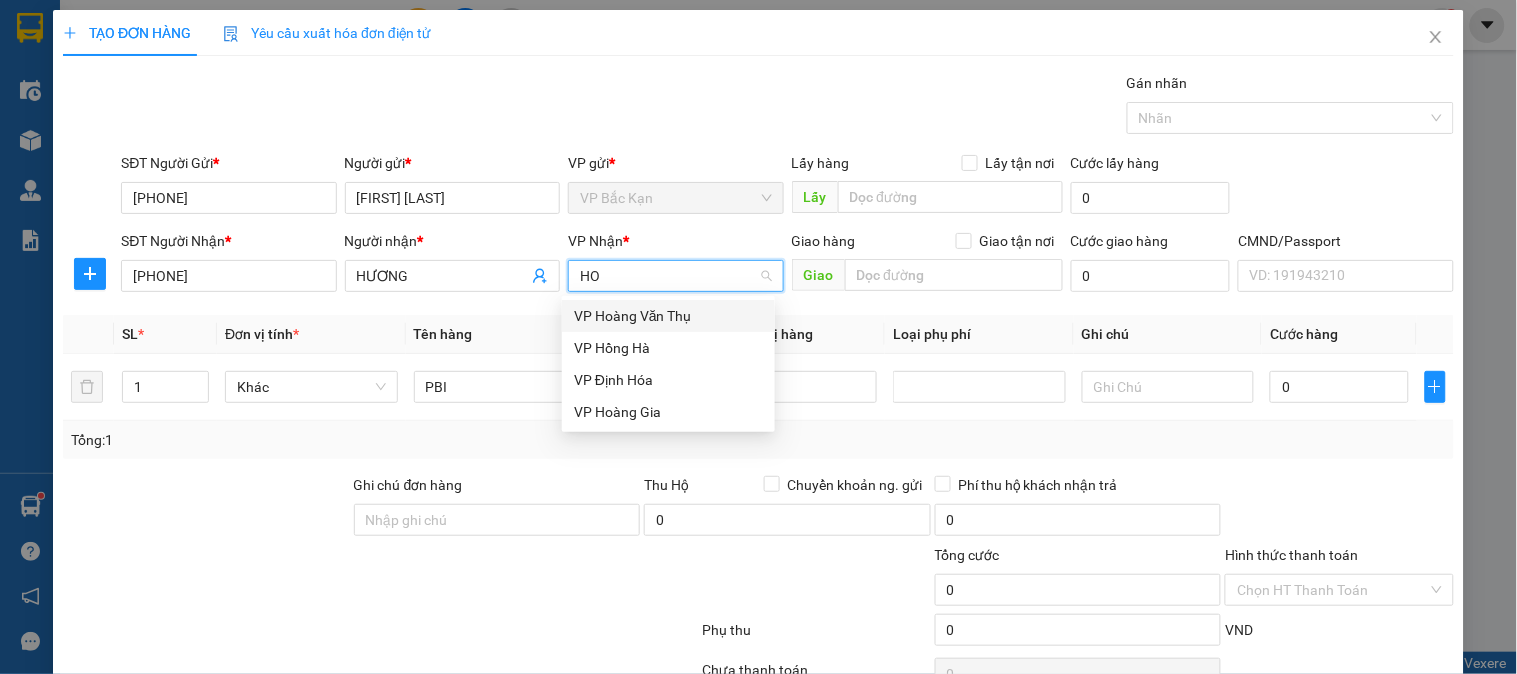 click on "VP Hoàng Văn Thụ" at bounding box center (668, 316) 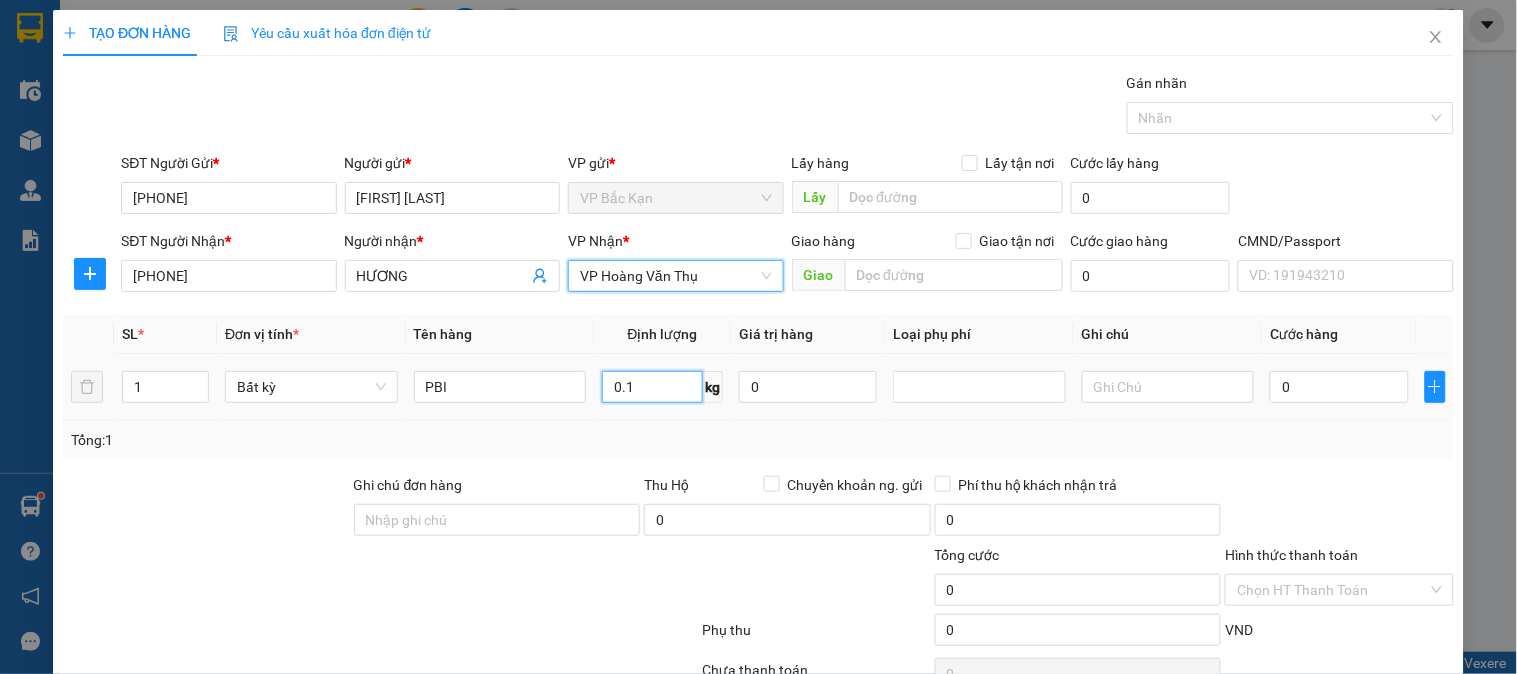 click on "0.1" at bounding box center (652, 387) 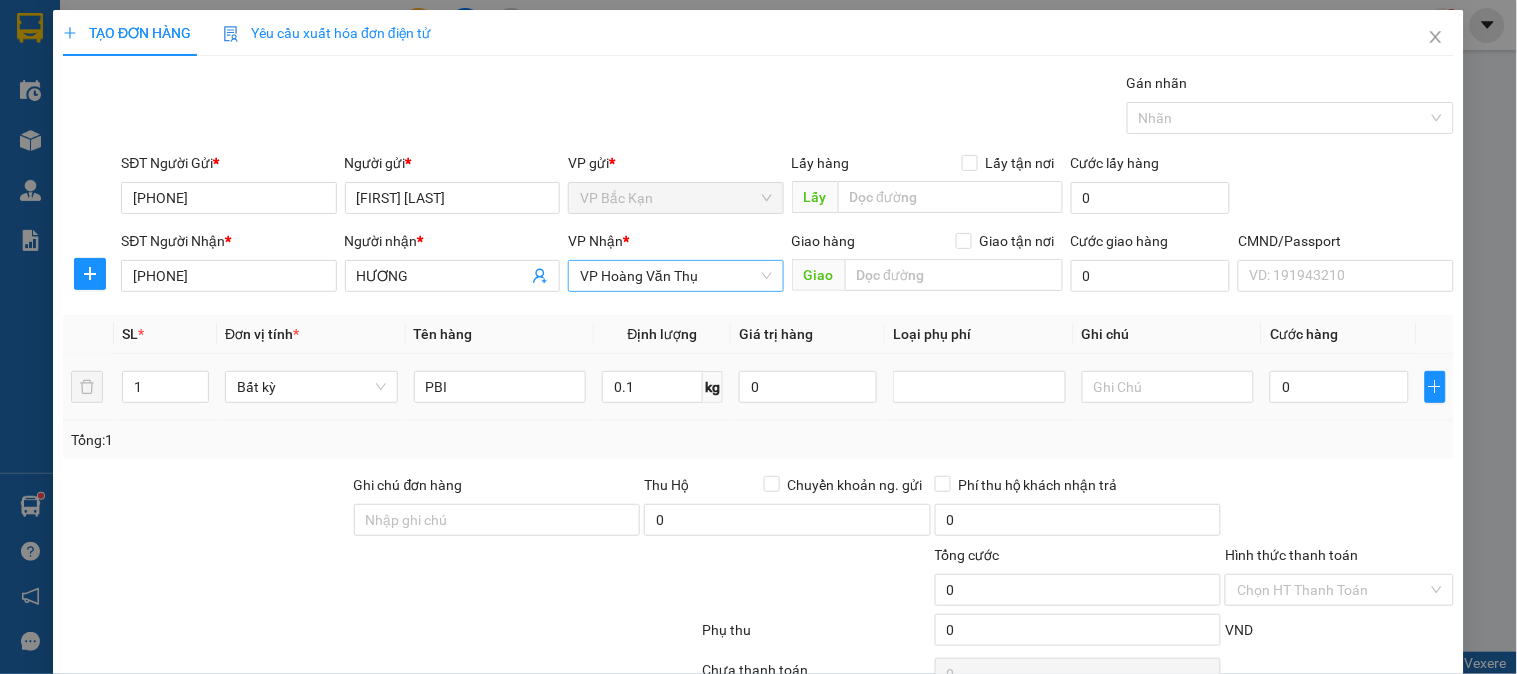 drag, startPoint x: 575, startPoint y: 450, endPoint x: 1126, endPoint y: 410, distance: 552.45 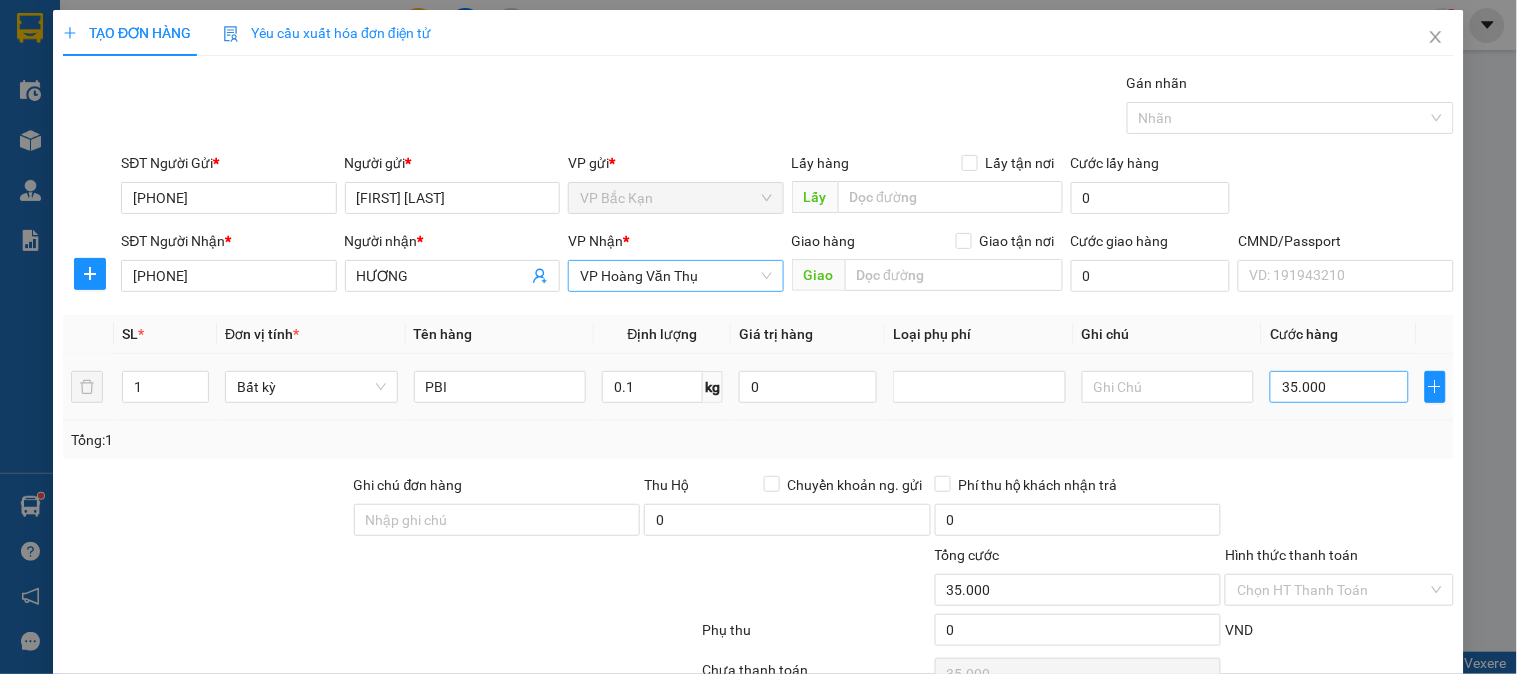 scroll, scrollTop: 105, scrollLeft: 0, axis: vertical 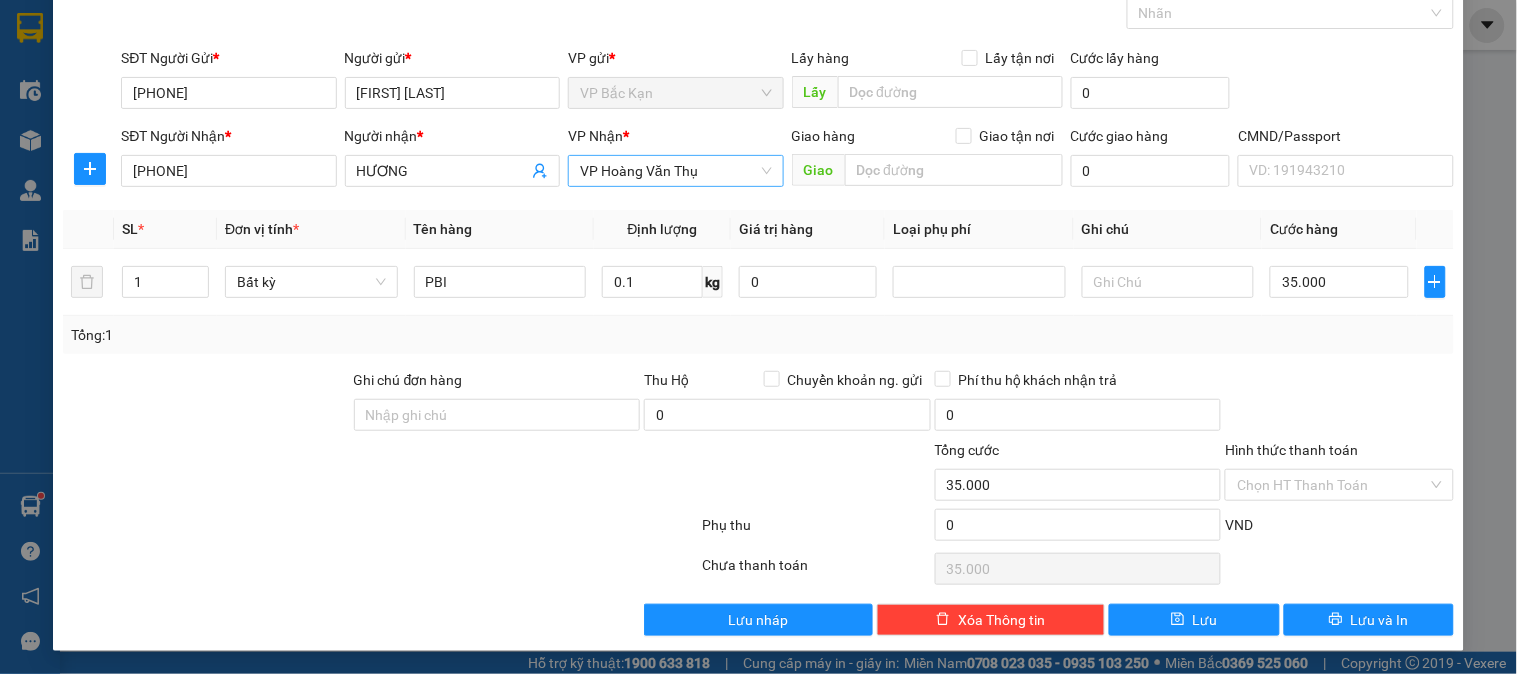 click on "SĐT Người Gửi  * [PHONE] Người gửi  * HÀ MINH CHÂU VP gửi  * VP Bắc Kạn Lấy hàng Lấy tận nơi Lấy Cước lấy hàng 0" at bounding box center [787, 82] 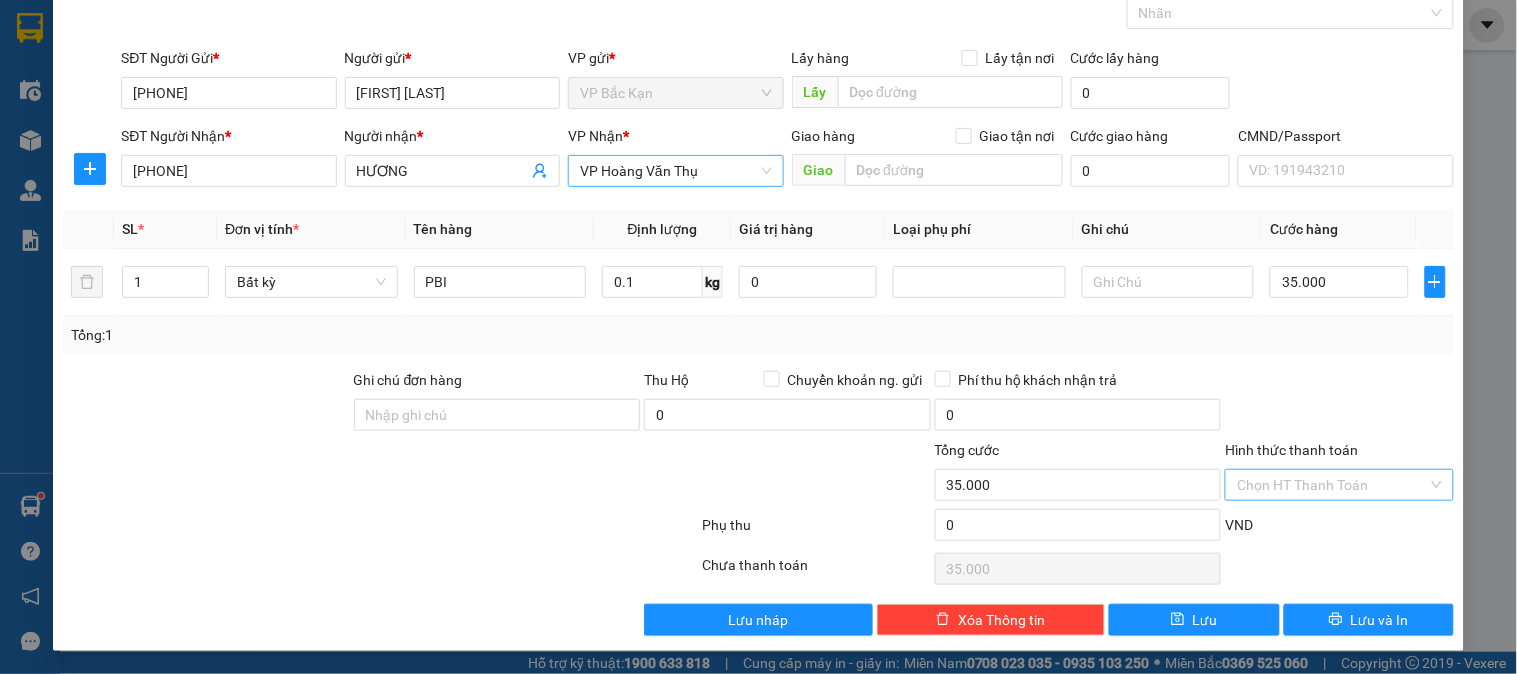click on "Hình thức thanh toán" at bounding box center (1332, 485) 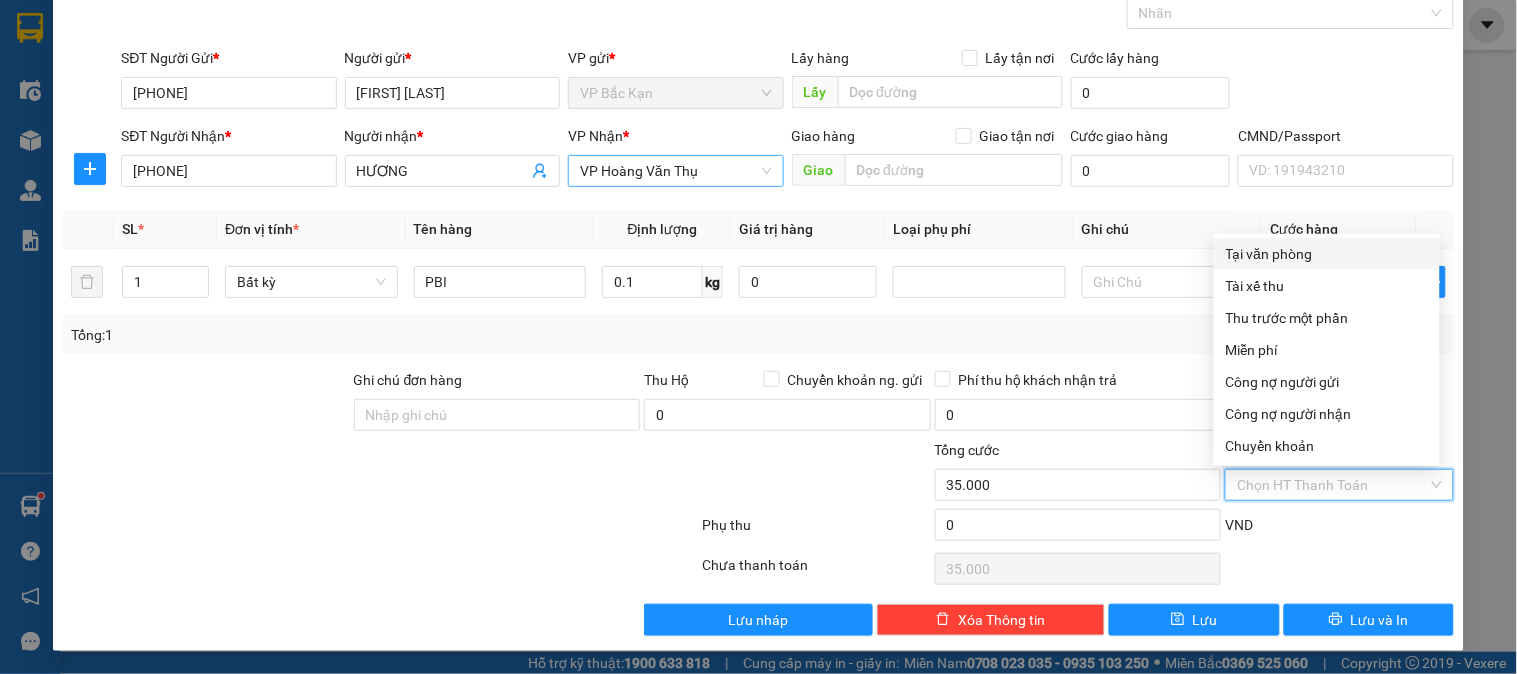 click on "Tại văn phòng" at bounding box center (1327, 254) 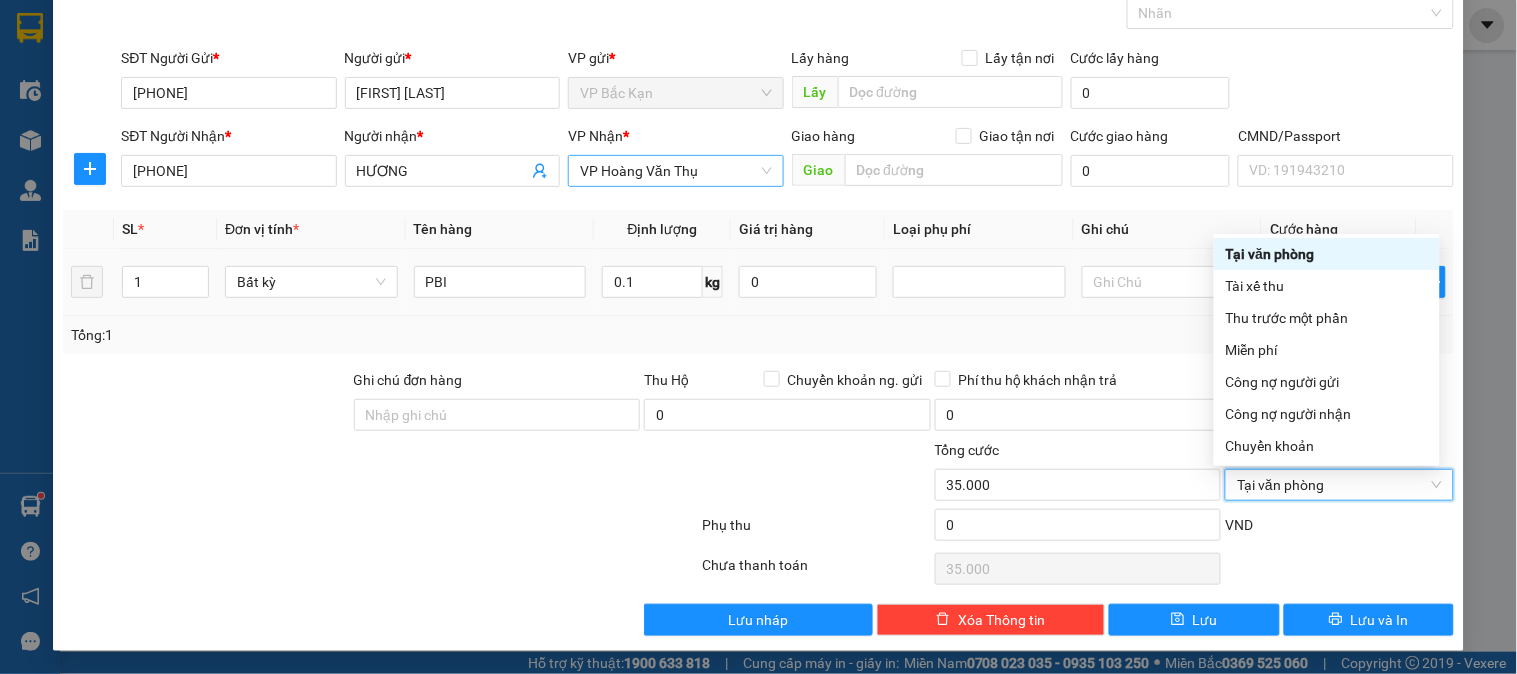 type on "0" 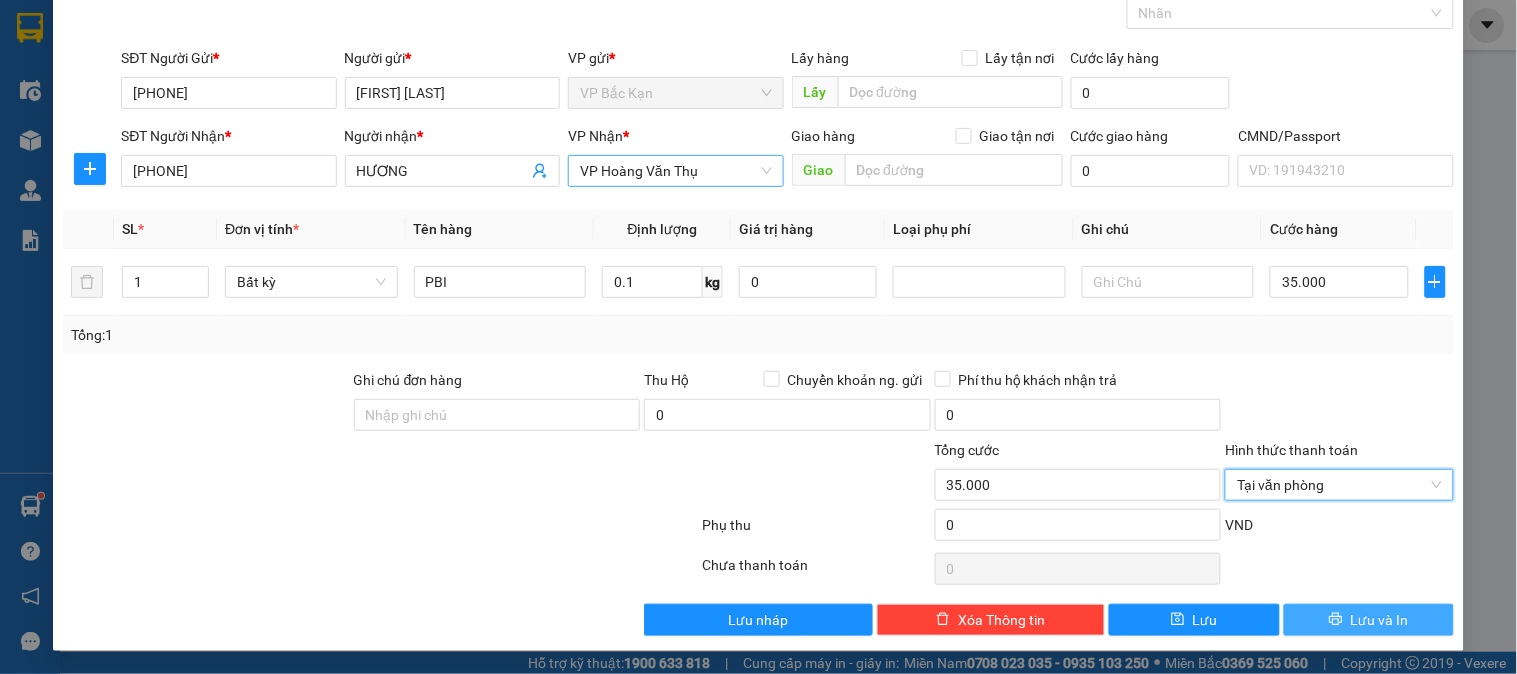 click 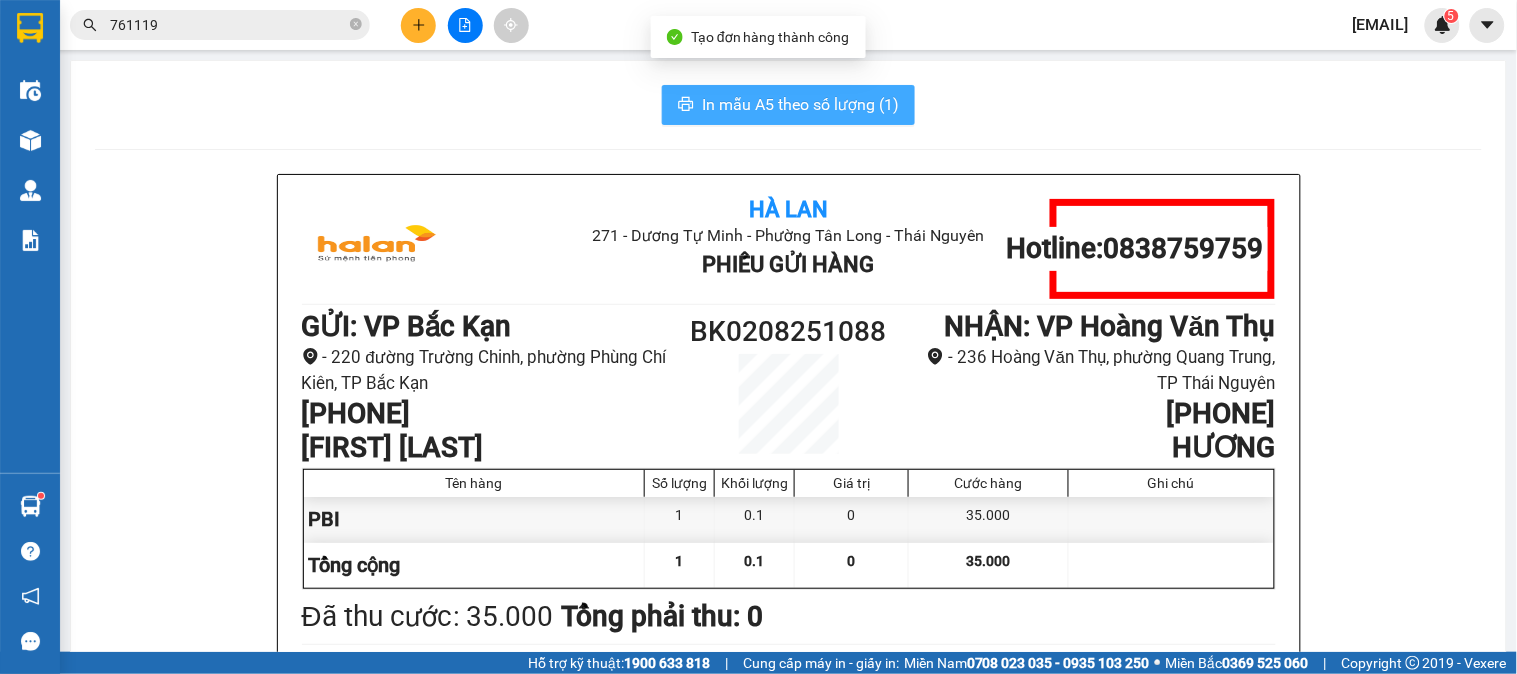 click on "In mẫu A5 theo số lượng
(1)" at bounding box center [800, 104] 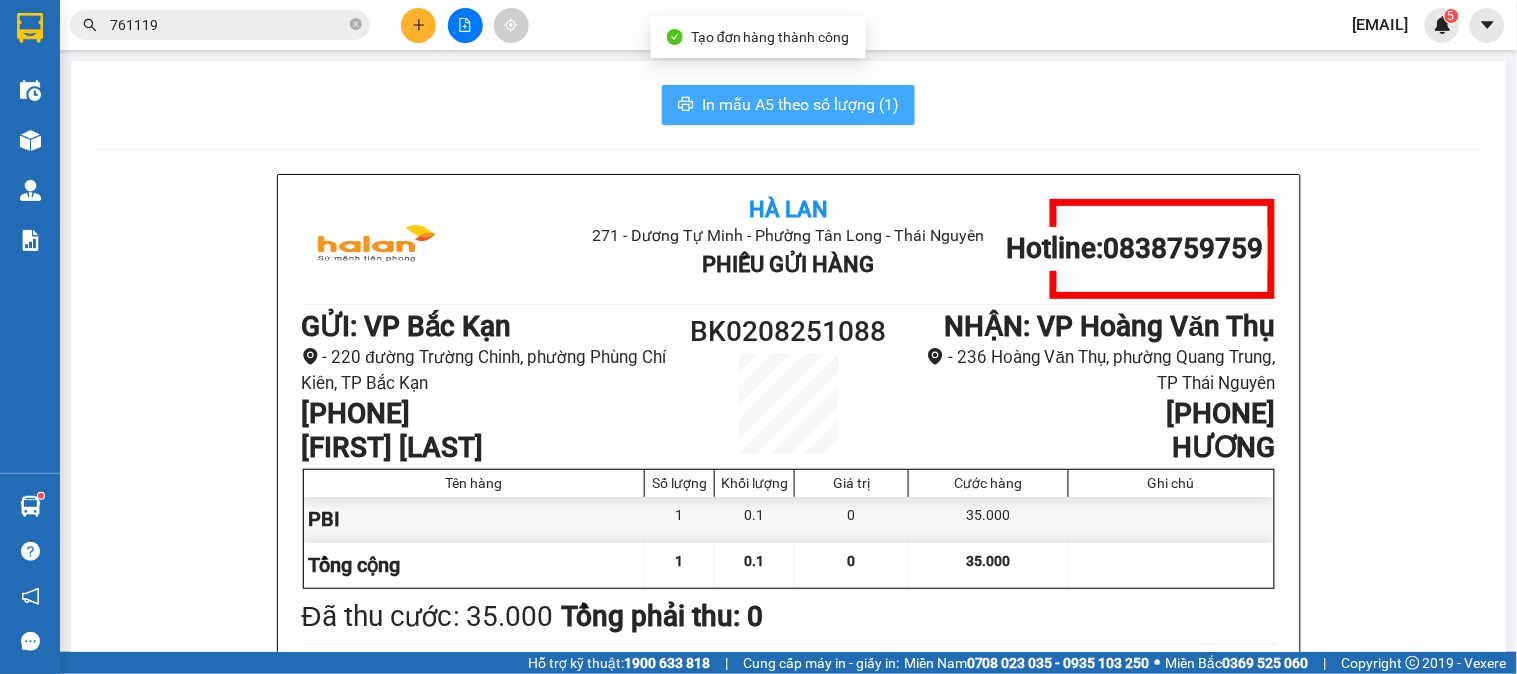 scroll, scrollTop: 0, scrollLeft: 0, axis: both 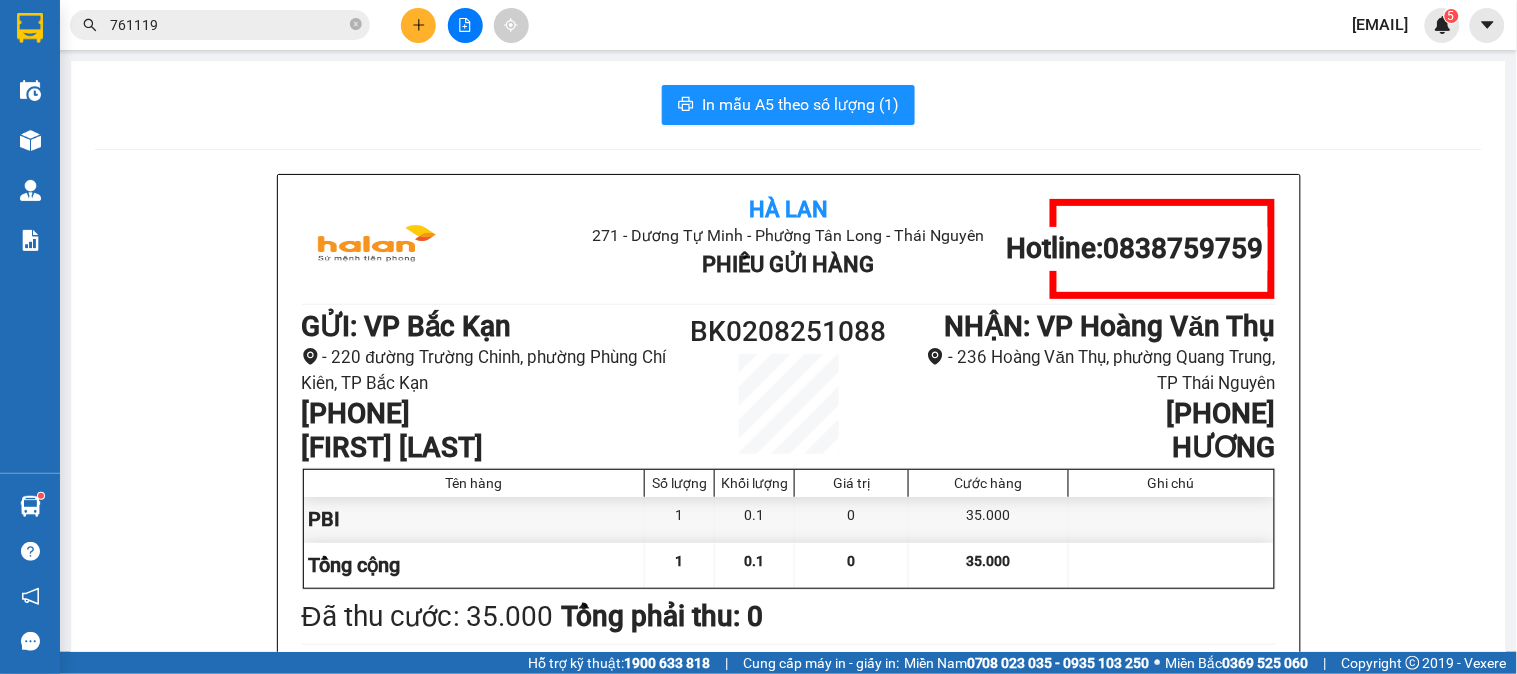 click on "761119" at bounding box center (228, 25) 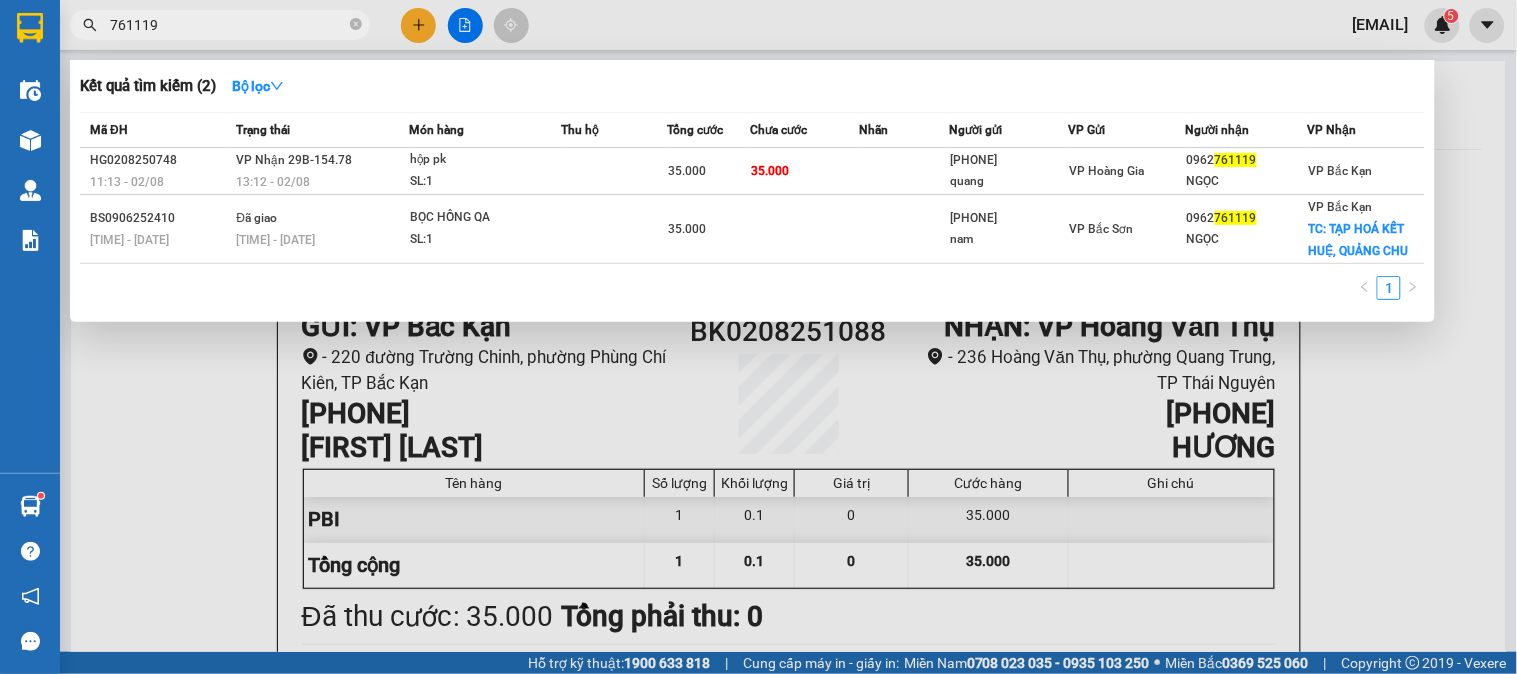 click on "761119" at bounding box center [228, 25] 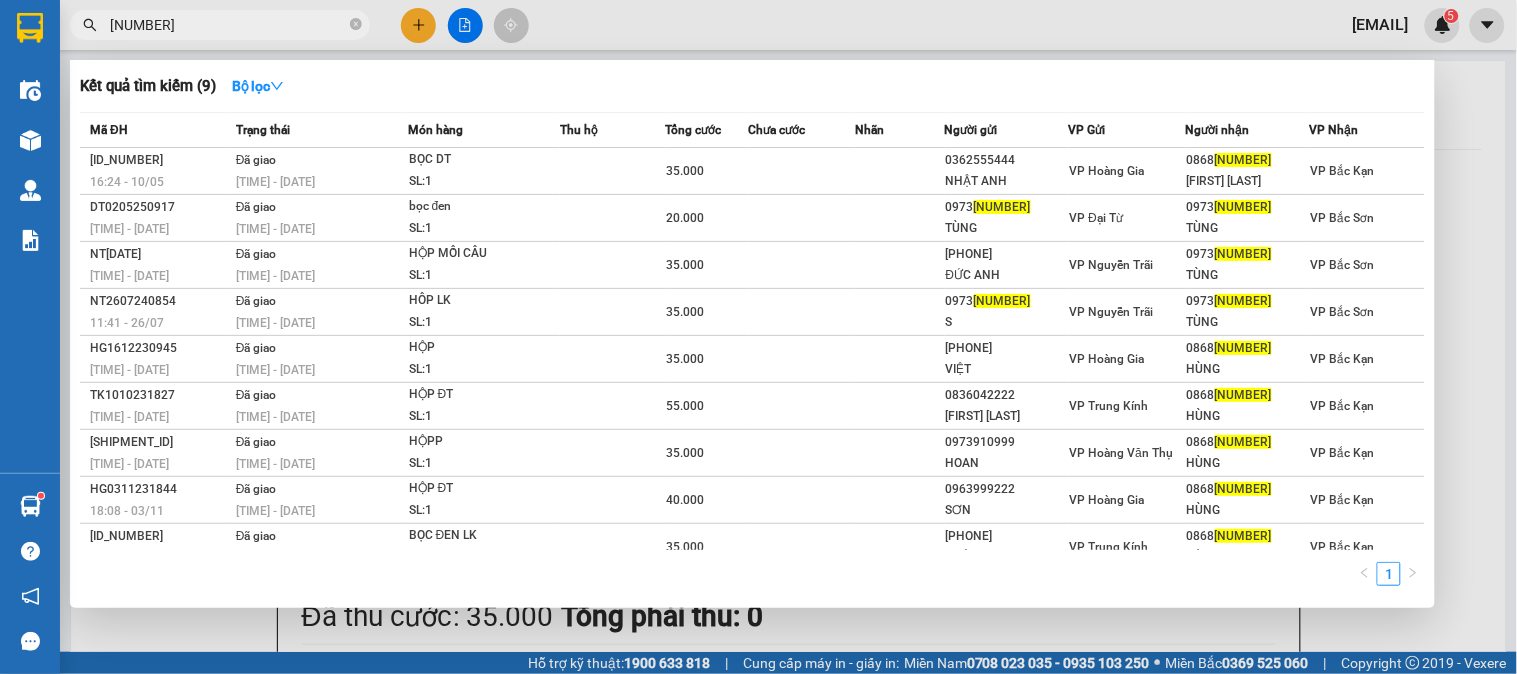type on "[NUMBER]" 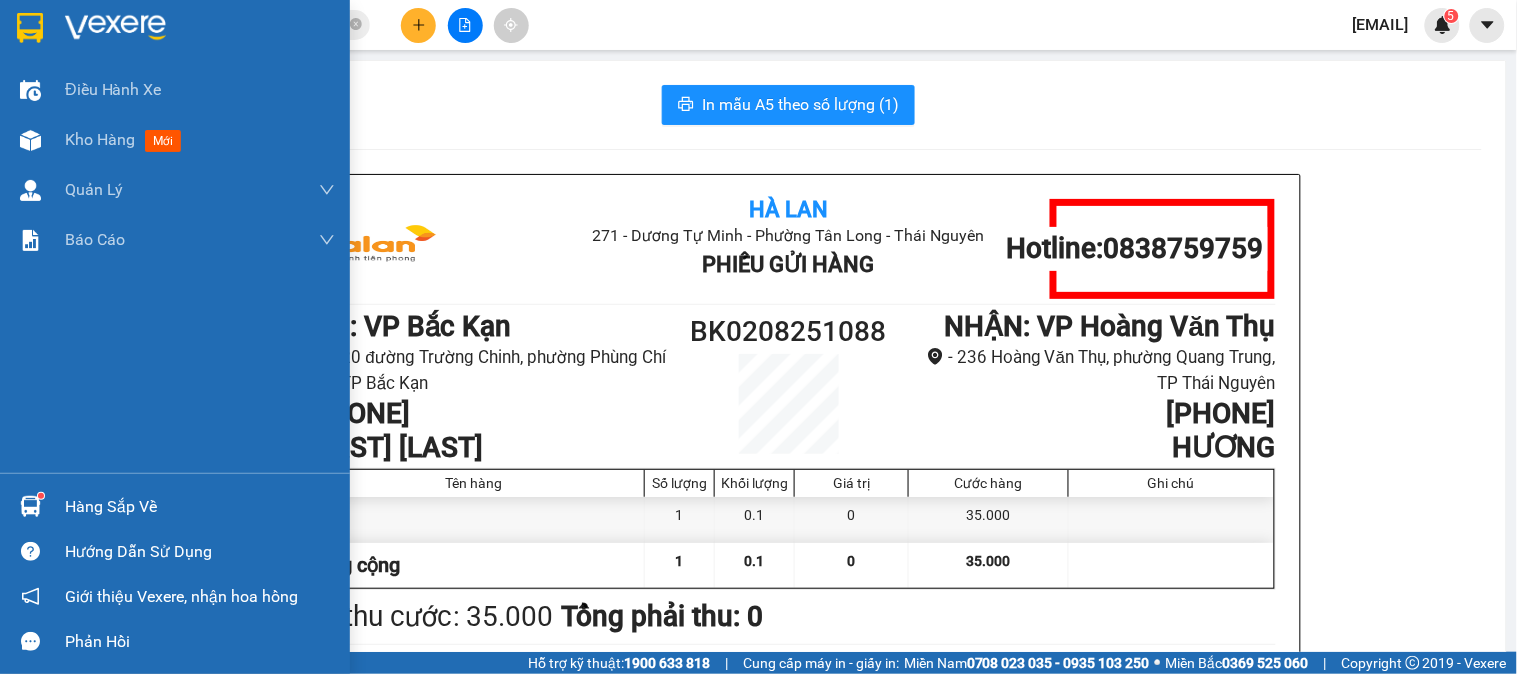 click on "Hàng sắp về" at bounding box center (200, 507) 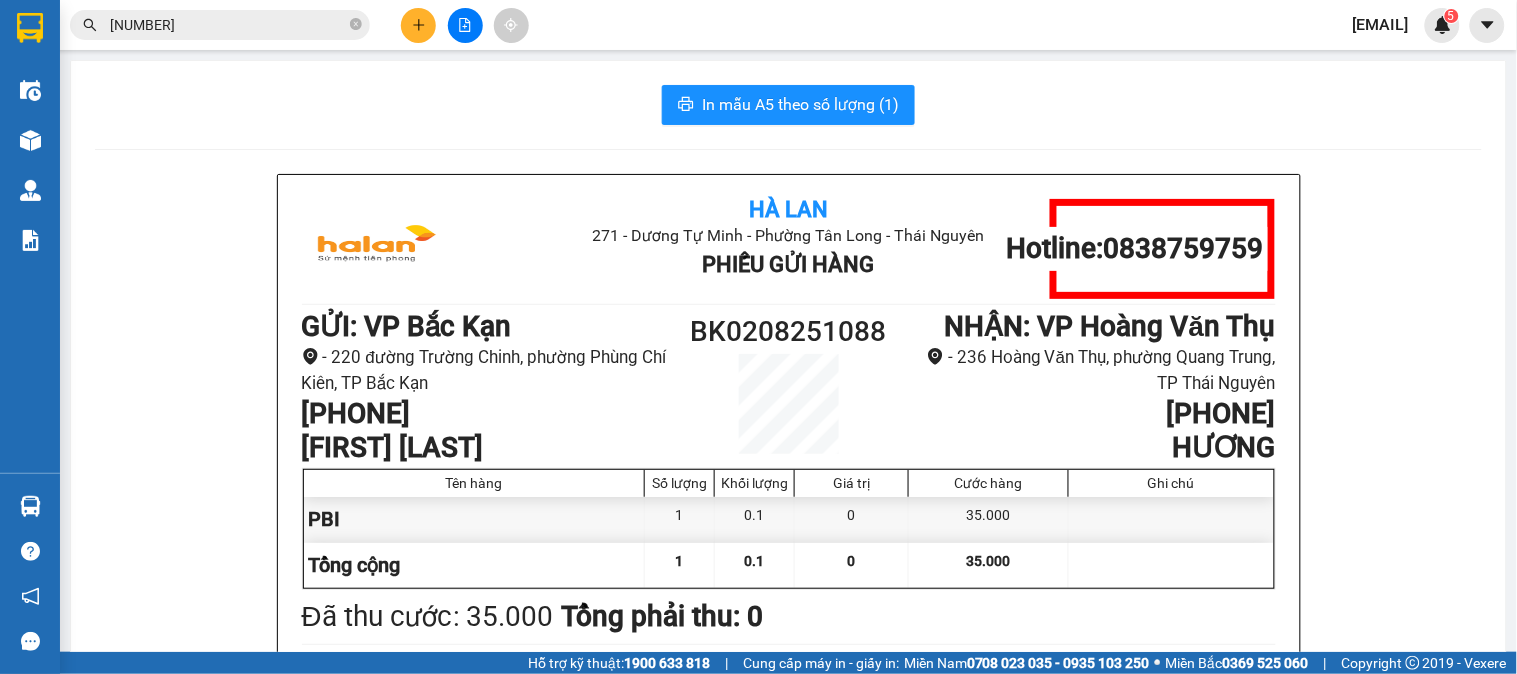 click on "Kết quả tìm kiếm ( 9 ) Bộ lọc Mã ĐH Trạng thái Món hàng Thu hộ Tổng cước Chưa cước Nhãn Người gửi VP Gửi Người nhận VP Nhận HG1005251627 16:24 - 10/05 Đã giao 19:34 - 10/05 BỌC DT SL: 1 35.000 [PHONE] [FIRST] VP [FIRST] [PHONE] [FIRST] VP DT0205250917 15:09 - 02/05 Đã giao 16:35 - 04/05 bọc đen SL: 1 20.000 [PHONE] [FIRST] VP [FIRST] [PHONE] [FIRST] VP NT2908240879 11:44 - 29/08 Đã giao 15:53 - 29/08 HỘP MỒI CÂU SL: 1 35.000 [PHONE] [FIRST] VP [FIRST] [PHONE] [FIRST] VP NT2607240854 11:41 - 26/07 Đã giao 16:34 - 26/07 HÔP LK SL: 1 35.000 [PHONE] [FIRST] VP [FIRST] [PHONE] [FIRST] VP HG1612230945 13:58 - 16/12 Đã giao 11:58 - 17/12 HỘP SL: 1 35.000 [PHONE] [FIRST] VP [FIRST] [PHONE] [FIRST] VP TK1010231827 17:38 - 10/10 Đã giao 07:39 - 15/10 HỘP ĐT SL: 1 55.000 [PHONE] [FIRST] VP [FIRST] [PHONE]" at bounding box center (758, 337) 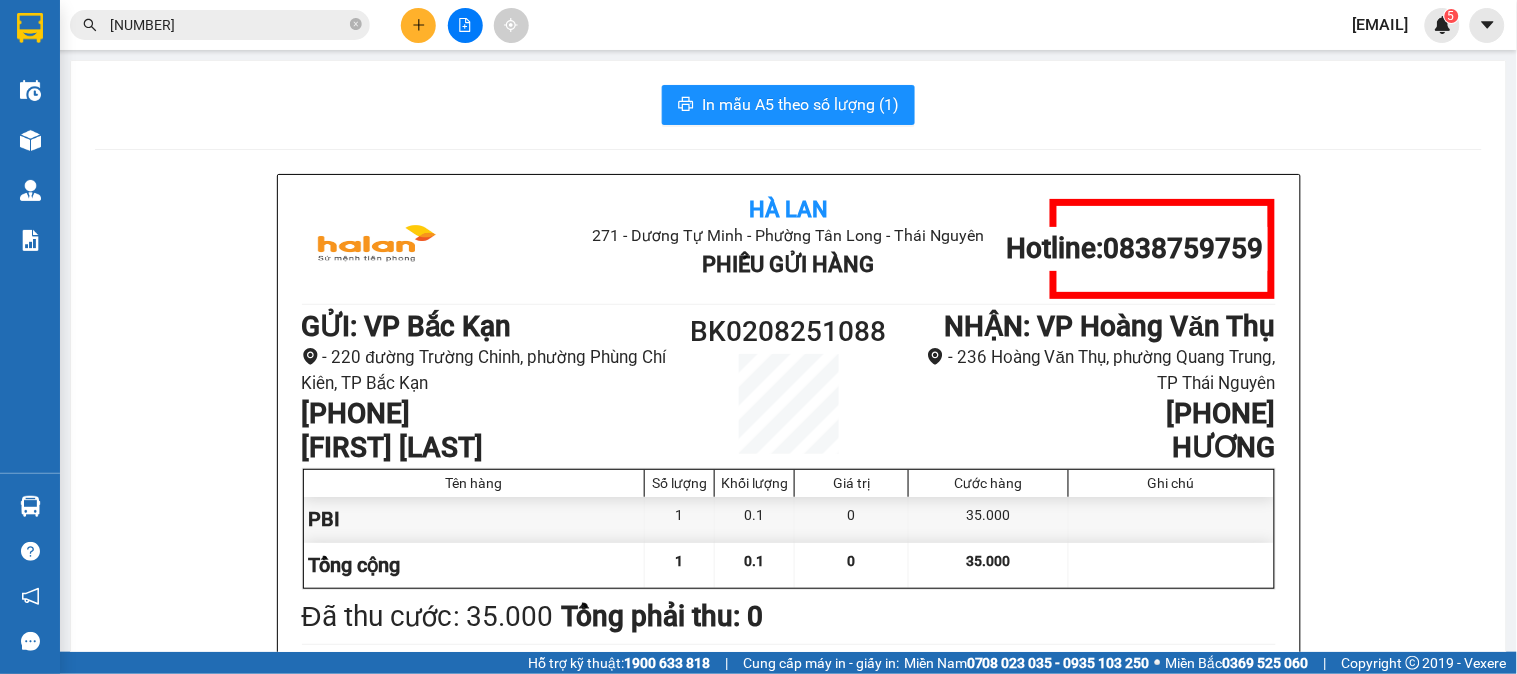 click on "In mẫu A5 theo số lượng
(1)" at bounding box center [788, 105] 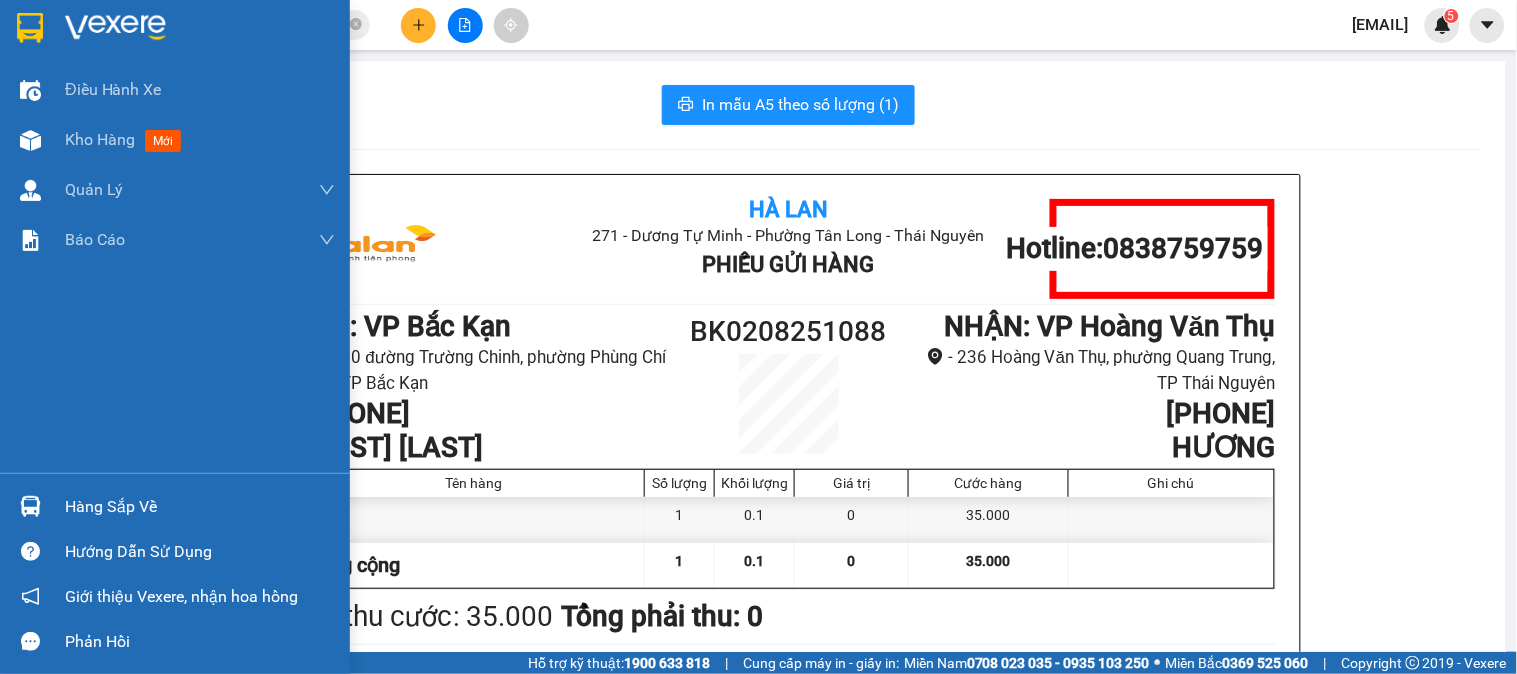click on "Hàng sắp về" at bounding box center (200, 507) 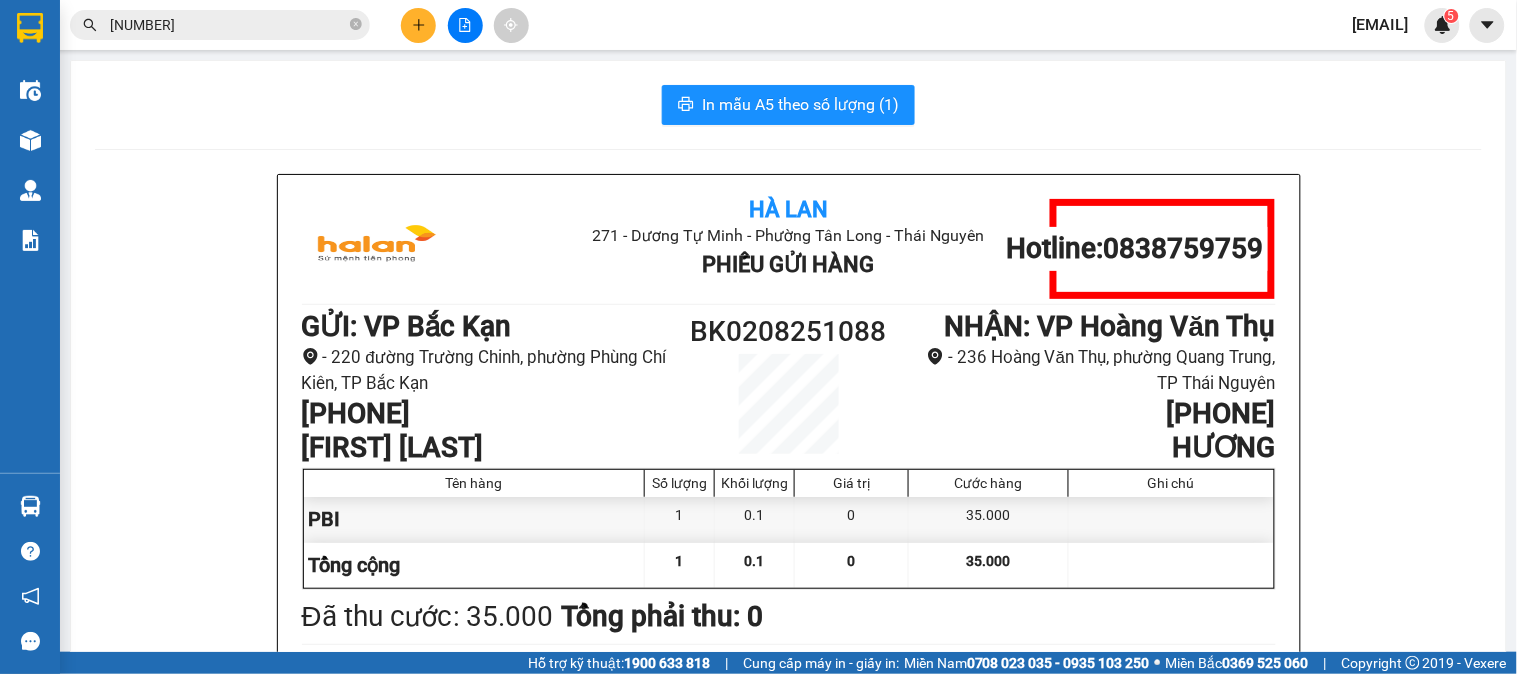 click on "Kết quả tìm kiếm ( 9 ) Bộ lọc Mã ĐH Trạng thái Món hàng Thu hộ Tổng cước Chưa cước Nhãn Người gửi VP Gửi Người nhận VP Nhận HG1005251627 16:24 - 10/05 Đã giao 19:34 - 10/05 BỌC DT SL: 1 35.000 [PHONE] [FIRST] VP [FIRST] [PHONE] [FIRST] VP DT0205250917 15:09 - 02/05 Đã giao 16:35 - 04/05 bọc đen SL: 1 20.000 [PHONE] [FIRST] VP [FIRST] [PHONE] [FIRST] VP NT2908240879 11:44 - 29/08 Đã giao 15:53 - 29/08 HỘP MỒI CÂU SL: 1 35.000 [PHONE] [FIRST] VP [FIRST] [PHONE] [FIRST] VP NT2607240854 11:41 - 26/07 Đã giao 16:34 - 26/07 HÔP LK SL: 1 35.000 [PHONE] [FIRST] VP [FIRST] [PHONE] [FIRST] VP HG1612230945 13:58 - 16/12 Đã giao 11:58 - 17/12 HỘP SL: 1 35.000 [PHONE] [FIRST] VP [FIRST] [PHONE] [FIRST] VP TK1010231827 17:38 - 10/10 Đã giao 07:39 - 15/10 HỘP ĐT SL: 1 55.000 [PHONE] [FIRST] VP [FIRST] [PHONE]" at bounding box center [758, 337] 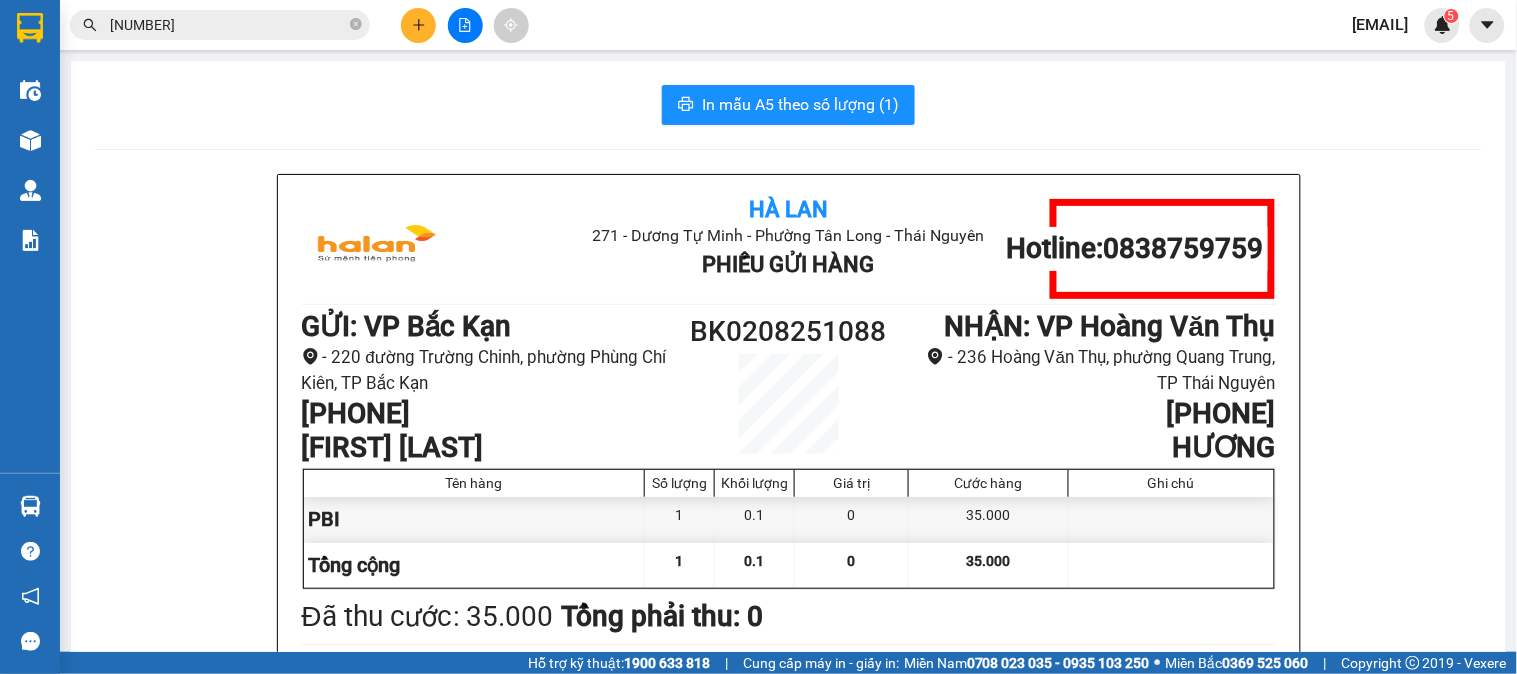 click on "In mẫu A5 theo số lượng
(1)" at bounding box center [788, 105] 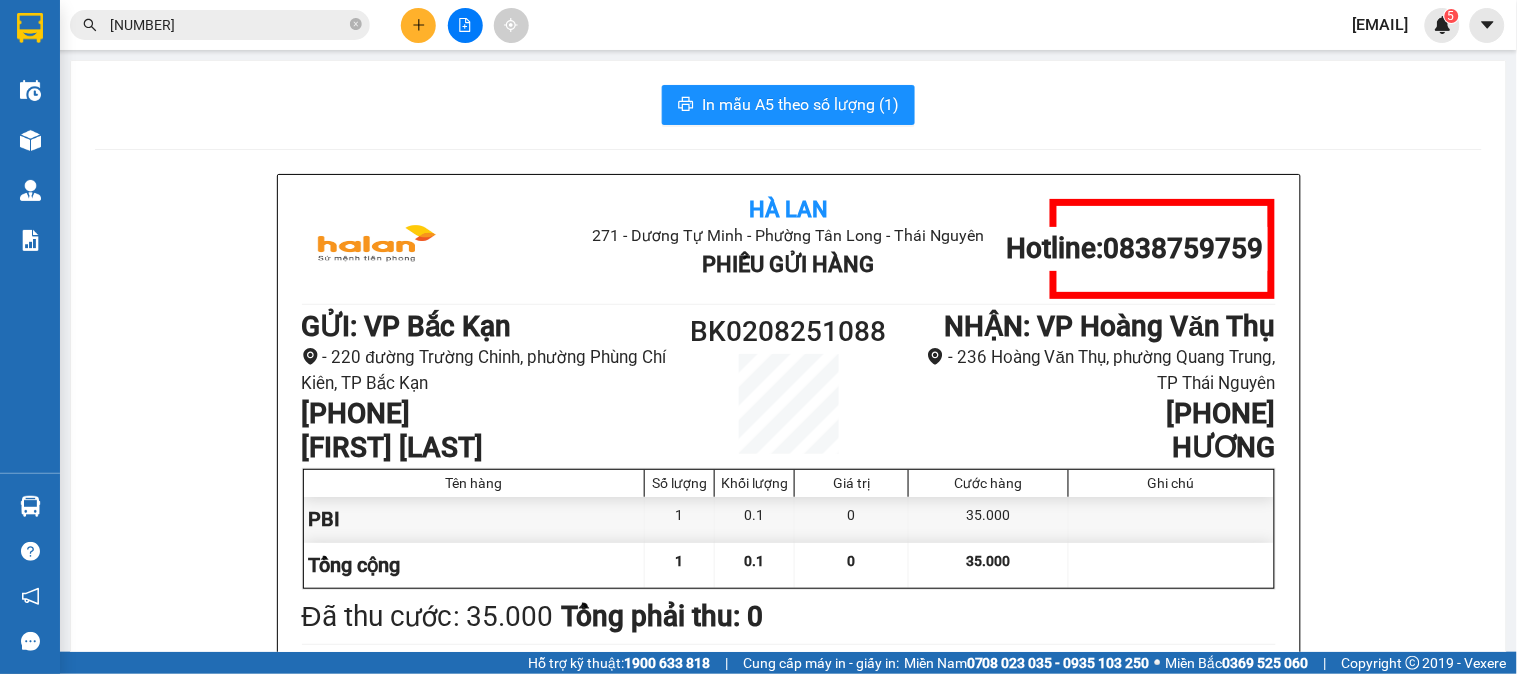 click at bounding box center [418, 25] 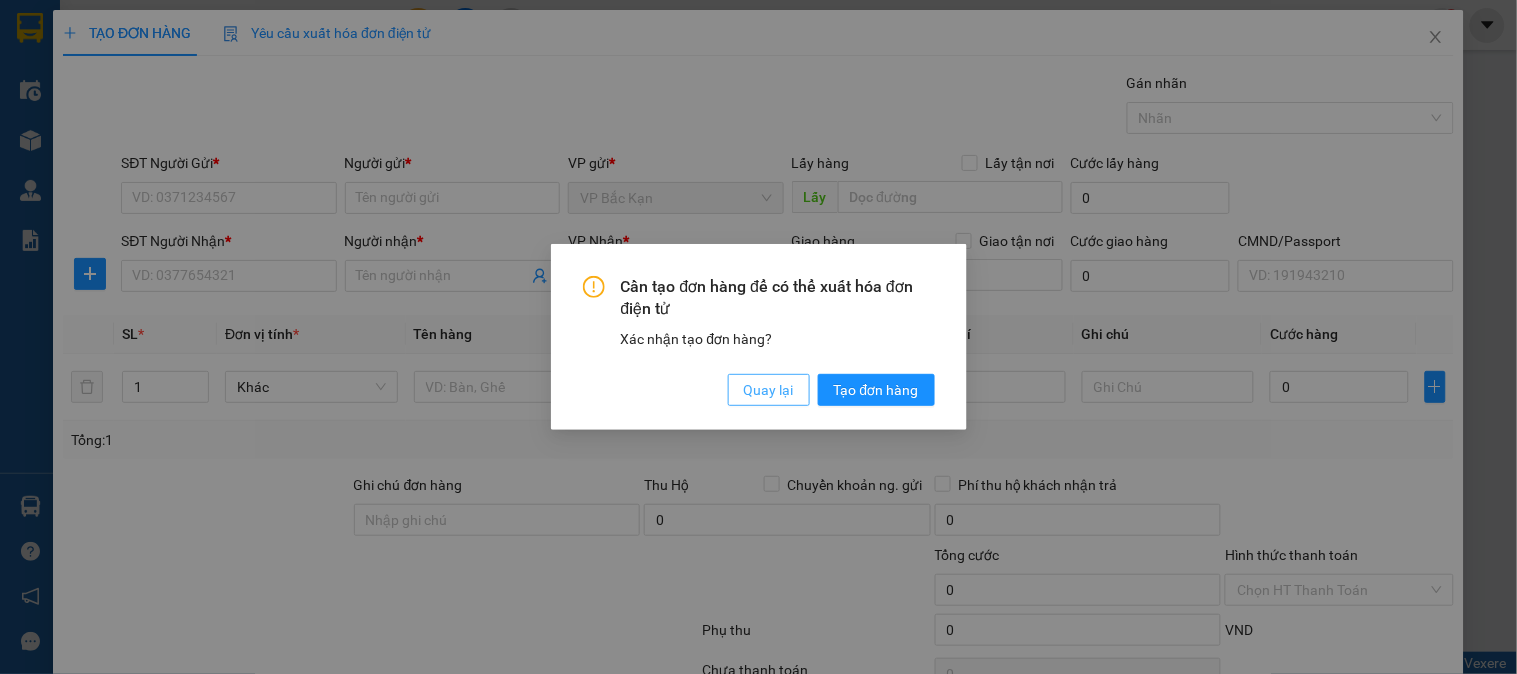click on "Quay lại" at bounding box center (769, 390) 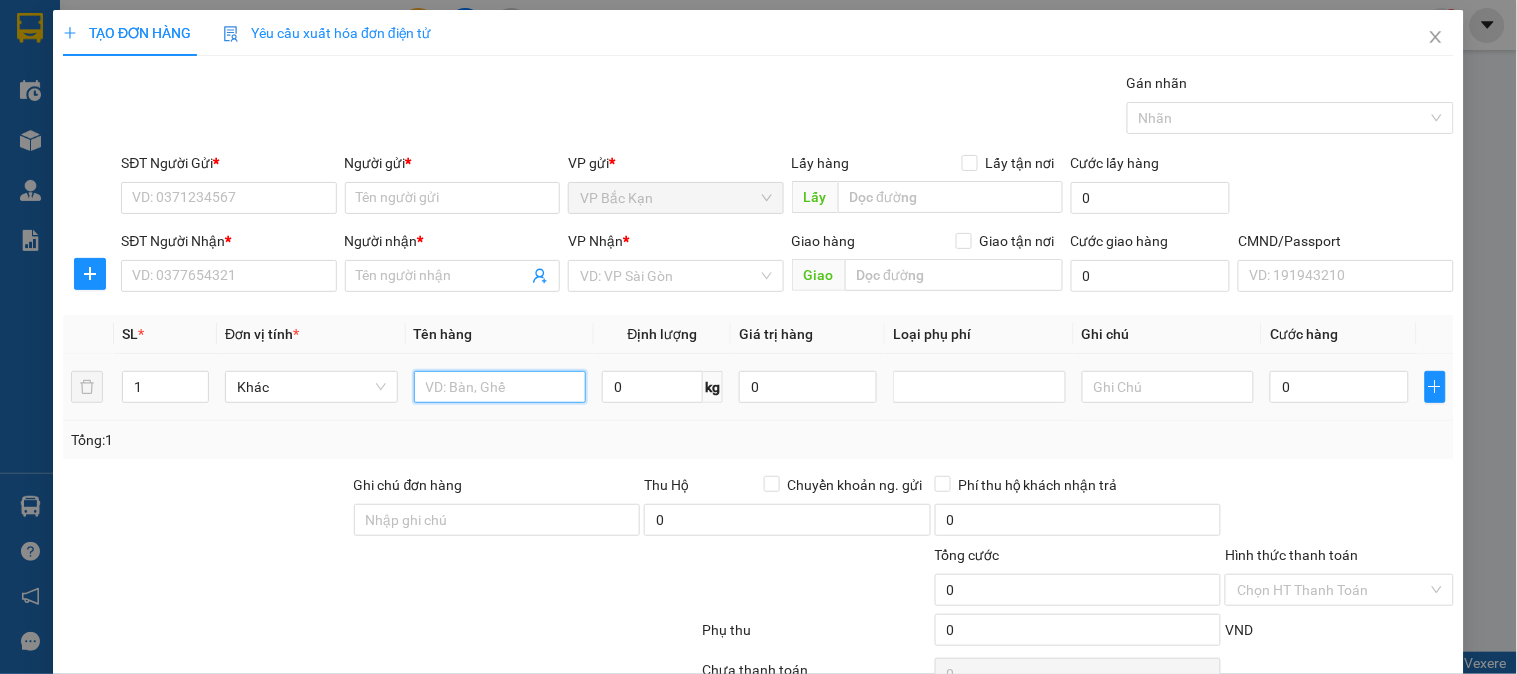 click at bounding box center [500, 387] 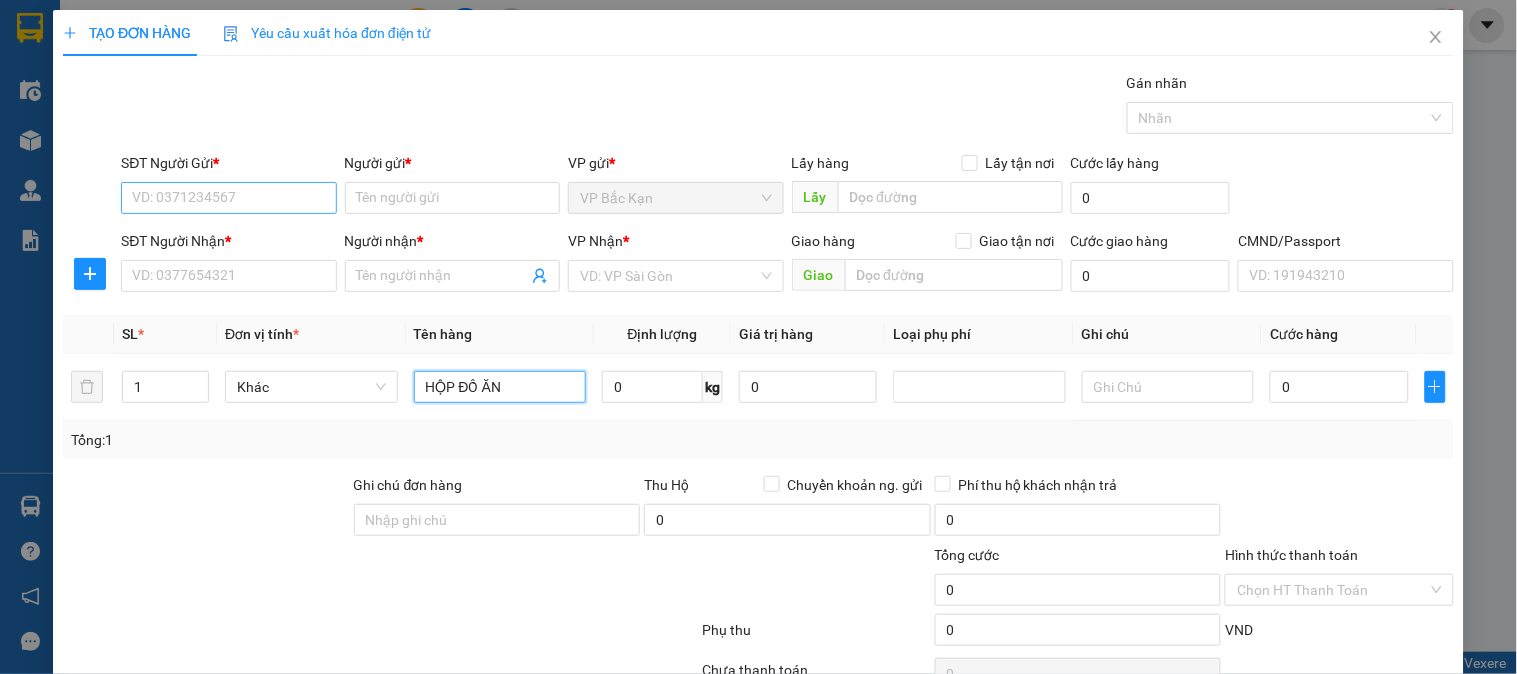 type on "HỘP ĐỒ ĂN" 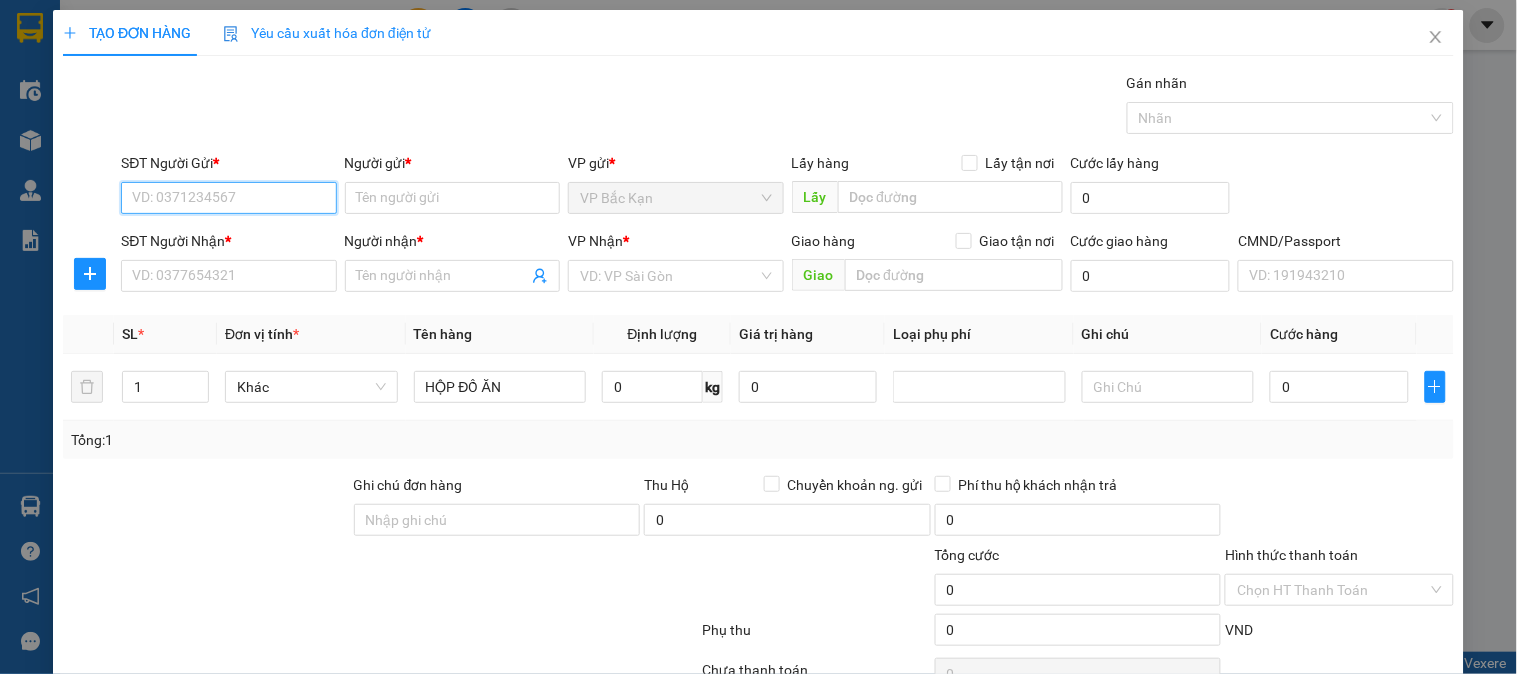 click on "SĐT Người Gửi  *" at bounding box center (228, 198) 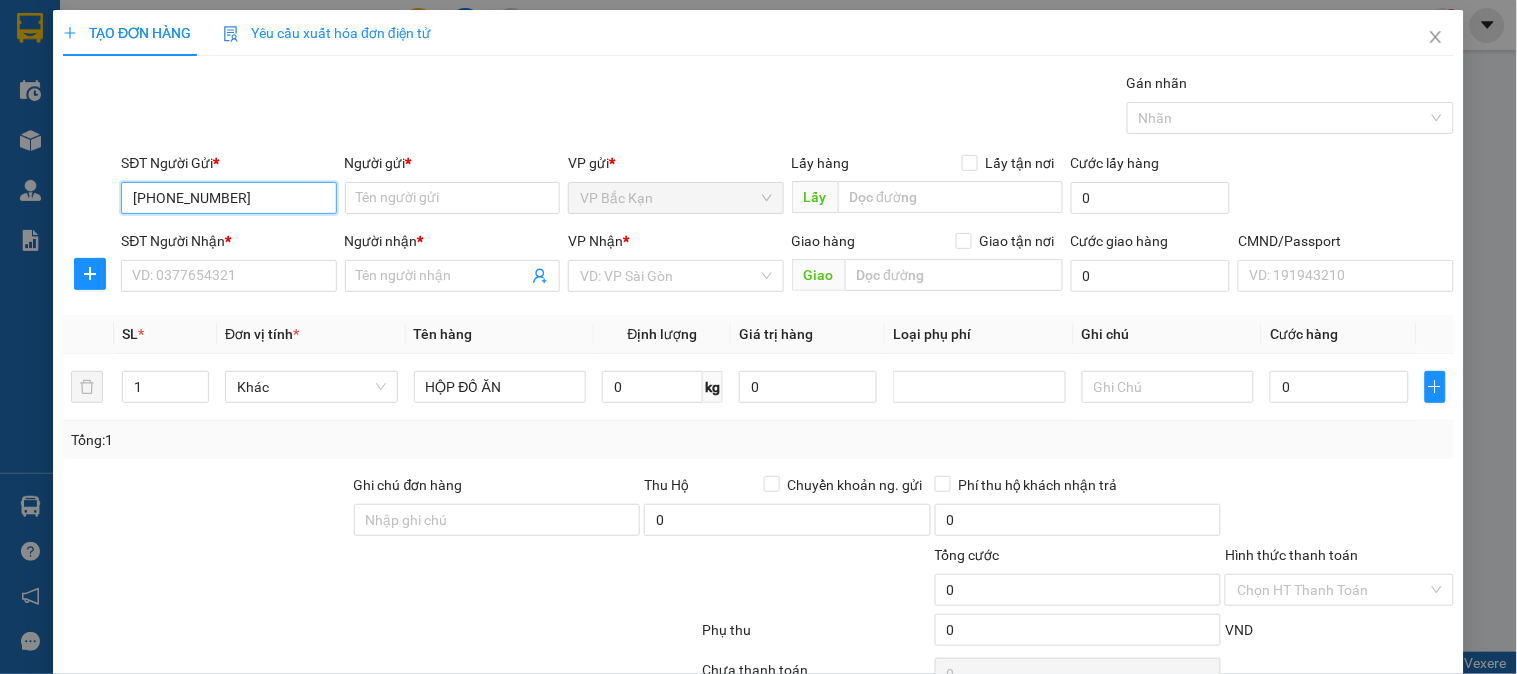 type on "0972489997" 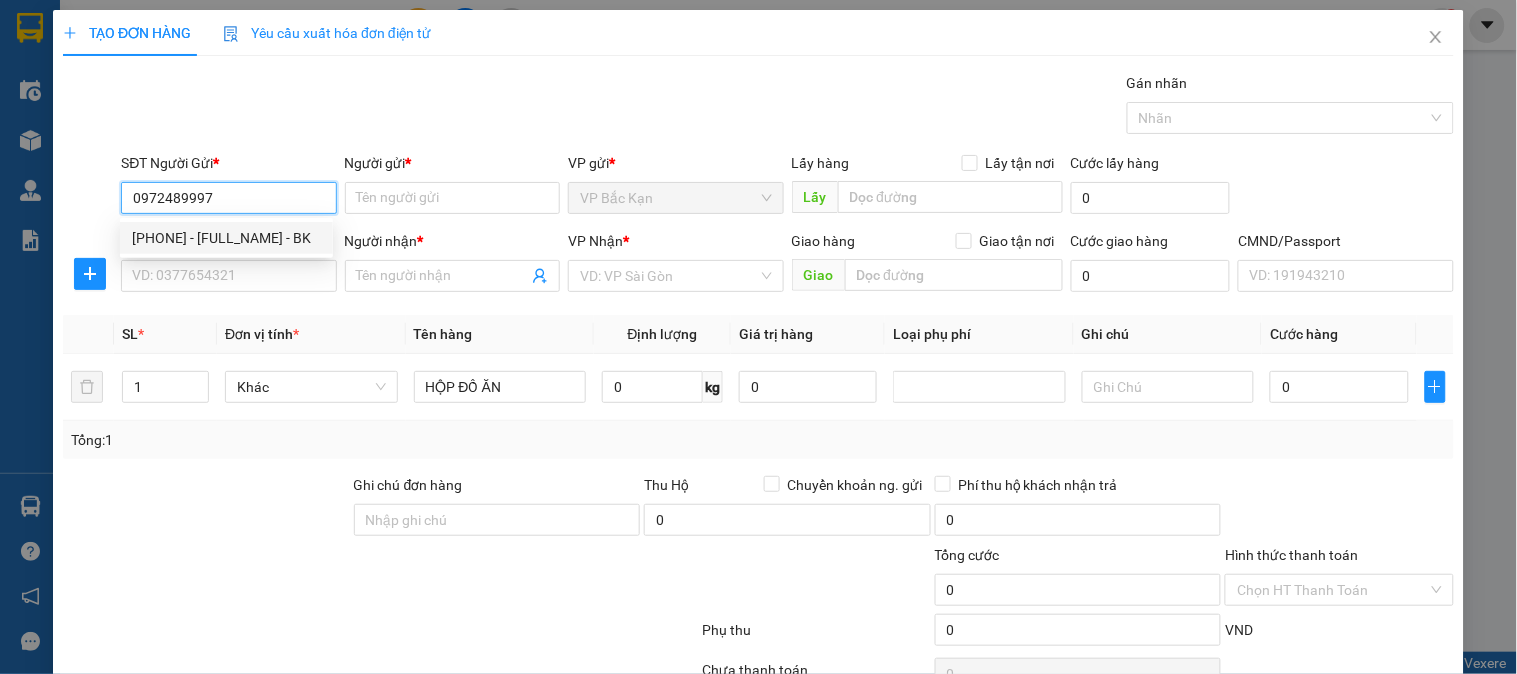 click on "[PHONE] - [FULL_NAME] - BK" at bounding box center (226, 238) 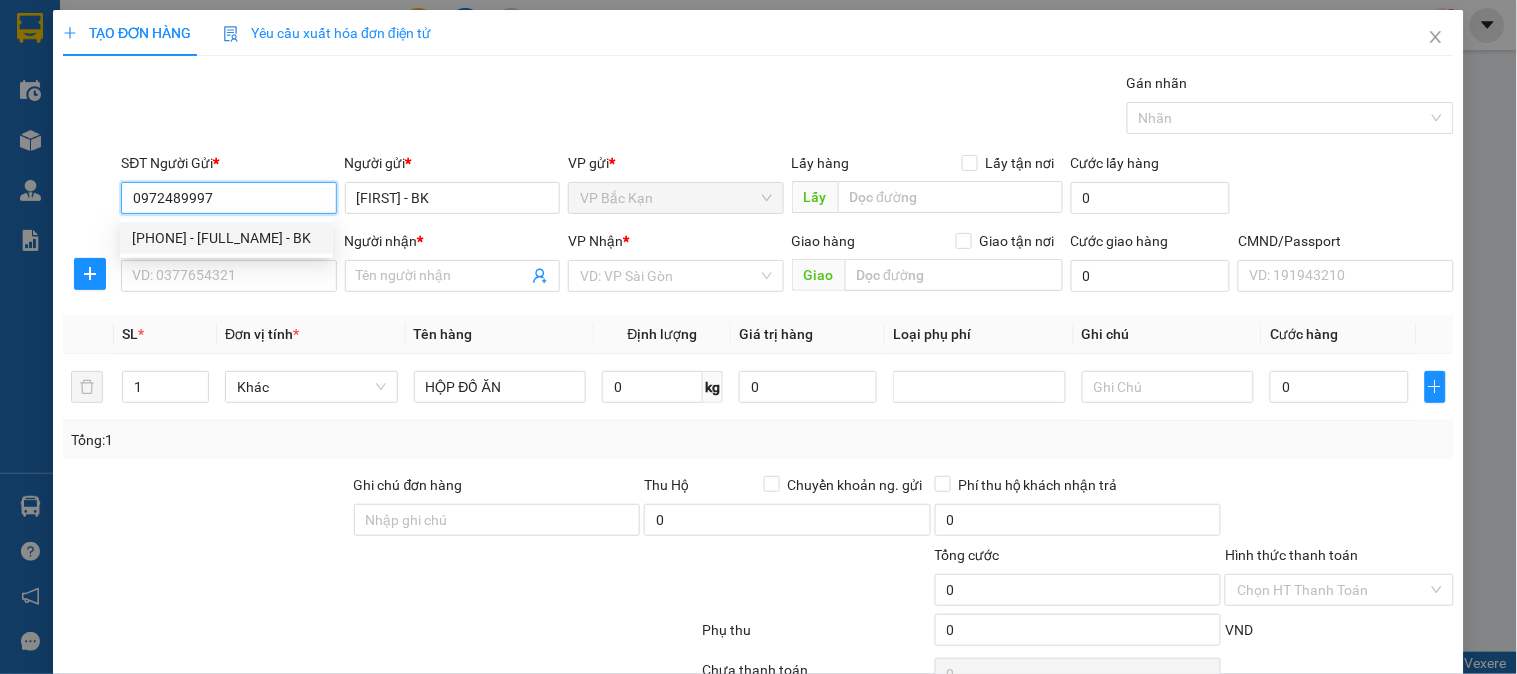 type on "[FIRST] - BK" 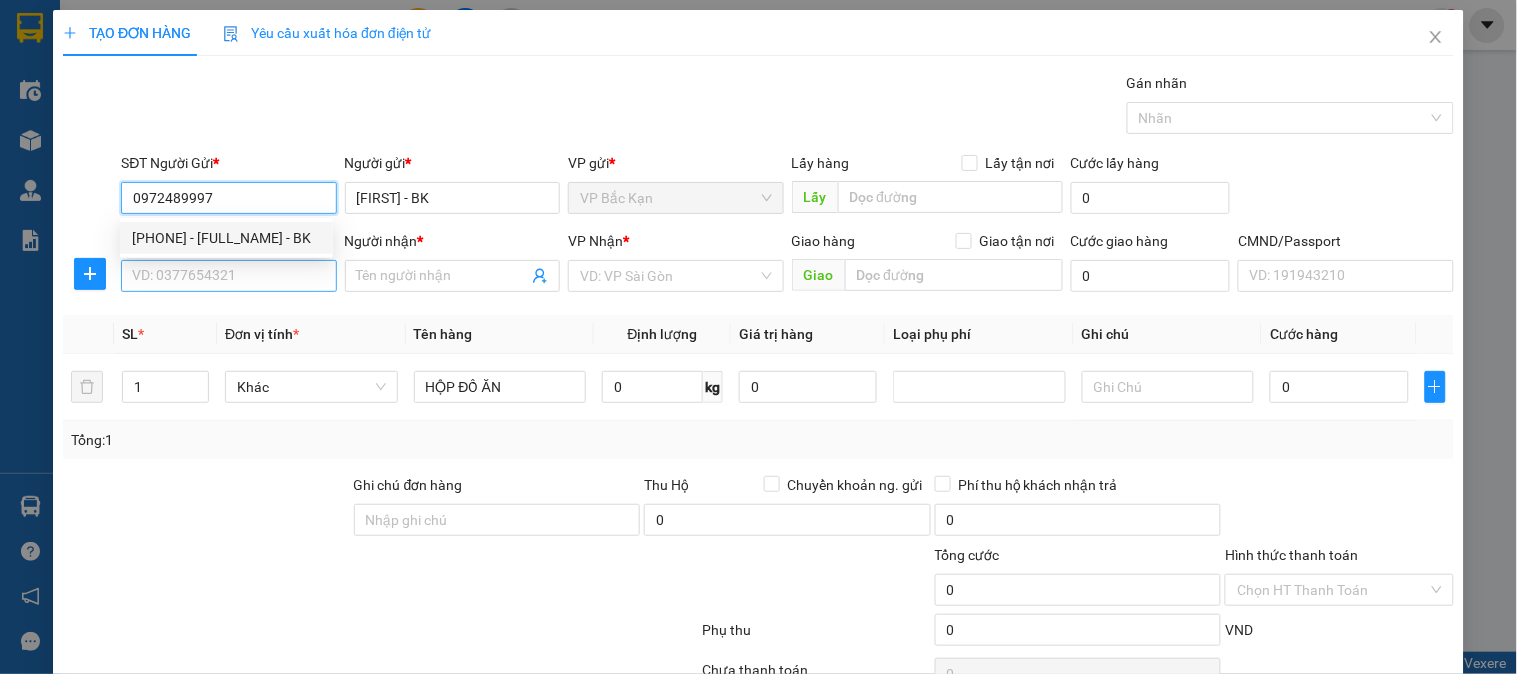 type on "0972489997" 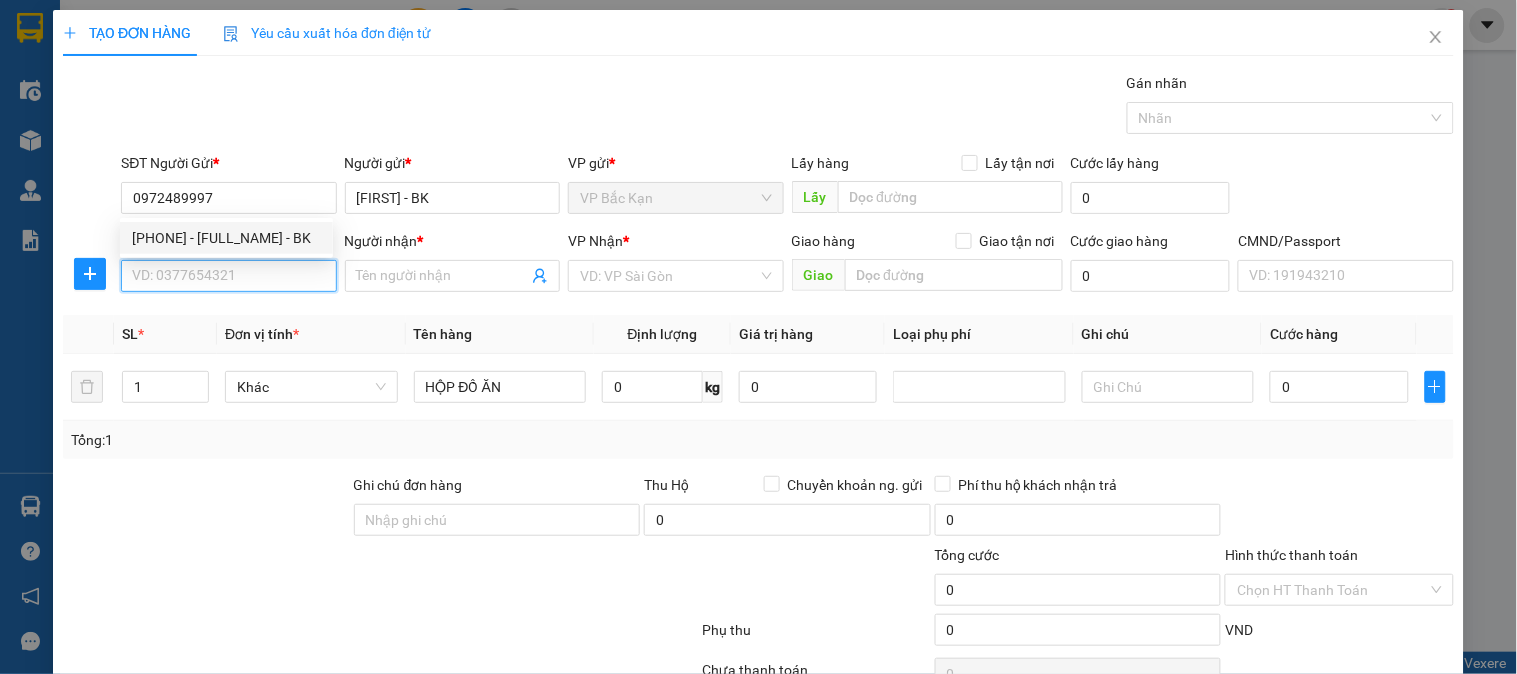 click on "SĐT Người Nhận  *" at bounding box center [228, 276] 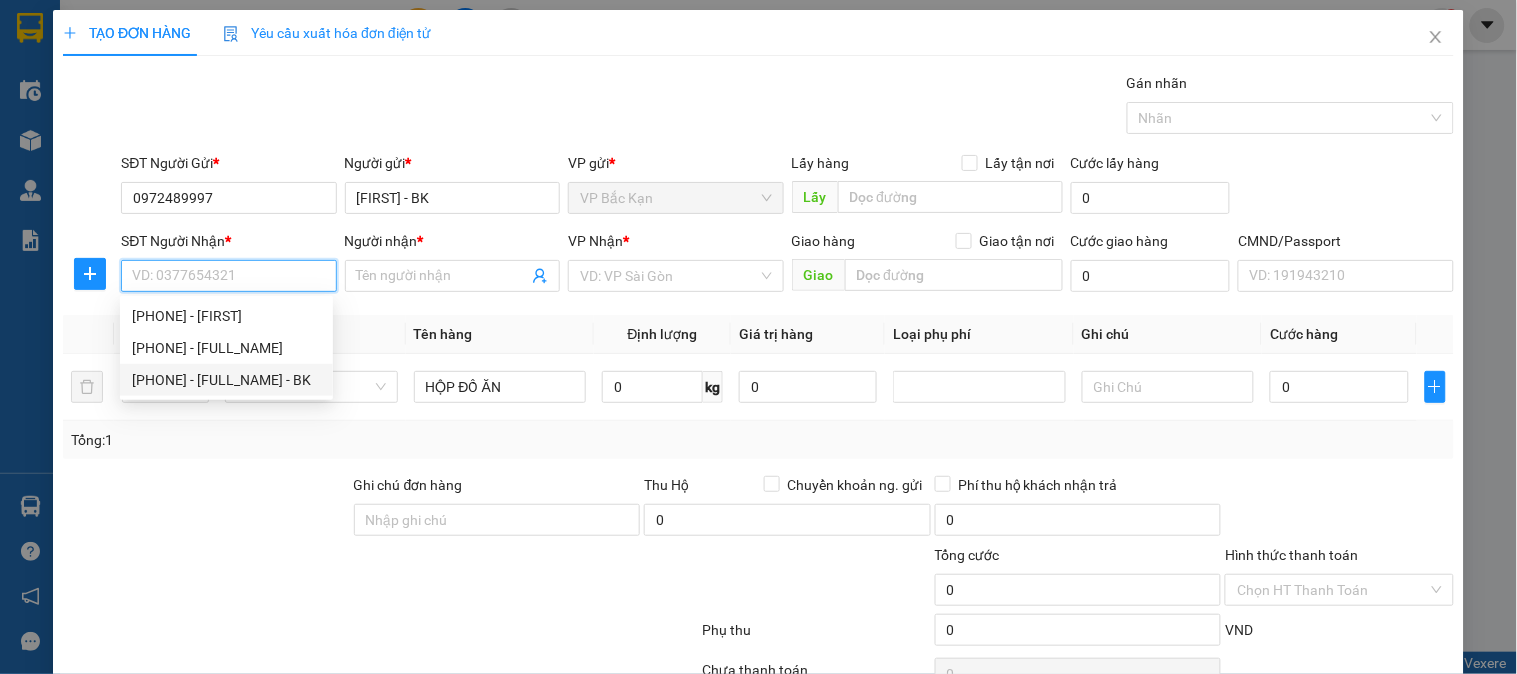 click on "[PHONE] - [FULL_NAME] - BK" at bounding box center [226, 380] 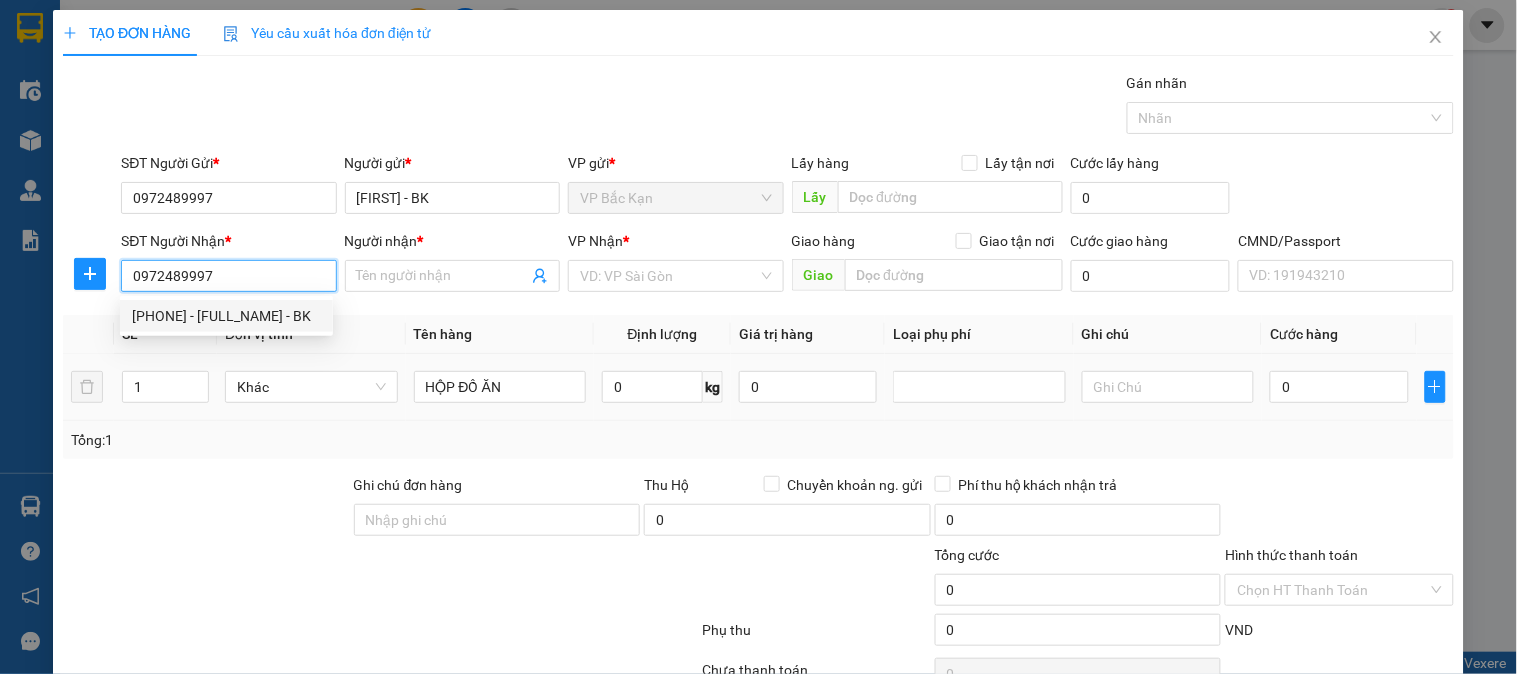 type on "[FIRST] - BK" 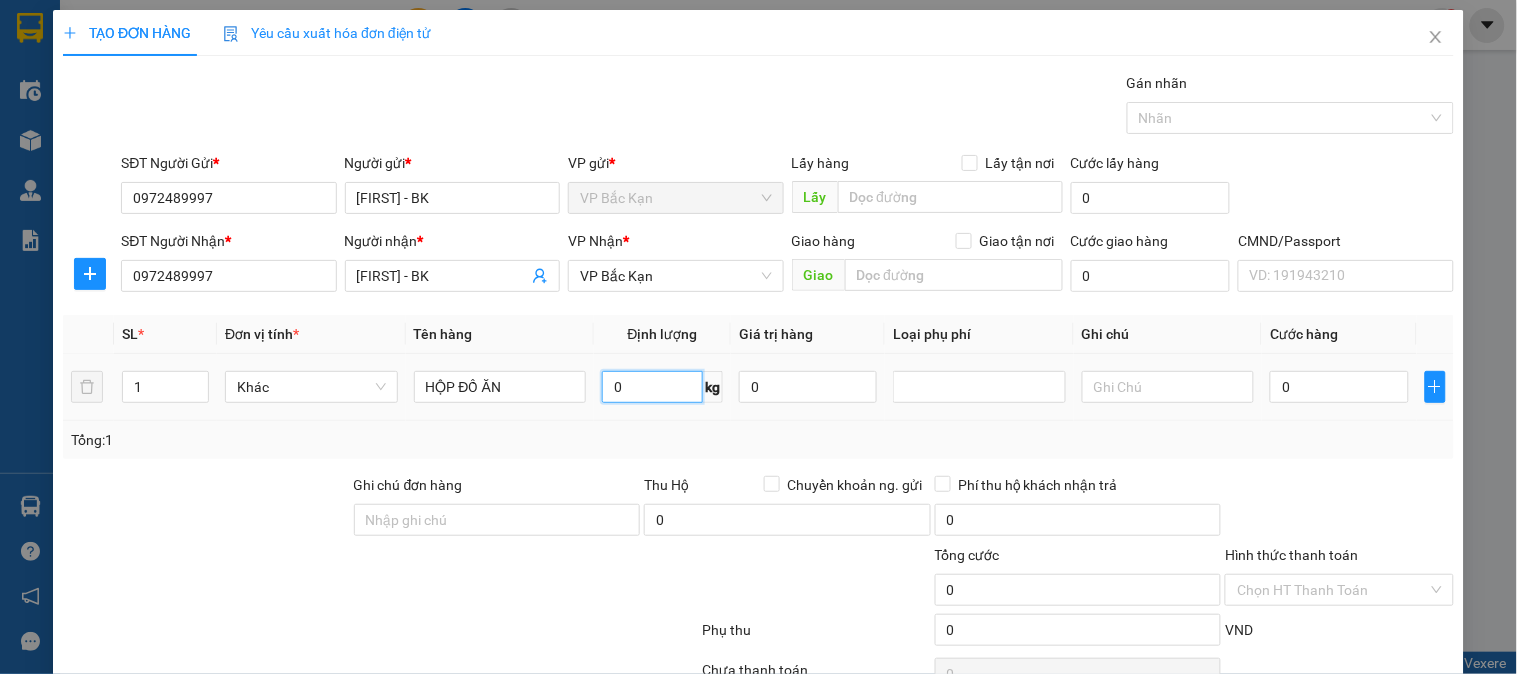 click on "0" at bounding box center [652, 387] 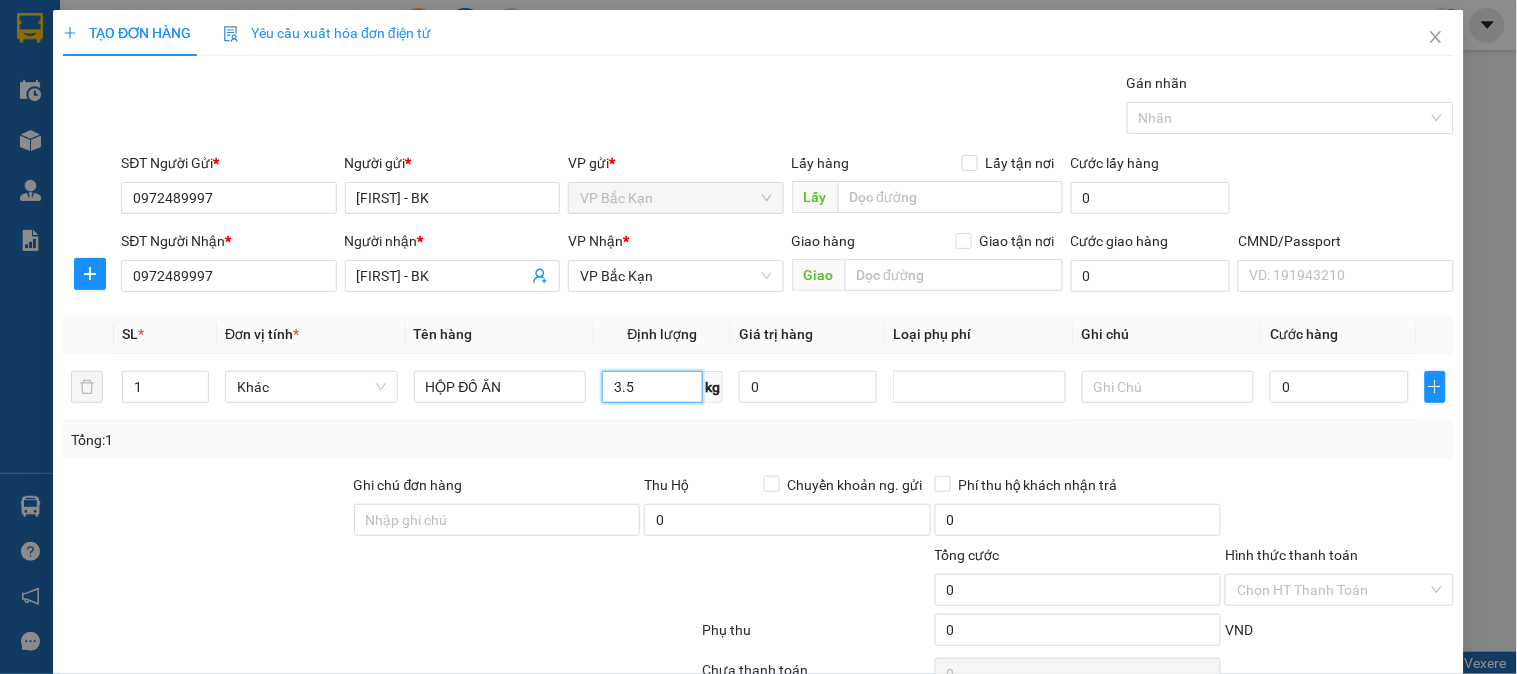 type on "3.5" 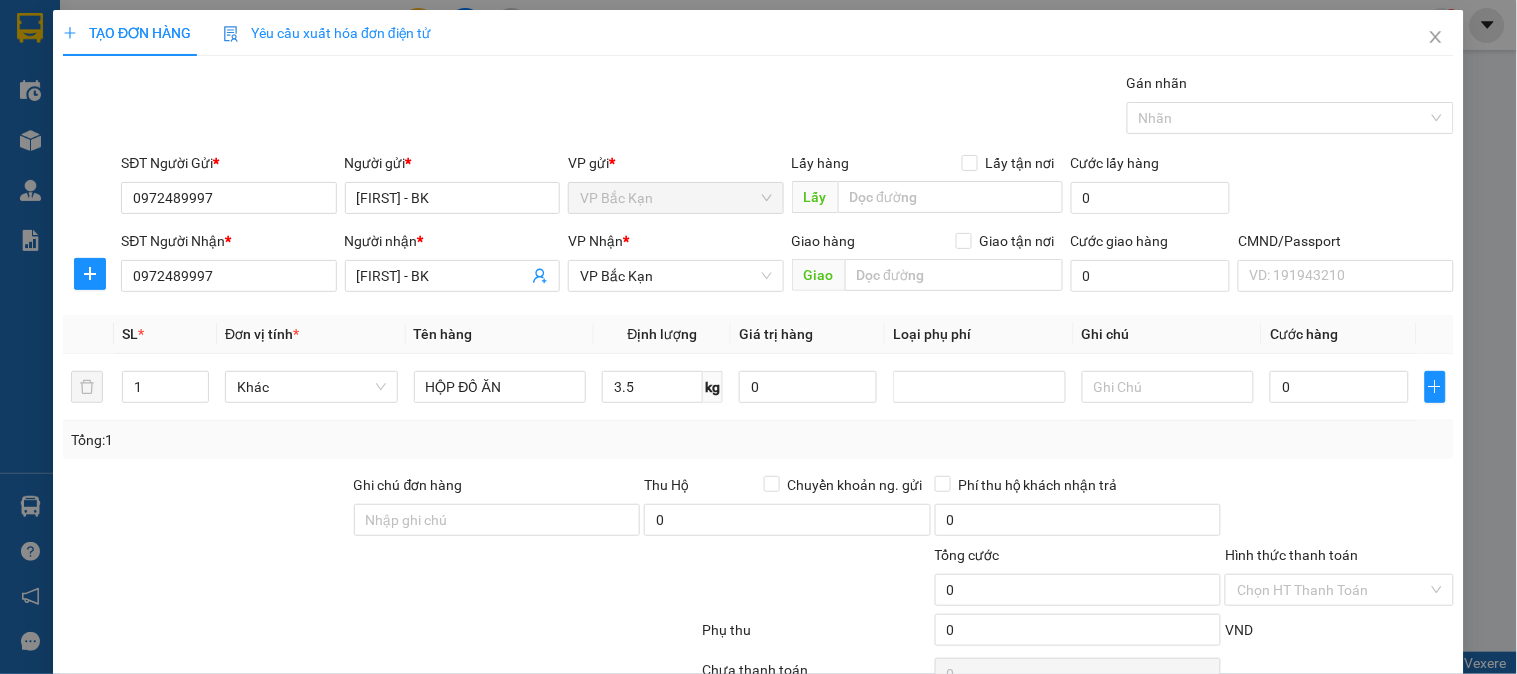 click on "Gói vận chuyển  * Tiêu chuẩn Gán nhãn   Nhãn" at bounding box center (787, 107) 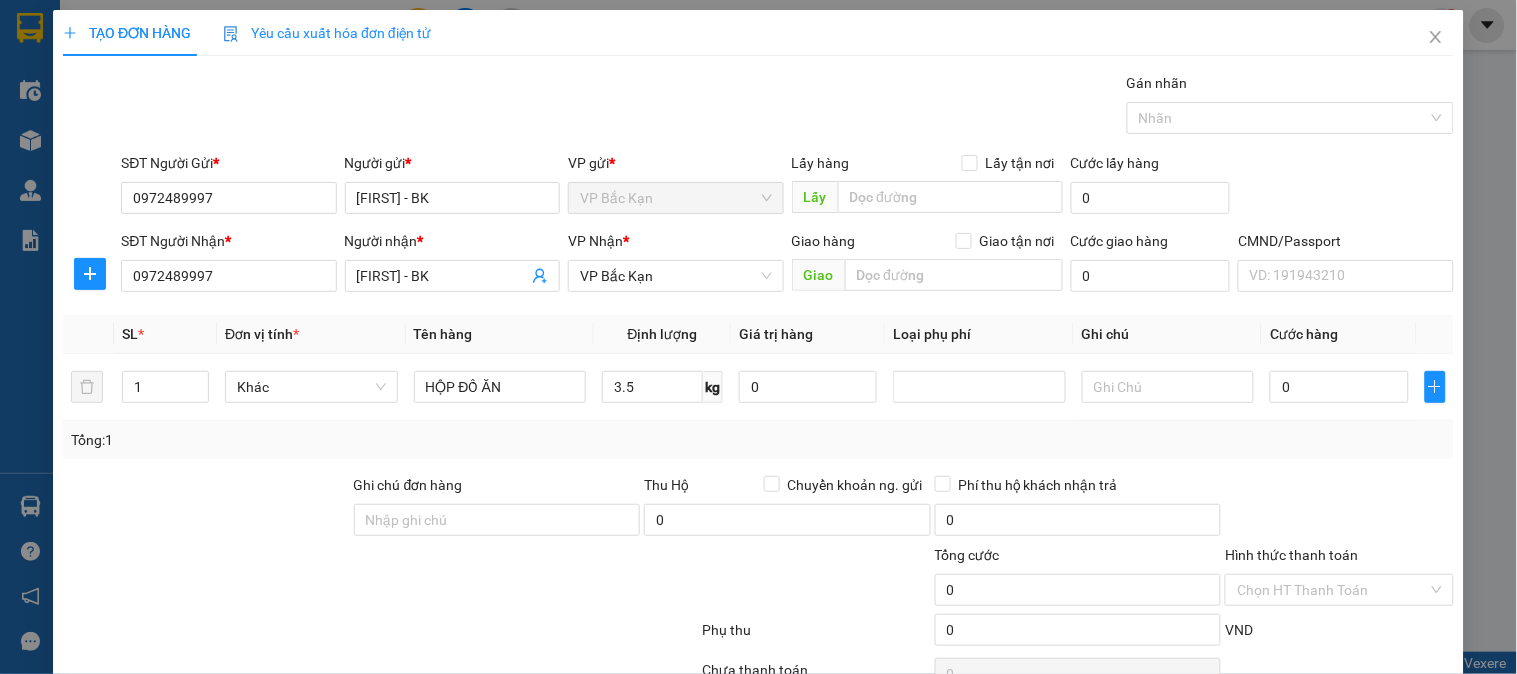 click on "Gói vận chuyển  * Tiêu chuẩn Gán nhãn   Nhãn" at bounding box center [787, 107] 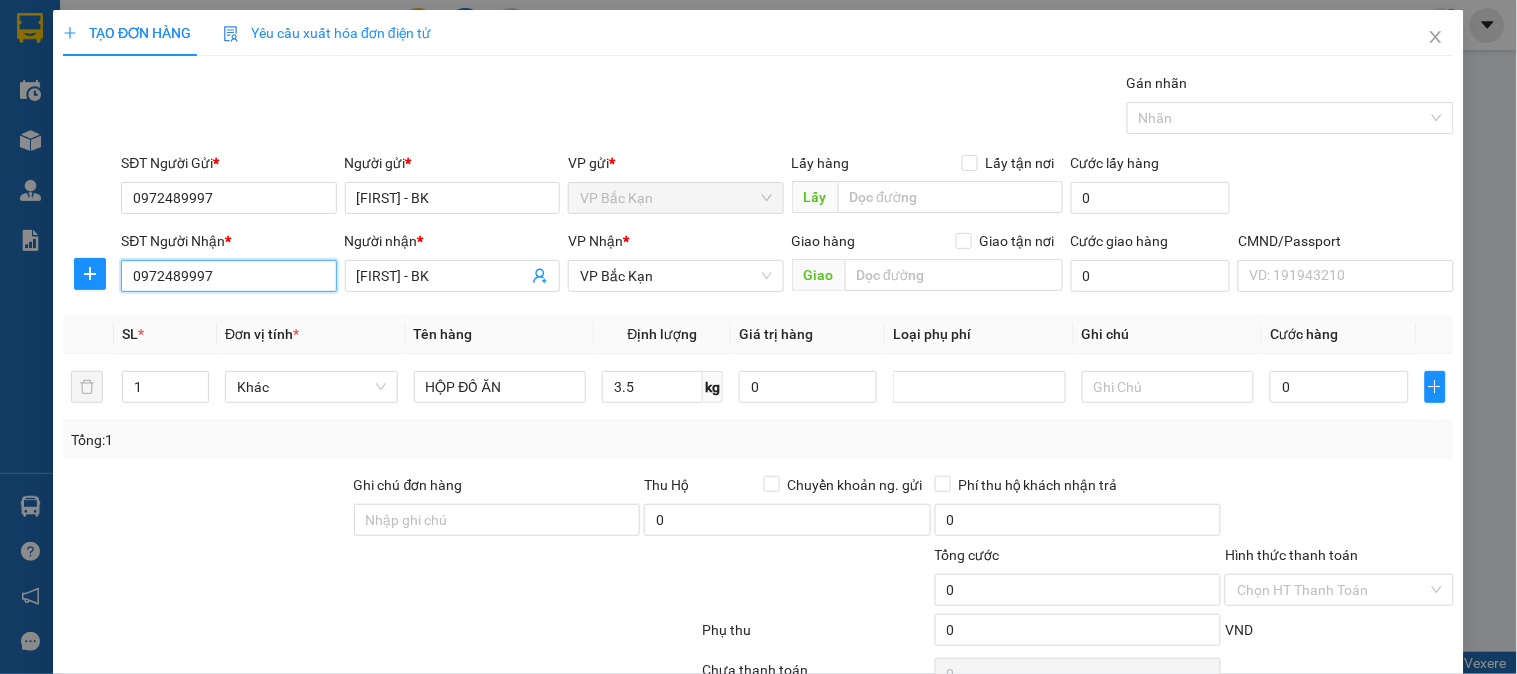 click on "0972489997" at bounding box center [228, 276] 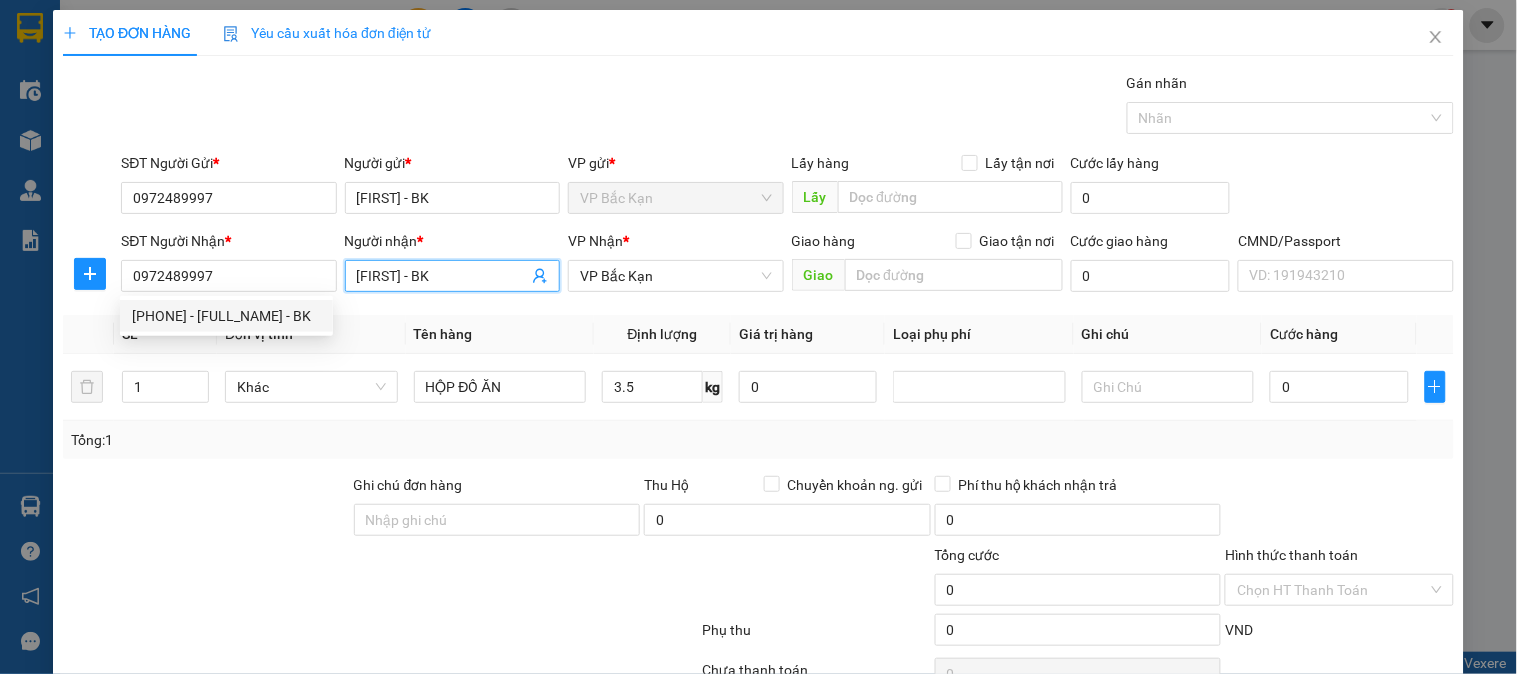 click 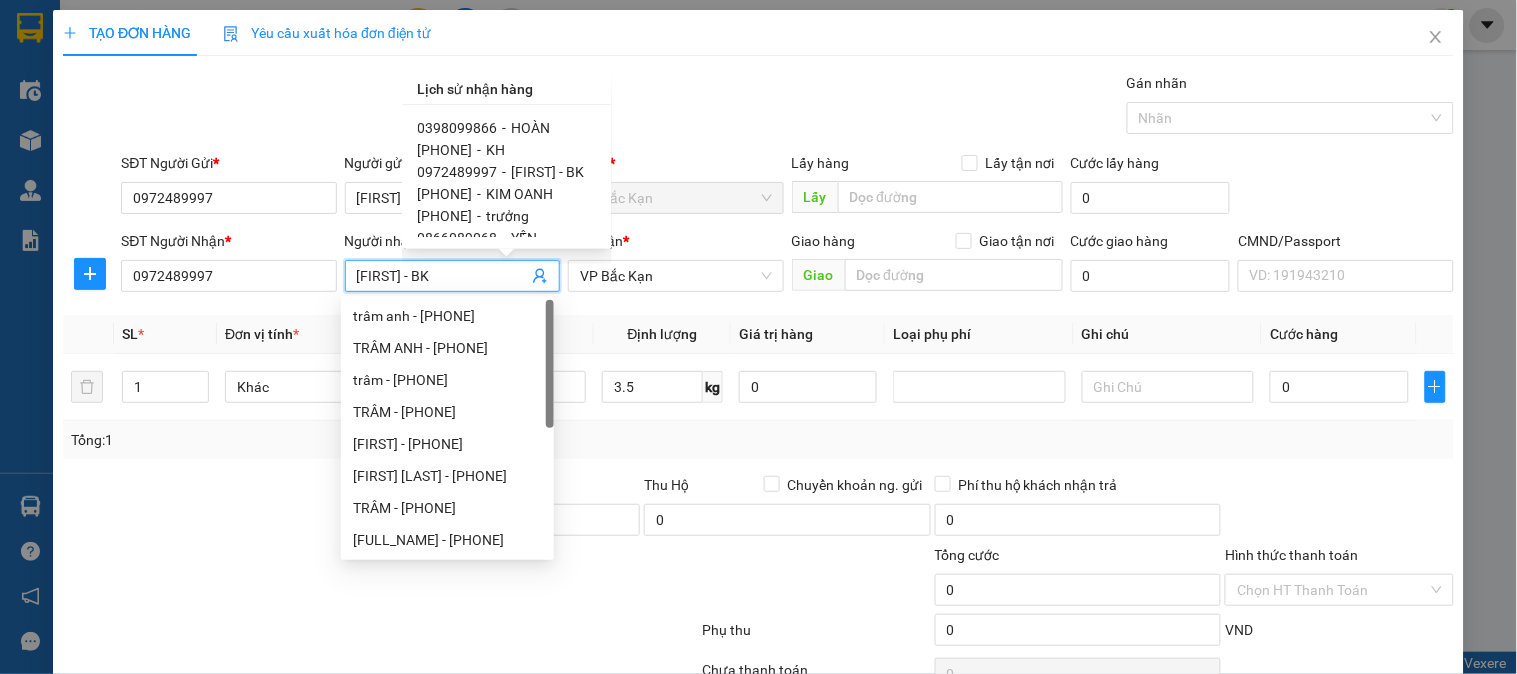 click on "[PHONE] - [FIRST]" at bounding box center (507, 128) 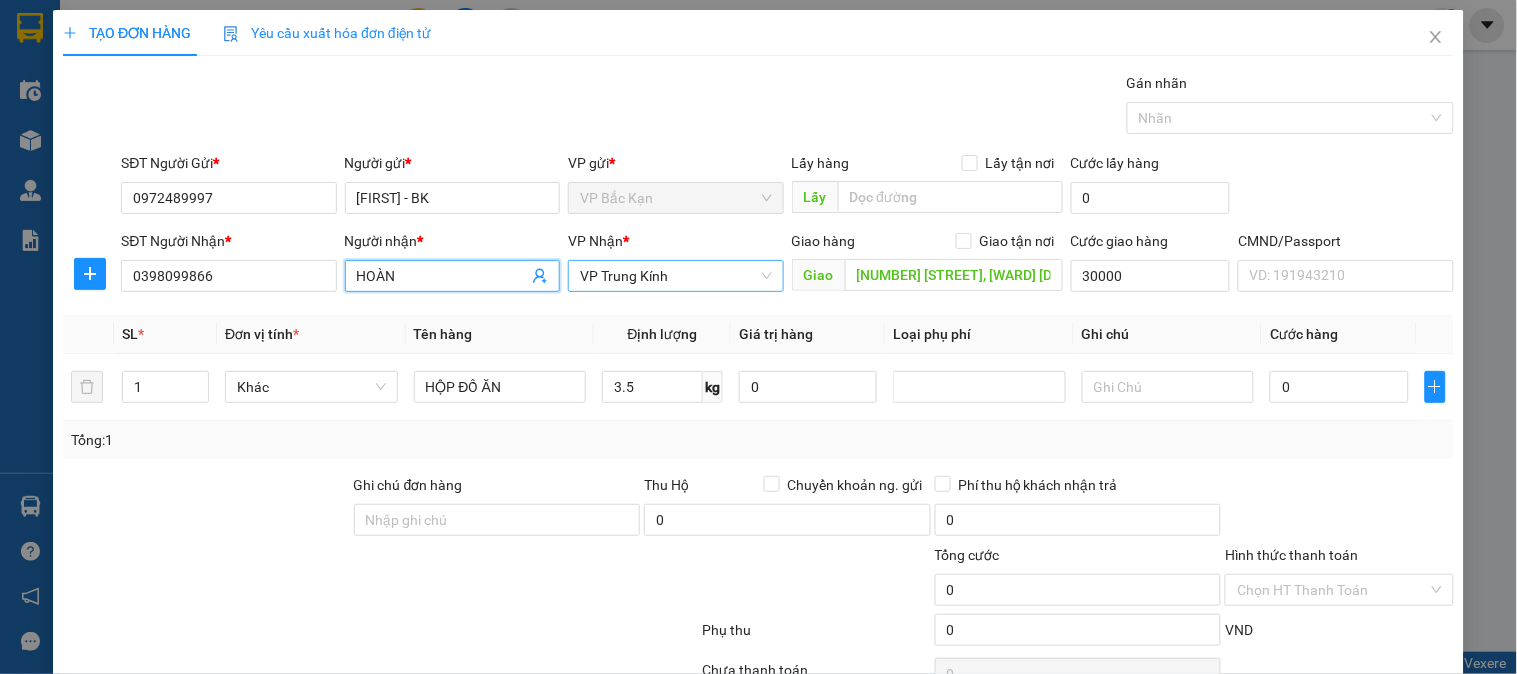 click on "VP Trung Kính" at bounding box center (675, 276) 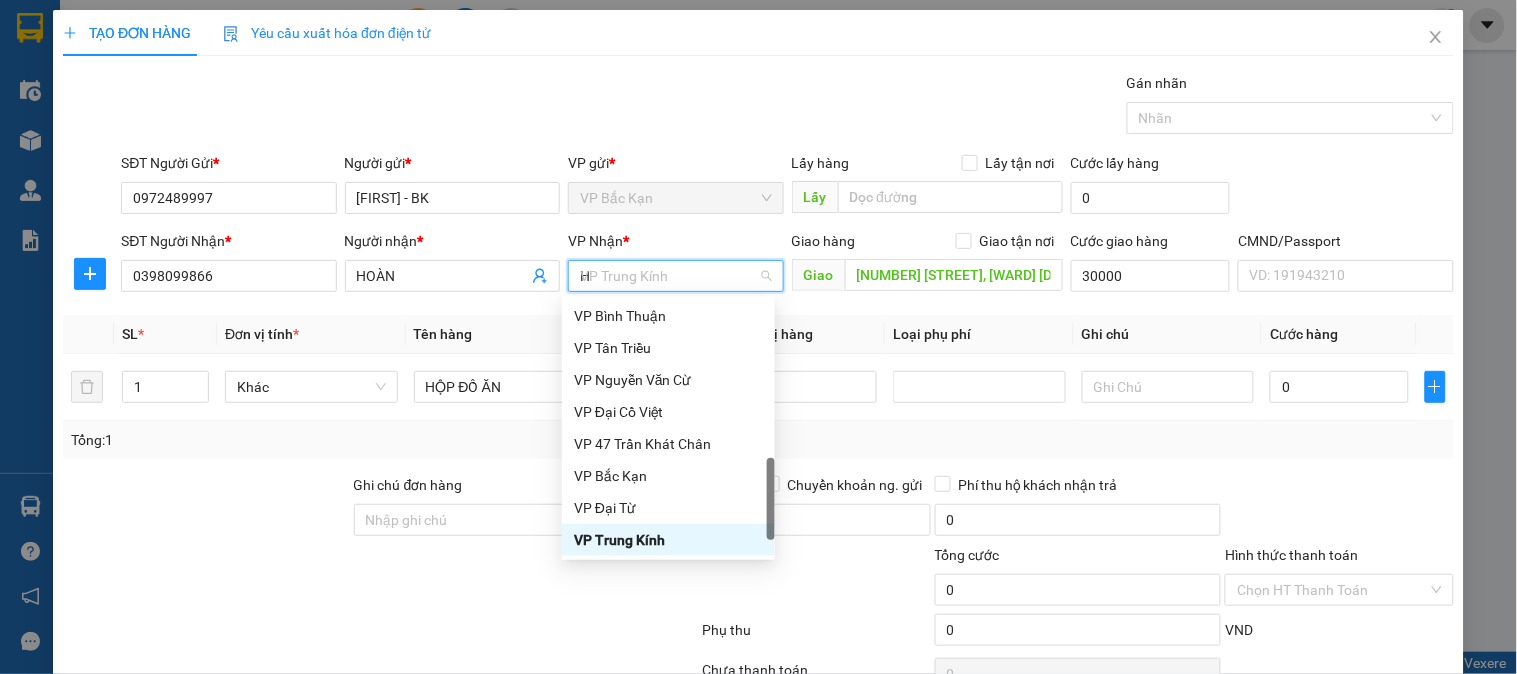 scroll, scrollTop: 264, scrollLeft: 0, axis: vertical 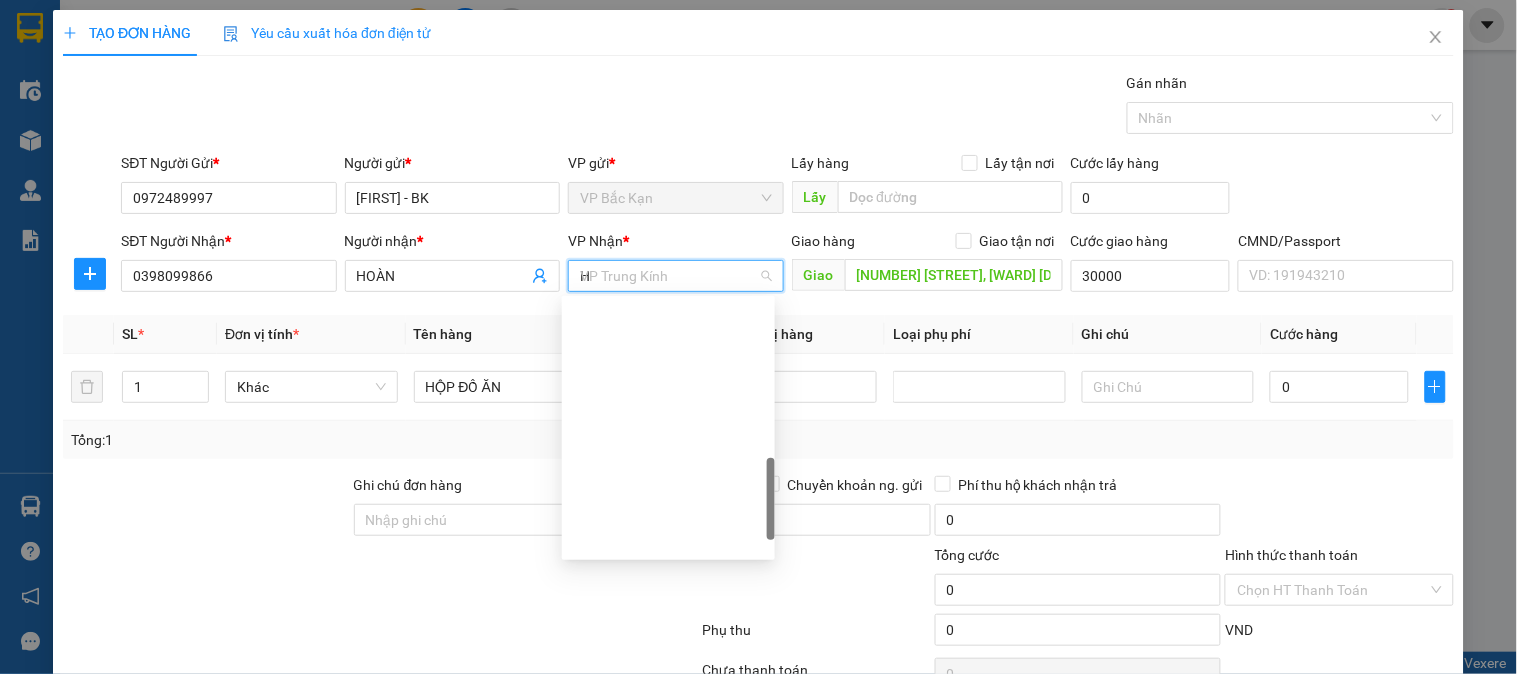 type on "HO" 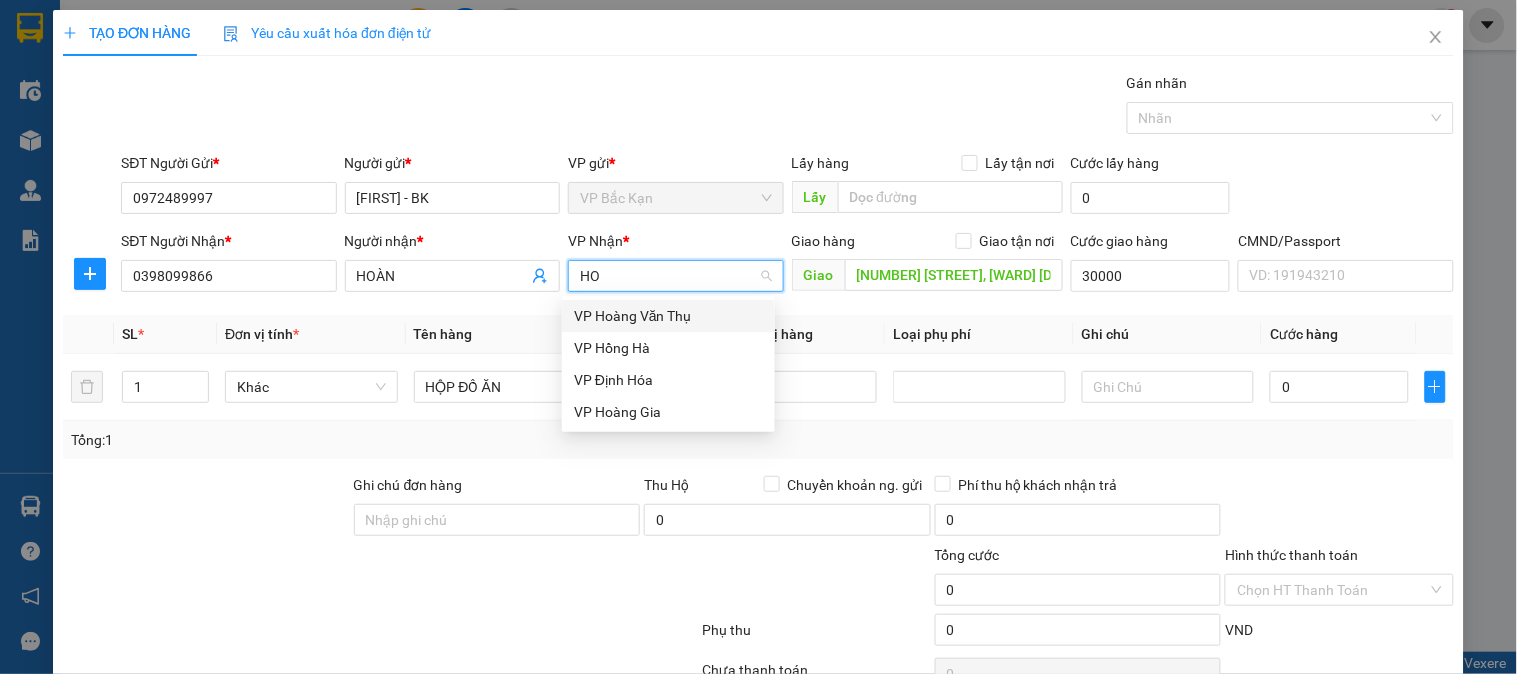 scroll, scrollTop: 0, scrollLeft: 0, axis: both 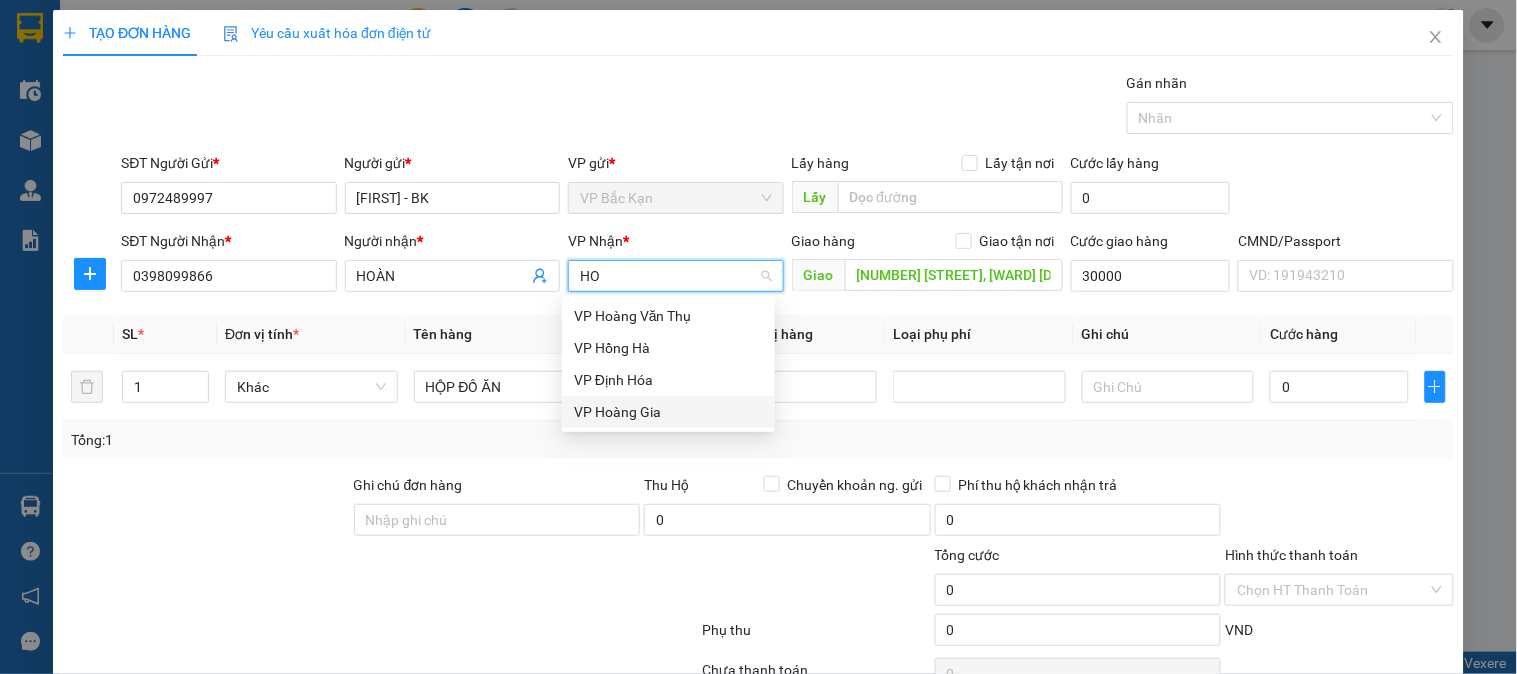 click on "VP Hoàng Gia" at bounding box center [668, 412] 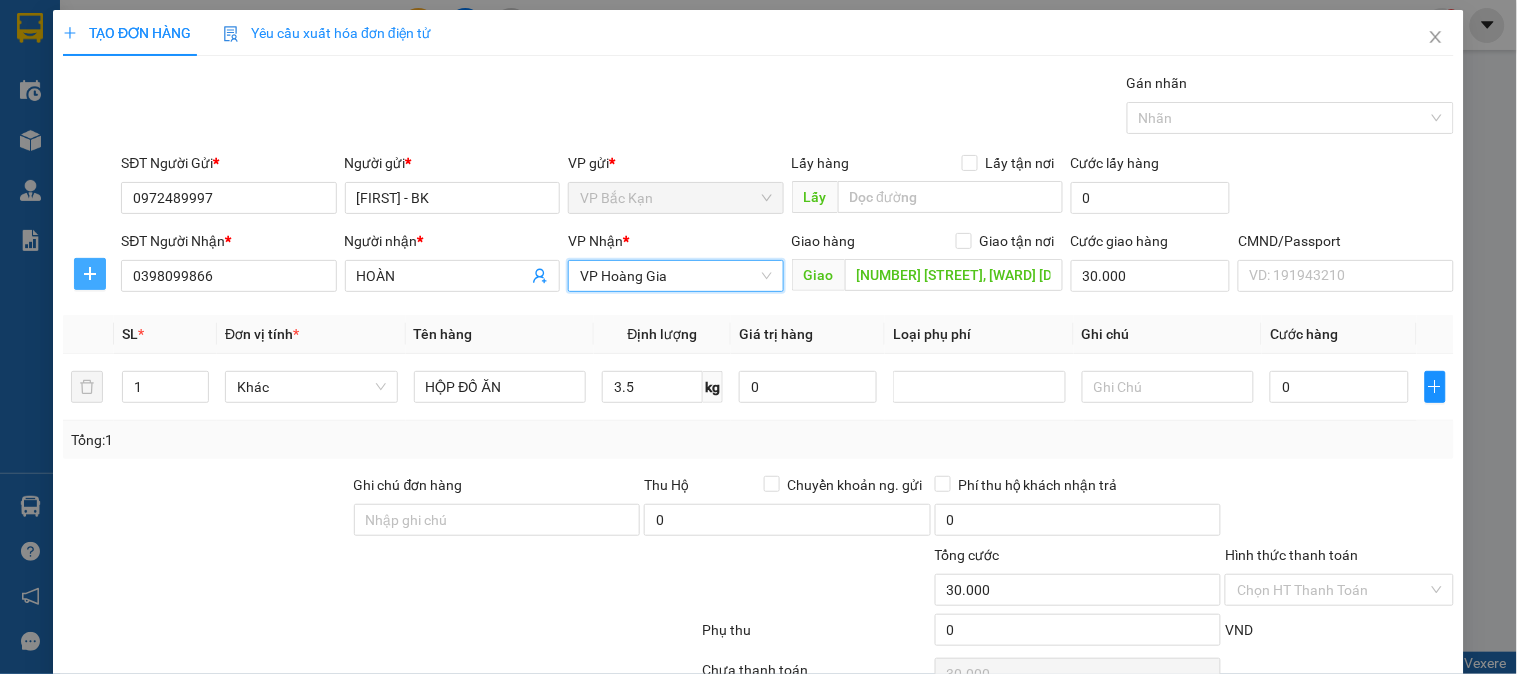 click 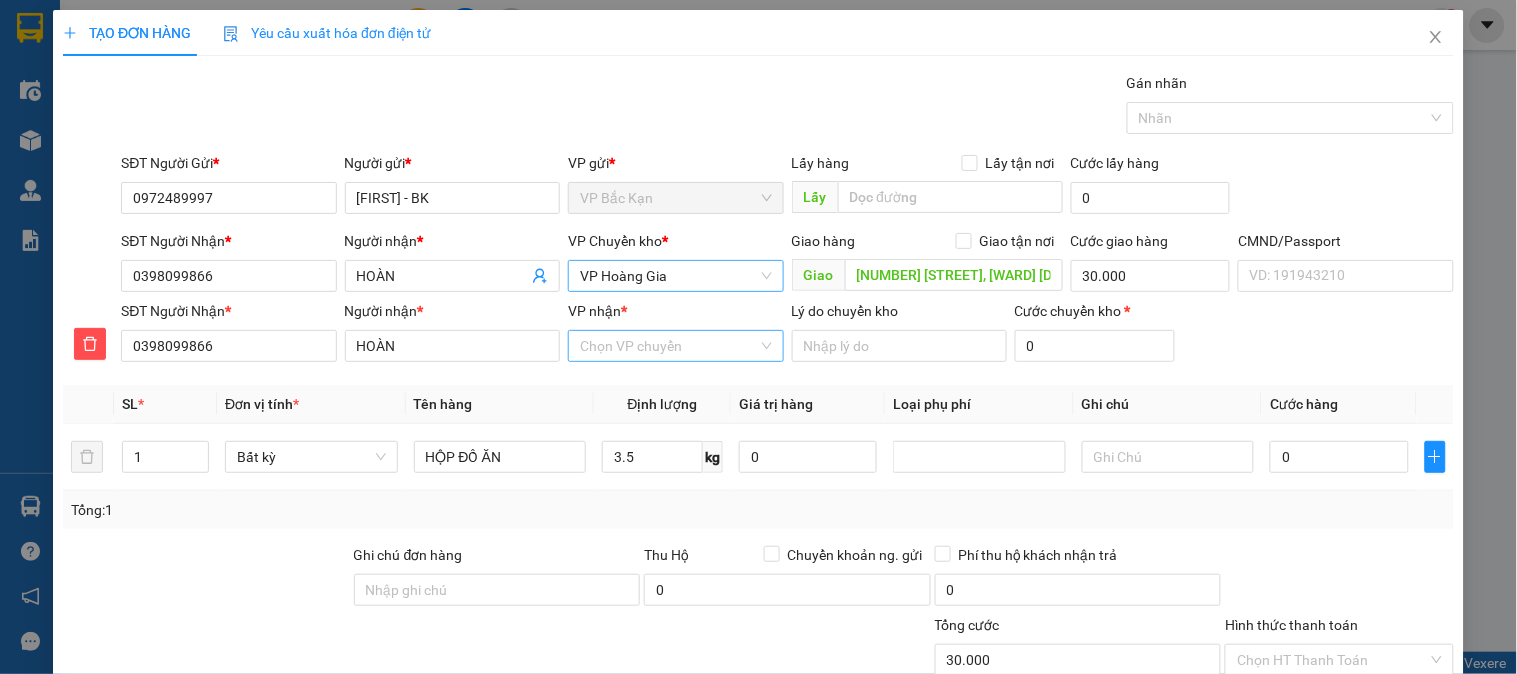 click on "VP nhận  *" at bounding box center [668, 346] 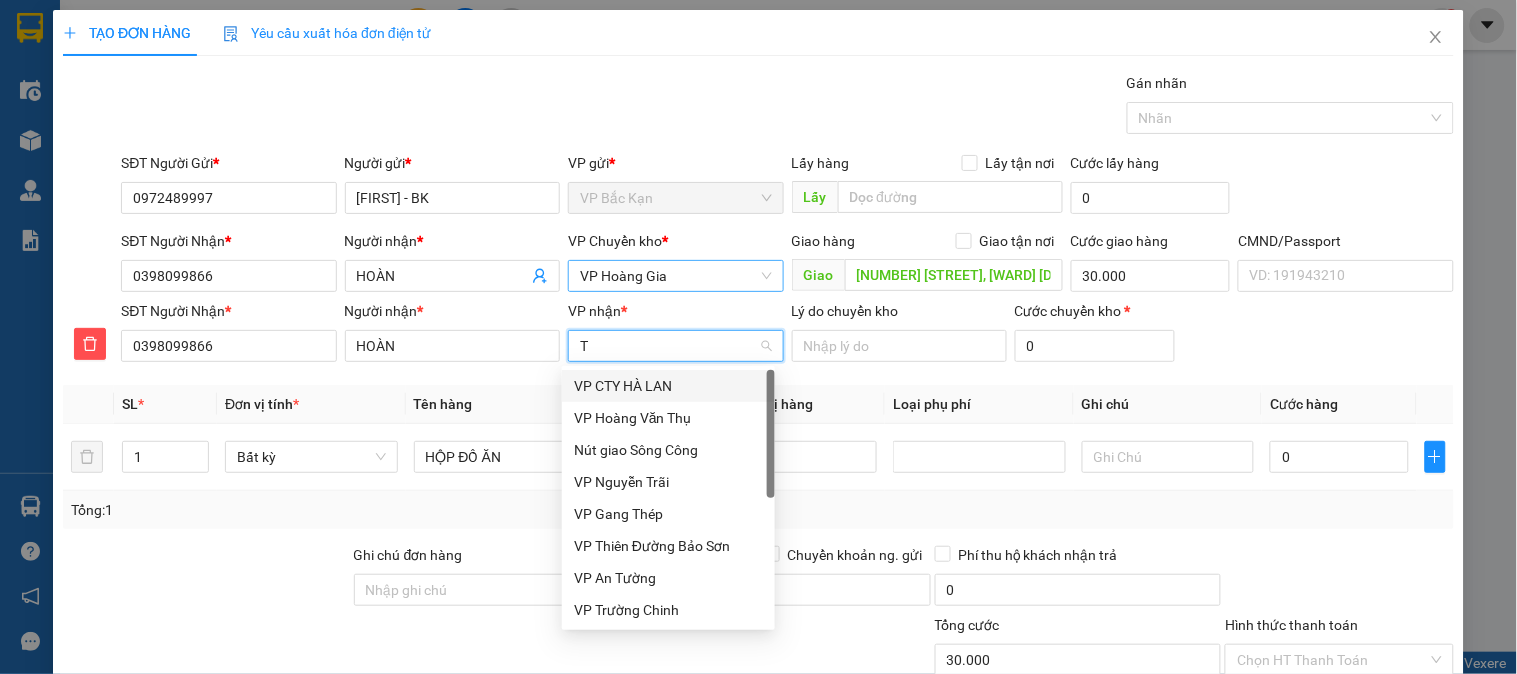 type on "TR" 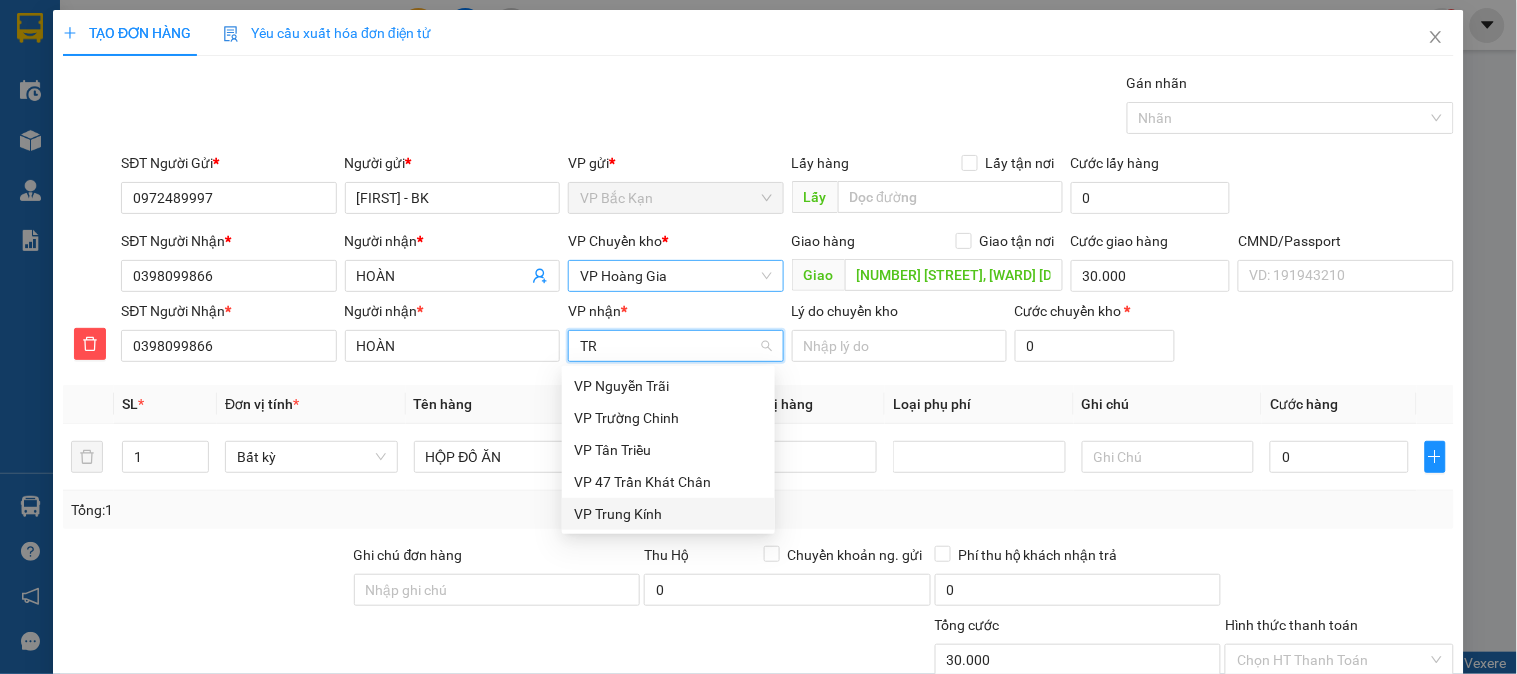 click on "VP Trung Kính" at bounding box center [668, 514] 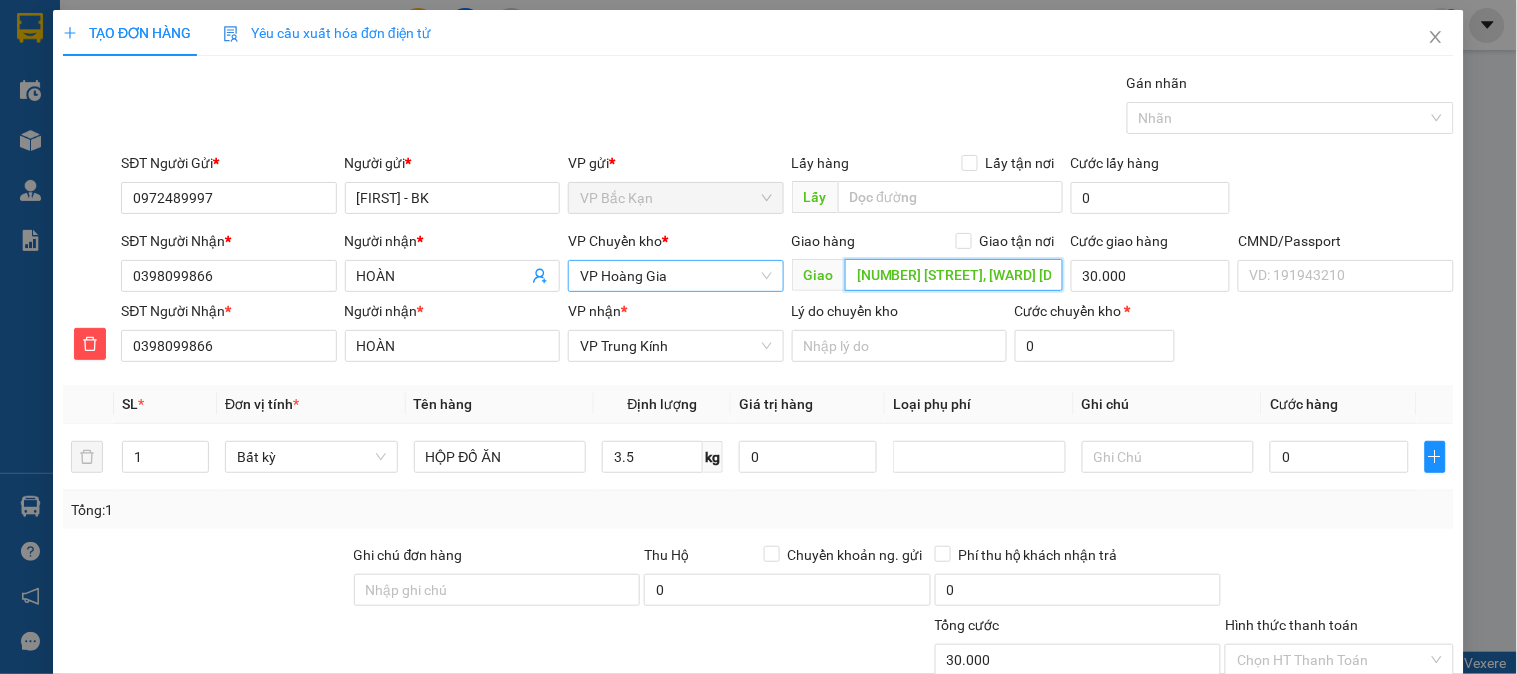 click on "[NUMBER] [STREET], [WARD] [DISTRICT], [CITY] [PROVINCE]" at bounding box center (954, 275) 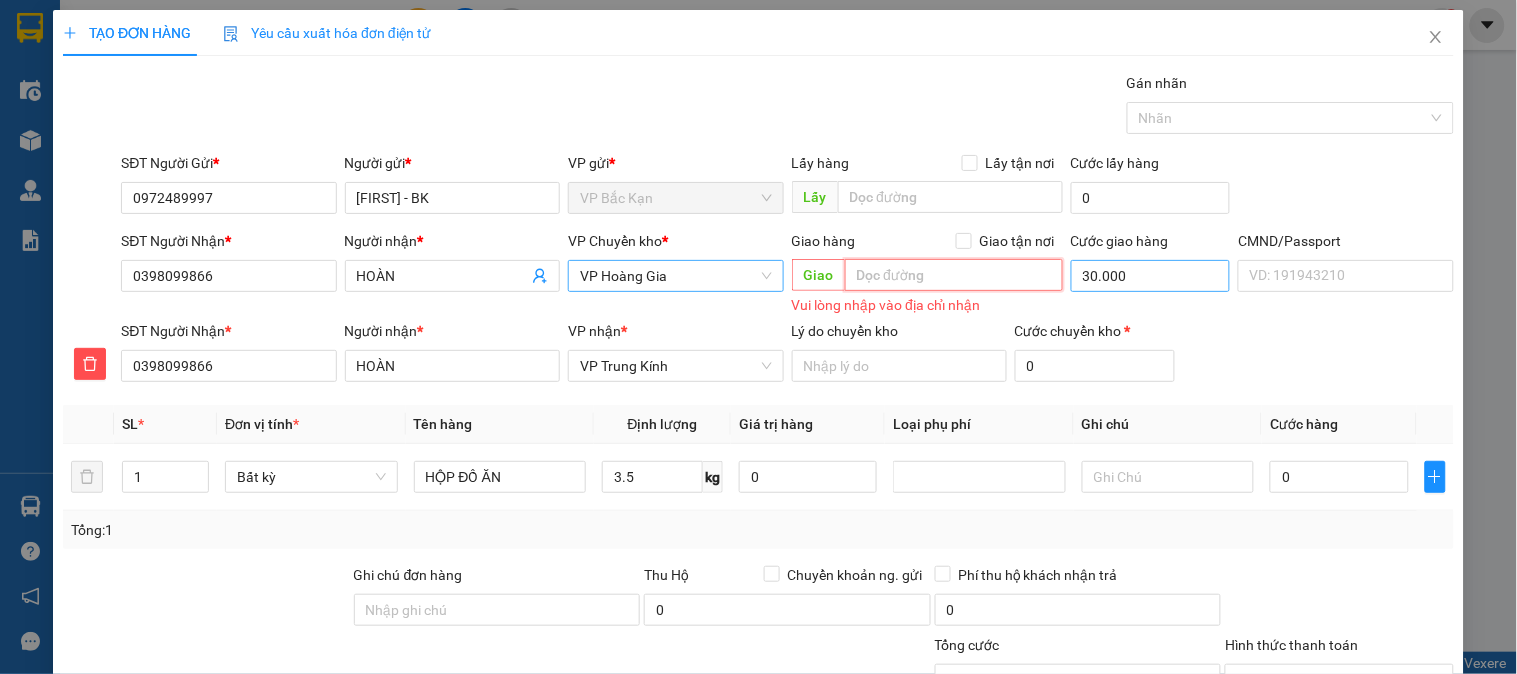 type 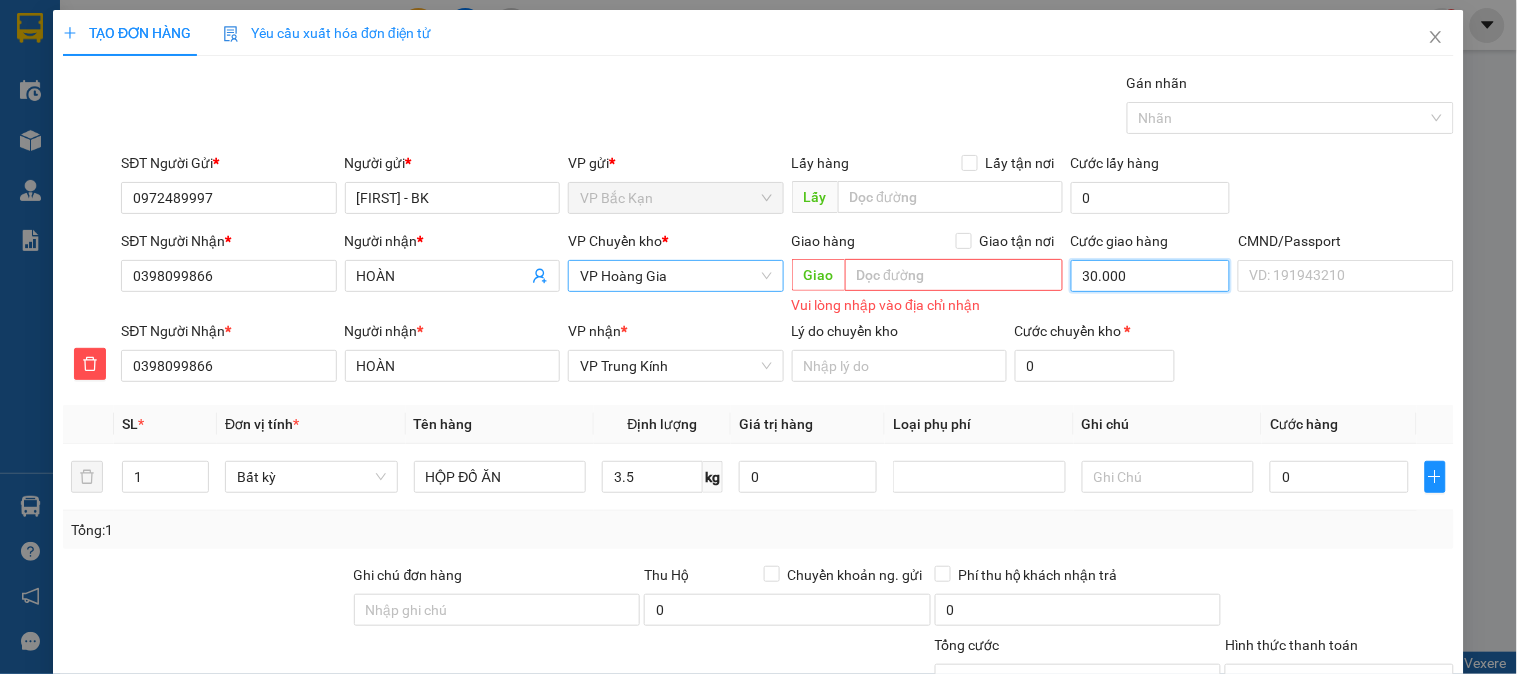 click on "30.000" at bounding box center [1151, 276] 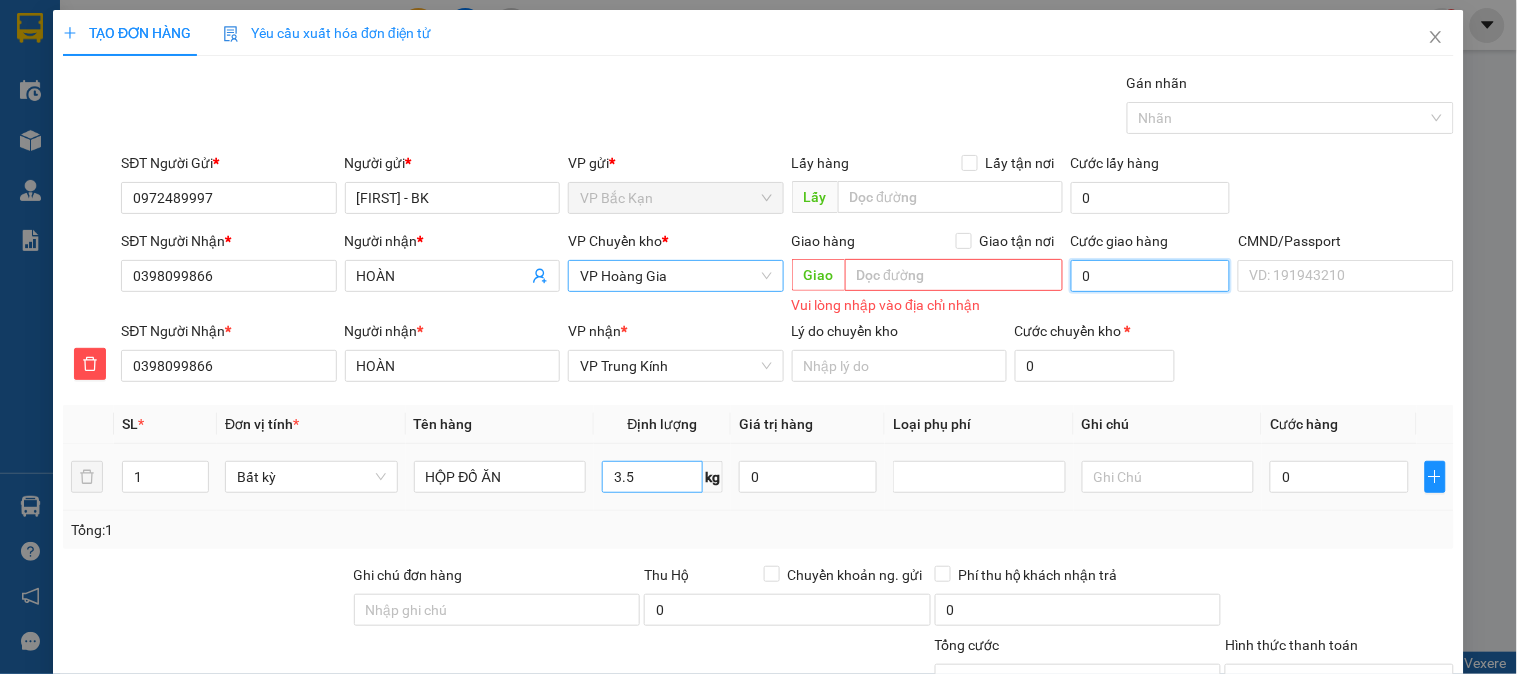 type on "0" 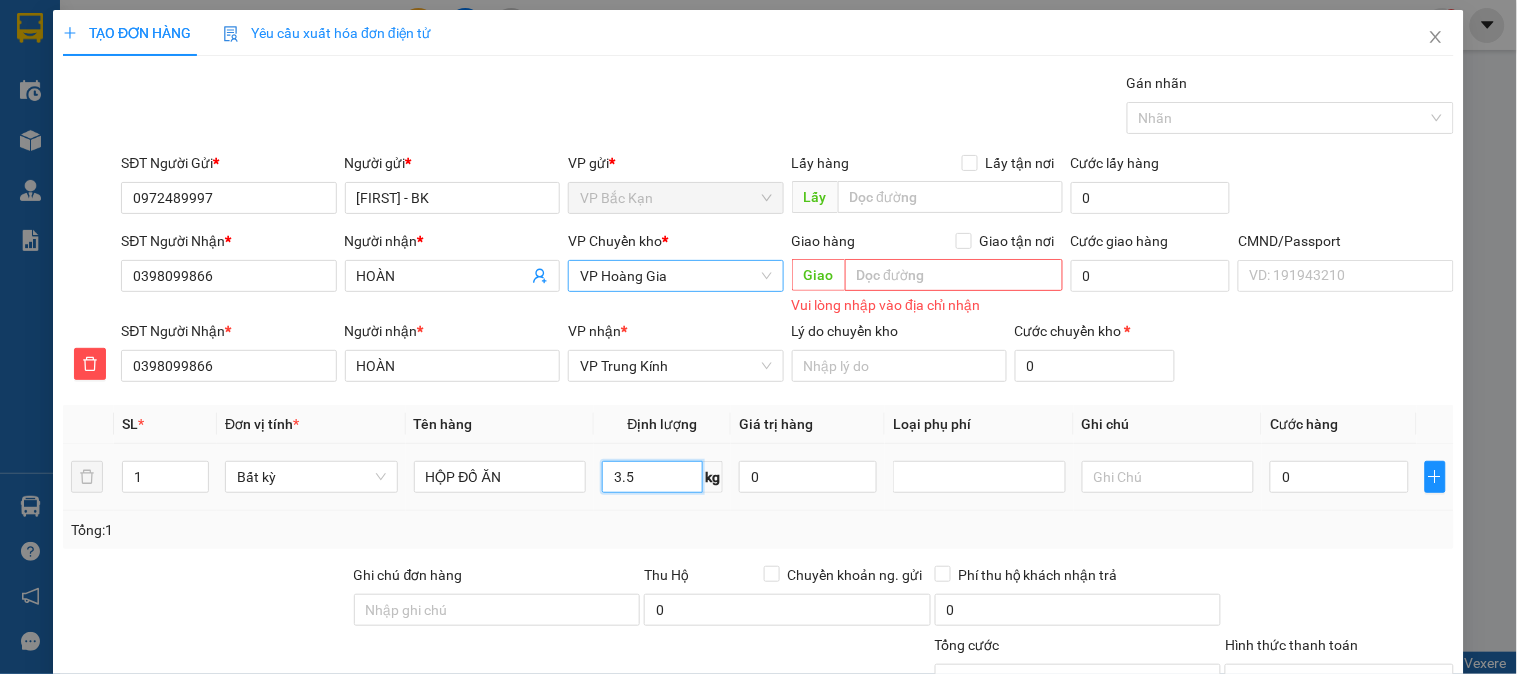 drag, startPoint x: 657, startPoint y: 482, endPoint x: 645, endPoint y: 517, distance: 37 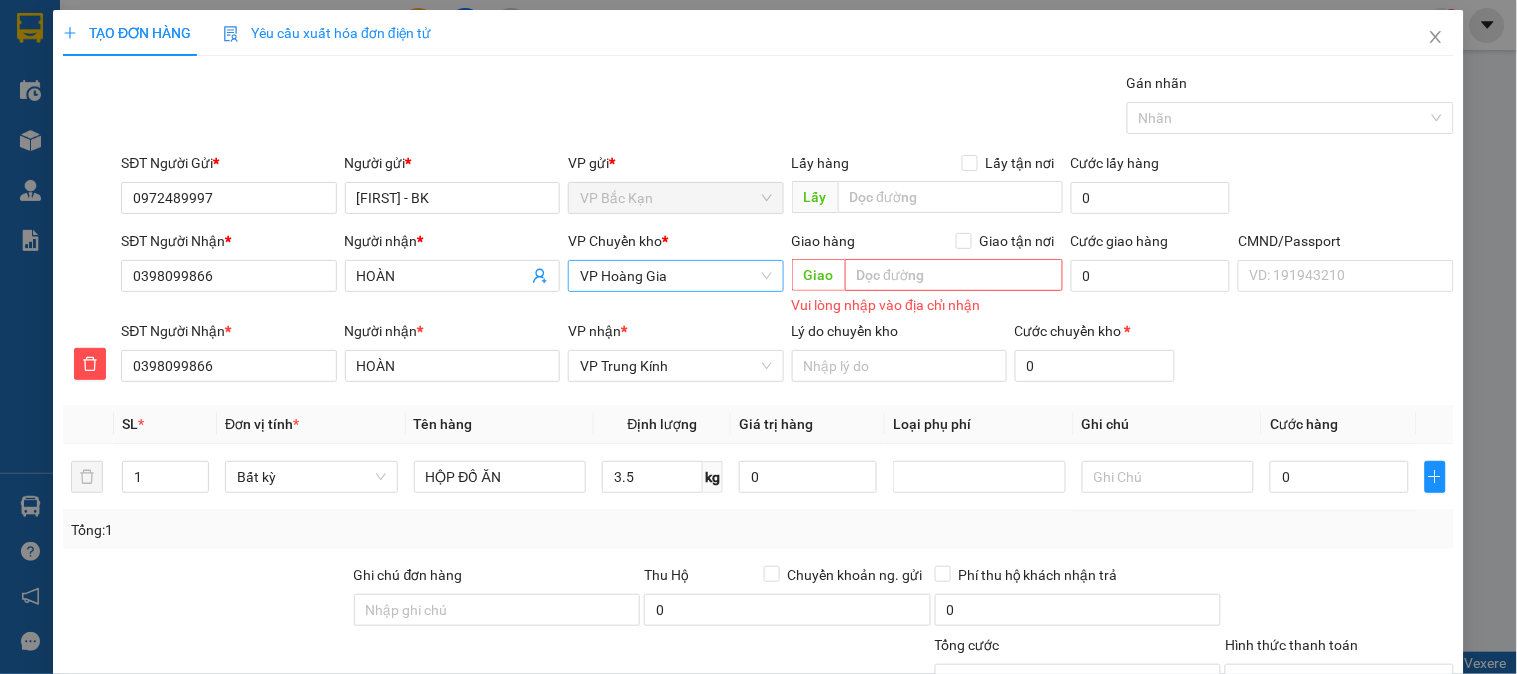 drag, startPoint x: 644, startPoint y: 520, endPoint x: 974, endPoint y: 520, distance: 330 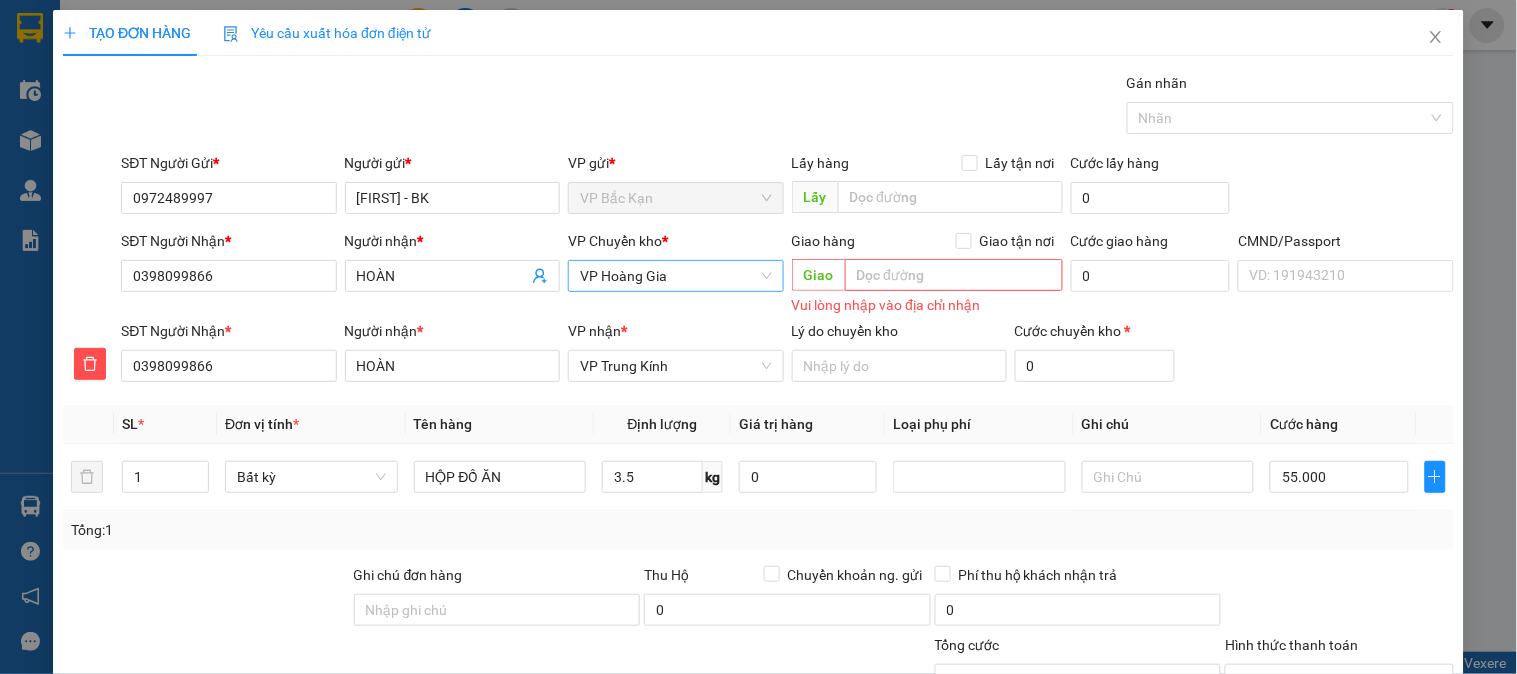 type on "55.000" 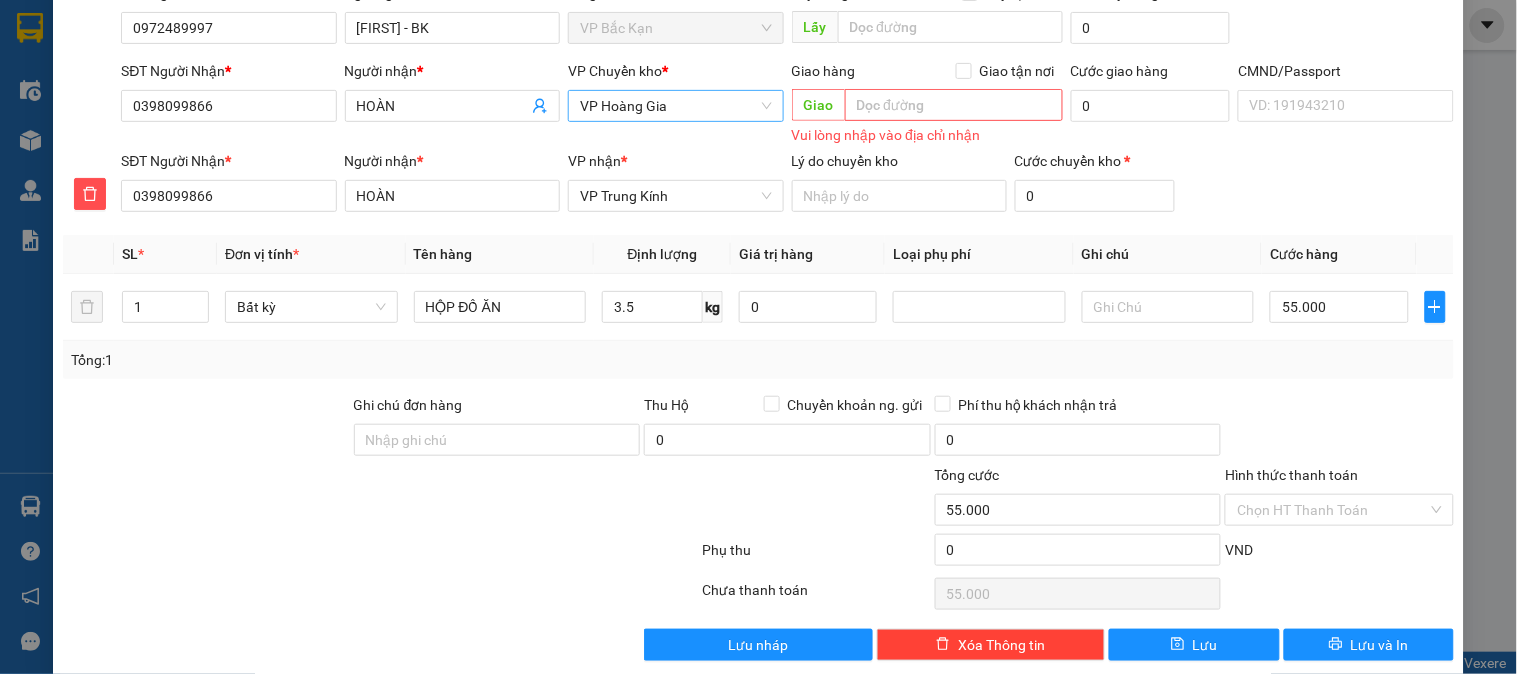 scroll, scrollTop: 195, scrollLeft: 0, axis: vertical 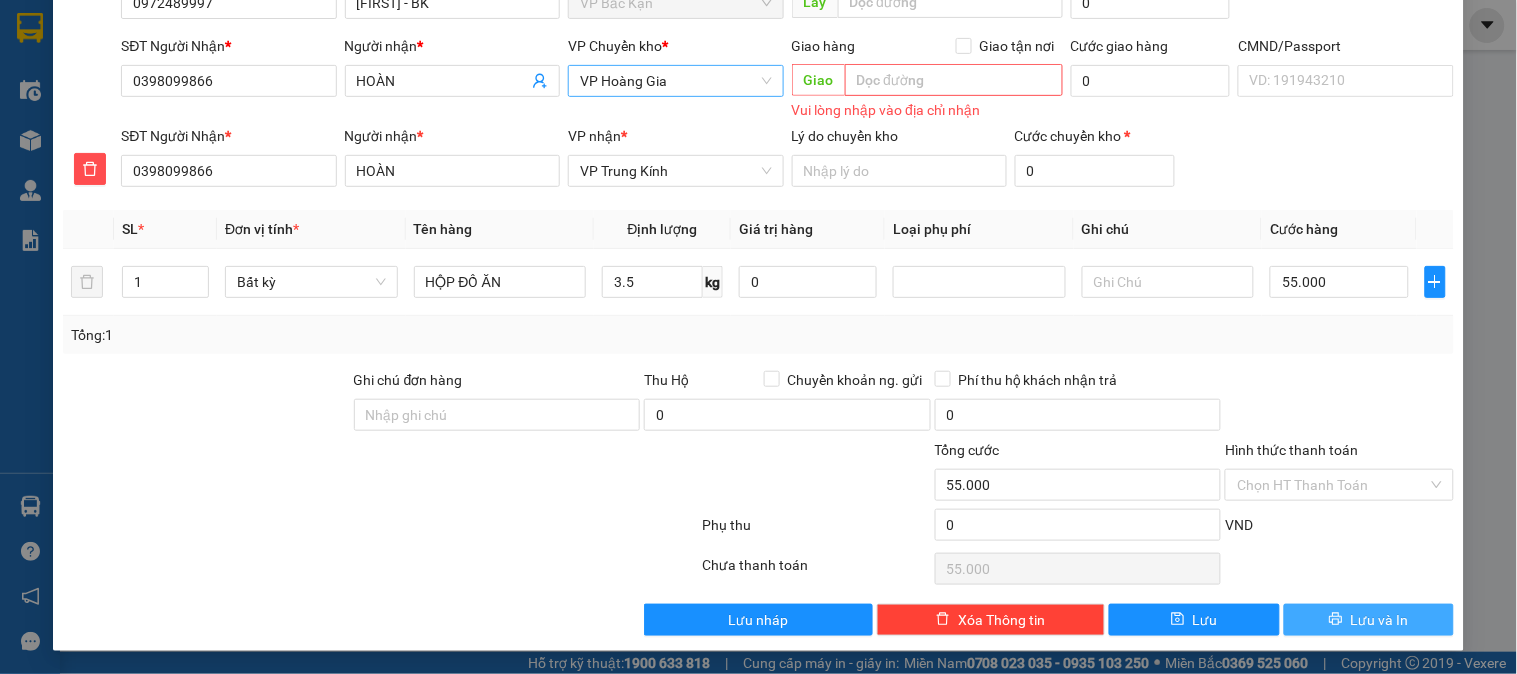 click on "Lưu và In" at bounding box center [1380, 620] 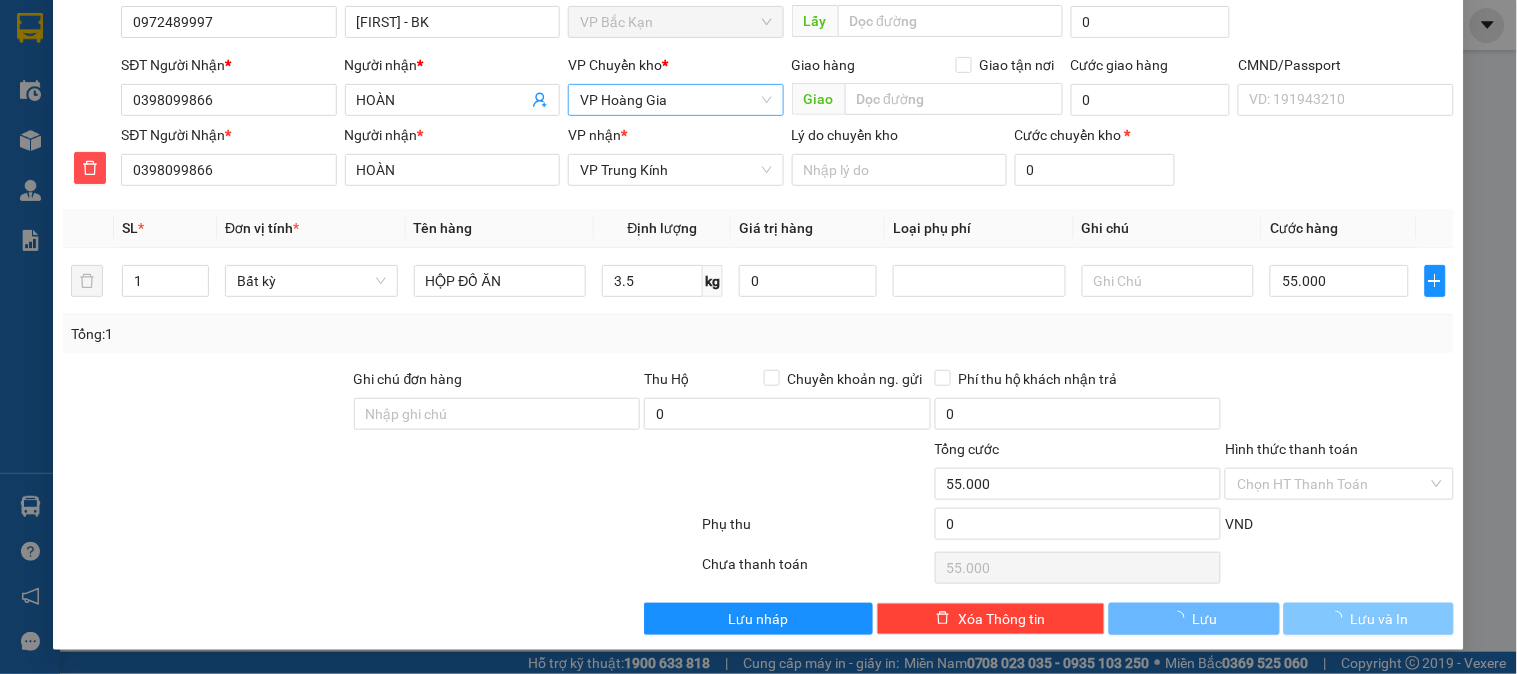 scroll, scrollTop: 176, scrollLeft: 0, axis: vertical 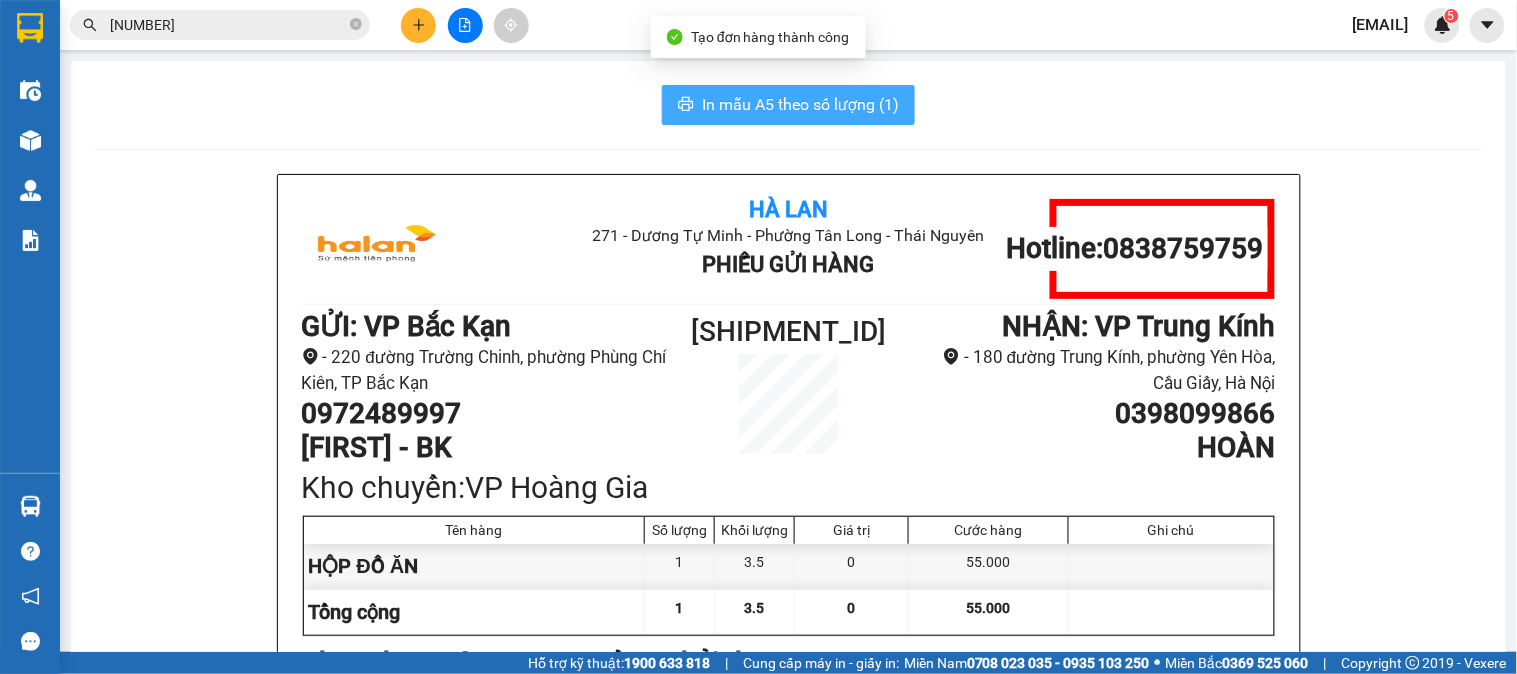 click on "In mẫu A5 theo số lượng
(1)" at bounding box center (800, 104) 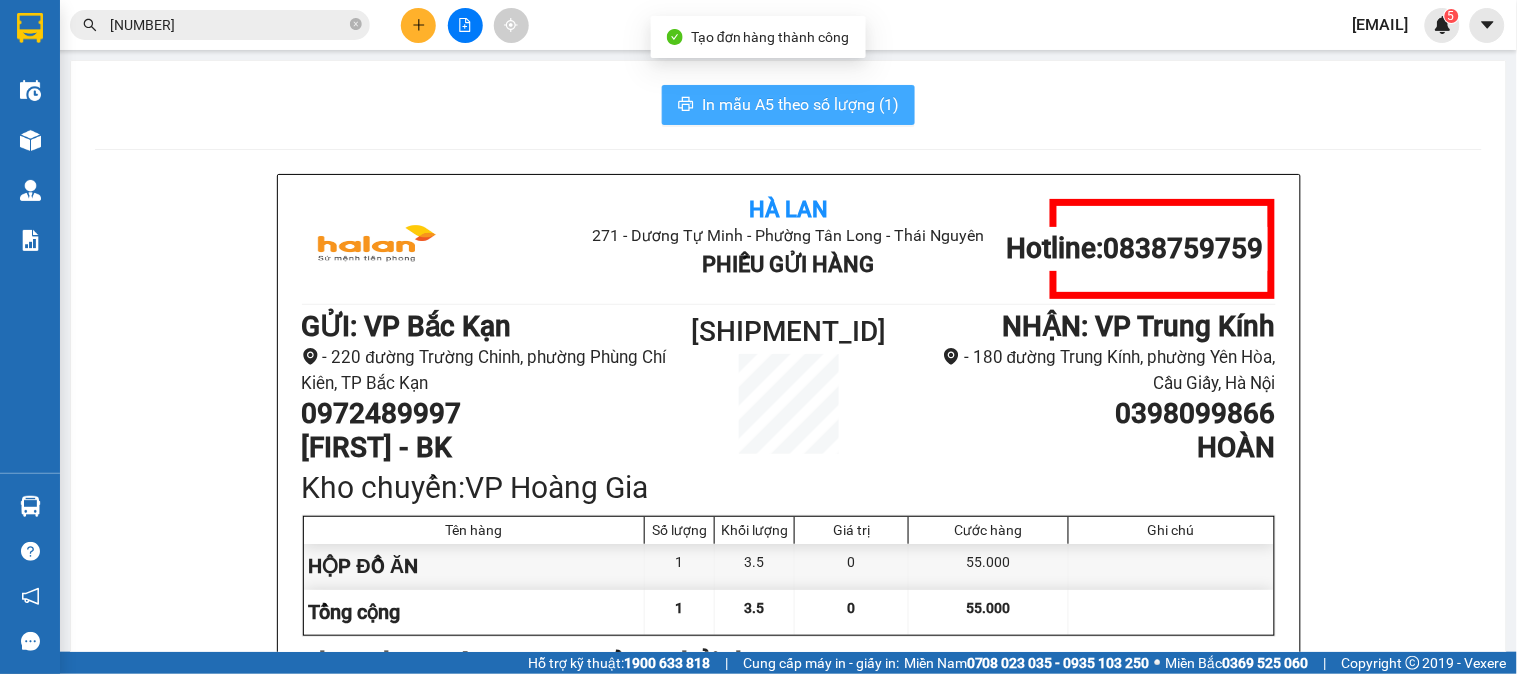 scroll, scrollTop: 0, scrollLeft: 0, axis: both 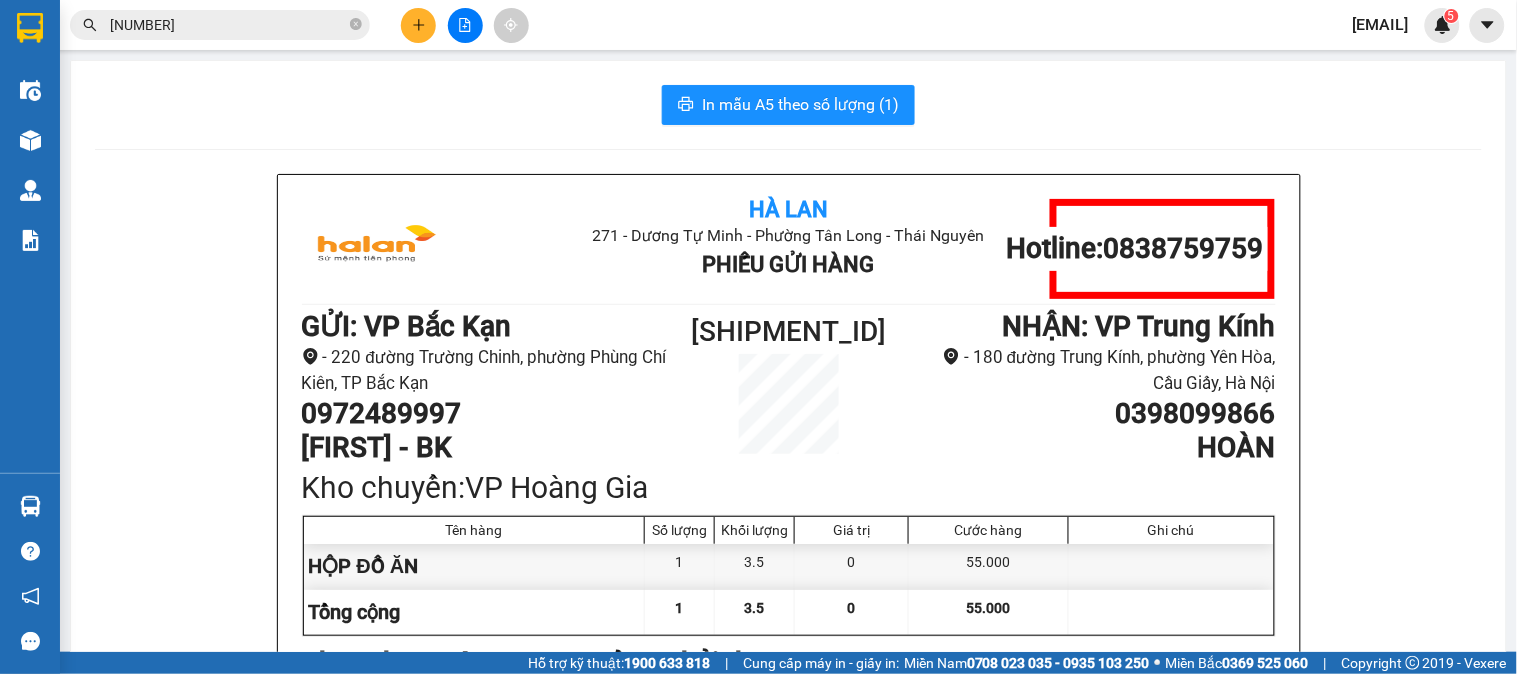 click on "In mẫu A5 theo số lượng
(1) Hà Lan [NUMBER] - [STREET] - [WARD] - [CITY] Phiếu Gửi Hàng Hotline:  [PHONE] GỬI :   VP Bắc Kạn   - [NUMBER] [STREET], [WARD], [CITY] [PHONE] [FIRST] - BK [SHIPMENT_ID] NHẬN :   VP Trung Kính   - [NUMBER] [STREET], [WARD], [DISTRICT], [CITY] [PHONE] [FIRST] Kho chuyển:  VP Hoàng Gia Tên hàng Số lượng Khối lượng Giá trị Cước hàng Ghi chú HỘP ĐỒ ĂN  1 3.5 0 55.000 Tổng cộng 1 3.5 0 55.000 Loading...Chưa thu cước : 55.000 Tổng phải thu: 55.000 Thông tin NH người nhận tiền thu hộ Người gửi  (Tôi đã đọc và đồng ý nội dung phiếu gửi hàng) [TIME], ngày [DATE] NV nhận hàng (Kí và ghi rõ họ tên) Nông Thị Thư Người nhận (Kí và ghi rõ họ tên) Quy định nhận/gửi hàng : Hà Lan [NUMBER] - [STREET] - [WARD] - [CITY] GỬI" at bounding box center [788, 907] 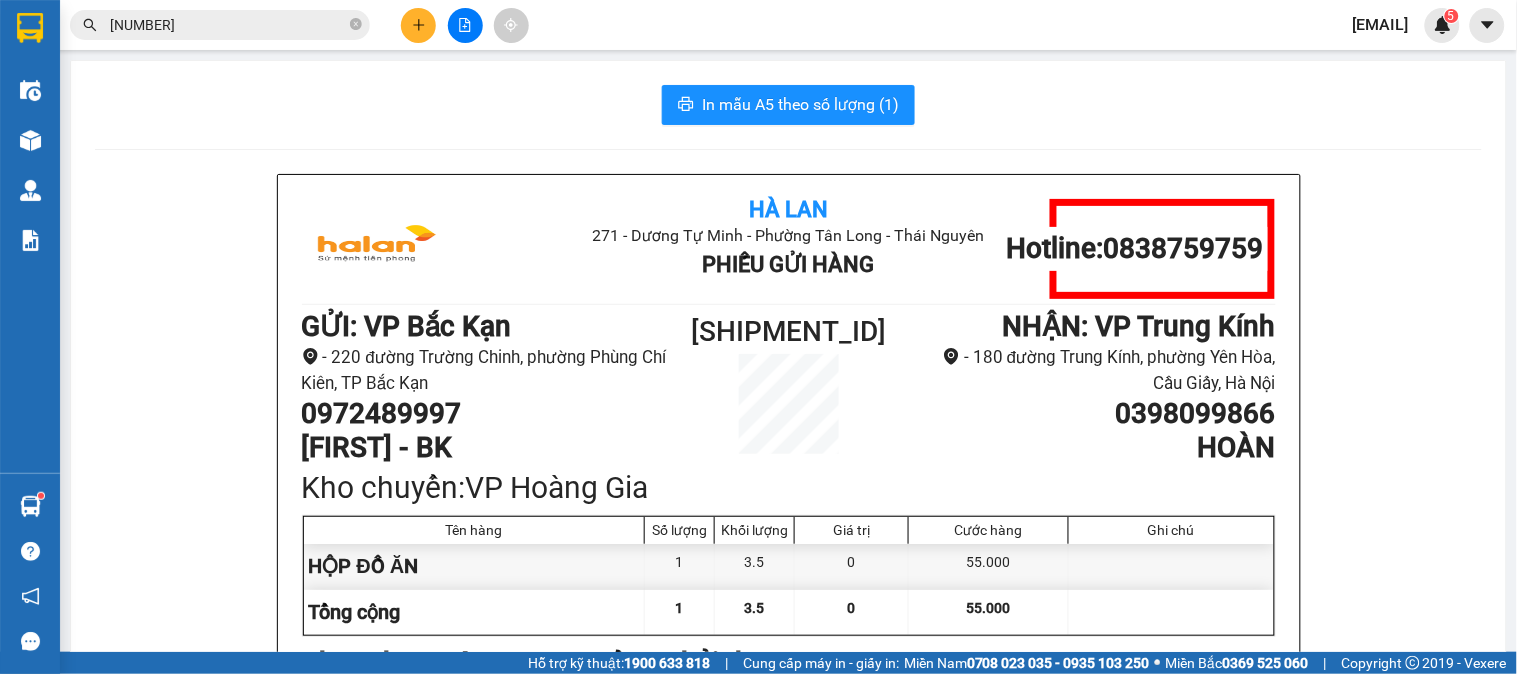 click on "[NUMBER]" at bounding box center [228, 25] 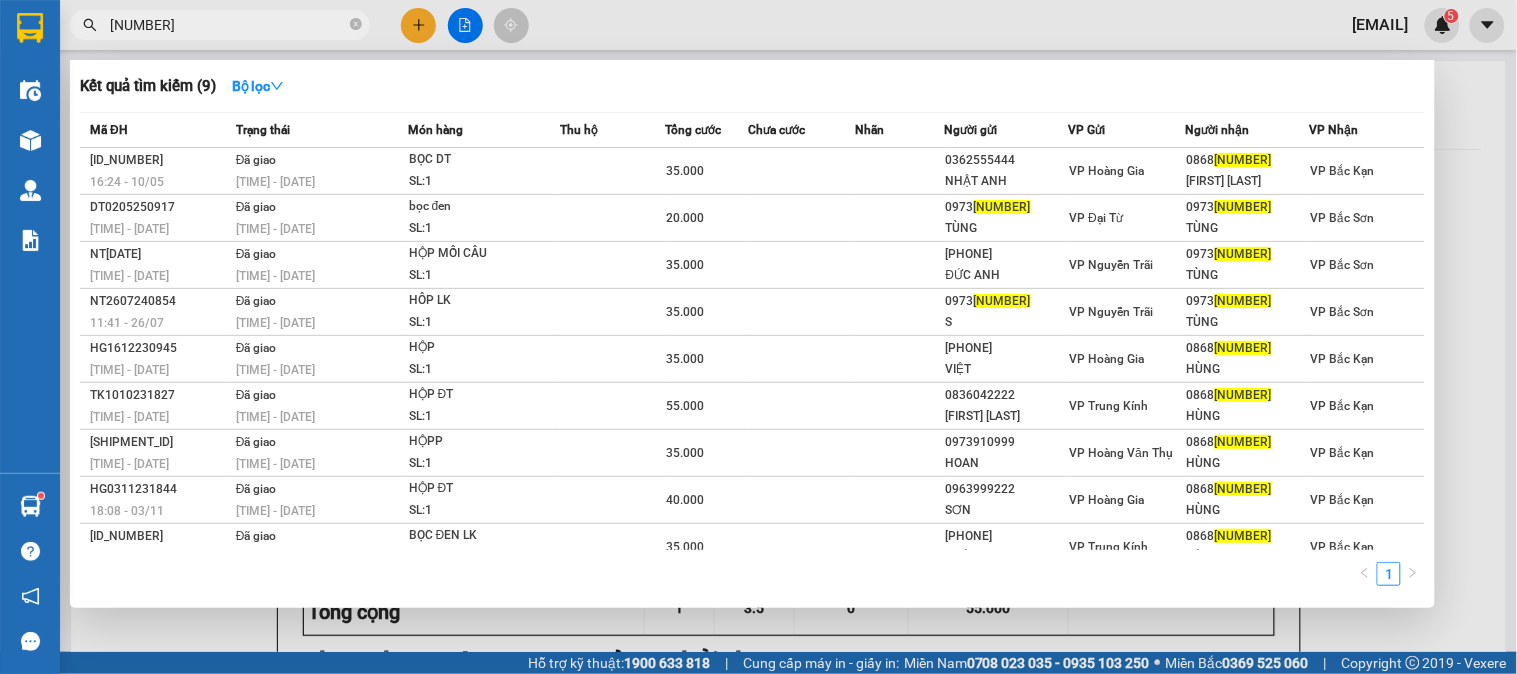 click on "[NUMBER]" at bounding box center (228, 25) 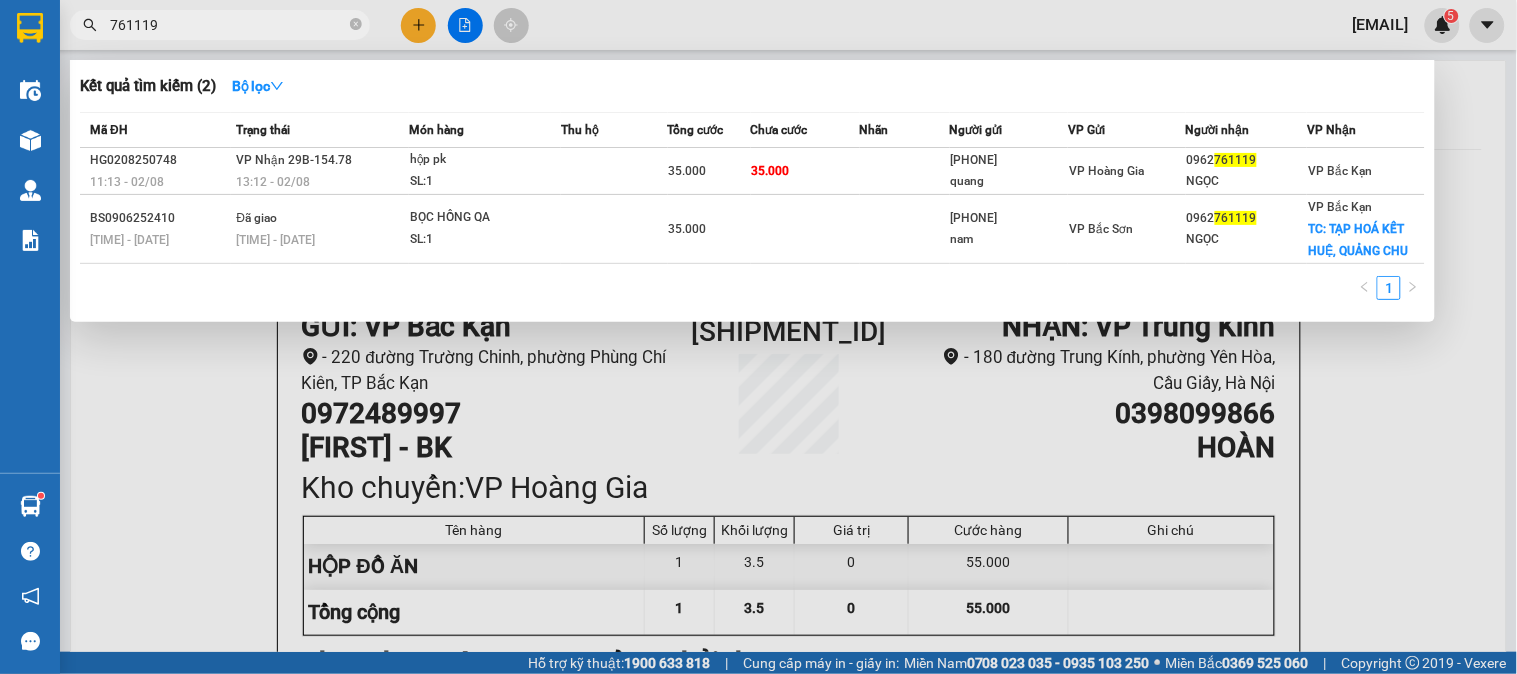 click at bounding box center (758, 337) 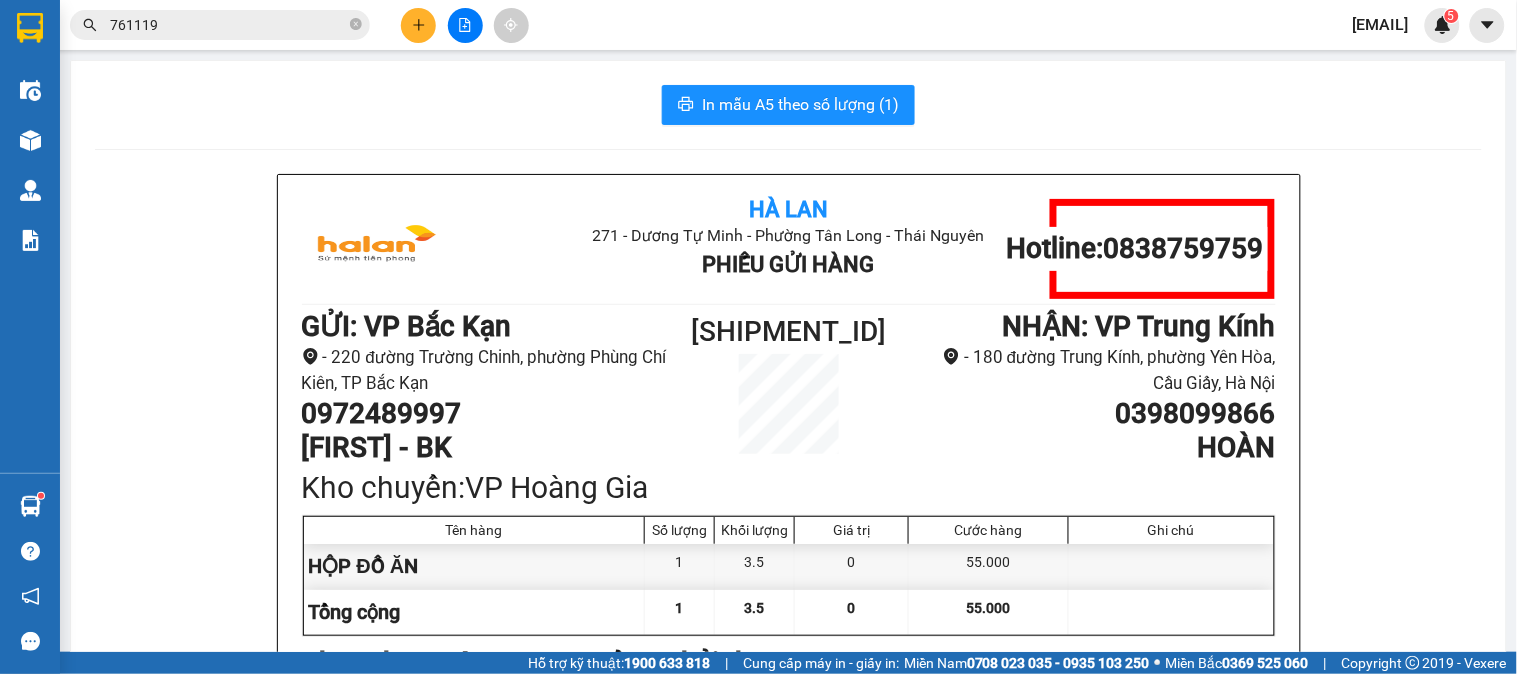click on "In mẫu A5 theo số lượng
(1) Hà Lan [NUMBER] - [STREET] - [WARD] - [CITY] Phiếu Gửi Hàng Hotline:  [PHONE] GỬI :   VP Bắc Kạn   - [NUMBER] [STREET], [WARD], [CITY] [PHONE] [FIRST] - BK [SHIPMENT_ID] NHẬN :   VP Trung Kính   - [NUMBER] [STREET], [WARD], [DISTRICT], [CITY] [PHONE] [FIRST] Kho chuyển:  VP Hoàng Gia Tên hàng Số lượng Khối lượng Giá trị Cước hàng Ghi chú HỘP ĐỒ ĂN  1 3.5 0 55.000 Tổng cộng 1 3.5 0 55.000 Loading...Chưa thu cước : 55.000 Tổng phải thu: 55.000 Thông tin NH người nhận tiền thu hộ Người gửi  (Tôi đã đọc và đồng ý nội dung phiếu gửi hàng) [TIME], ngày [DATE] NV nhận hàng (Kí và ghi rõ họ tên) Nông Thị Thư Người nhận (Kí và ghi rõ họ tên) Quy định nhận/gửi hàng : Hà Lan [NUMBER] - [STREET] - [WARD] - [CITY] GỬI" at bounding box center [788, 907] 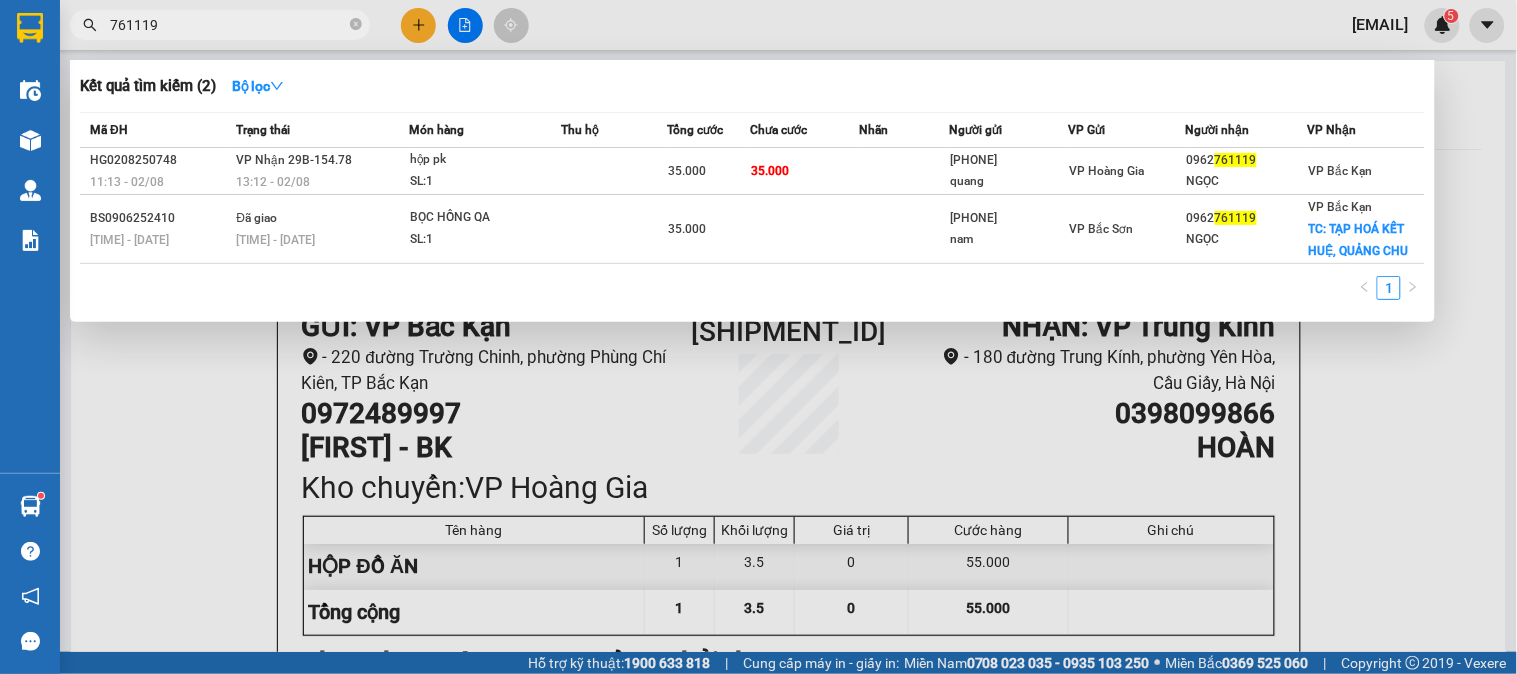 click on "761119" at bounding box center [228, 25] 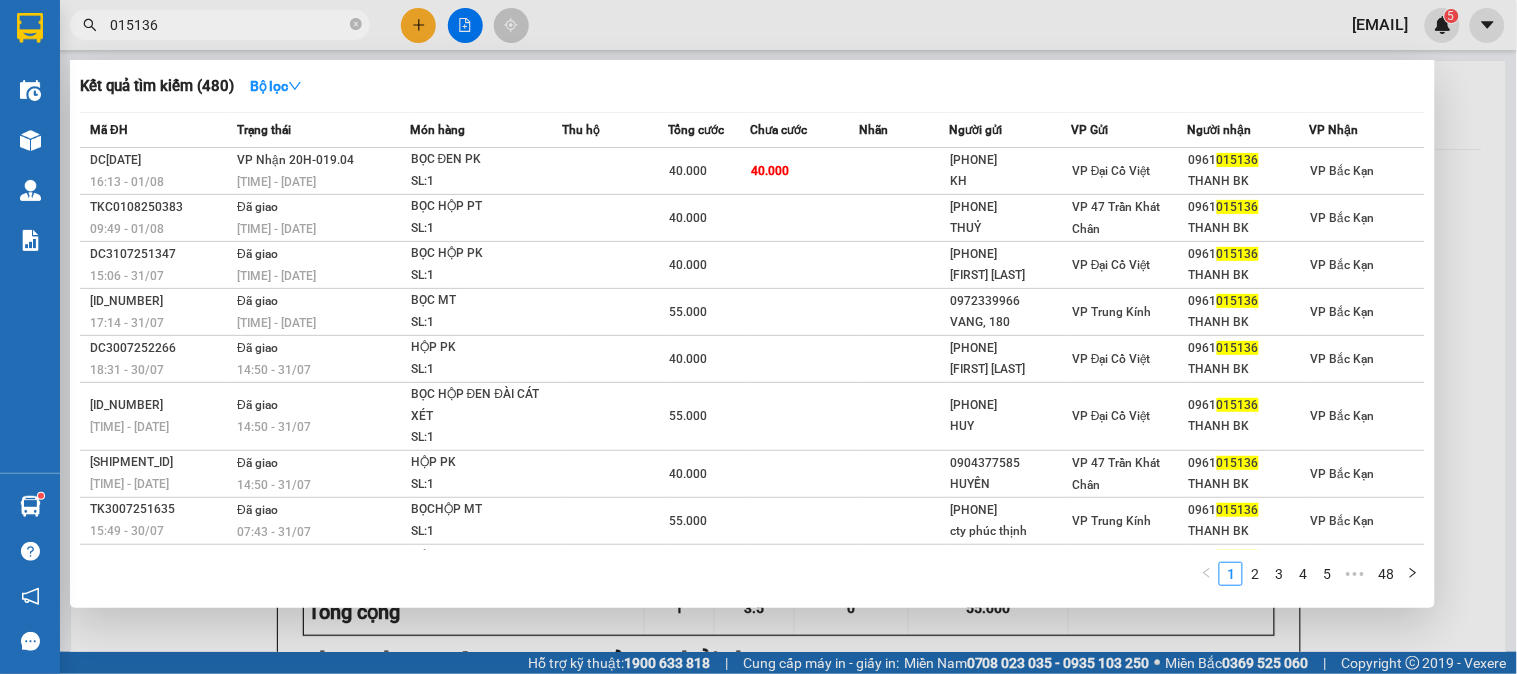 click on "015136" at bounding box center [228, 25] 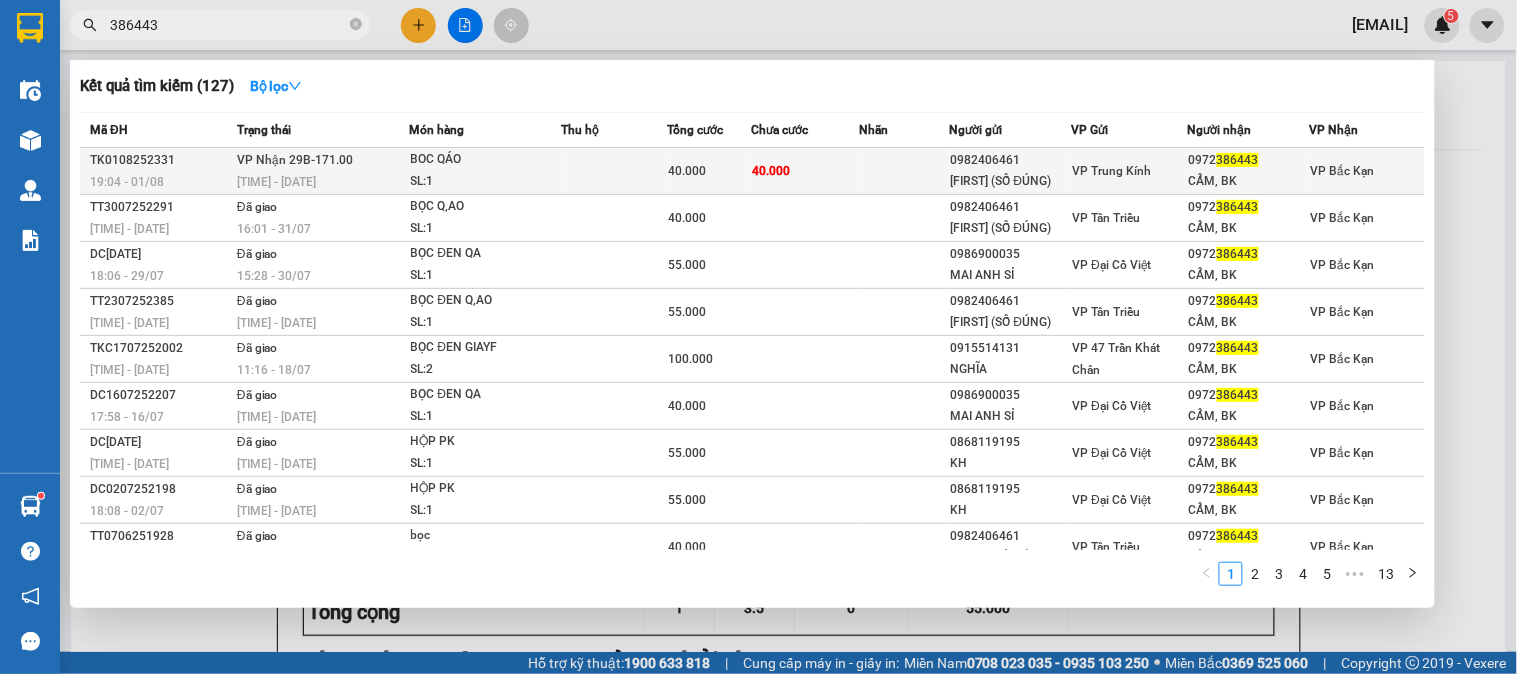 type on "386443" 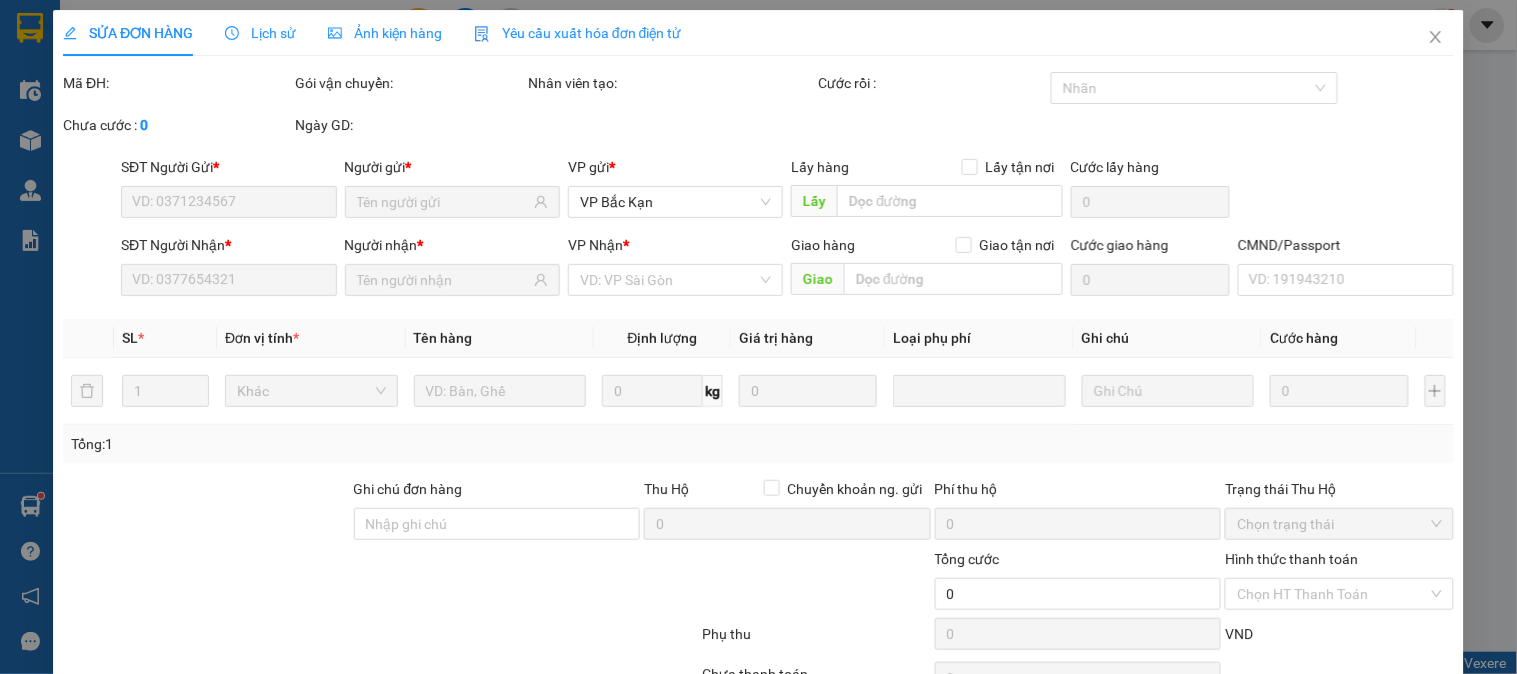 type on "0982406461" 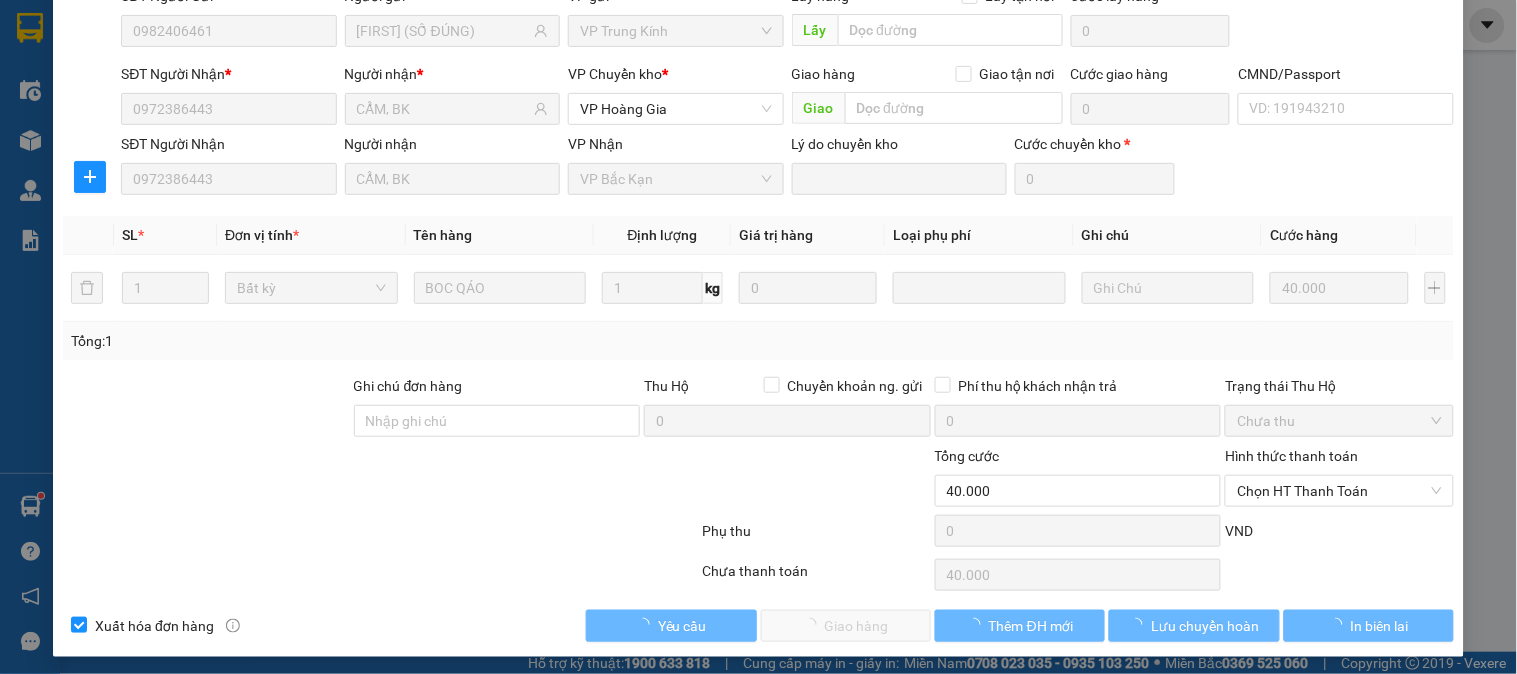 scroll, scrollTop: 177, scrollLeft: 0, axis: vertical 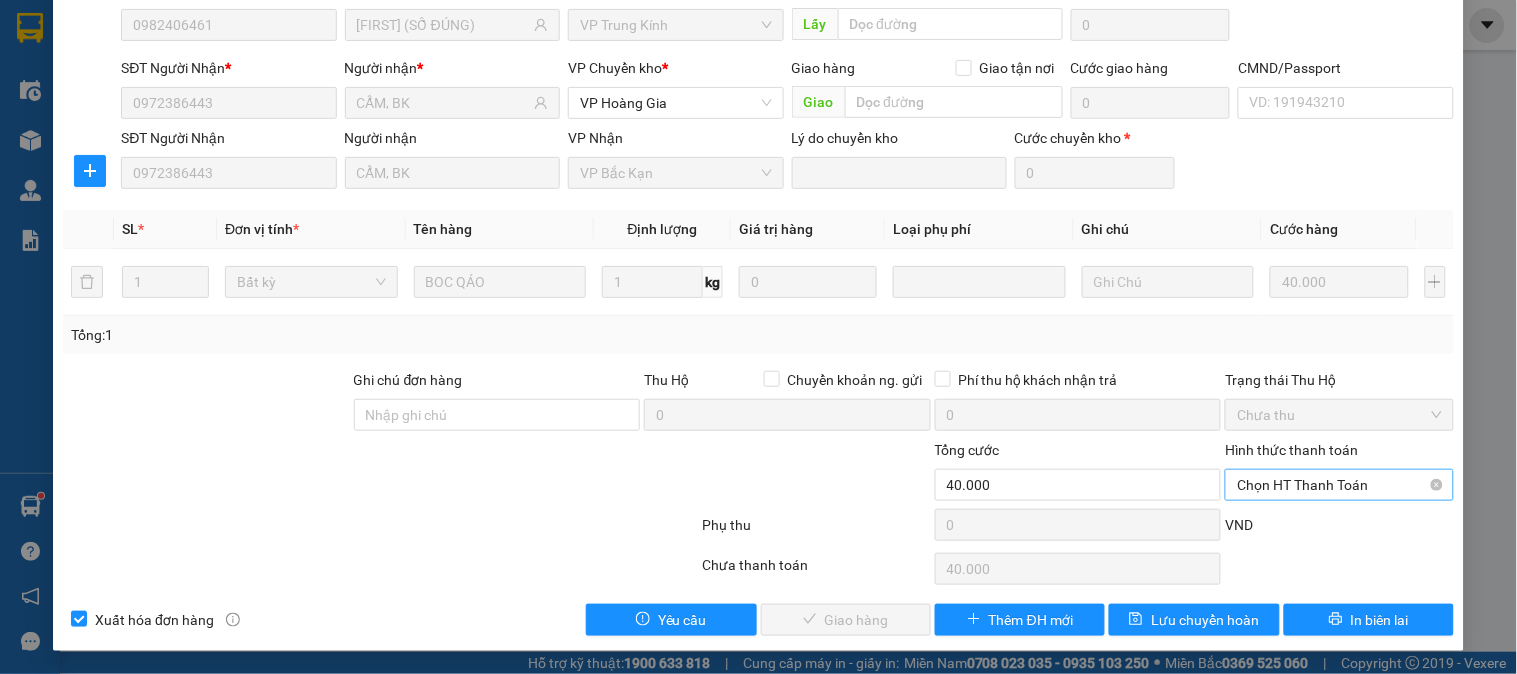 drag, startPoint x: 1263, startPoint y: 494, endPoint x: 1270, endPoint y: 502, distance: 10.630146 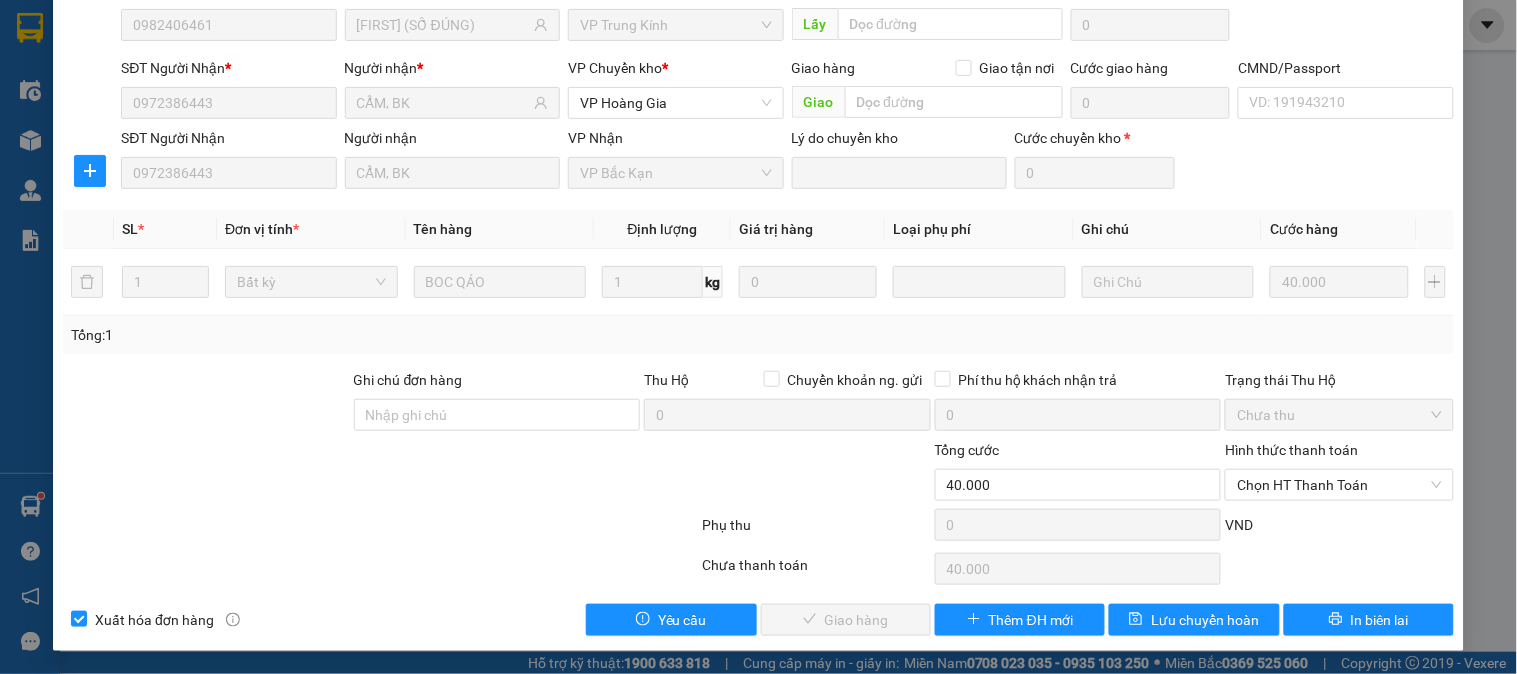 click on "Chọn HT Thanh Toán" at bounding box center [1339, 485] 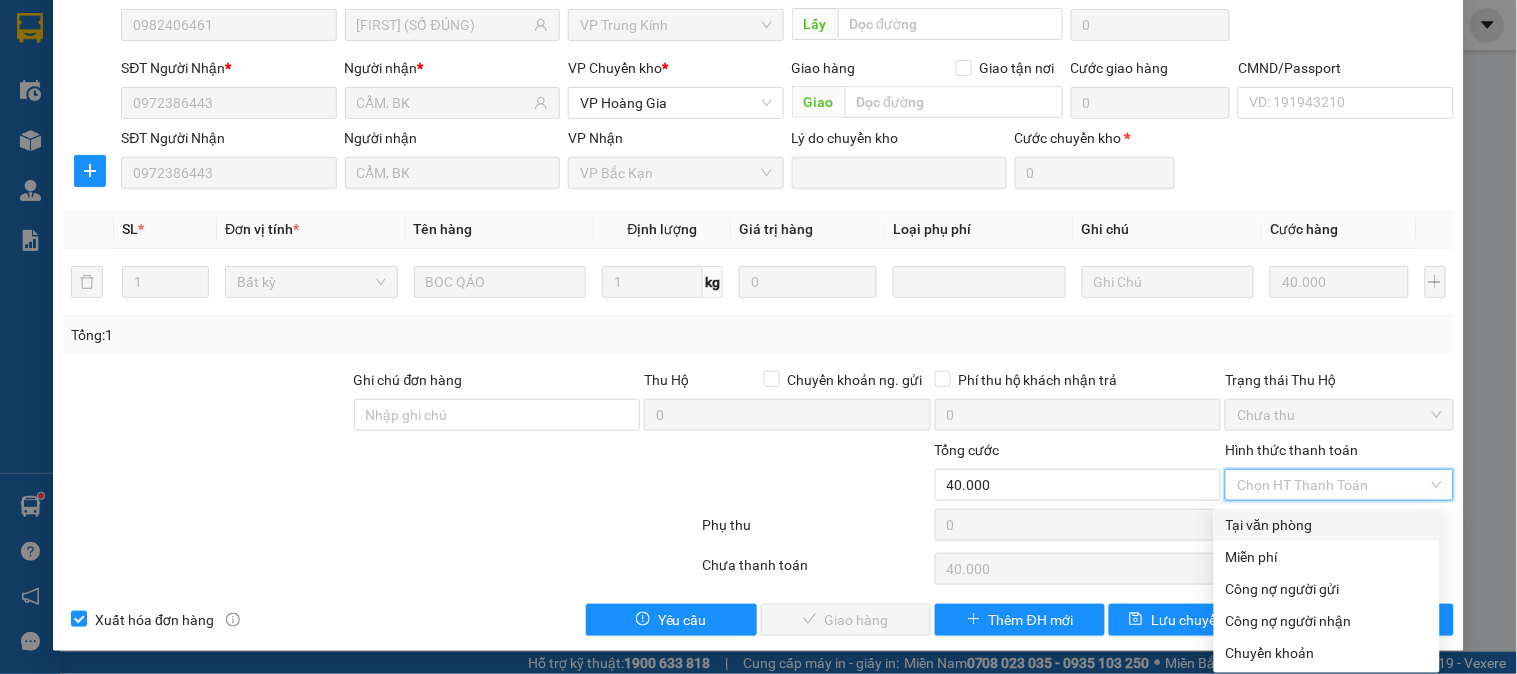 click on "Tại văn phòng" at bounding box center [1327, 525] 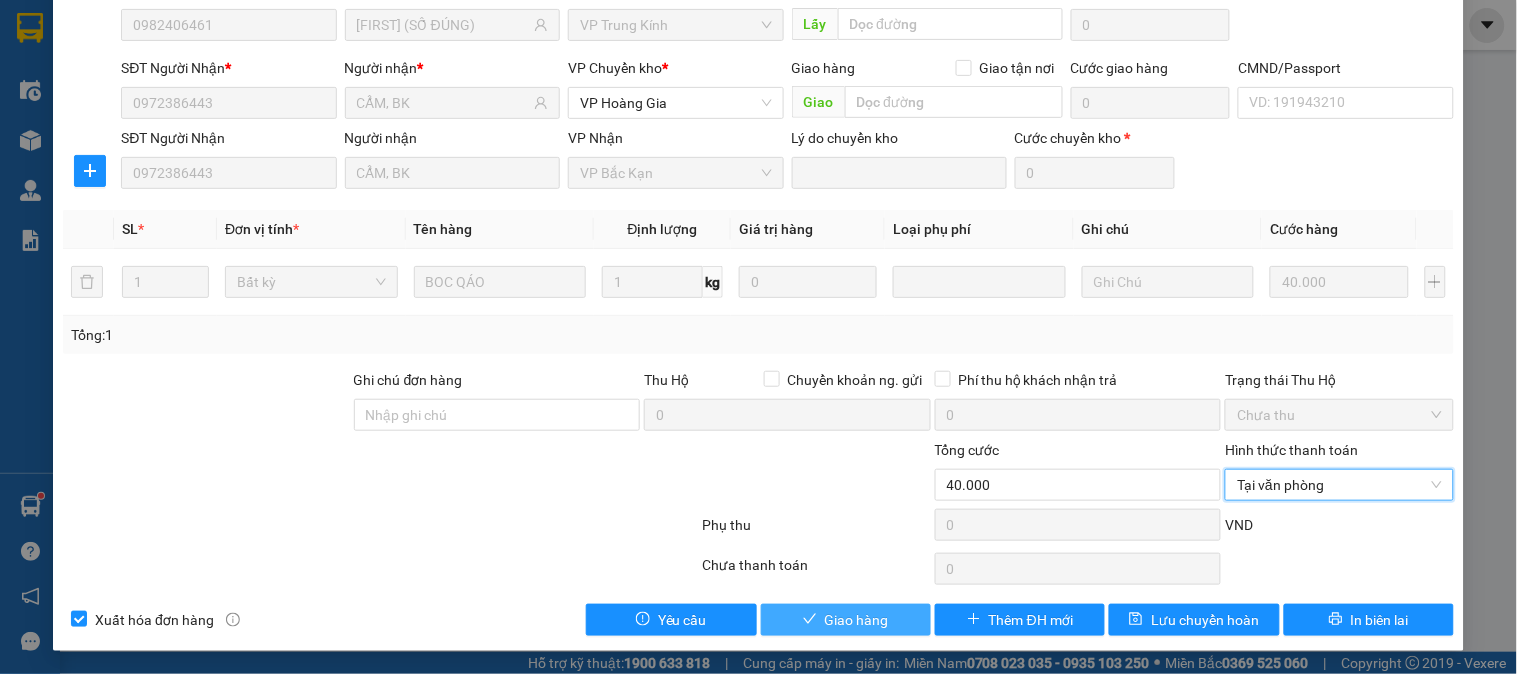 click on "Giao hàng" at bounding box center (857, 620) 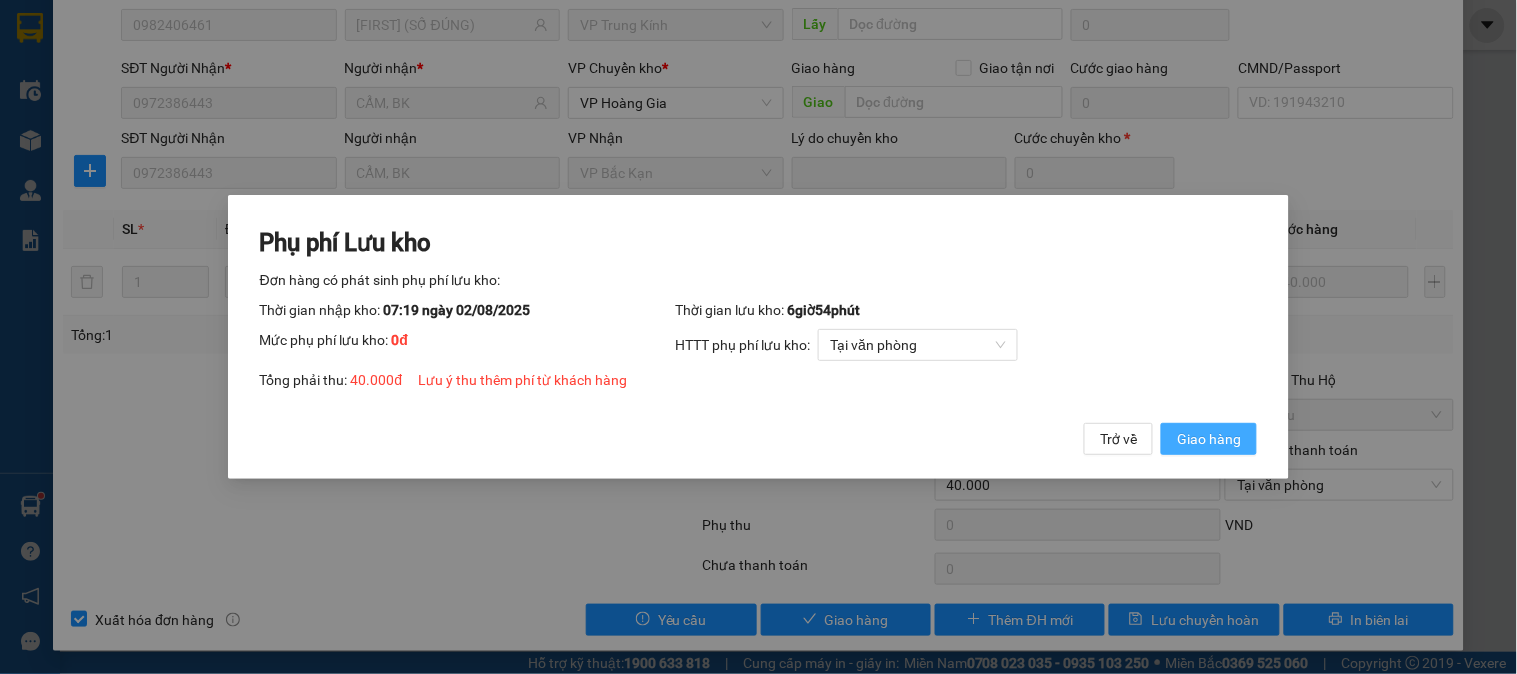 click on "Giao hàng" at bounding box center [1209, 439] 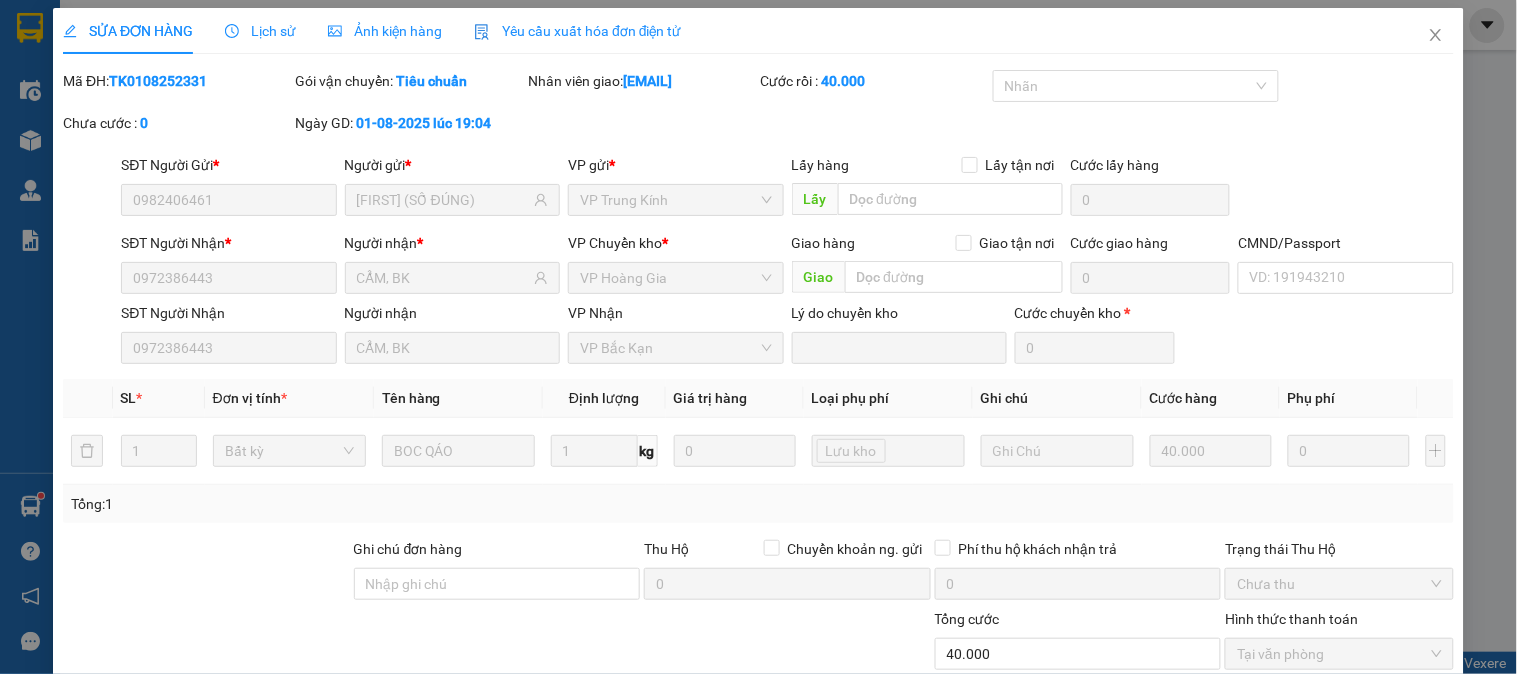 scroll, scrollTop: 0, scrollLeft: 0, axis: both 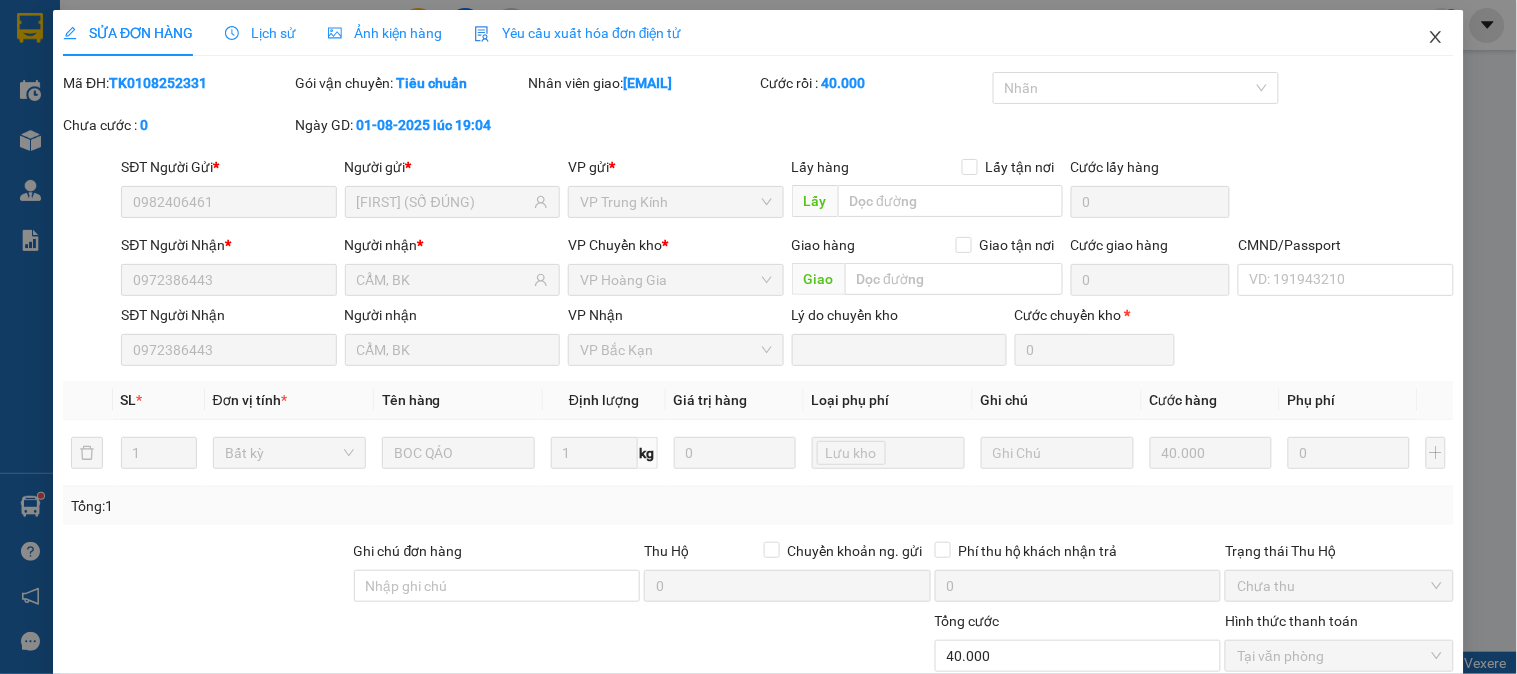 click 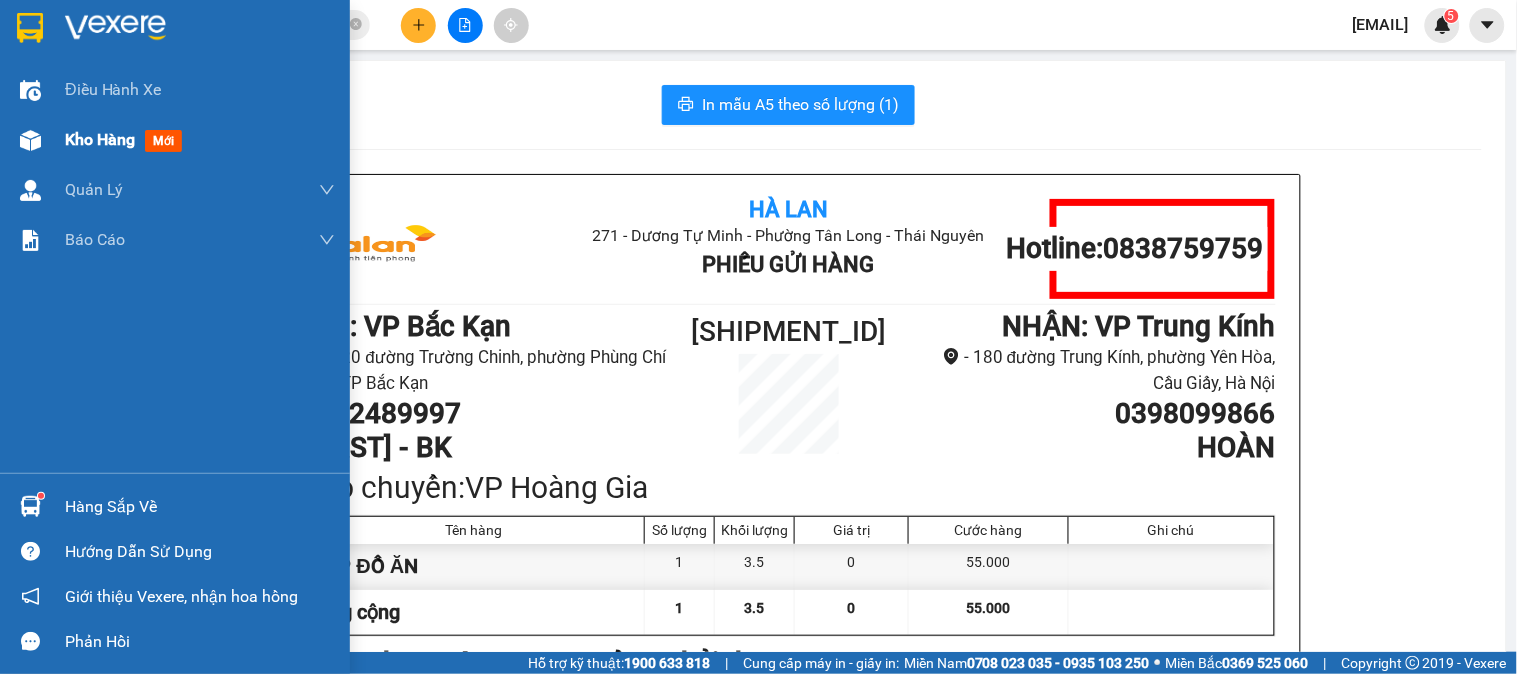 click on "Kho hàng" at bounding box center (100, 139) 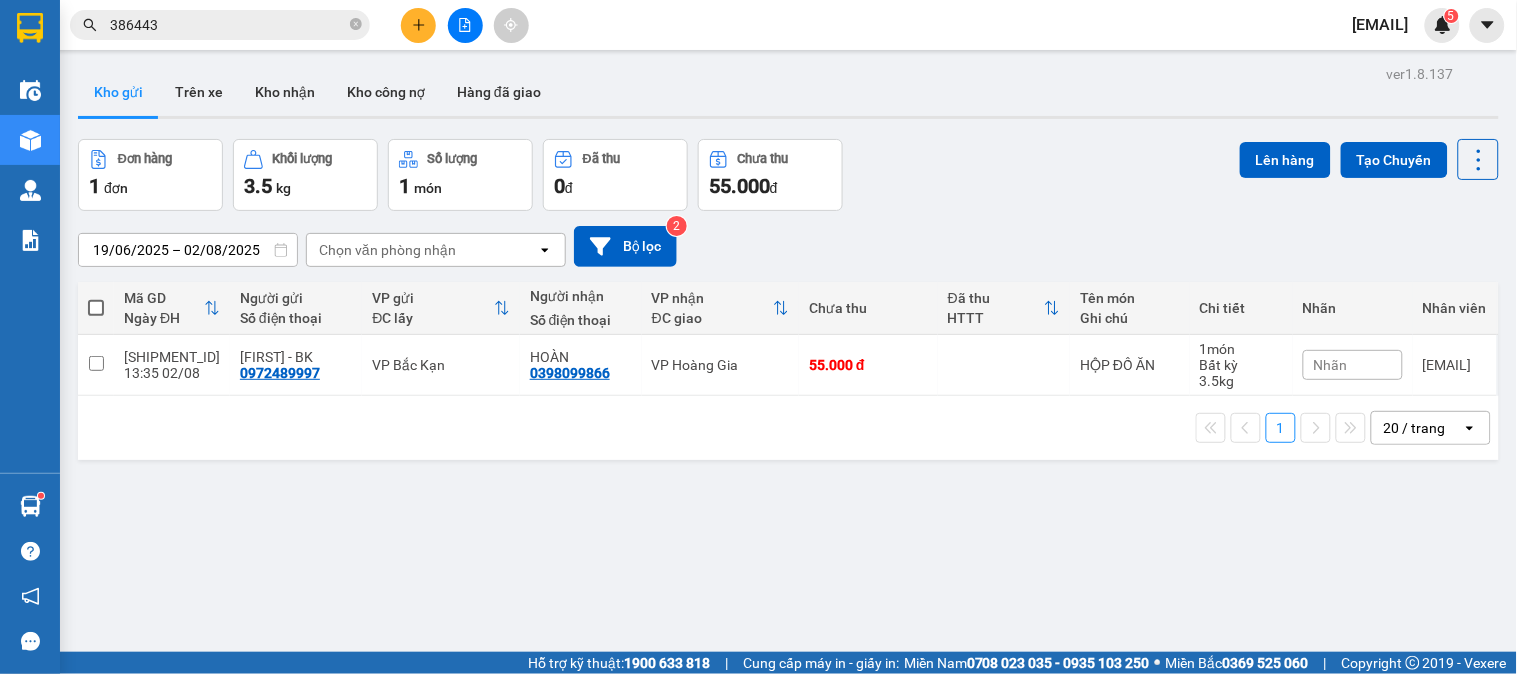 click on "Đơn hàng 1 đơn Khối lượng 3.5 kg Số lượng 1 món Đã thu 0 đ chưa thu 55.000 đ Lên hàng Tạo Chuyến" at bounding box center [788, 175] 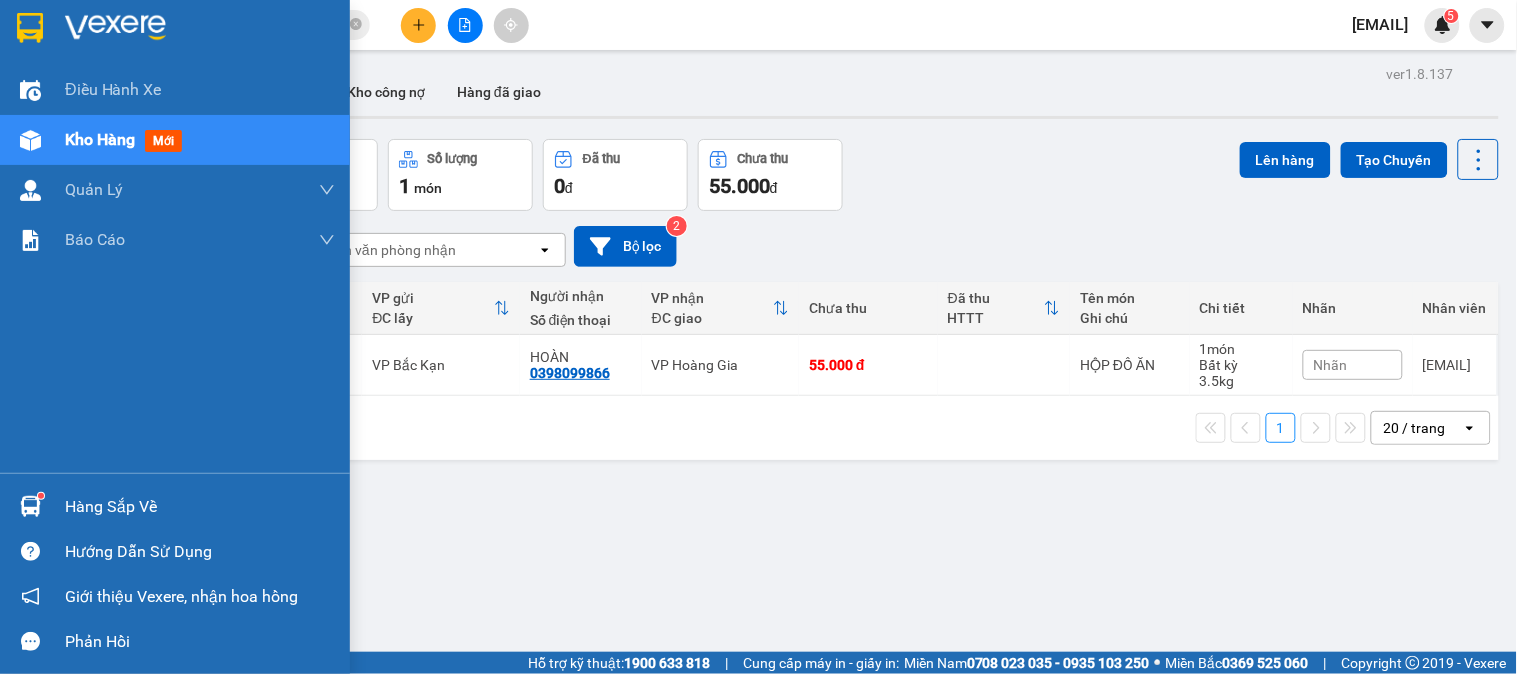 click on "Hàng sắp về" at bounding box center [200, 507] 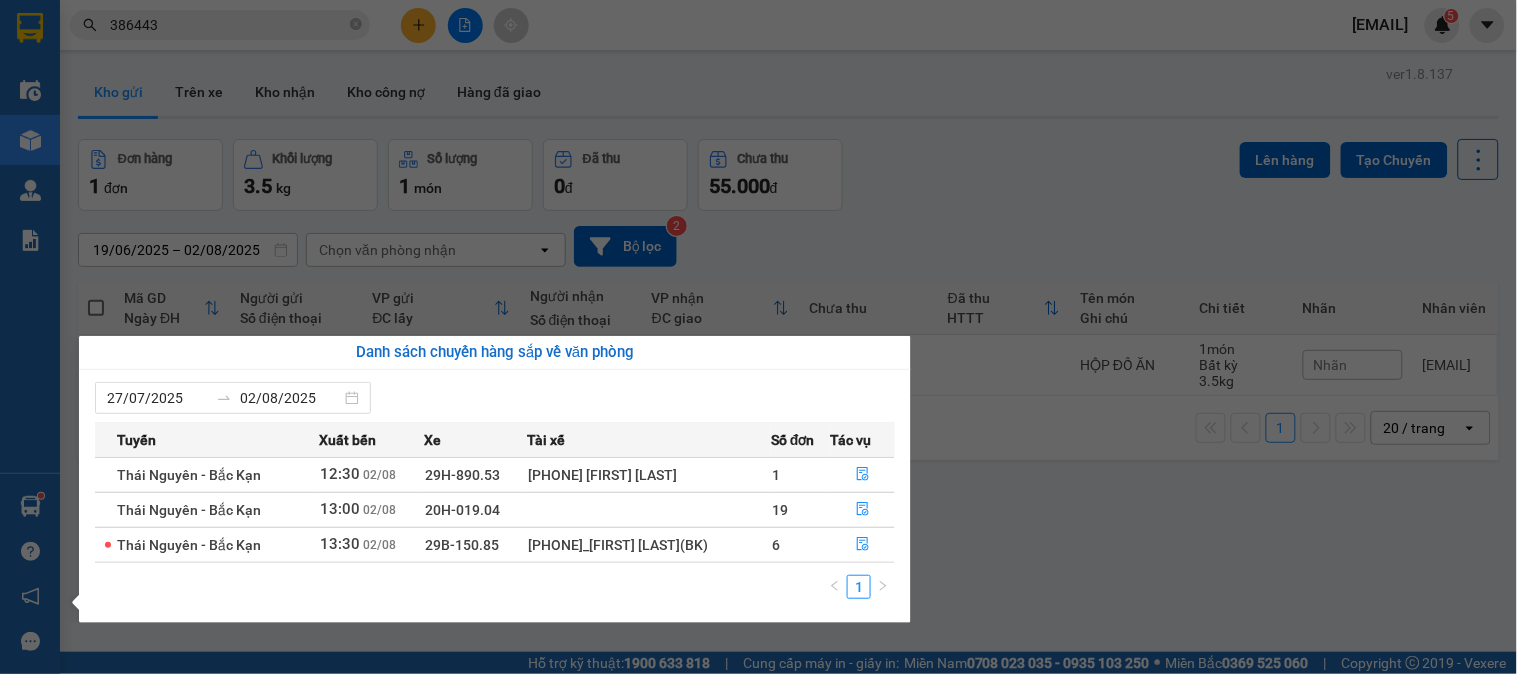 click on "Kết quả tìm kiếm ( 127 )  Bộ lọc  Mã ĐH Trạng thái Món hàng Thu hộ Tổng cước Chưa cước Nhãn Người gửi VP Gửi Người nhận VP Nhận TK0108252331 19:04 - 01/08 VP Nhận   29B-171.00 07:19 - 02/08 BOC QÁO SL:  1 40.000 40.000 [PHONE] THÀNH (SỐ ĐÚNG) VP Trung Kính [PHONE] CẨM, BK VP Bắc Kạn TT3007252291 18:48 - 30/07 Đã giao   16:01 - 31/07 BỌC Q,AO SL:  1 40.000 0982406461 THÀNH (SỐ ĐÚNG) VP Tân Triều [PHONE] CẨM, BK VP Bắc Kạn DC2907252241 18:06 - 29/07 Đã giao   15:28 - 30/07 BỌC ĐEN QA SL:  1 55.000 [PHONE] MAI ANH SỈ VP Đại Cồ Việt [PHONE] CẨM, BK VP Bắc Kạn TT2307252385 18:56 - 23/07 Đã giao   10:17 - 24/07 BỌC ĐEN Q,AO SL:  1 55.000 [PHONE] THÀNH (SỐ ĐÚNG) VP Tân Triều [PHONE] CẨM, BK VP Bắc Kạn TKC1707252002 17:12 - 17/07 Đã giao   11:16 - 18/07 BỌC ĐEN GIAYF SL:  2 100.000 [PHONE] NGHĨA VP 47 Trần Khát Chân [PHONE] CẨM, BK VP Bắc Kạn DC1607252207" at bounding box center (758, 337) 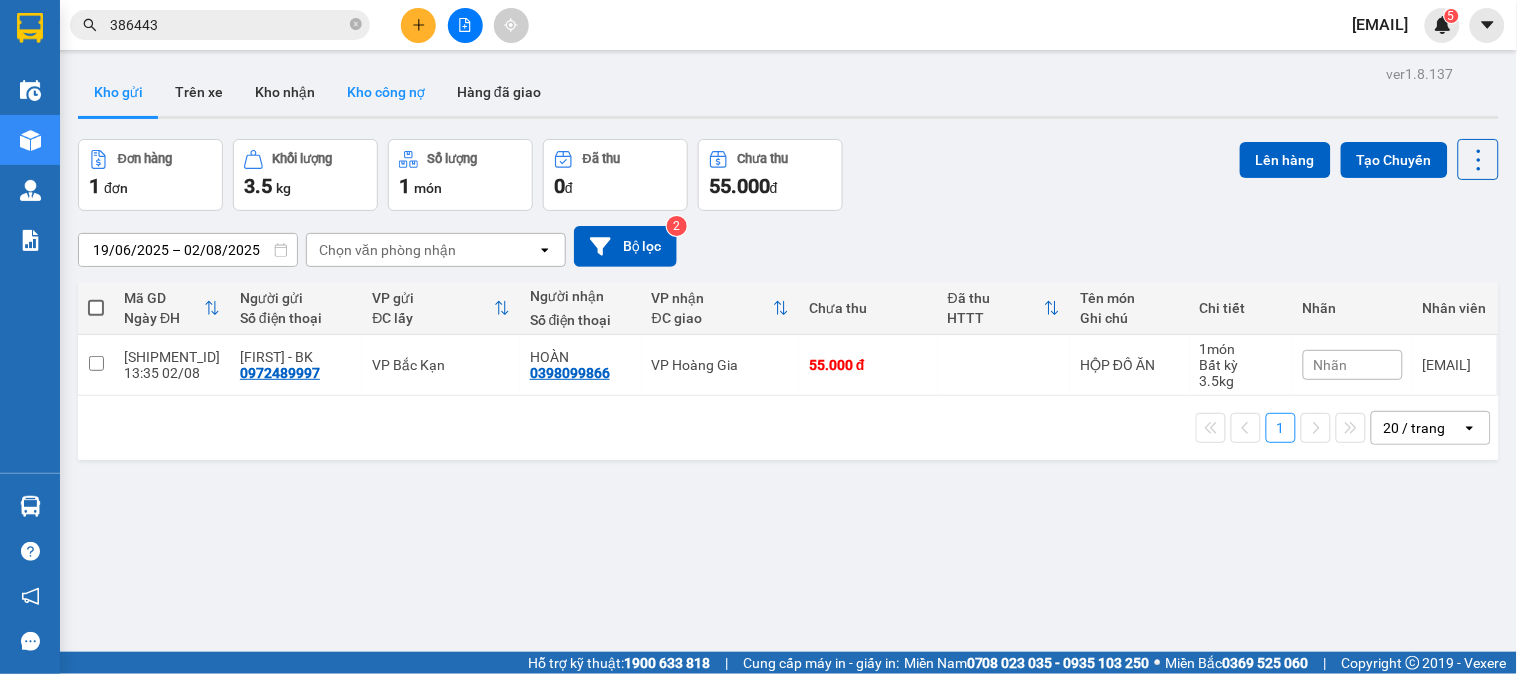 click on "Kho công nợ" at bounding box center (386, 92) 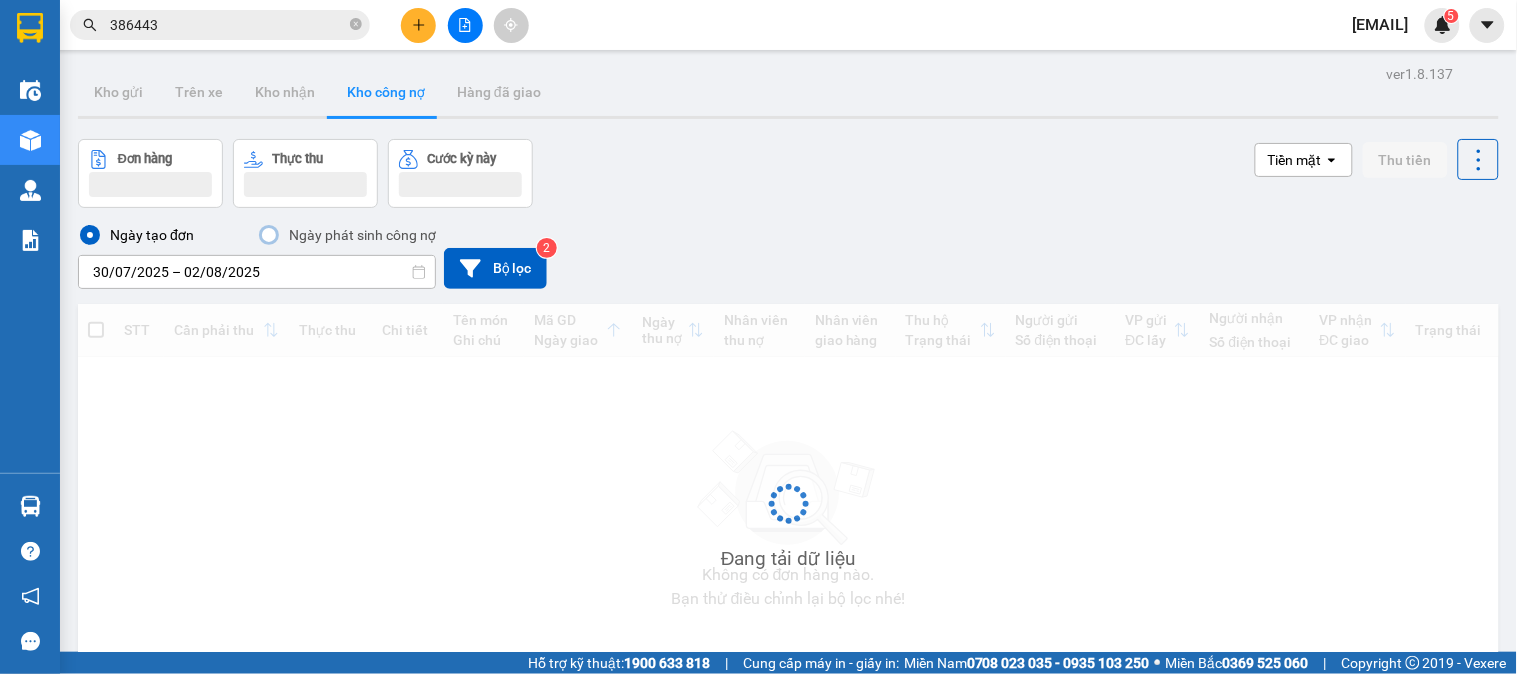 click on "30/07/2025 – 02/08/2025" at bounding box center (257, 272) 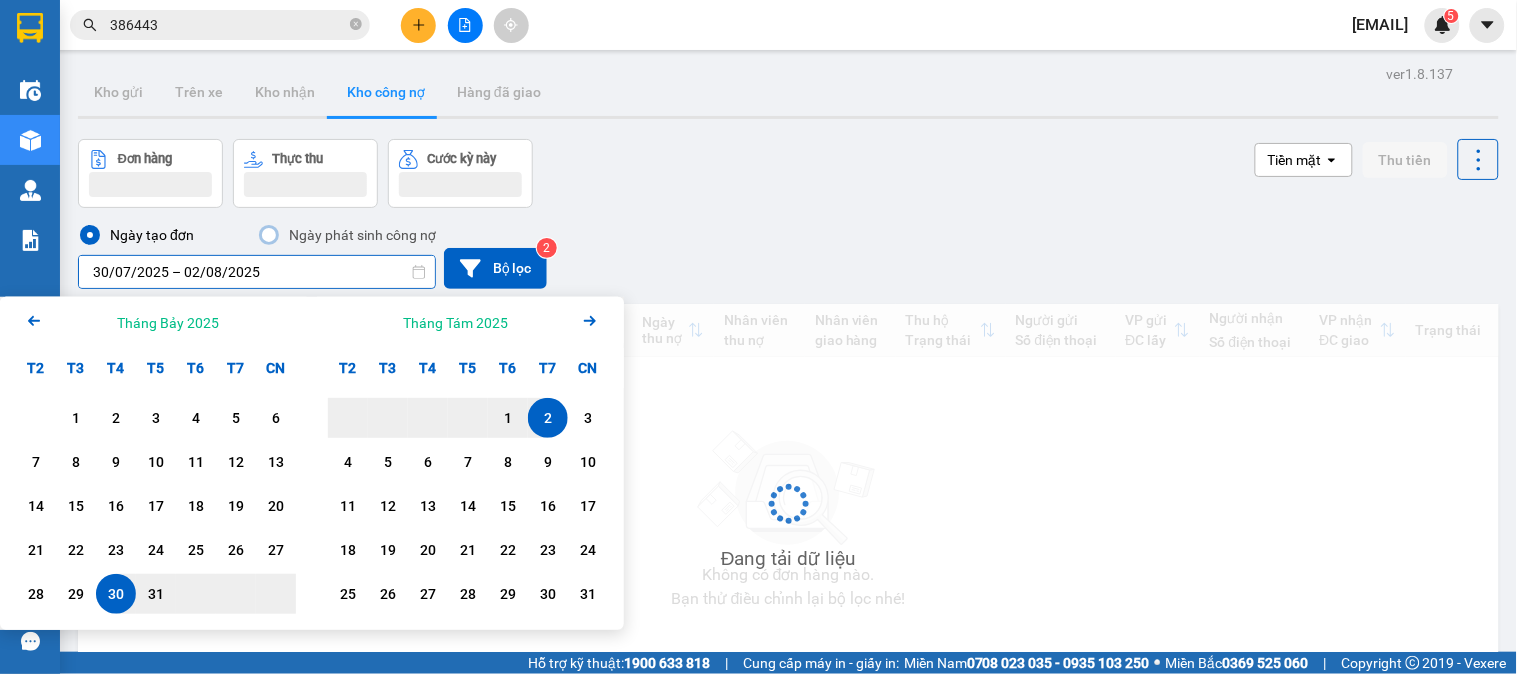 click on "Arrow Left" 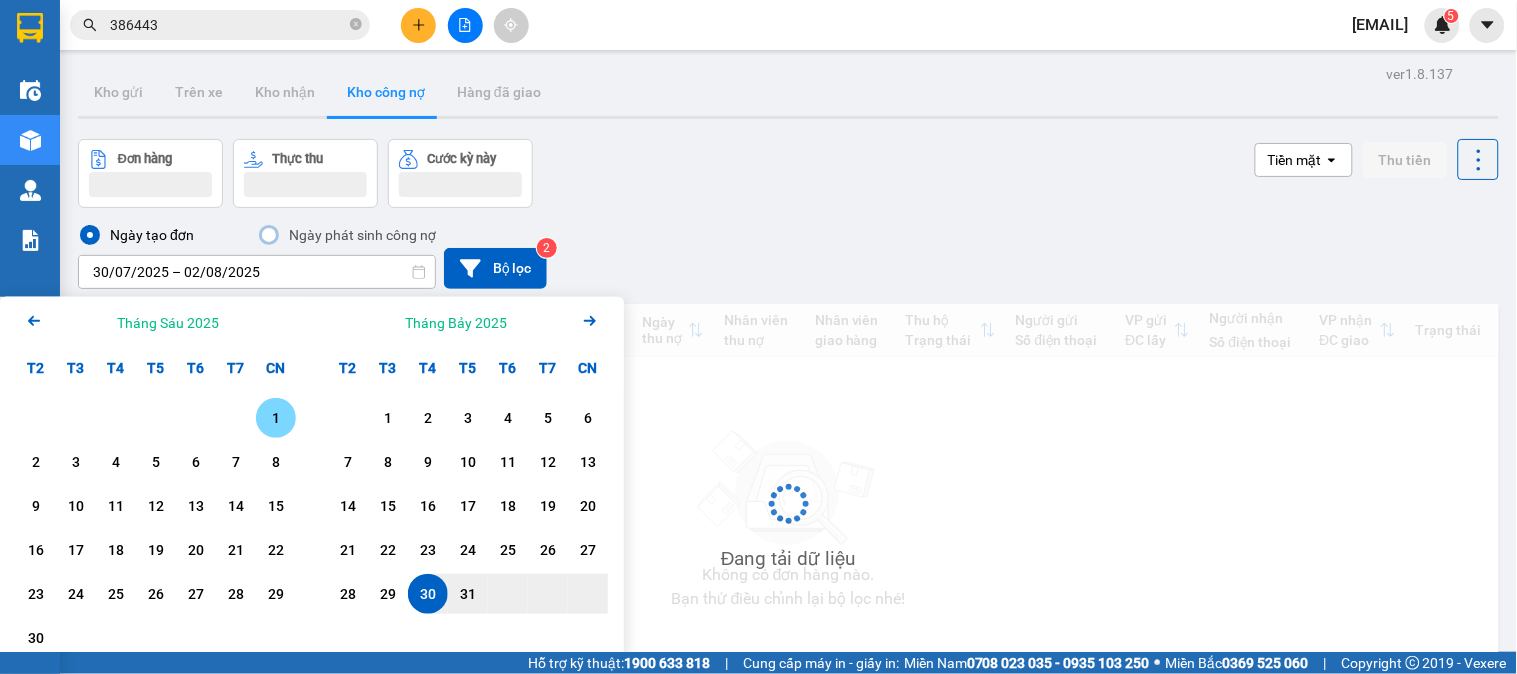 click on "Arrow Left" 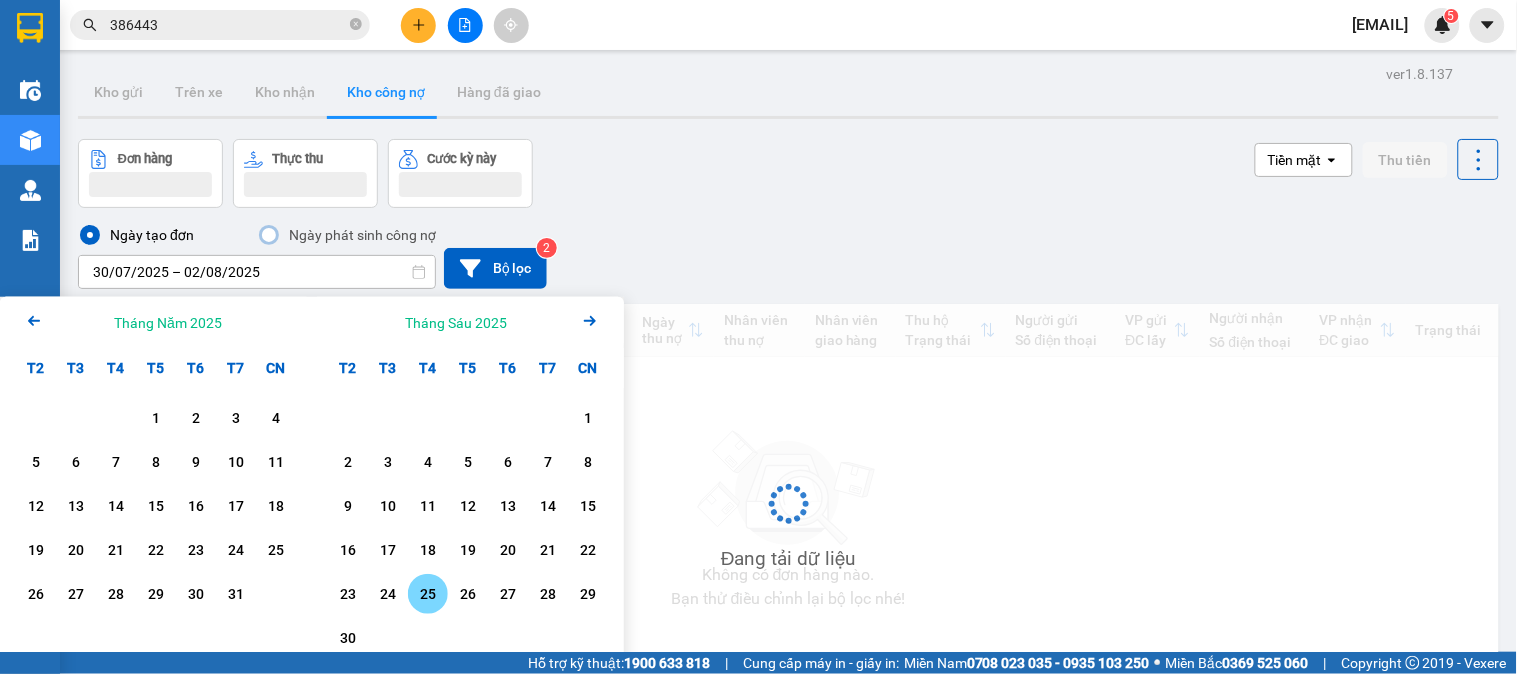 click on "25" at bounding box center (428, 594) 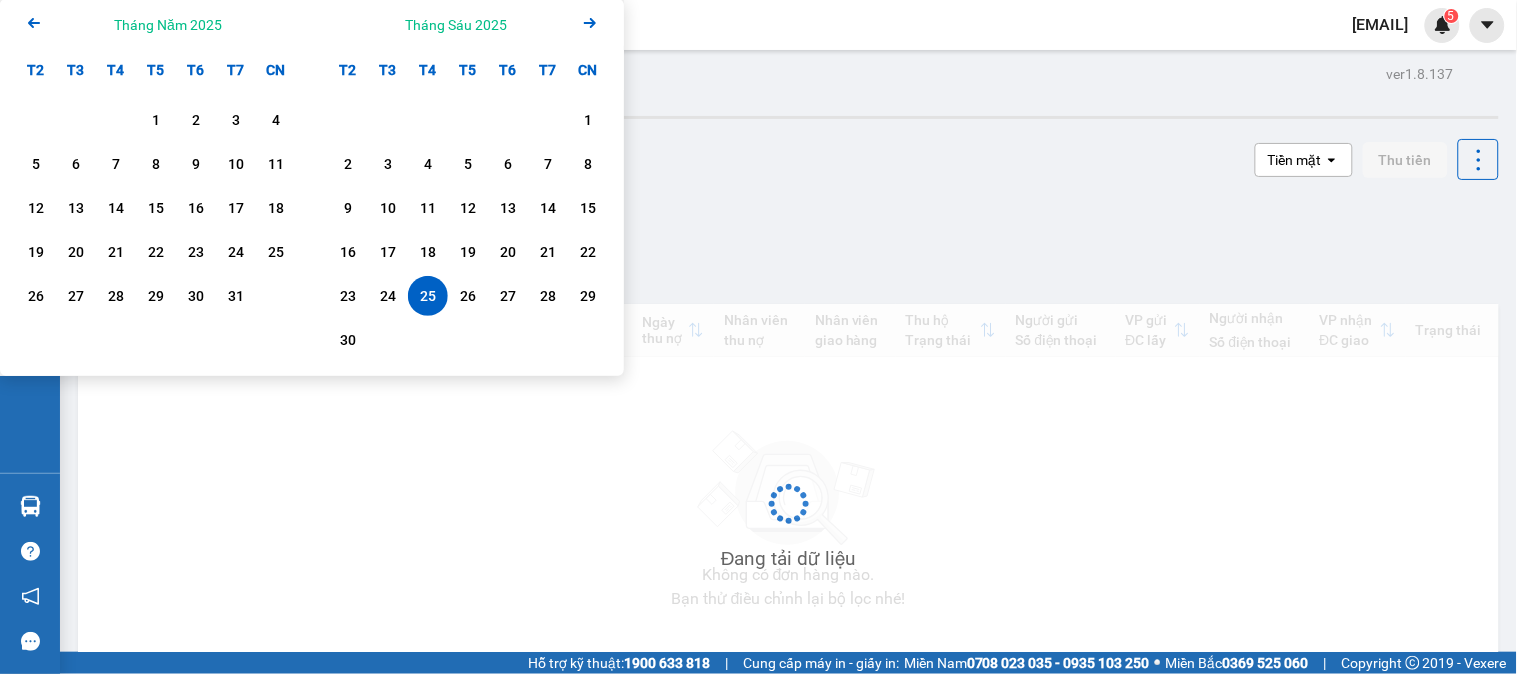 click 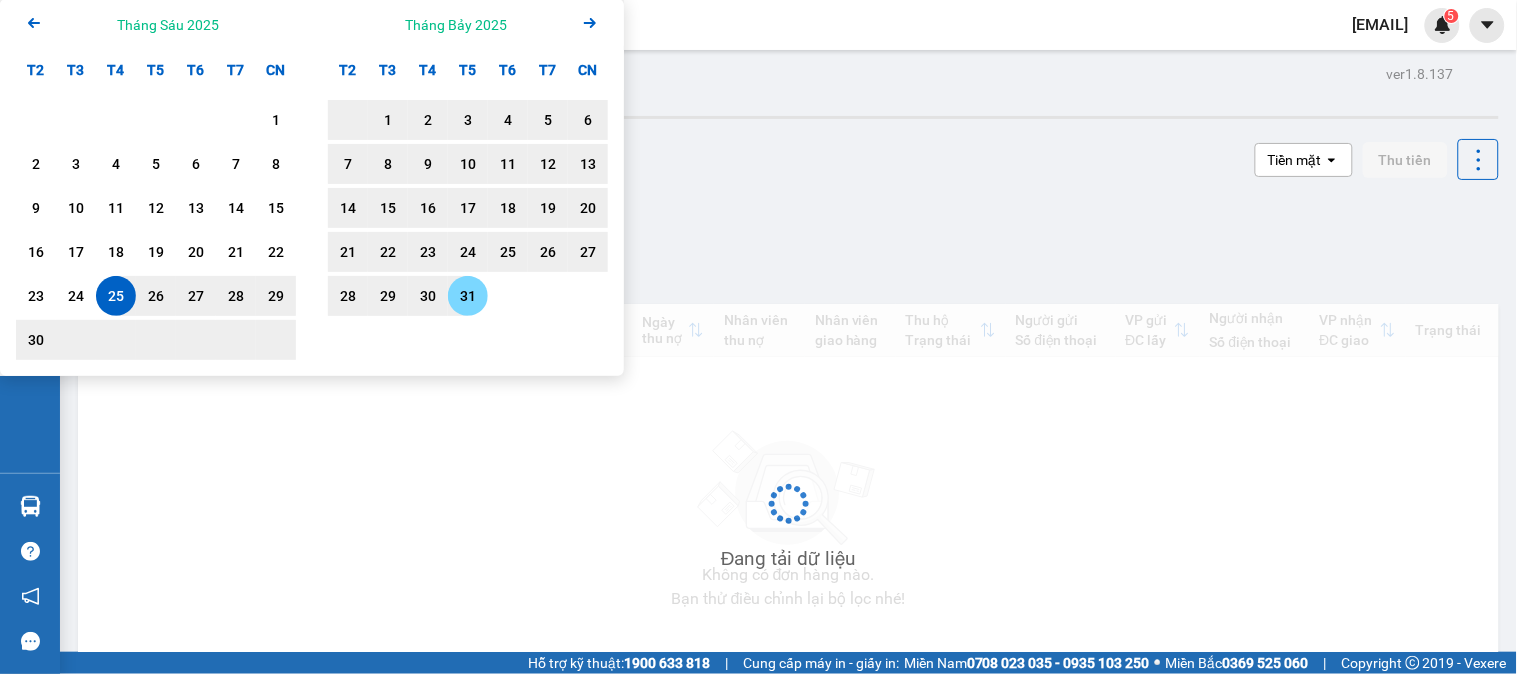 click on "31" at bounding box center [468, 296] 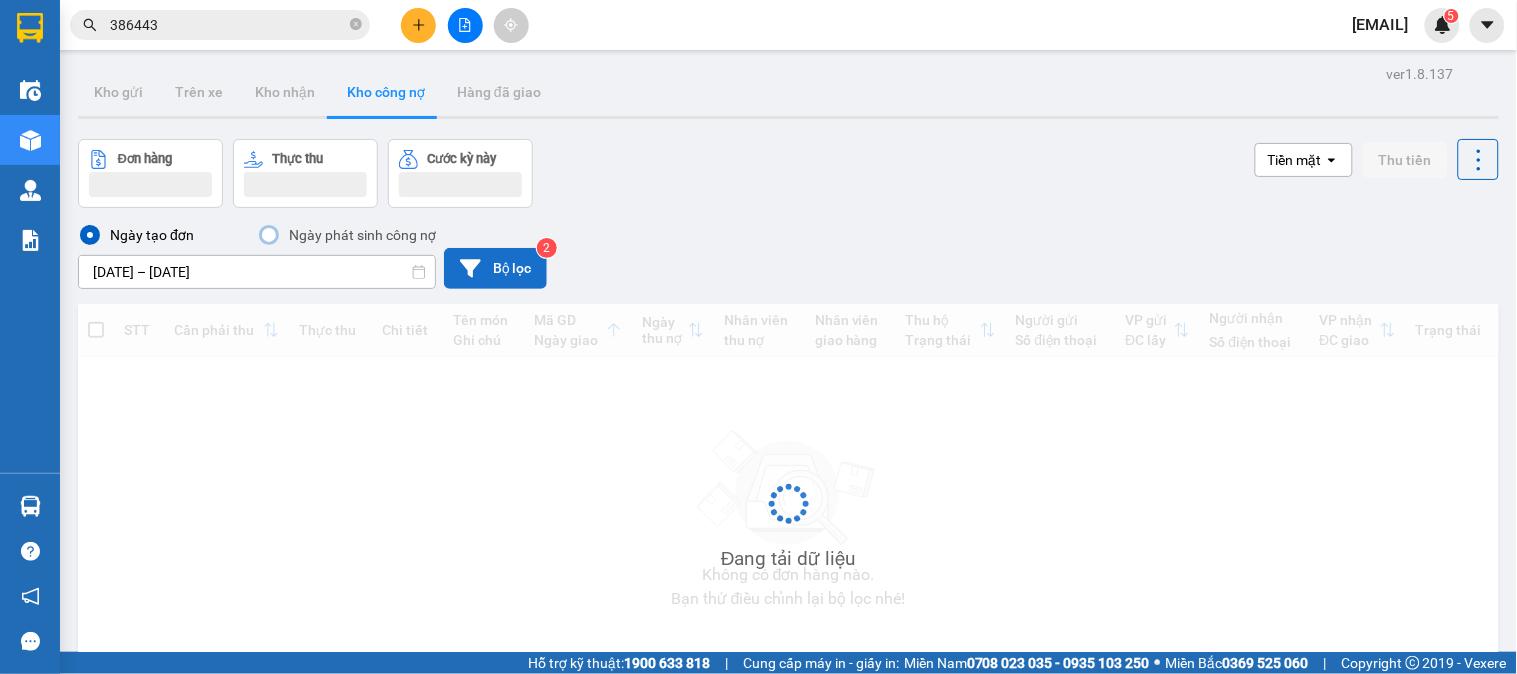 click on "Bộ lọc" at bounding box center (495, 268) 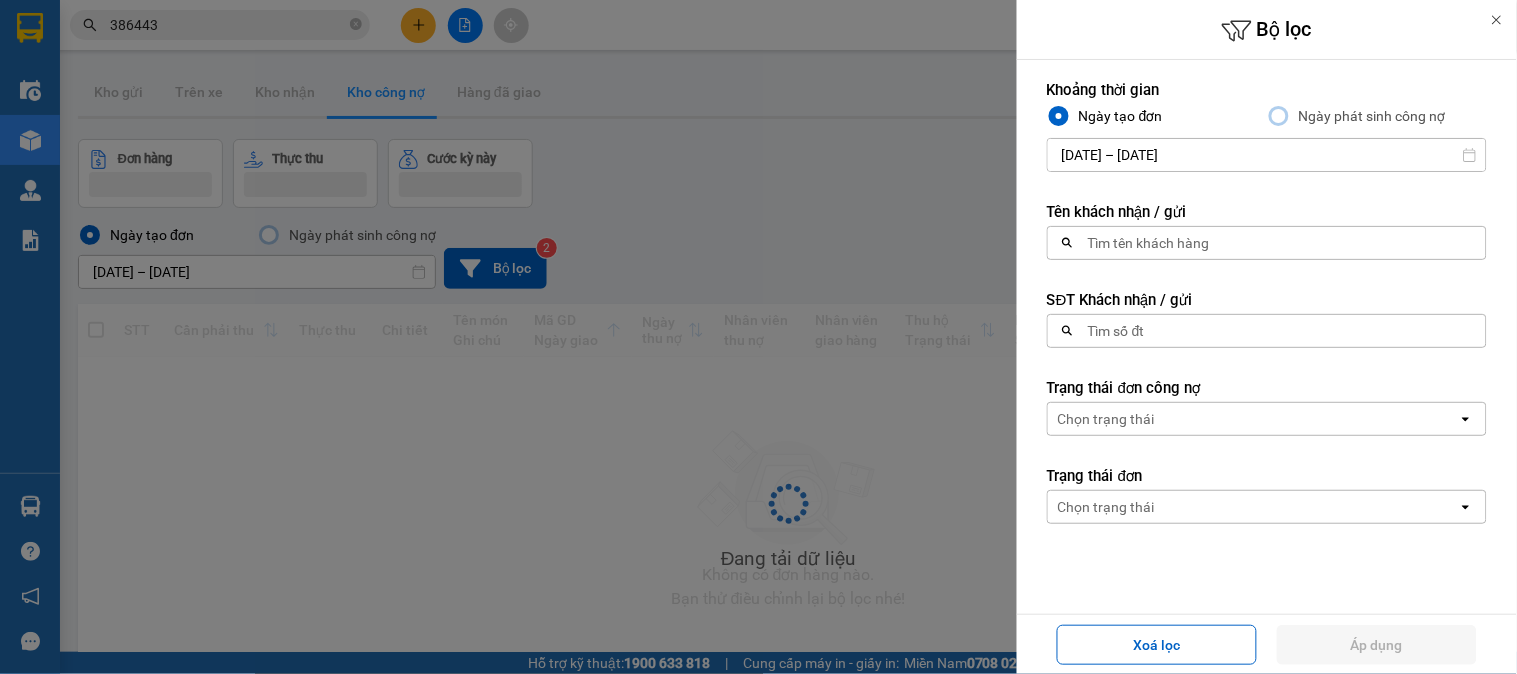 drag, startPoint x: 1170, startPoint y: 336, endPoint x: 1166, endPoint y: 307, distance: 29.274563 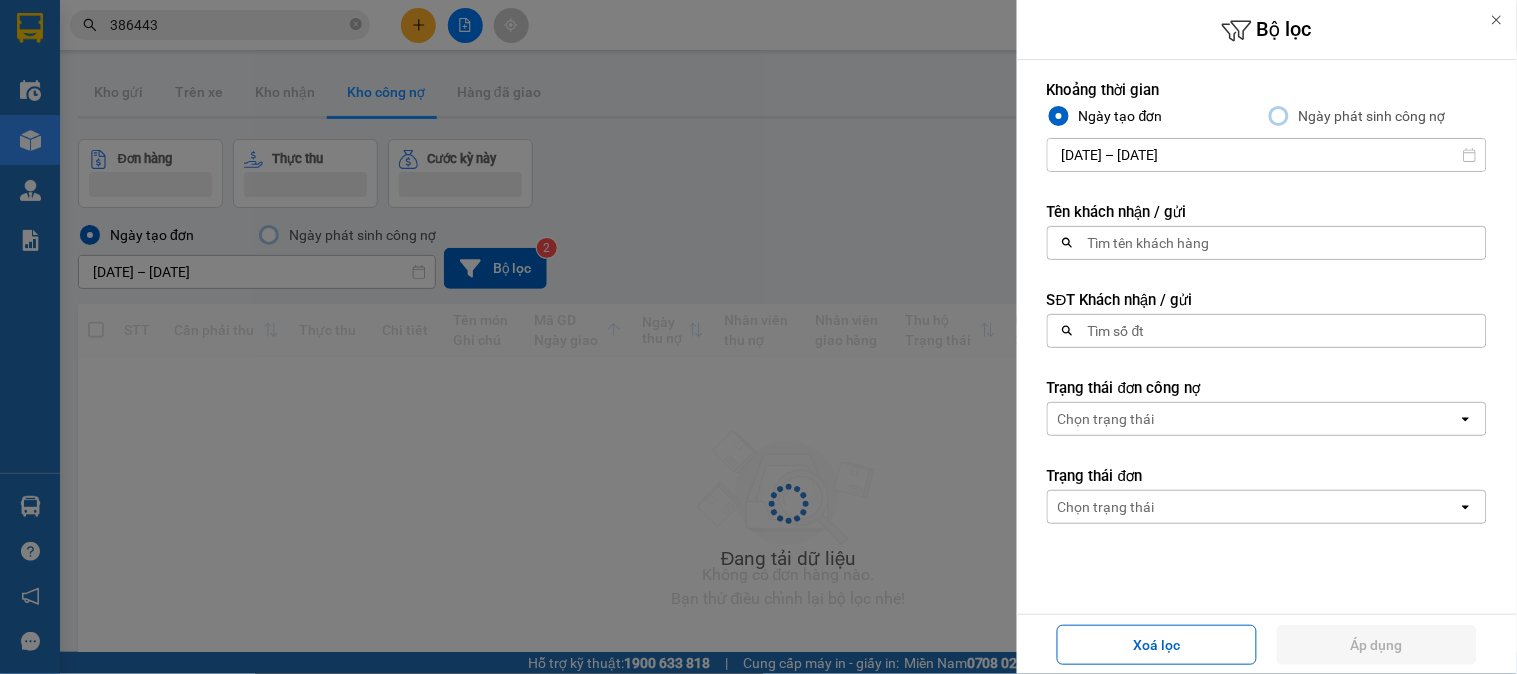 click on "Tìm số đt" at bounding box center [1261, 331] 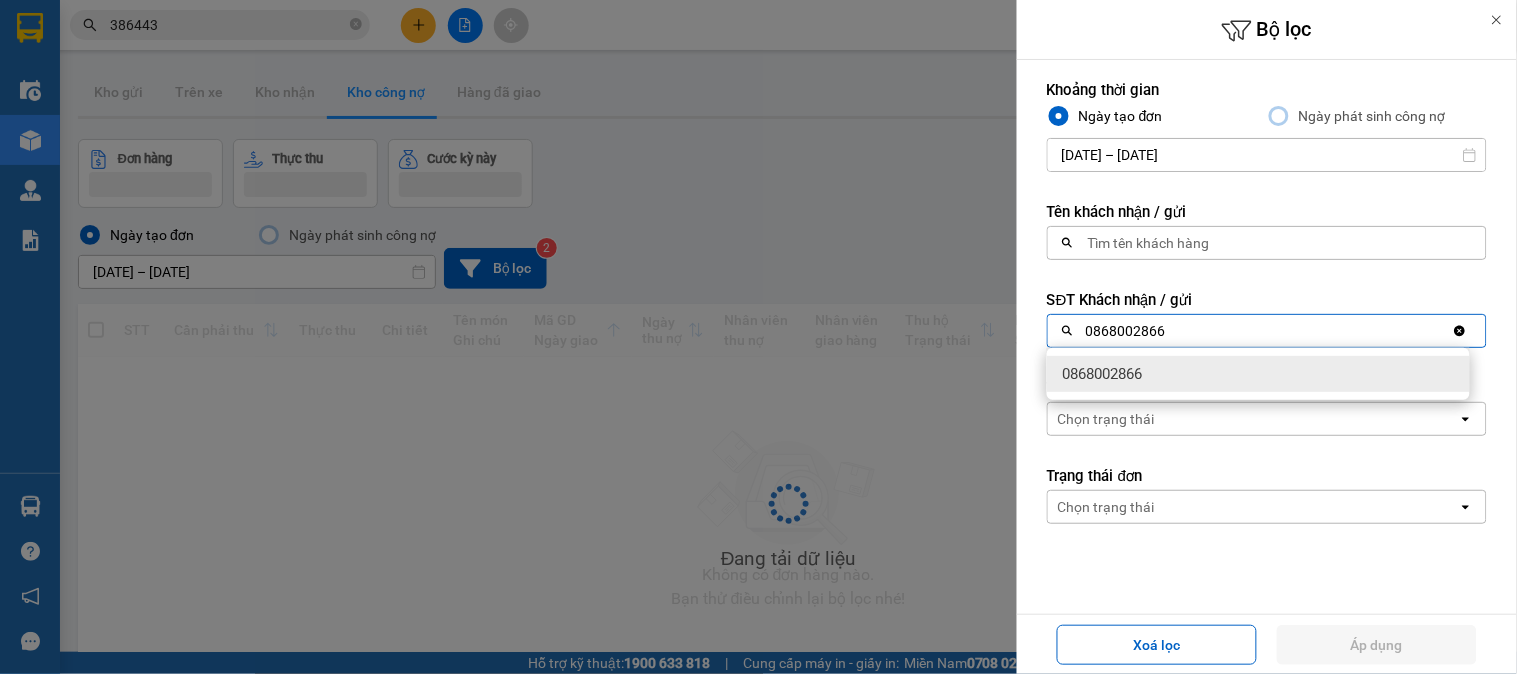 type on "0868002866" 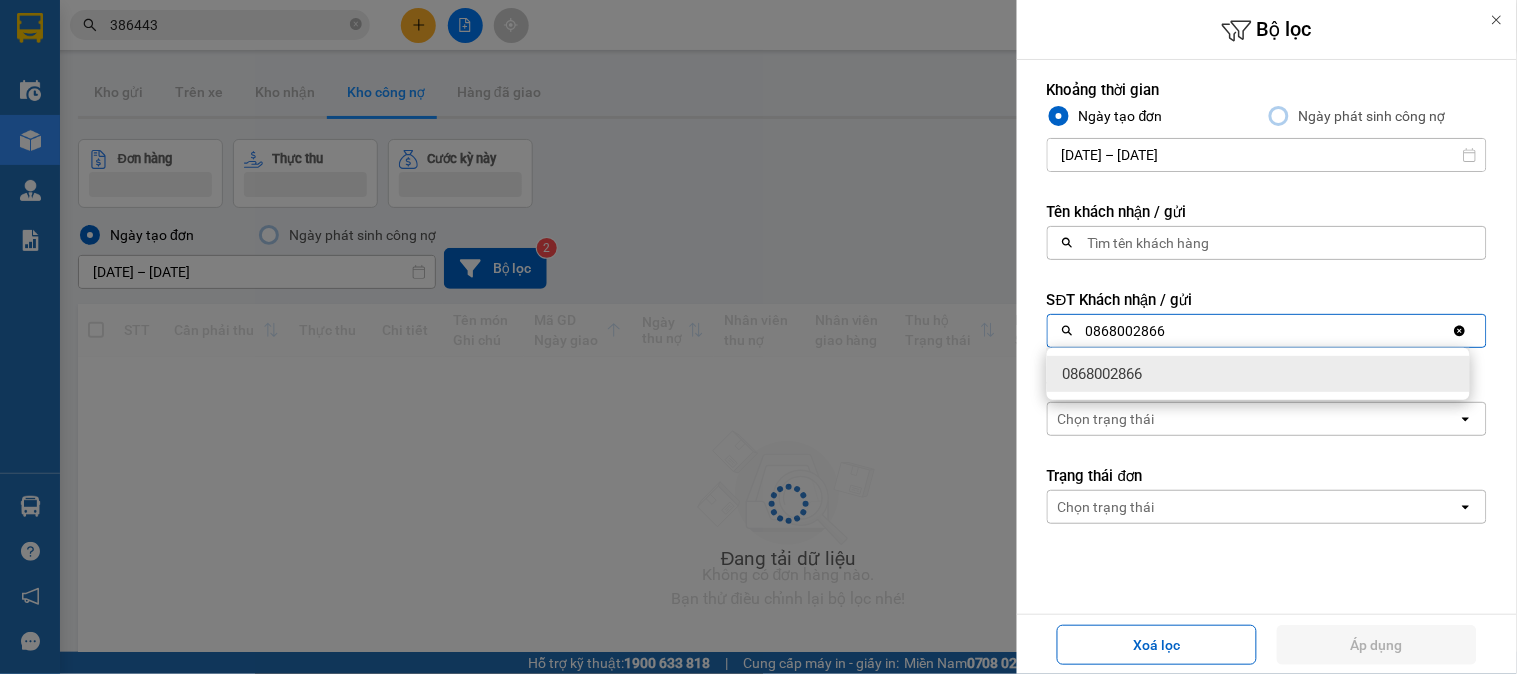 click on "0868002866" at bounding box center (1258, 374) 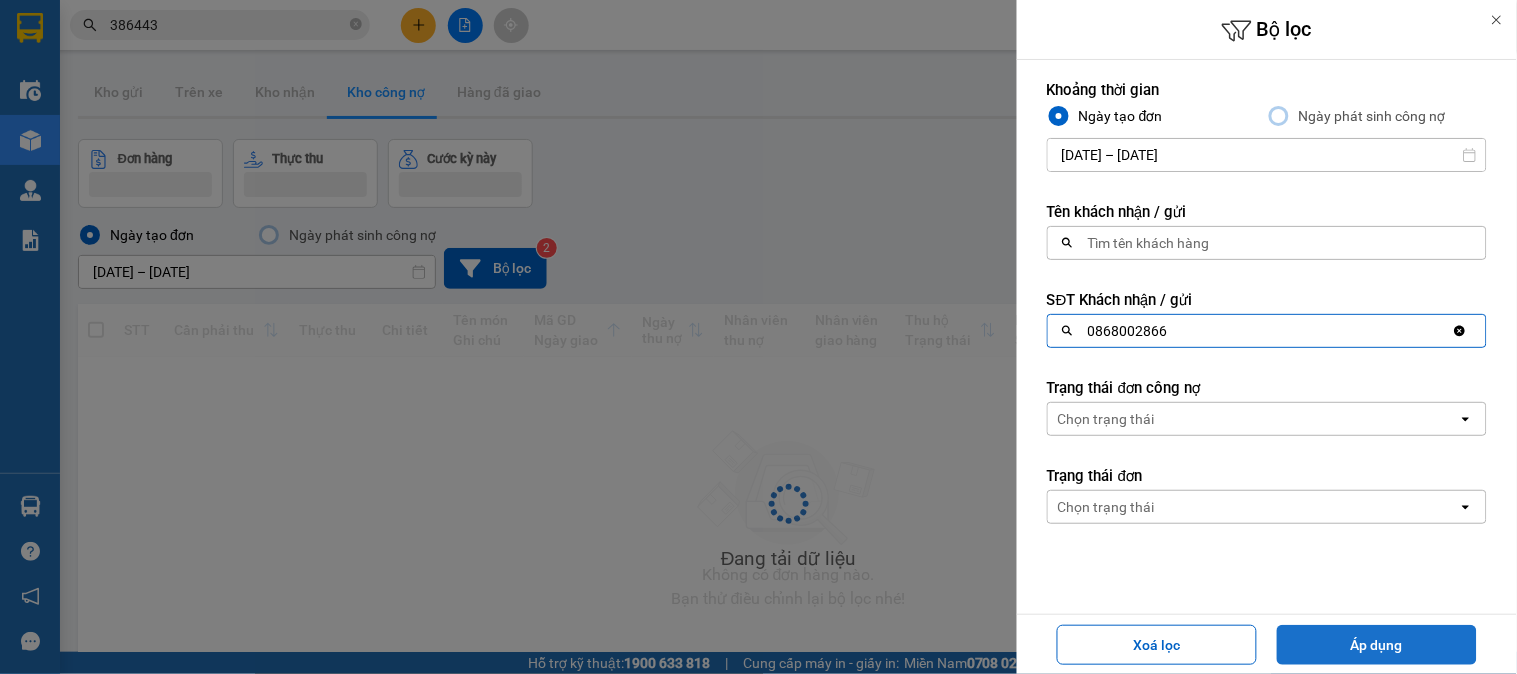 click on "Áp dụng" at bounding box center (1377, 645) 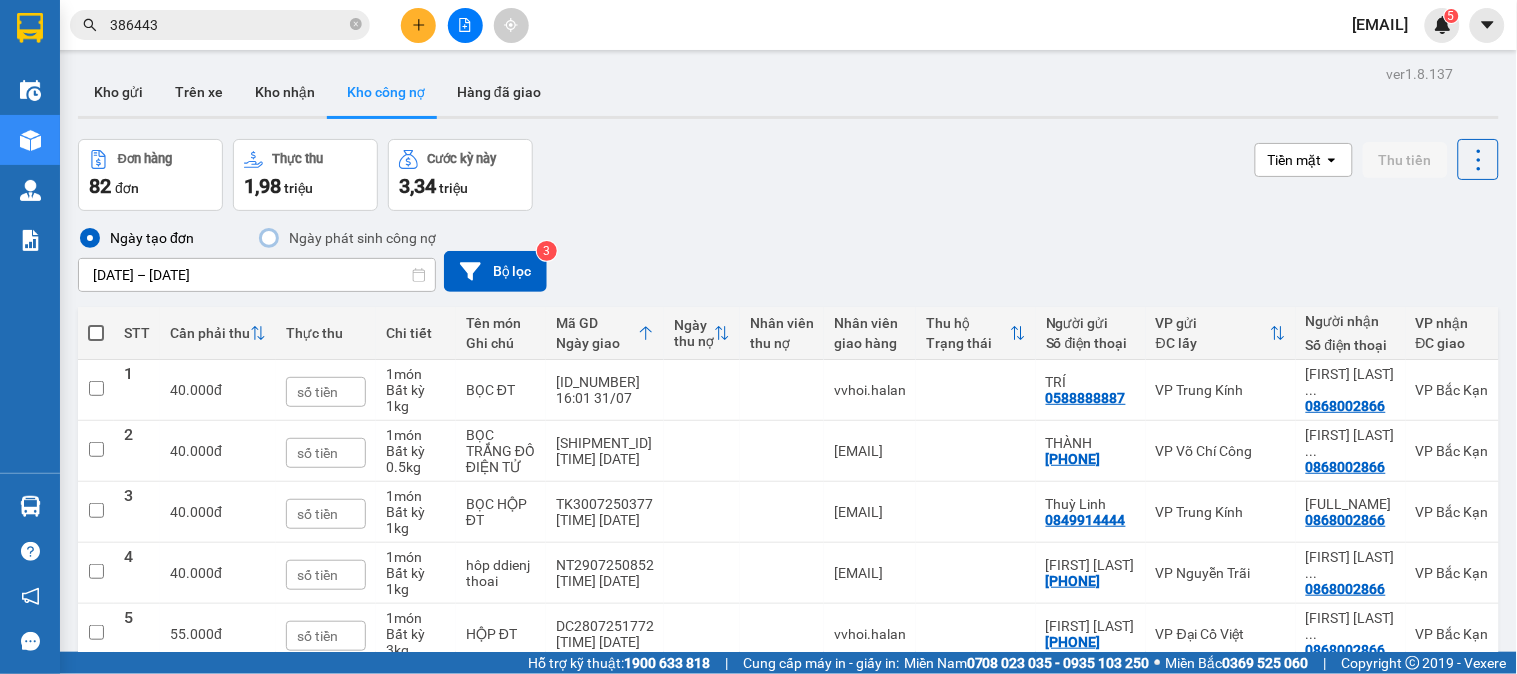 click at bounding box center (96, 333) 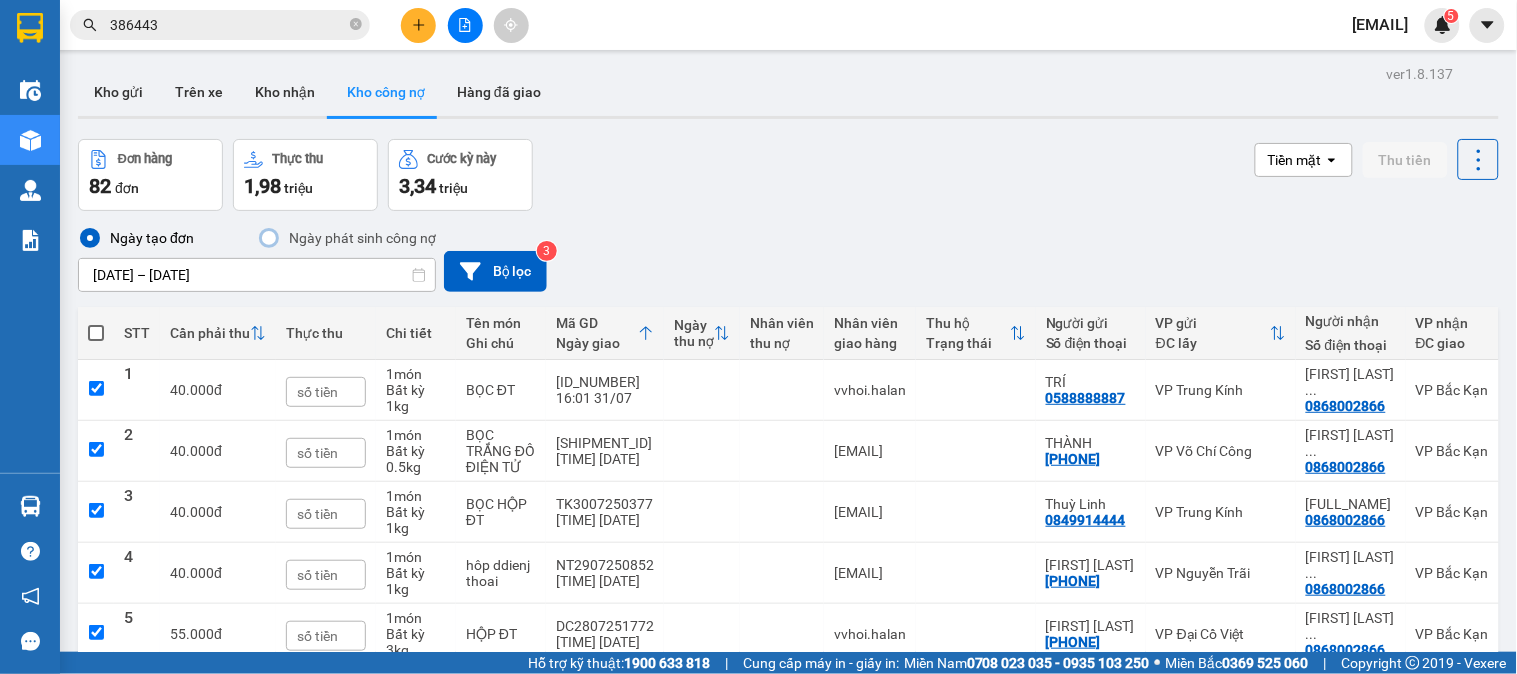 checkbox on "true" 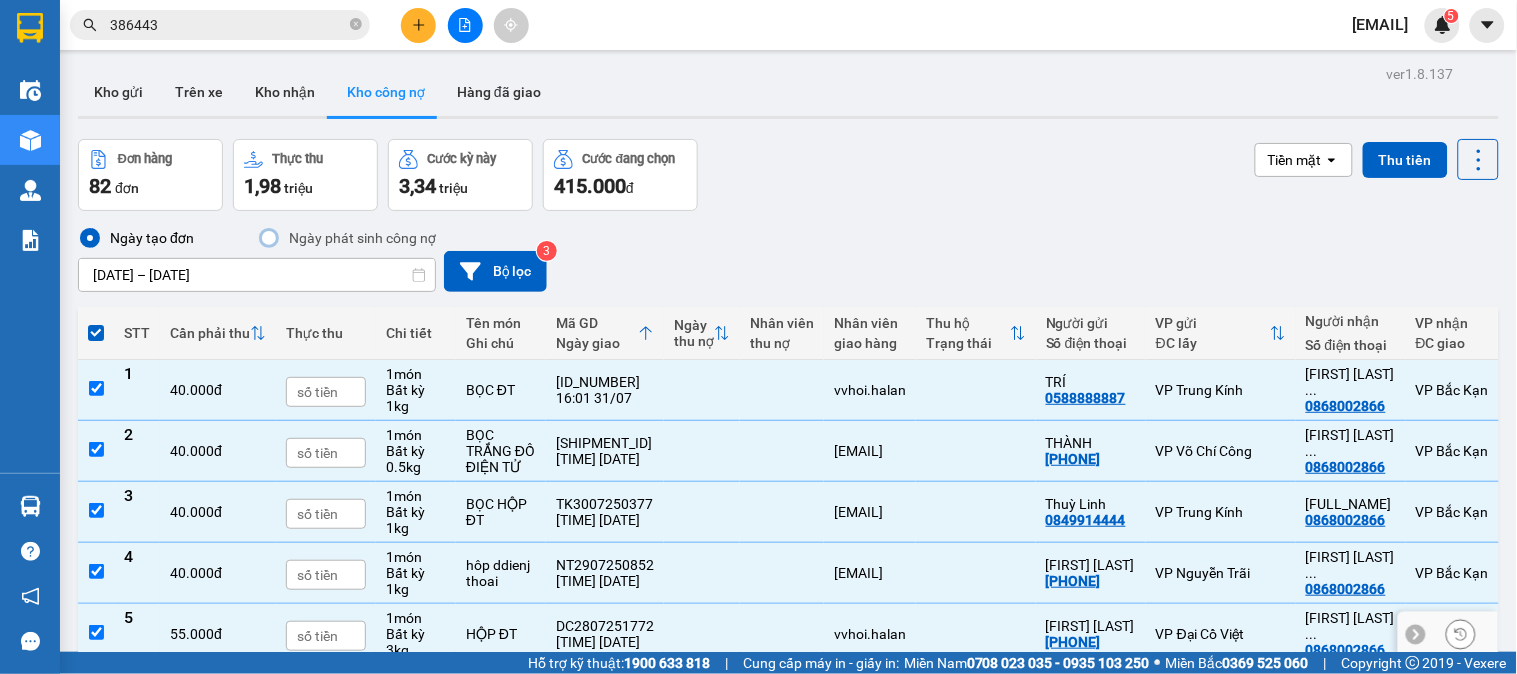 scroll, scrollTop: 408, scrollLeft: 0, axis: vertical 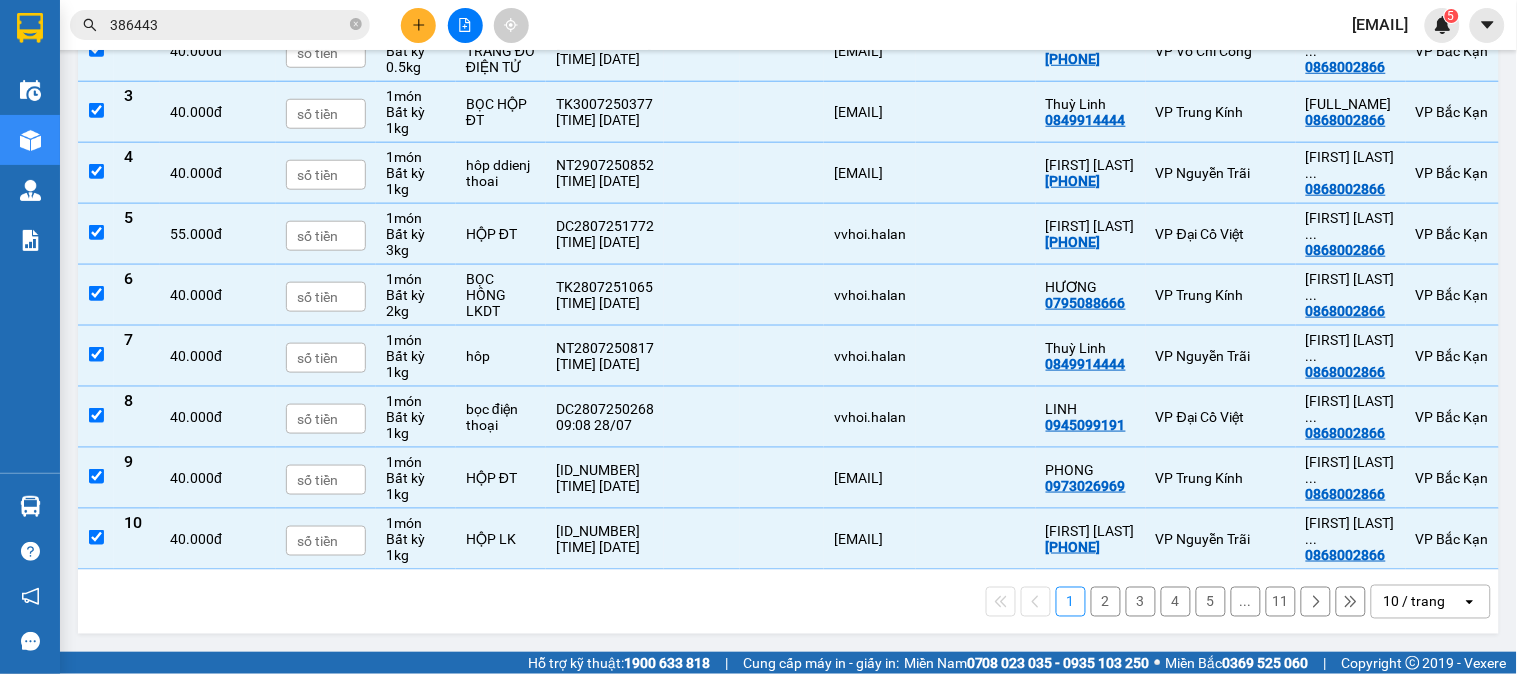 click on "10 / trang" at bounding box center [1417, 602] 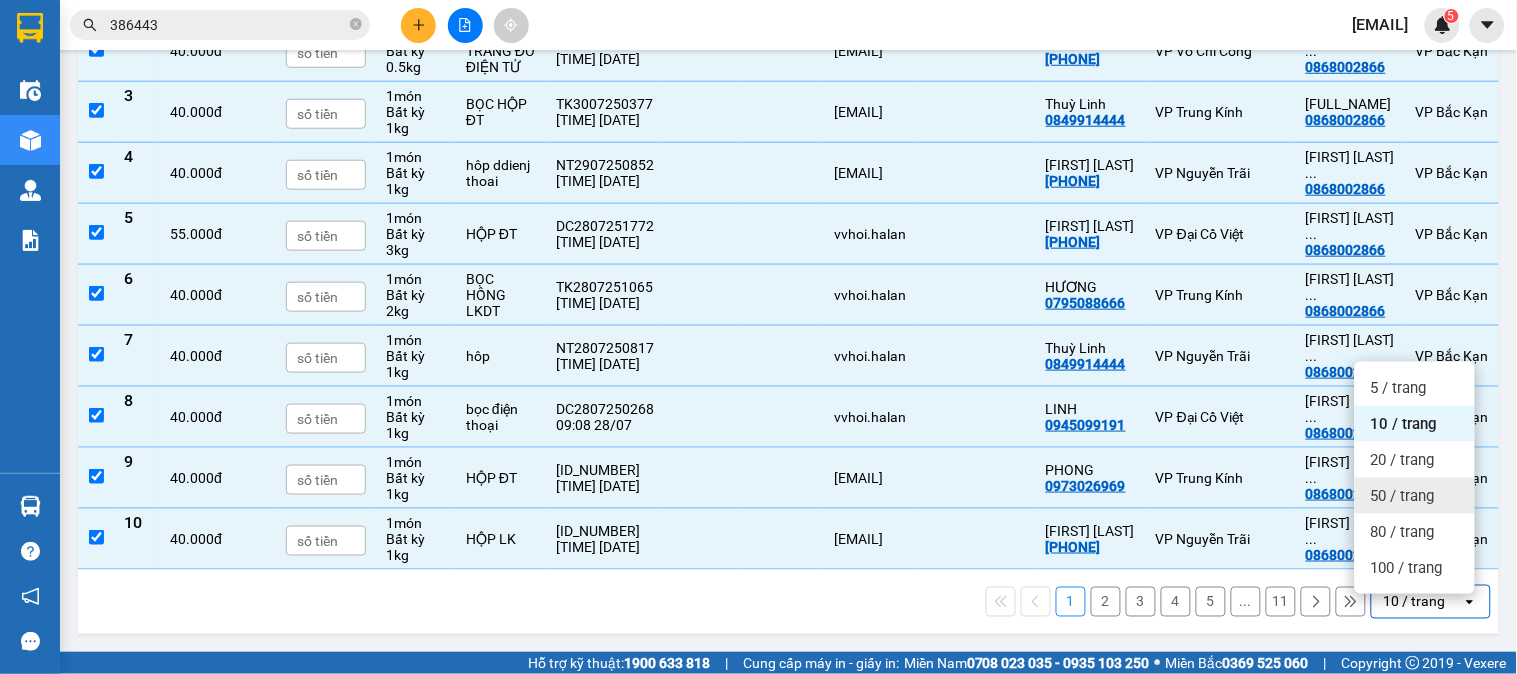 click on "50 / trang" at bounding box center (1403, 496) 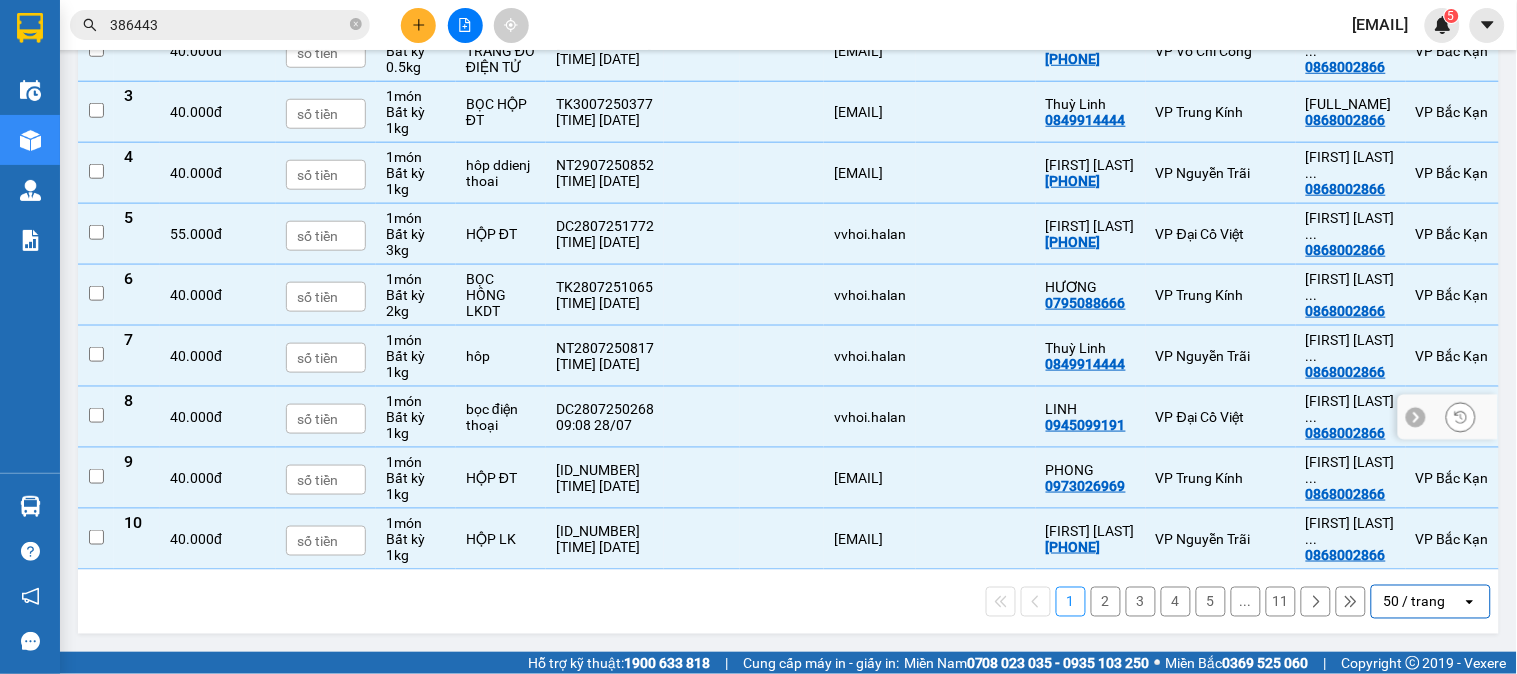 checkbox on "false" 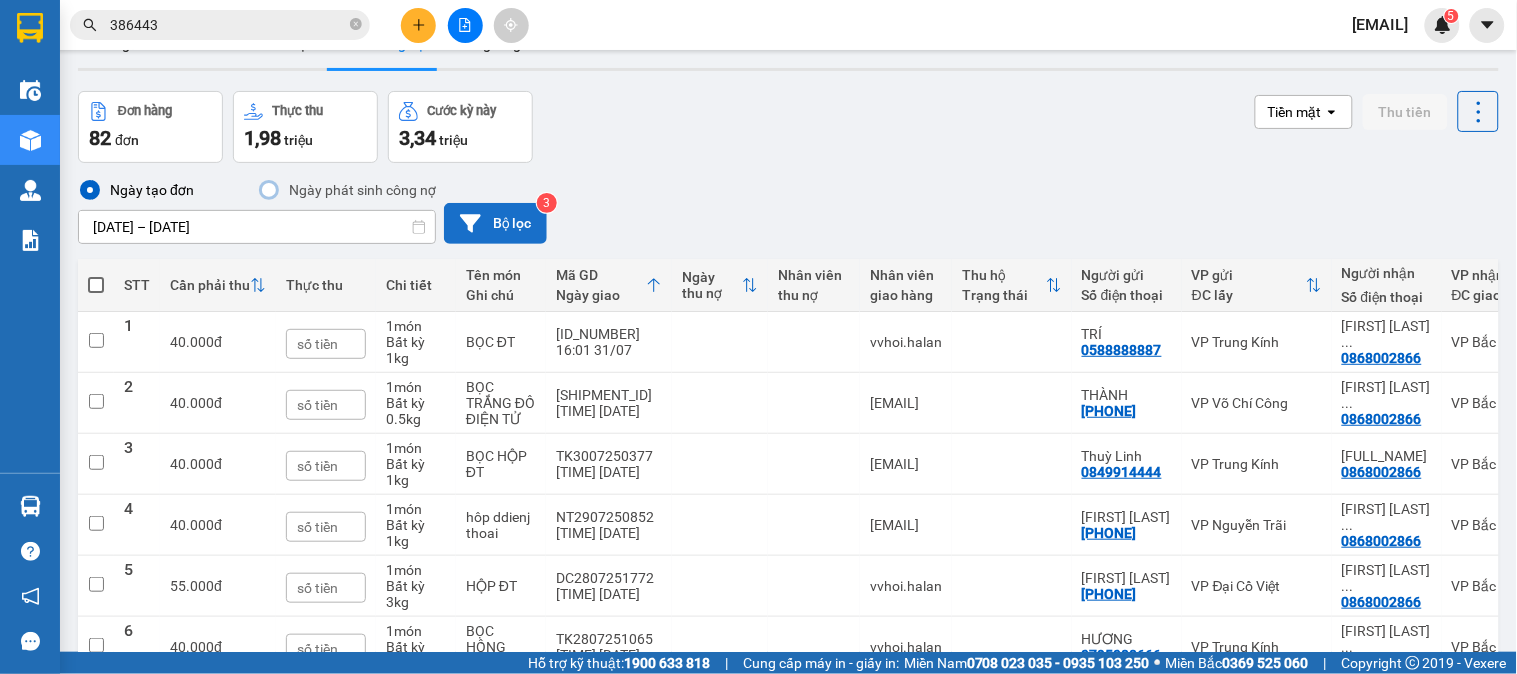 scroll, scrollTop: 0, scrollLeft: 0, axis: both 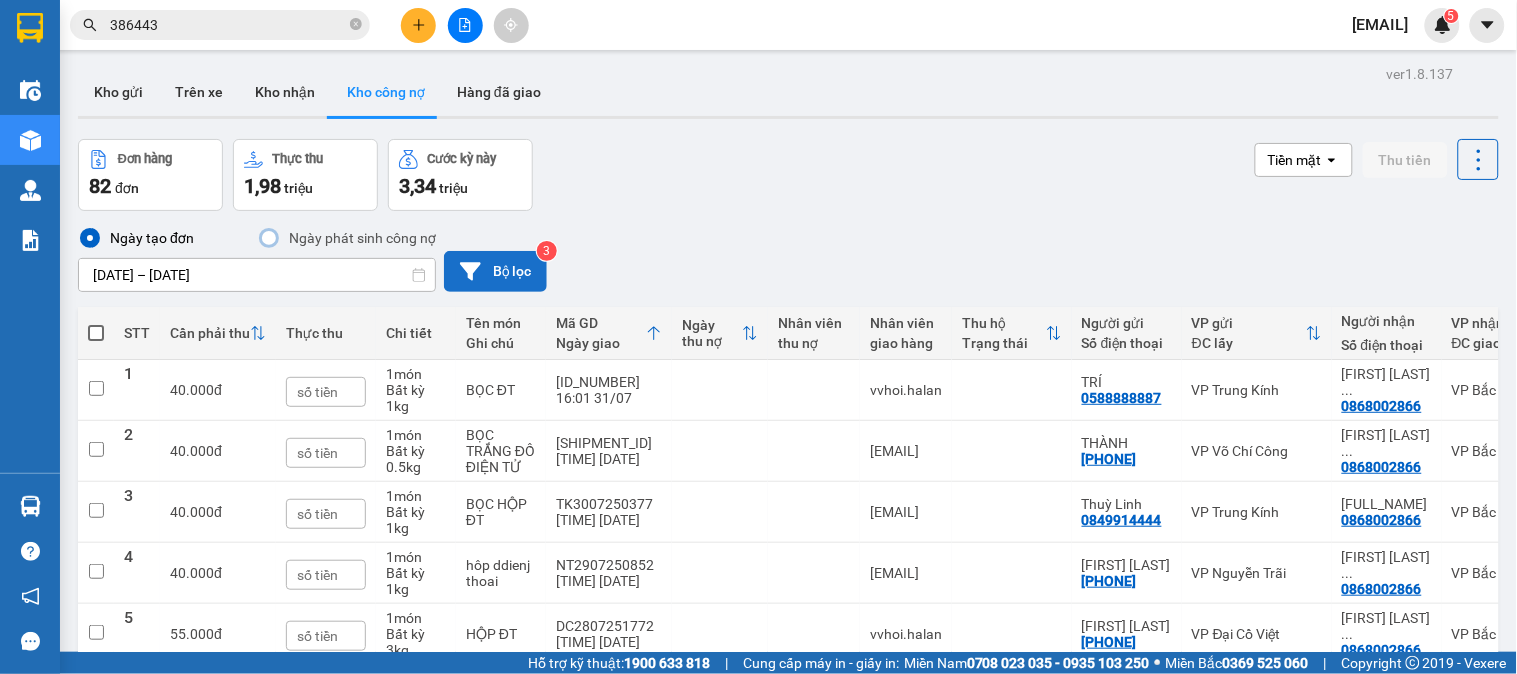 click on "Bộ lọc" at bounding box center [495, 271] 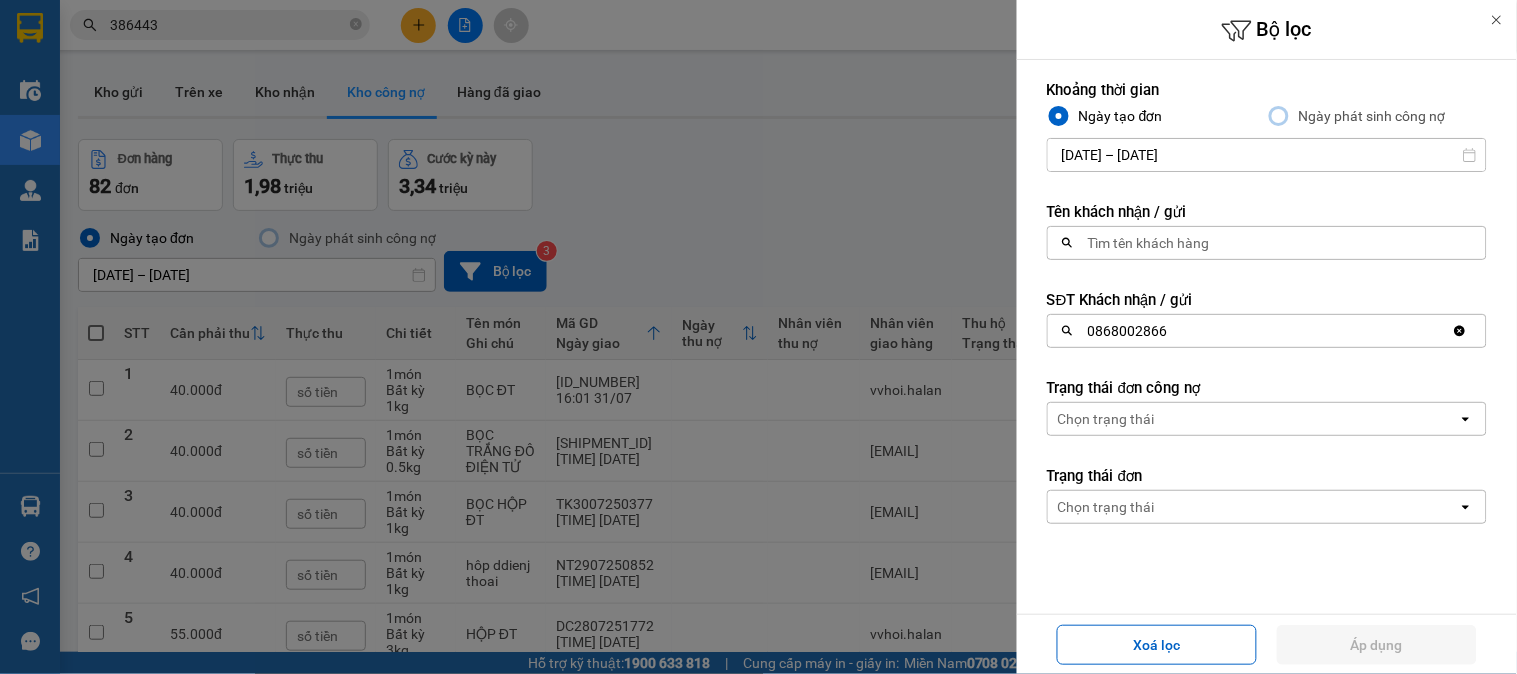 click on "0868002866" at bounding box center [1250, 331] 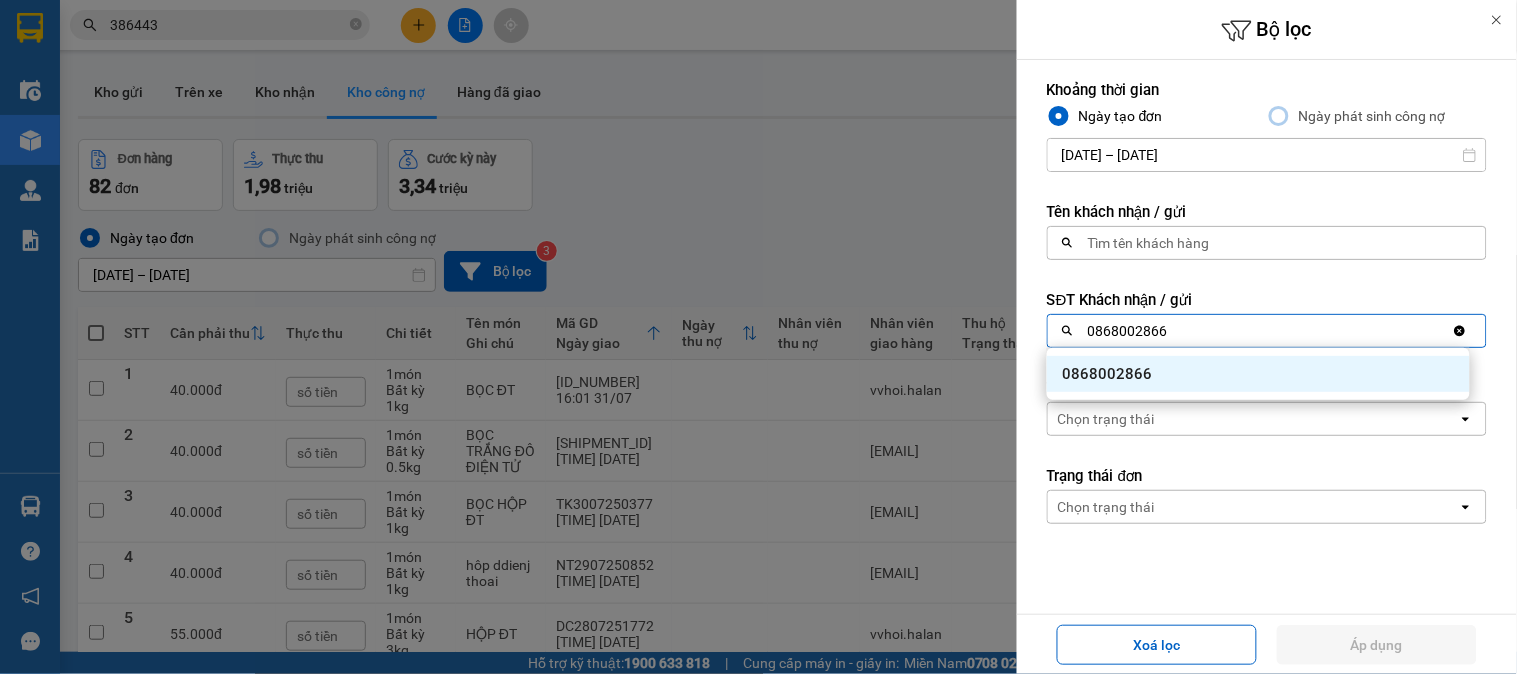 click on "0868002866" at bounding box center [1258, 374] 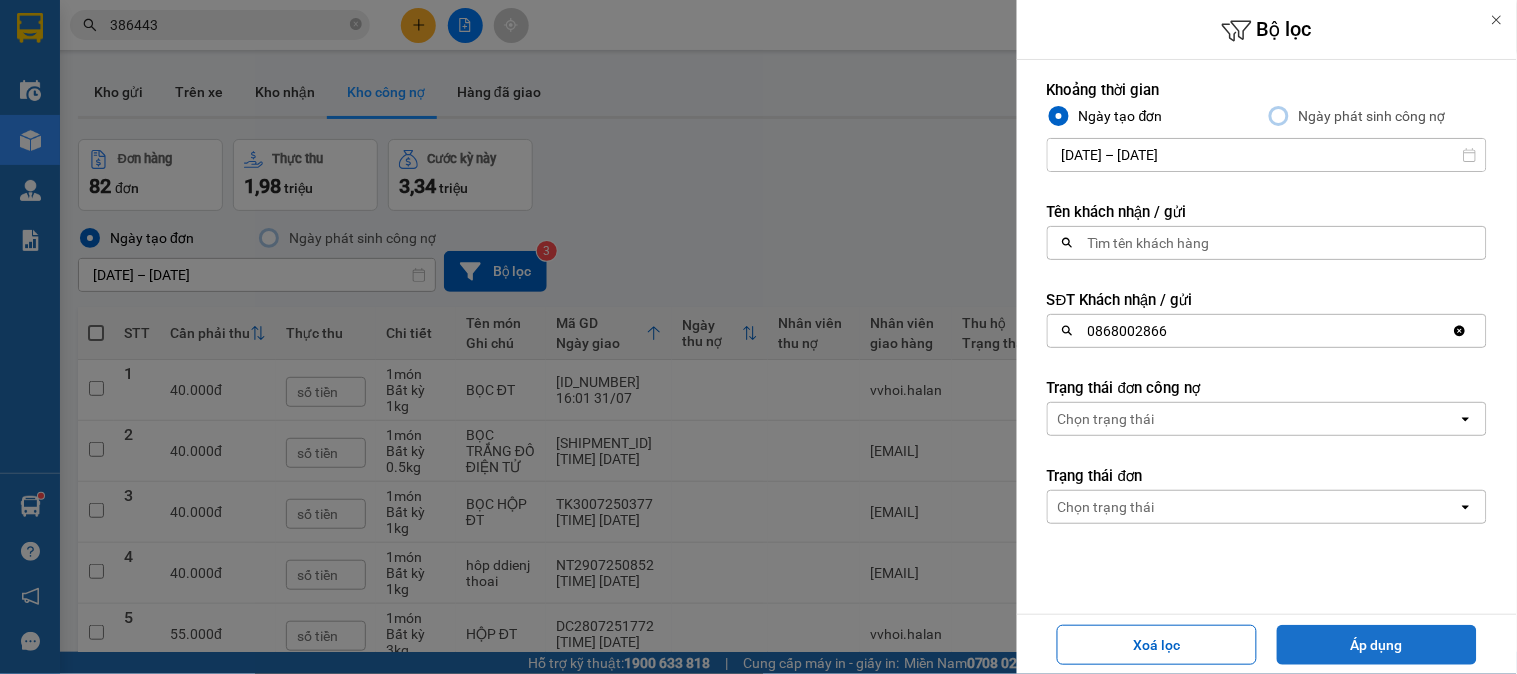 click on "Áp dụng" at bounding box center (1377, 645) 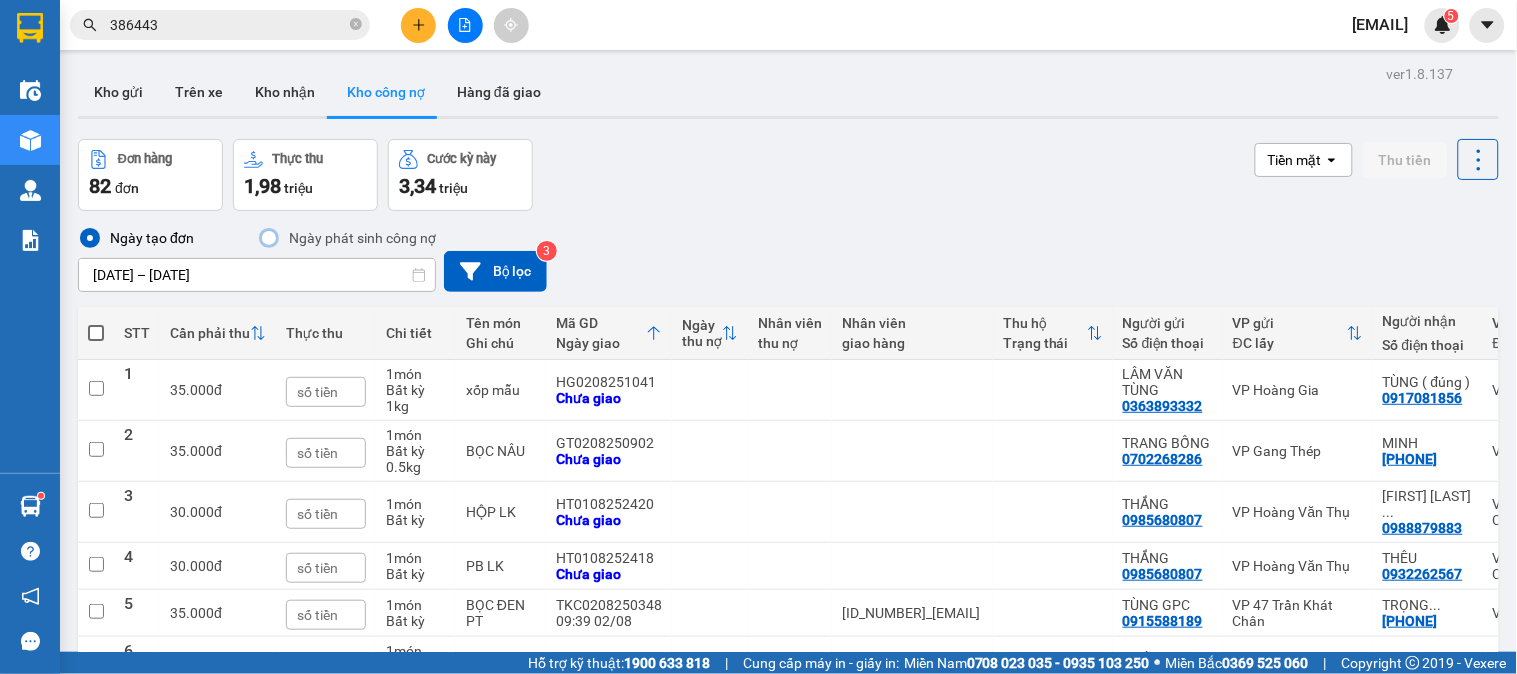 click at bounding box center [96, 333] 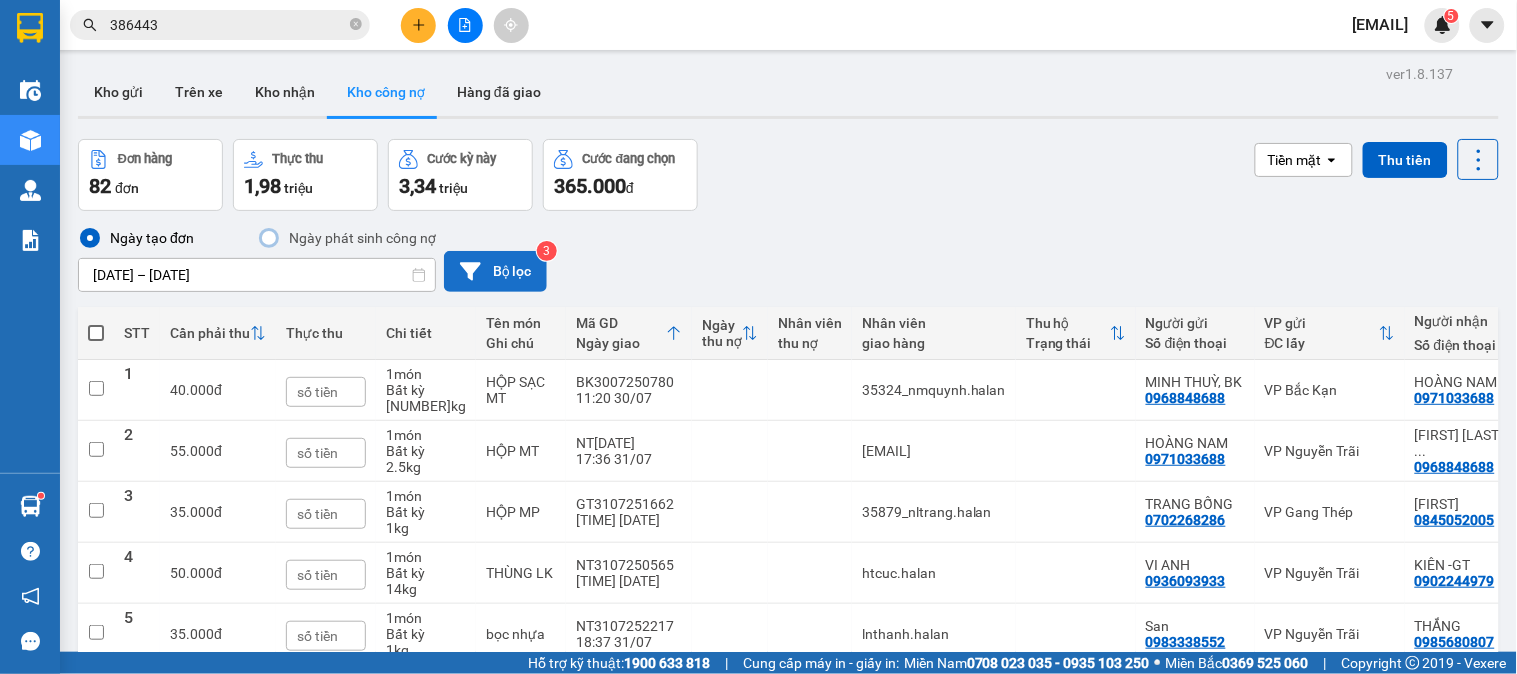 click 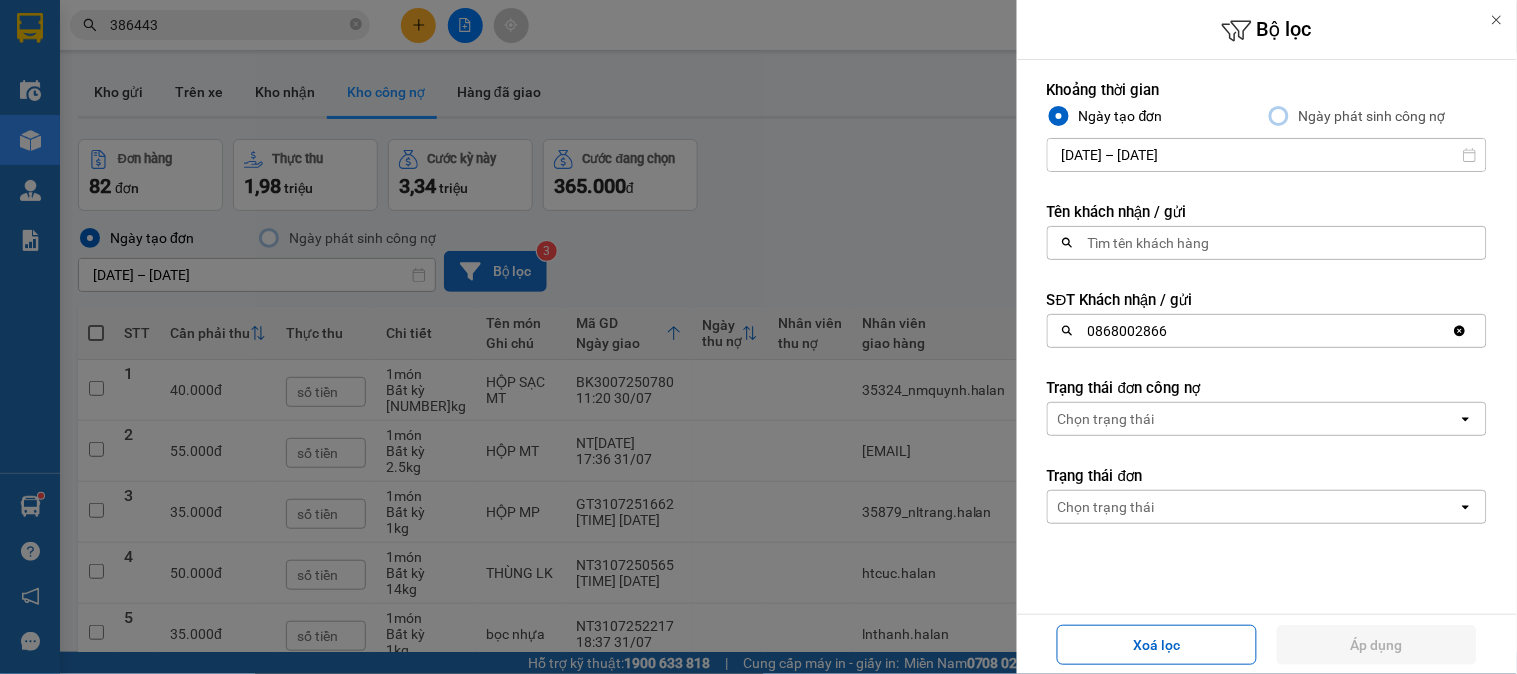 click on "0868002866" at bounding box center (1250, 331) 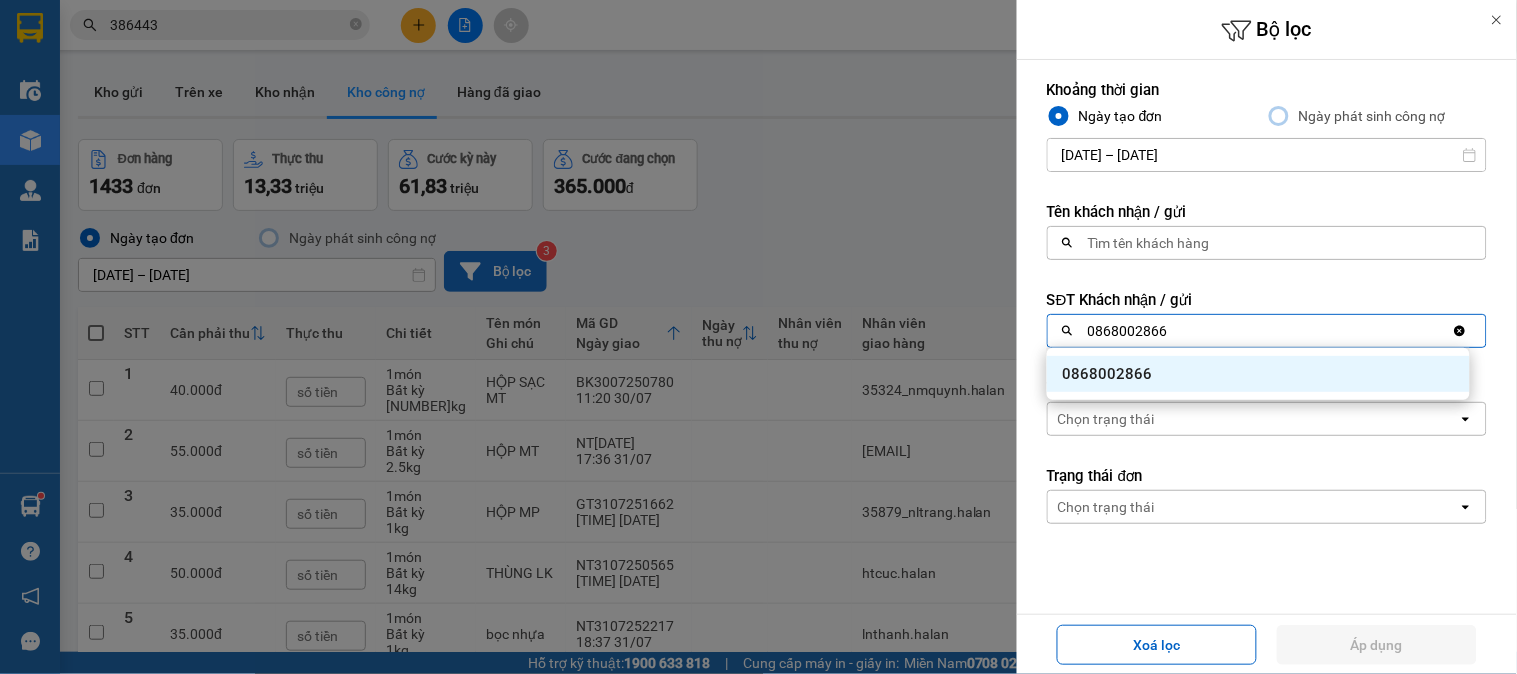 click on "0868002866" at bounding box center [1258, 374] 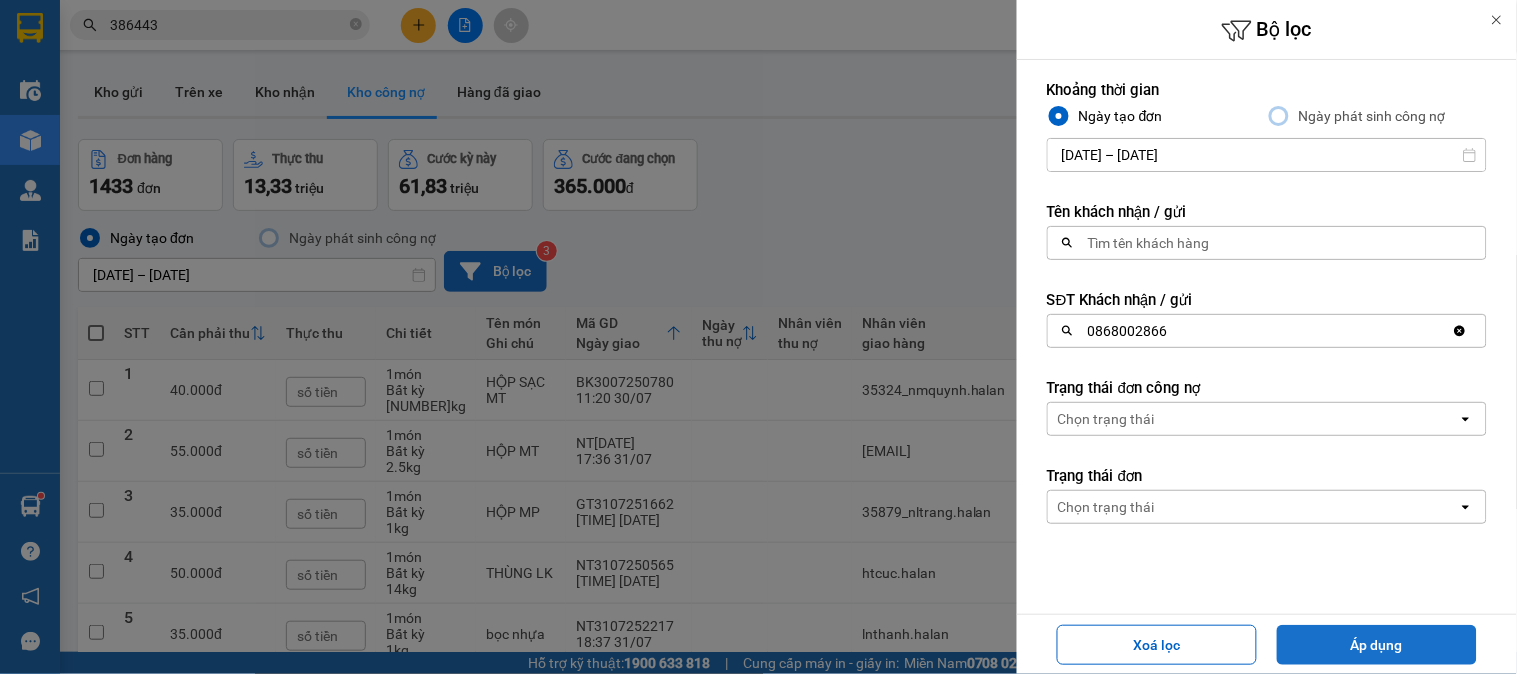 click on "Áp dụng" at bounding box center [1377, 645] 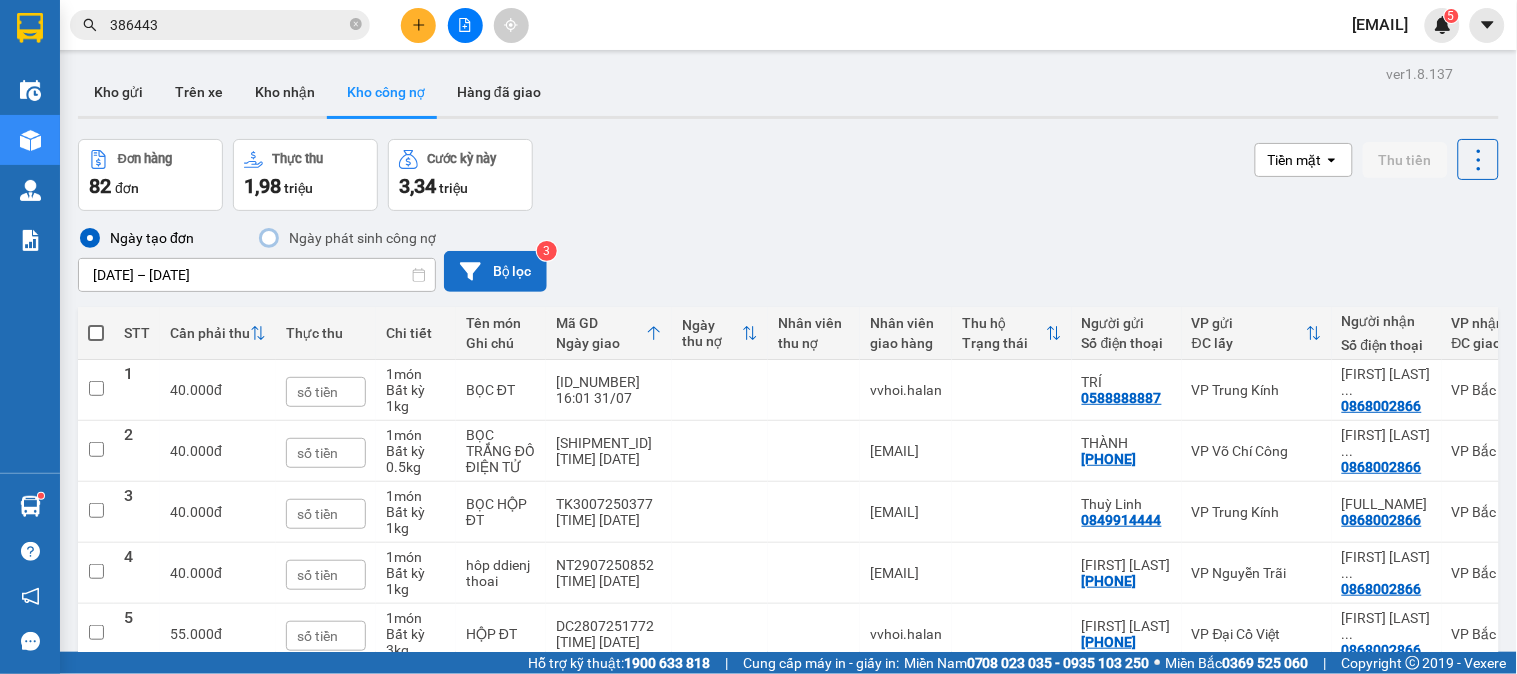 click at bounding box center [96, 333] 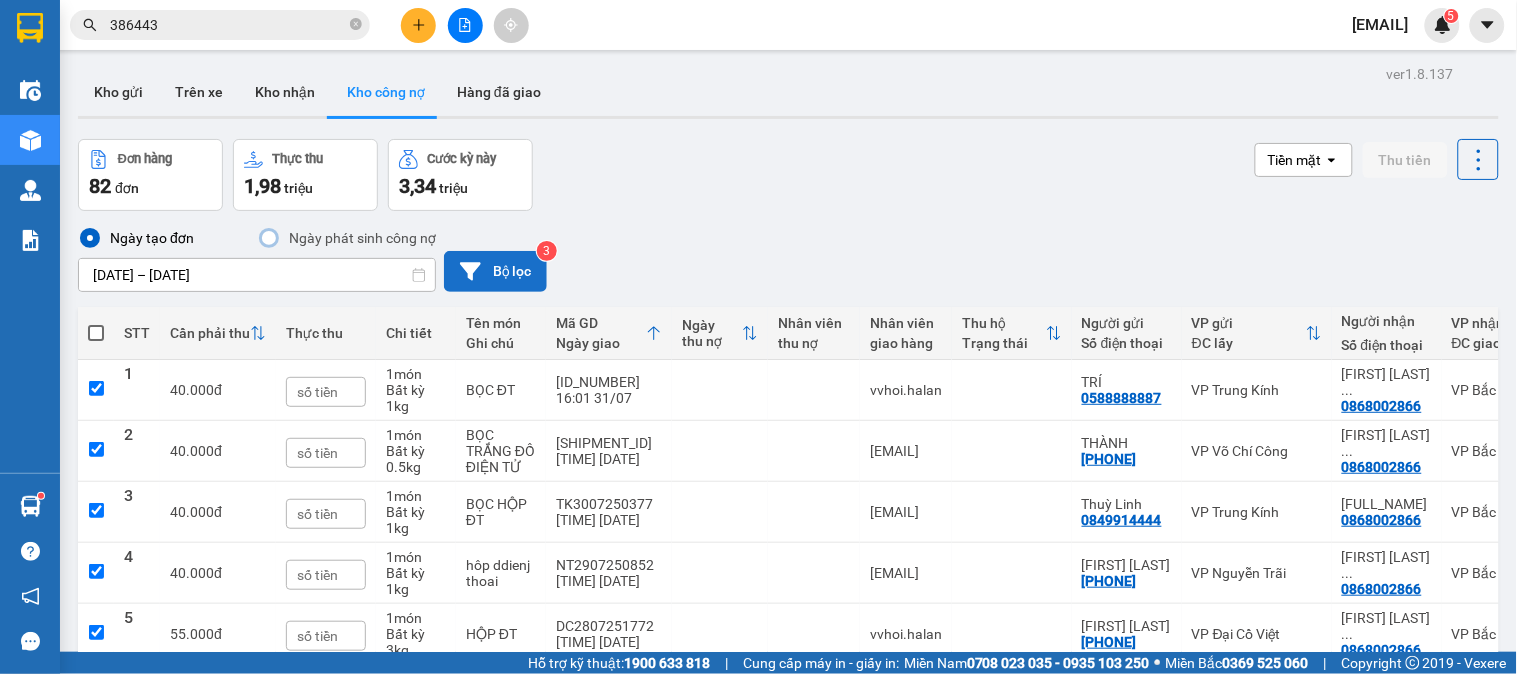 checkbox on "true" 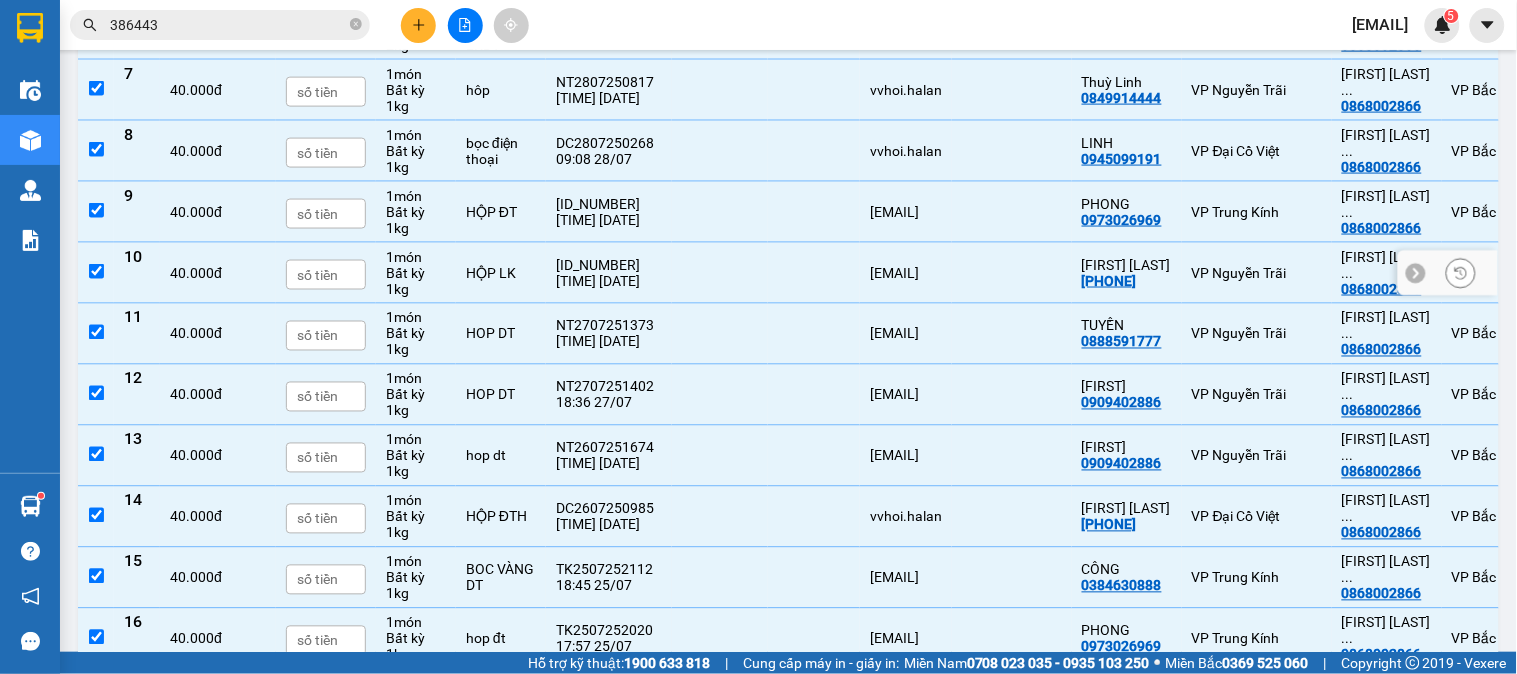 scroll, scrollTop: 0, scrollLeft: 0, axis: both 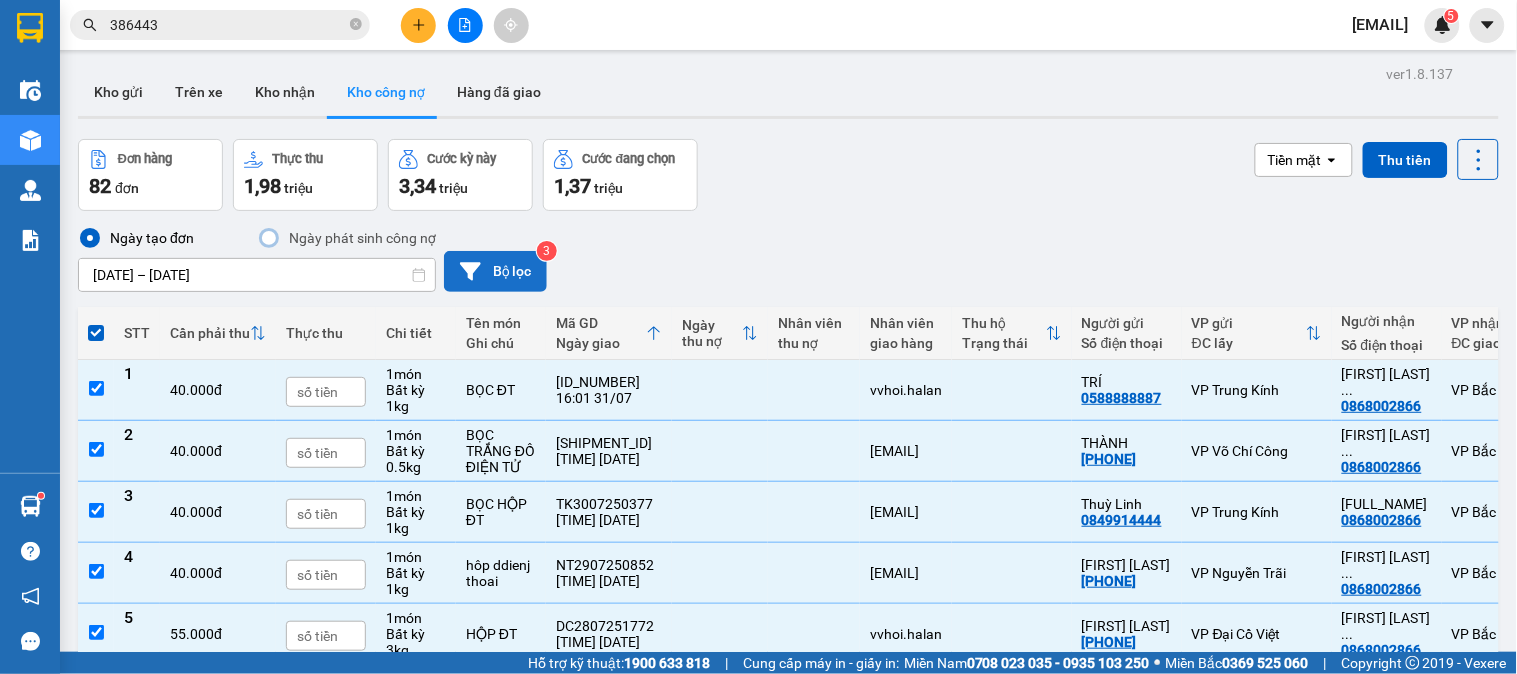 click 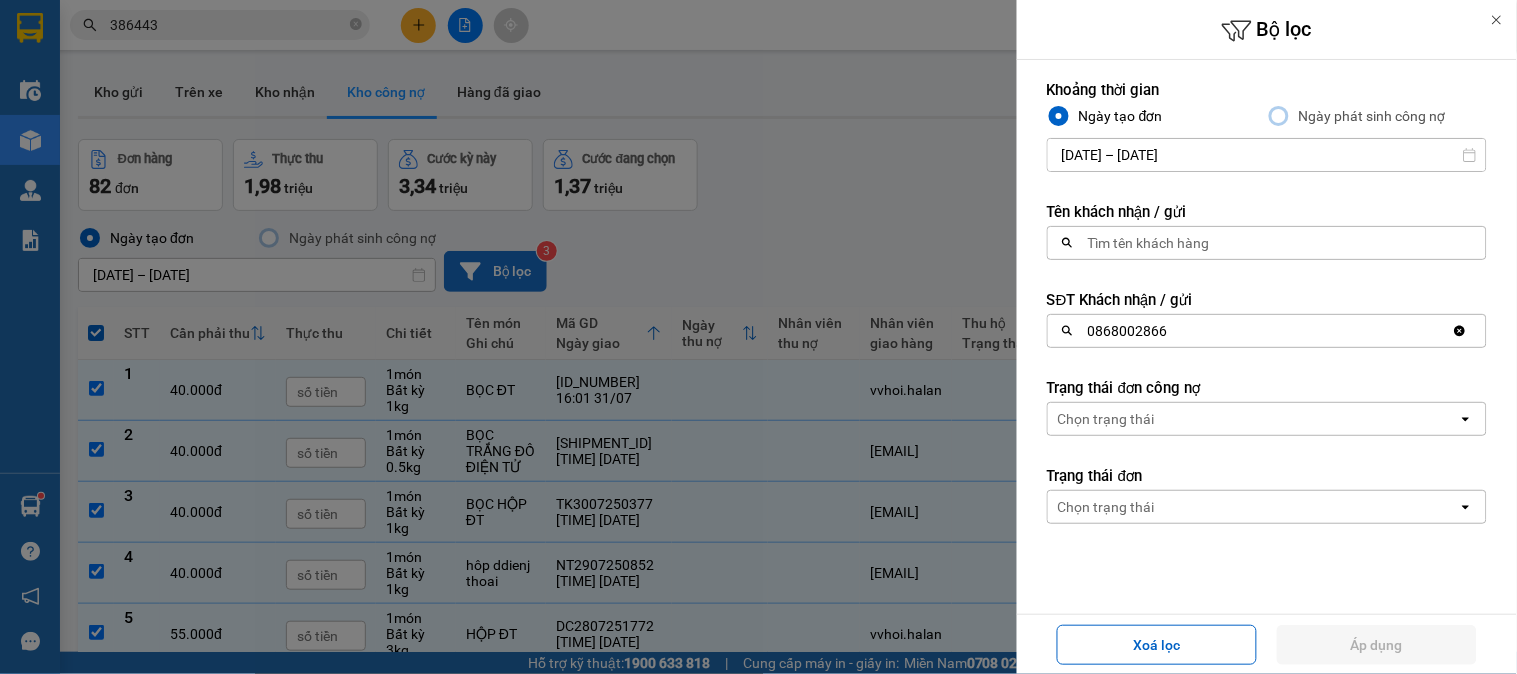 click on "0868002866" at bounding box center (1250, 331) 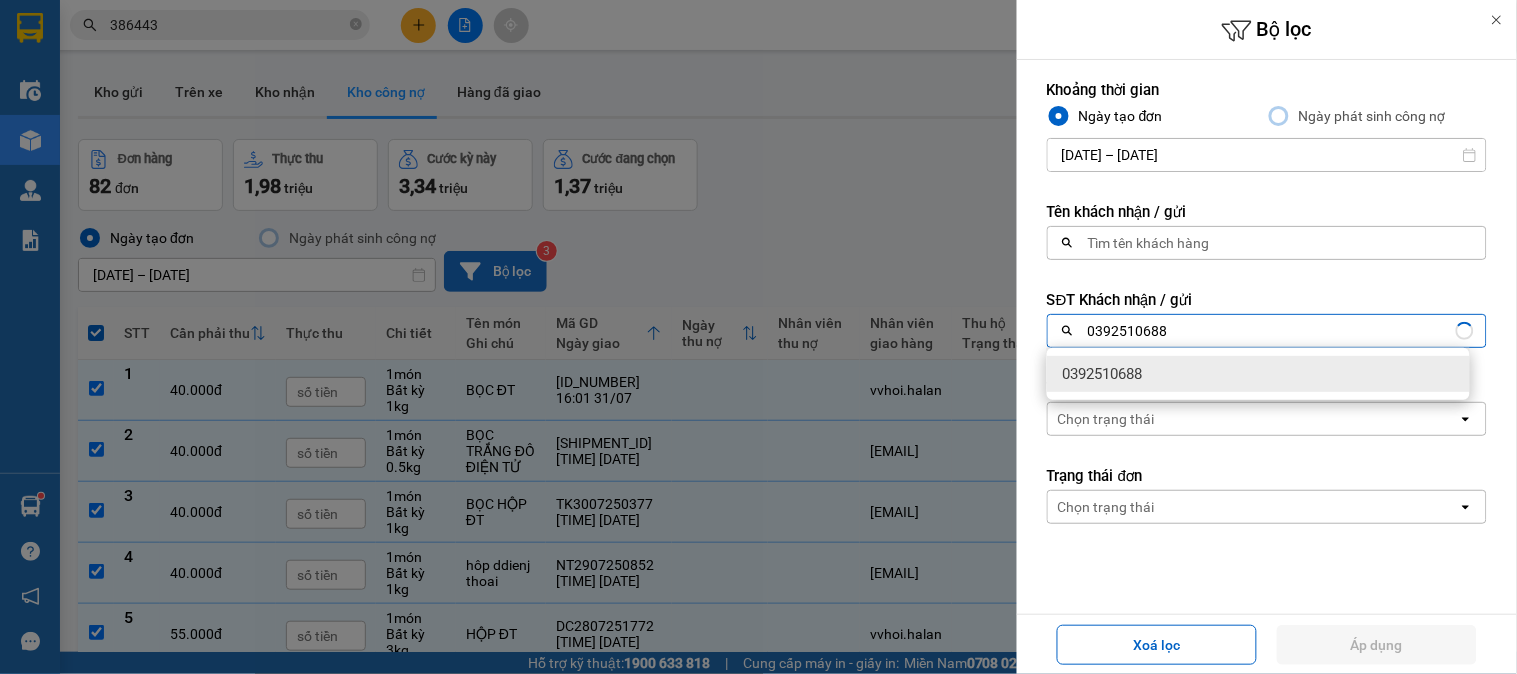 type on "0392510688" 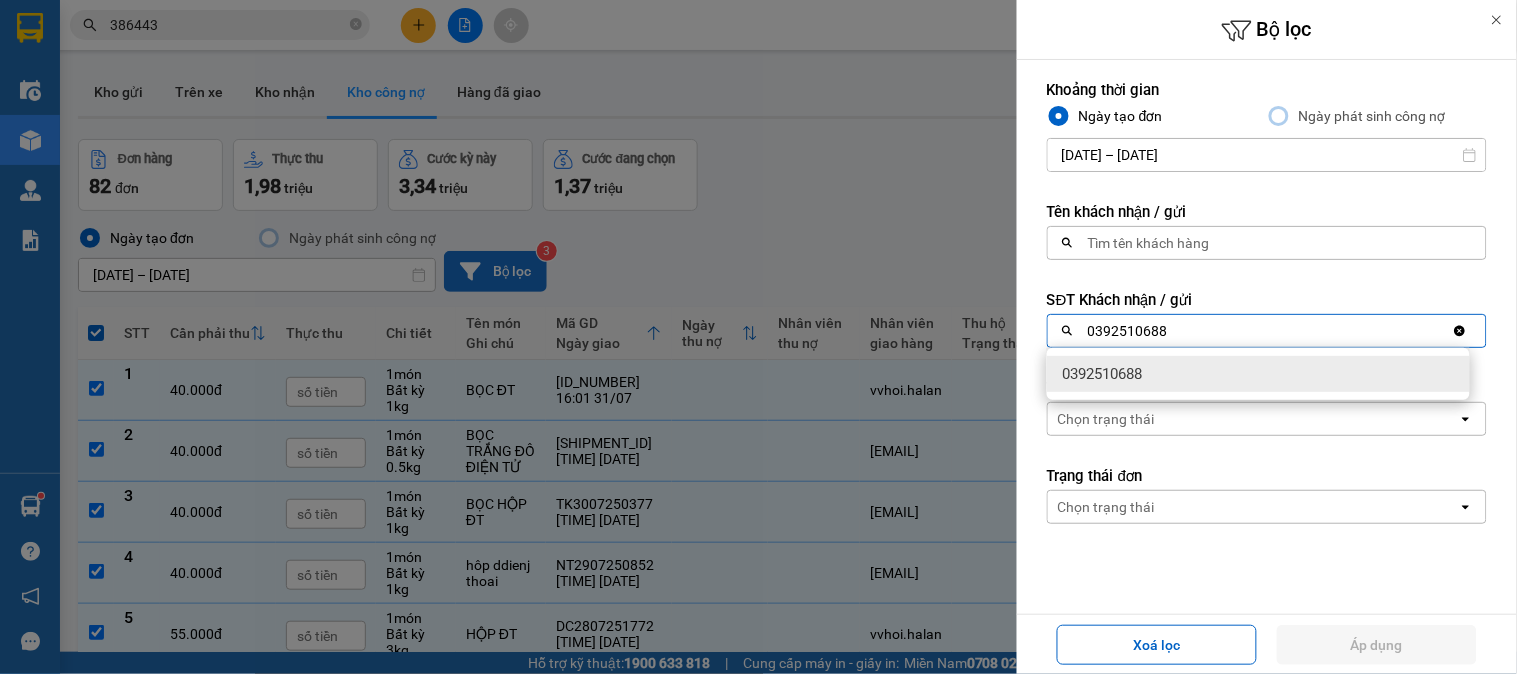click on "0392510688" at bounding box center [1258, 374] 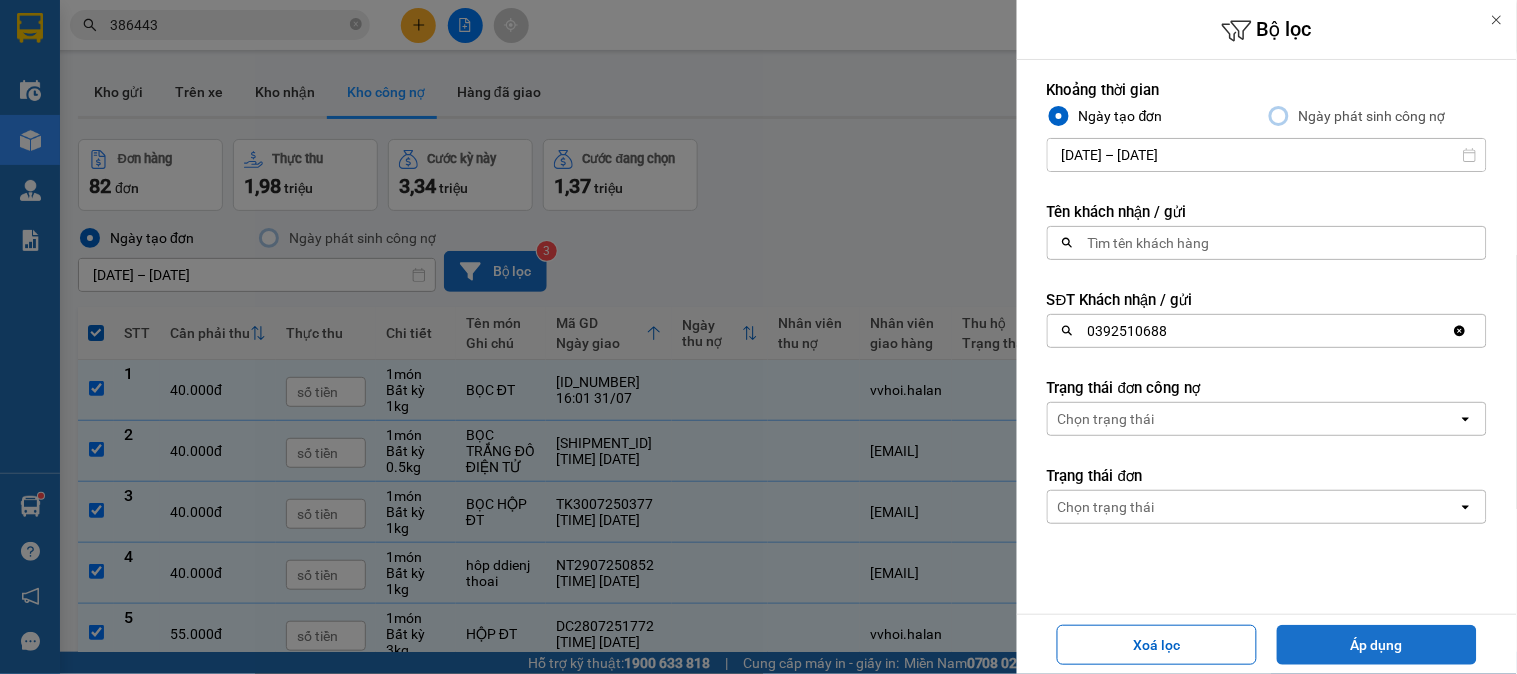 click on "Áp dụng" at bounding box center [1377, 645] 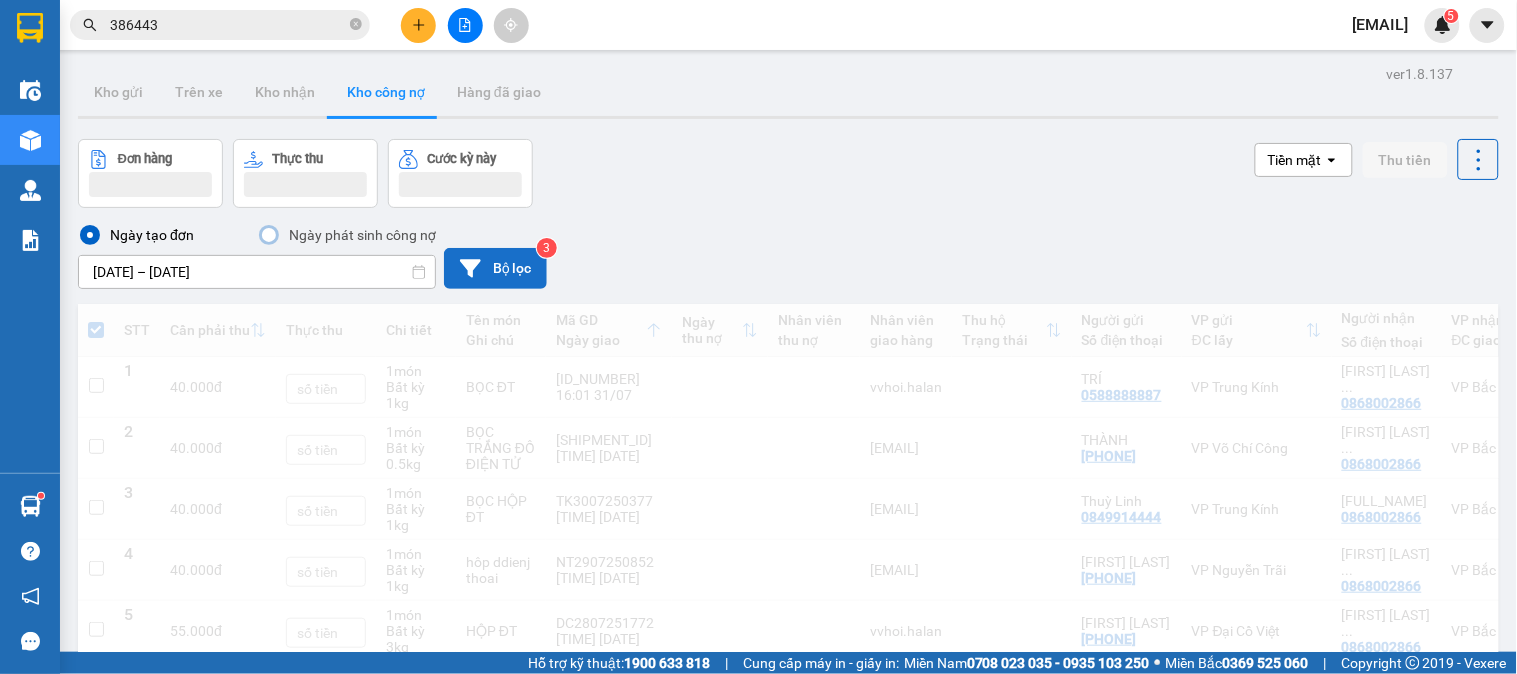 checkbox on "false" 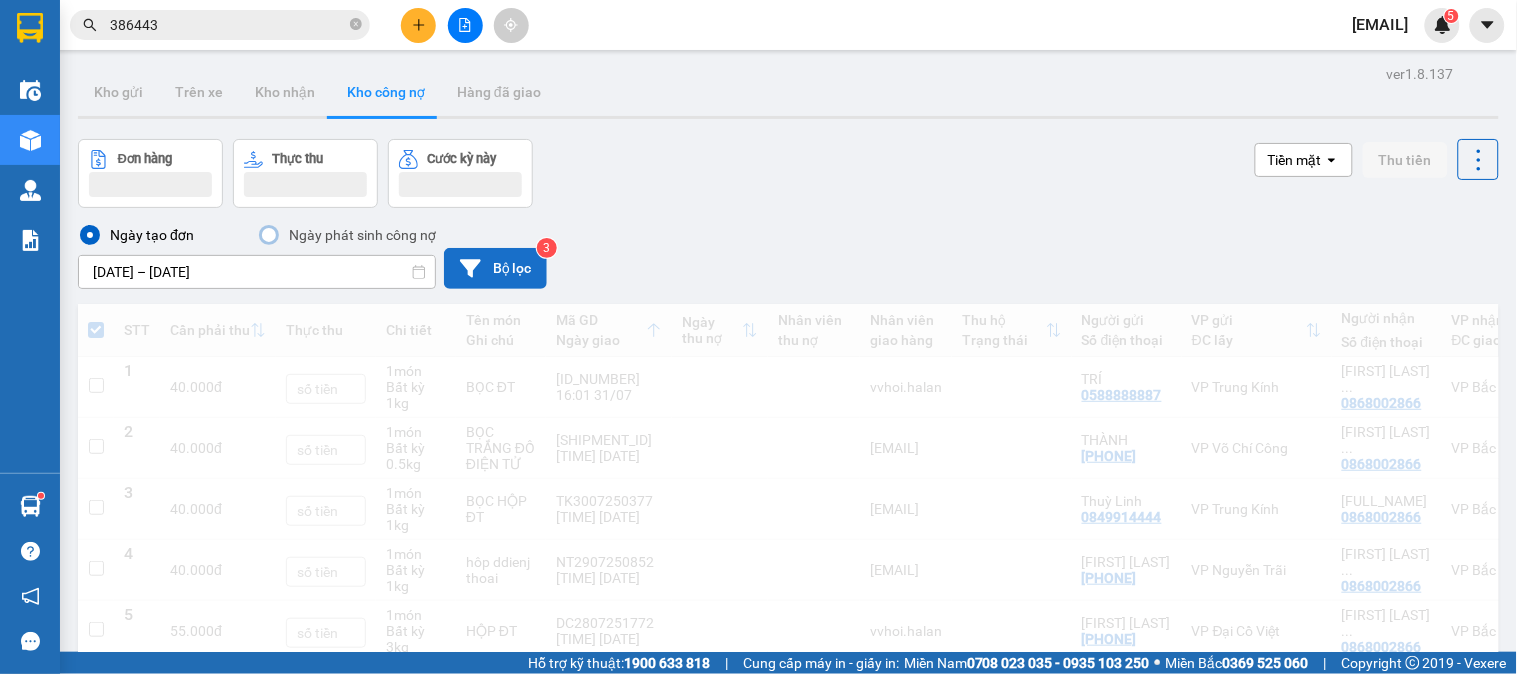 checkbox on "false" 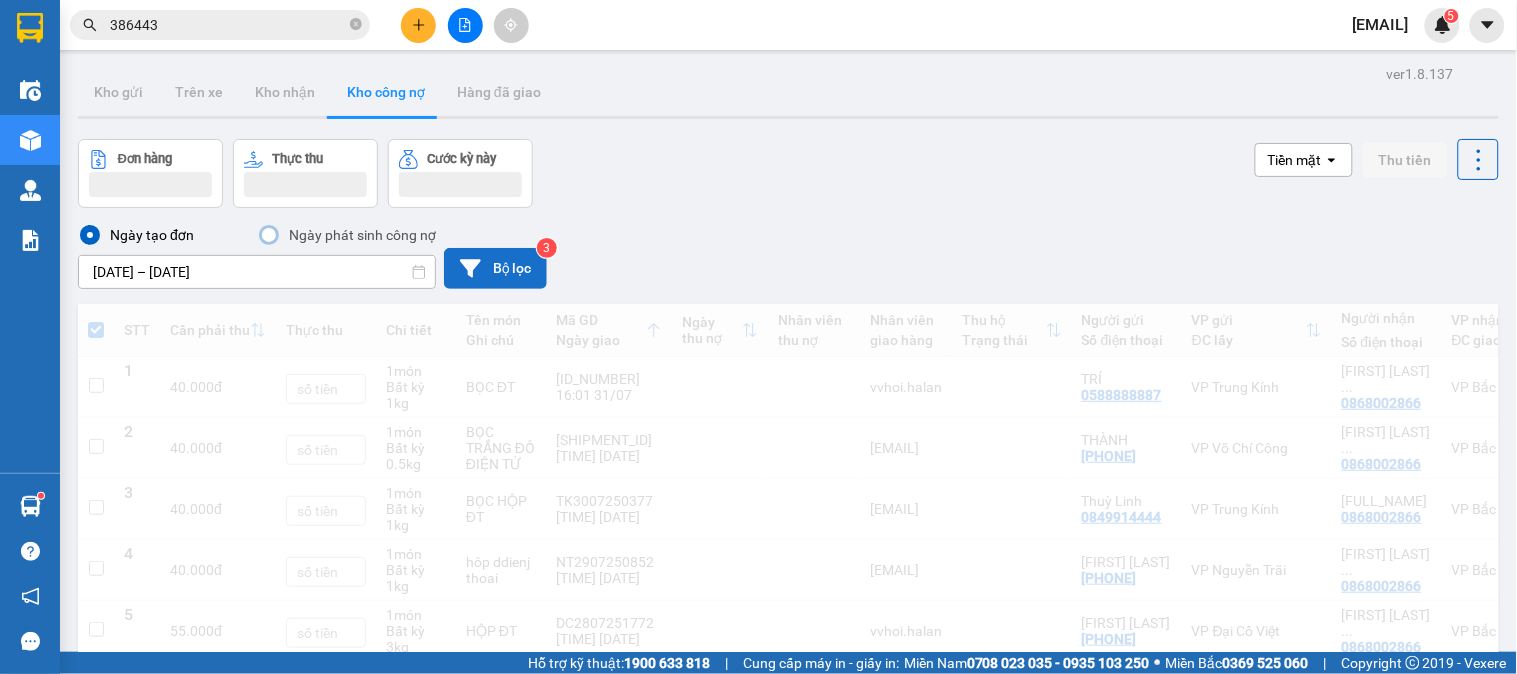 checkbox on "false" 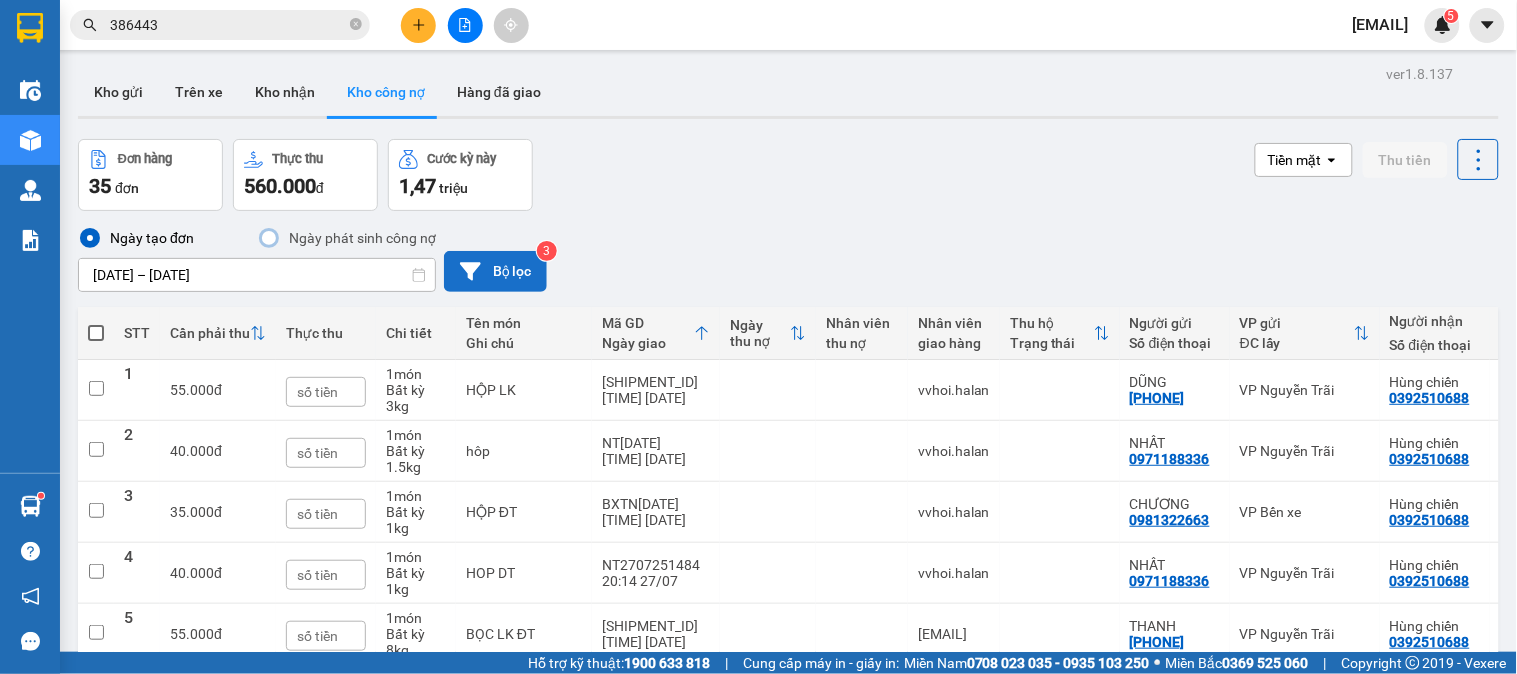 click at bounding box center (96, 333) 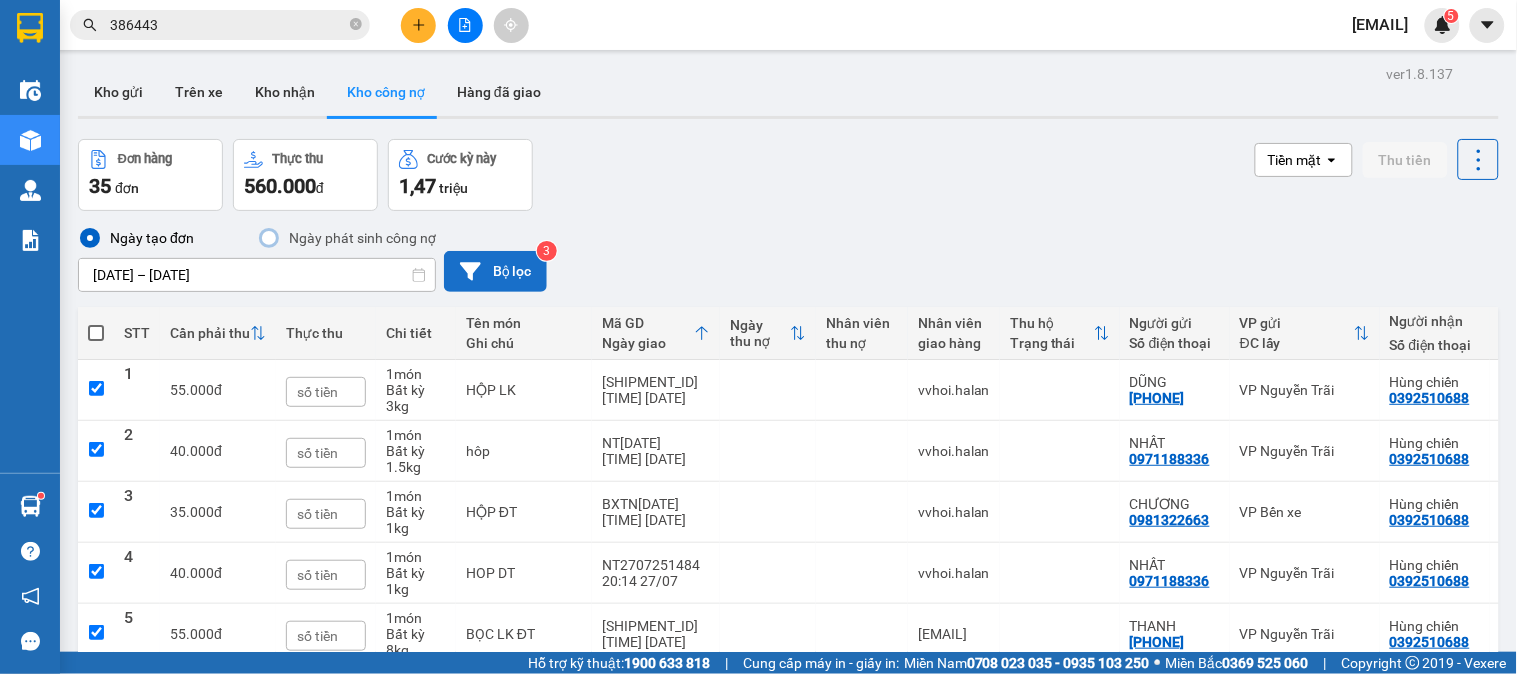 checkbox on "true" 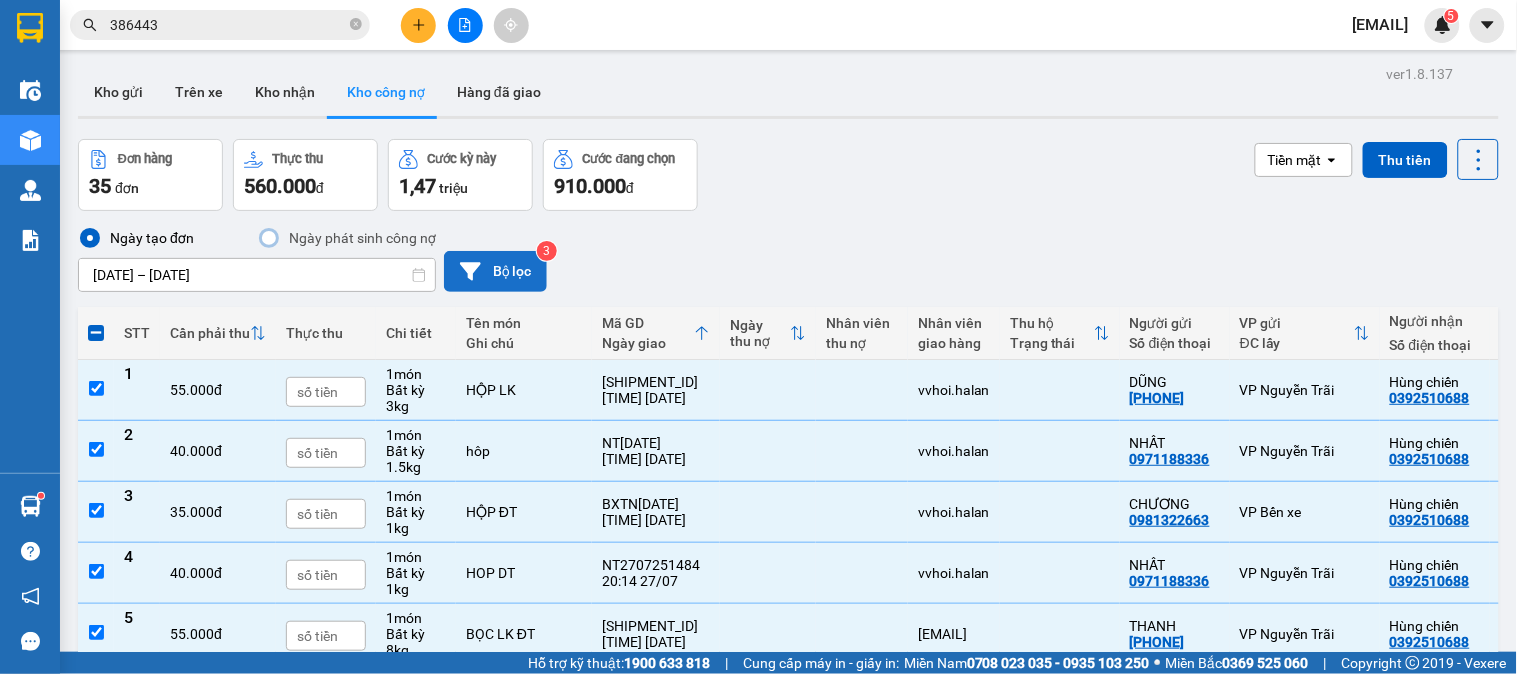 click on "Ngày tạo đơn Ngày phát sinh công nợ 25/06/2025 – 31/07/2025 Press the down arrow key to interact with the calendar and select a date. Press the escape button to close the calendar. Selected date range is from 25/06/2025 to 31/07/2025. Bộ lọc 3" at bounding box center [788, 259] 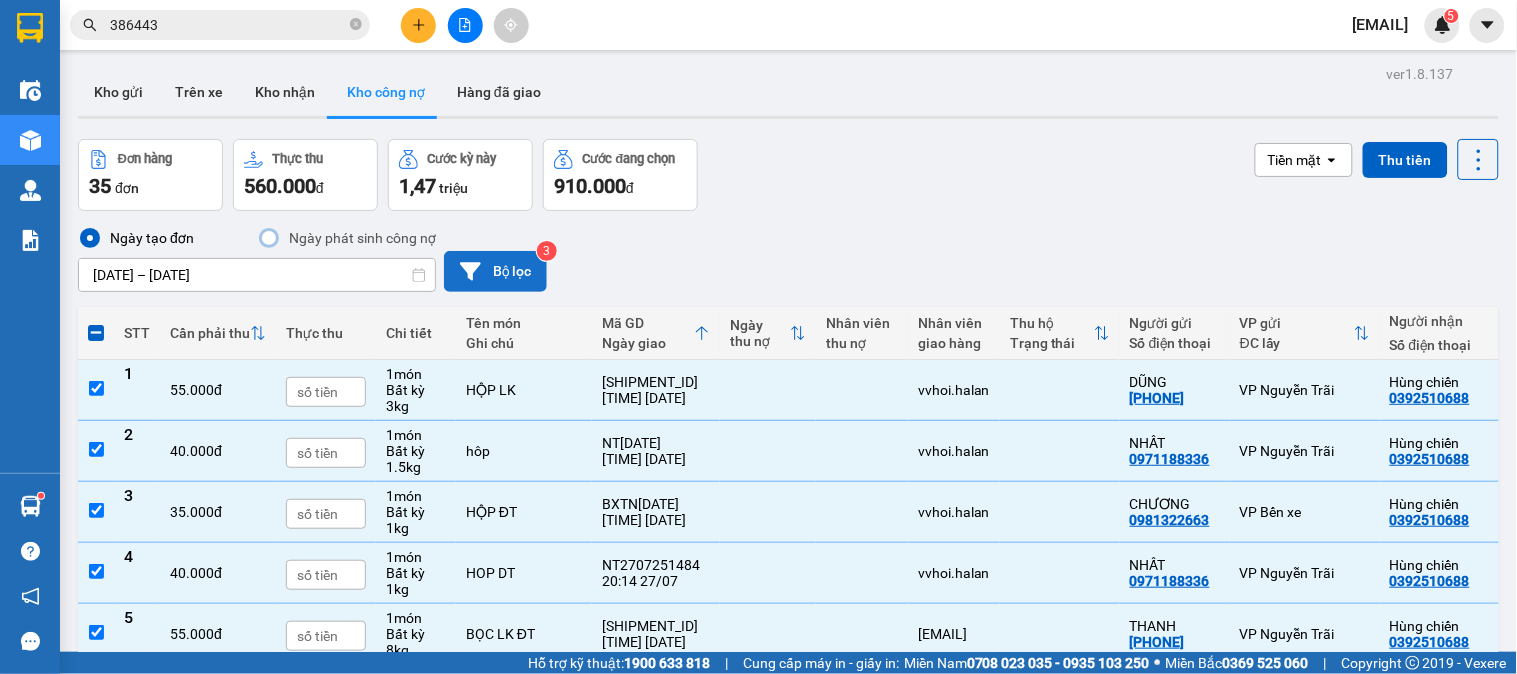 click on "Ngày tạo đơn Ngày phát sinh công nợ 25/06/2025 – 31/07/2025 Press the down arrow key to interact with the calendar and select a date. Press the escape button to close the calendar. Selected date range is from 25/06/2025 to 31/07/2025. Bộ lọc 3" at bounding box center [788, 259] 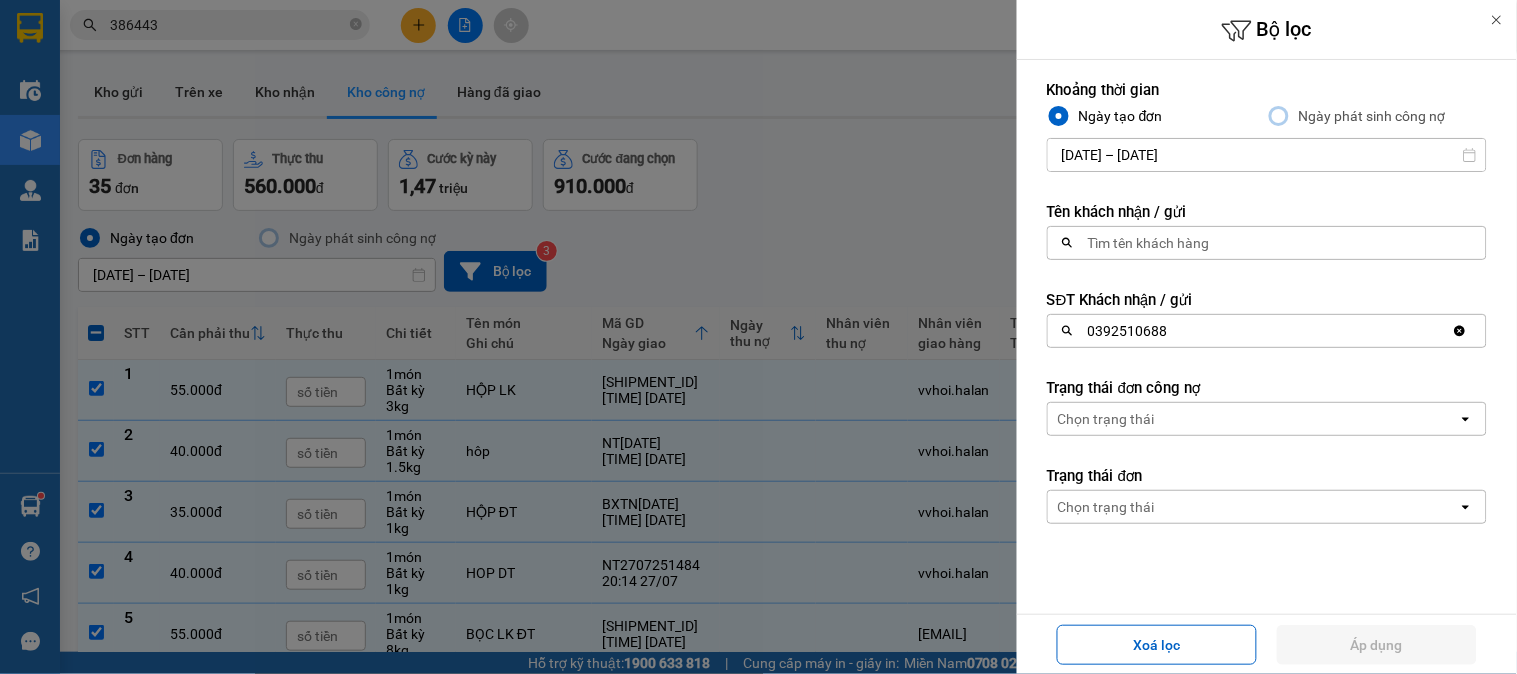 click on "0392510688" at bounding box center (1250, 331) 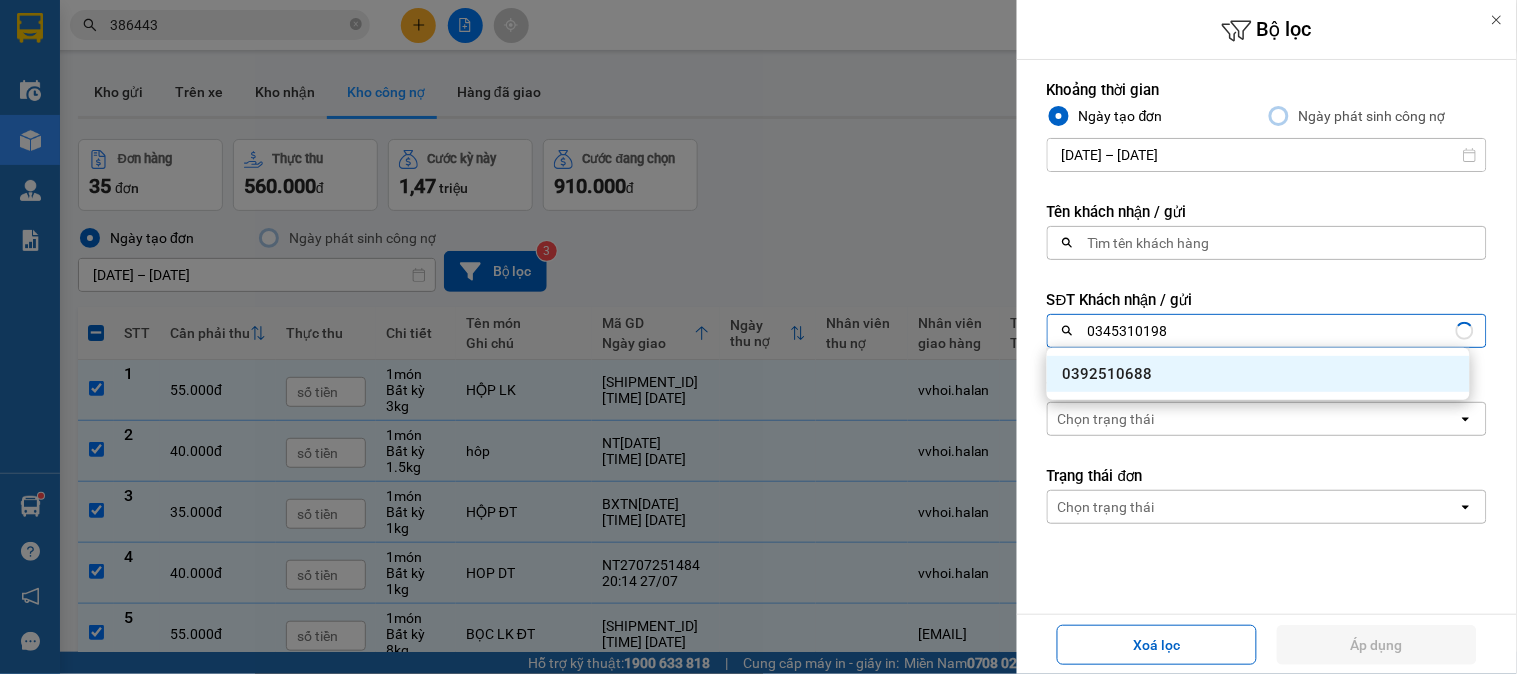 type on "0345310198" 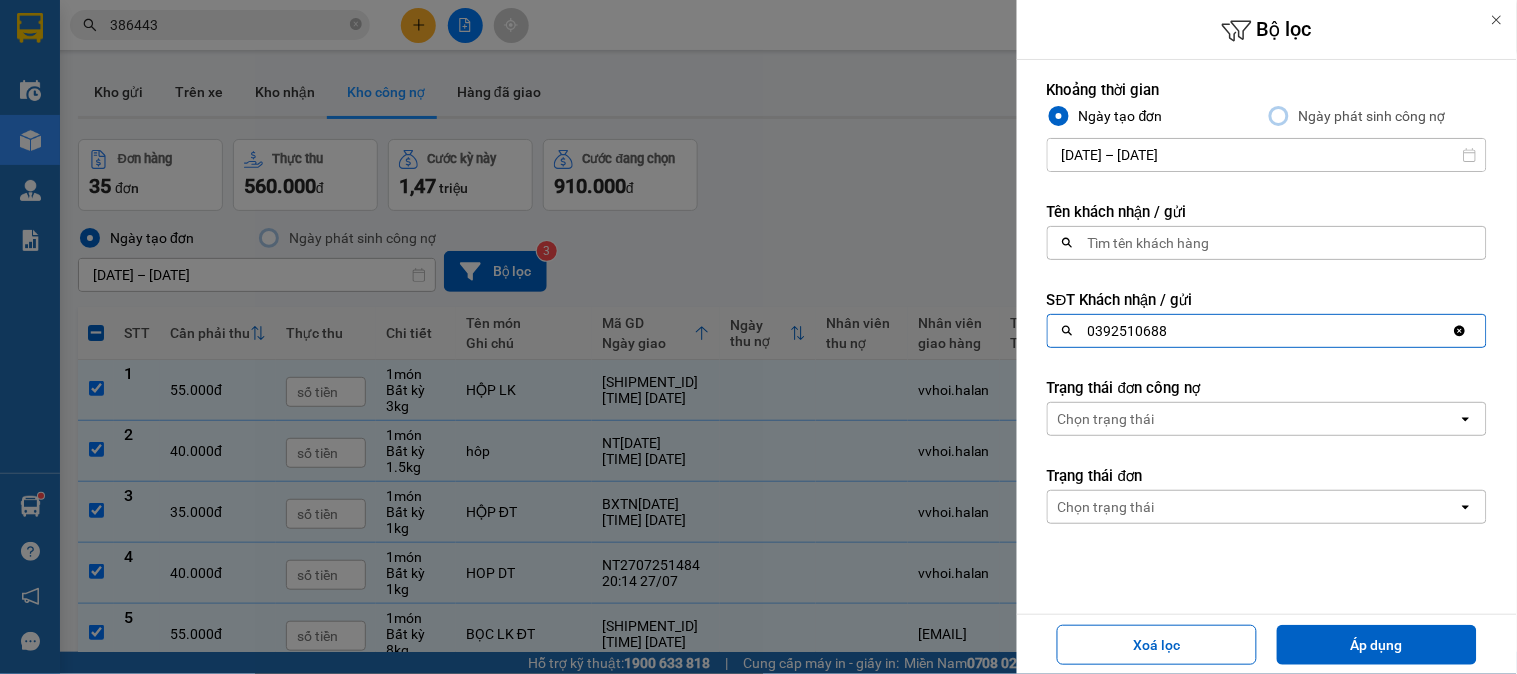 click on "0392510688" at bounding box center (1250, 331) 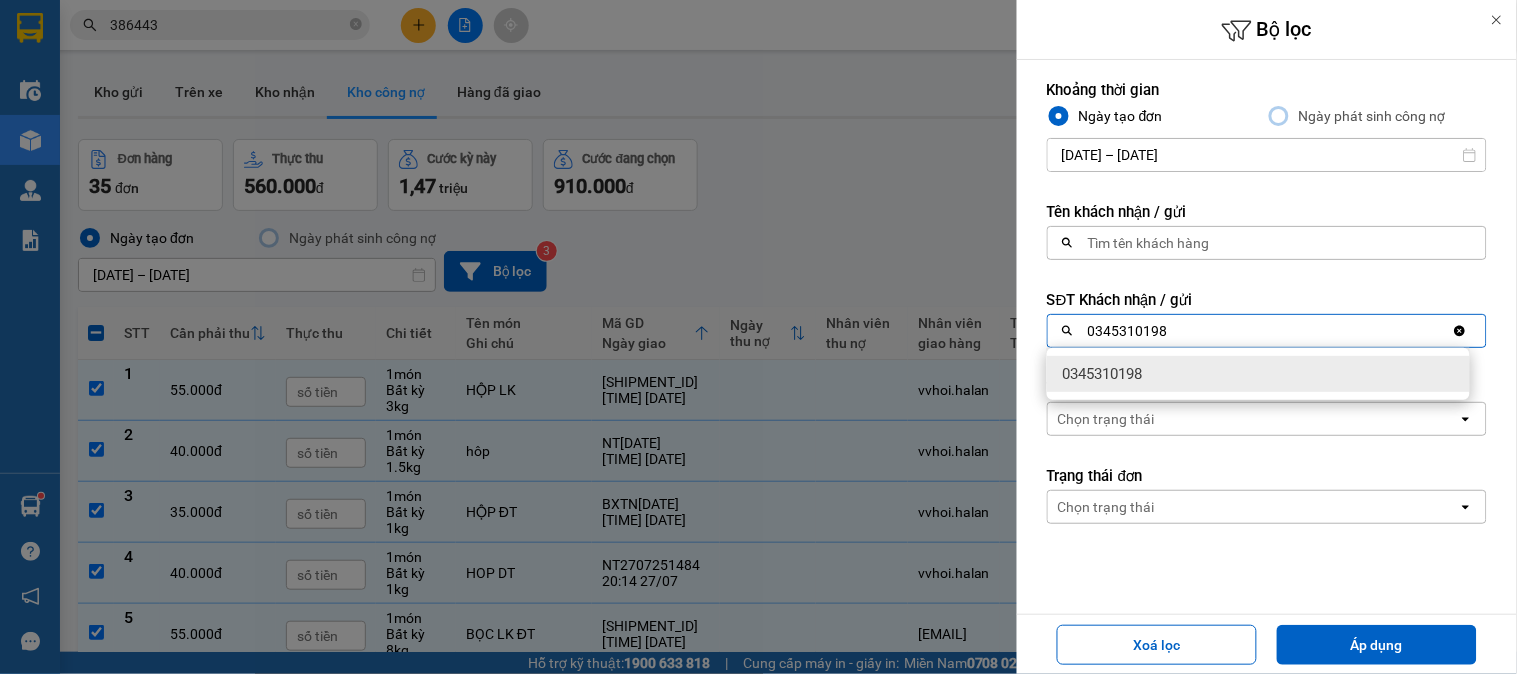 type on "0345310198" 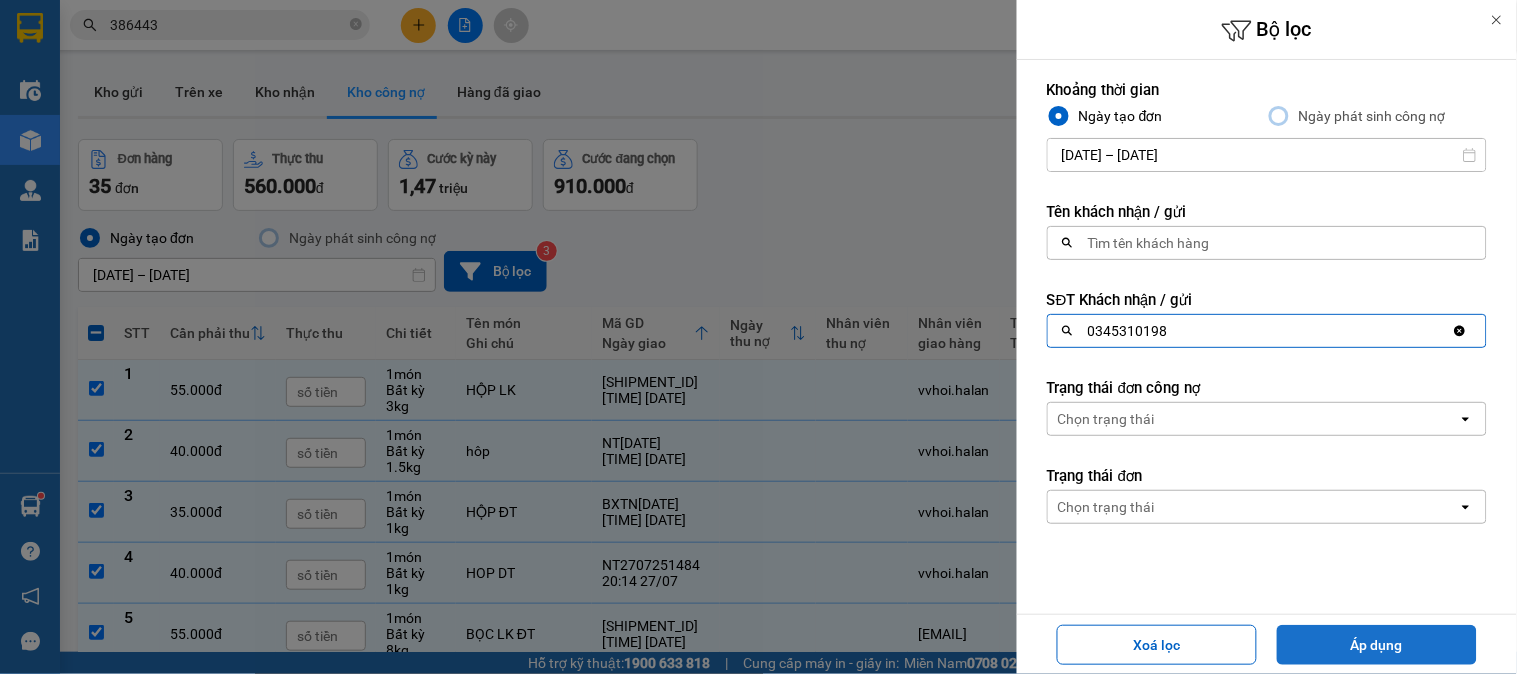 click on "Áp dụng" at bounding box center [1377, 645] 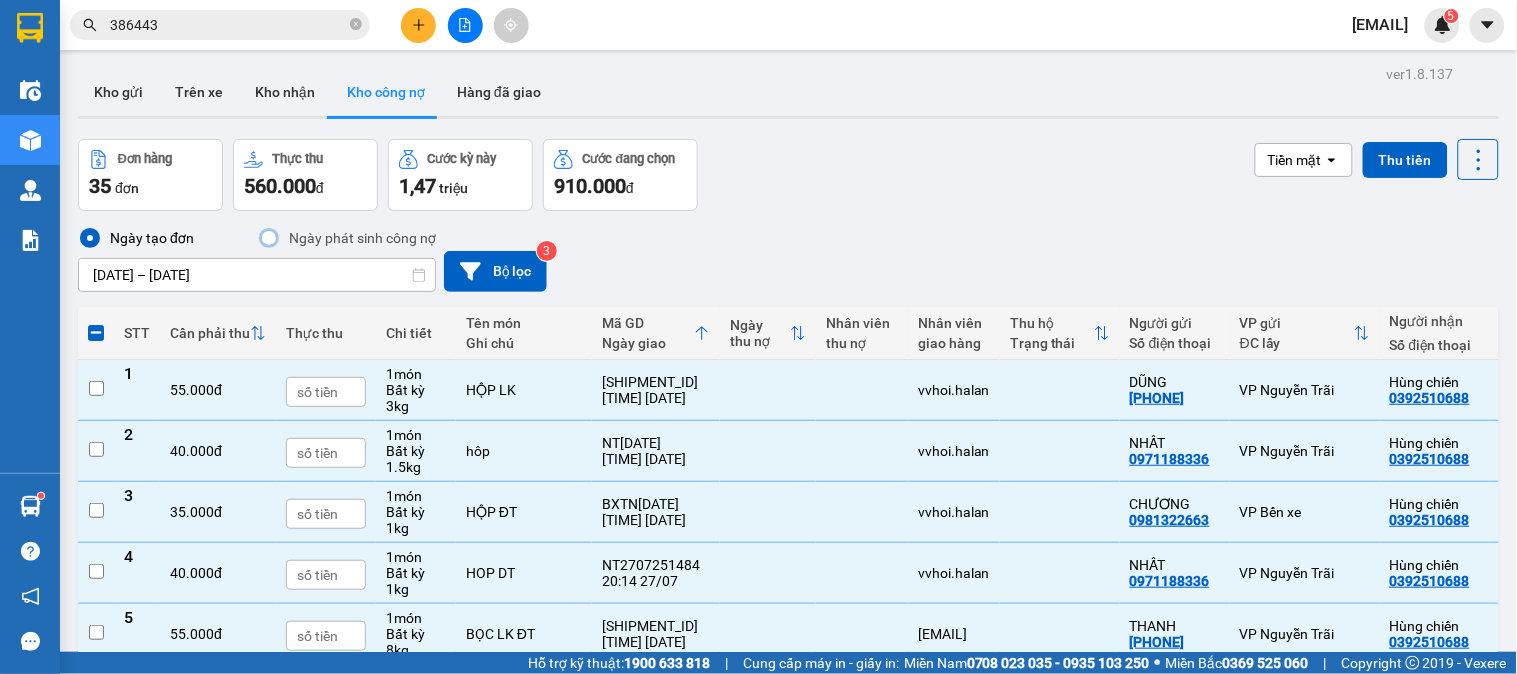 checkbox on "false" 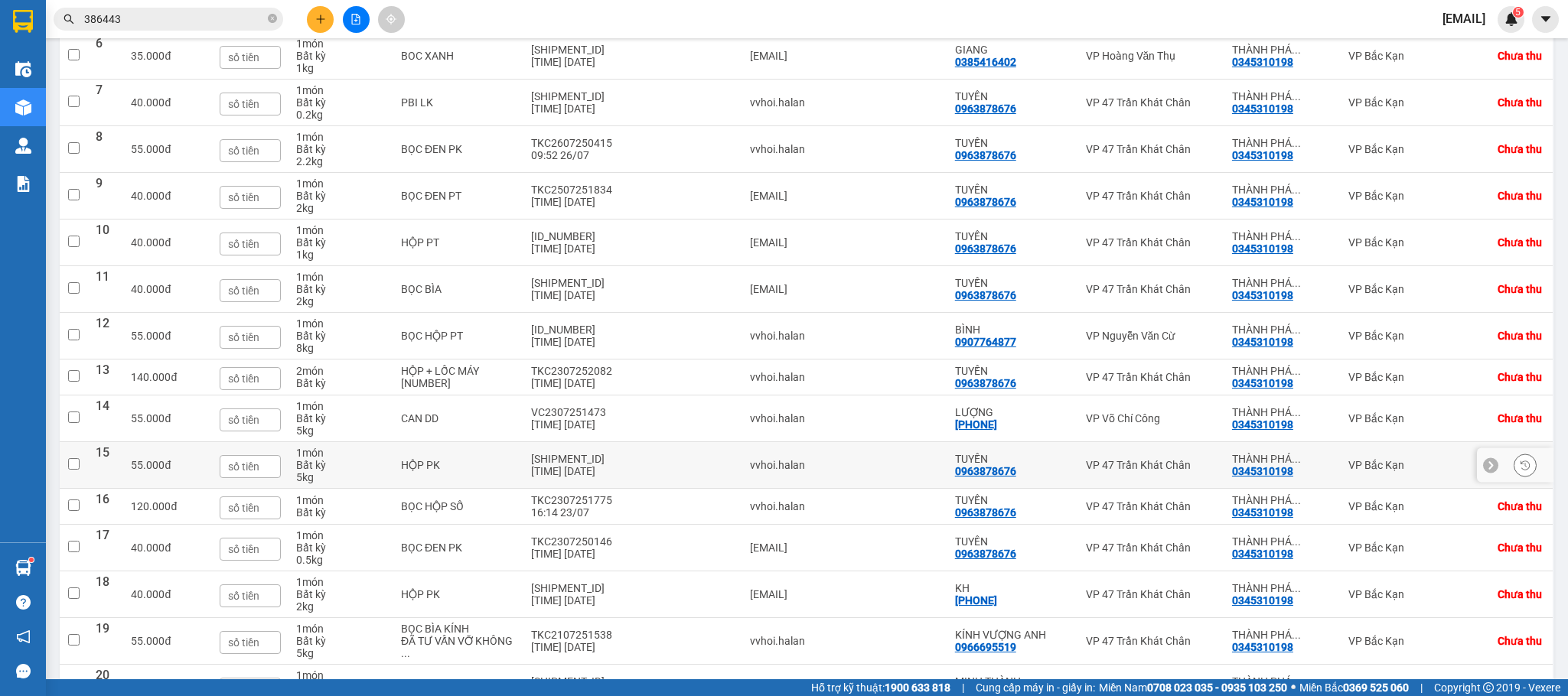 scroll, scrollTop: 476, scrollLeft: 0, axis: vertical 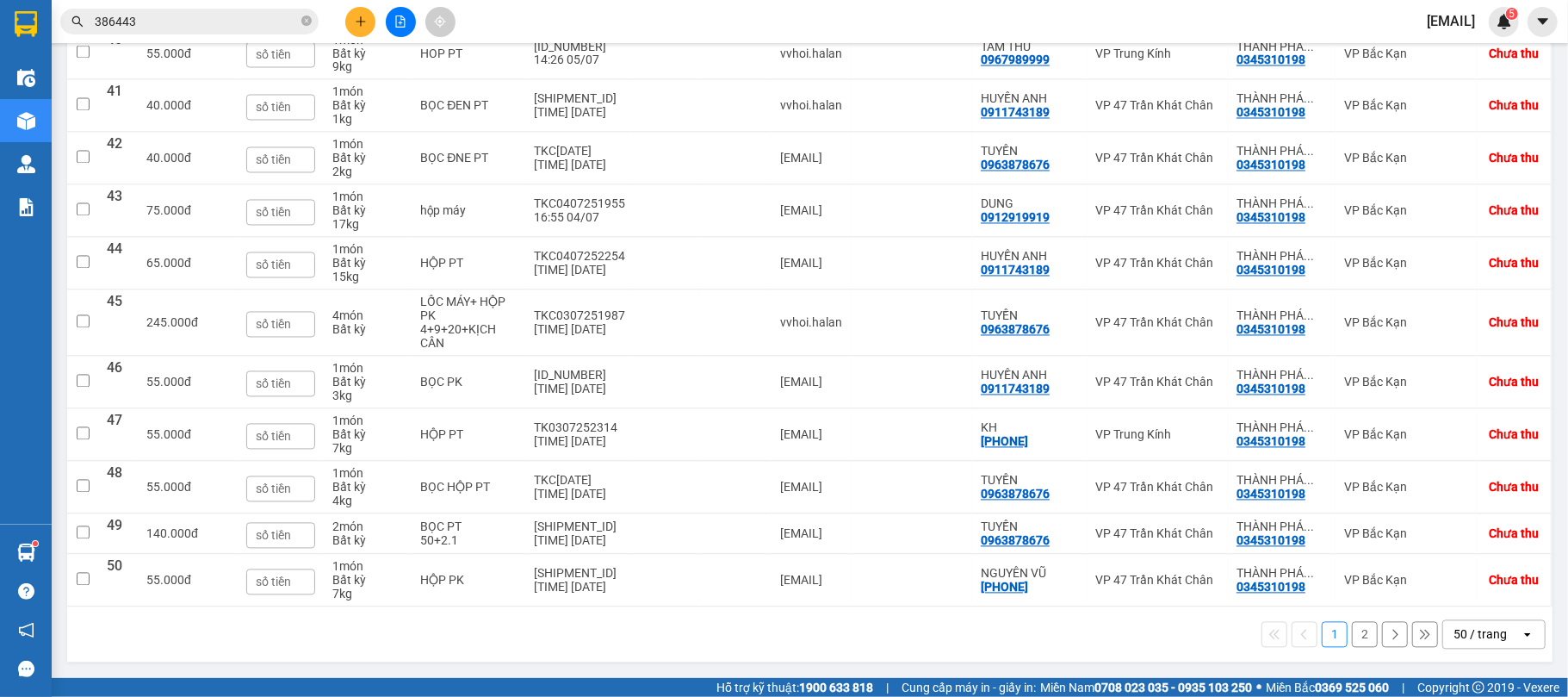 click on "2" at bounding box center (1365, 635) 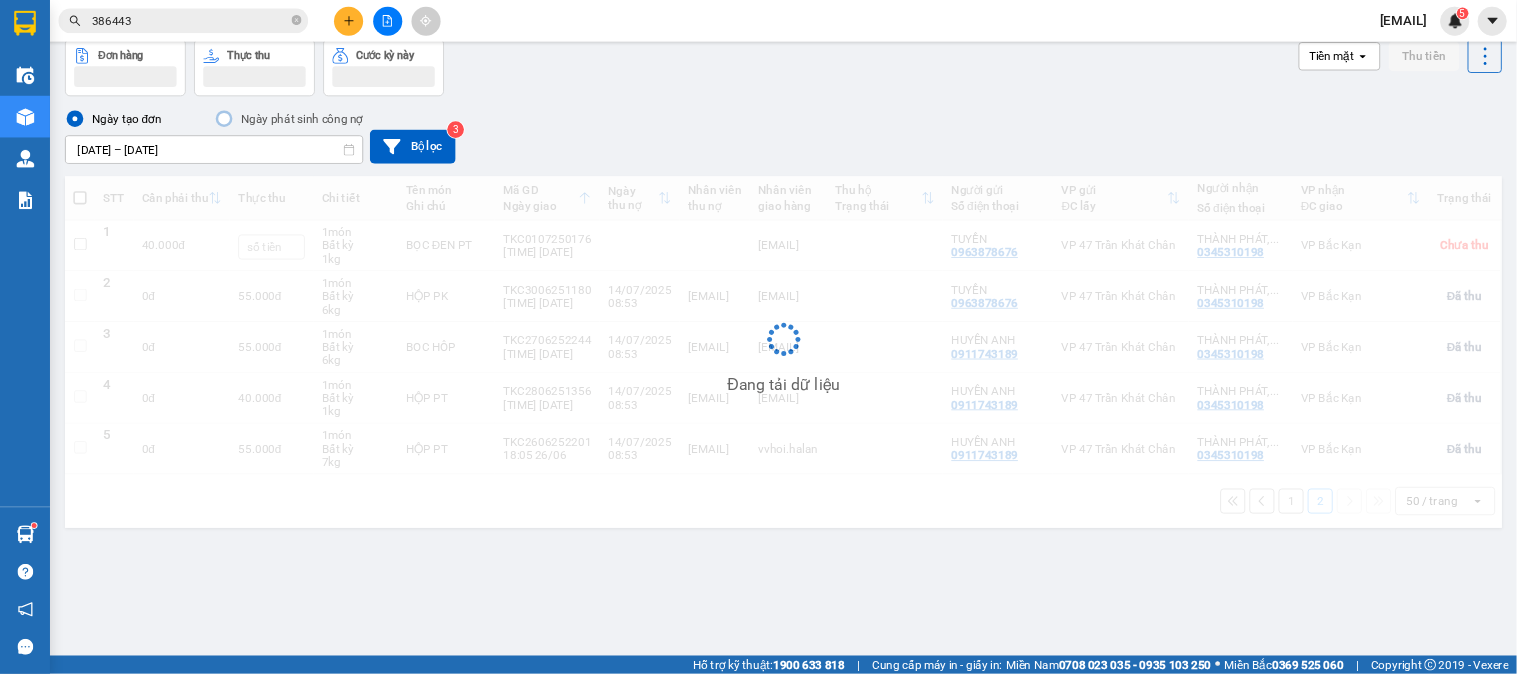 scroll, scrollTop: 92, scrollLeft: 0, axis: vertical 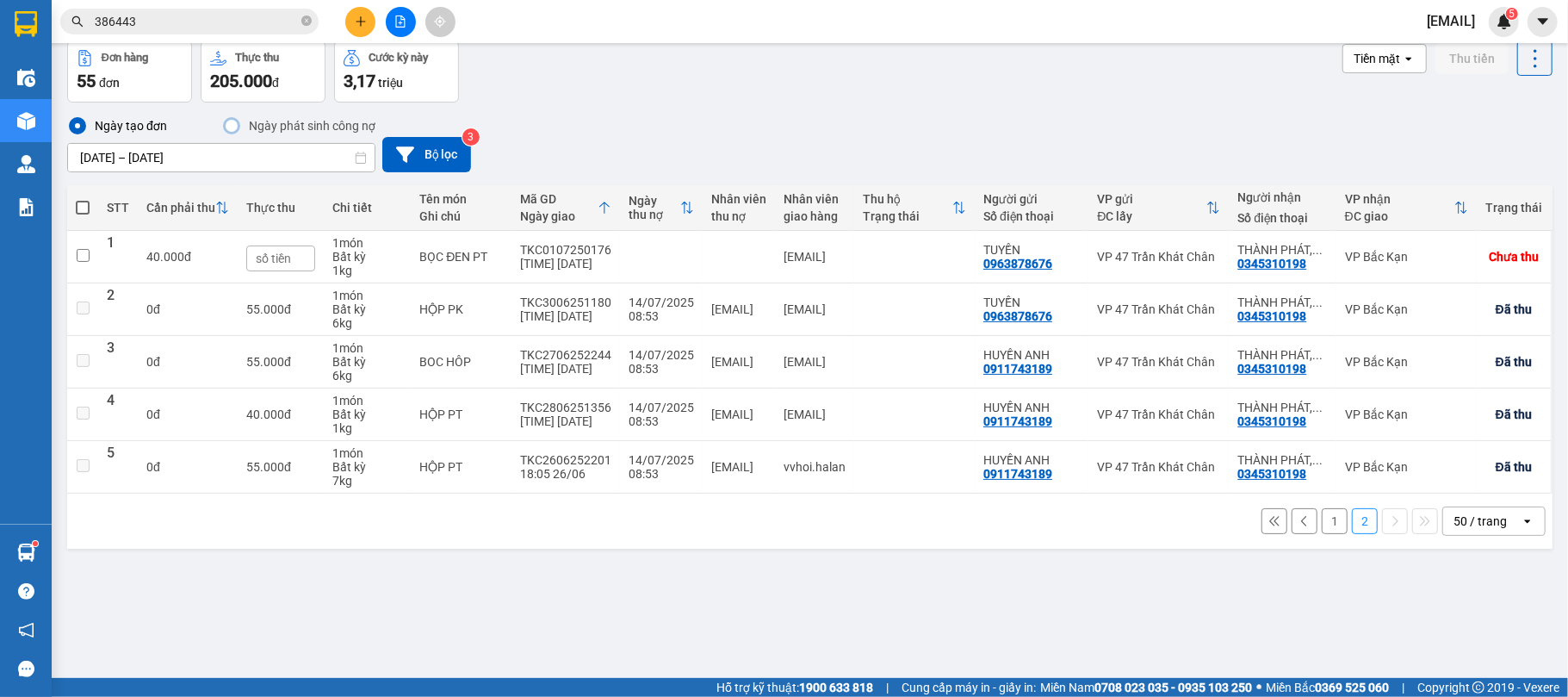 type 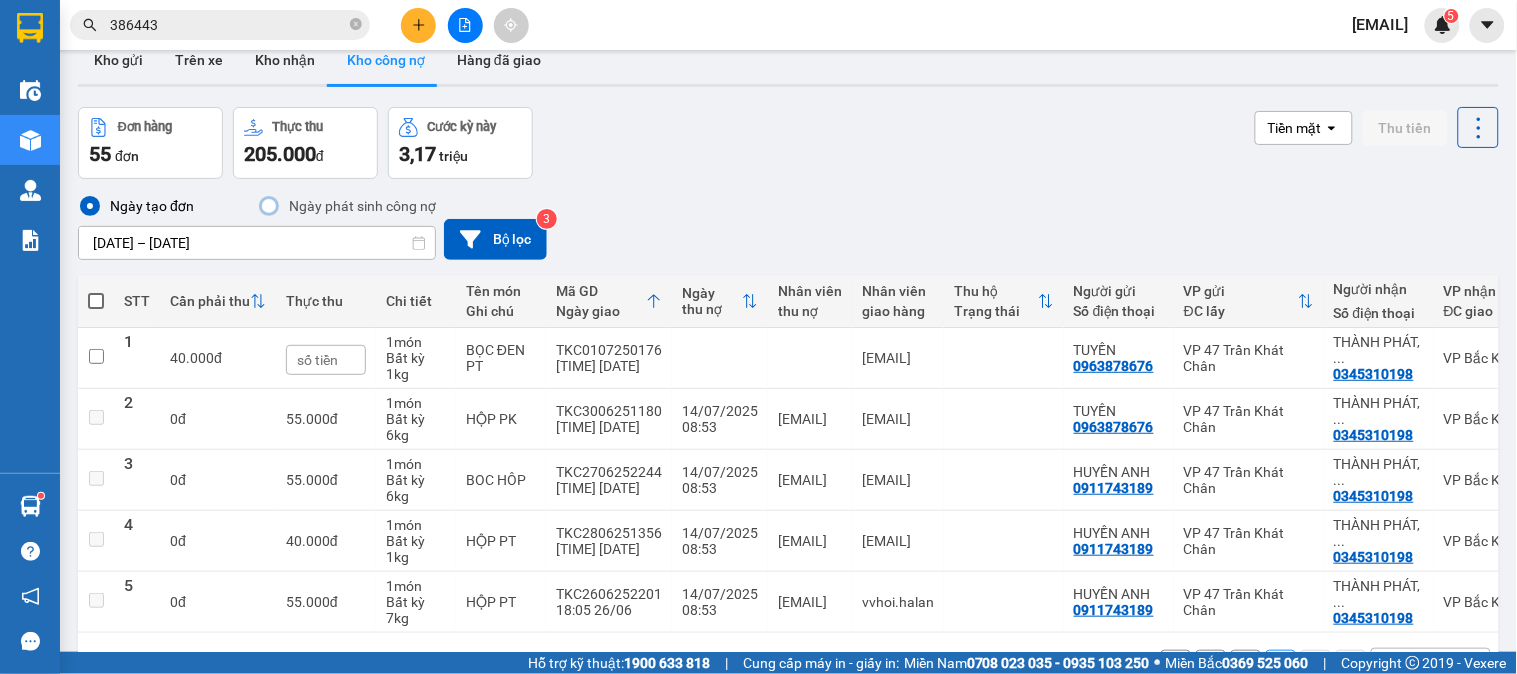 scroll, scrollTop: 0, scrollLeft: 0, axis: both 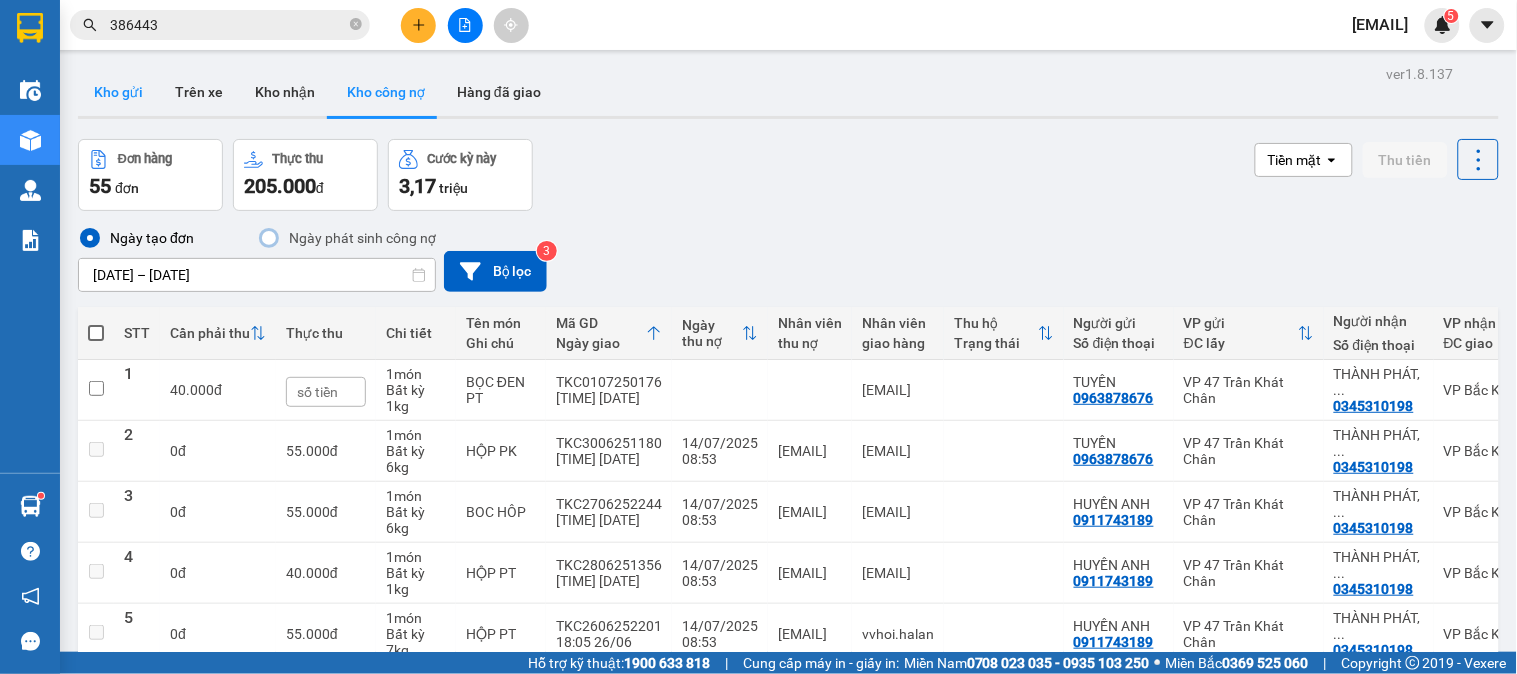 click on "Kho gửi" at bounding box center (118, 92) 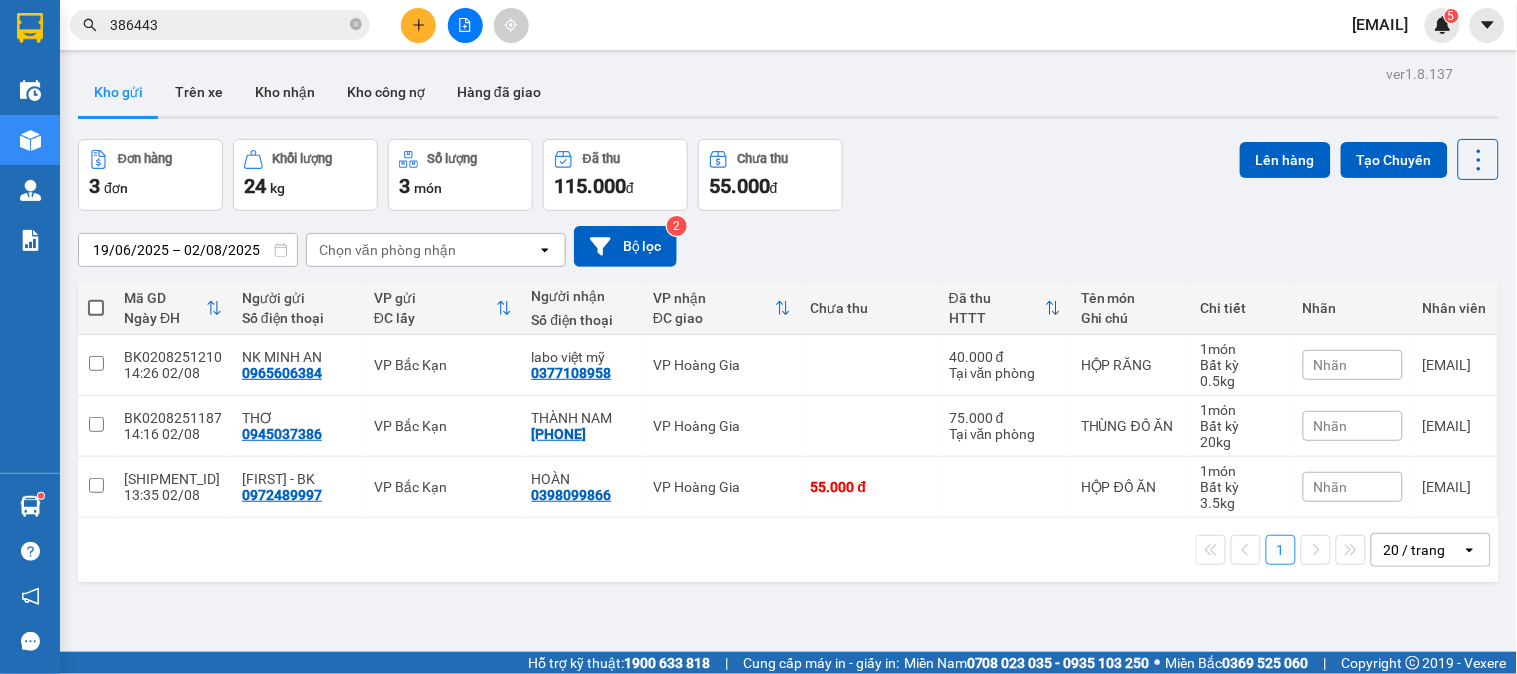 click on "386443" at bounding box center [228, 25] 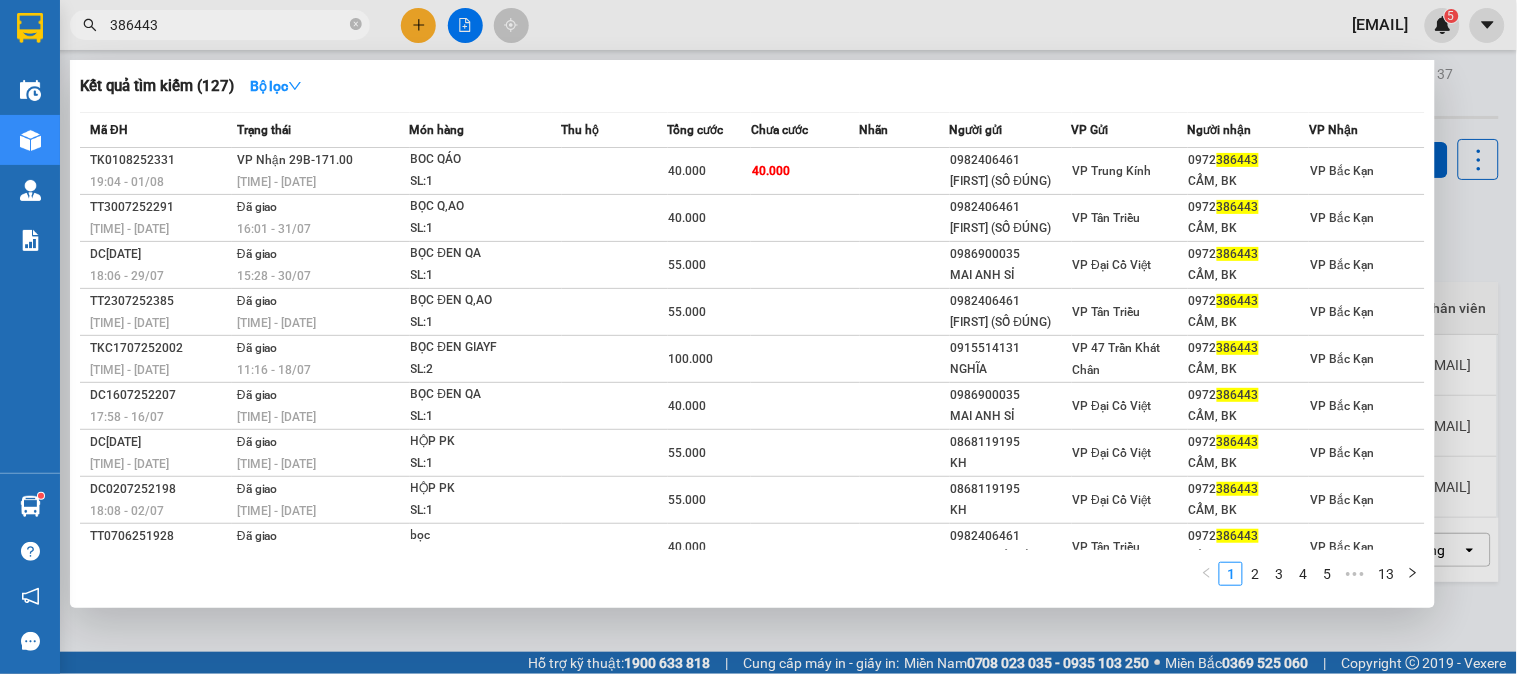 click on "386443" at bounding box center (228, 25) 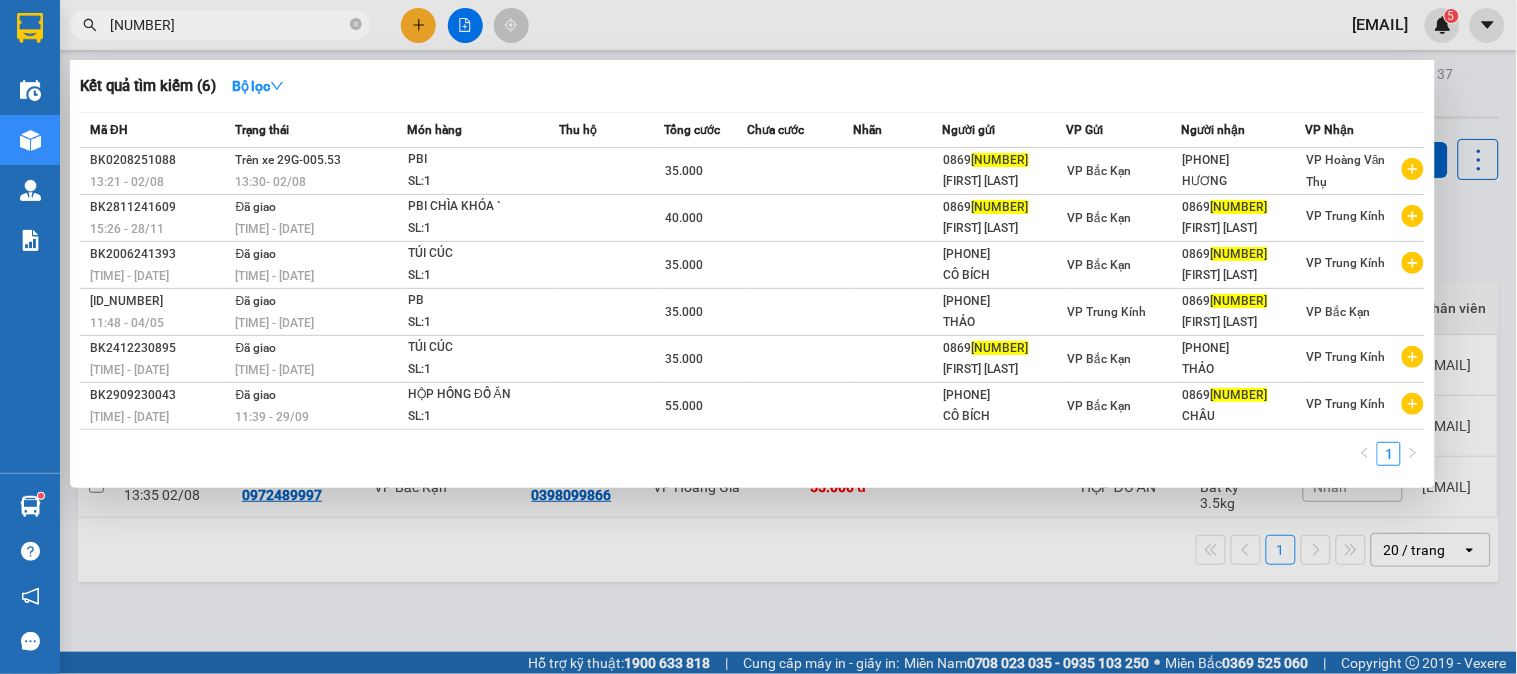 click on "[NUMBER]" at bounding box center (228, 25) 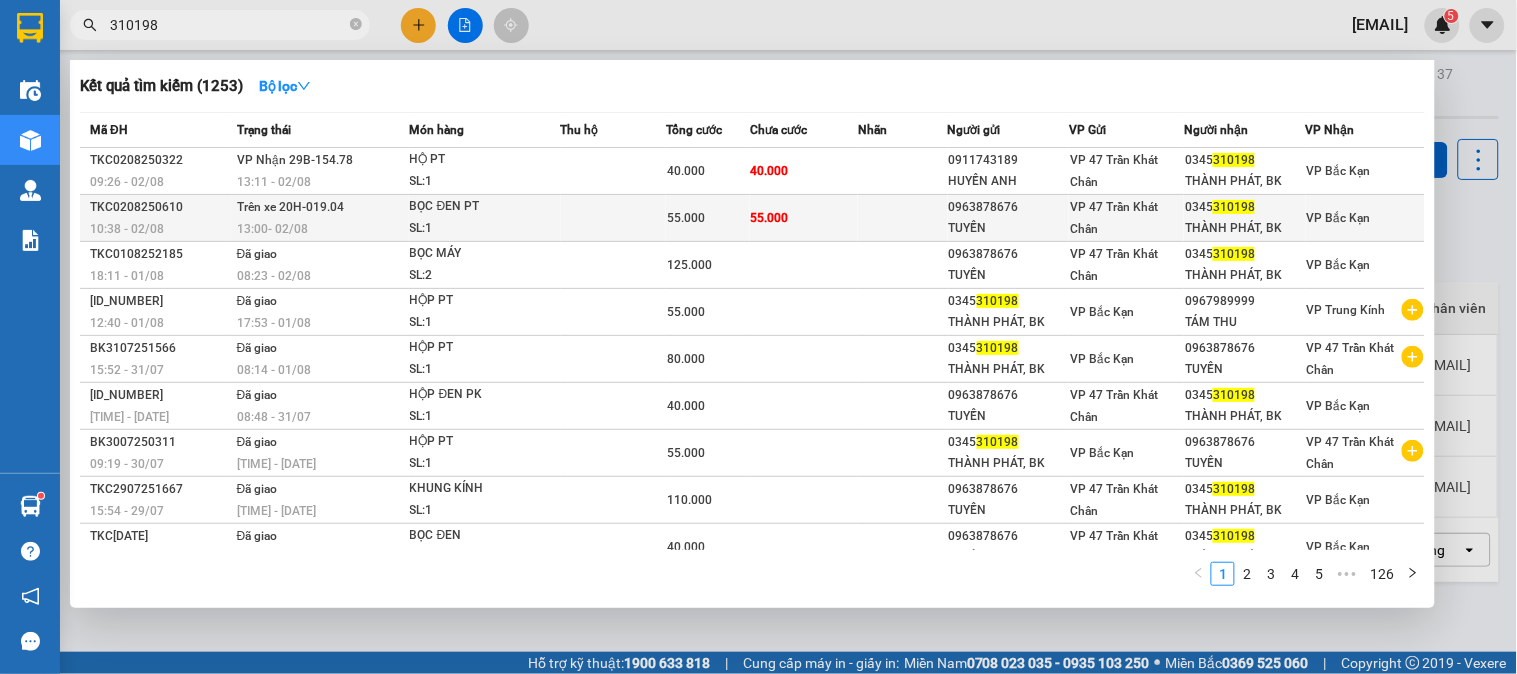 type on "310198" 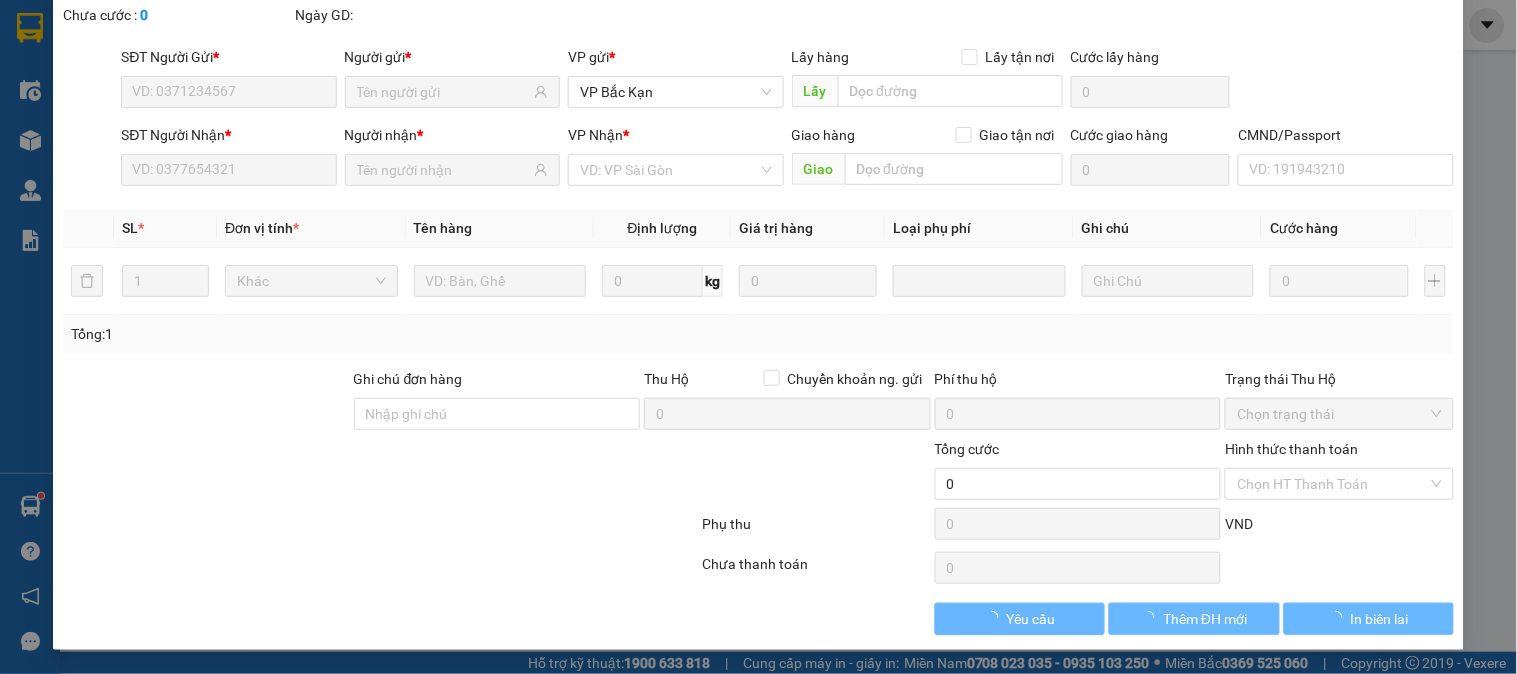 type on "0963878676" 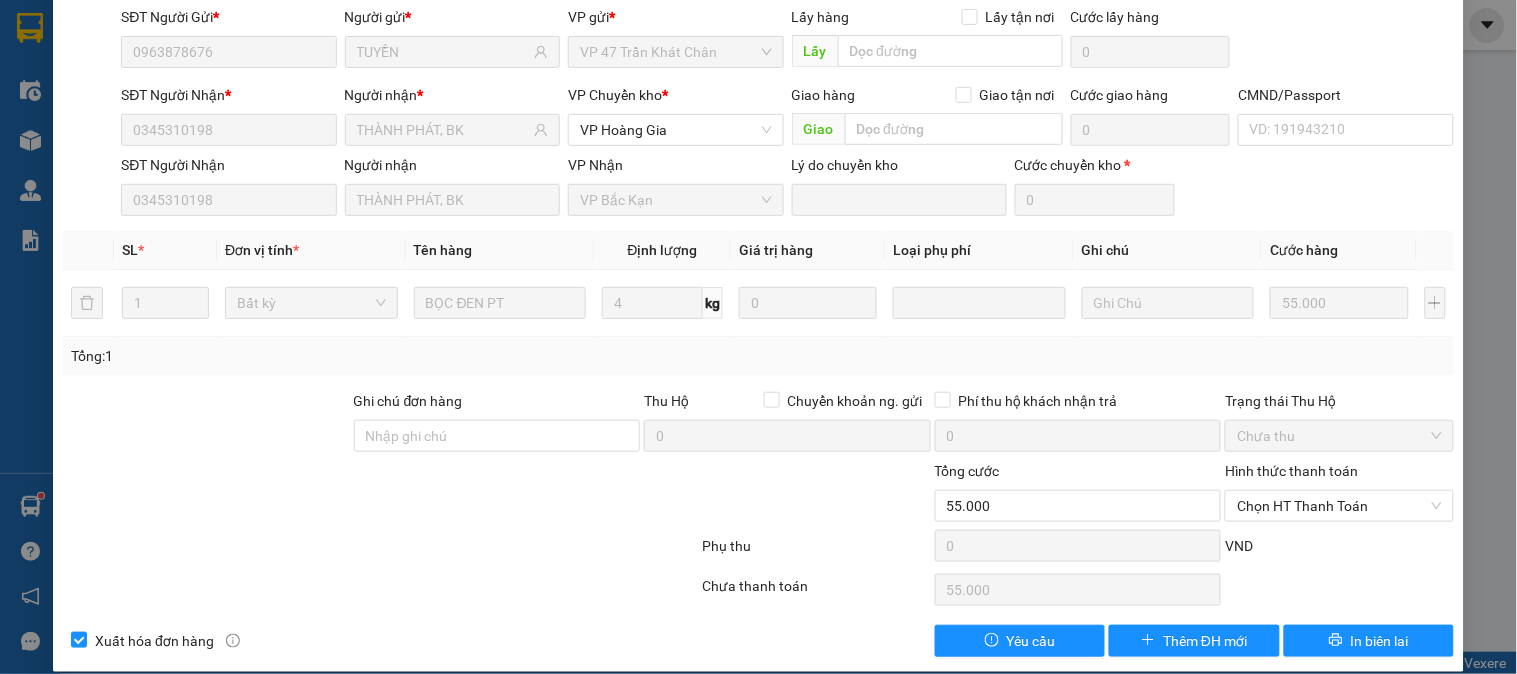 scroll, scrollTop: 198, scrollLeft: 0, axis: vertical 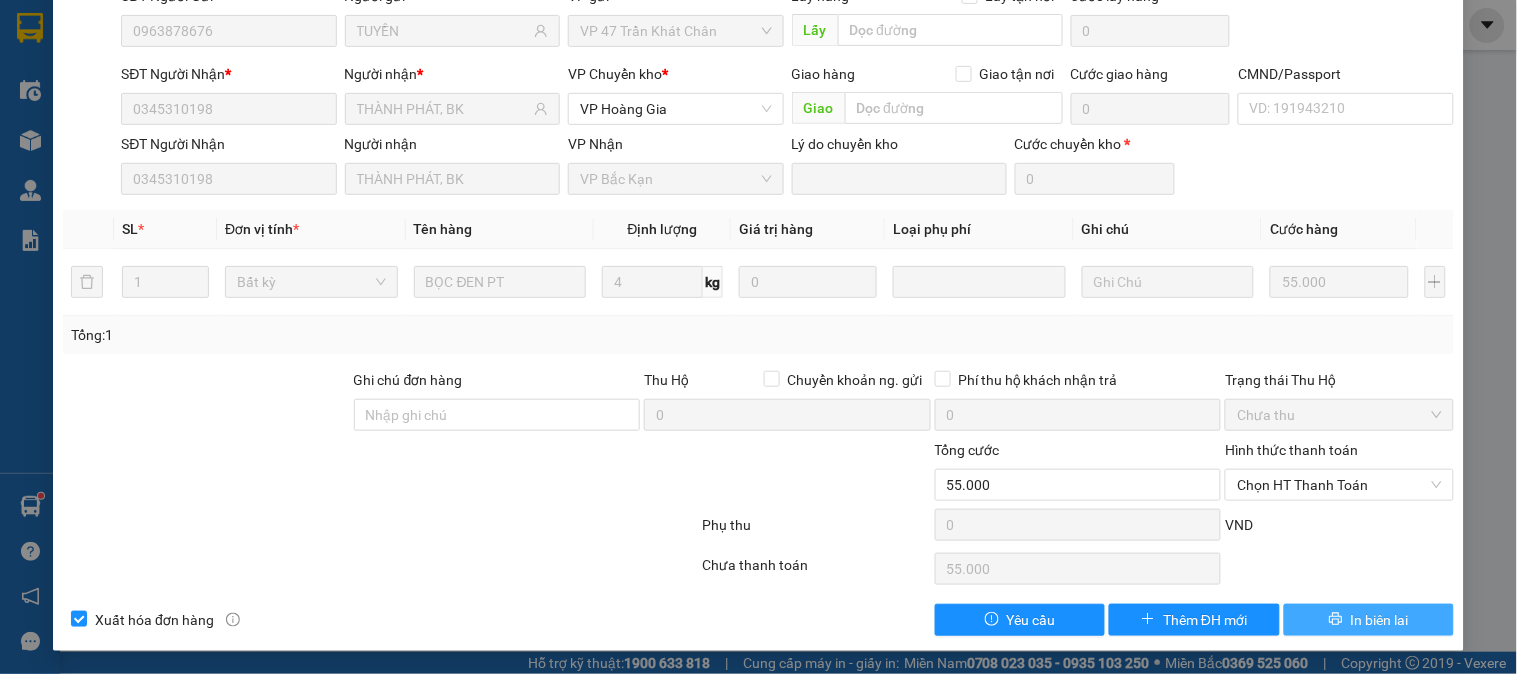 click on "In biên lai" at bounding box center (1380, 620) 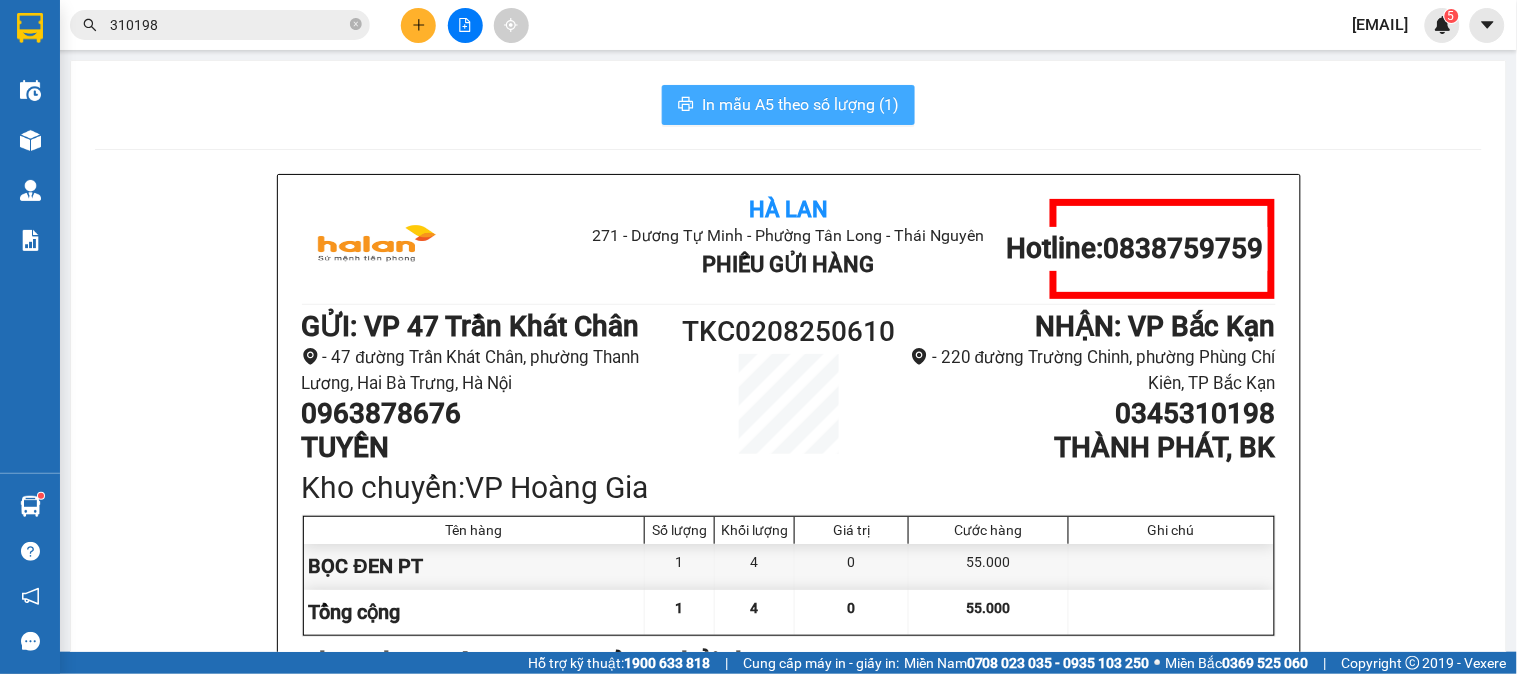 click on "In mẫu A5 theo số lượng
(1)" at bounding box center (800, 104) 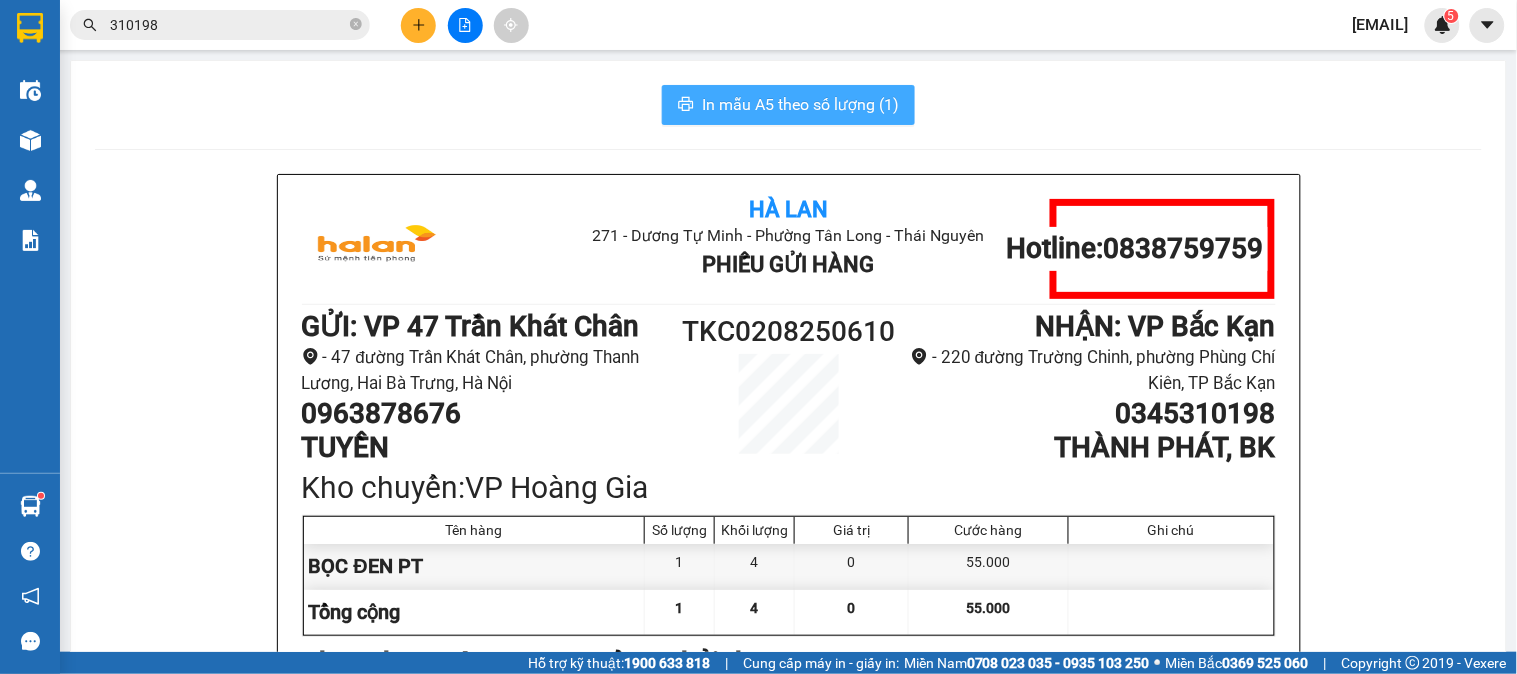 scroll, scrollTop: 0, scrollLeft: 0, axis: both 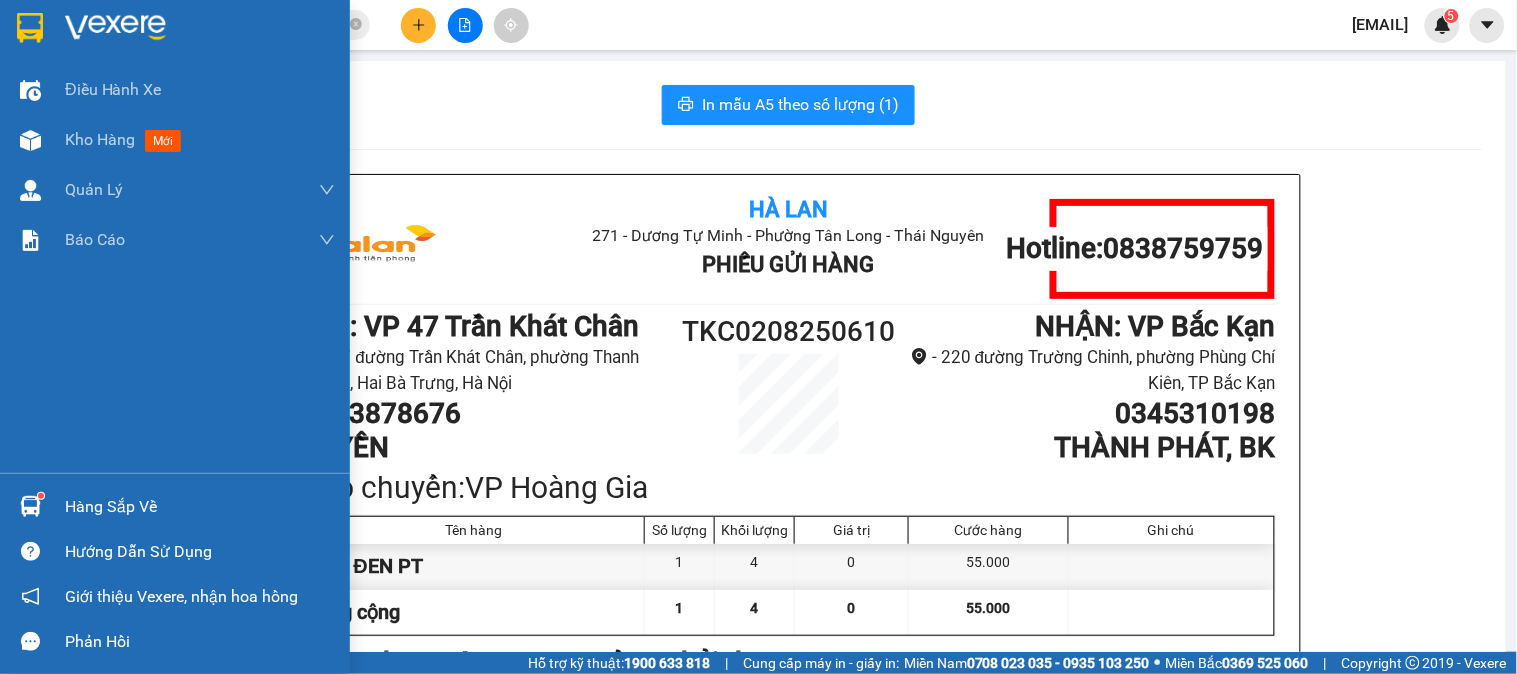 click on "Hàng sắp về" at bounding box center (200, 507) 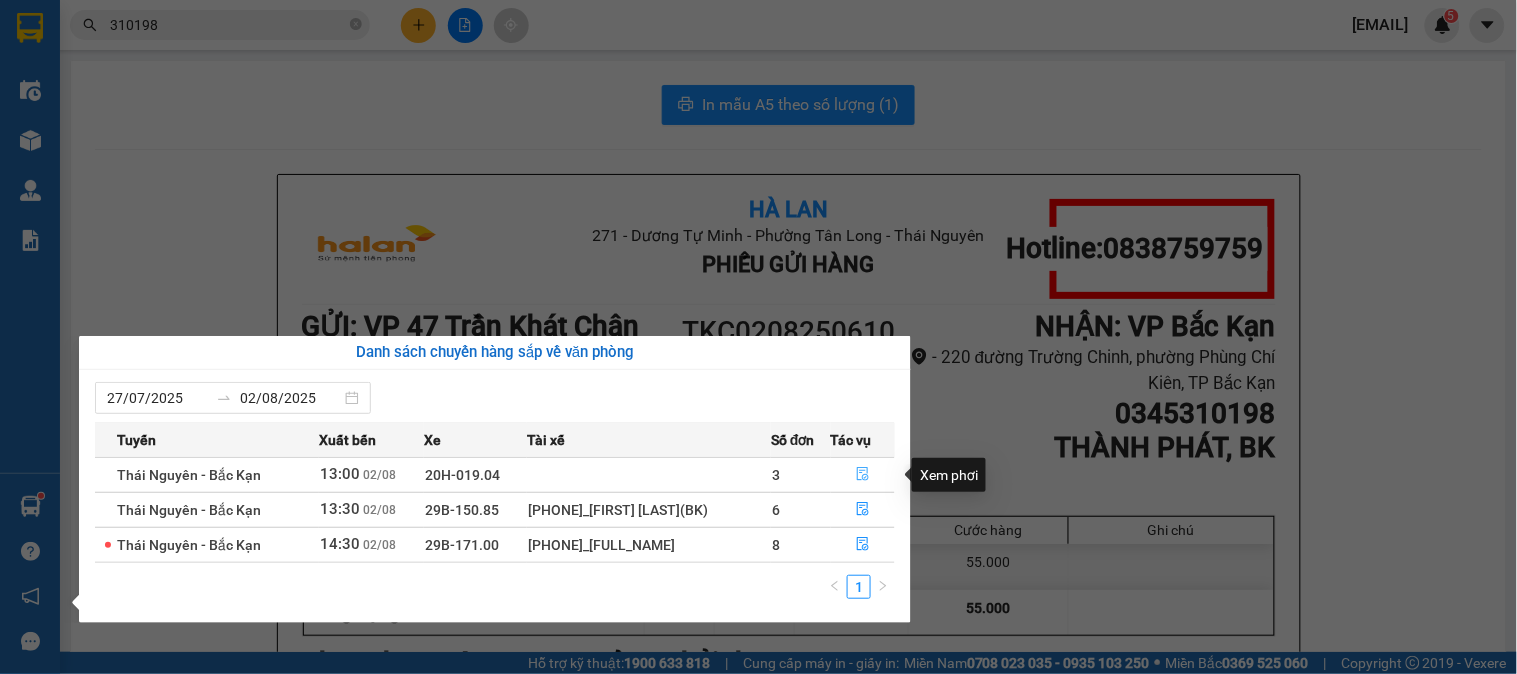 click 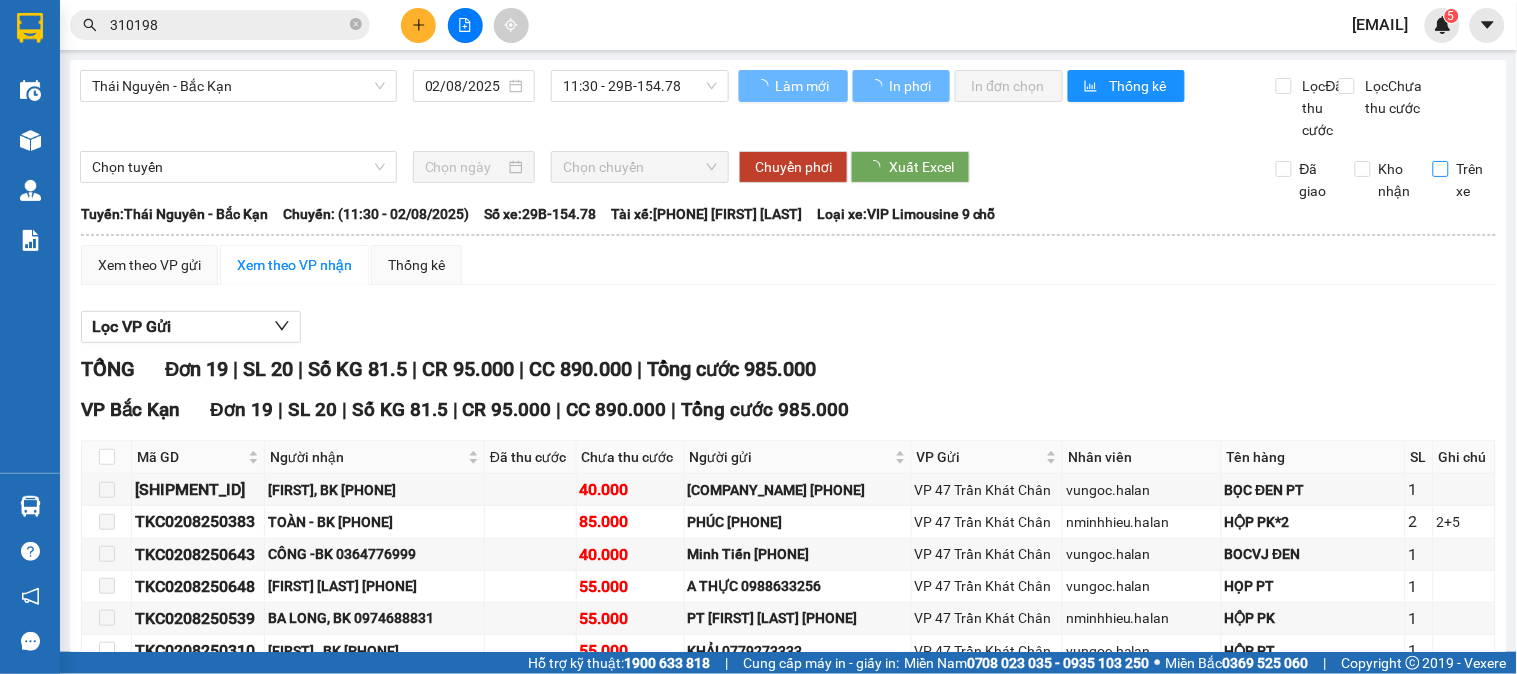 click on "Trên xe" at bounding box center (1441, 169) 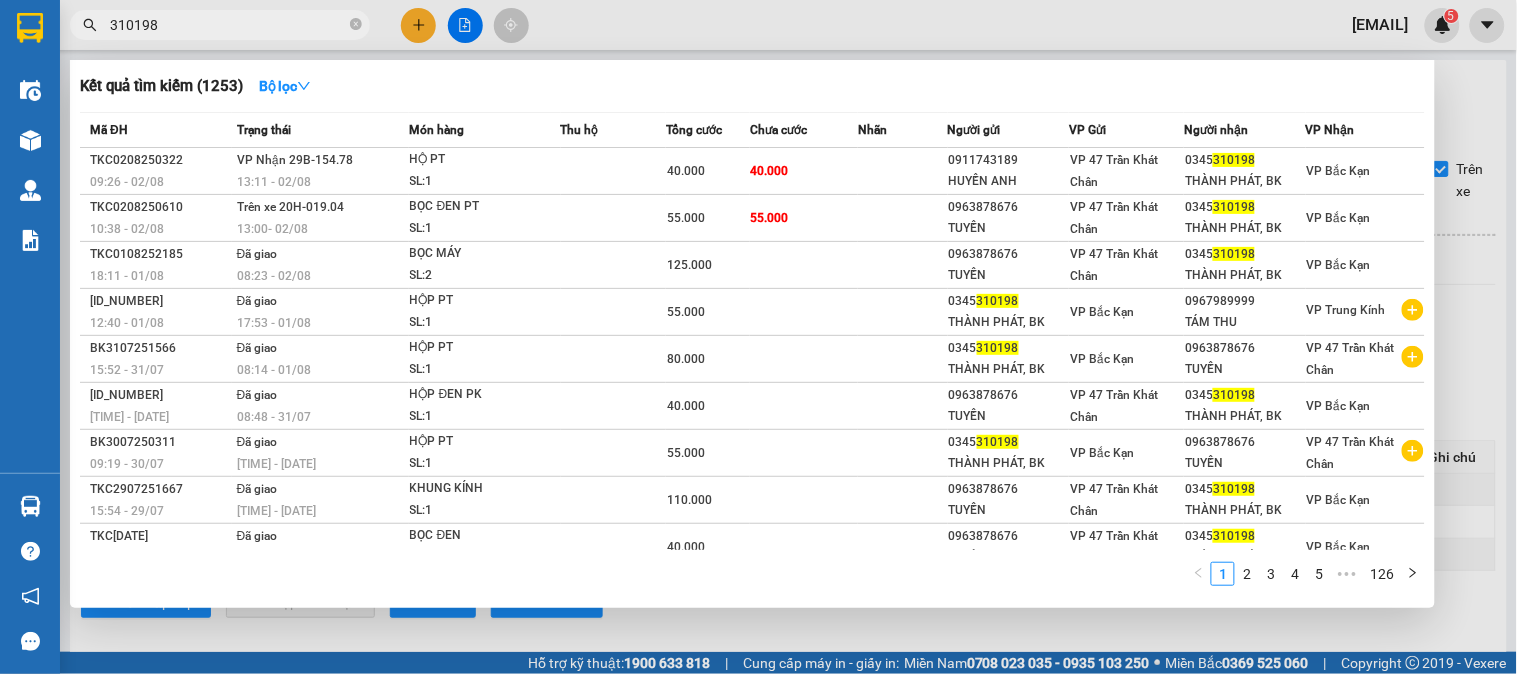 click on "310198" at bounding box center [228, 25] 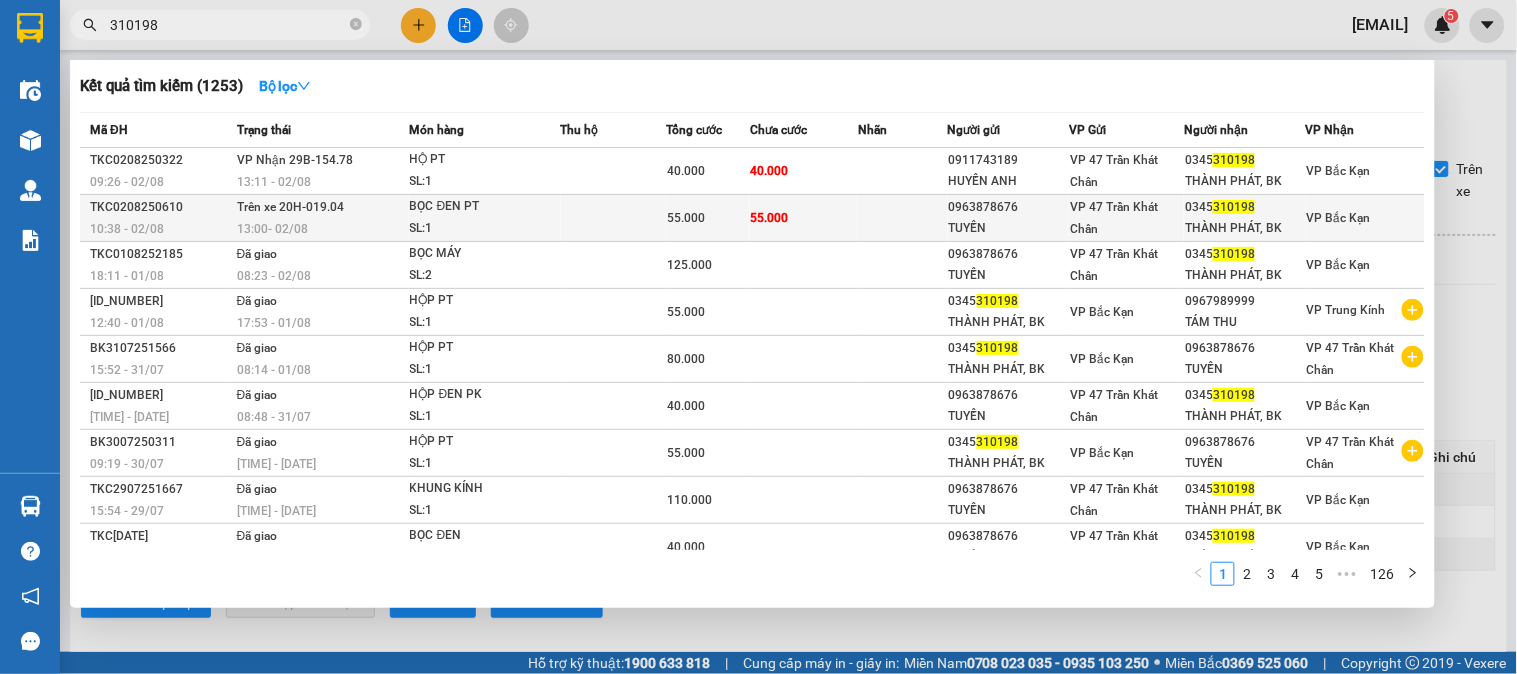 click on "Trên xe   [VEHICLE_ID] [TIME]  -   [DATE]" at bounding box center [320, 218] 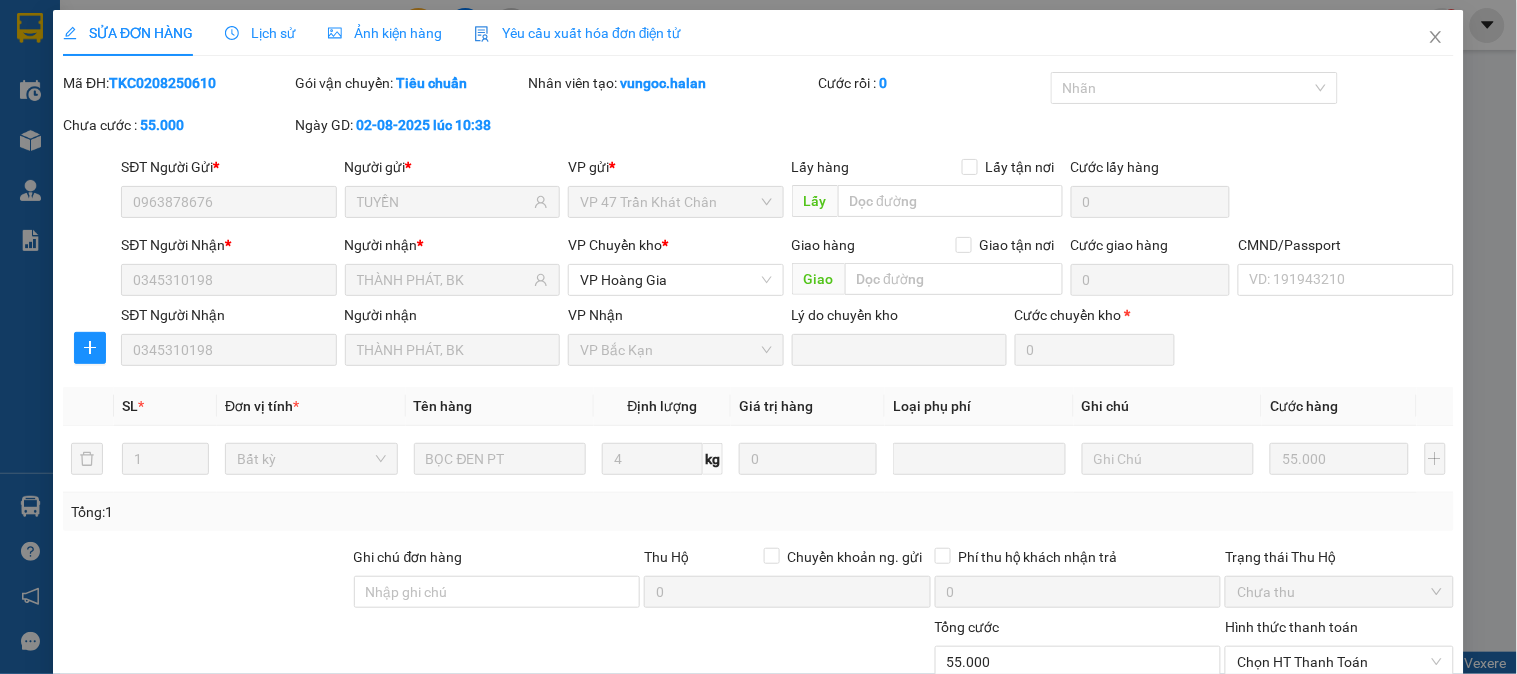 scroll, scrollTop: 177, scrollLeft: 0, axis: vertical 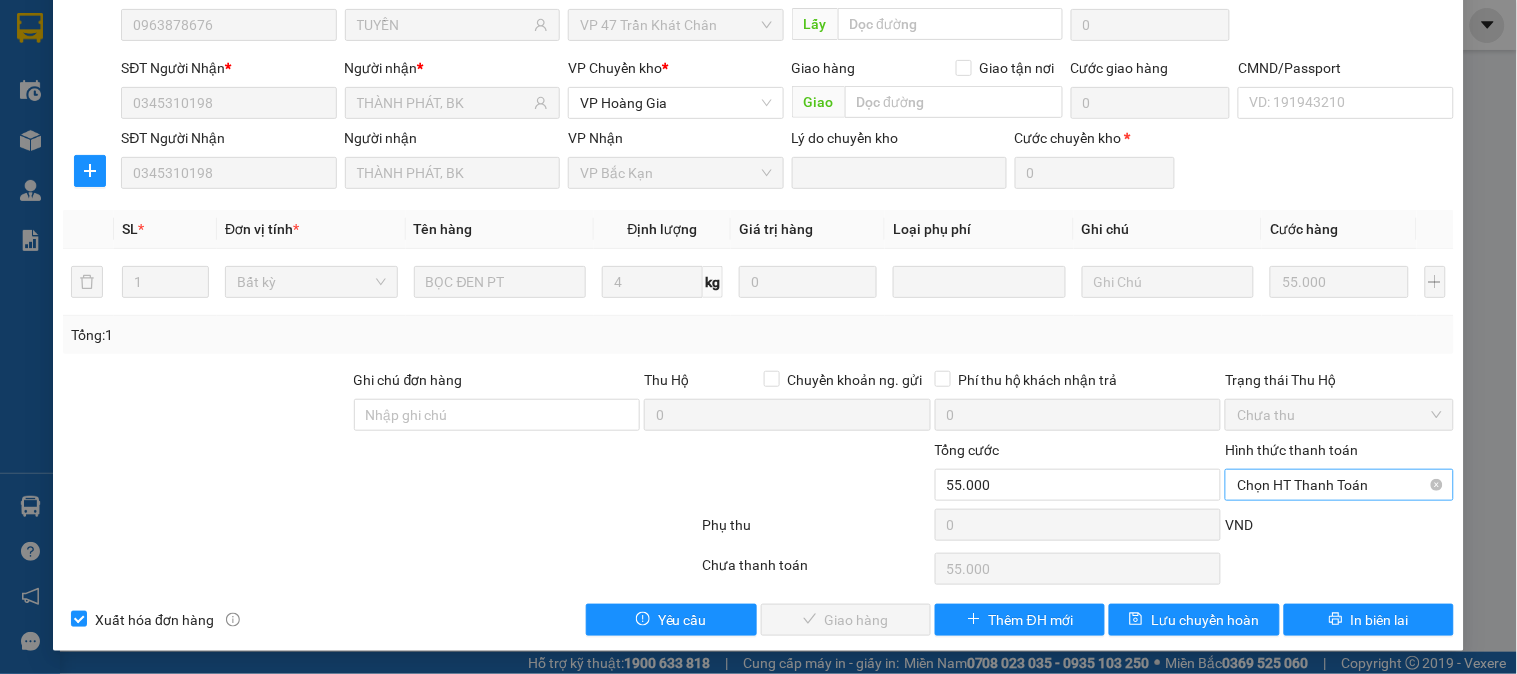 click on "Chọn HT Thanh Toán" at bounding box center (1339, 485) 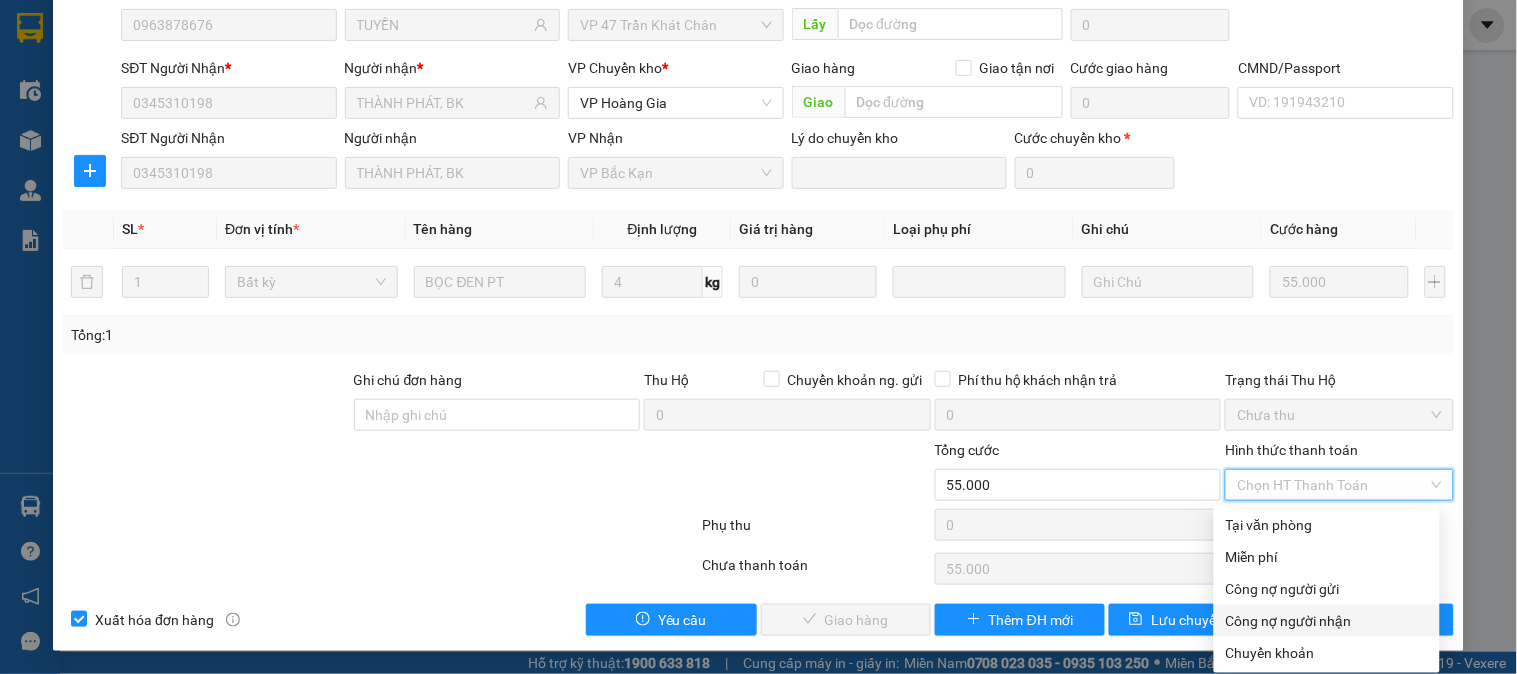 click on "Công nợ người nhận" at bounding box center (1327, 621) 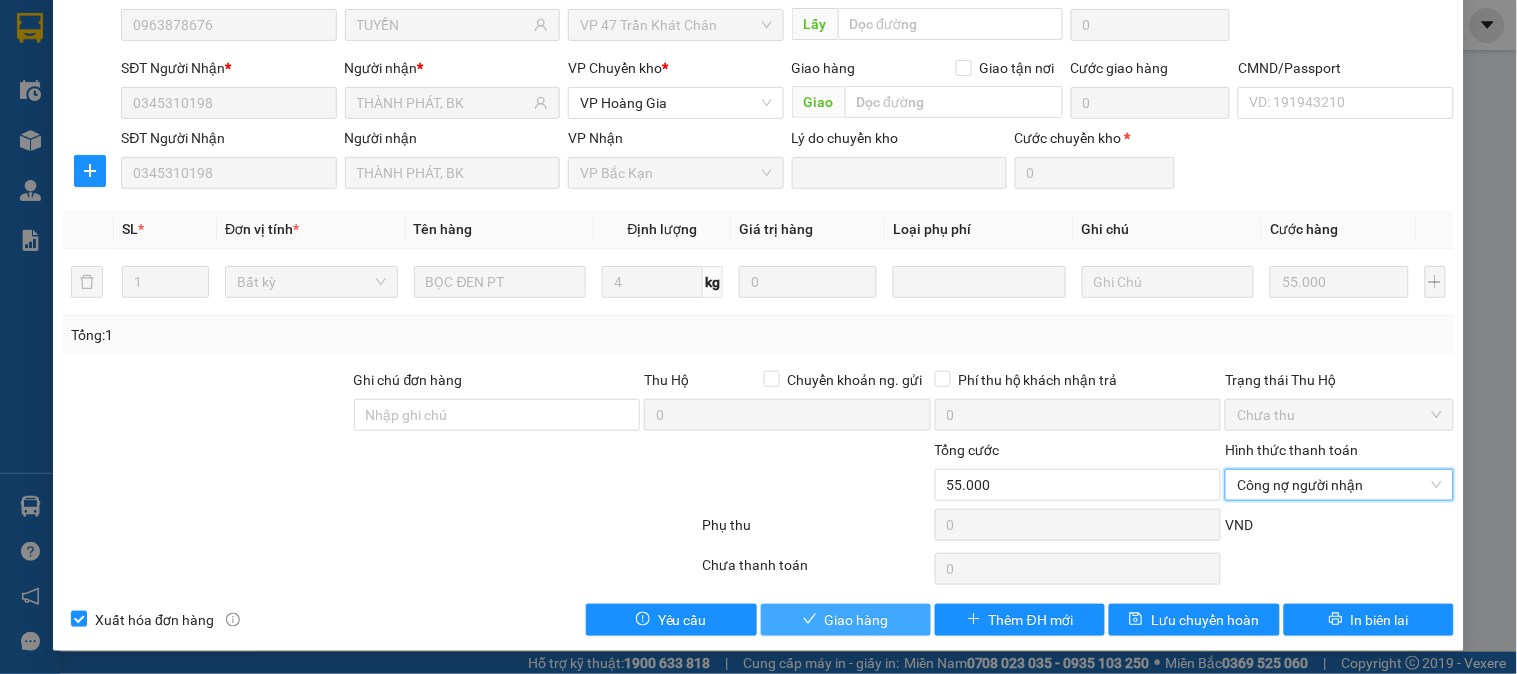 click on "Giao hàng" at bounding box center (846, 620) 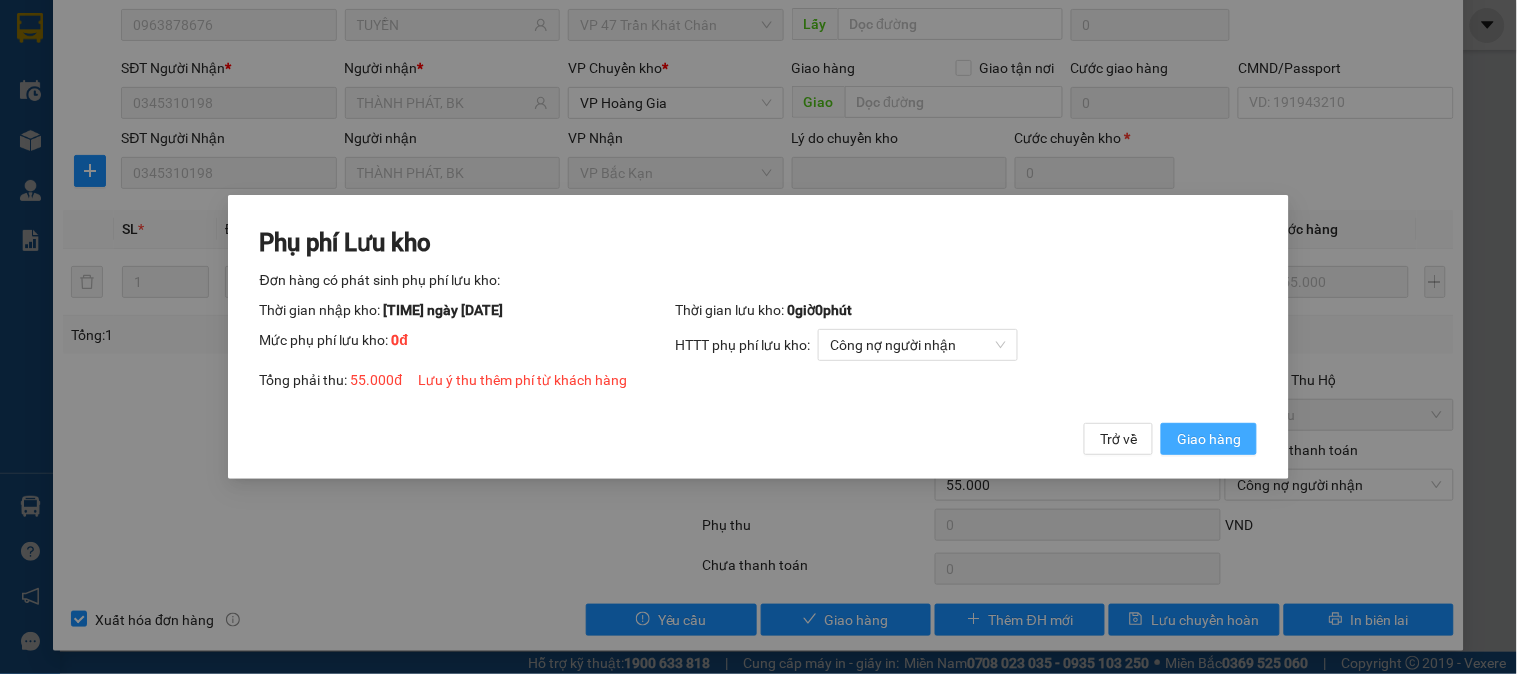 click on "Giao hàng" at bounding box center (1209, 439) 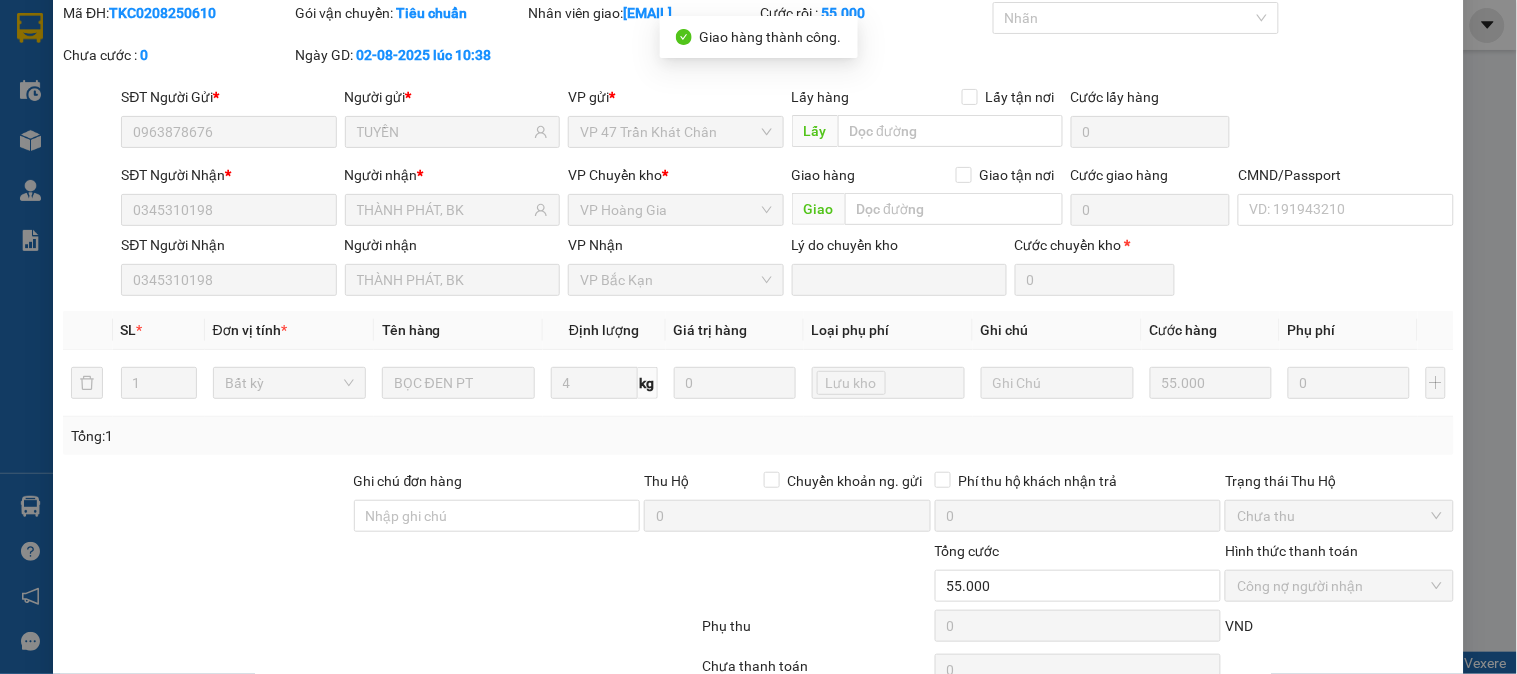 scroll, scrollTop: 0, scrollLeft: 0, axis: both 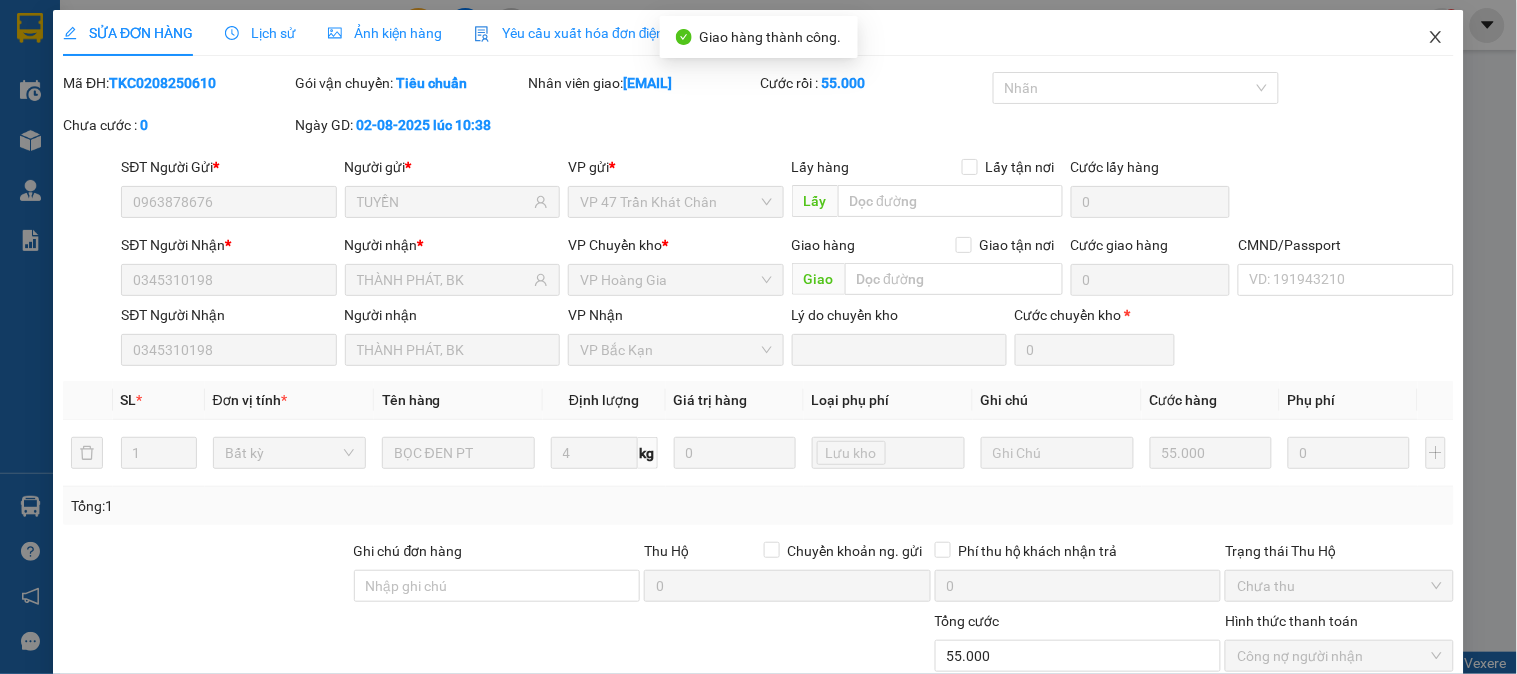 click at bounding box center (1436, 38) 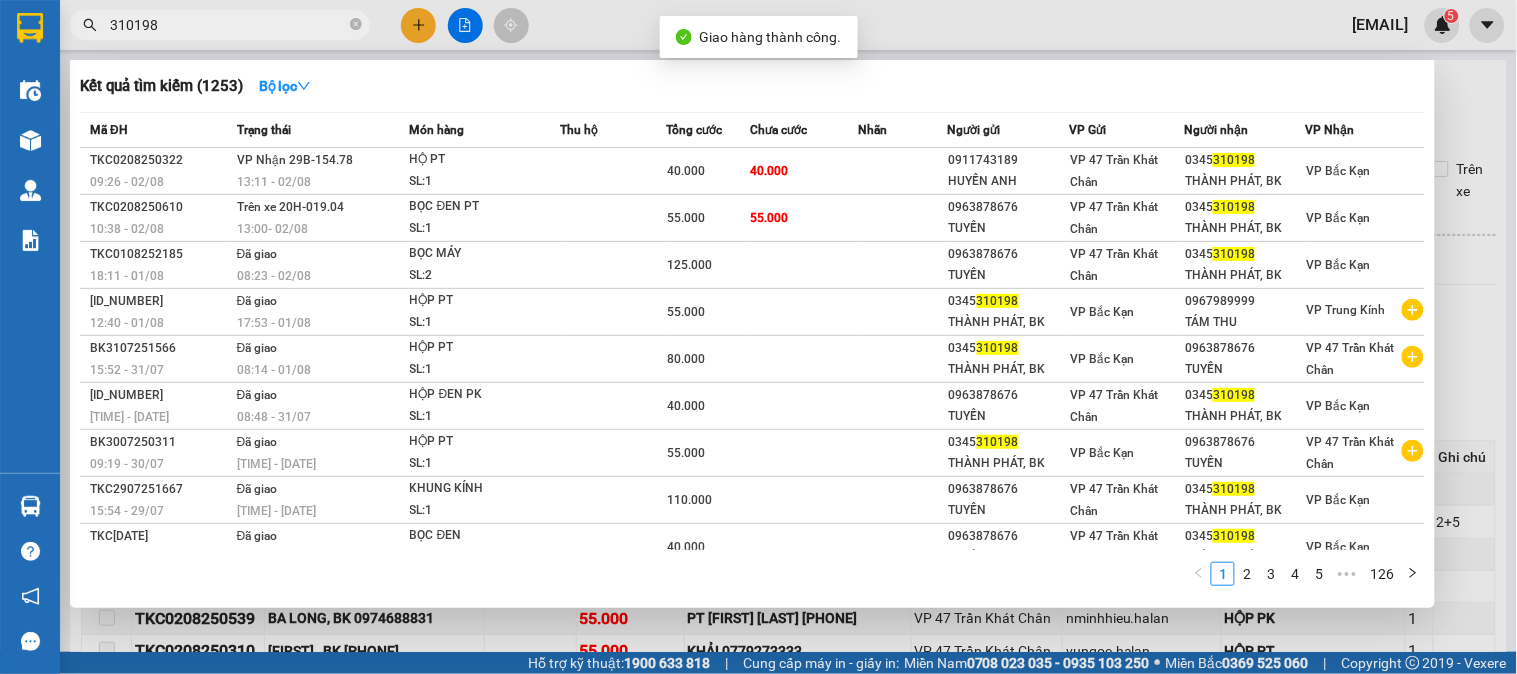 click on "310198" at bounding box center (228, 25) 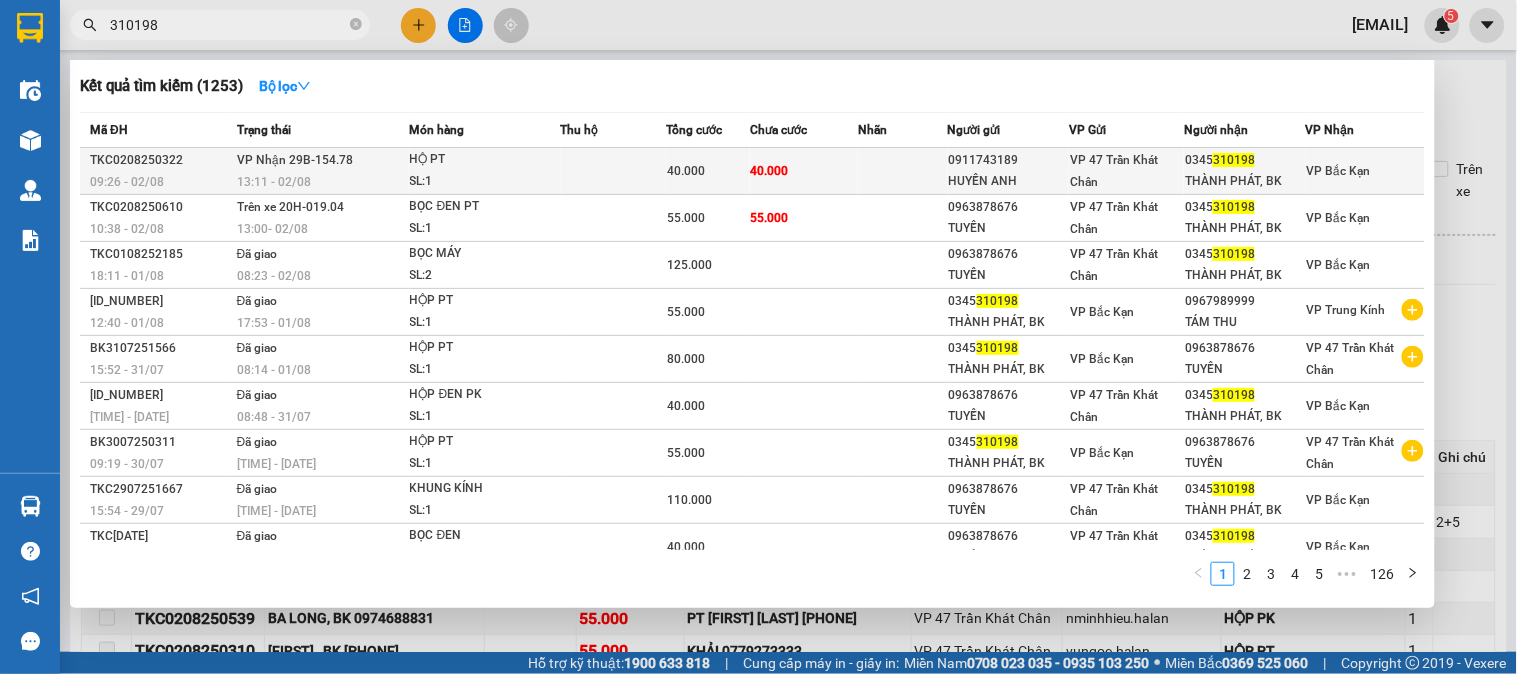 click on "VP Nhận   29B-154.78" at bounding box center (295, 160) 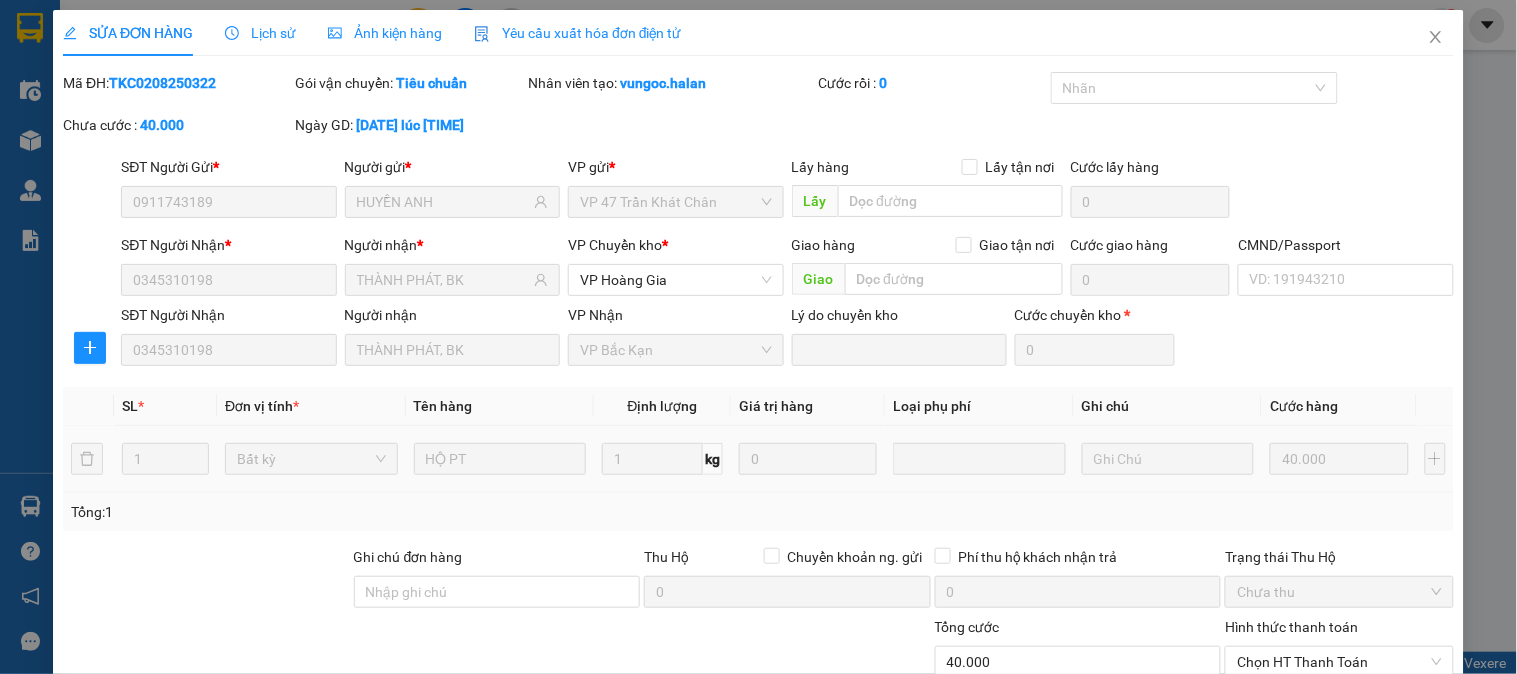 scroll, scrollTop: 177, scrollLeft: 0, axis: vertical 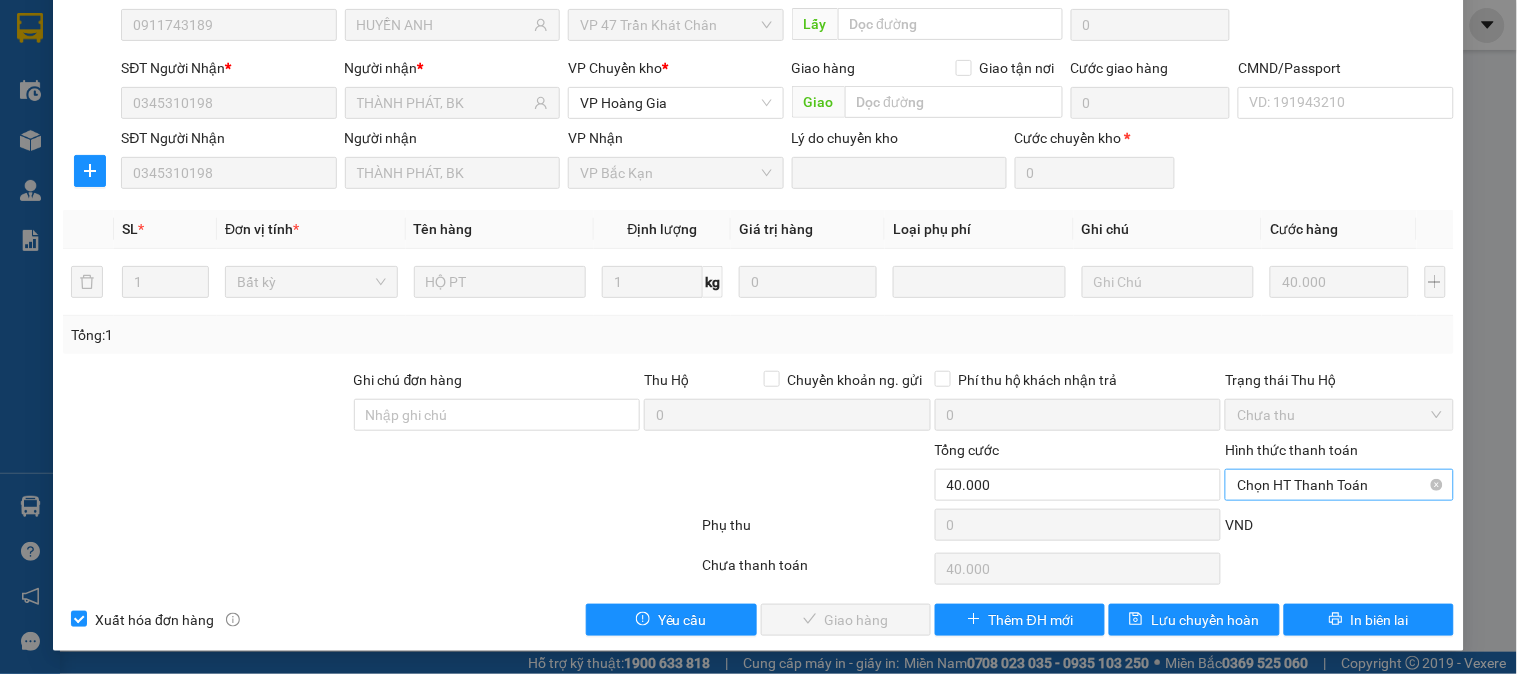 click on "Chọn HT Thanh Toán" at bounding box center [1339, 485] 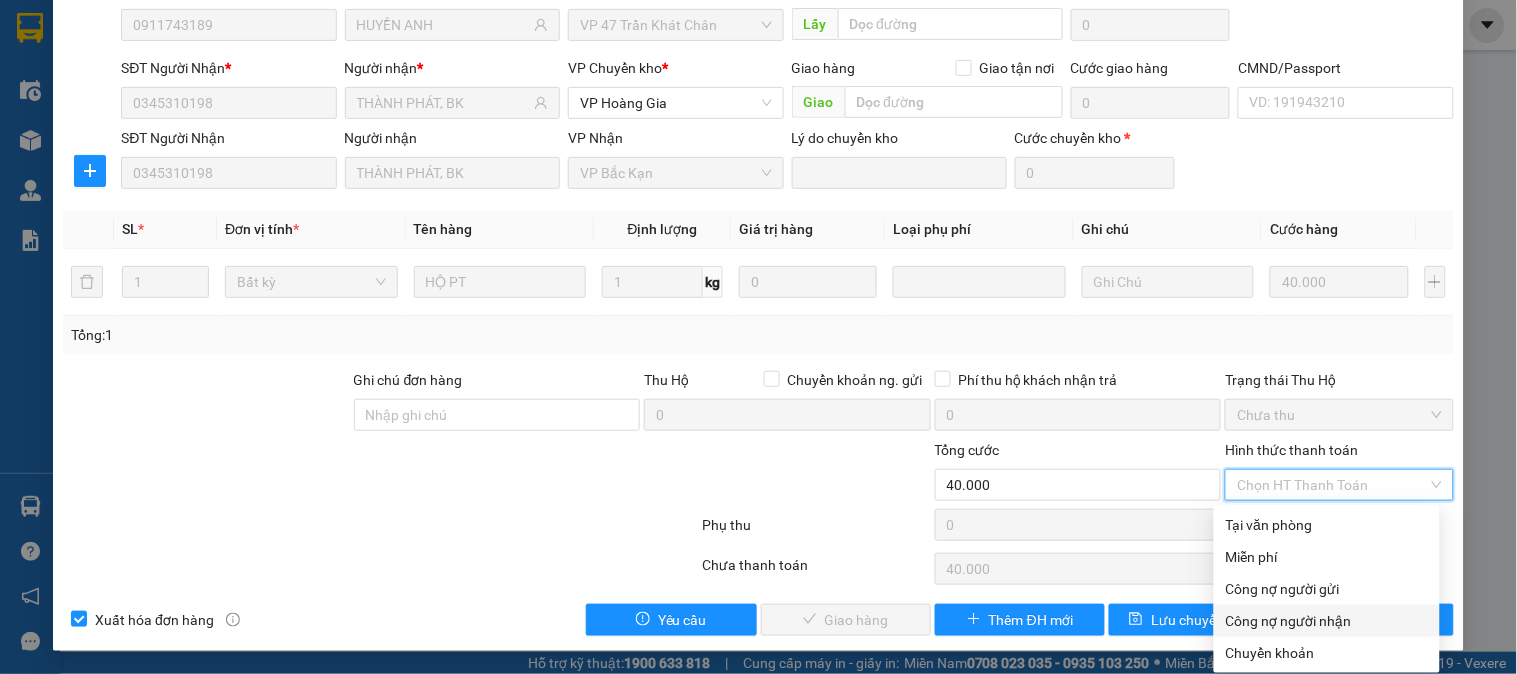 click on "Công nợ người nhận" at bounding box center (1327, 621) 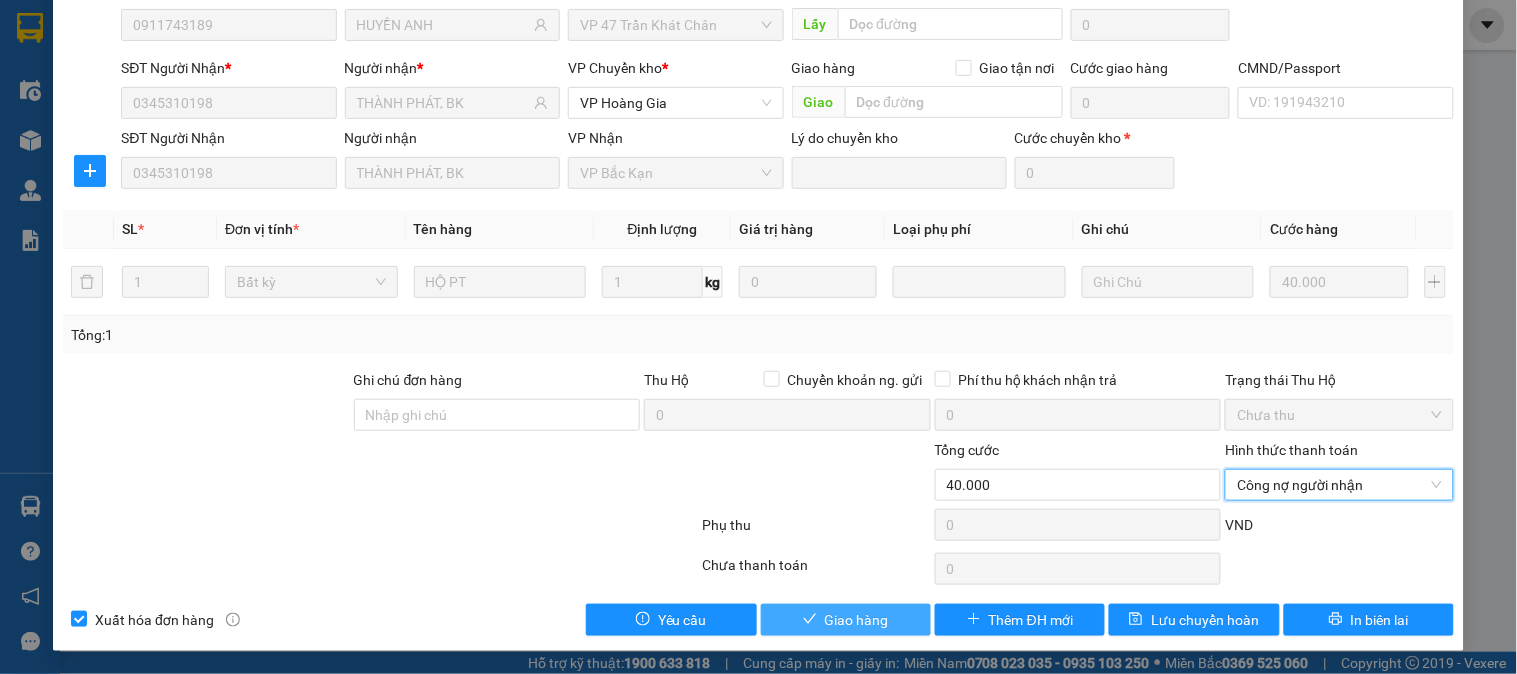 click on "Giao hàng" at bounding box center (846, 620) 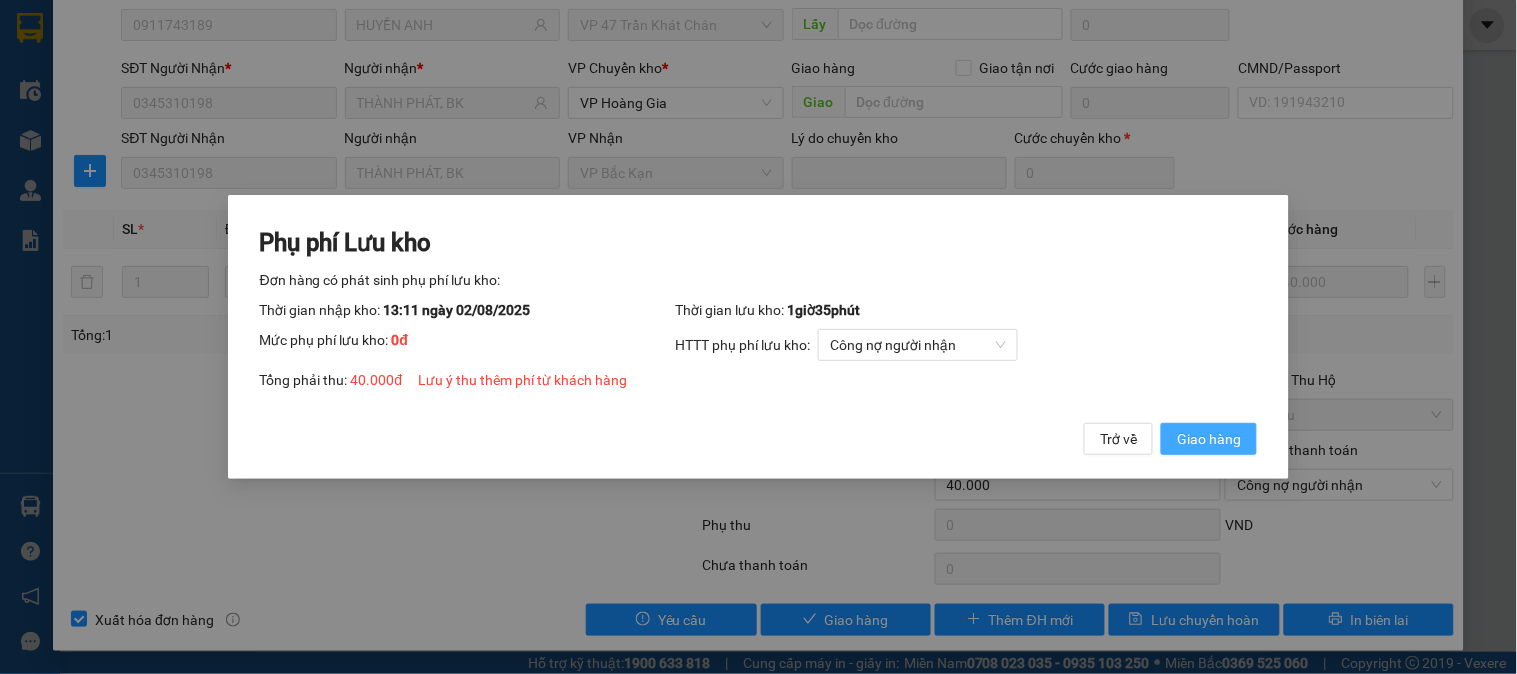 click on "Giao hàng" at bounding box center [1209, 439] 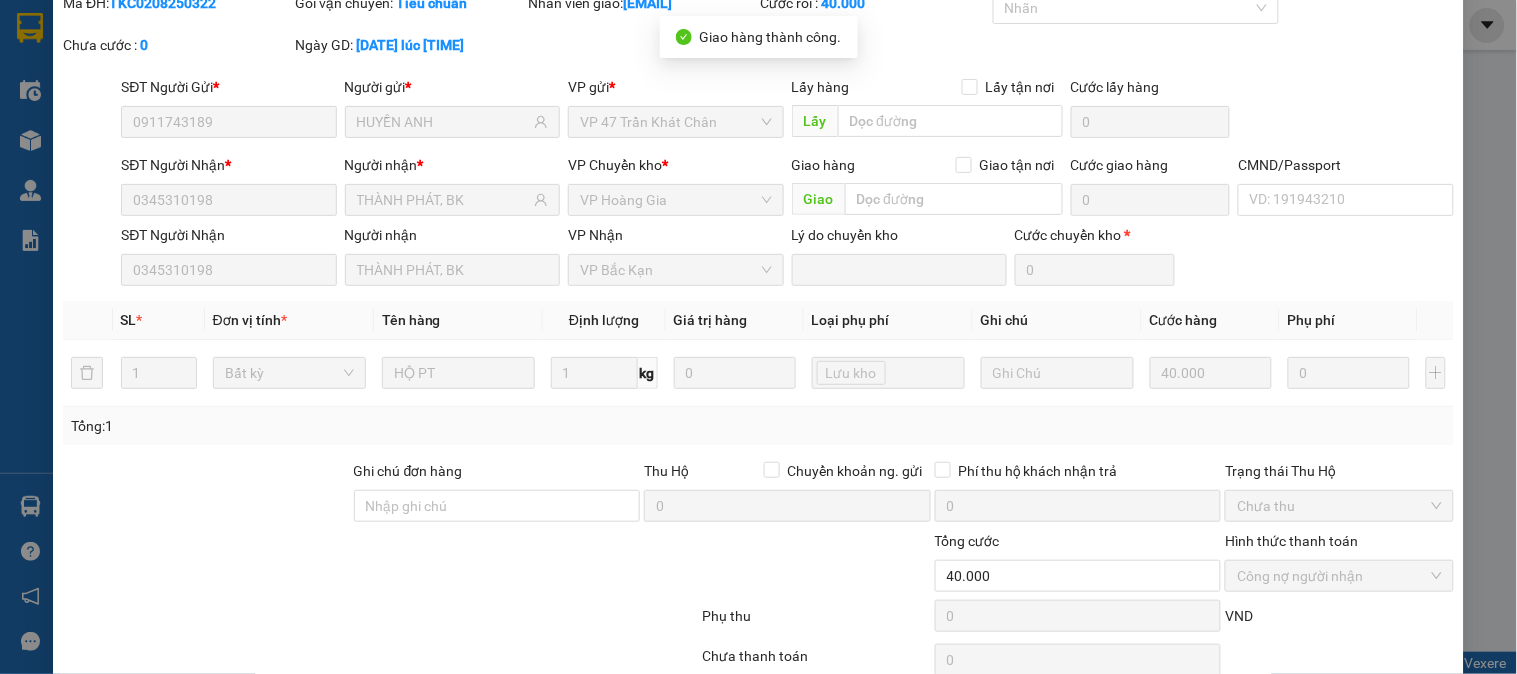 scroll, scrollTop: 0, scrollLeft: 0, axis: both 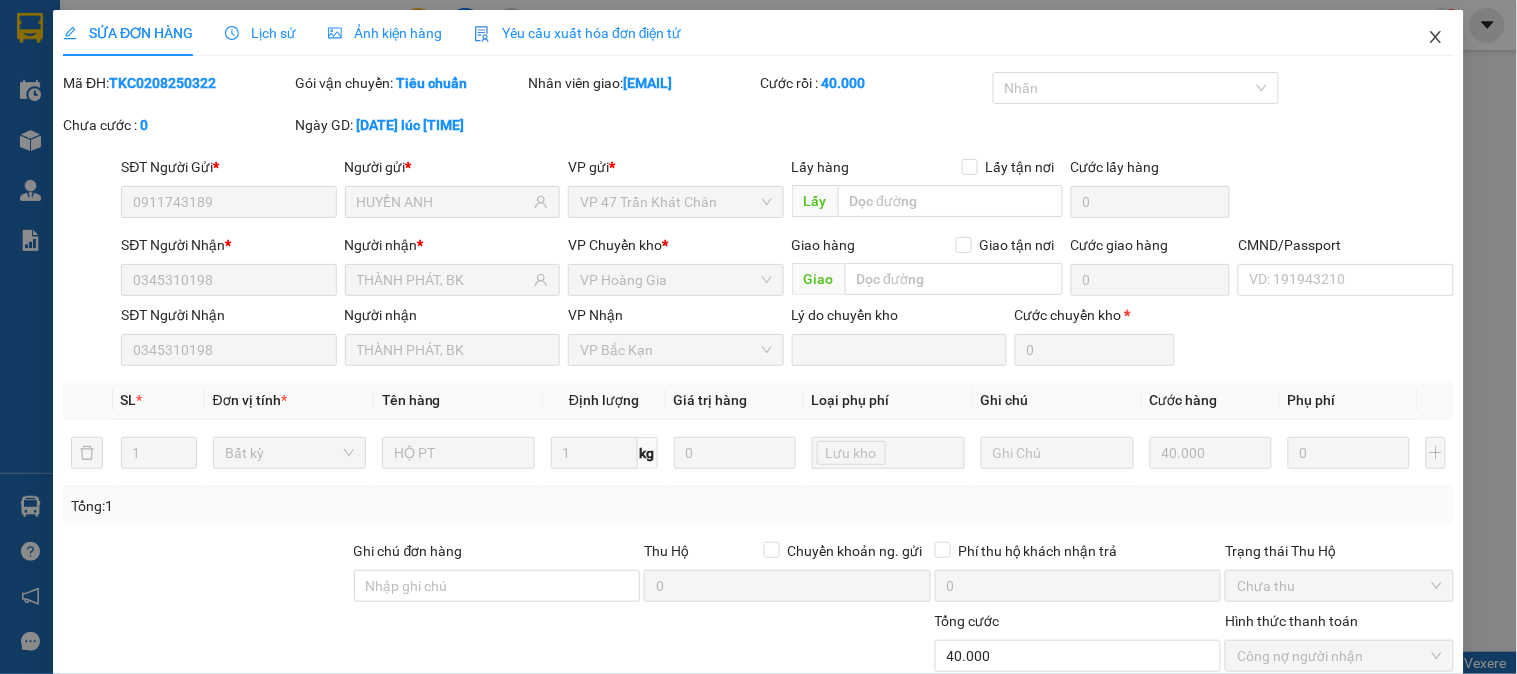 click 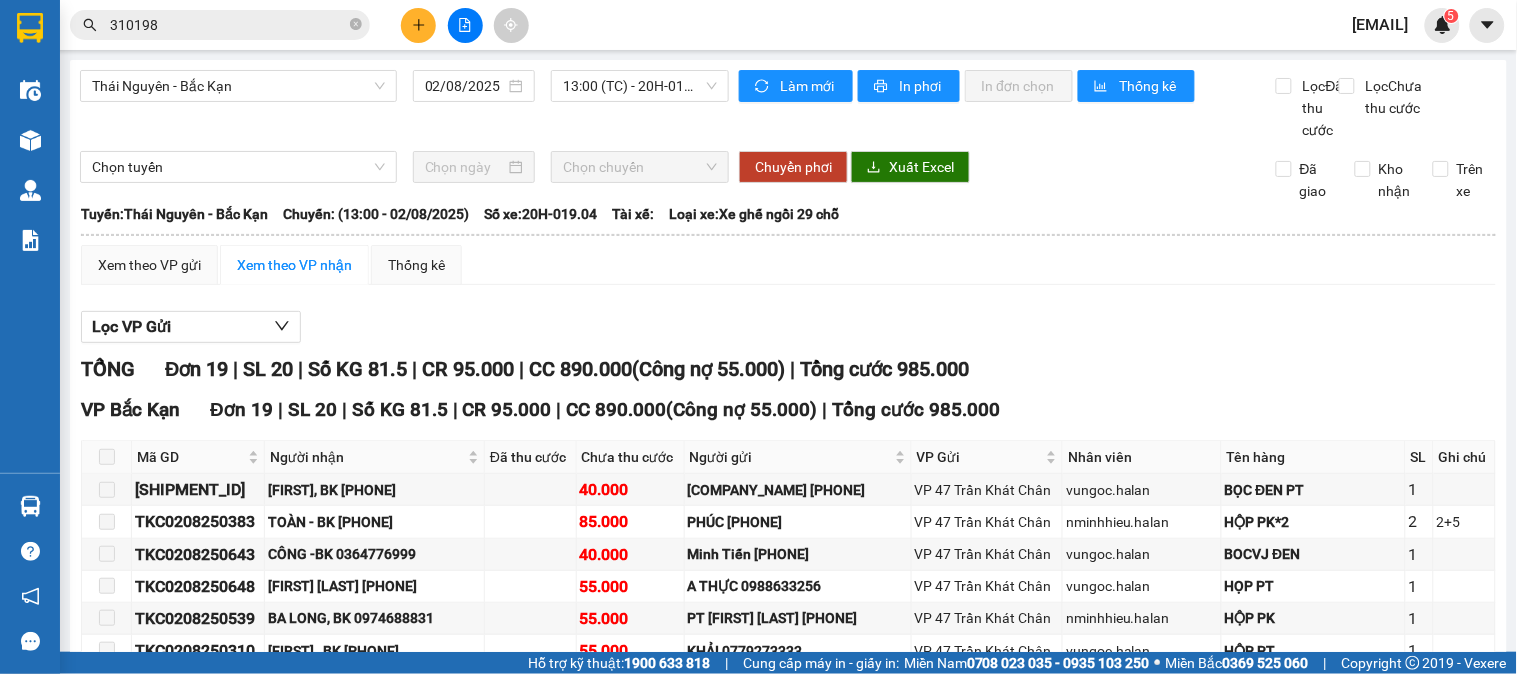 click on "[CITY] - [CITY] [DATE] [TIME]   (TC)   - [VEHICLE_ID]" at bounding box center [404, 105] 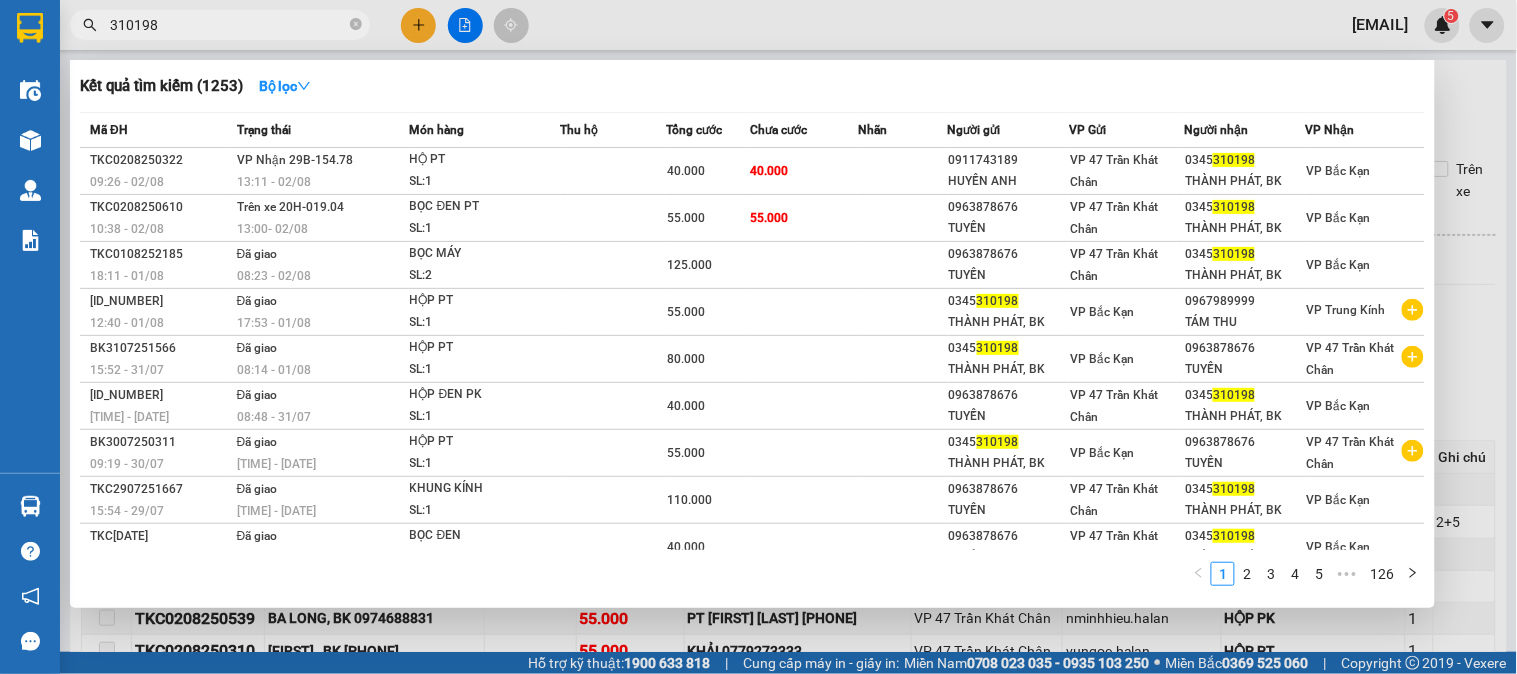 click on "310198" at bounding box center [228, 25] 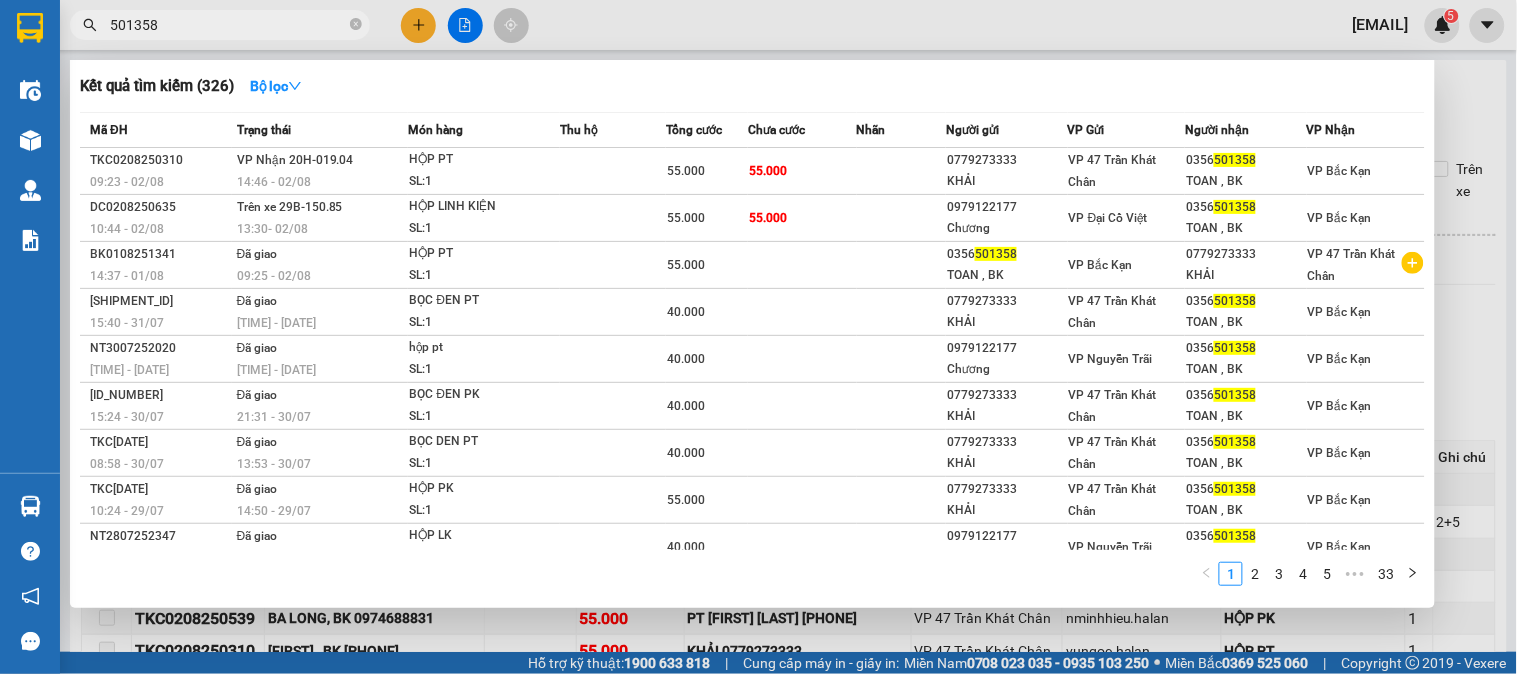 click on "501358" at bounding box center (228, 25) 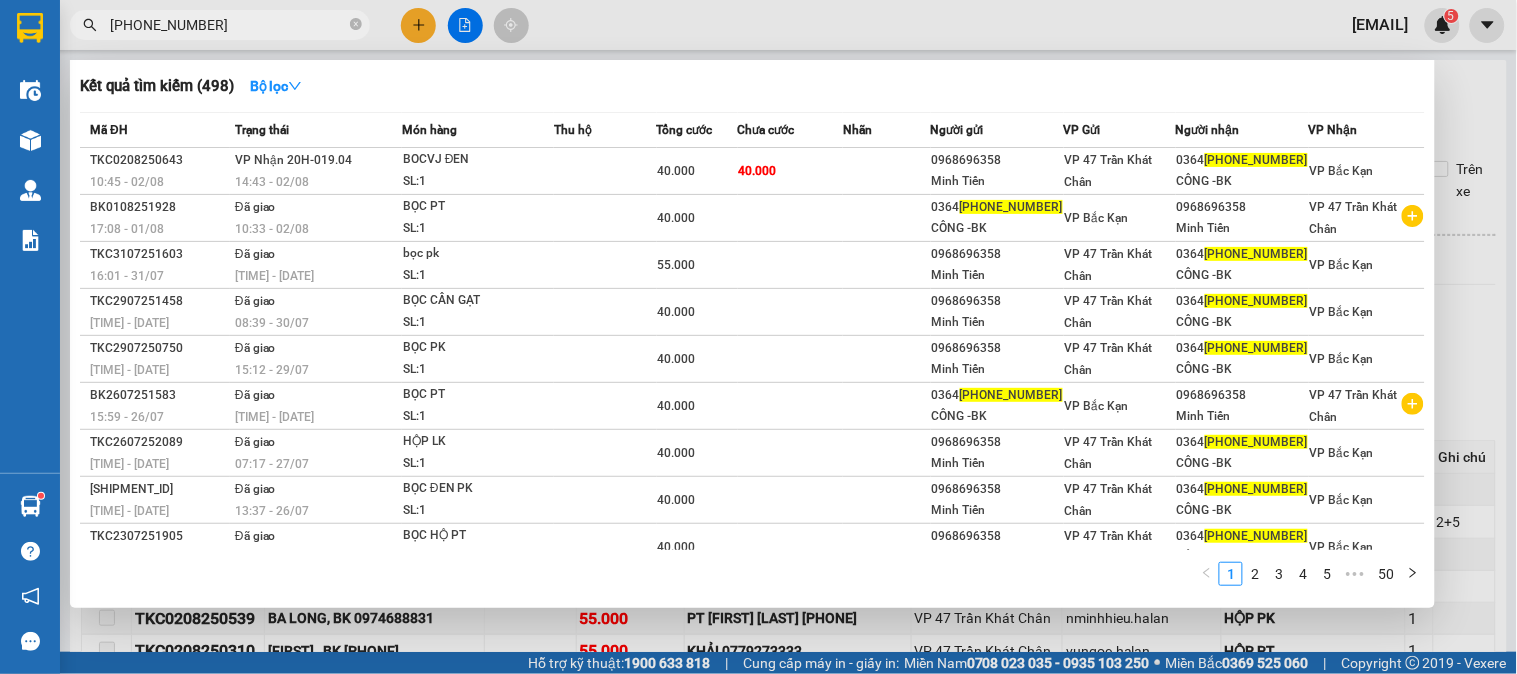click on "[PHONE_NUMBER]" at bounding box center (228, 25) 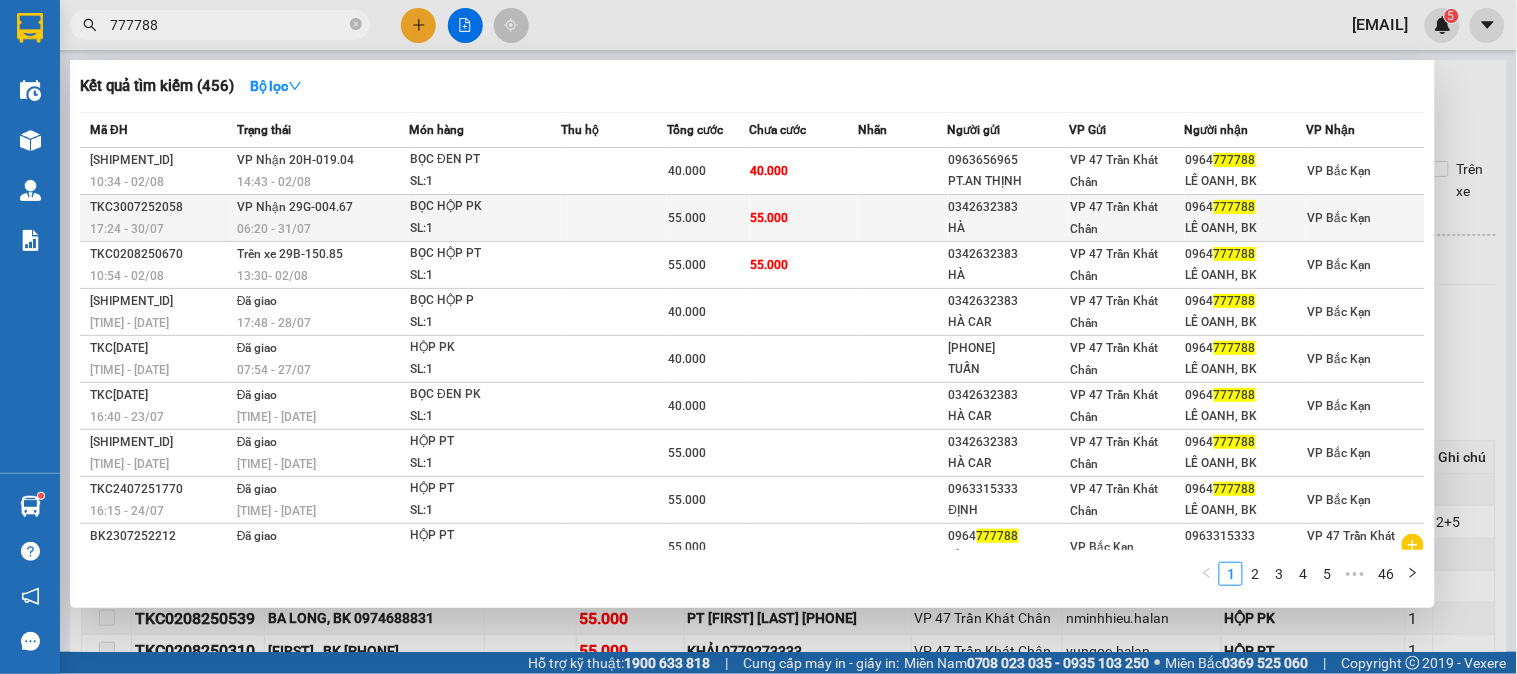 click on "VP Nhận   29G-004.67 [TIME] - [DATE]" at bounding box center (320, 218) 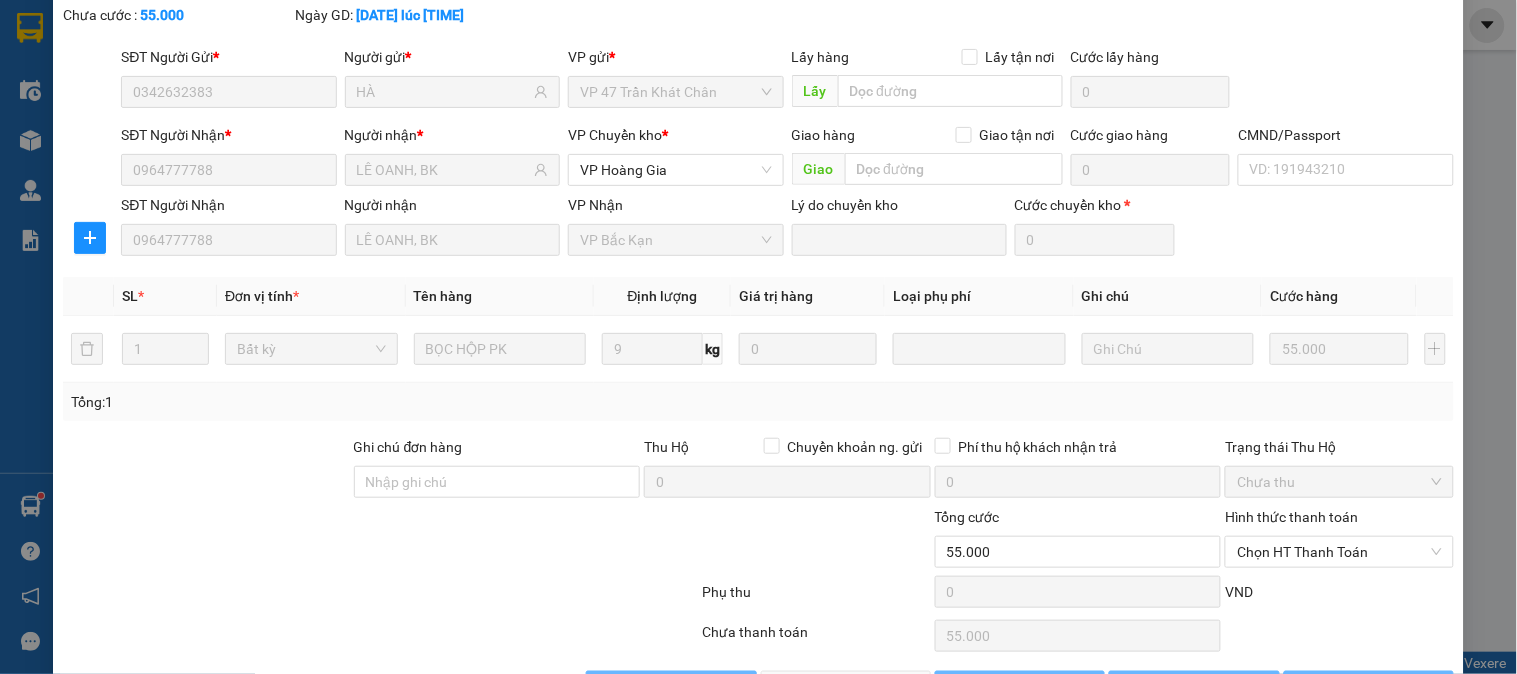 scroll, scrollTop: 177, scrollLeft: 0, axis: vertical 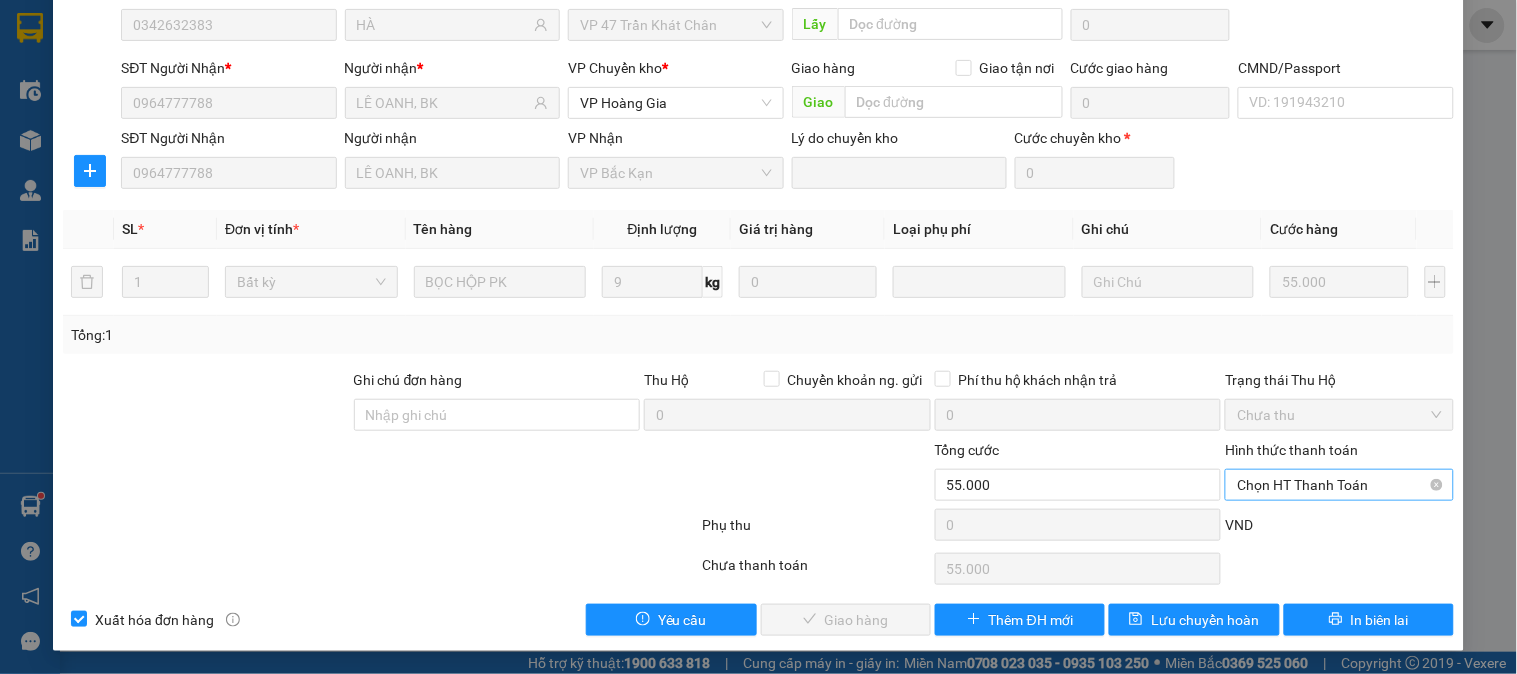 click on "Chọn HT Thanh Toán" at bounding box center [1339, 485] 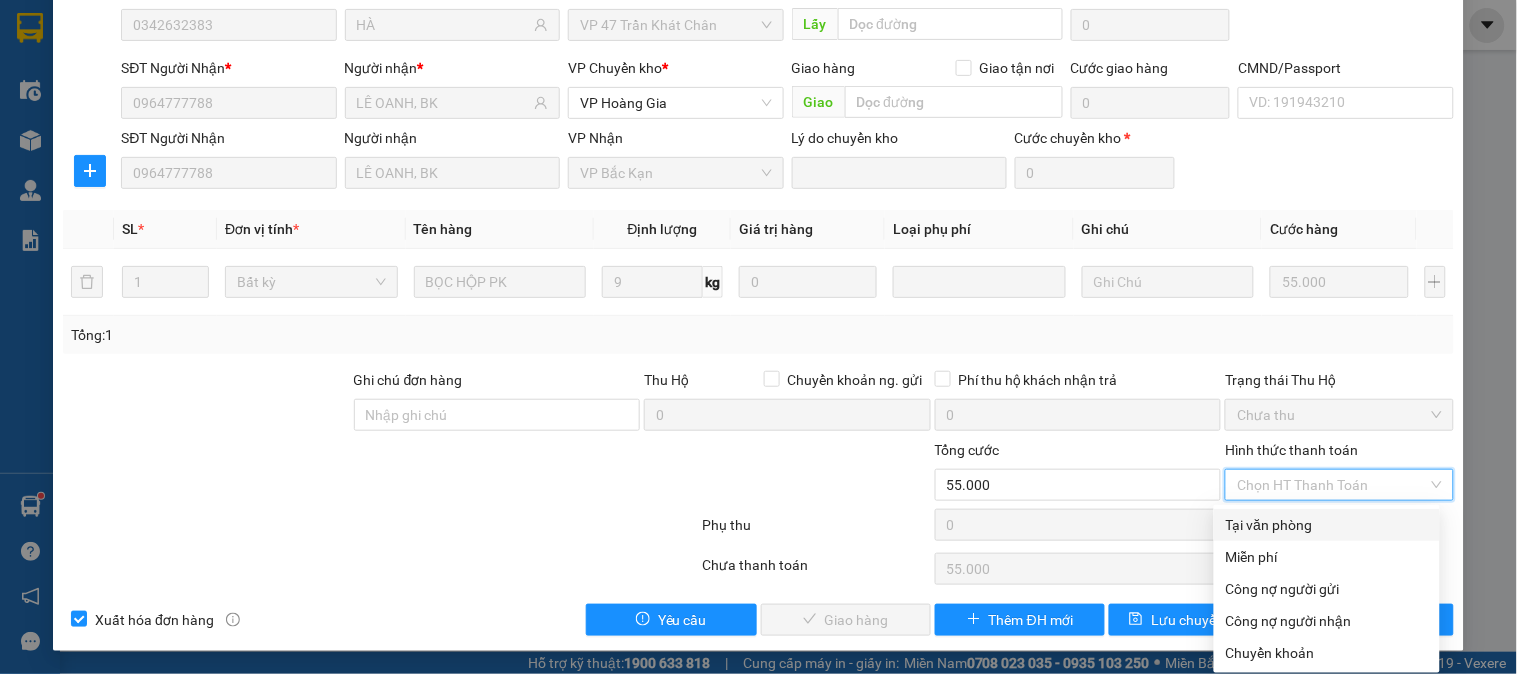 click on "Tại văn phòng" at bounding box center (1327, 525) 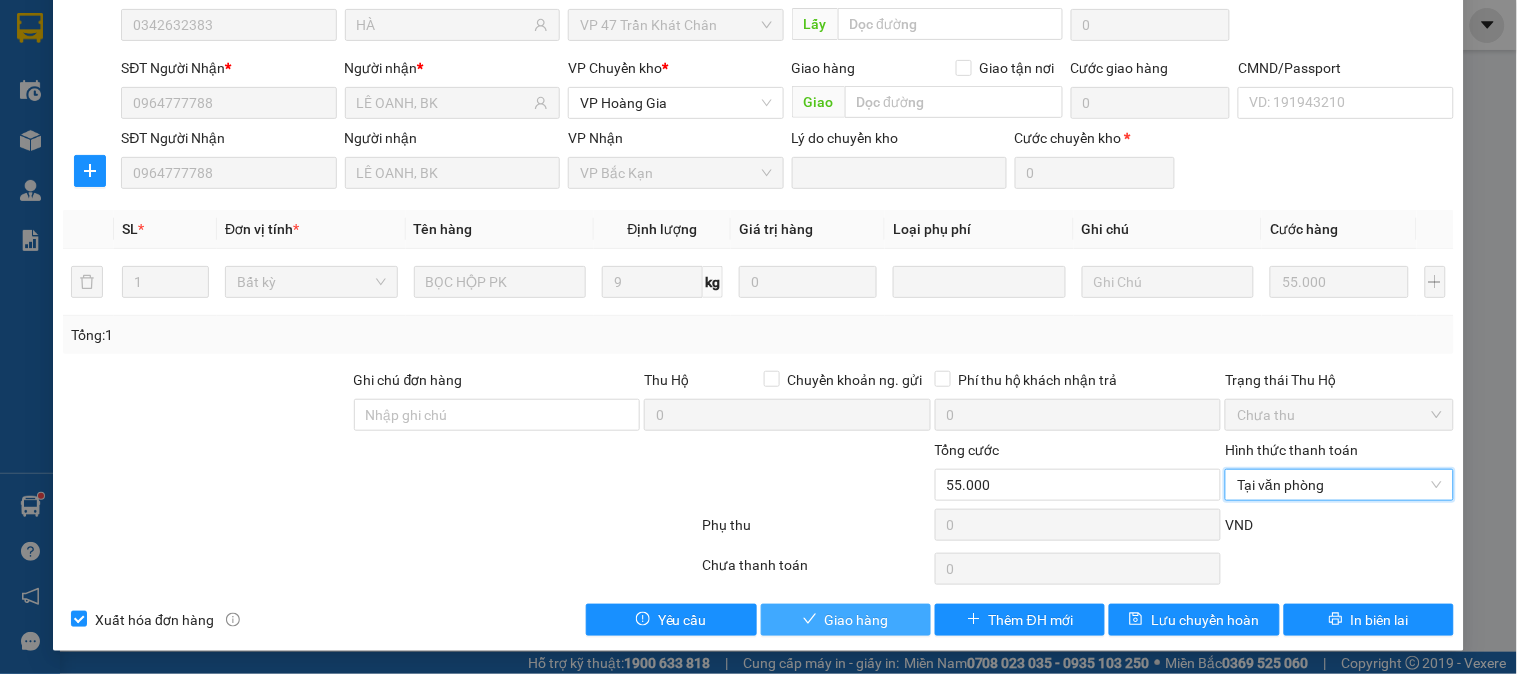 click on "Giao hàng" at bounding box center [857, 620] 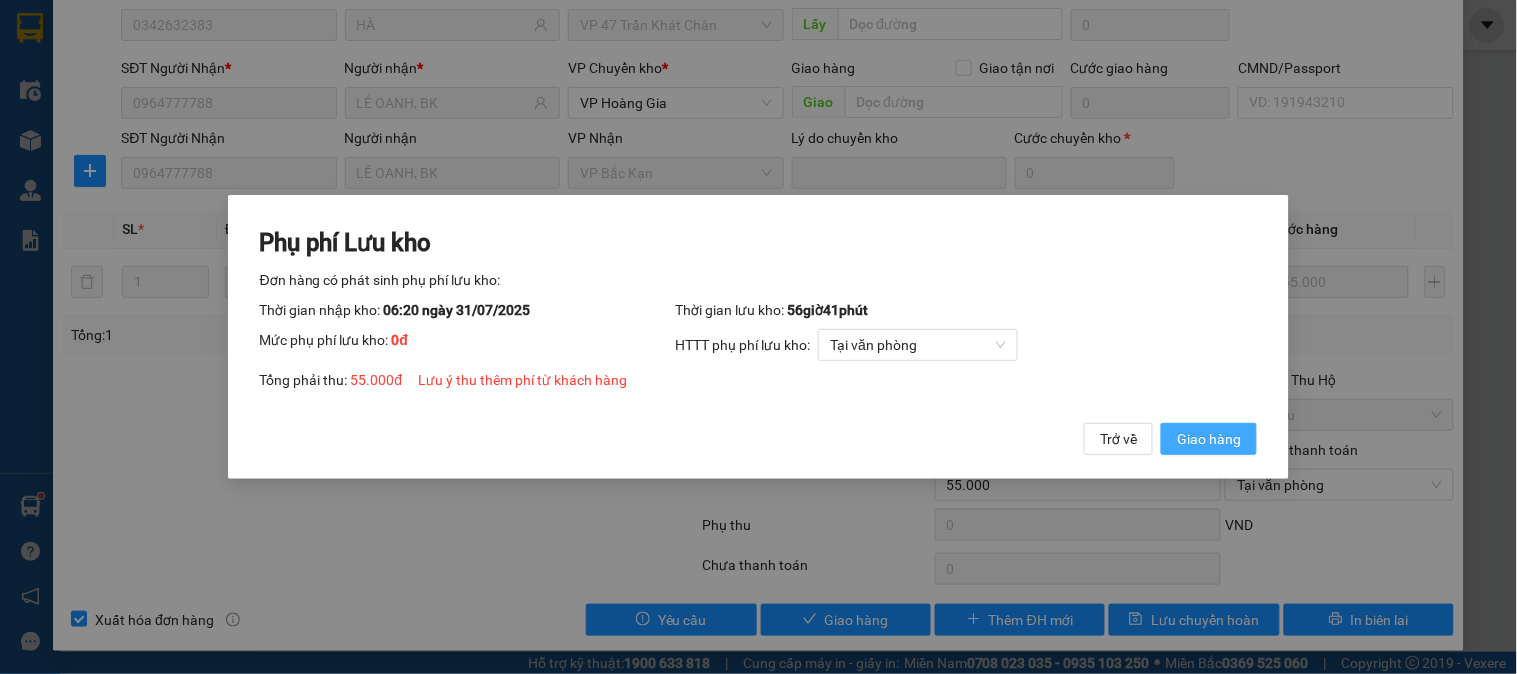 click on "Giao hàng" at bounding box center (1209, 439) 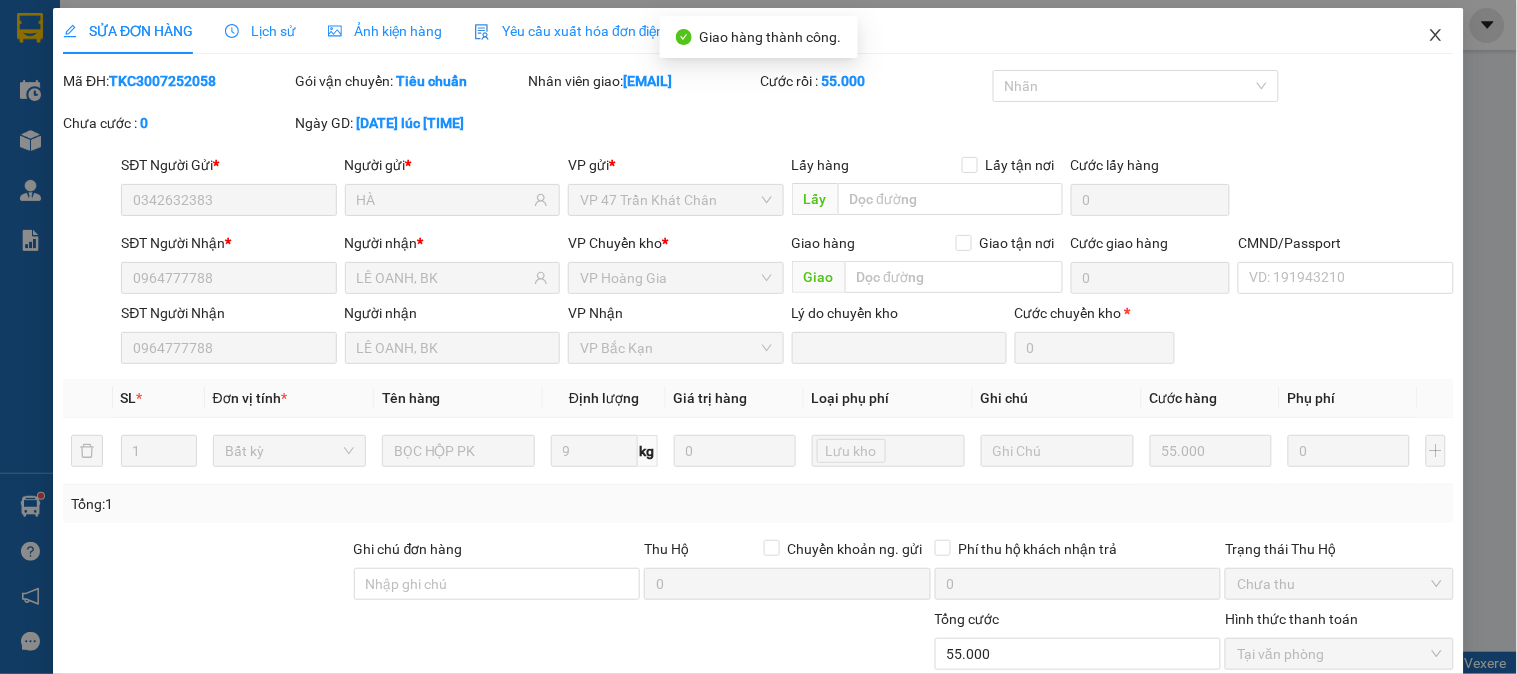 scroll, scrollTop: 0, scrollLeft: 0, axis: both 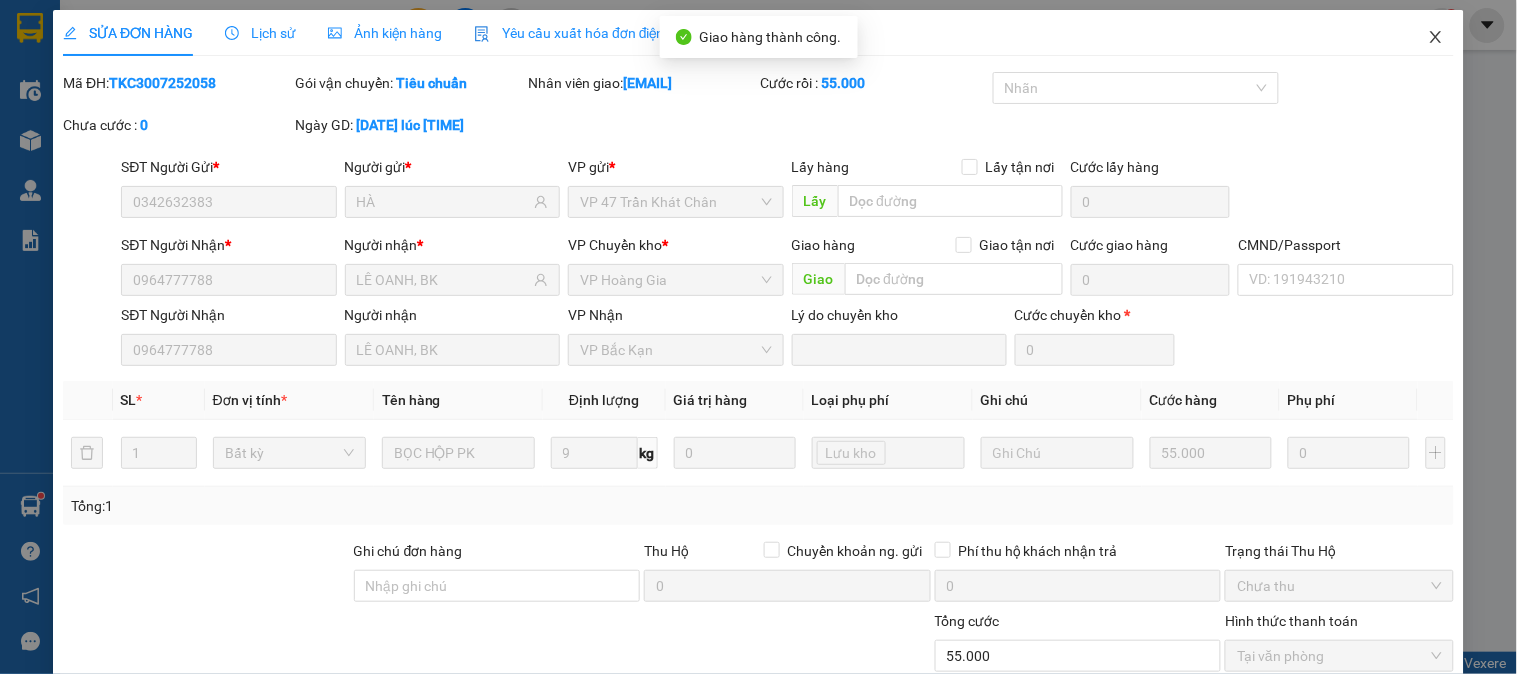 click 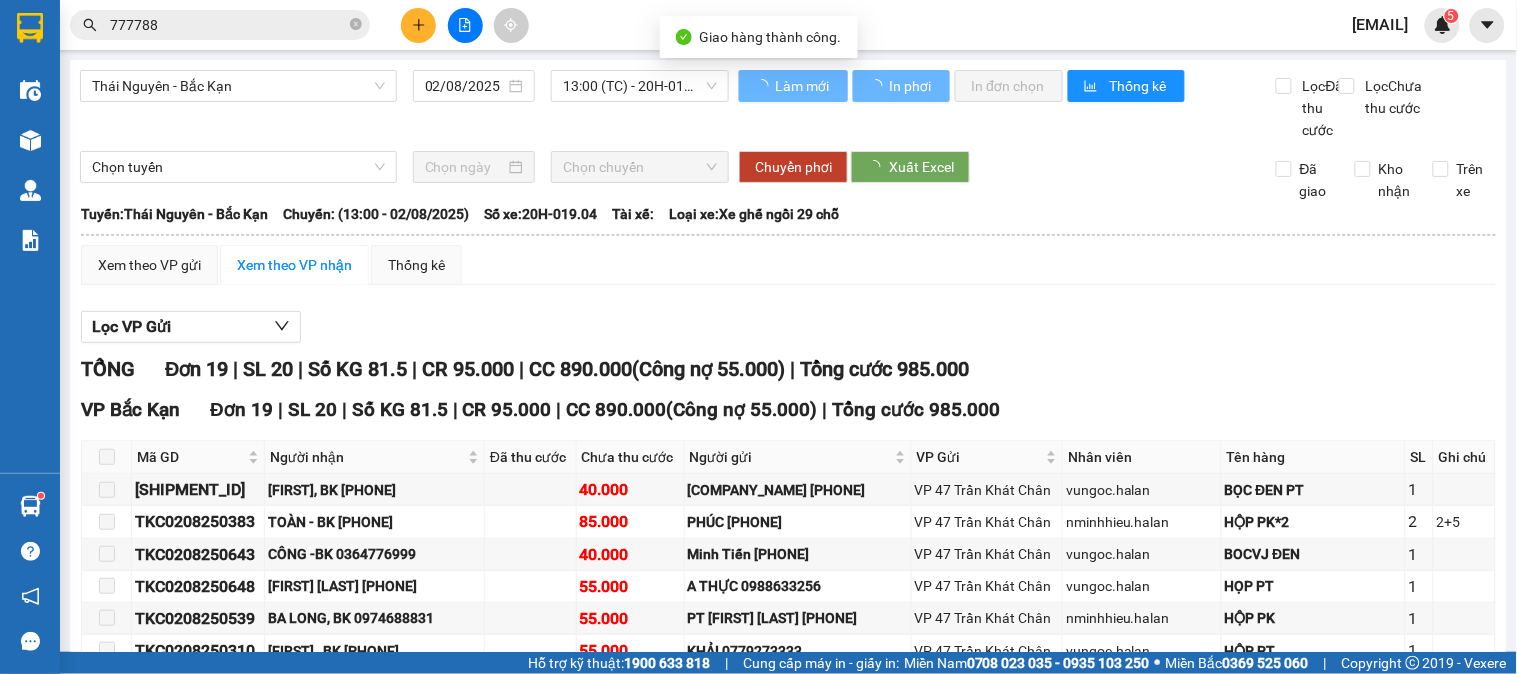 drag, startPoint x: 483, startPoint y: 132, endPoint x: 244, endPoint y: 7, distance: 269.71466 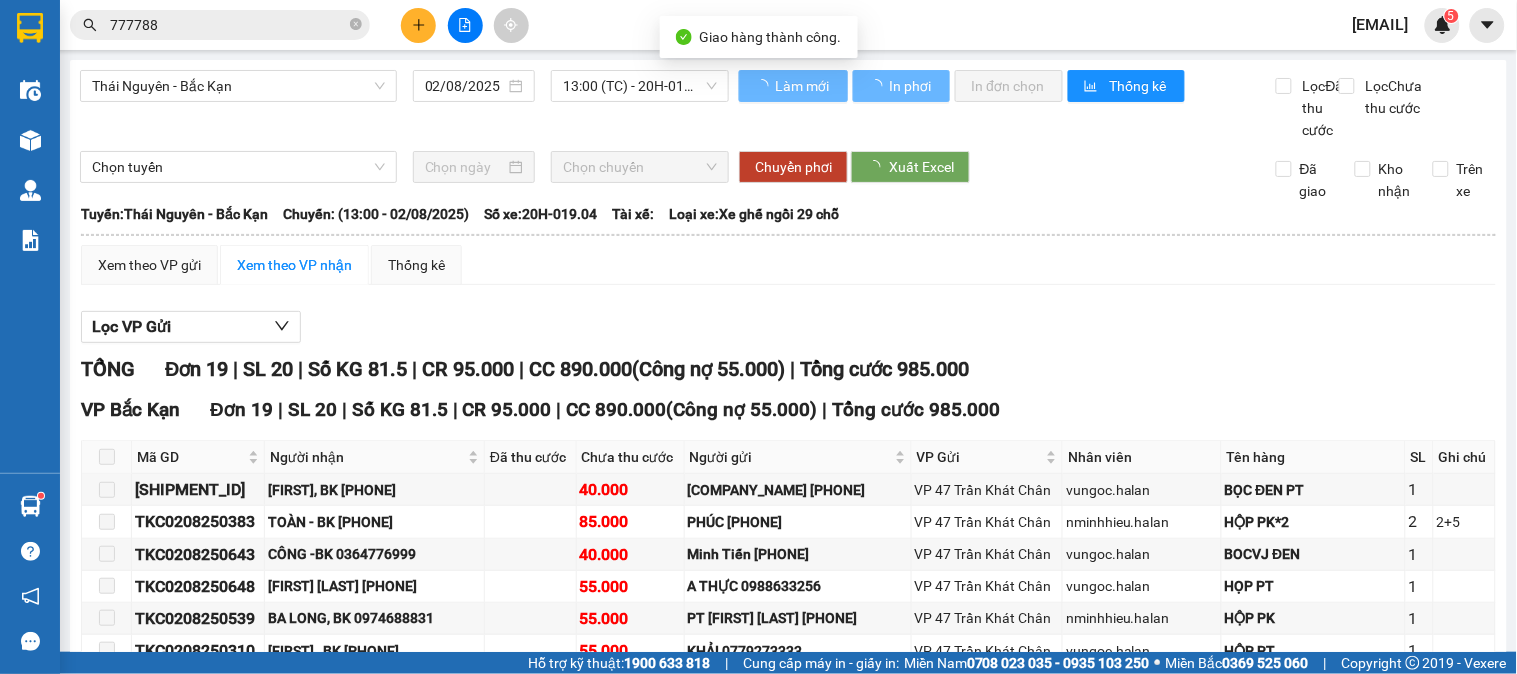 click on "[CITY] - [CITY] [DATE] [TIME]   (TC)   - [VEHICLE_ID]" at bounding box center (404, 105) 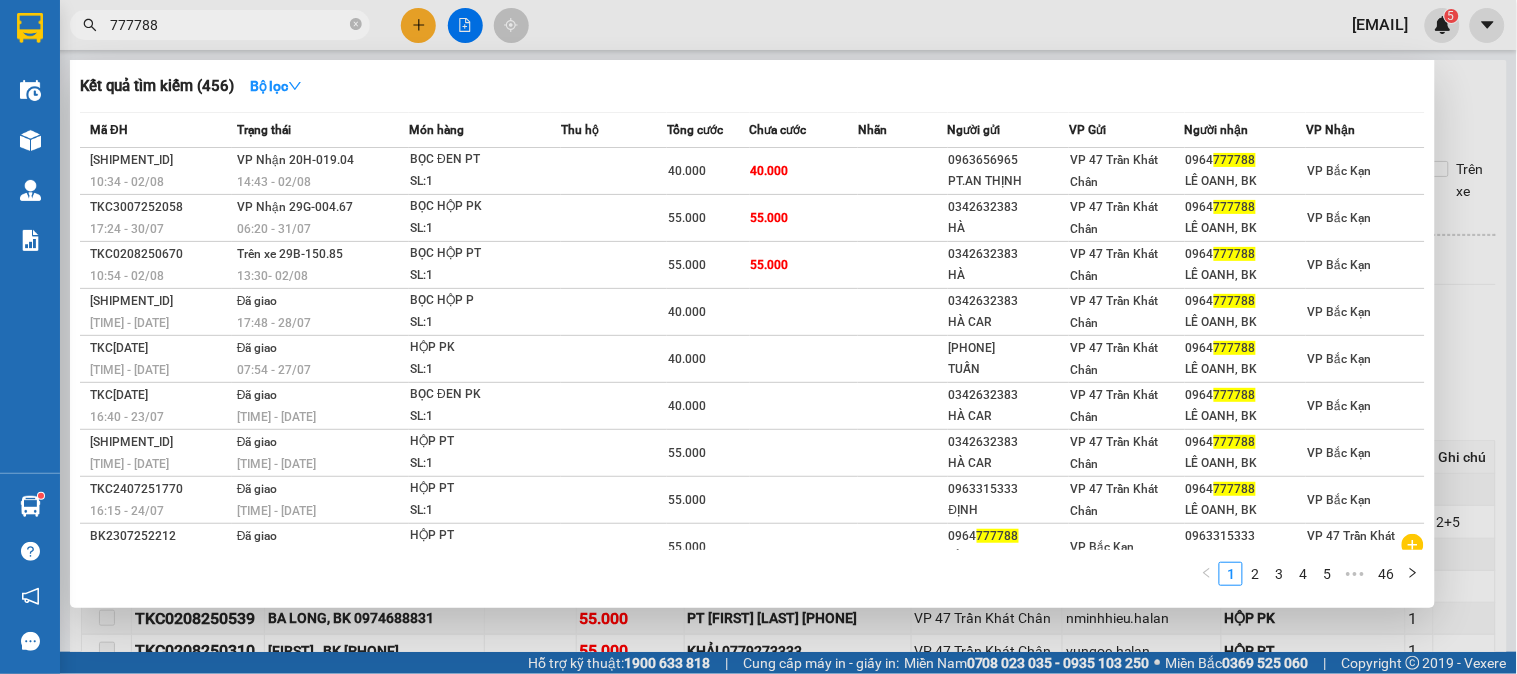 click on "777788" at bounding box center [228, 25] 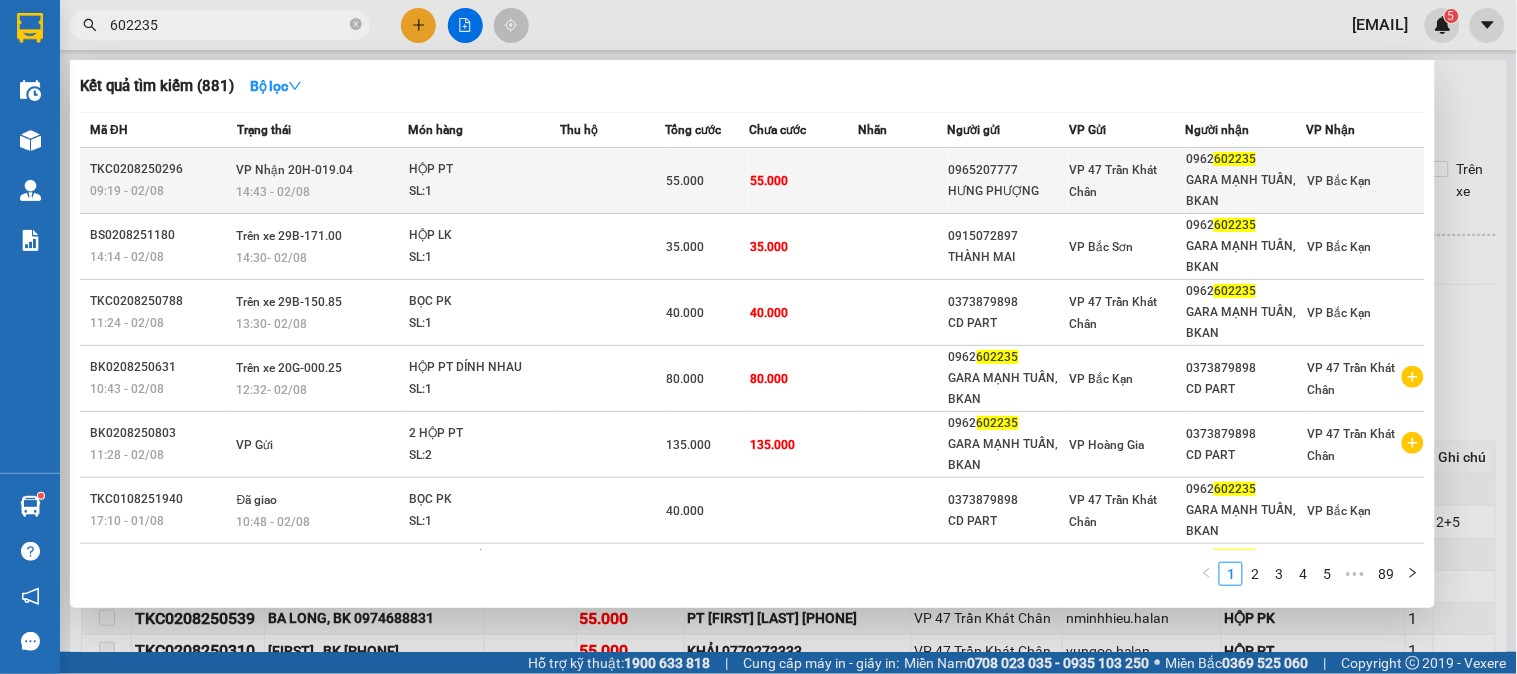 click on "14:43 - 02/08" at bounding box center [322, 192] 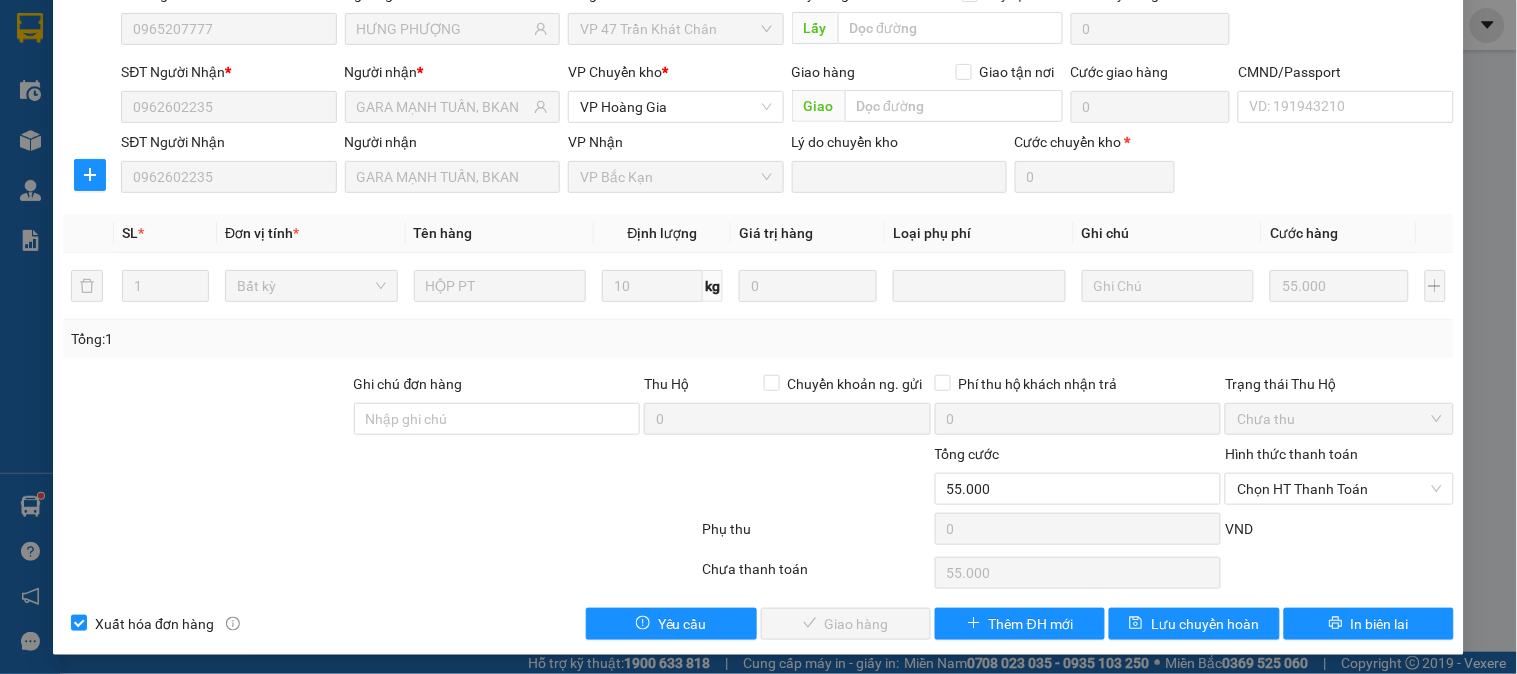 scroll, scrollTop: 177, scrollLeft: 0, axis: vertical 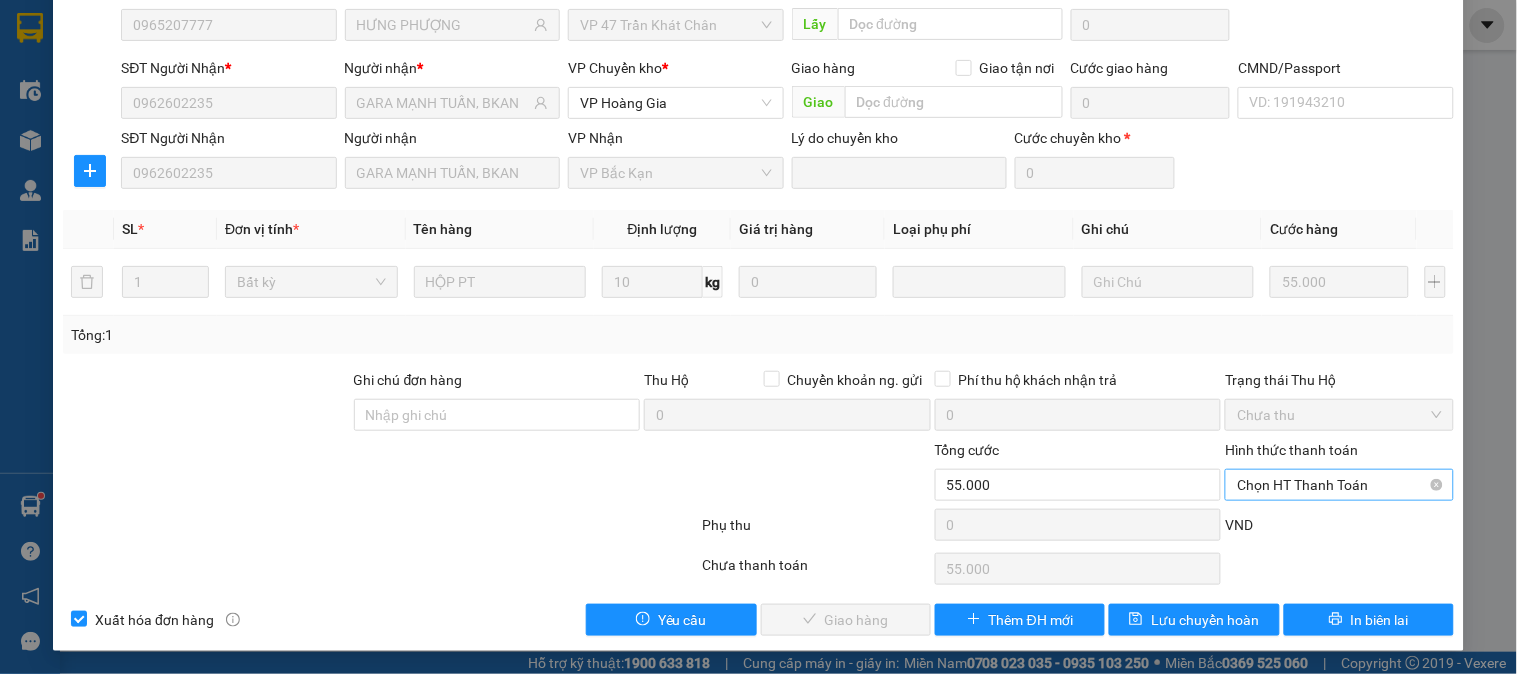 click on "Chọn HT Thanh Toán" at bounding box center [1339, 485] 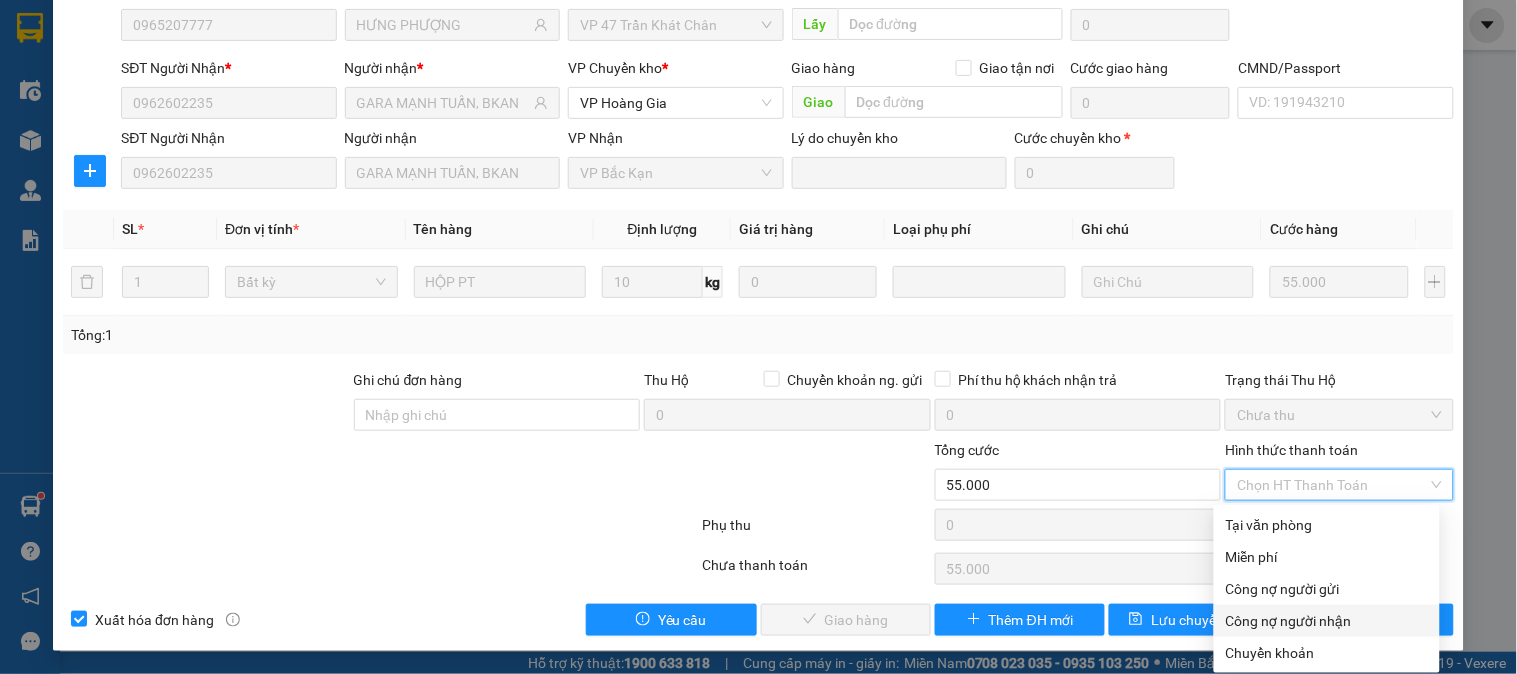 click on "Công nợ người nhận" at bounding box center [1327, 621] 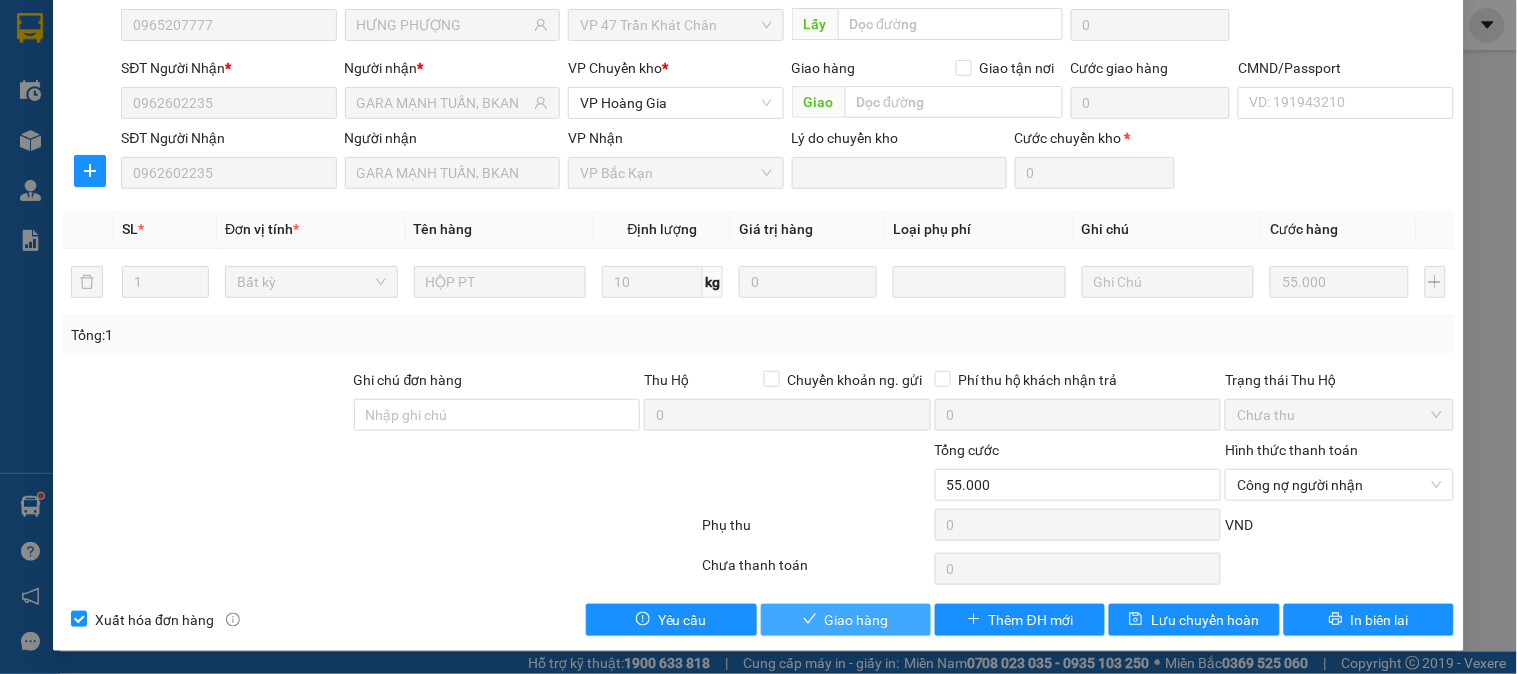 click on "Giao hàng" at bounding box center (857, 620) 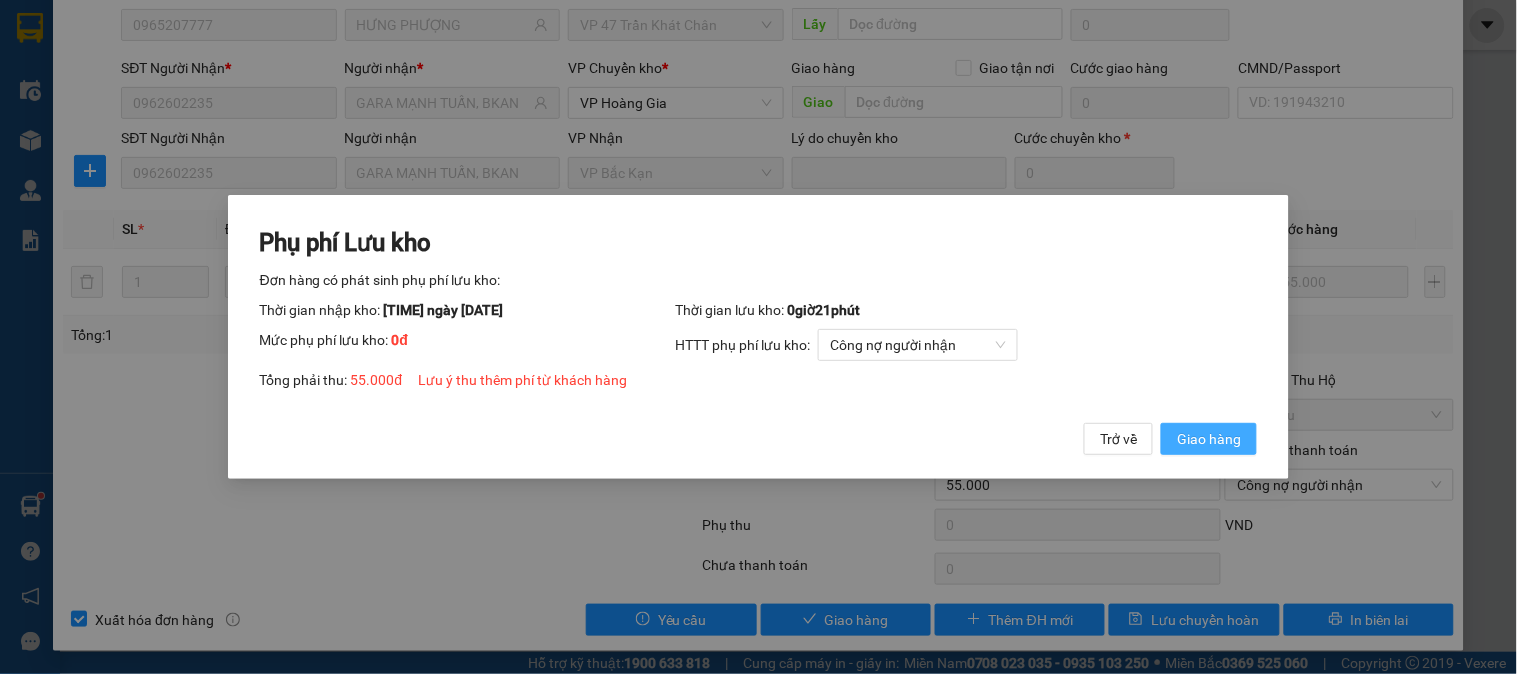 click on "Giao hàng" at bounding box center [1209, 439] 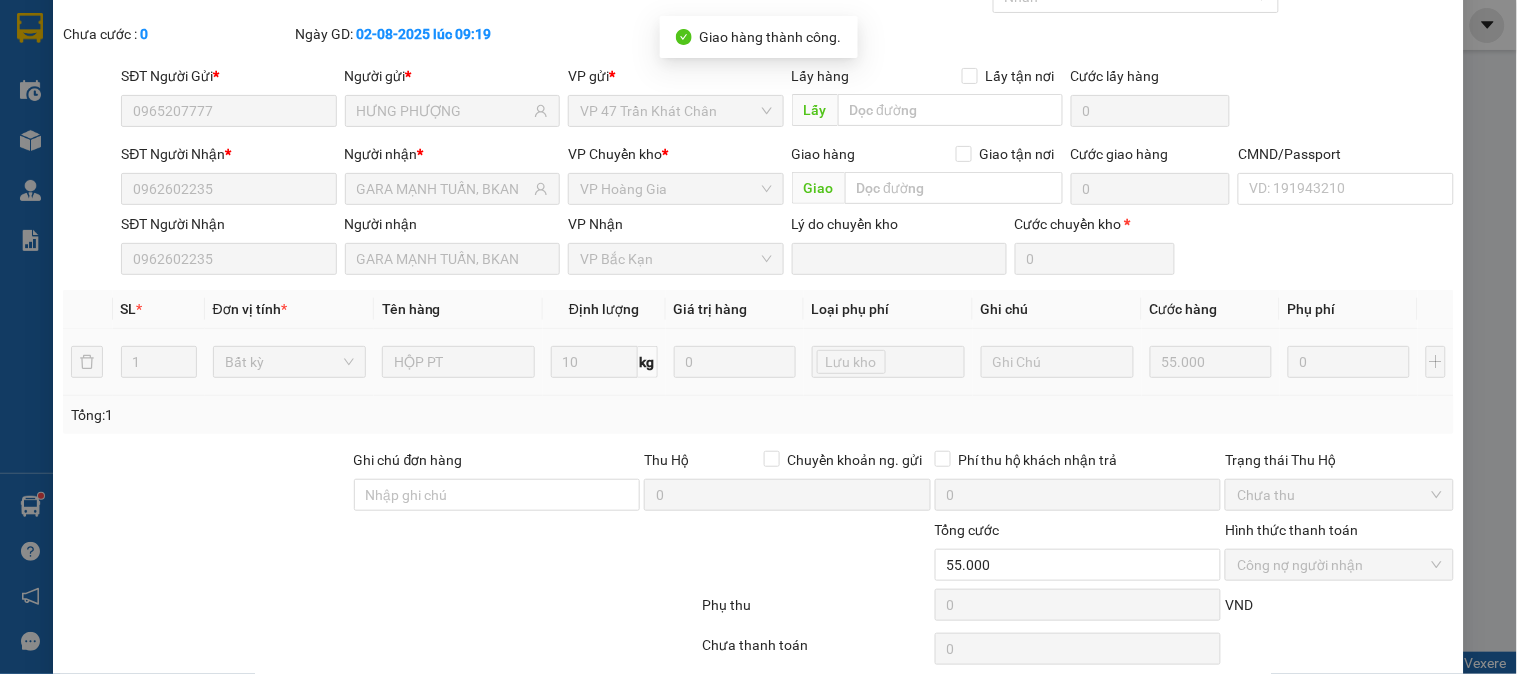 scroll, scrollTop: 0, scrollLeft: 0, axis: both 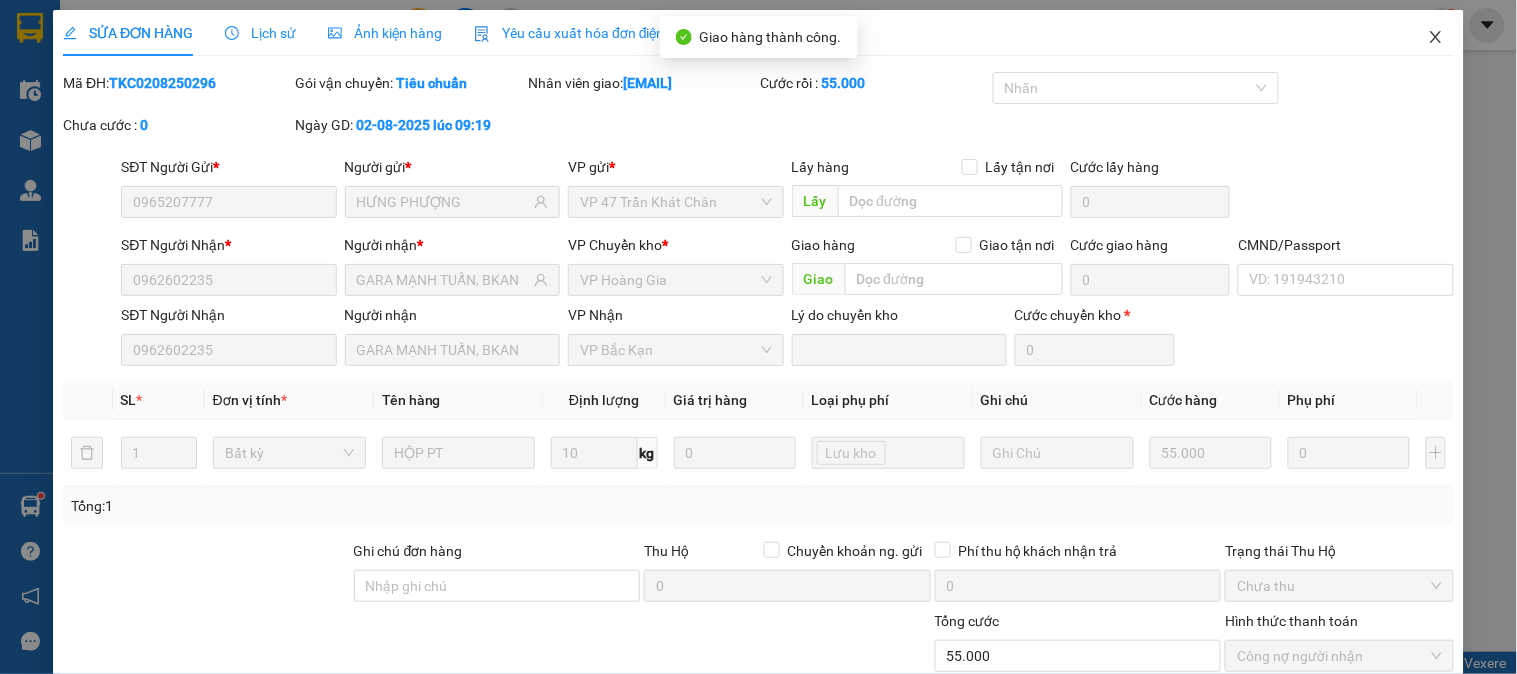 click 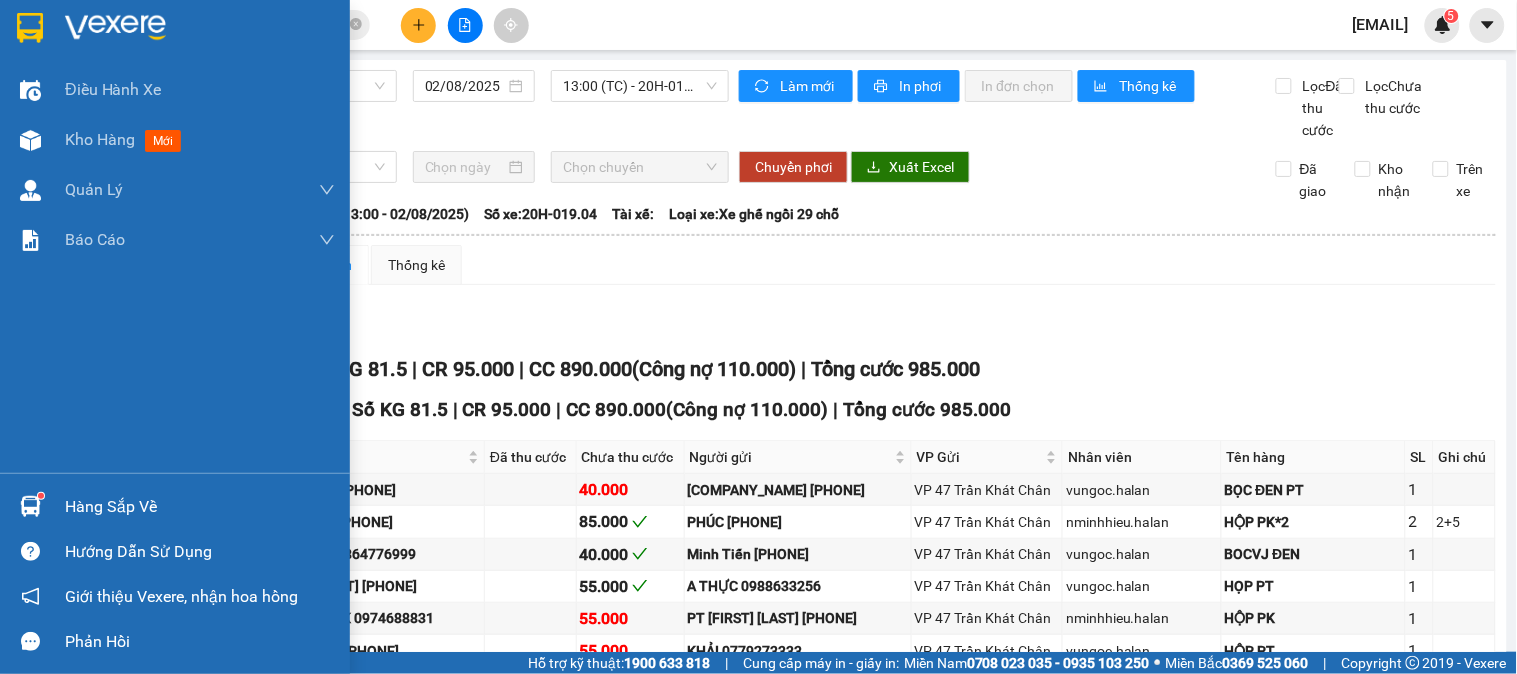 click on "Hàng sắp về" at bounding box center (200, 507) 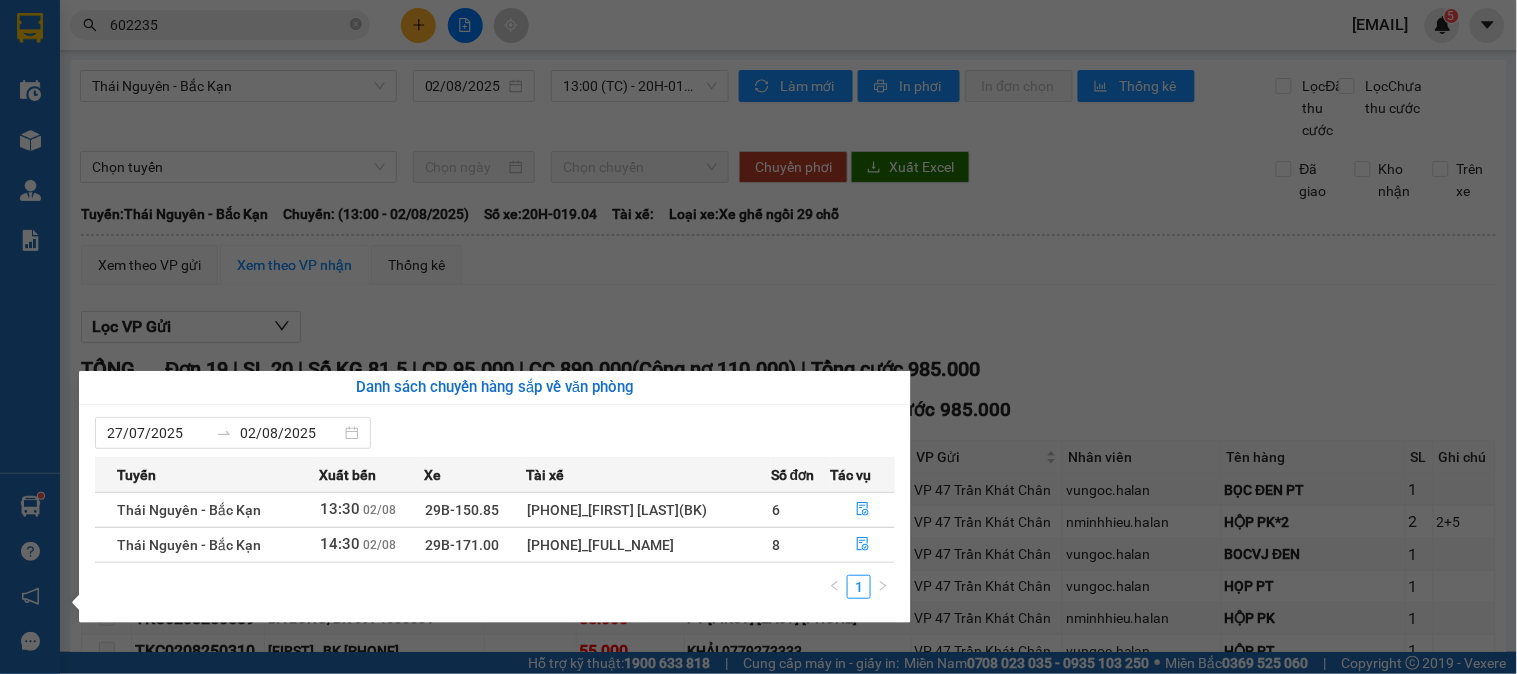 click on "Kết quả tìm kiếm ( 881 )  Bộ lọc  Mã ĐH Trạng thái Món hàng Thu hộ Tổng cước Chưa cước Nhãn Người gửi VP Gửi Người nhận VP Nhận TKC0208250296 09:19 - 02/08 VP Nhận   20H-019.04 14:43 - 02/08 HỘP PT SL:  1 55.000 55.000 [PHONE] HƯNG PHƯỢNG VP 47 Trần Khát Chân [PHONE] GARA MẠNH TUẤN, BKAN VP Bắc Kạn BS0208251180 14:14 - 02/08 Trên xe   29B-171.00 14:30  -   02/08 HỘP LK SL:  1 35.000 35.000 [PHONE] THÀNH MAI VP Bắc Sơn [PHONE] GARA MẠNH TUẤN, BKAN VP Bắc Kạn TKC0208250788 11:24 - 02/08 Trên xe   29B-150.85 13:30  -   02/08 BỌC PK SL:  1 40.000 40.000 [PHONE] CD PART  VP 47 Trần Khát Chân [PHONE] GARA MẠNH TUẤN, BKAN VP Bắc Kạn BK0208250631 10:43 - 02/08 Trên xe   20G-000.25 12:32  -   02/08 HỘP PT DÍNH NHAU SL:  1 80.000 80.000 [PHONE] GARA MẠNH TUẤN, BKAN VP Bắc Kạn 0373879898 CD PART  VP 47 Trần Khát Chân BK0208250803 11:28 - 02/08 VP Gửi   2 HỘP PT SL:  2 135.000 135.000" at bounding box center [758, 337] 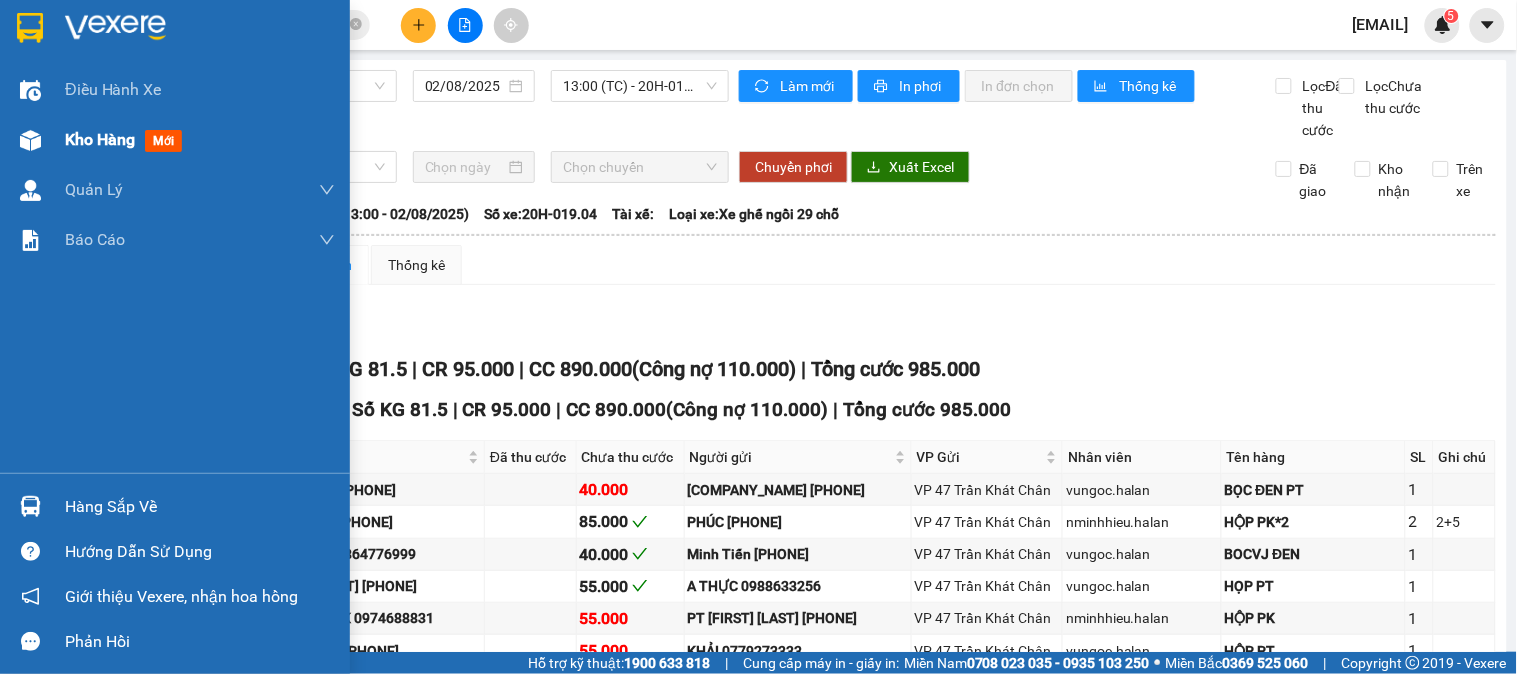 click on "Kho hàng" at bounding box center [100, 139] 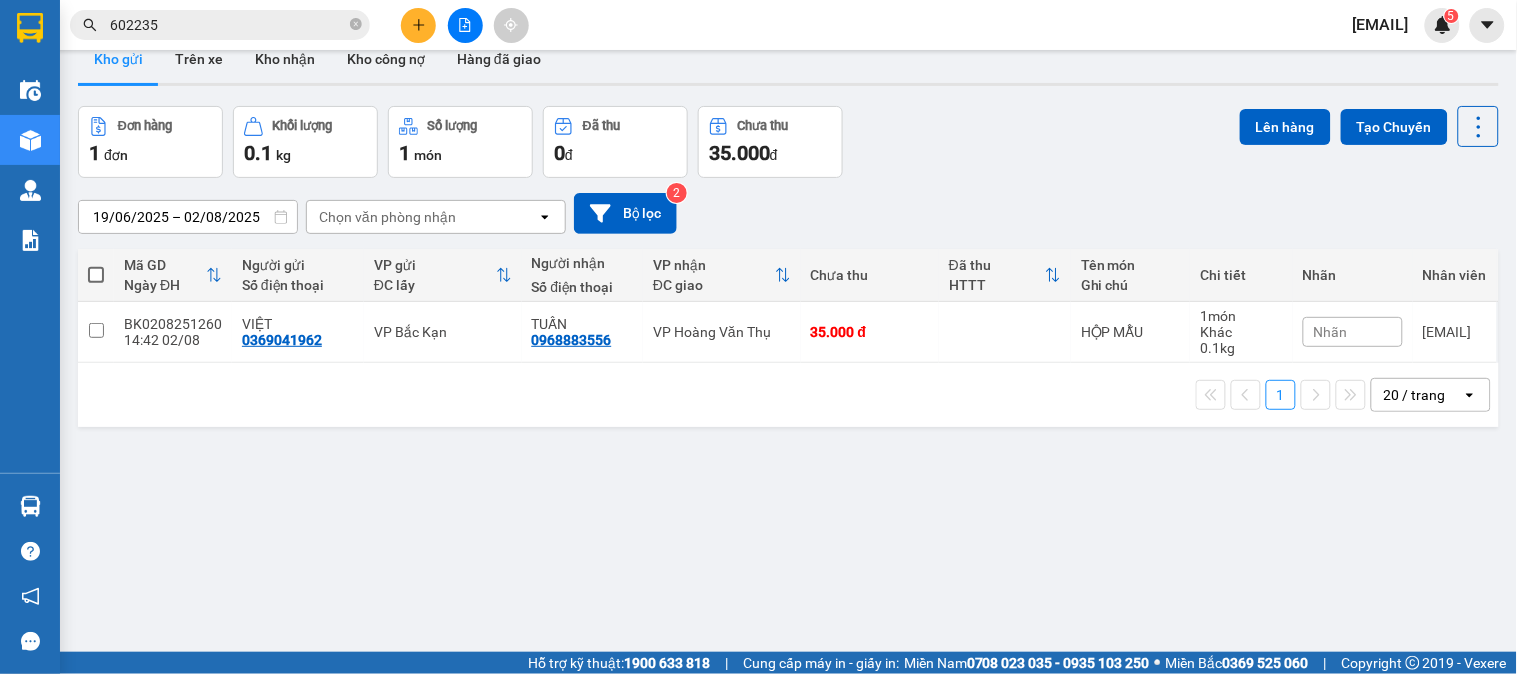 scroll, scrollTop: 92, scrollLeft: 0, axis: vertical 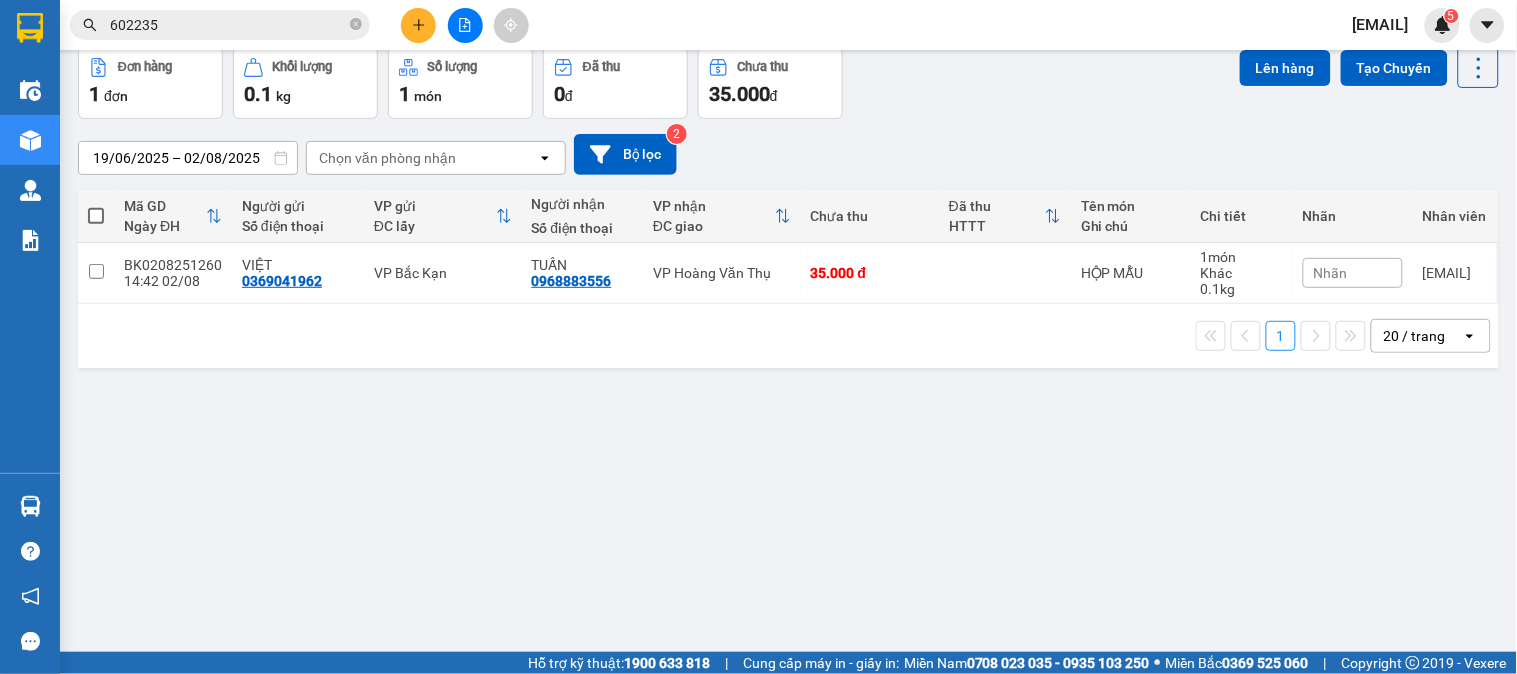 click 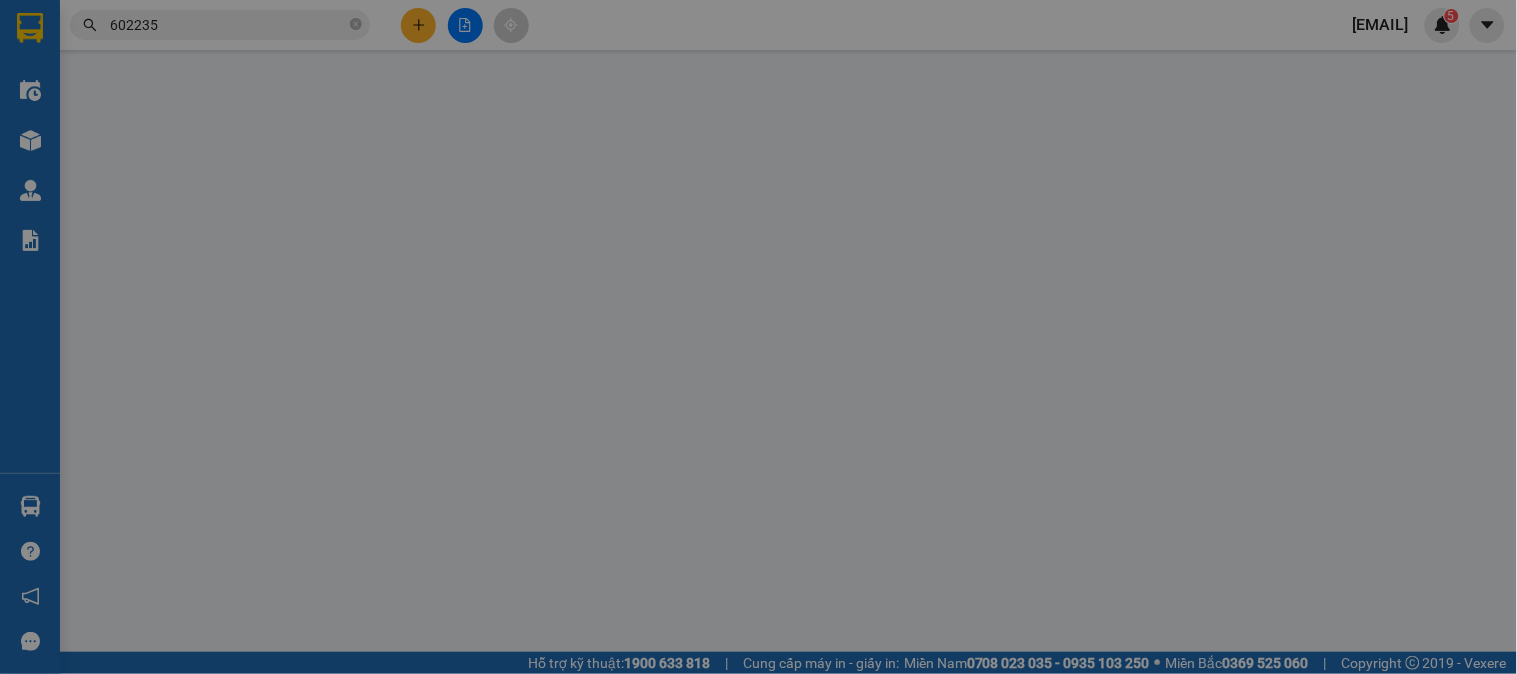 click on "Yêu cầu xuất hóa đơn điện tử" at bounding box center [327, 33] 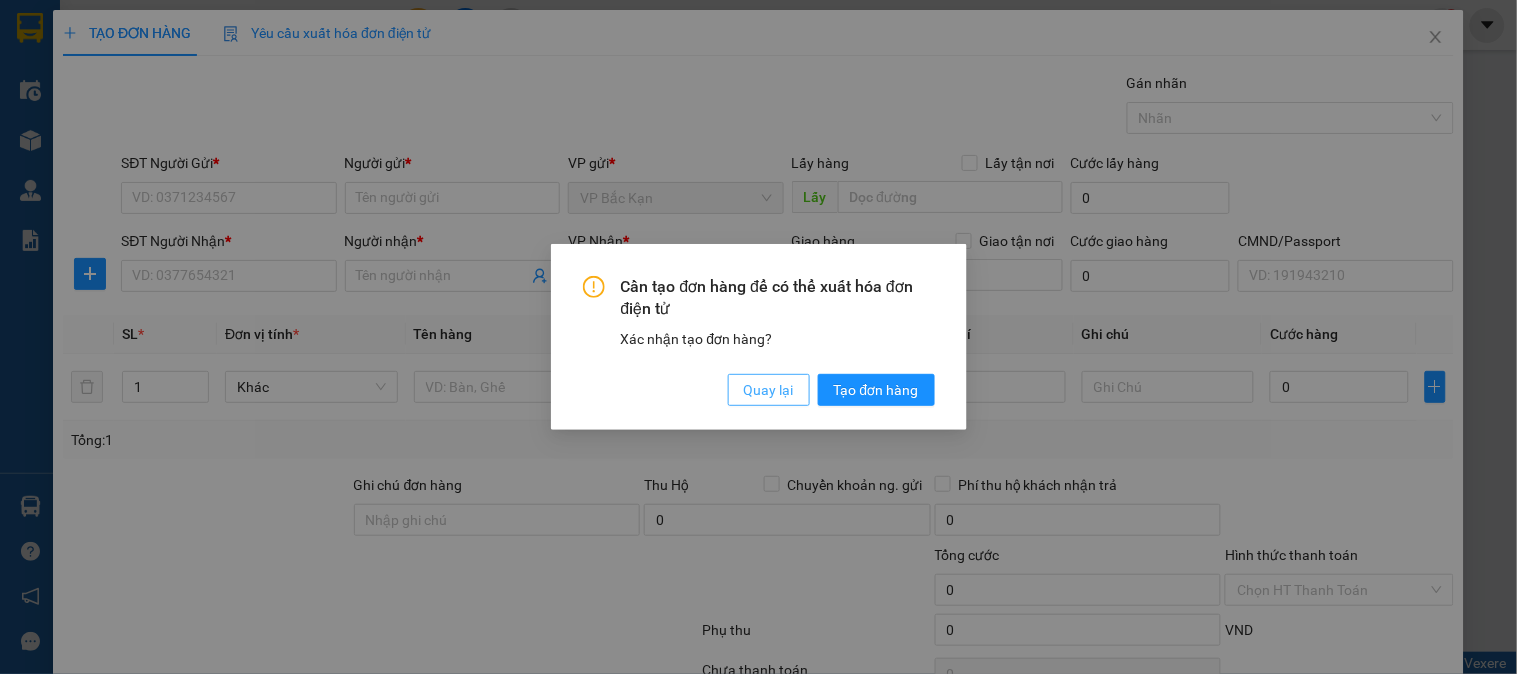 click on "Quay lại" at bounding box center [769, 390] 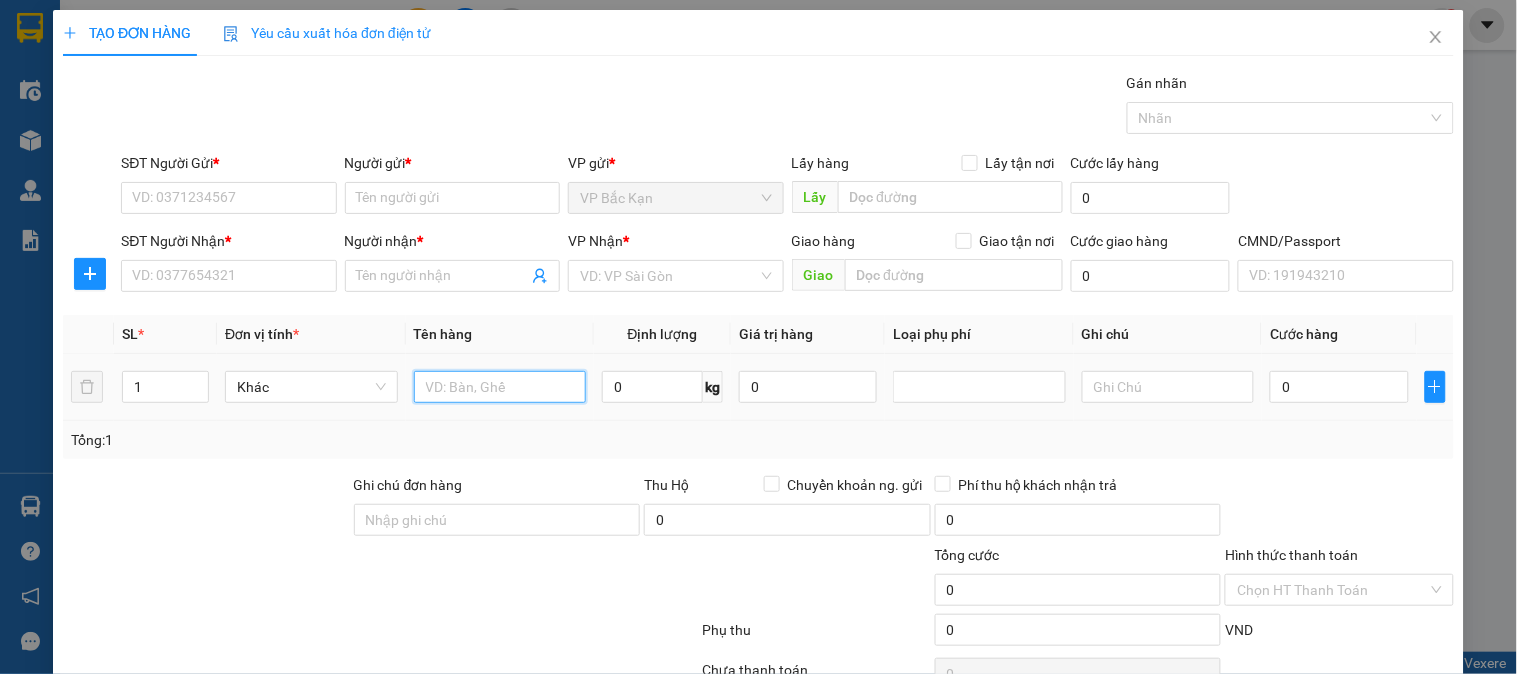 click at bounding box center (500, 387) 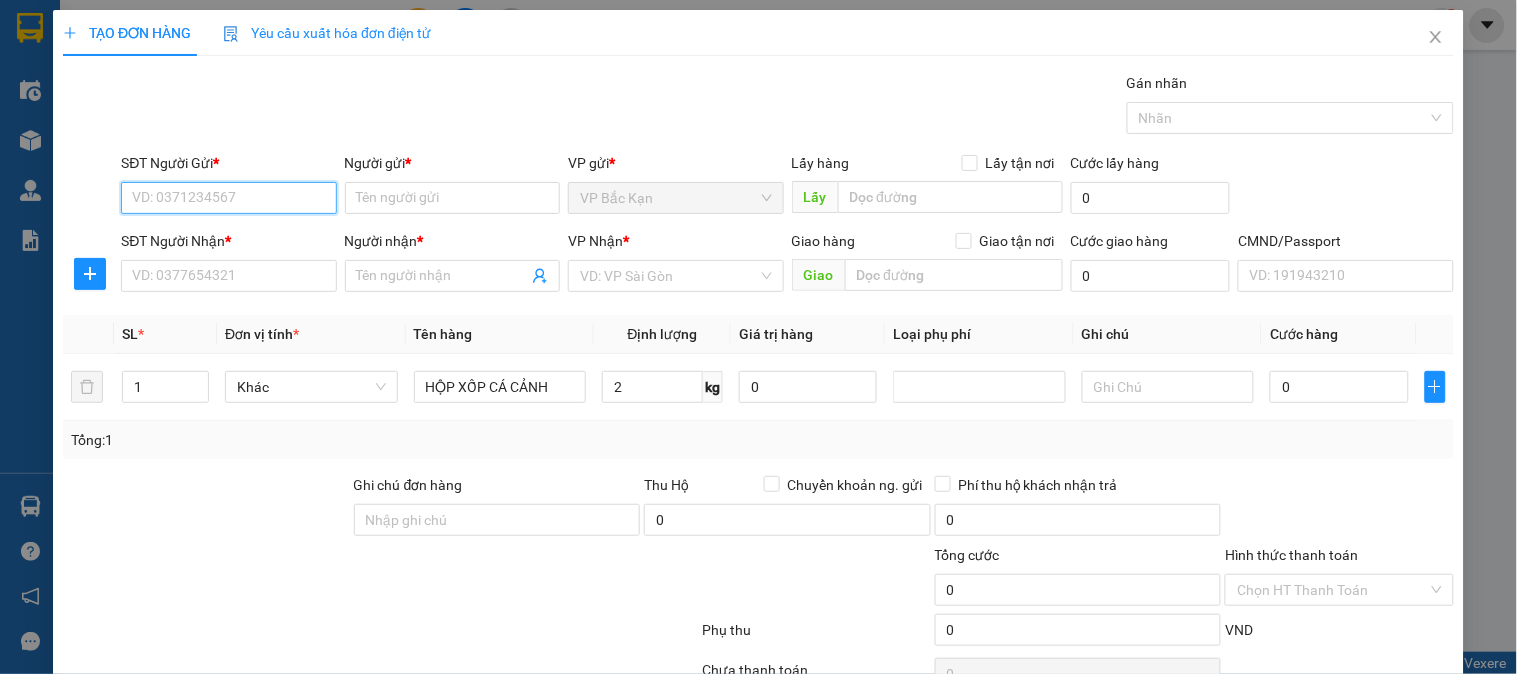 click on "SĐT Người Gửi  *" at bounding box center (228, 198) 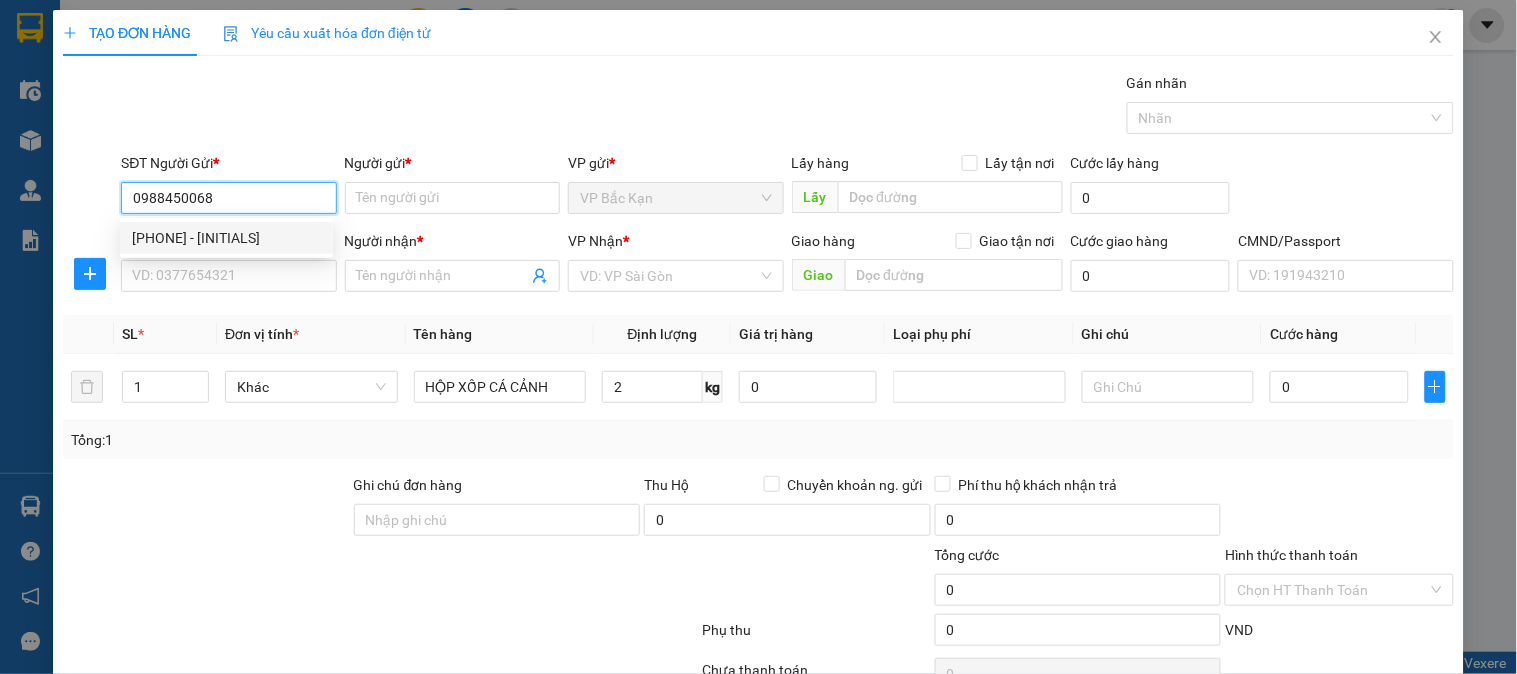 click on "[PHONE] - [INITIALS]" at bounding box center [226, 238] 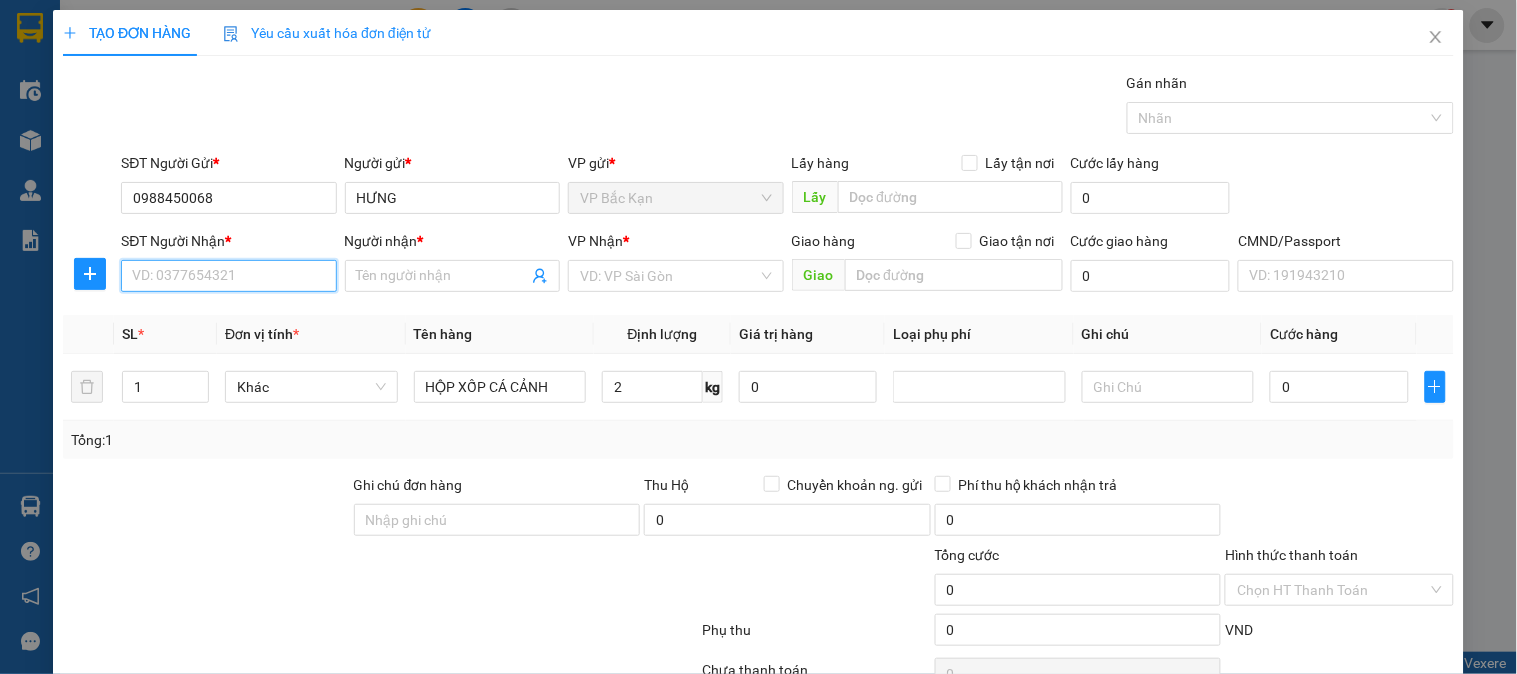 click on "SĐT Người Nhận  *" at bounding box center (228, 276) 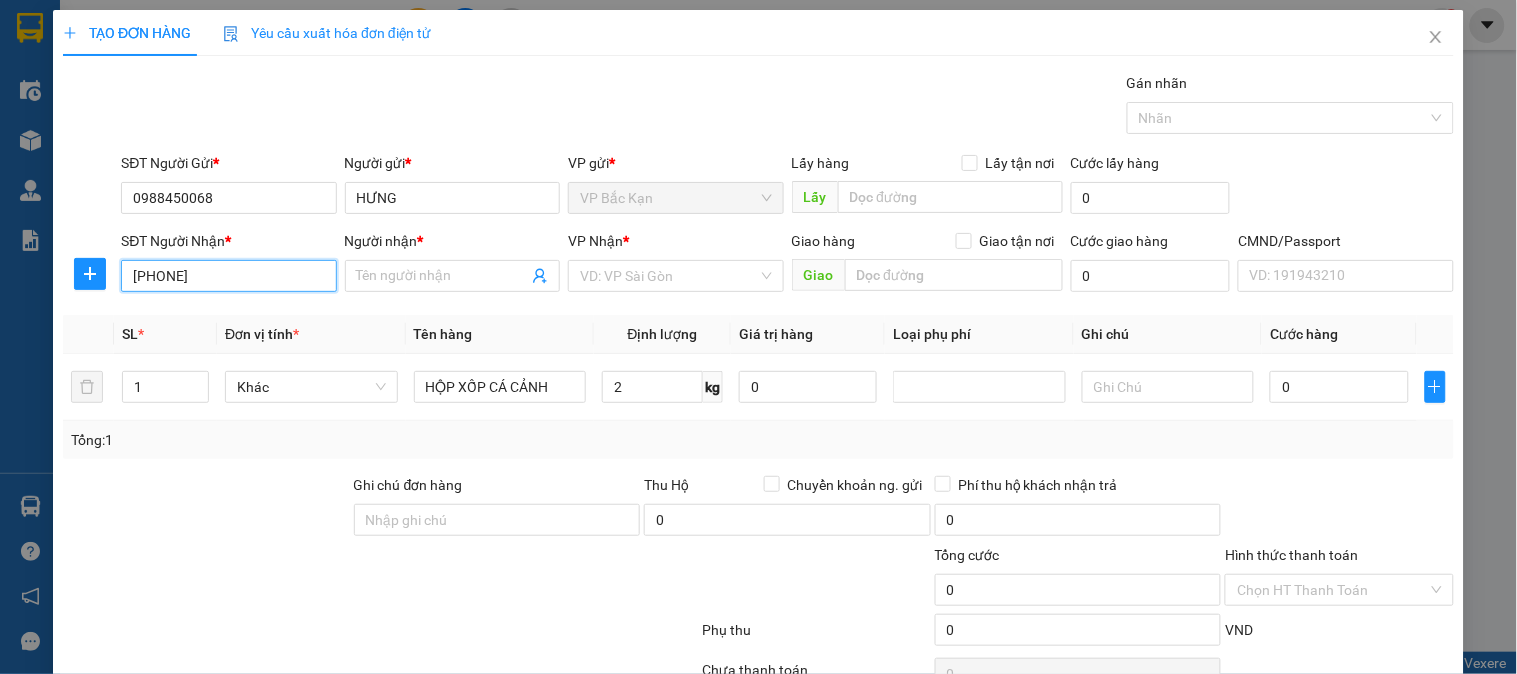 click on "[PHONE]" at bounding box center (228, 276) 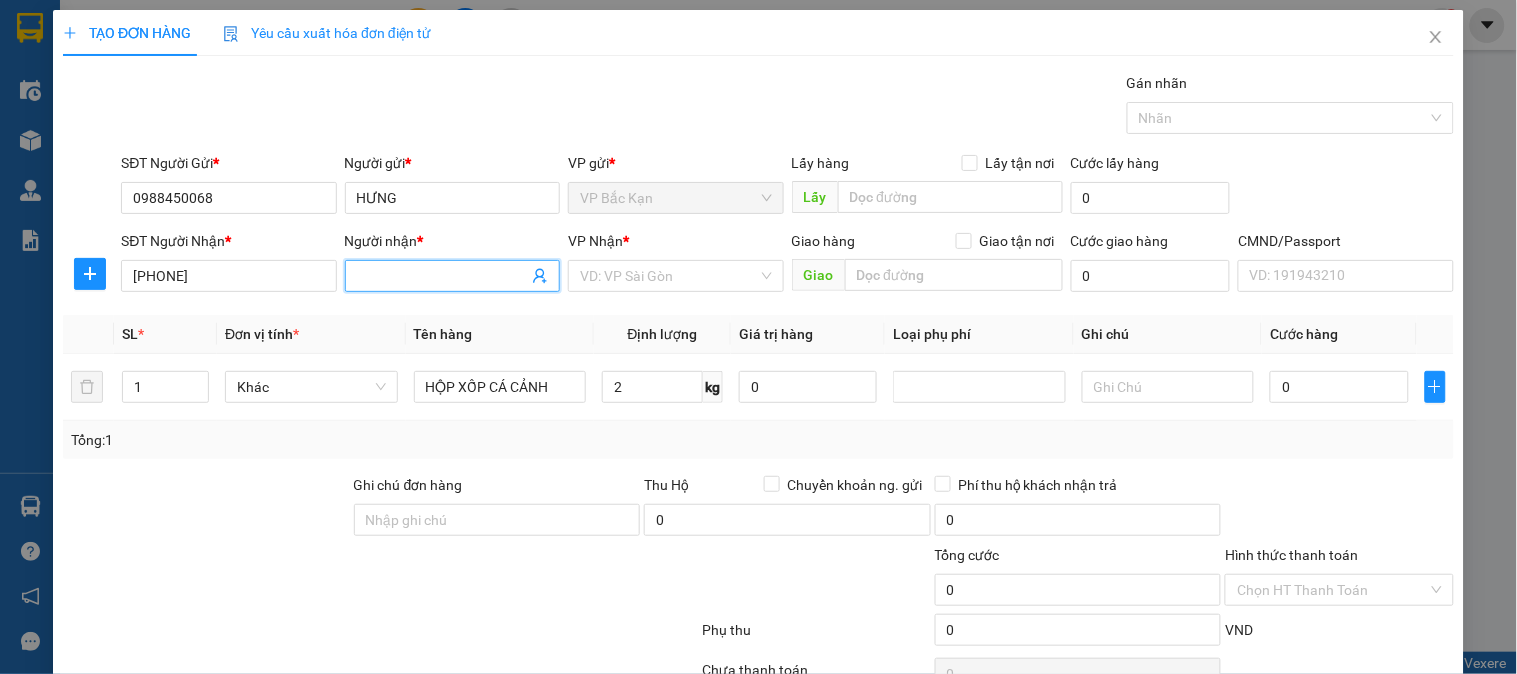 click on "Người nhận  *" at bounding box center [442, 276] 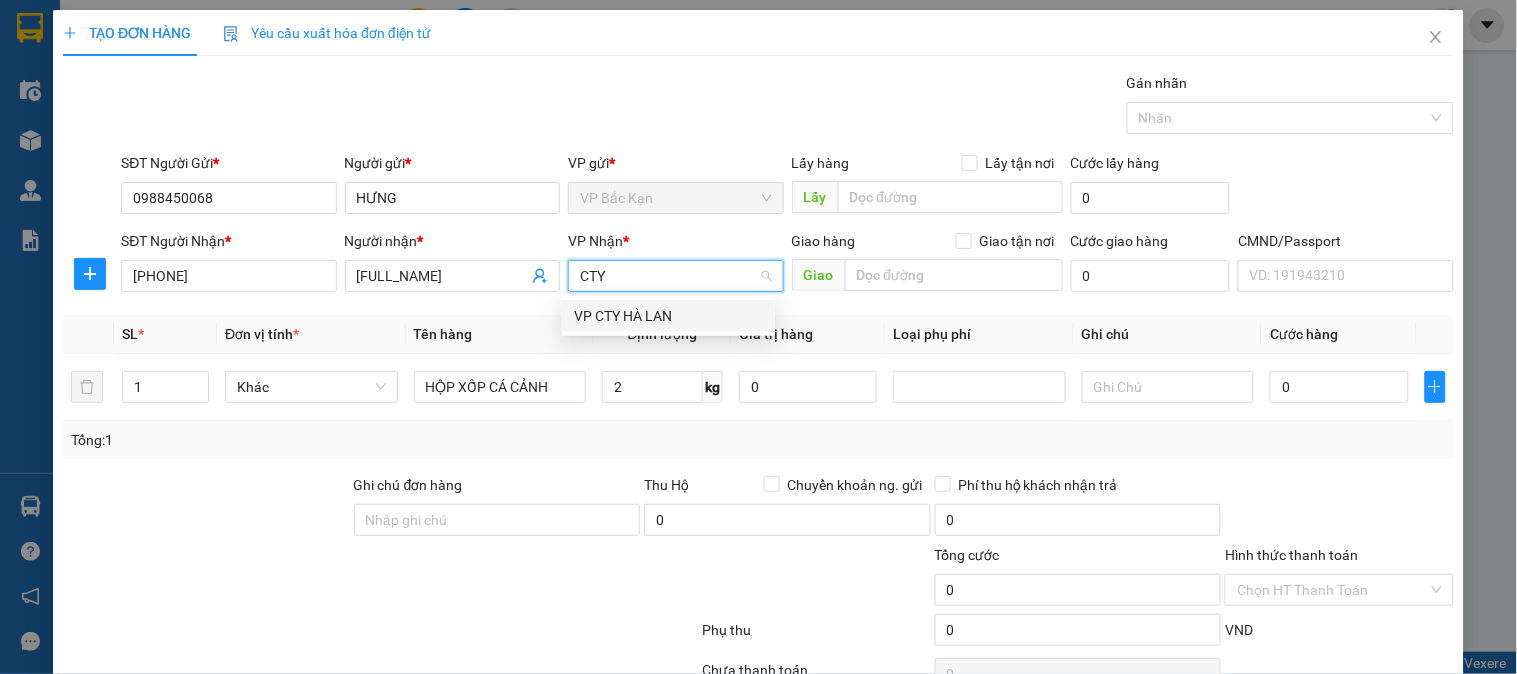 click on "VP CTY HÀ LAN" at bounding box center (668, 316) 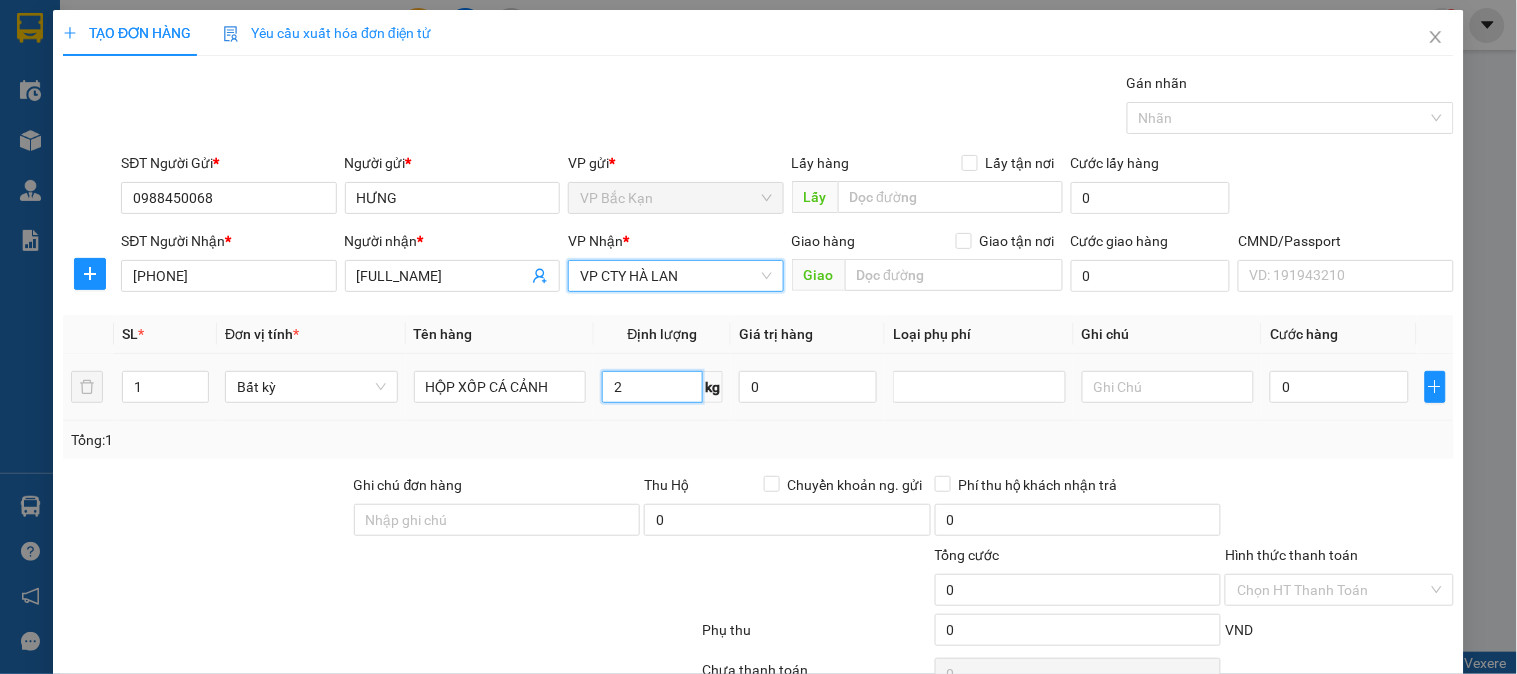 click on "2" at bounding box center (652, 387) 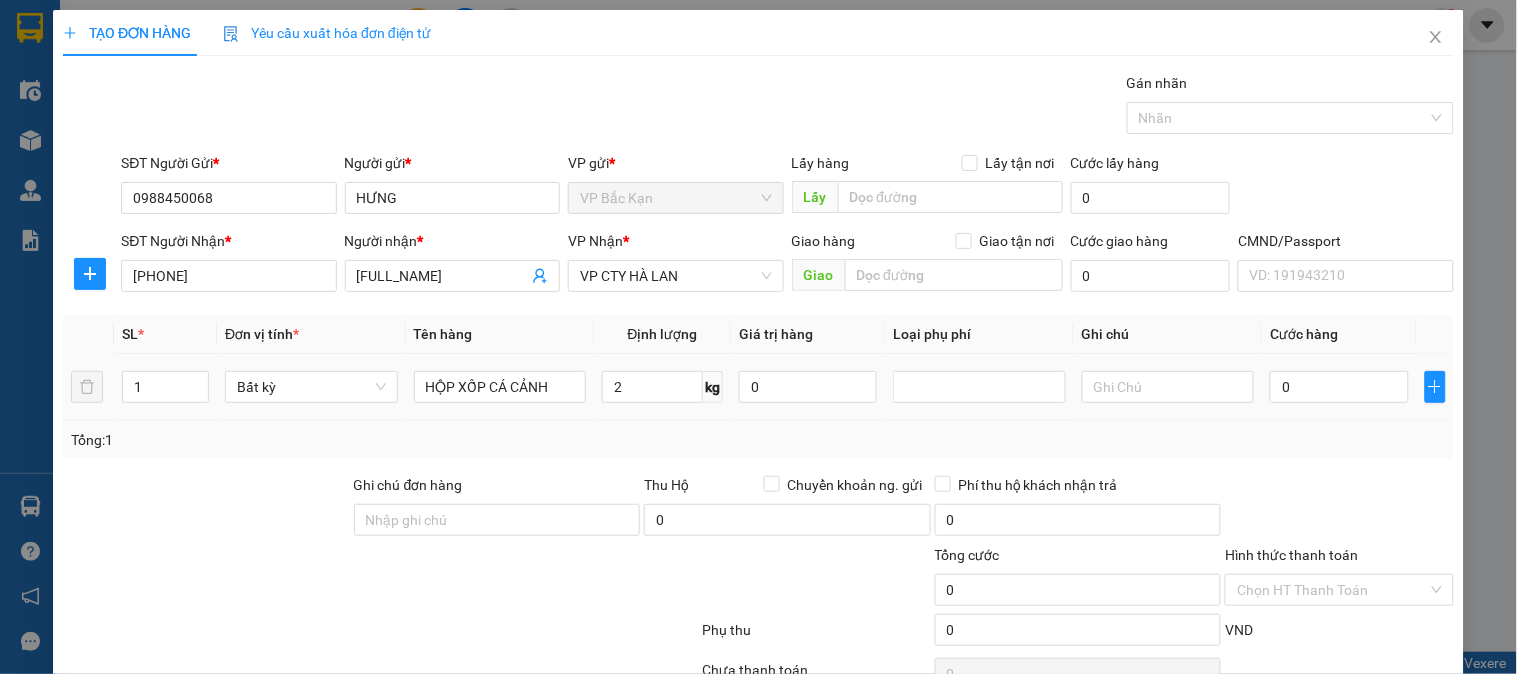 click on "2 kg" at bounding box center (662, 387) 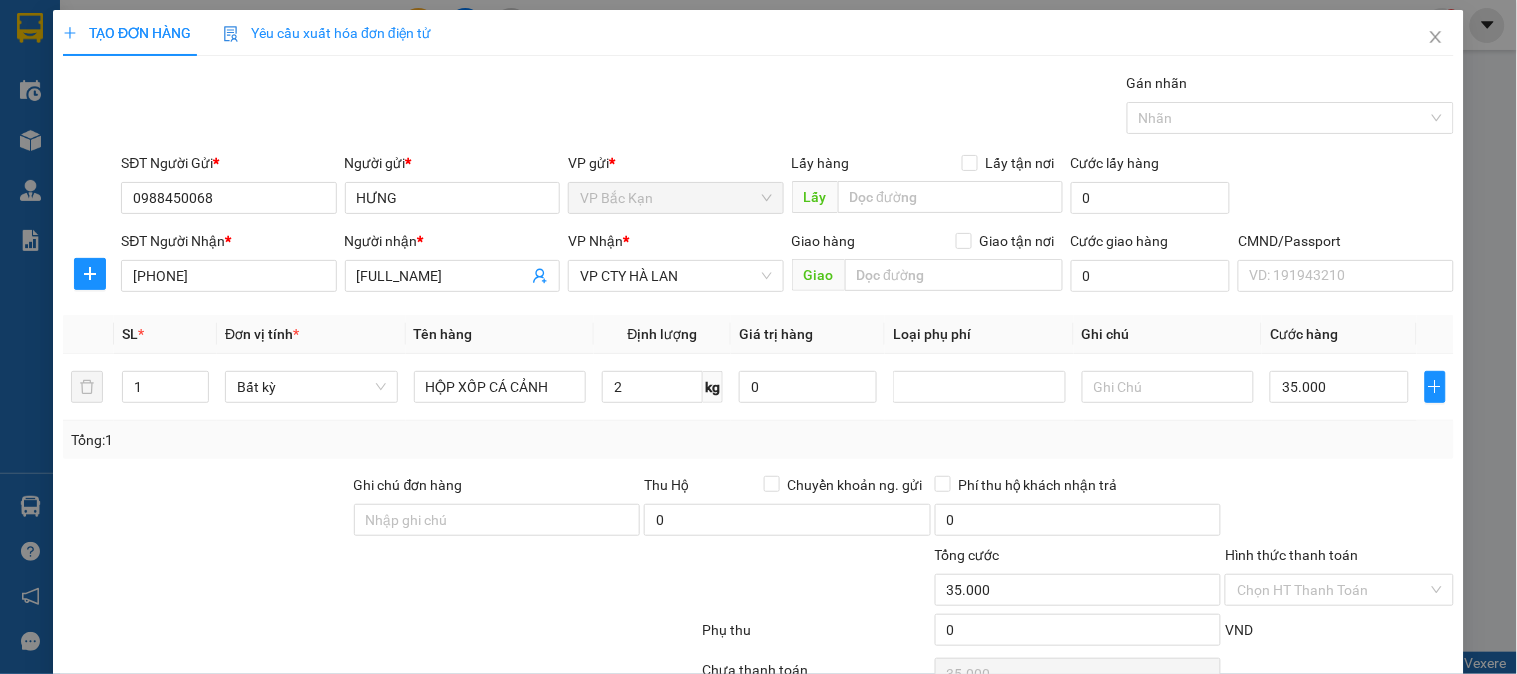 scroll, scrollTop: 105, scrollLeft: 0, axis: vertical 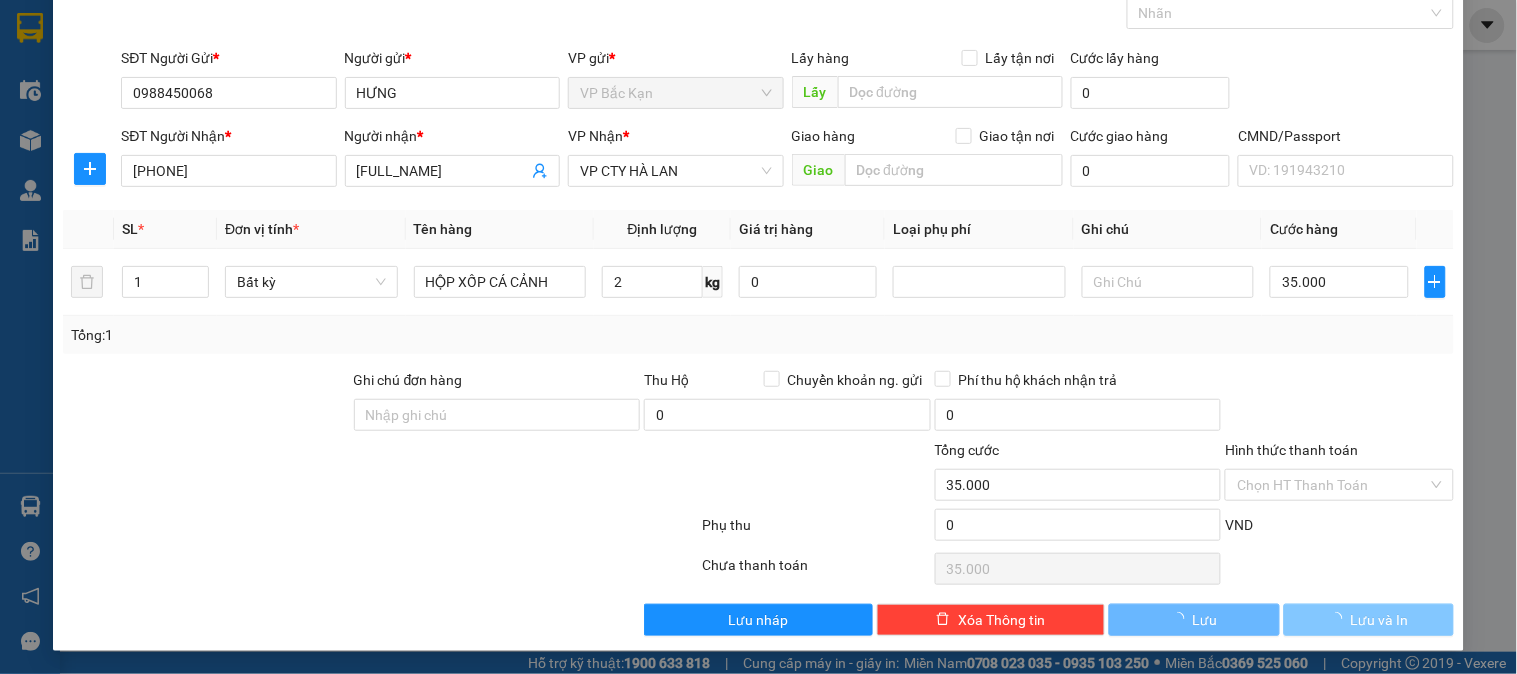 click on "Lưu và In" at bounding box center (1380, 620) 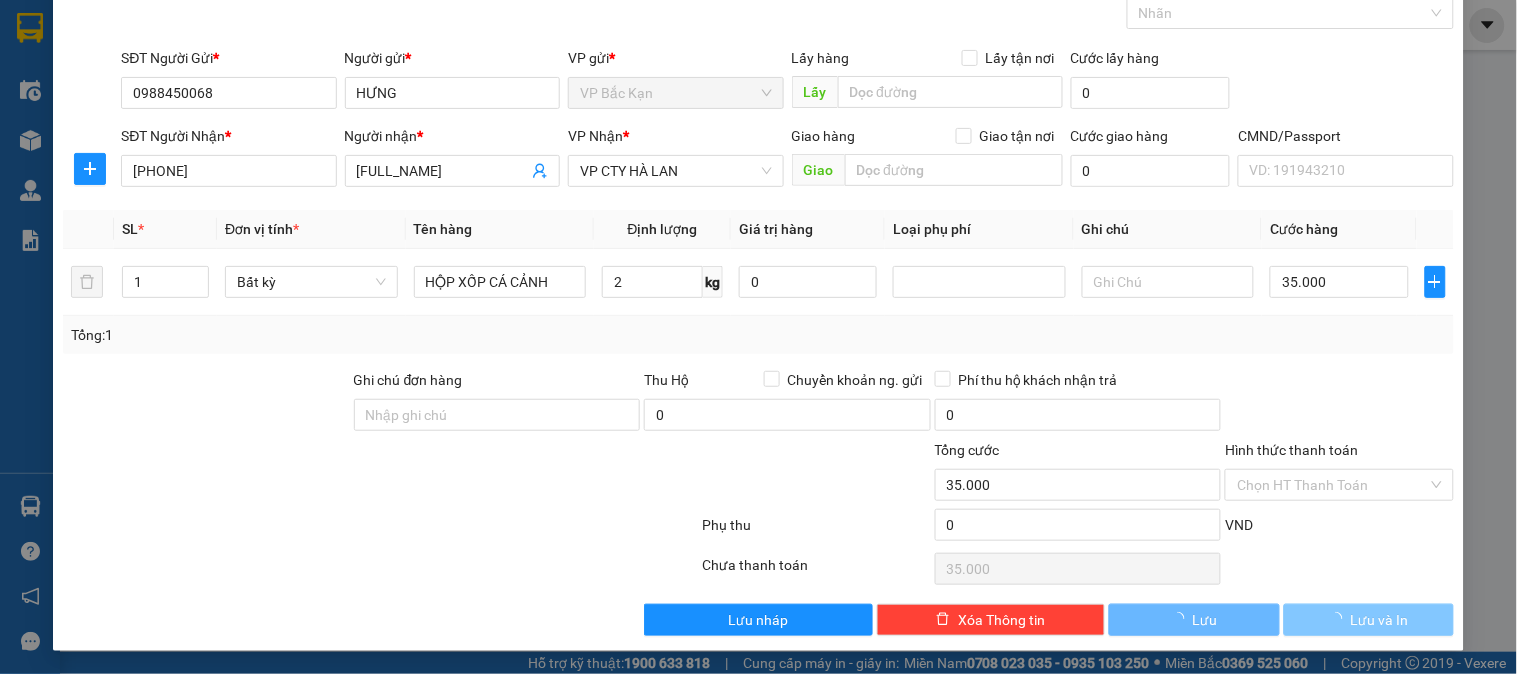 click on "Lưu và In" at bounding box center [1380, 620] 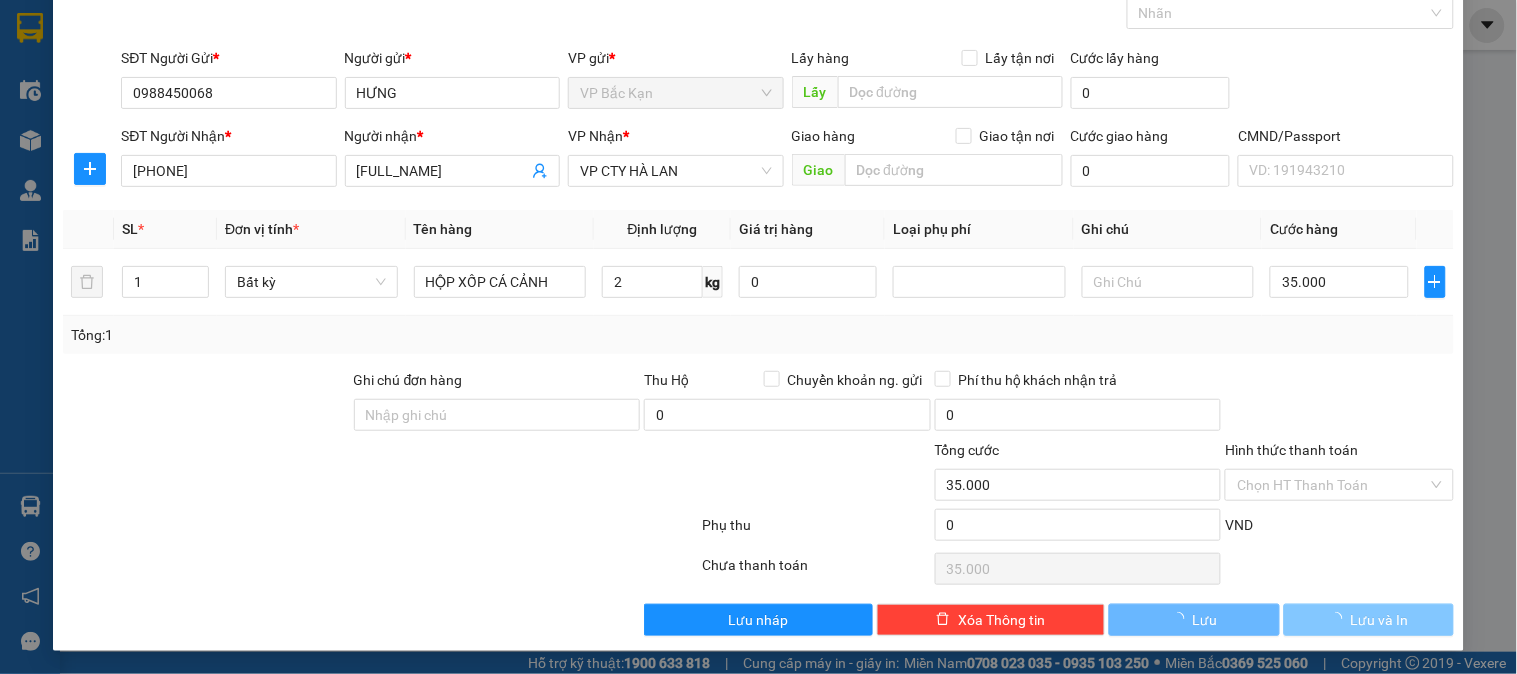 click on "Lưu và In" at bounding box center [1380, 620] 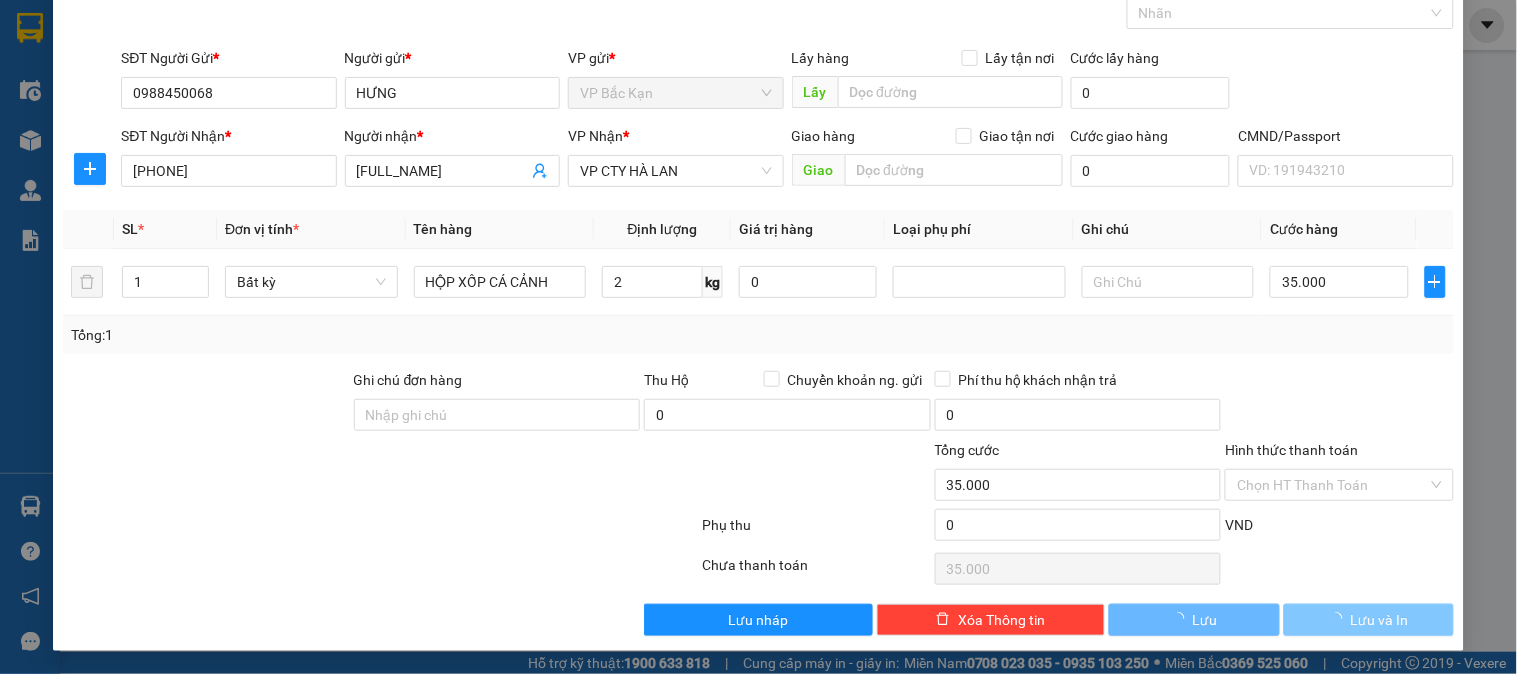 click on "Lưu và In" at bounding box center (1380, 620) 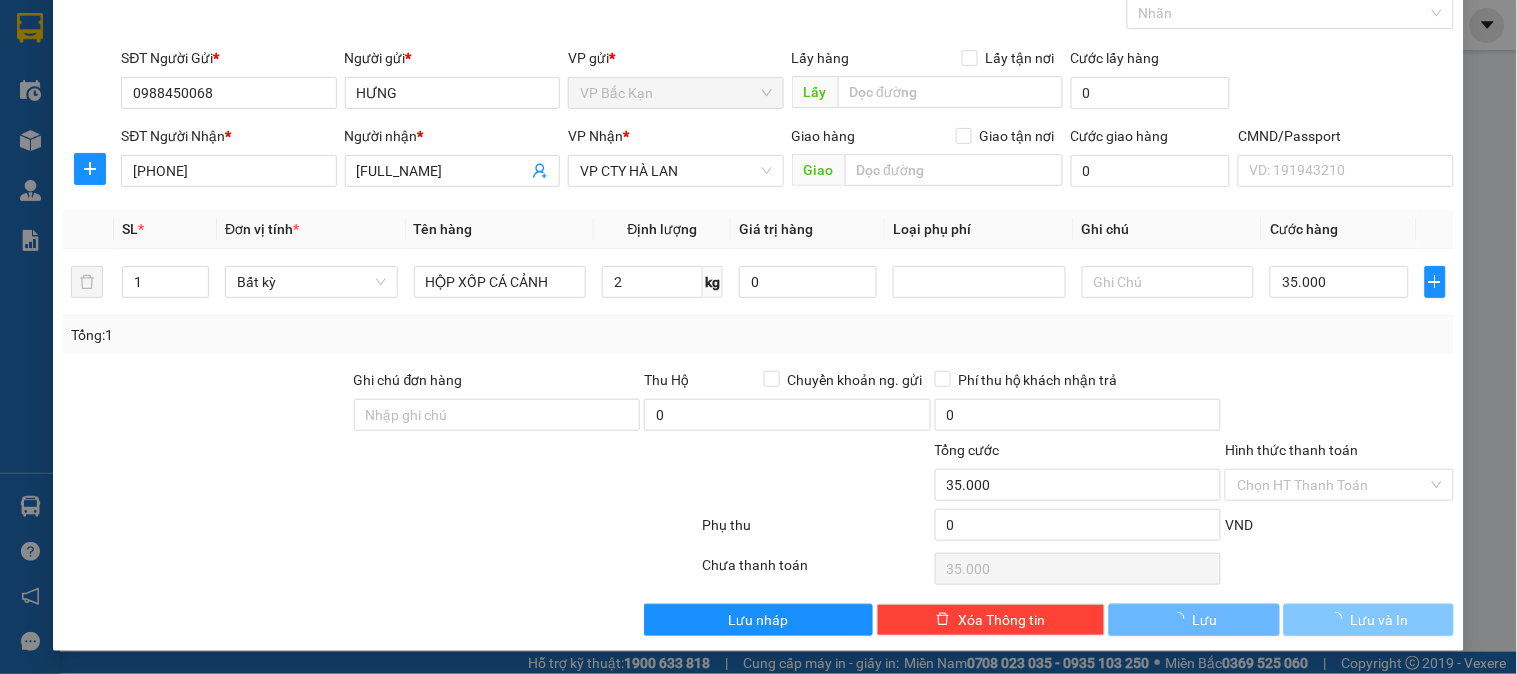 click on "Lưu và In" at bounding box center [1380, 620] 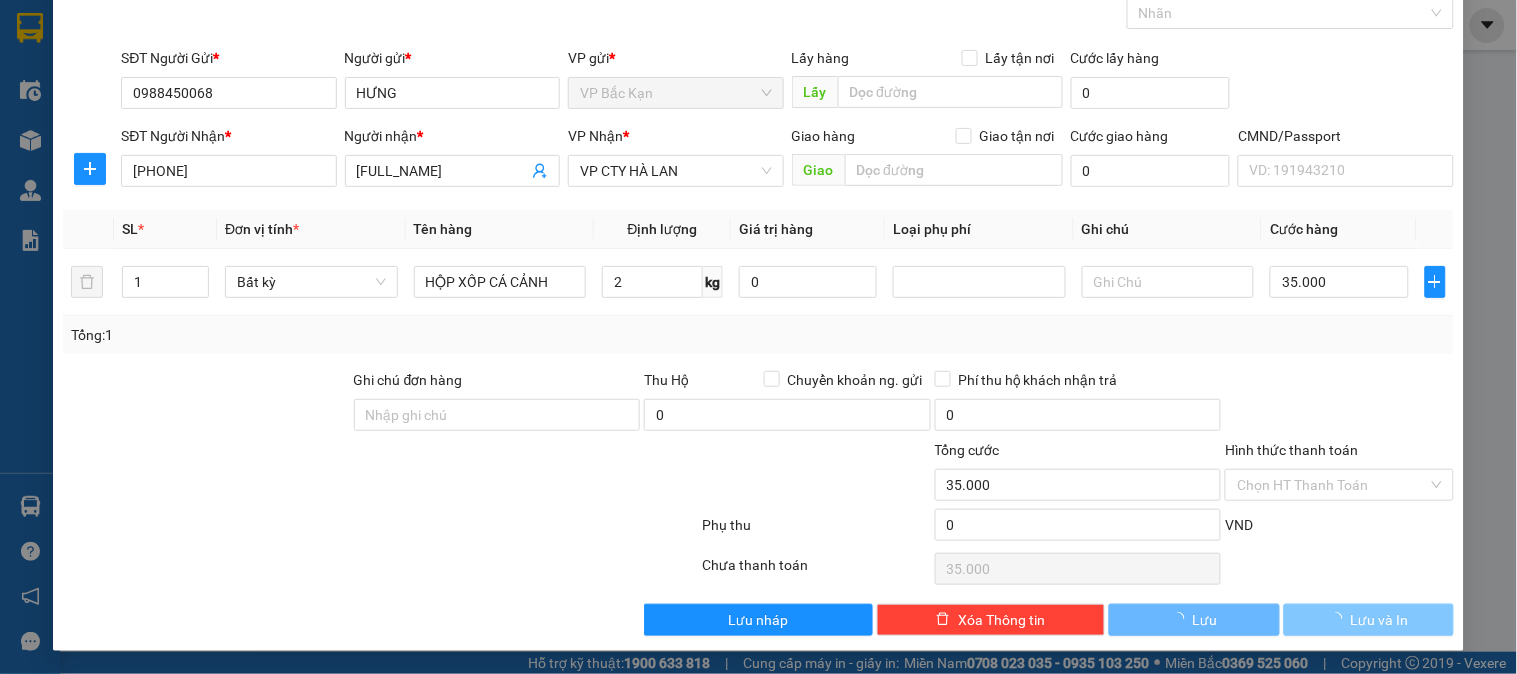 click on "Lưu và In" at bounding box center [1380, 620] 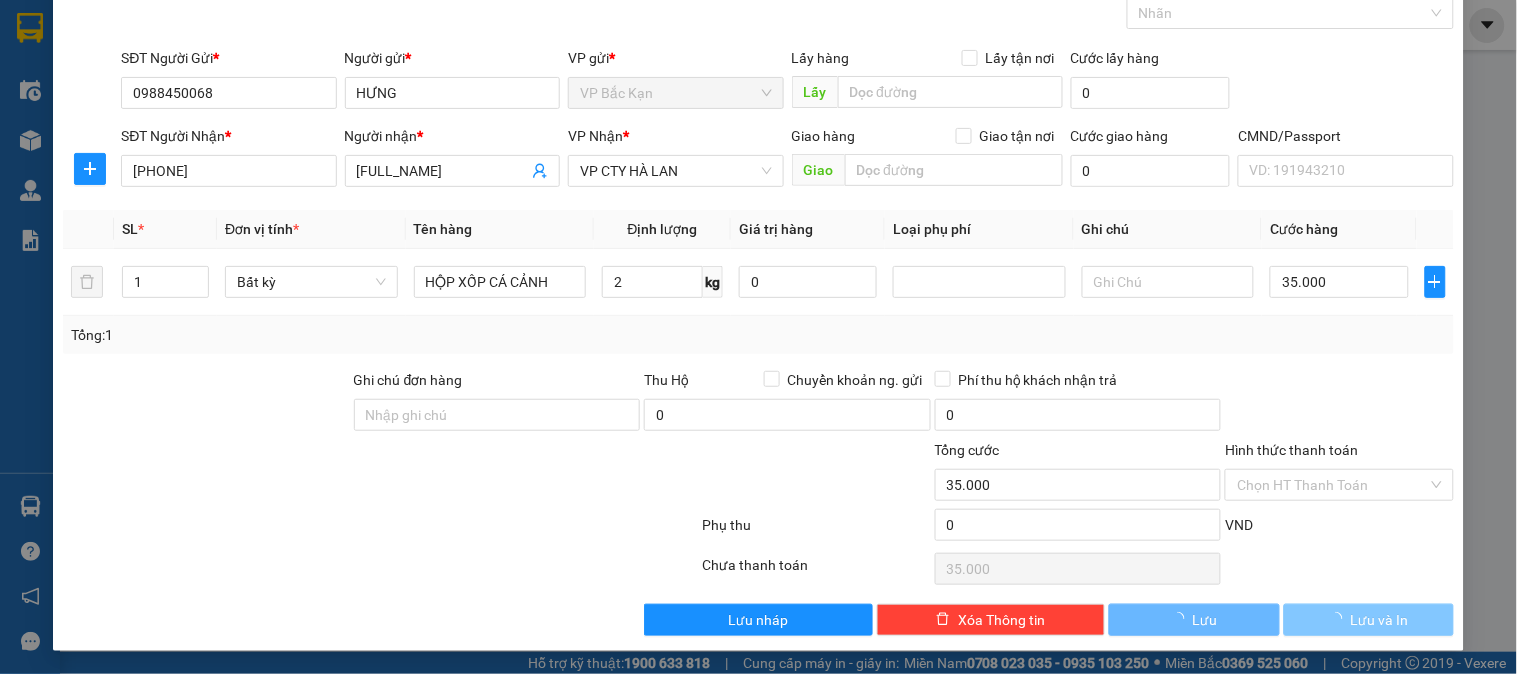 click on "Lưu và In" at bounding box center [1380, 620] 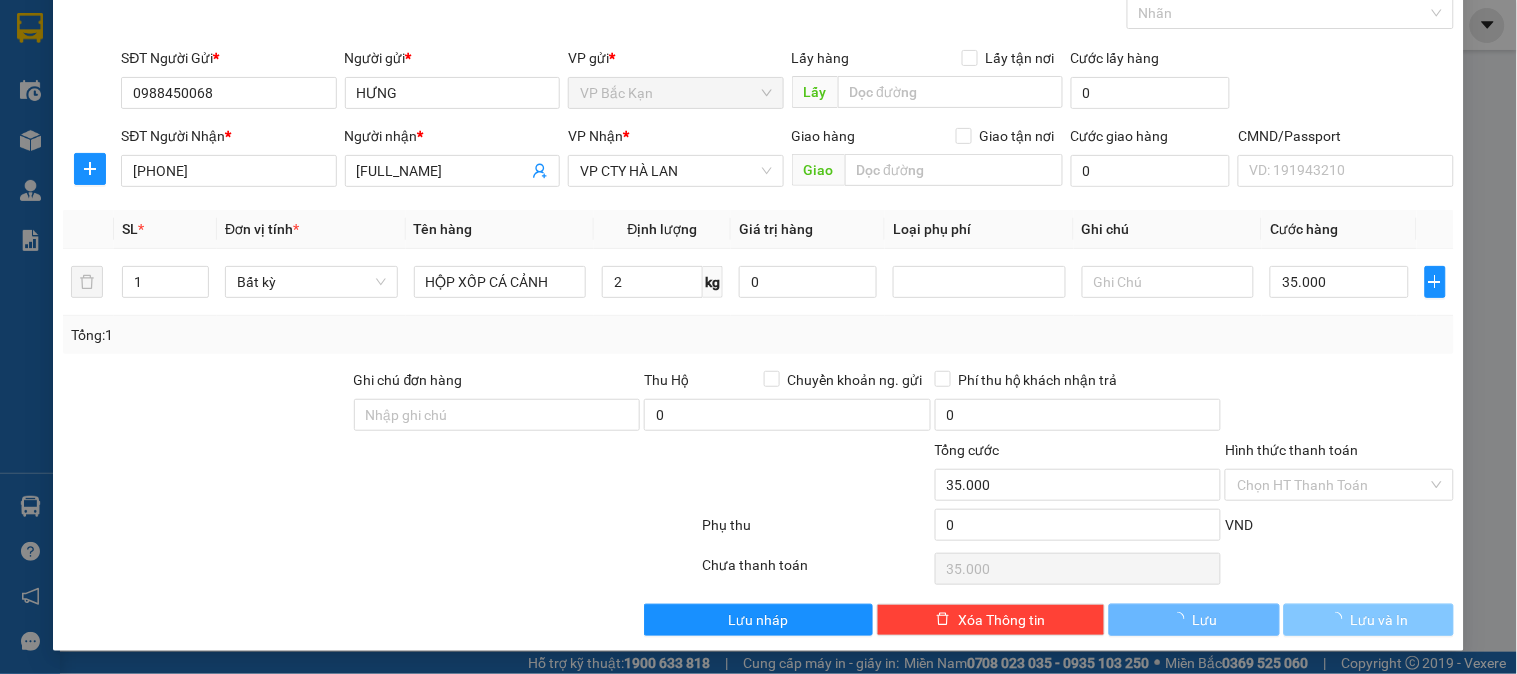 click on "Lưu và In" at bounding box center (1380, 620) 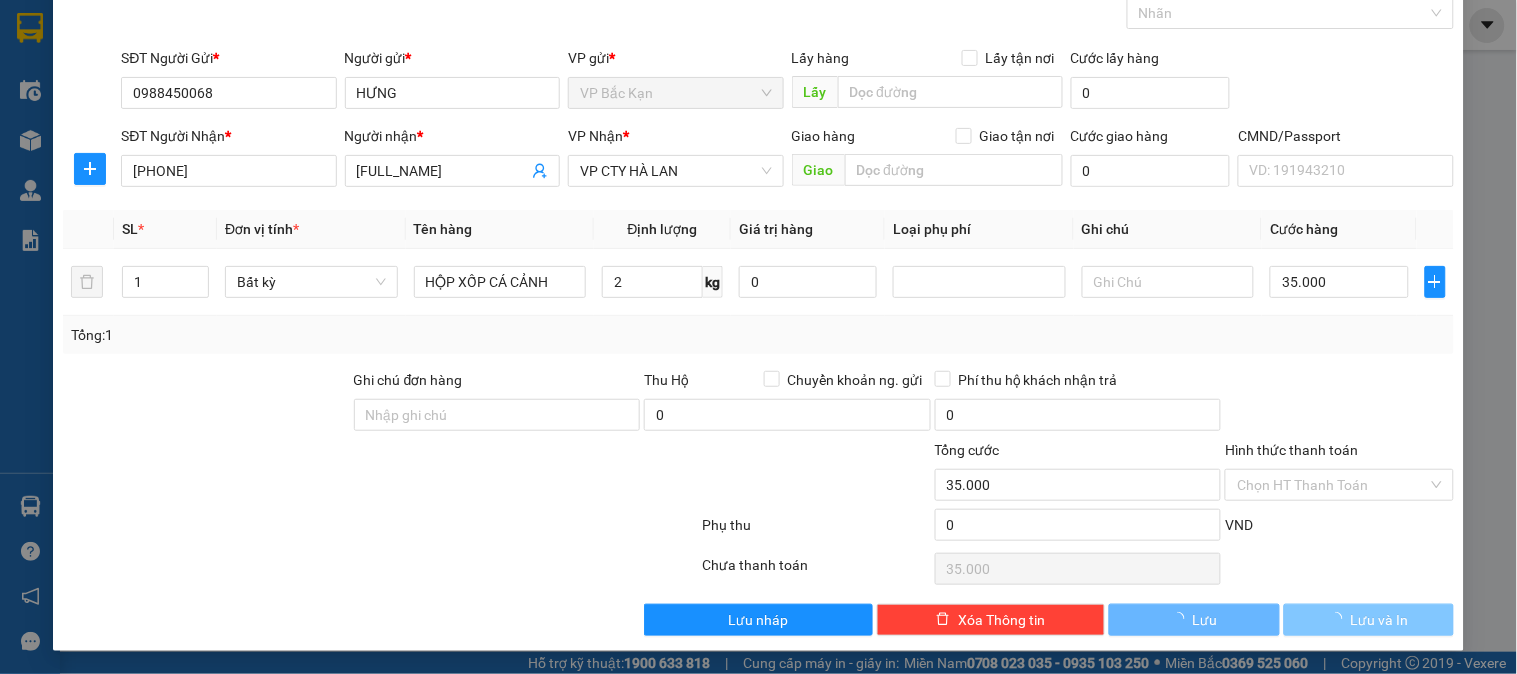click on "Lưu và In" at bounding box center (1380, 620) 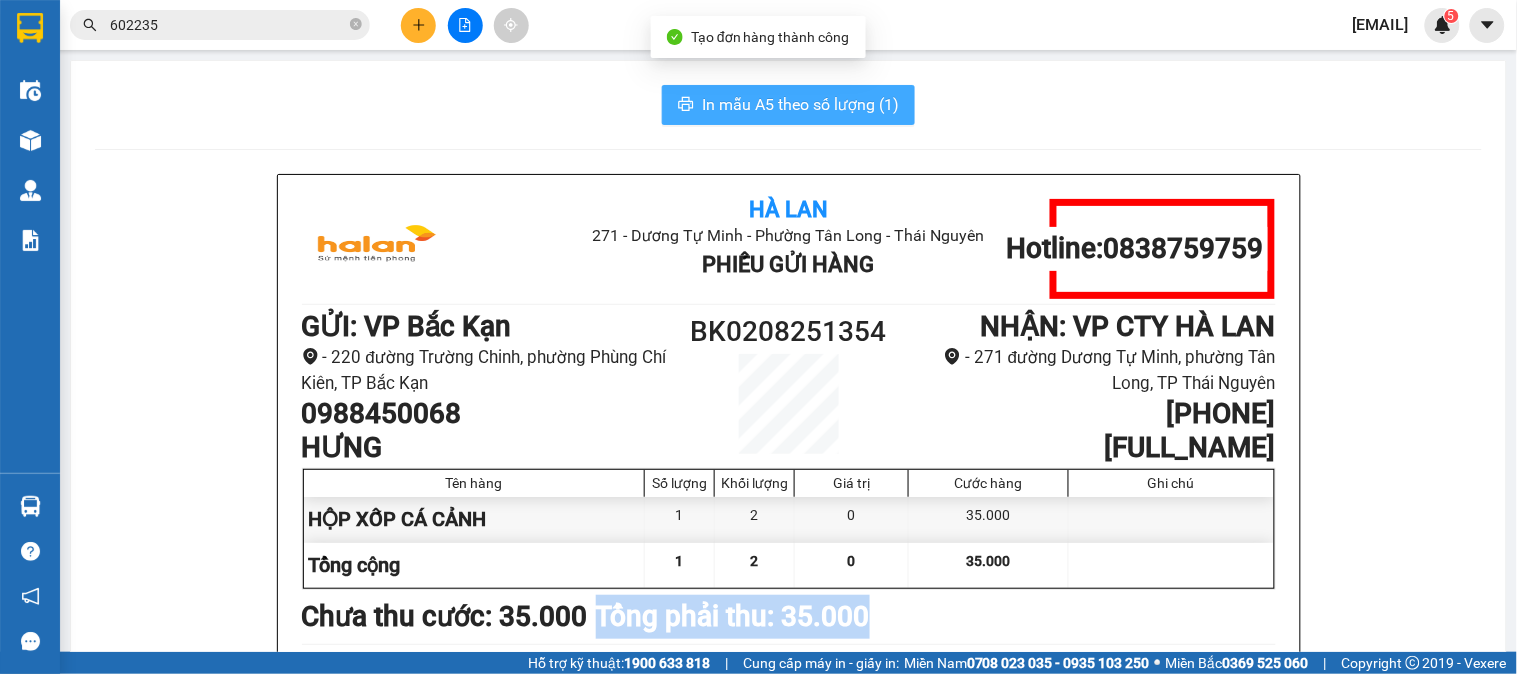 click on "In mẫu A5 theo số lượng
(1)" at bounding box center (800, 104) 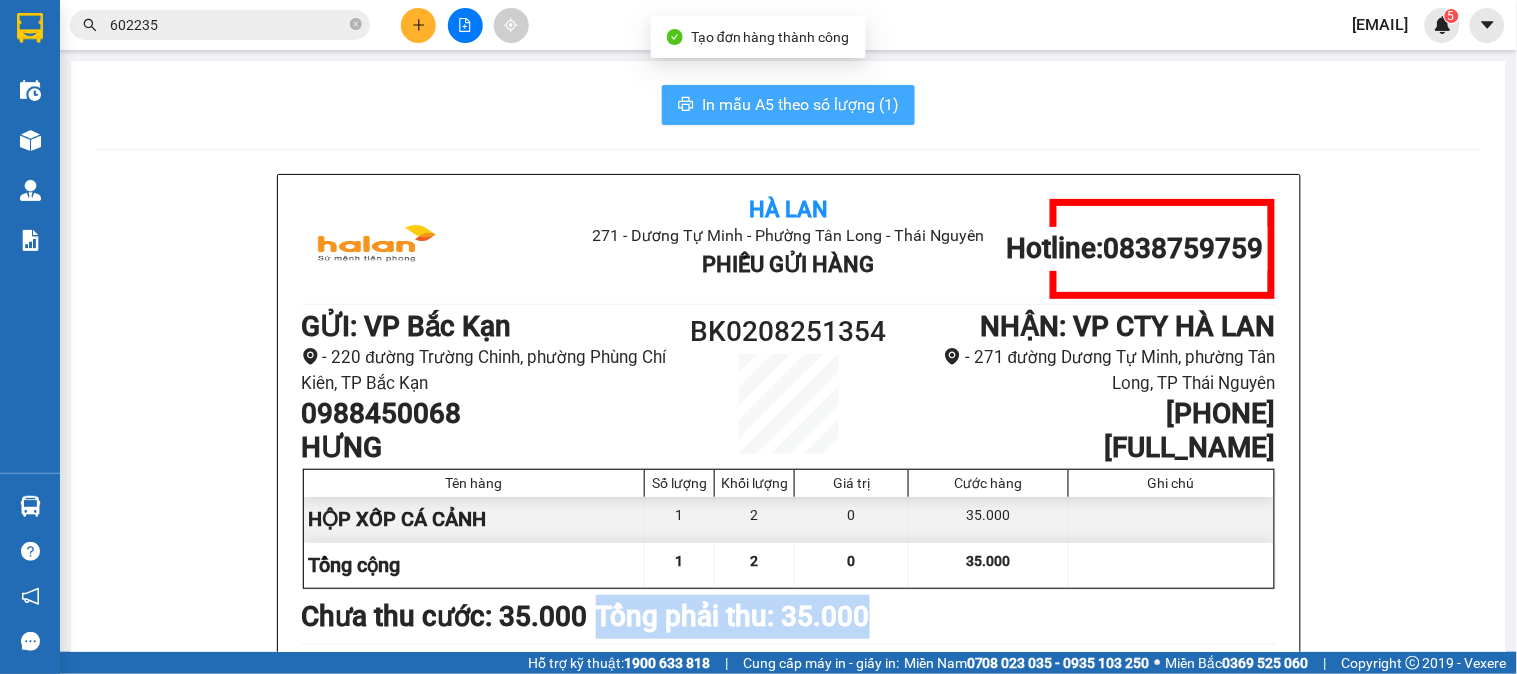 scroll, scrollTop: 0, scrollLeft: 0, axis: both 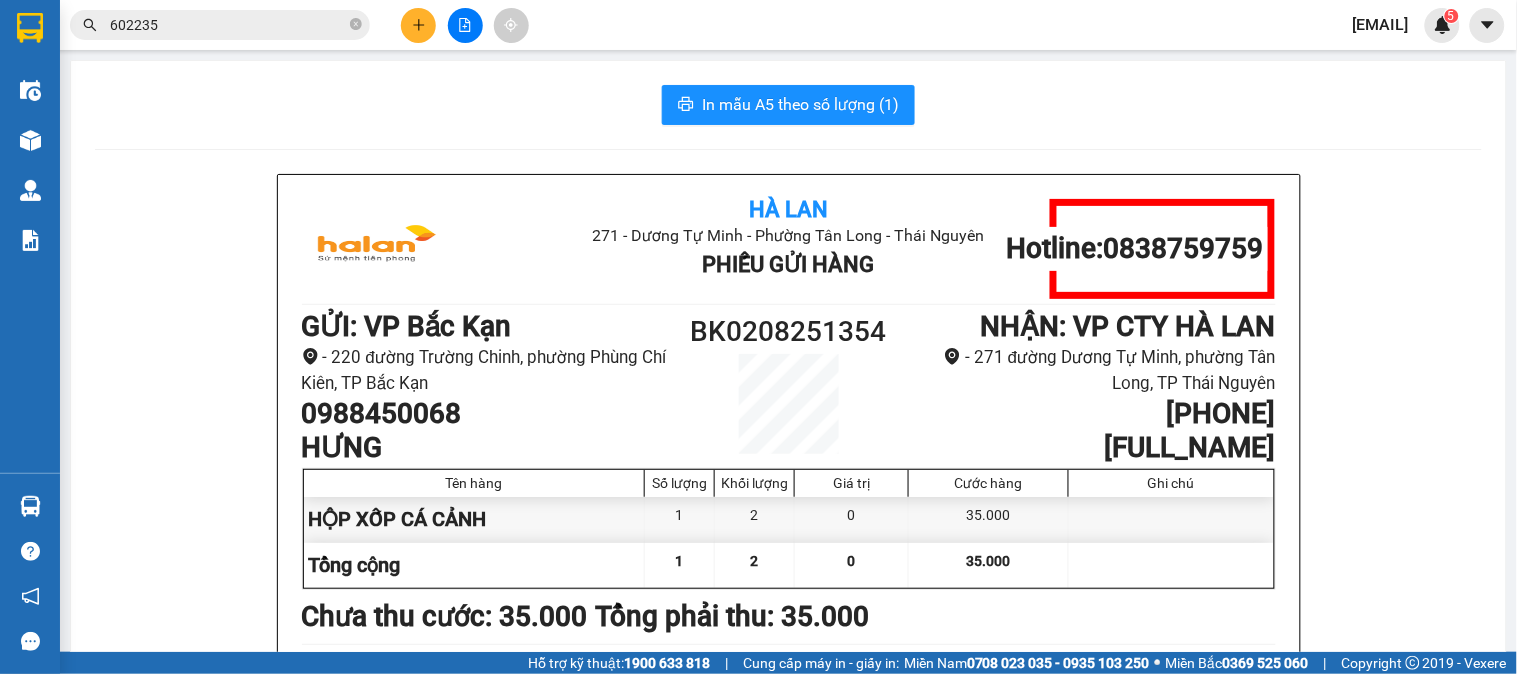 click on "In mẫu A5 theo số lượng
(1)" at bounding box center (788, 105) 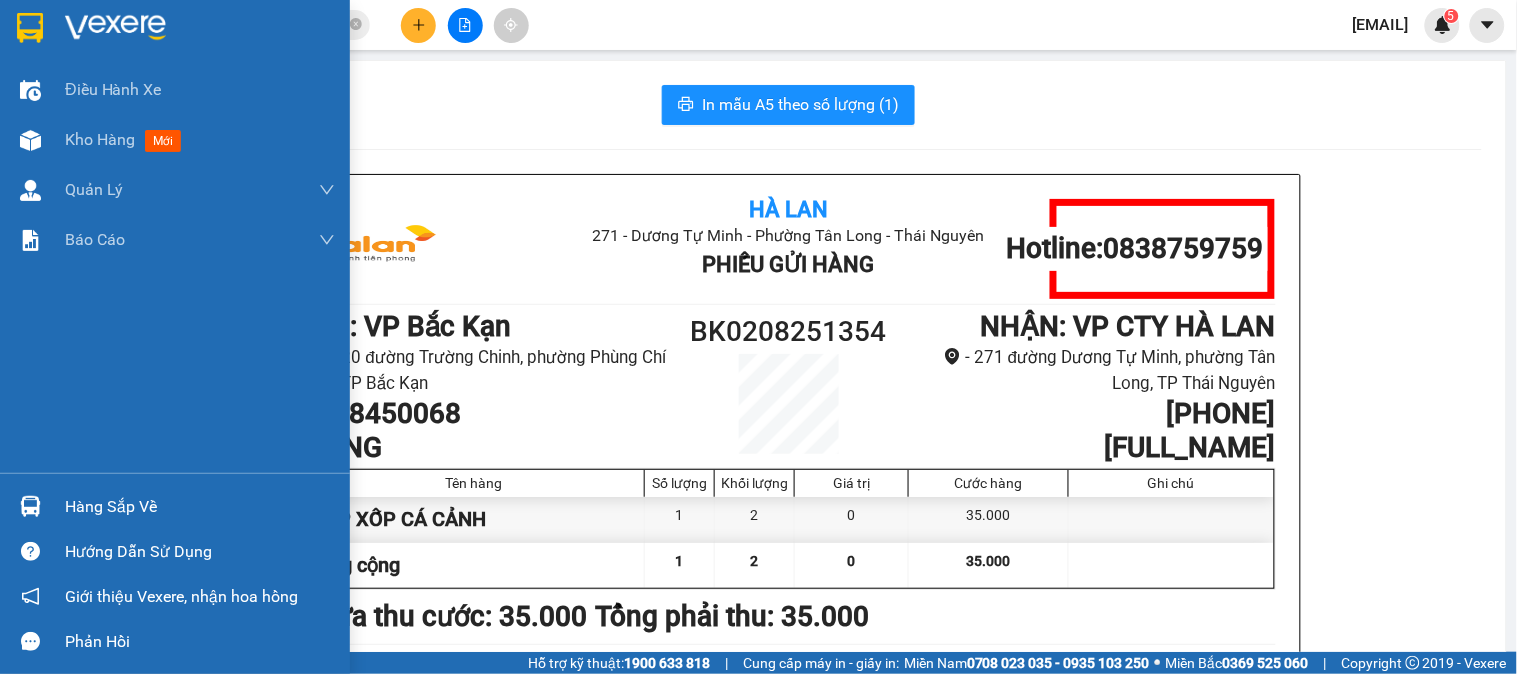 click on "Hàng sắp về" at bounding box center [200, 507] 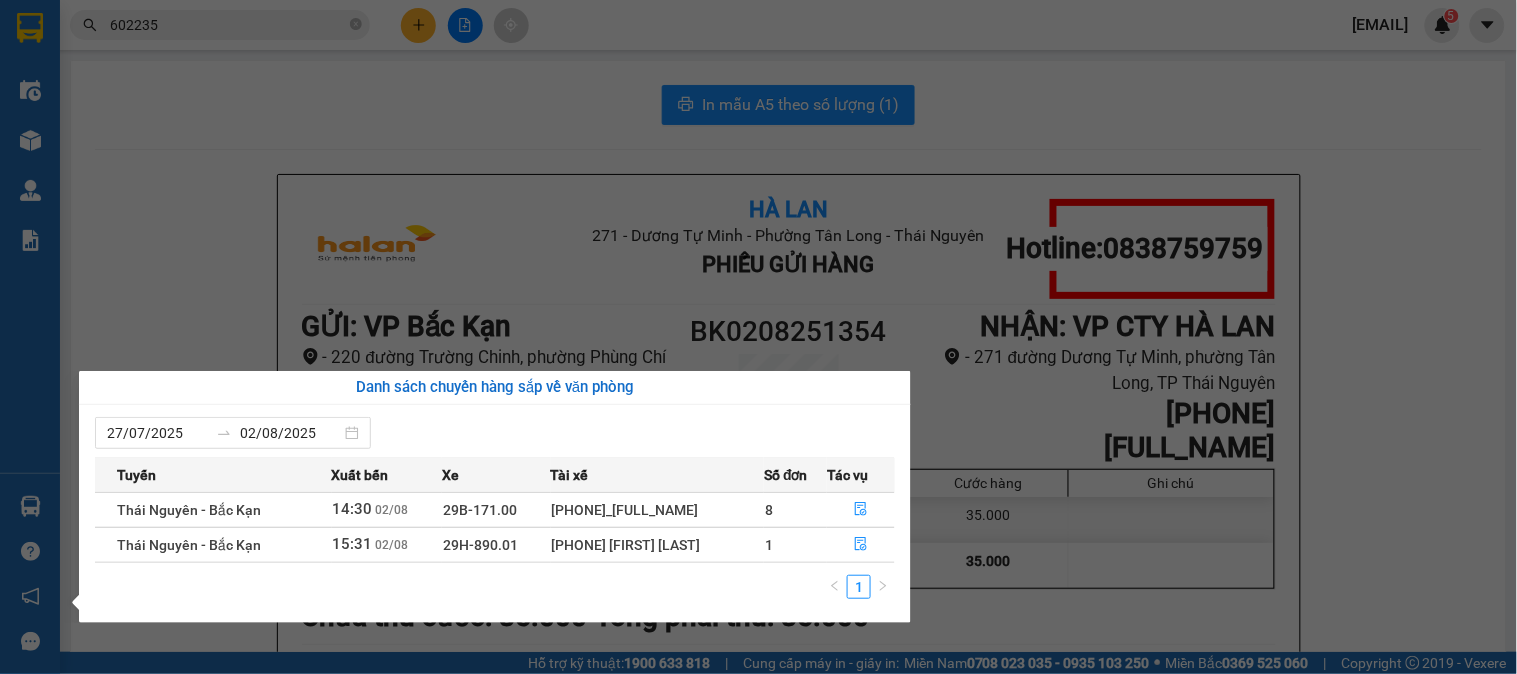 click on "Kết quả tìm kiếm ( 881 )  Bộ lọc  Mã ĐH Trạng thái Món hàng Thu hộ Tổng cước Chưa cước Nhãn Người gửi VP Gửi Người nhận VP Nhận TKC0208250296 09:19 - 02/08 VP Nhận   20H-019.04 14:43 - 02/08 HỘP PT SL:  1 55.000 55.000 [PHONE] HƯNG PHƯỢNG VP 47 Trần Khát Chân [PHONE] GARA MẠNH TUẤN, BKAN VP Bắc Kạn BS0208251180 14:14 - 02/08 Trên xe   29B-171.00 14:30  -   02/08 HỘP LK SL:  1 35.000 35.000 [PHONE] THÀNH MAI VP Bắc Sơn [PHONE] GARA MẠNH TUẤN, BKAN VP Bắc Kạn TKC0208250788 11:24 - 02/08 Trên xe   29B-150.85 13:30  -   02/08 BỌC PK SL:  1 40.000 40.000 [PHONE] CD PART  VP 47 Trần Khát Chân [PHONE] GARA MẠNH TUẤN, BKAN VP Bắc Kạn BK0208250631 10:43 - 02/08 Trên xe   20G-000.25 12:32  -   02/08 HỘP PT DÍNH NHAU SL:  1 80.000 80.000 [PHONE] GARA MẠNH TUẤN, BKAN VP Bắc Kạn 0373879898 CD PART  VP 47 Trần Khát Chân BK0208250803 11:28 - 02/08 VP Gửi   2 HỘP PT SL:  2 135.000 135.000" at bounding box center (758, 337) 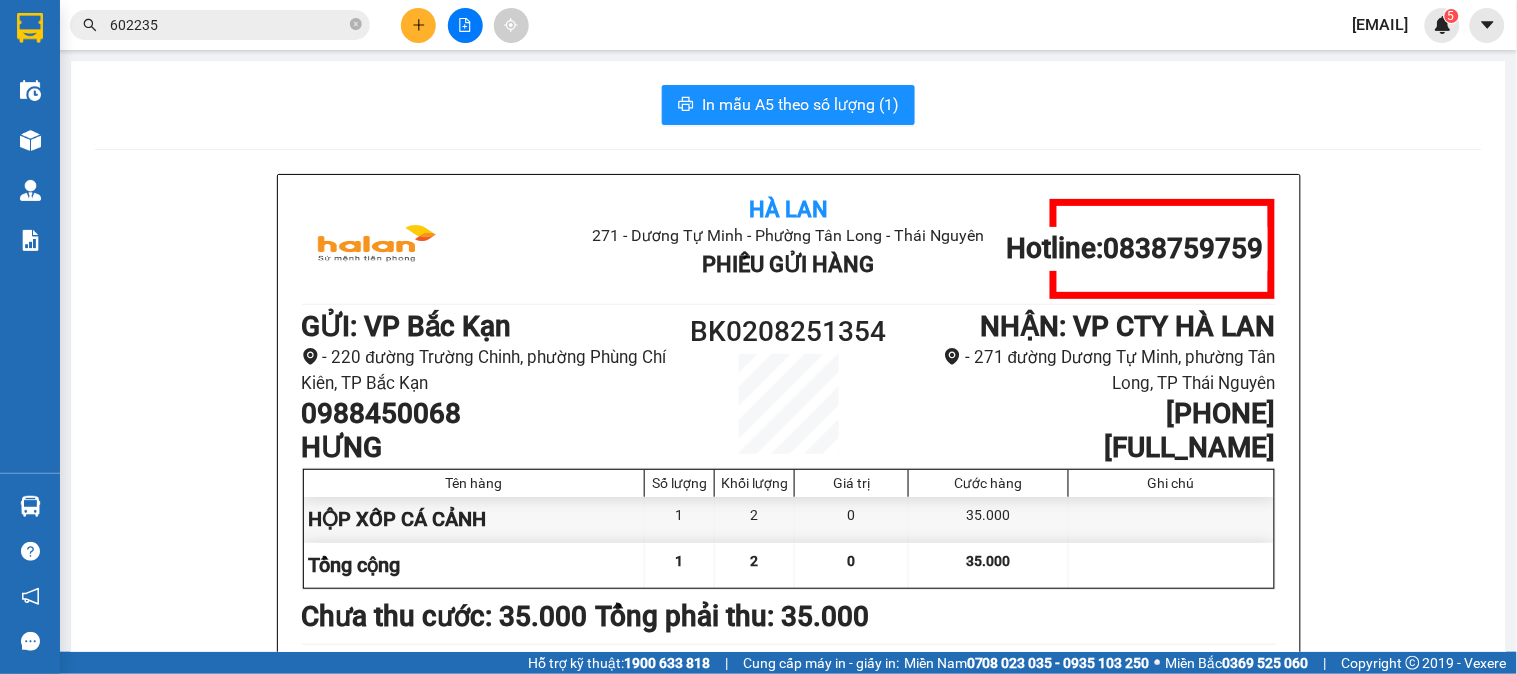 click on "602235" at bounding box center [228, 25] 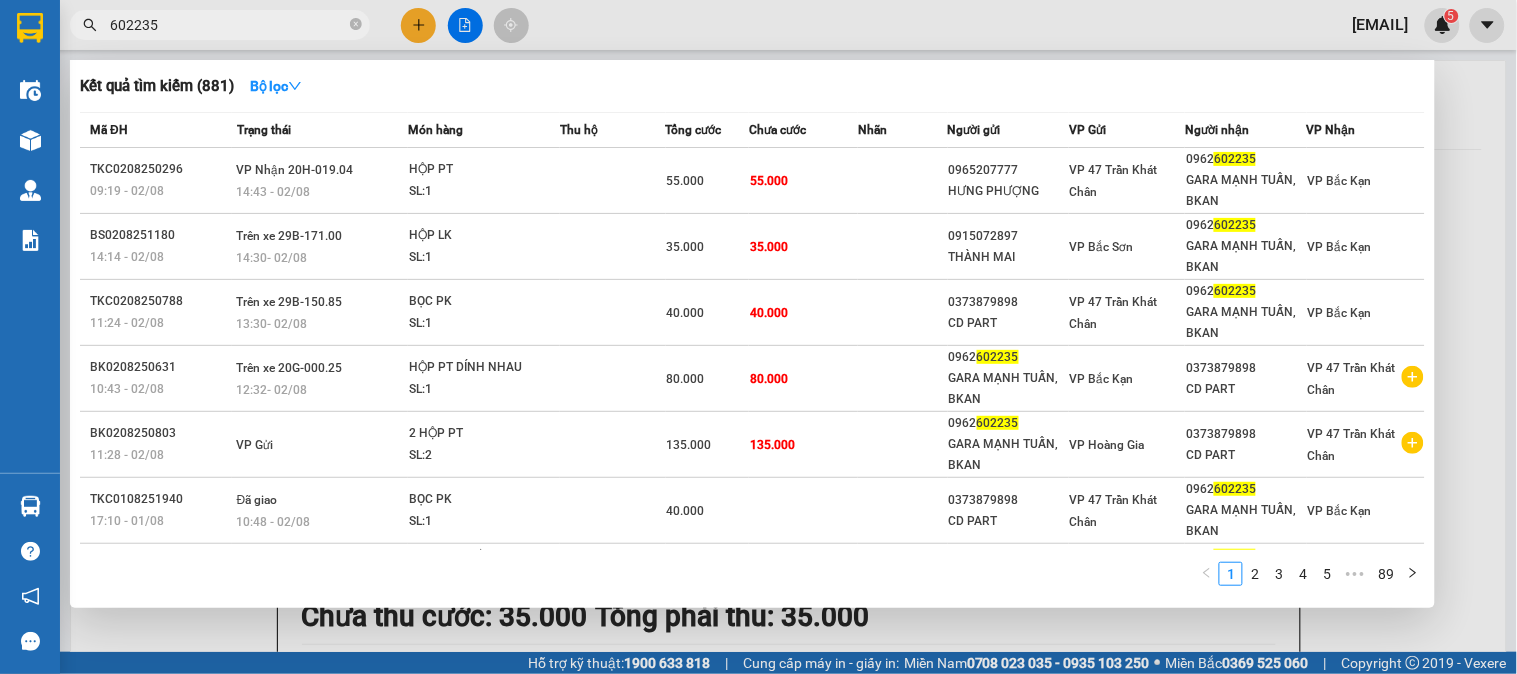 click on "602235" at bounding box center (228, 25) 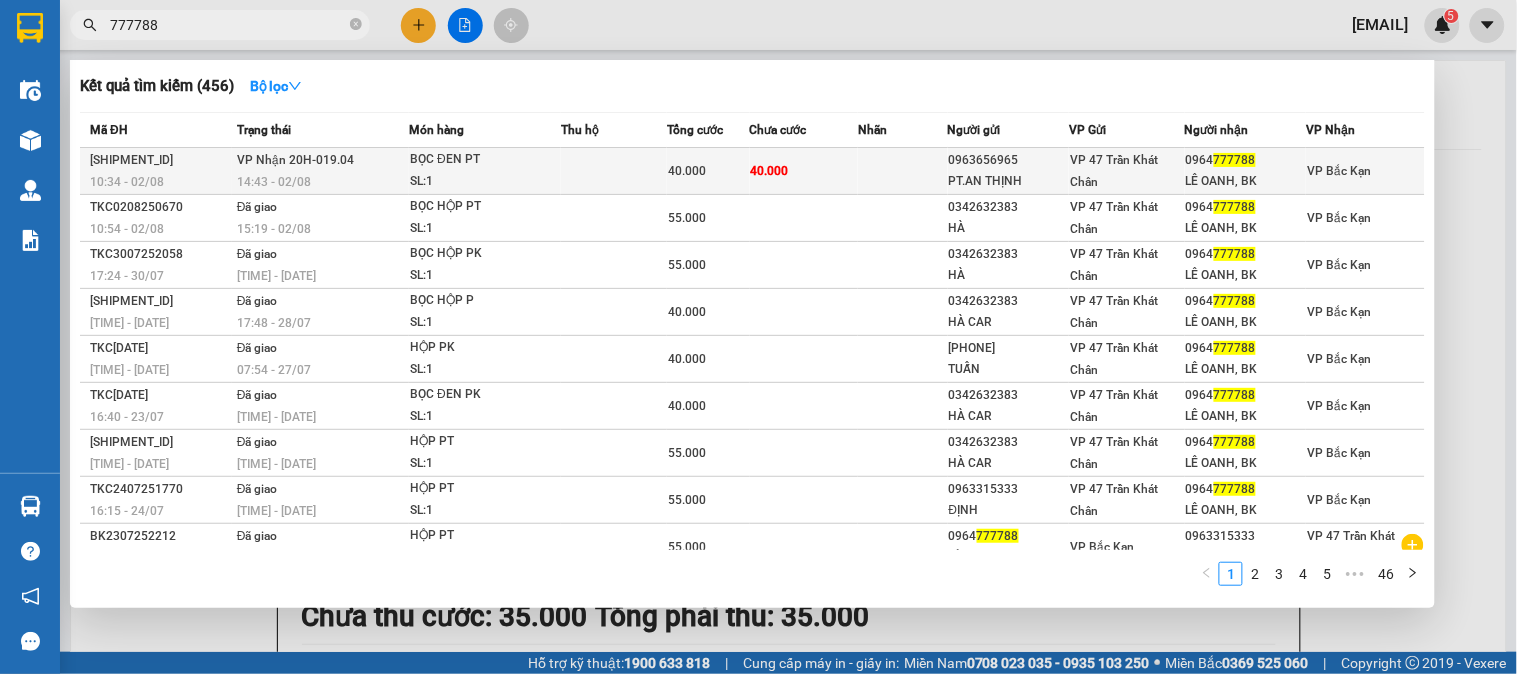click on "14:43 - 02/08" at bounding box center [322, 182] 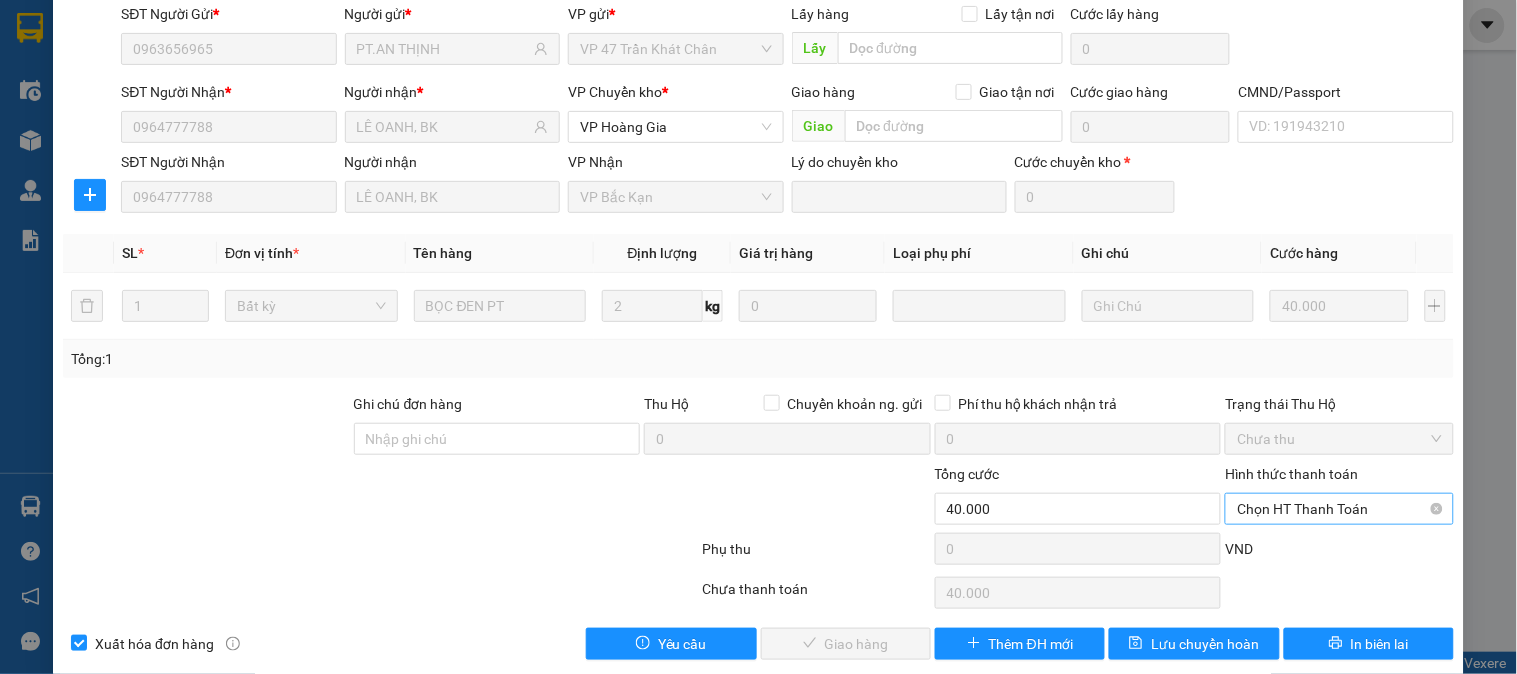 scroll, scrollTop: 177, scrollLeft: 0, axis: vertical 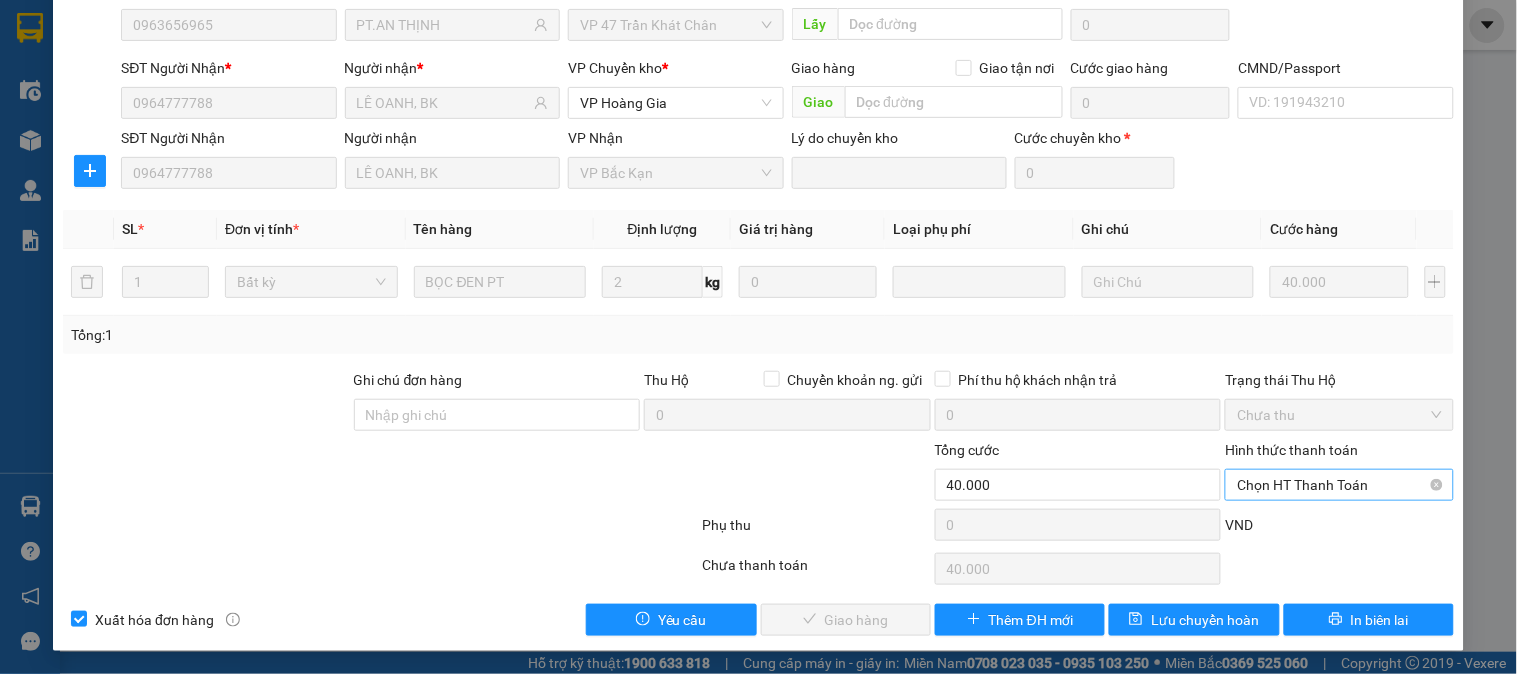 click on "Chọn HT Thanh Toán" at bounding box center (1339, 485) 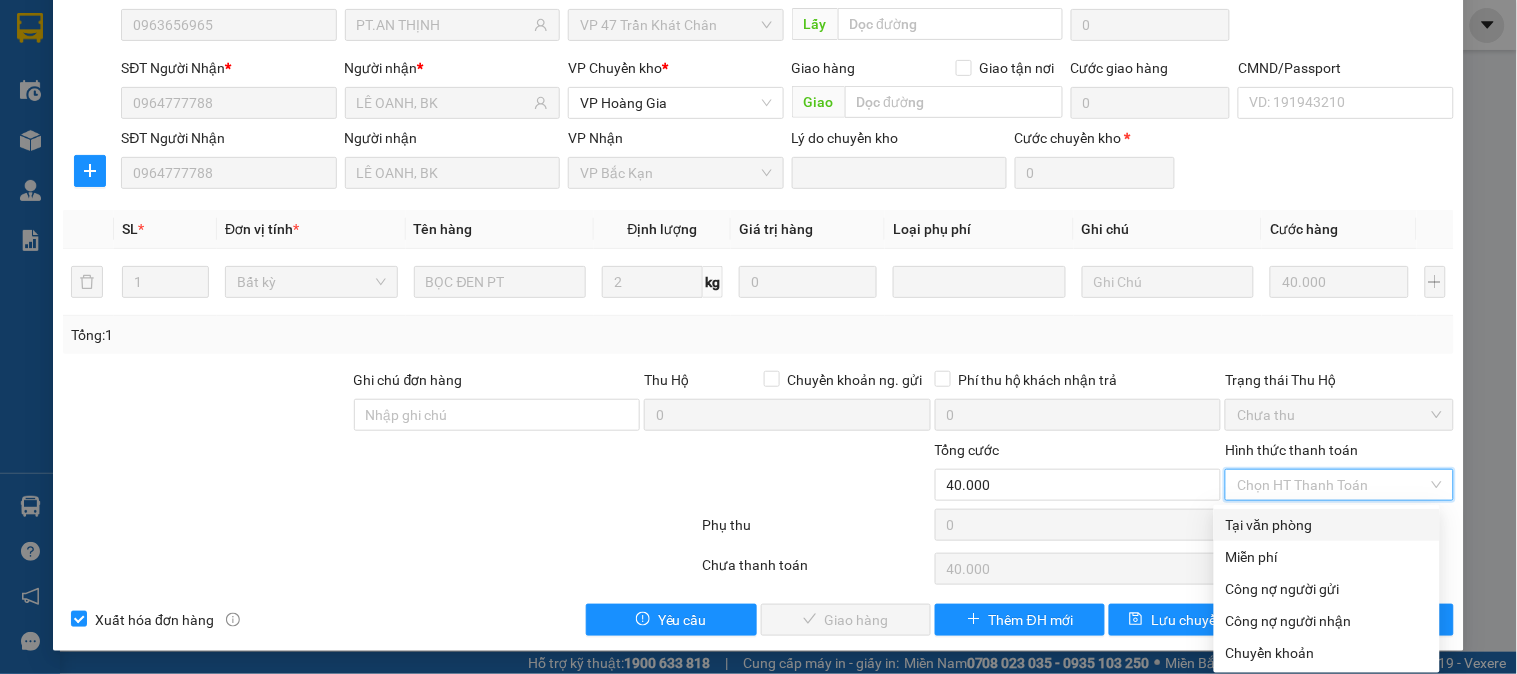 click on "Tại văn phòng" at bounding box center [1327, 525] 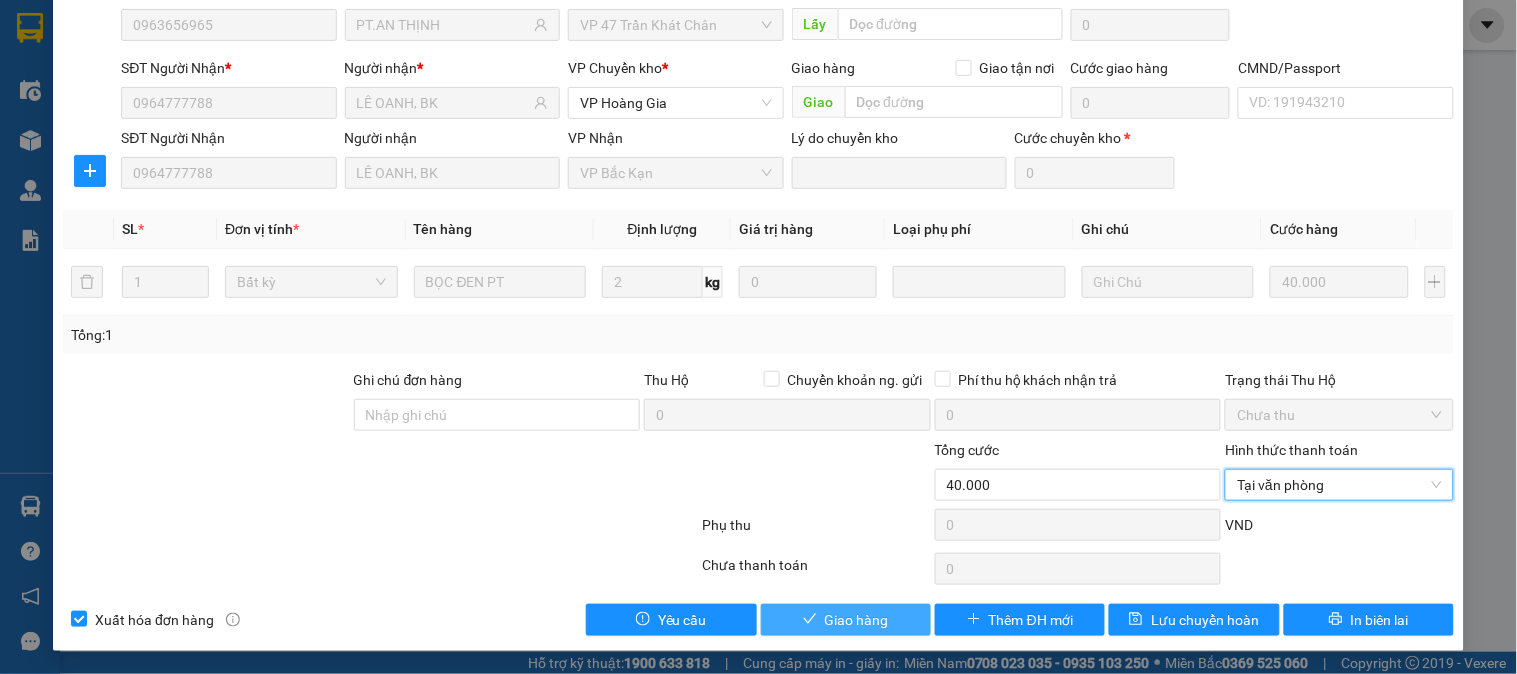 click on "Giao hàng" at bounding box center (846, 620) 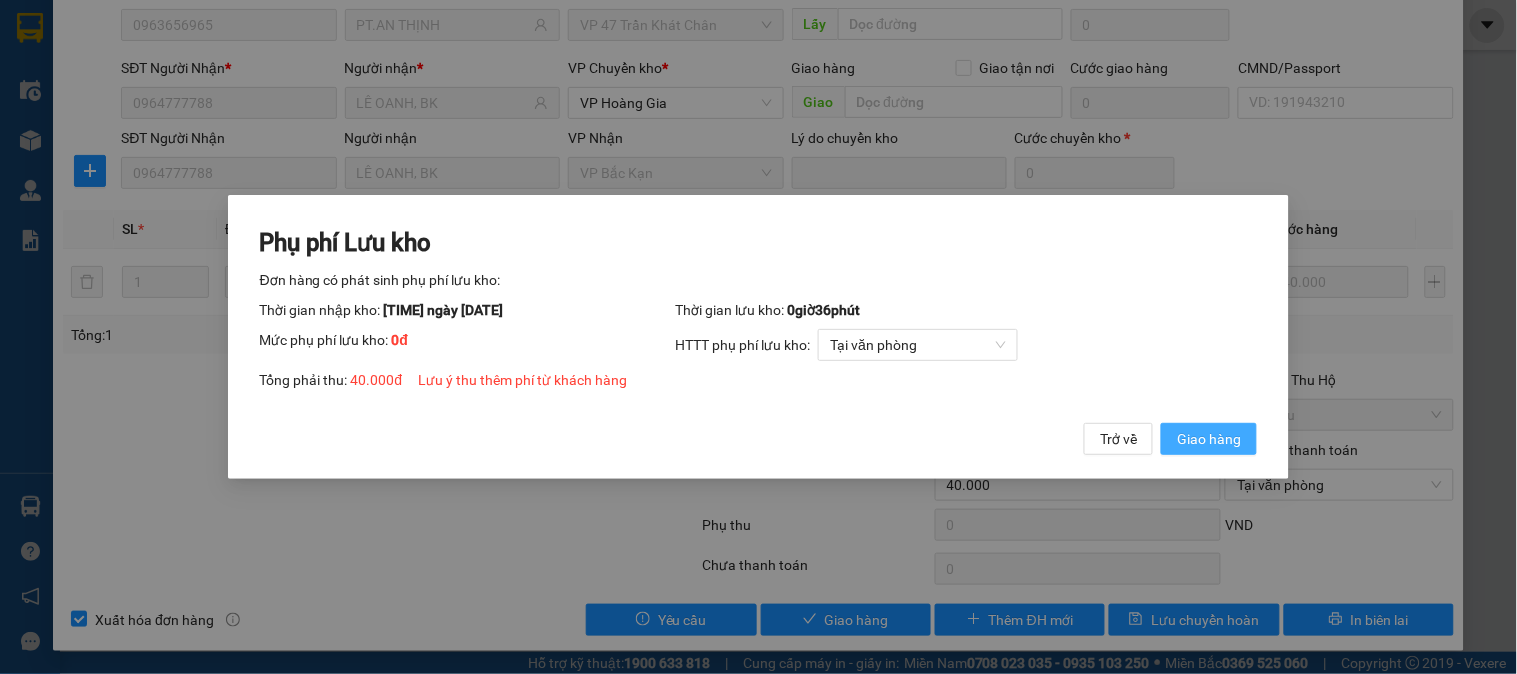 drag, startPoint x: 1194, startPoint y: 438, endPoint x: 1207, endPoint y: 426, distance: 17.691807 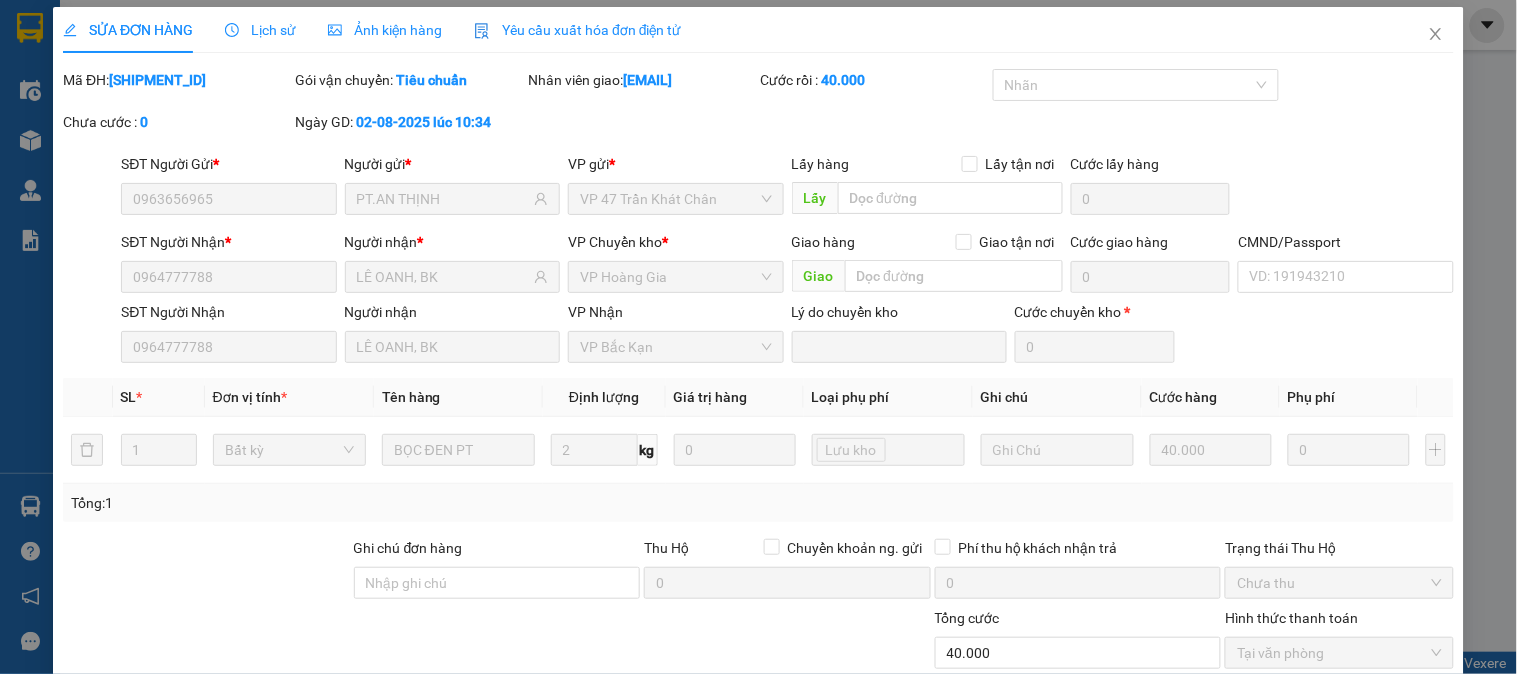 scroll, scrollTop: 0, scrollLeft: 0, axis: both 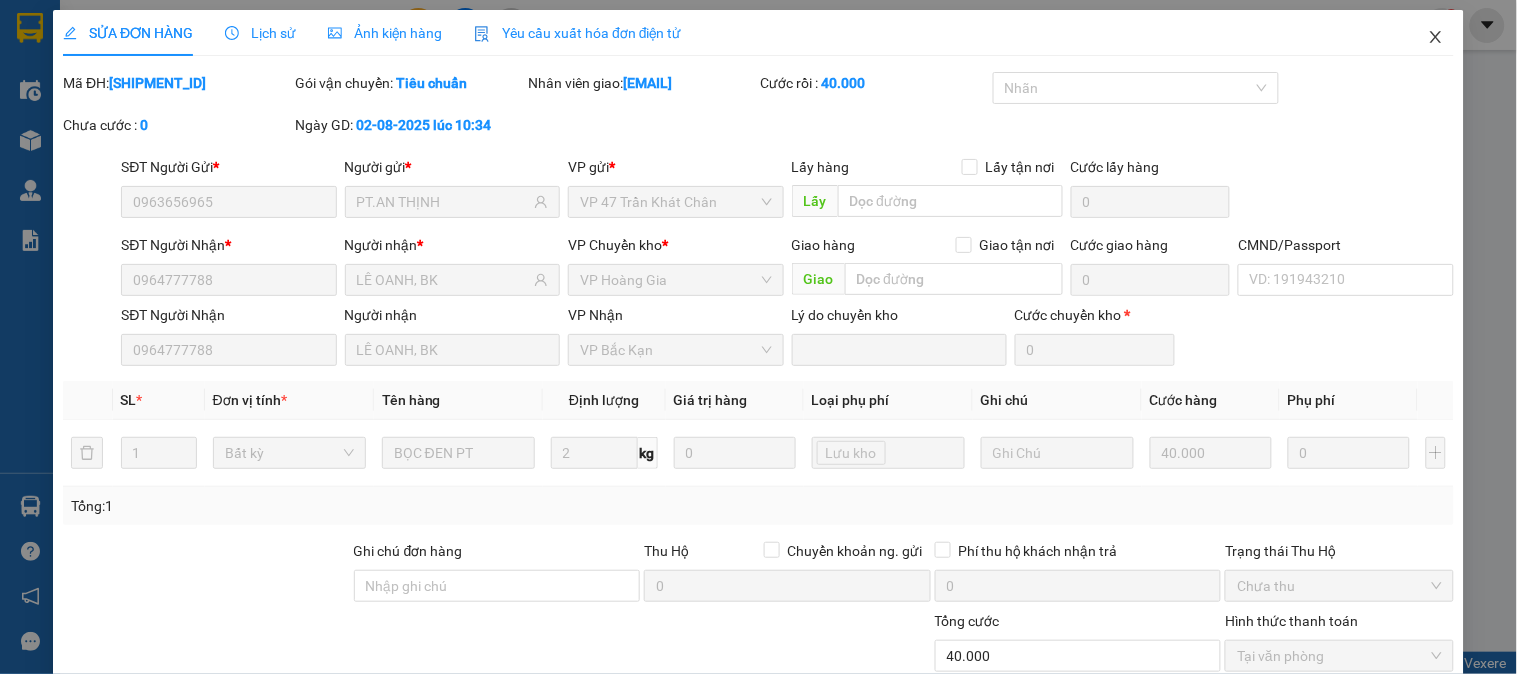 click 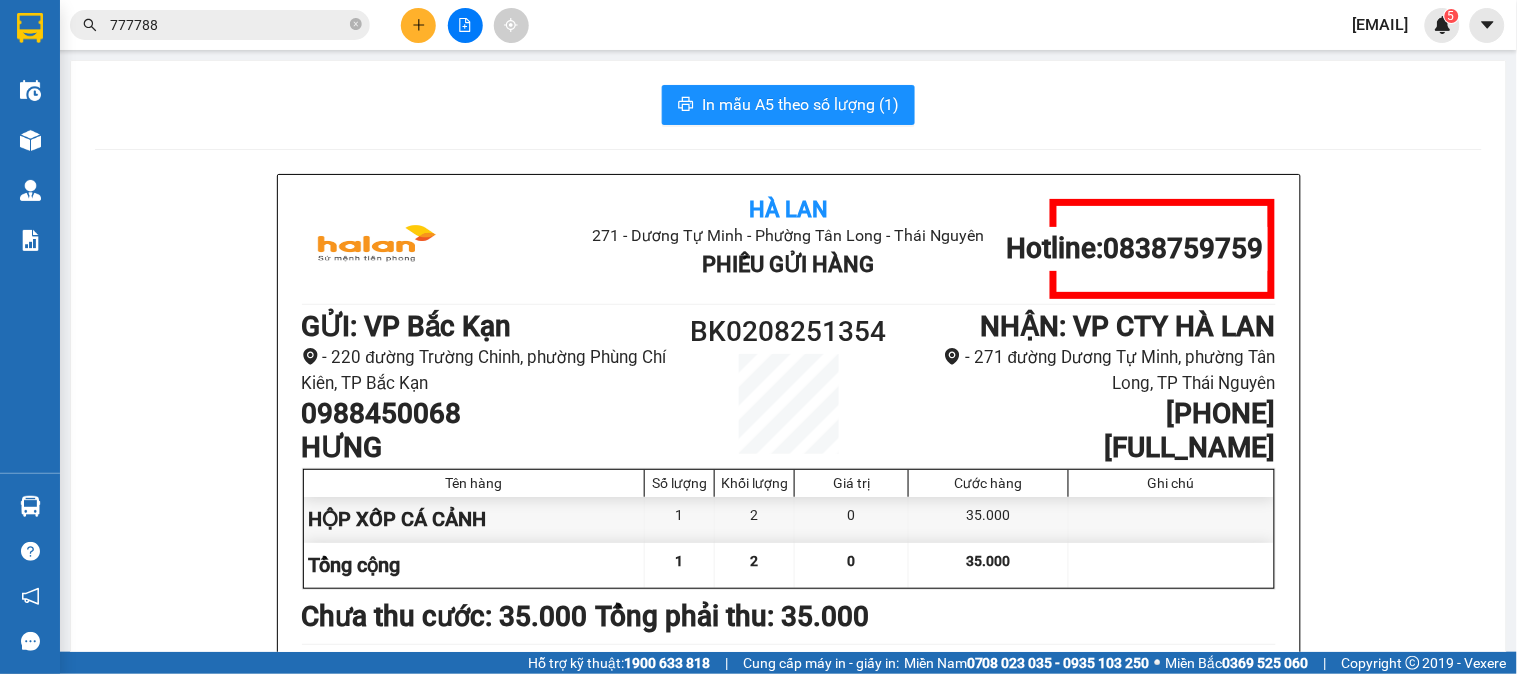 click on "777788" at bounding box center (228, 25) 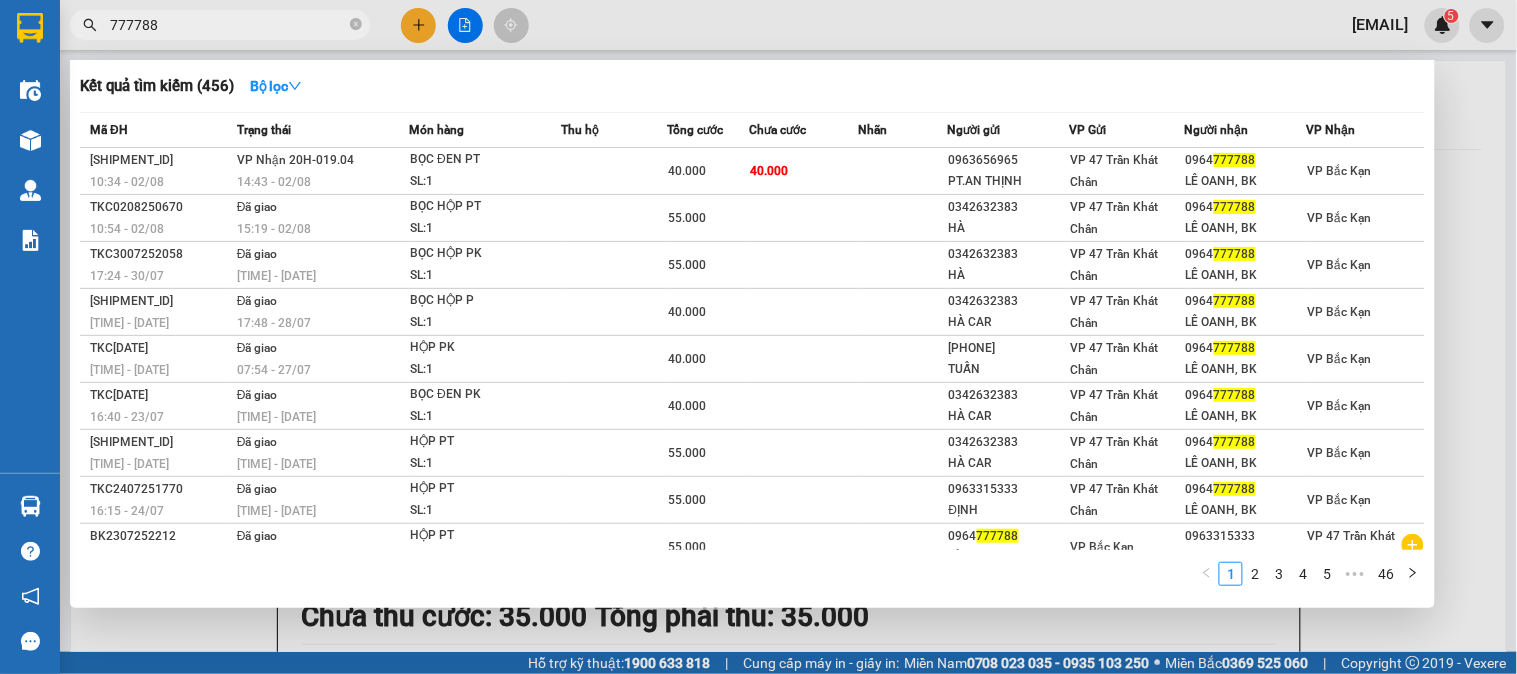 click on "777788" at bounding box center (228, 25) 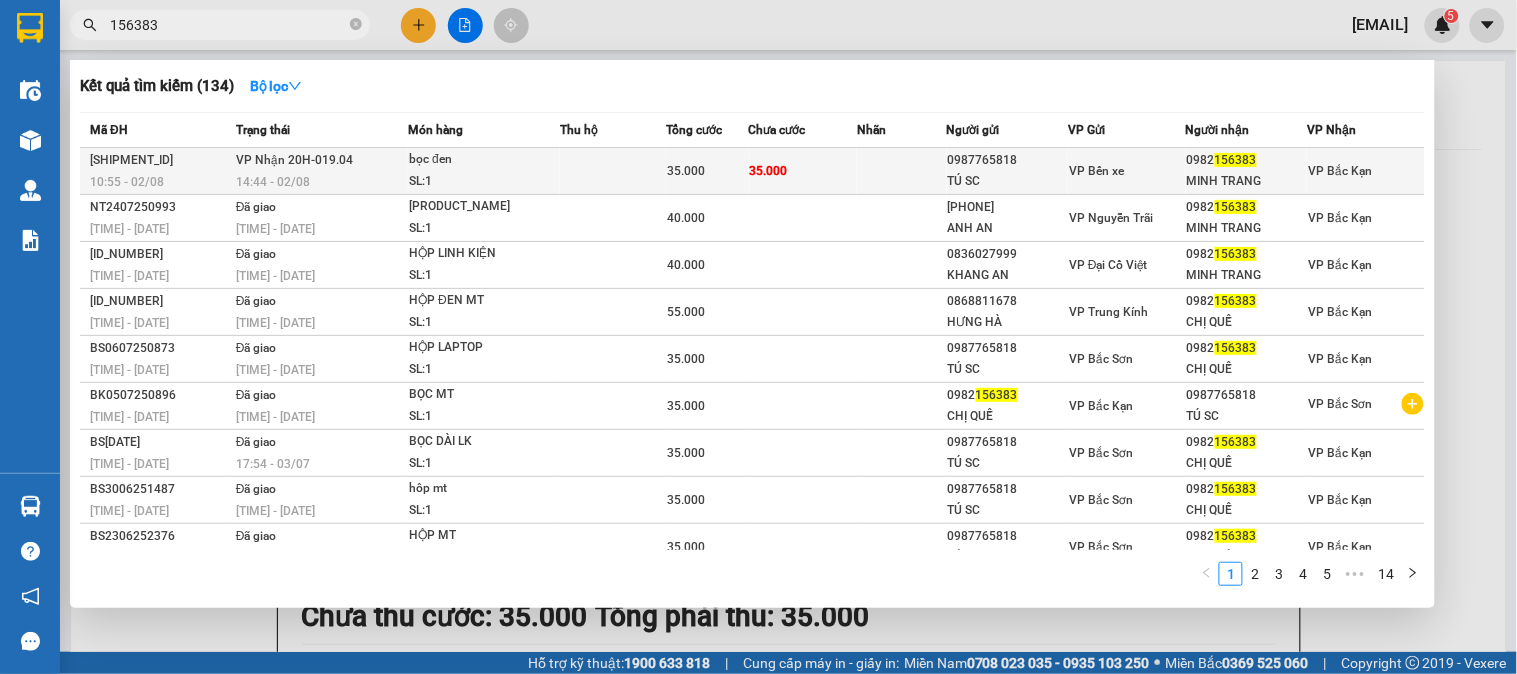 click on "VP Nhận   20H-019.04" at bounding box center (294, 159) 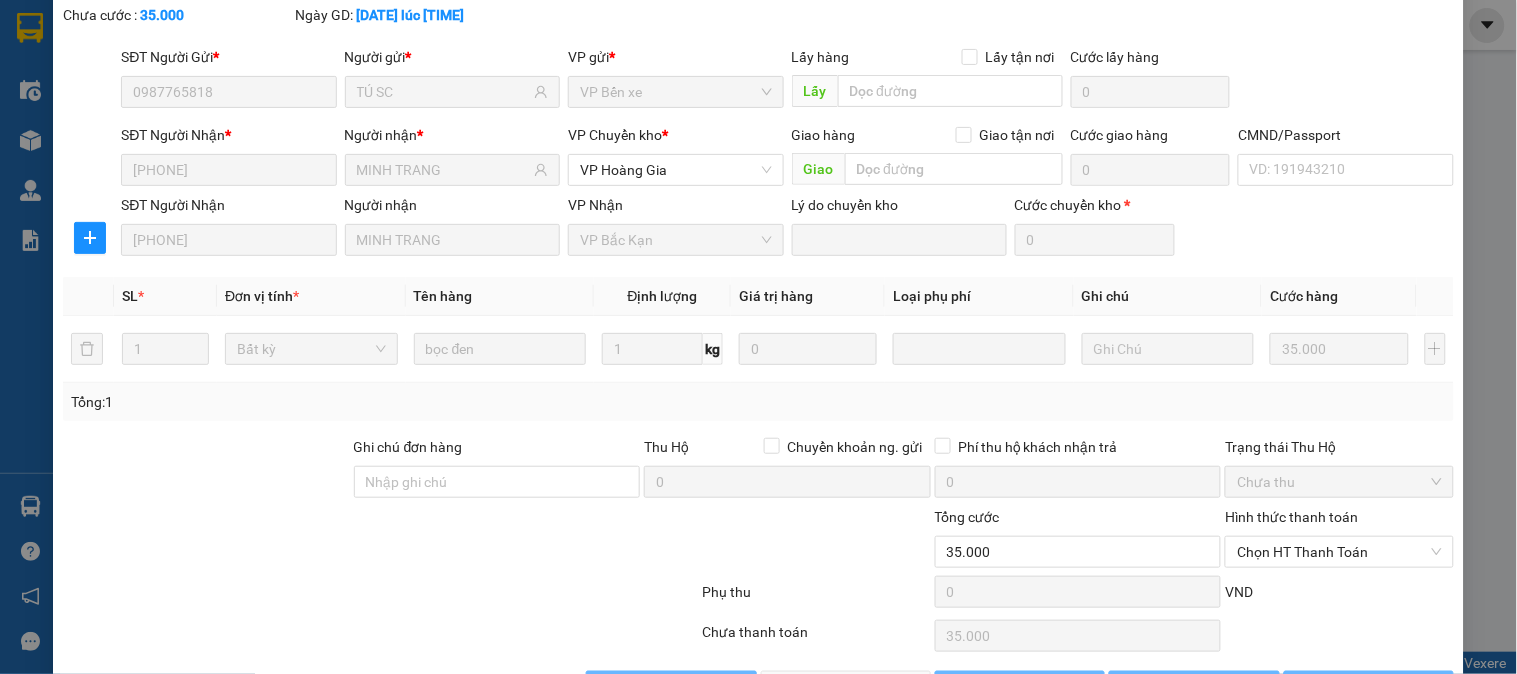 scroll, scrollTop: 177, scrollLeft: 0, axis: vertical 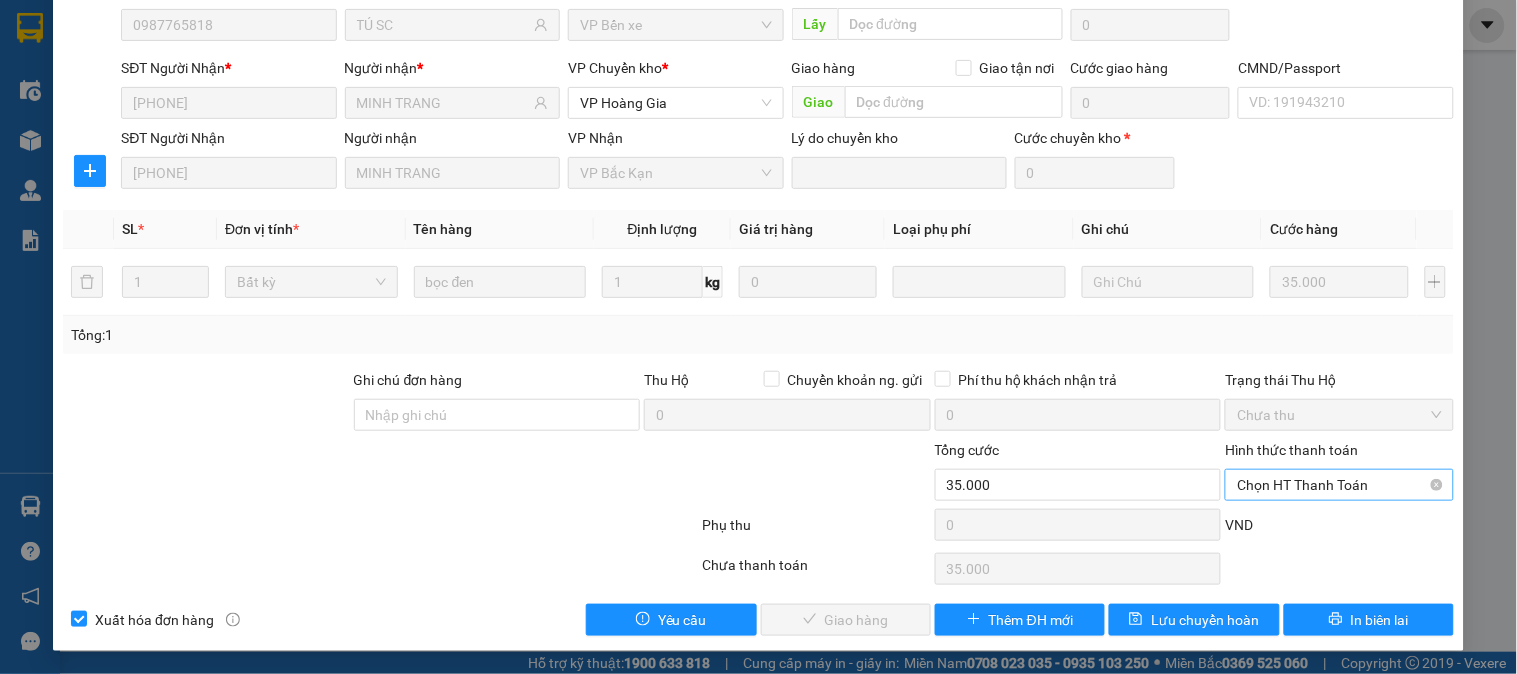 click on "Chọn HT Thanh Toán" at bounding box center (1339, 485) 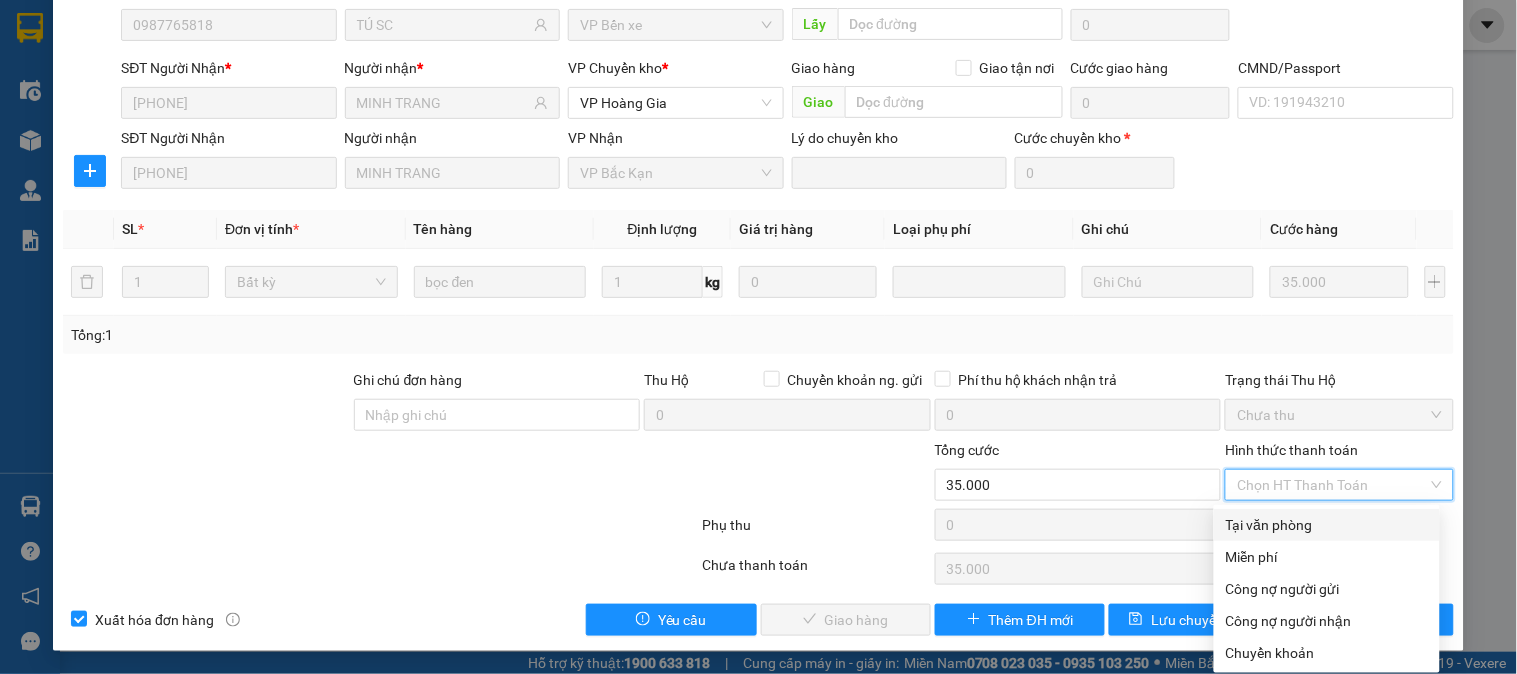 click on "Tại văn phòng" at bounding box center (1327, 525) 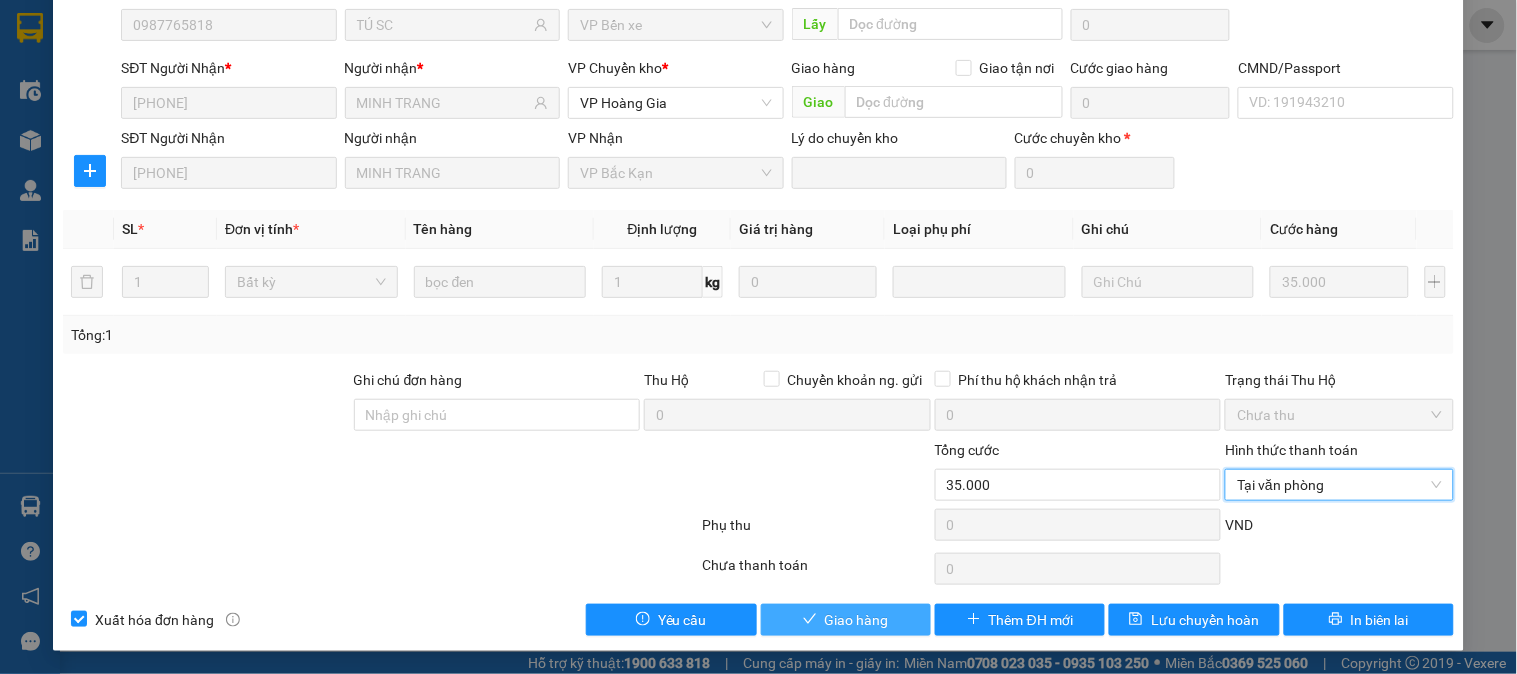 click on "Giao hàng" at bounding box center [857, 620] 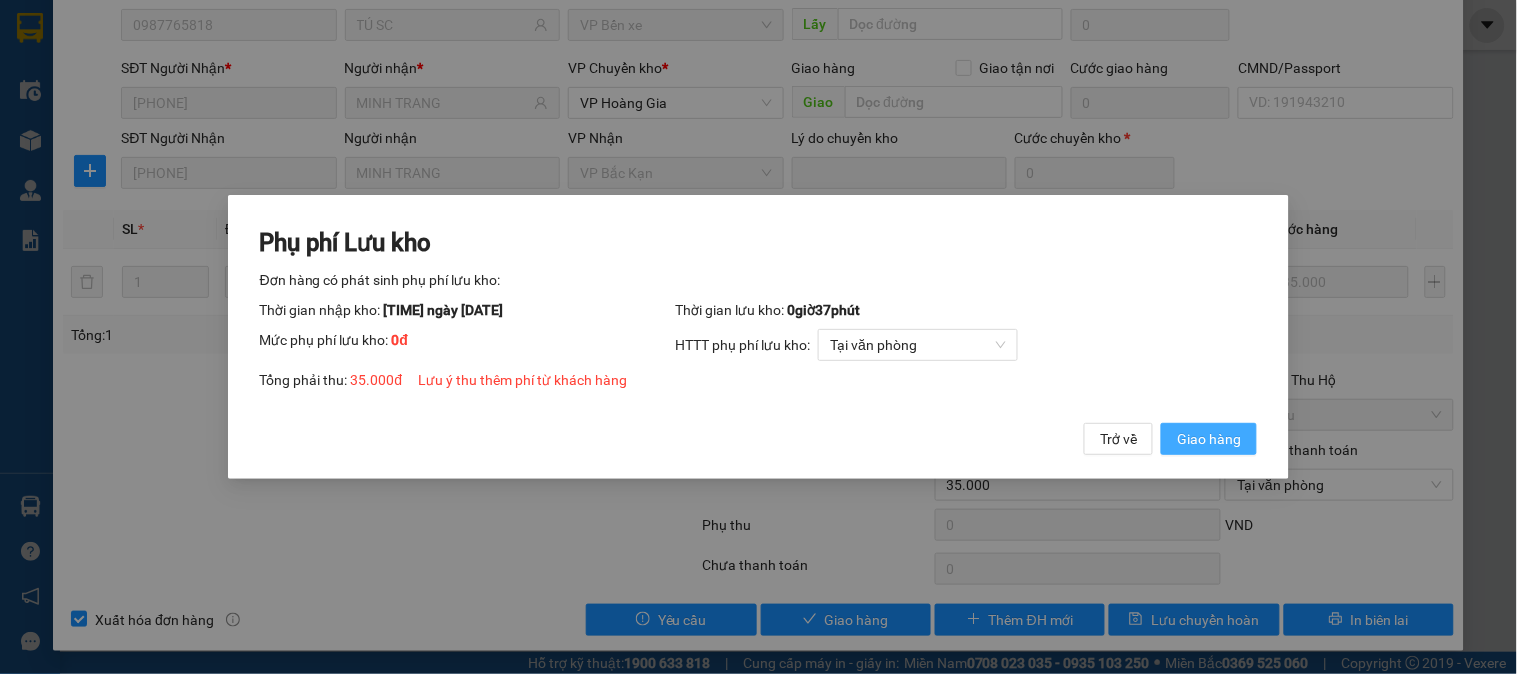 click on "Giao hàng" at bounding box center [1209, 439] 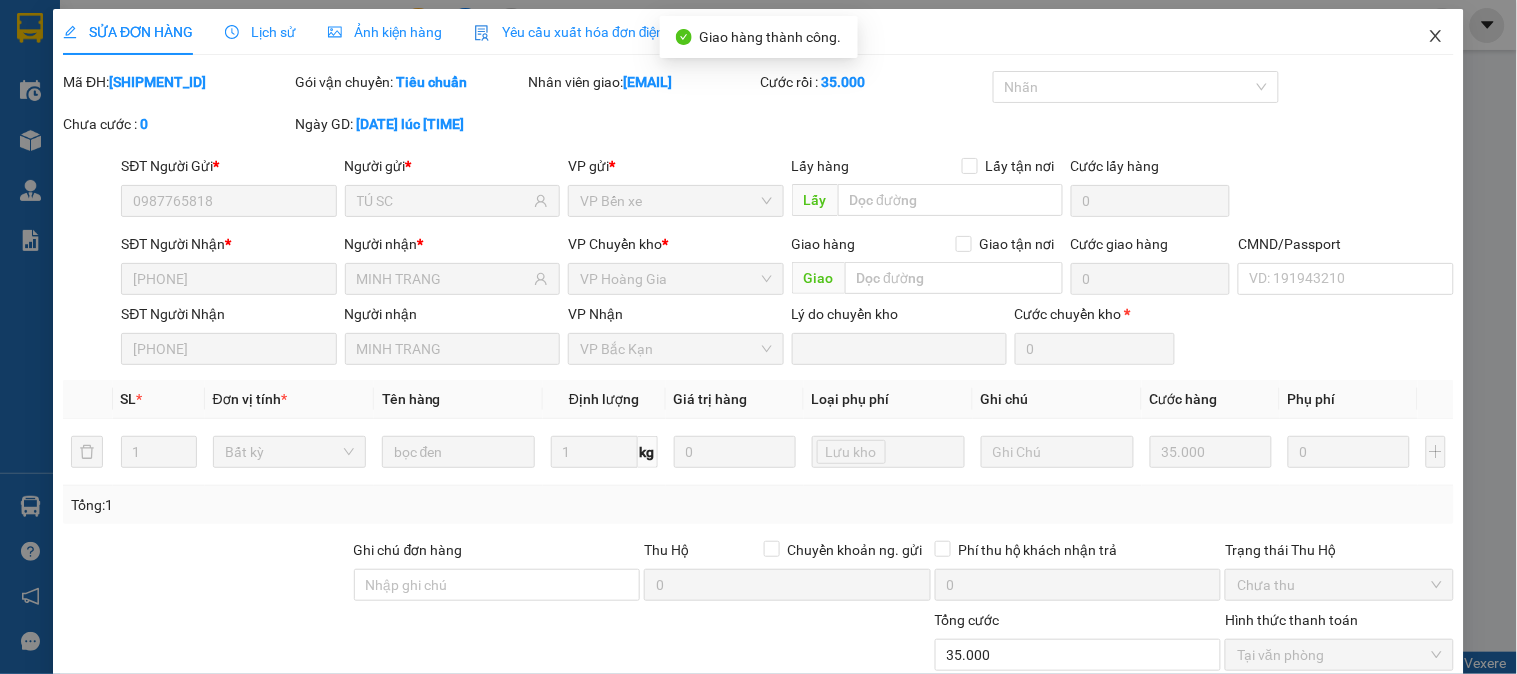 scroll, scrollTop: 0, scrollLeft: 0, axis: both 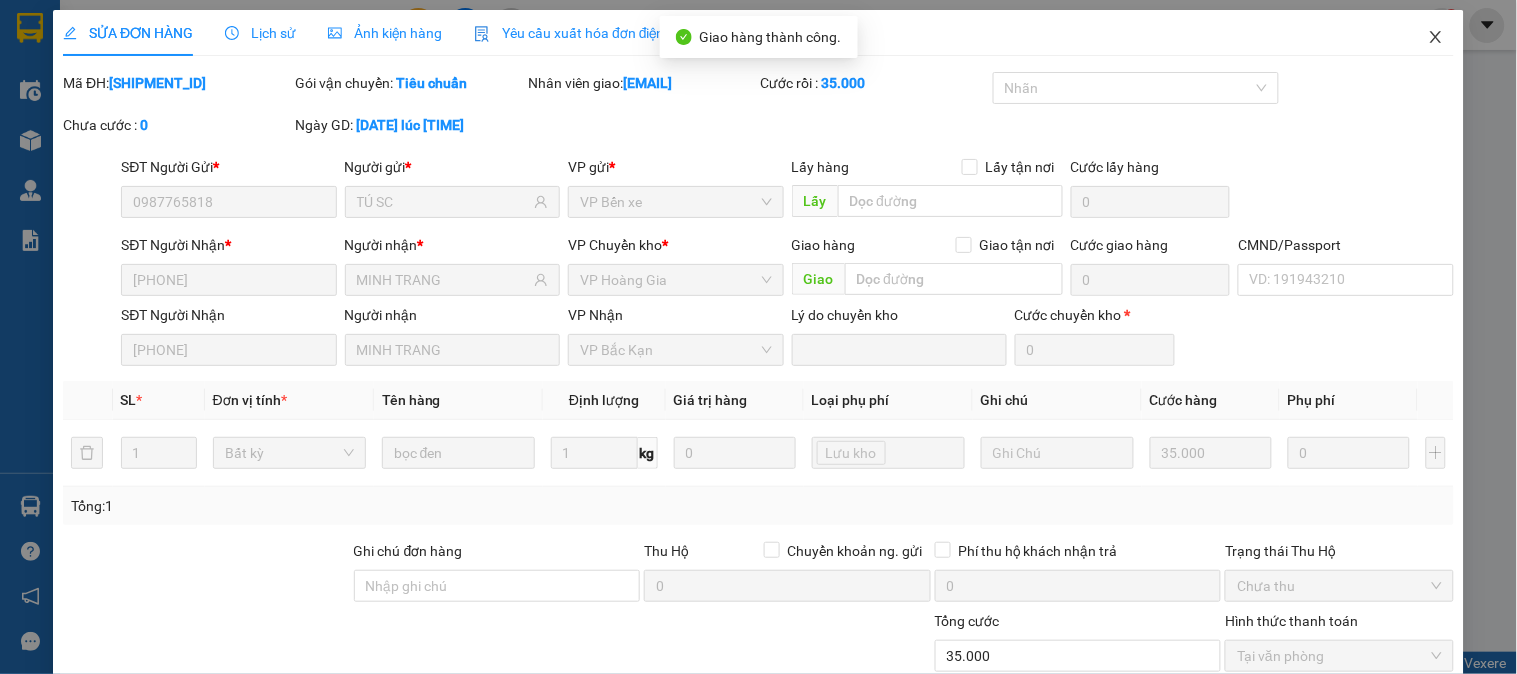 click at bounding box center [1436, 38] 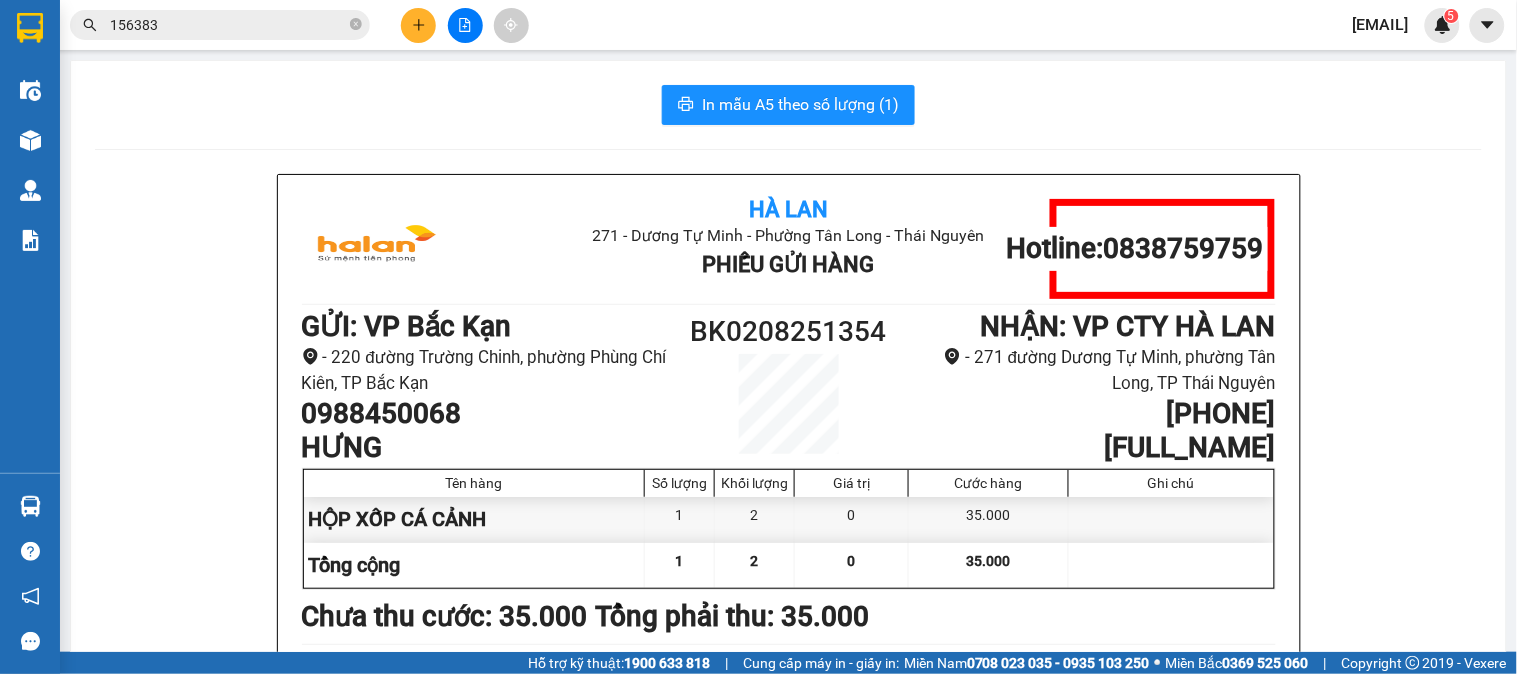 click on "156383" at bounding box center (228, 25) 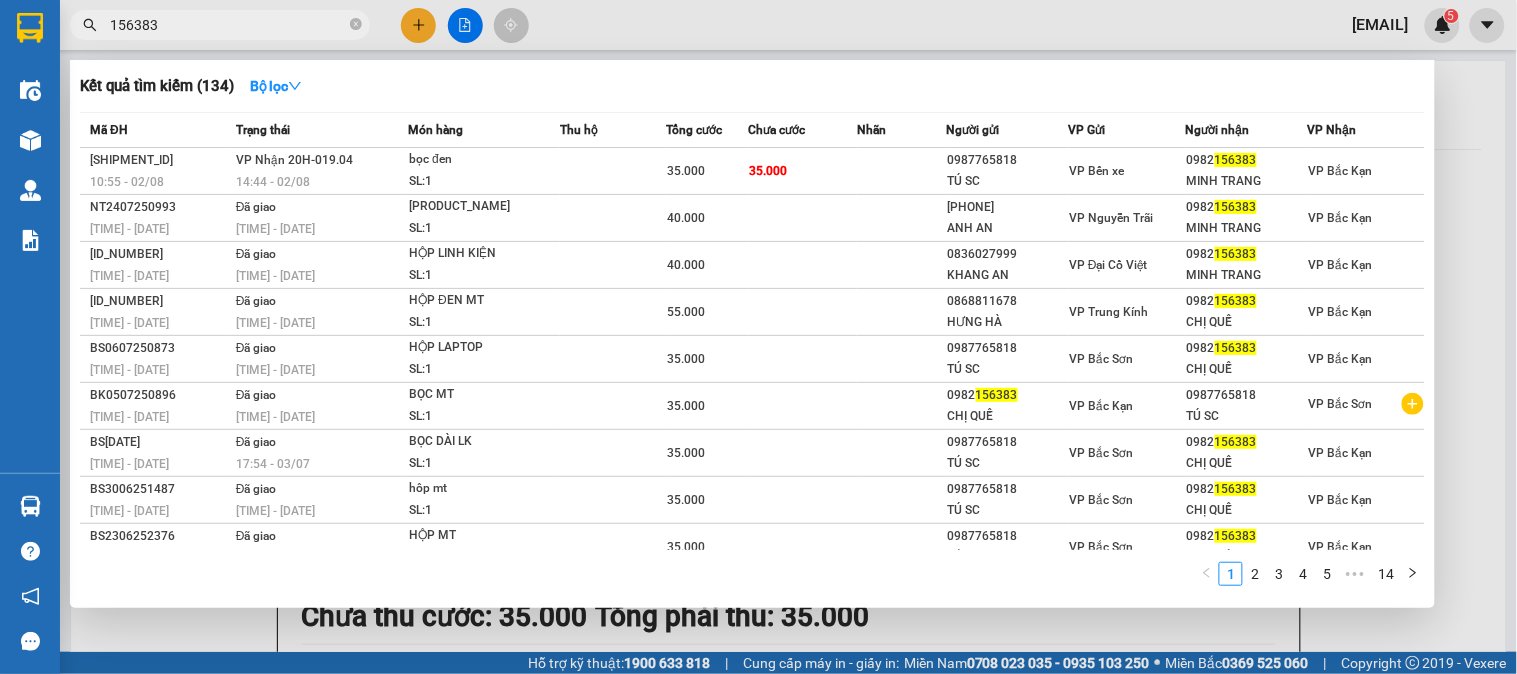 click on "156383" at bounding box center (228, 25) 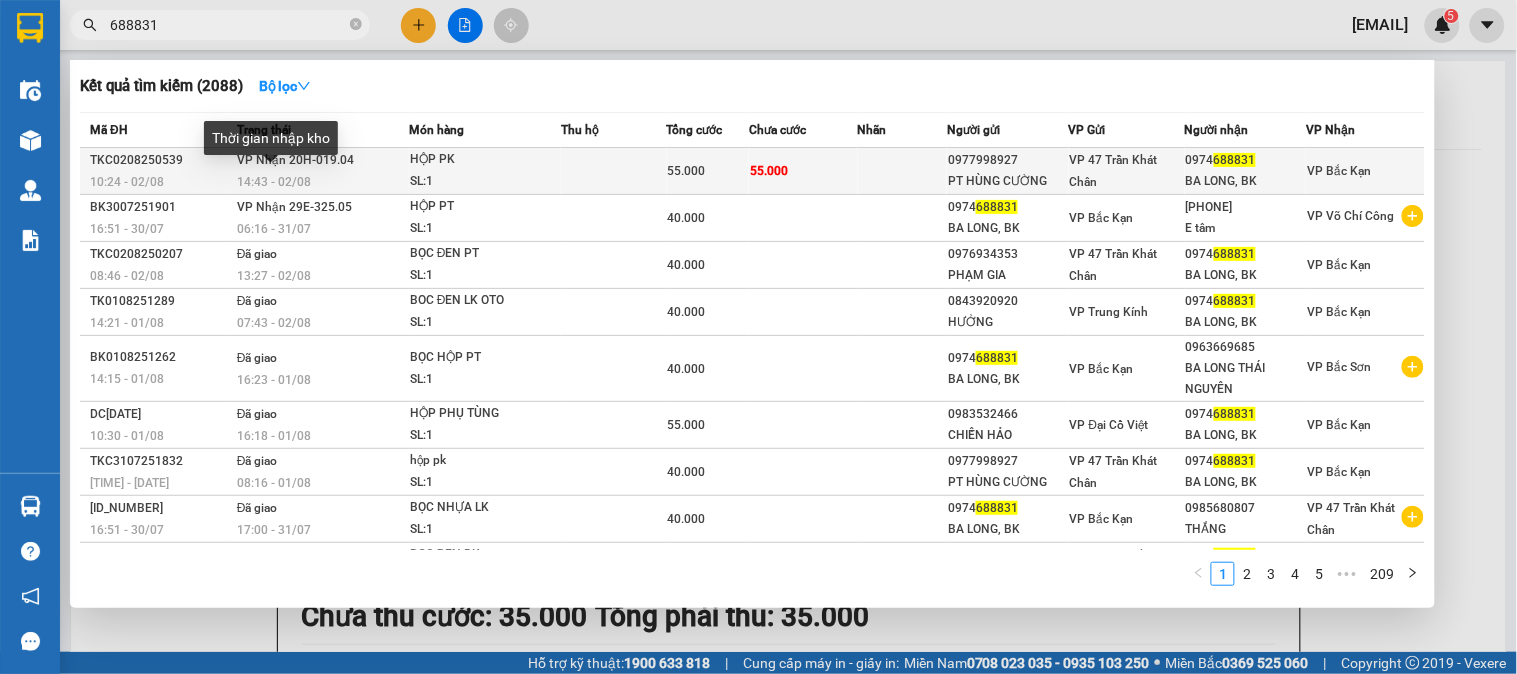 click on "Thời gian nhập kho" at bounding box center [271, 145] 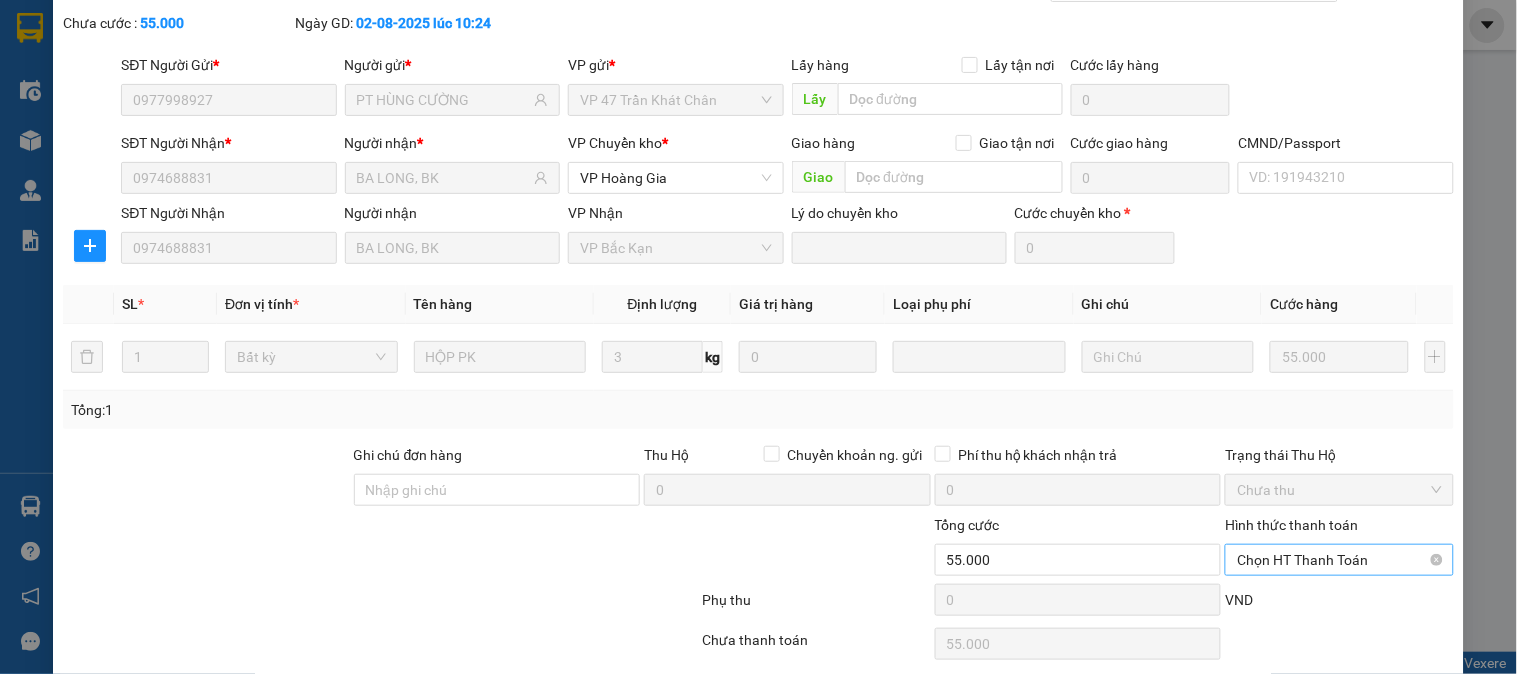 scroll, scrollTop: 177, scrollLeft: 0, axis: vertical 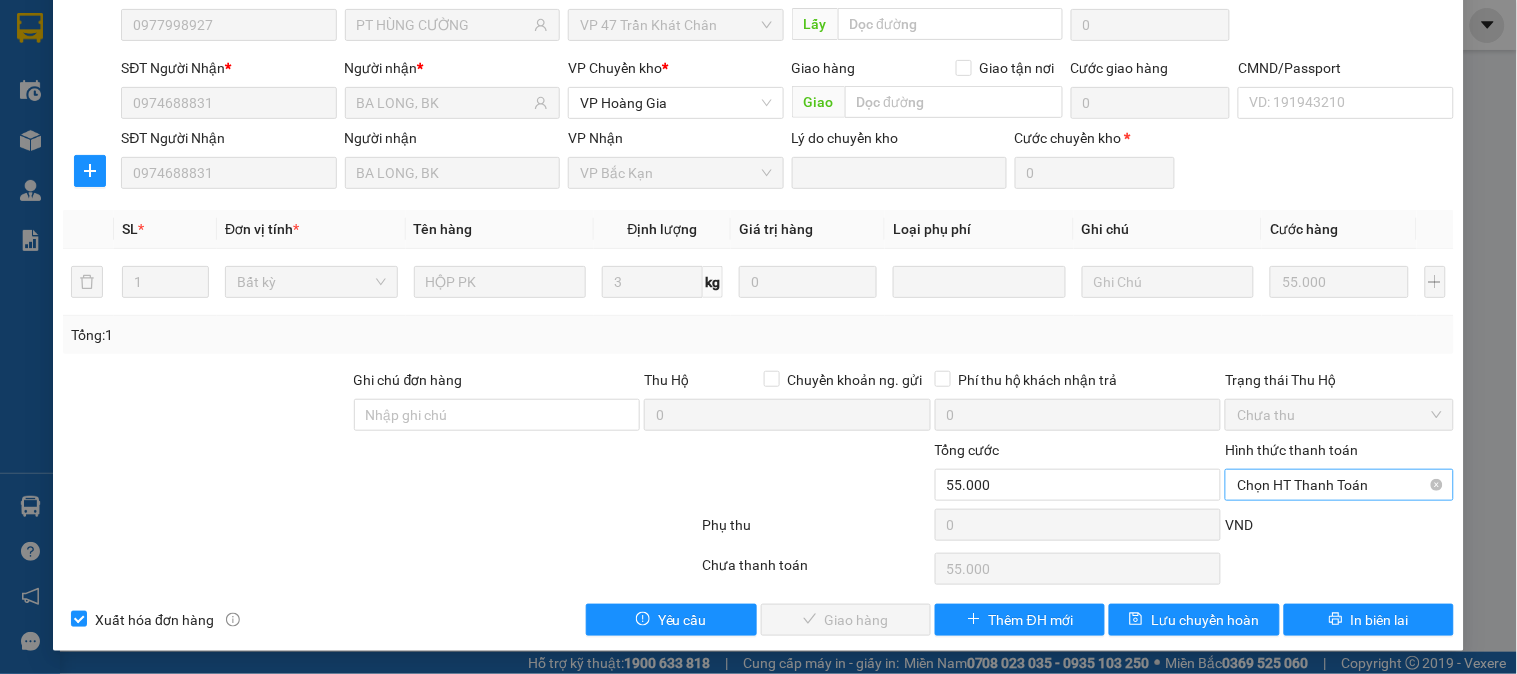 click on "Chọn HT Thanh Toán" at bounding box center [1339, 485] 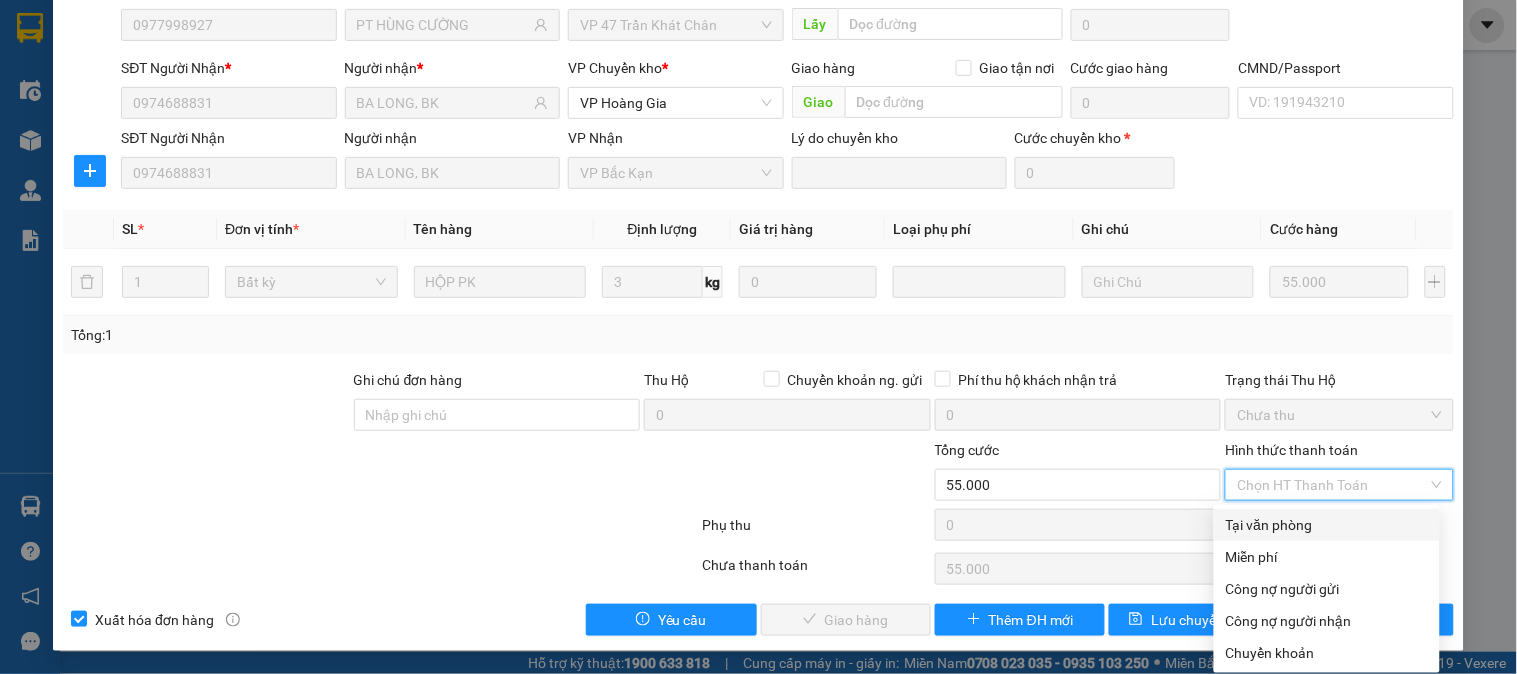 click on "Tại văn phòng" at bounding box center (1327, 525) 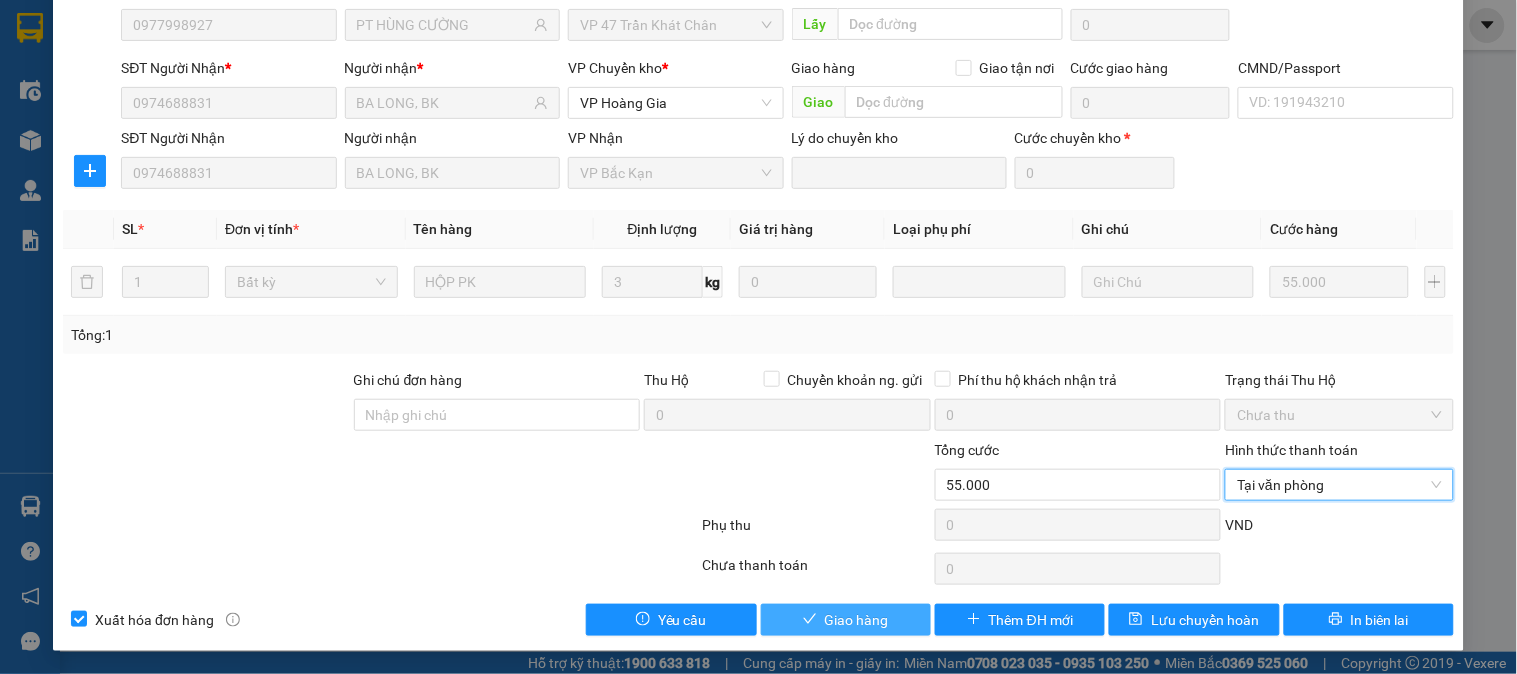 click on "Giao hàng" at bounding box center [857, 620] 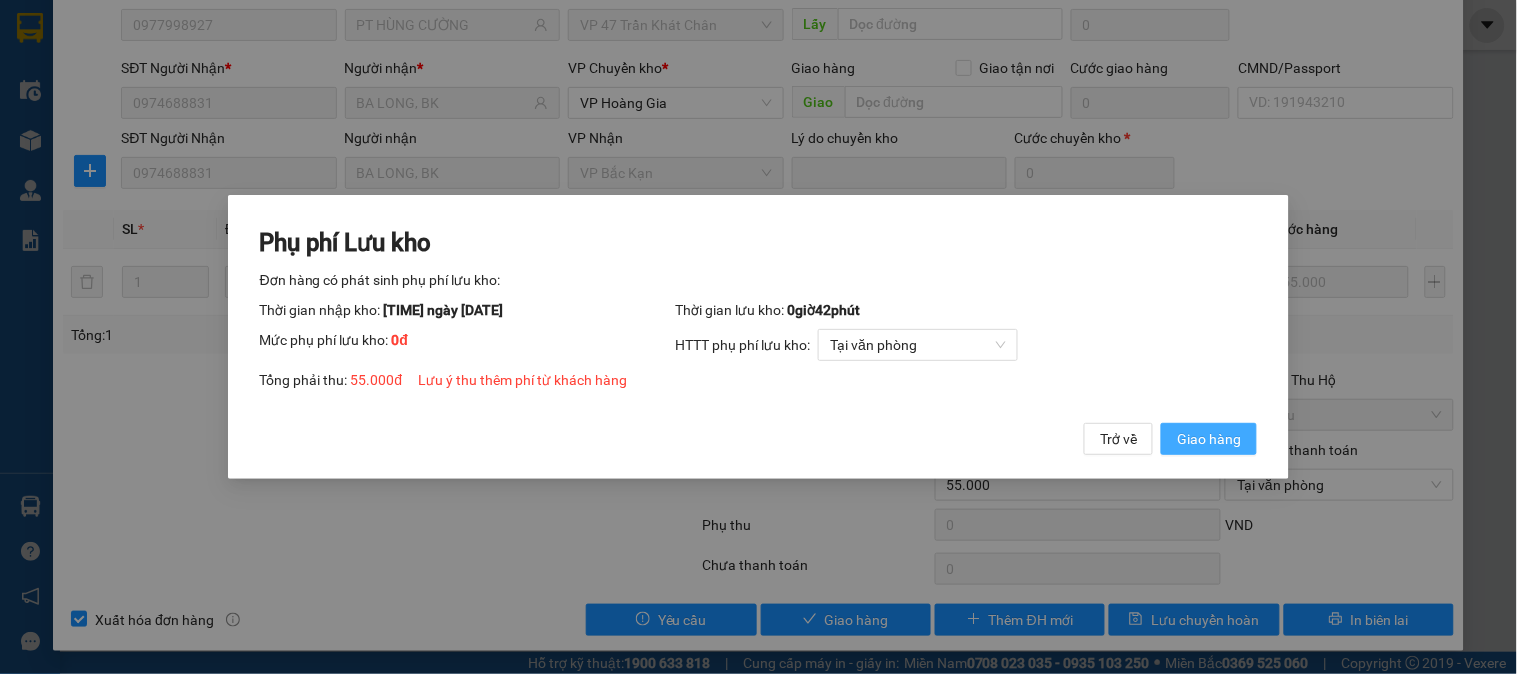 click on "Giao hàng" at bounding box center (1209, 439) 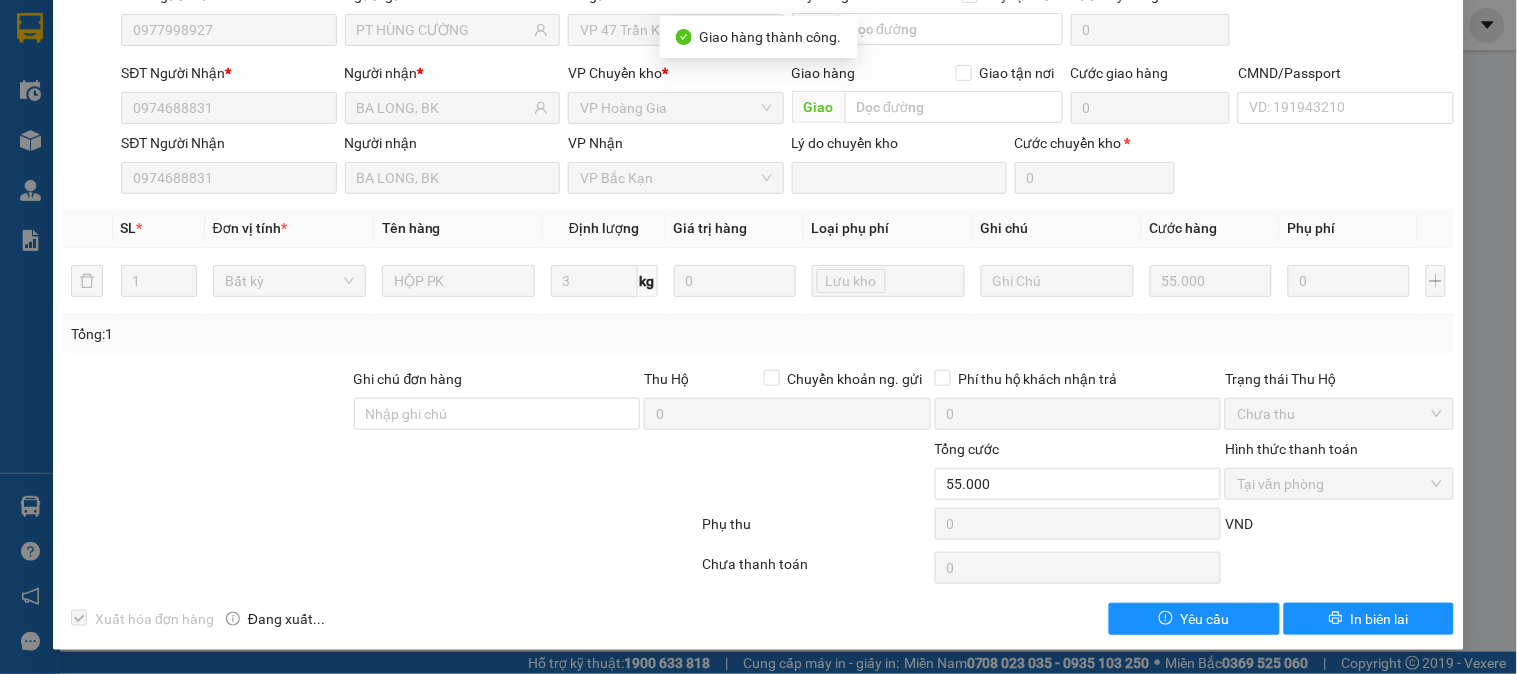 scroll, scrollTop: 0, scrollLeft: 0, axis: both 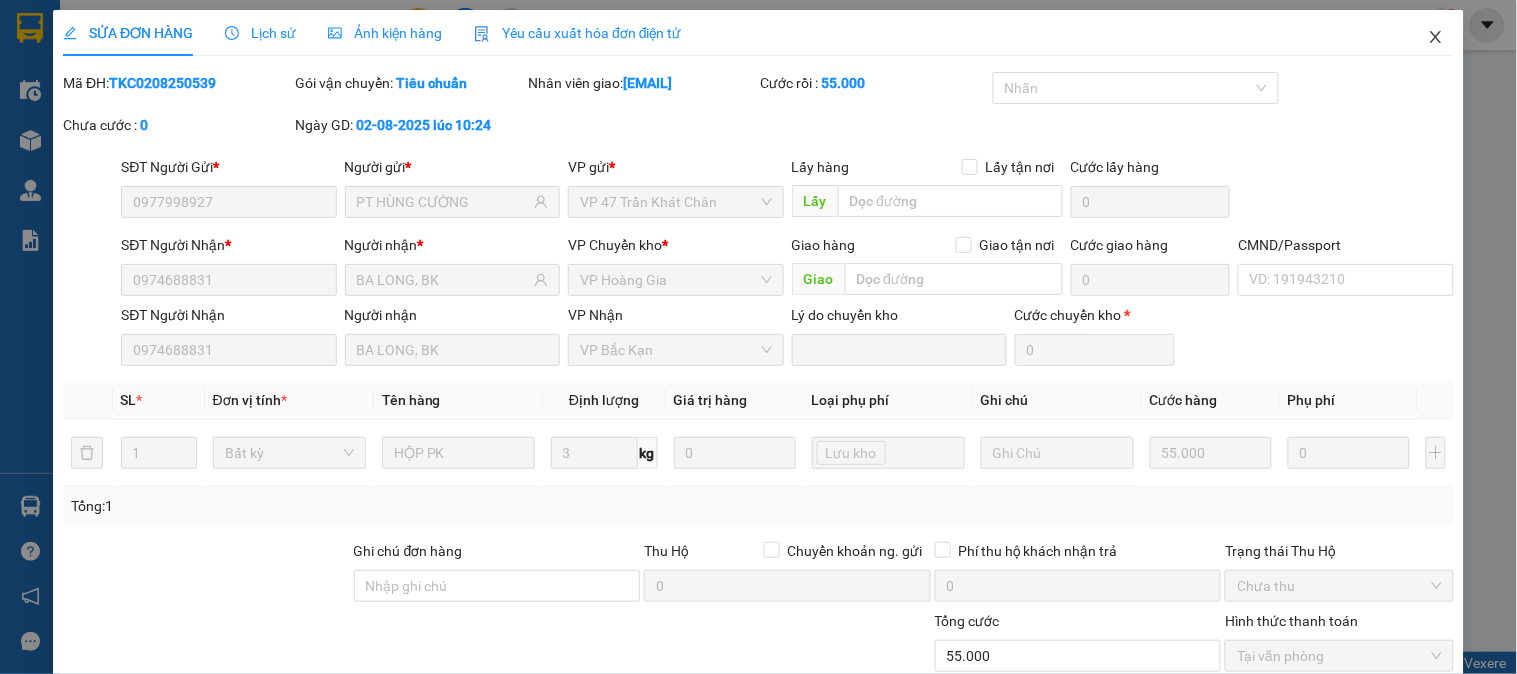 click 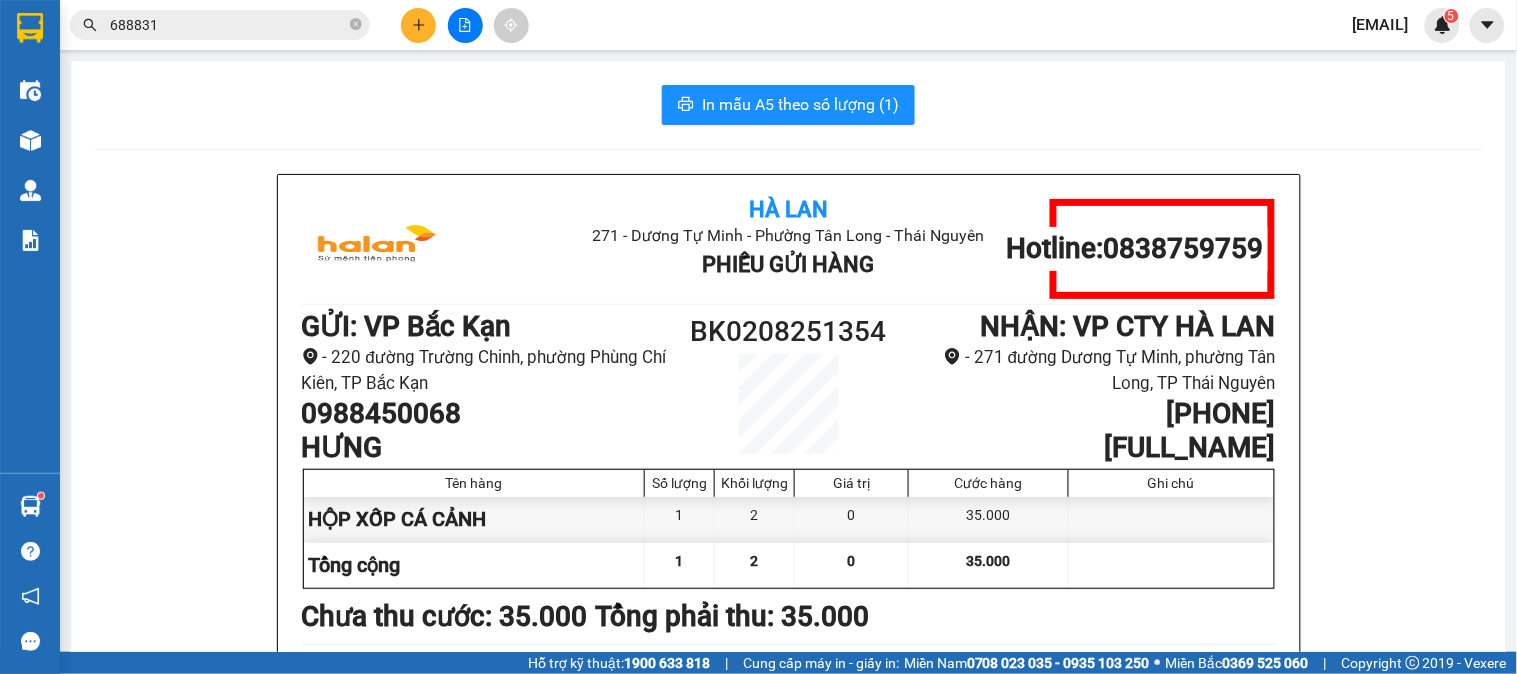 click on "In mẫu A5 theo số lượng
(1)" at bounding box center (788, 105) 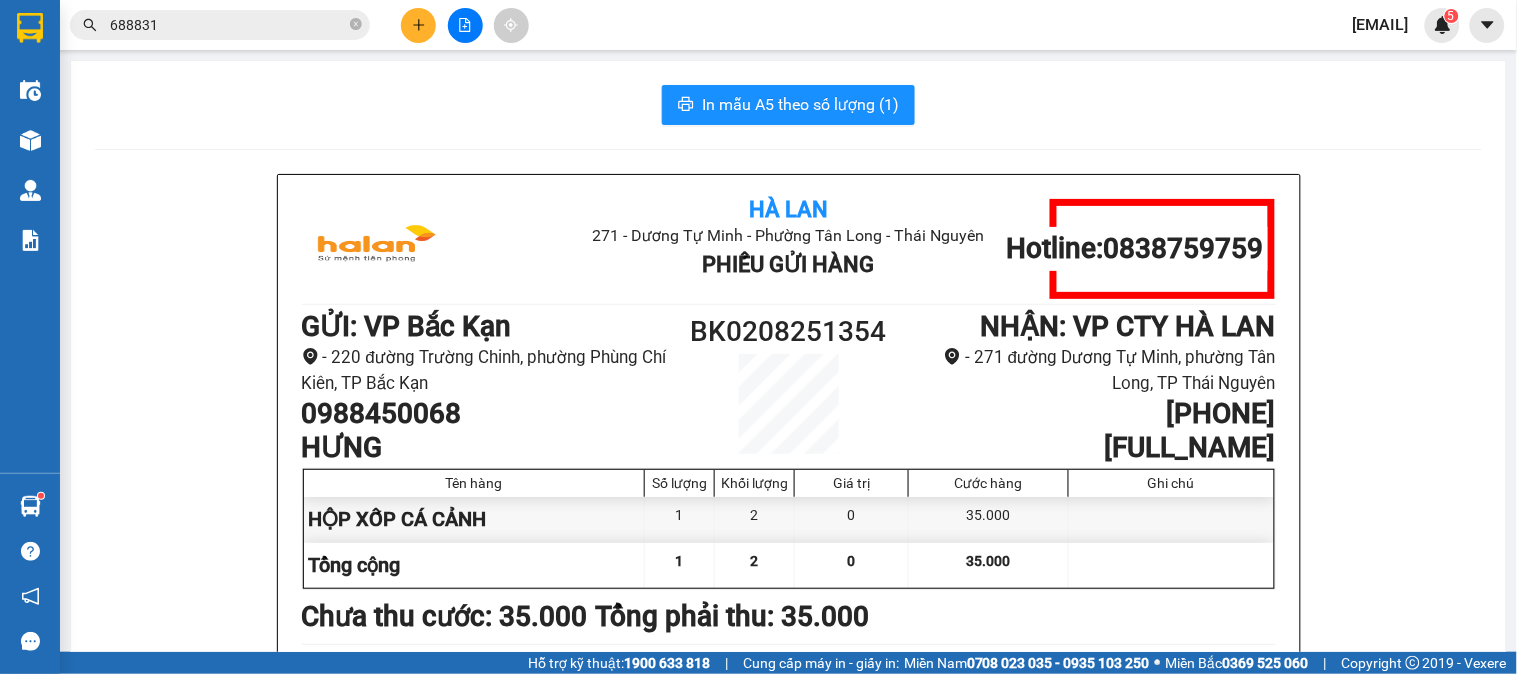 click on "In mẫu A5 theo số lượng
(1)" at bounding box center (788, 105) 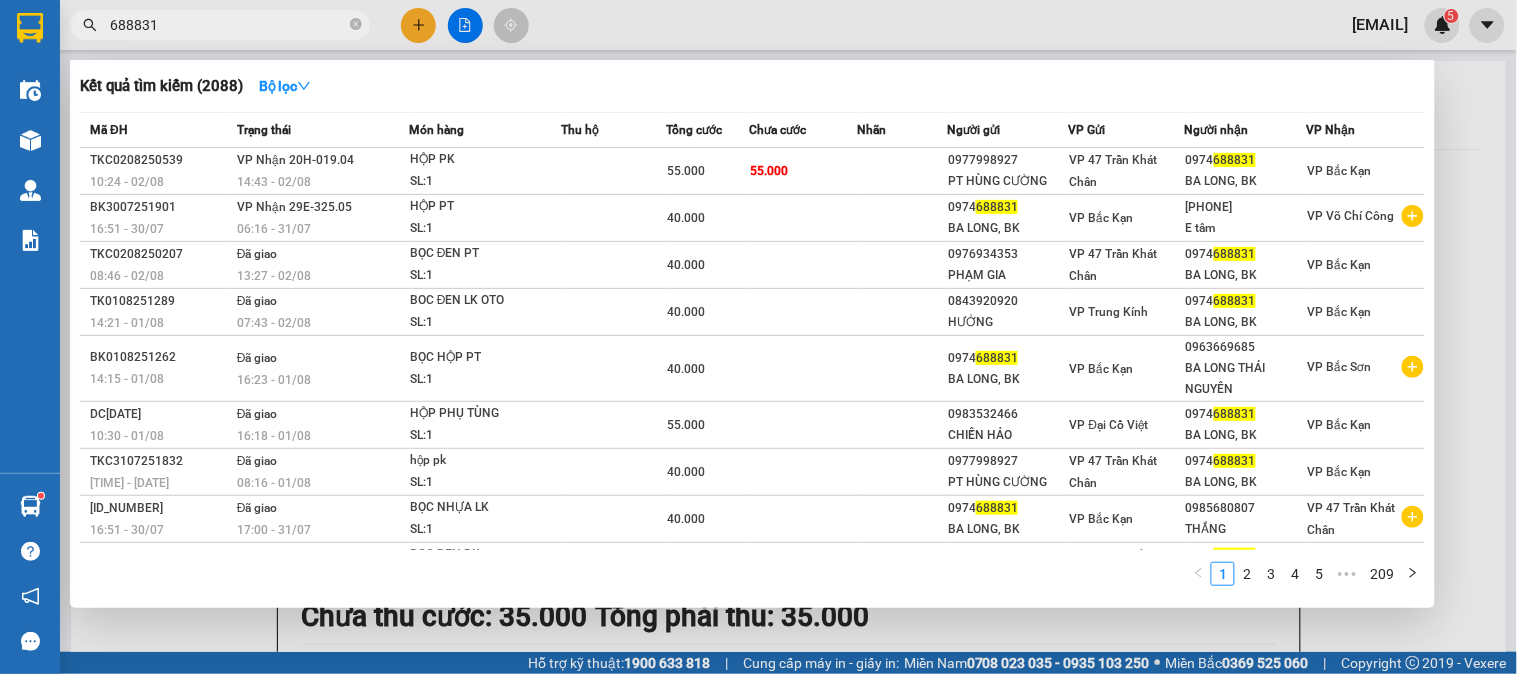 click on "688831" at bounding box center [228, 25] 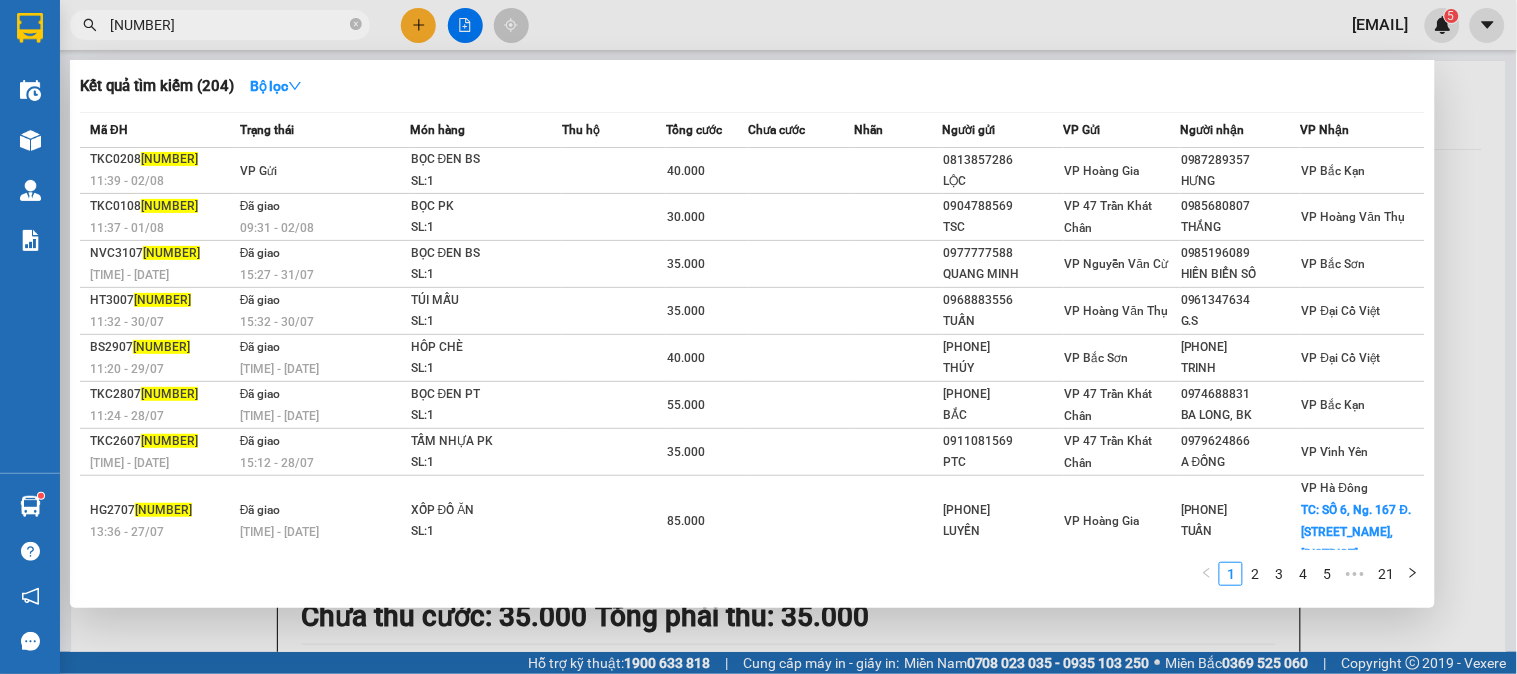 click at bounding box center (758, 337) 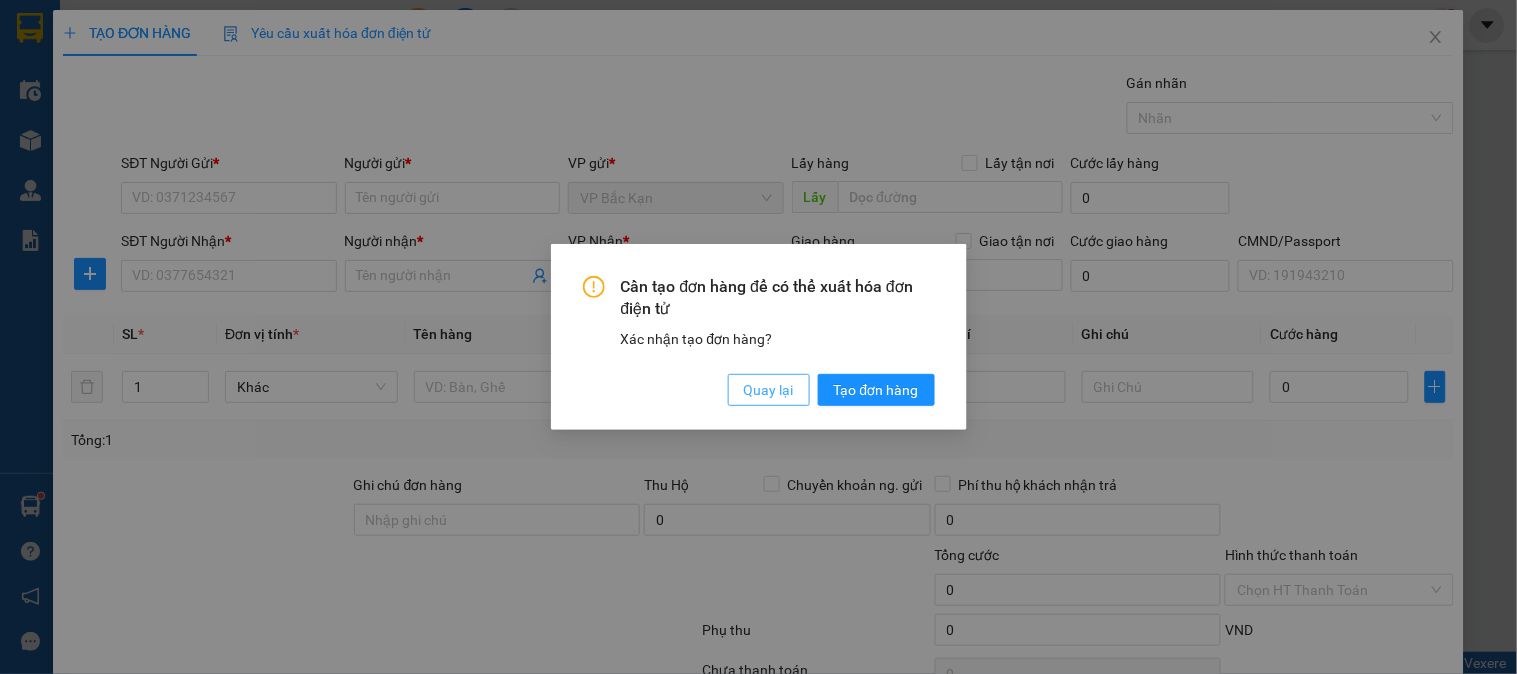 click on "Quay lại" at bounding box center [769, 390] 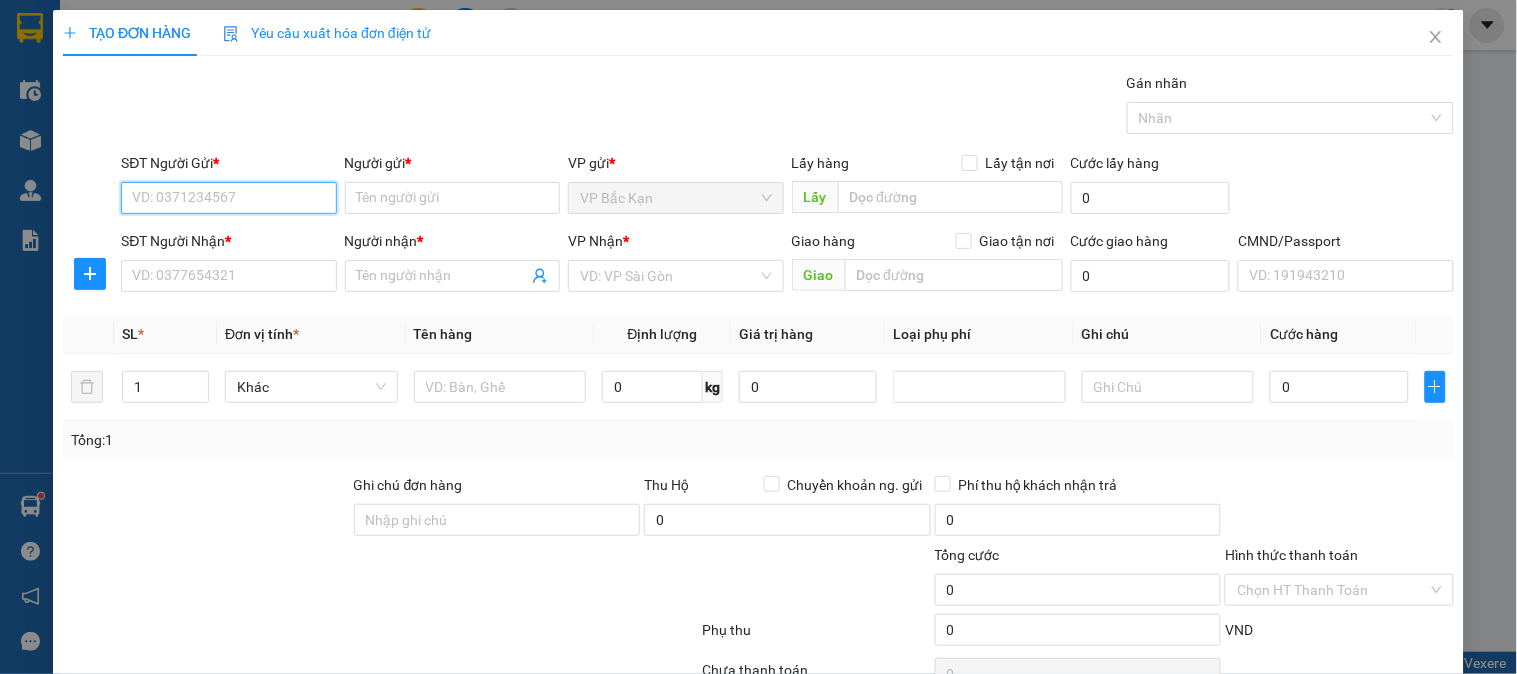 click on "SĐT Người Gửi  *" at bounding box center [228, 198] 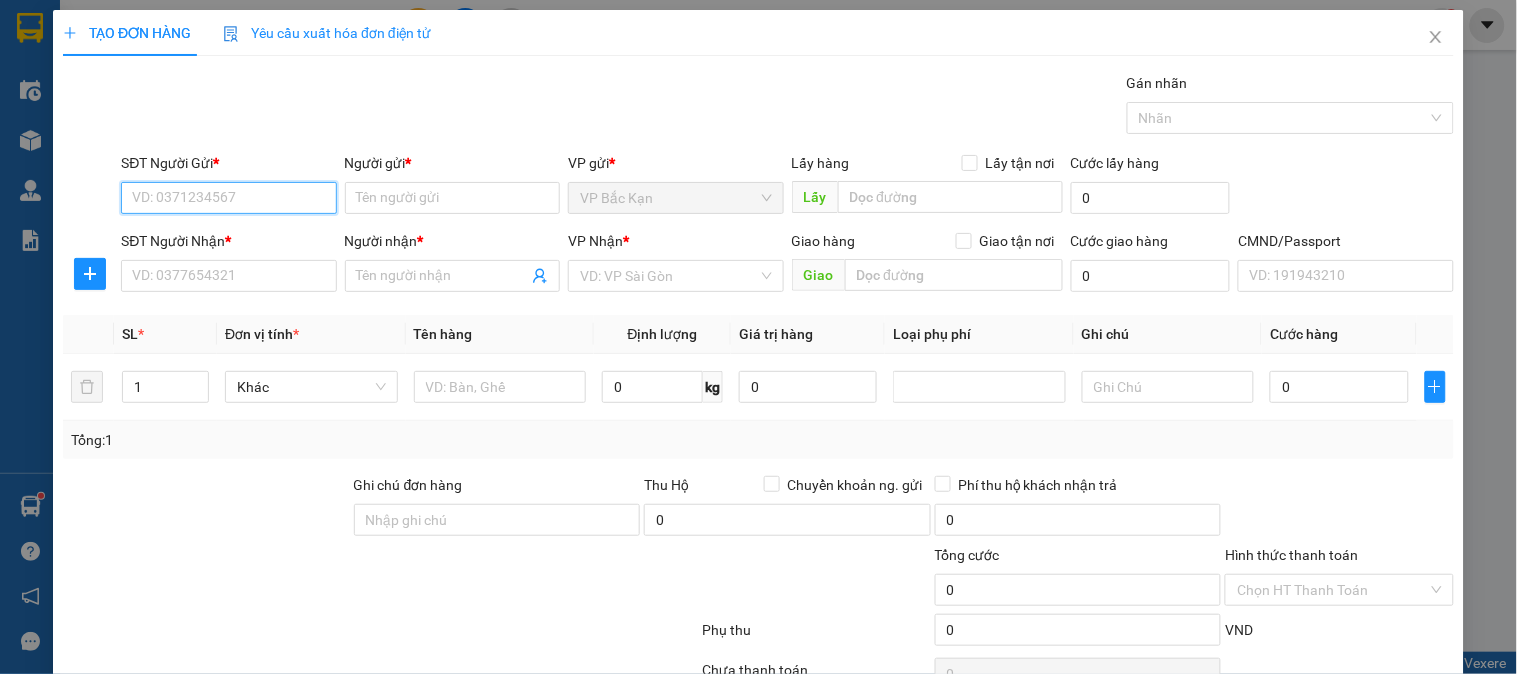 click on "SĐT Người Gửi  *" at bounding box center [228, 198] 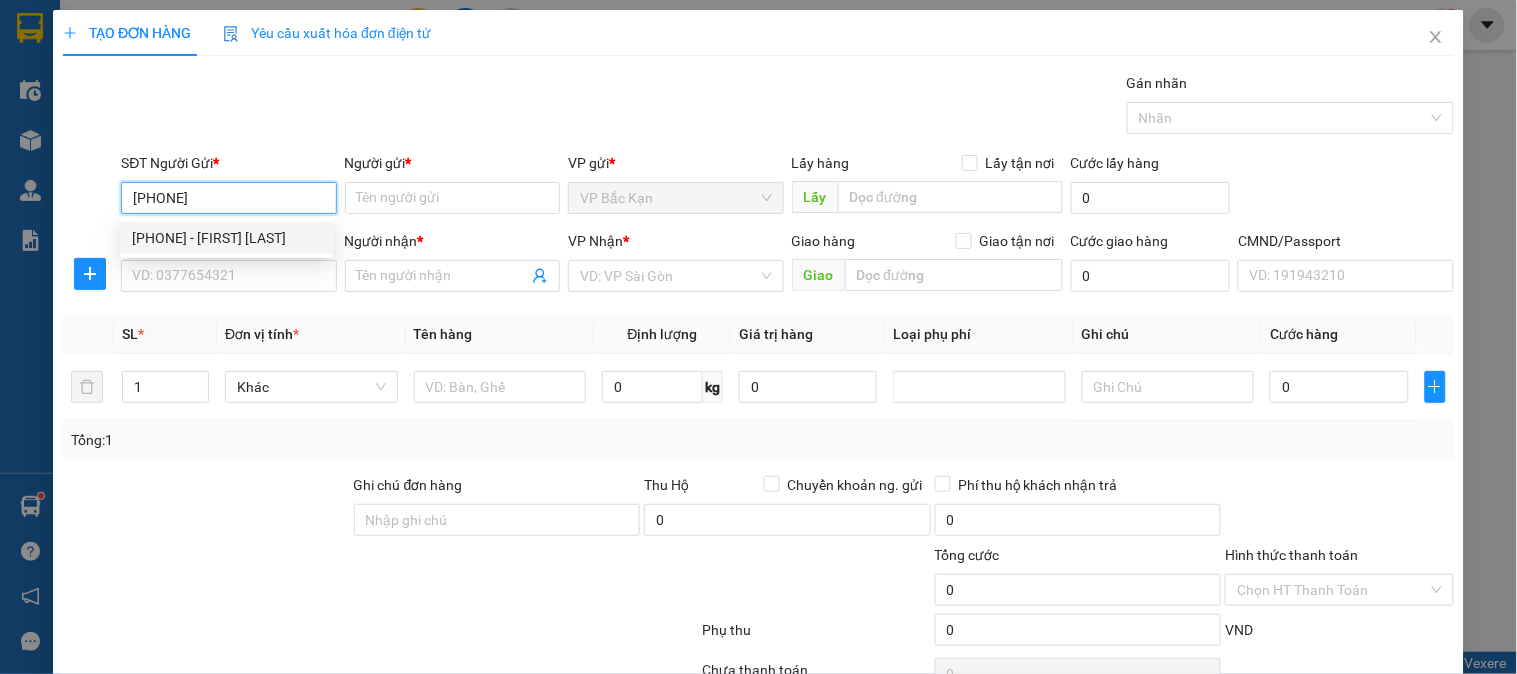 click on "[PHONE] - [FIRST] [LAST]" at bounding box center [226, 238] 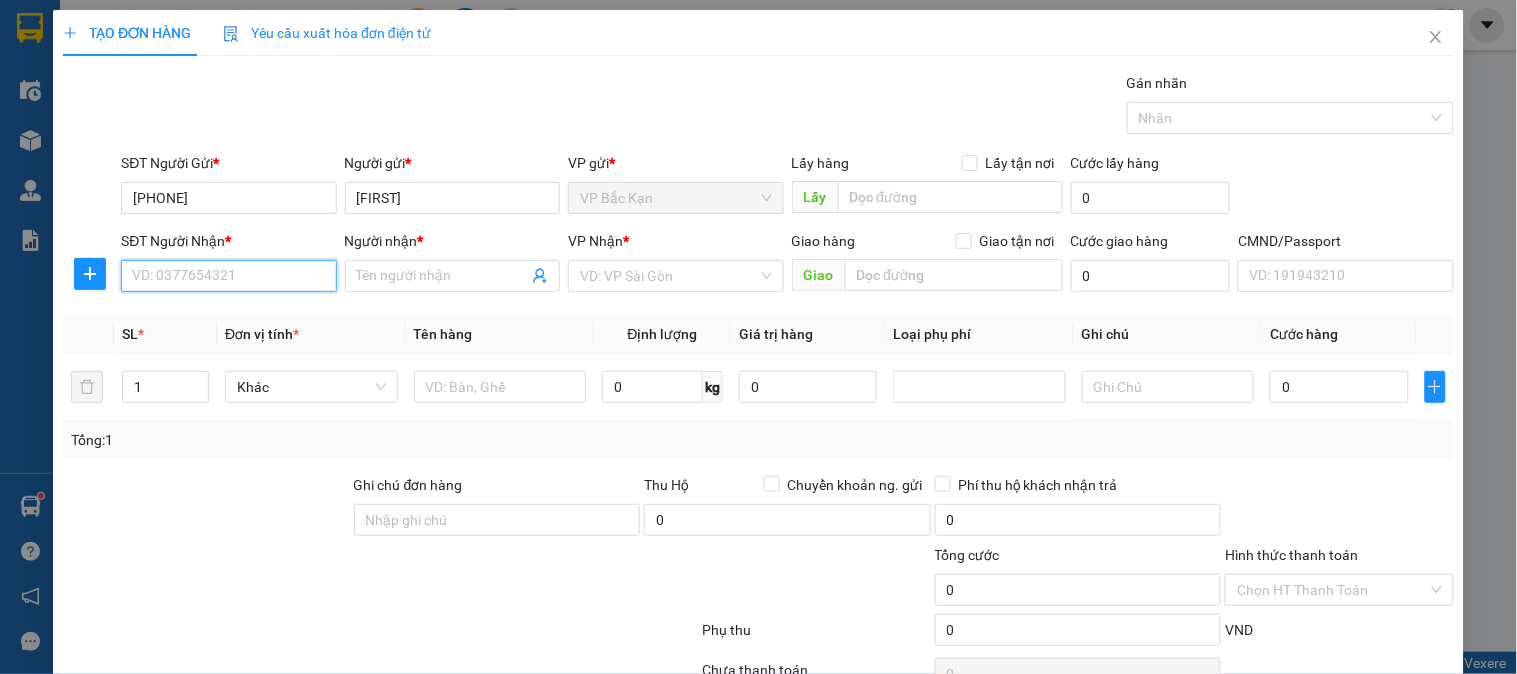 click on "SĐT Người Nhận  *" at bounding box center [228, 276] 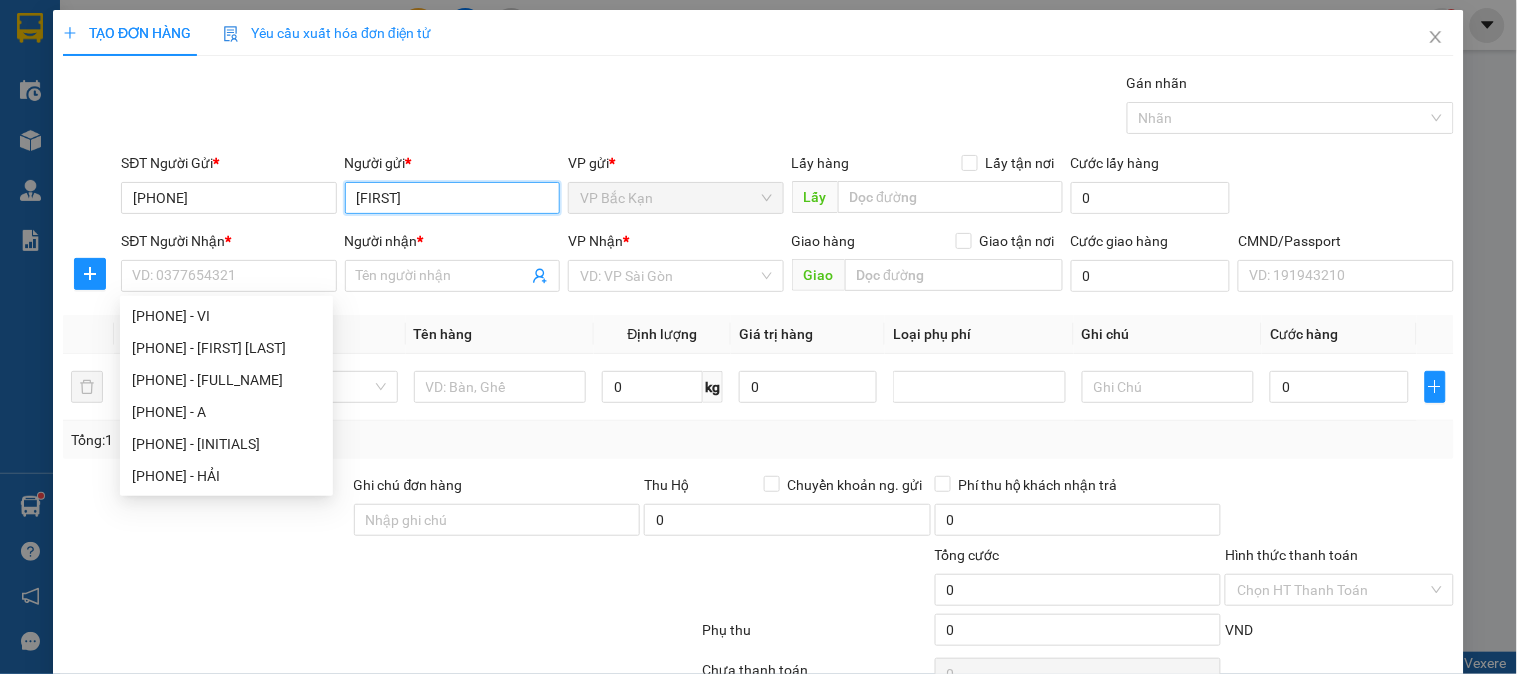 click on "[FIRST]" at bounding box center (452, 198) 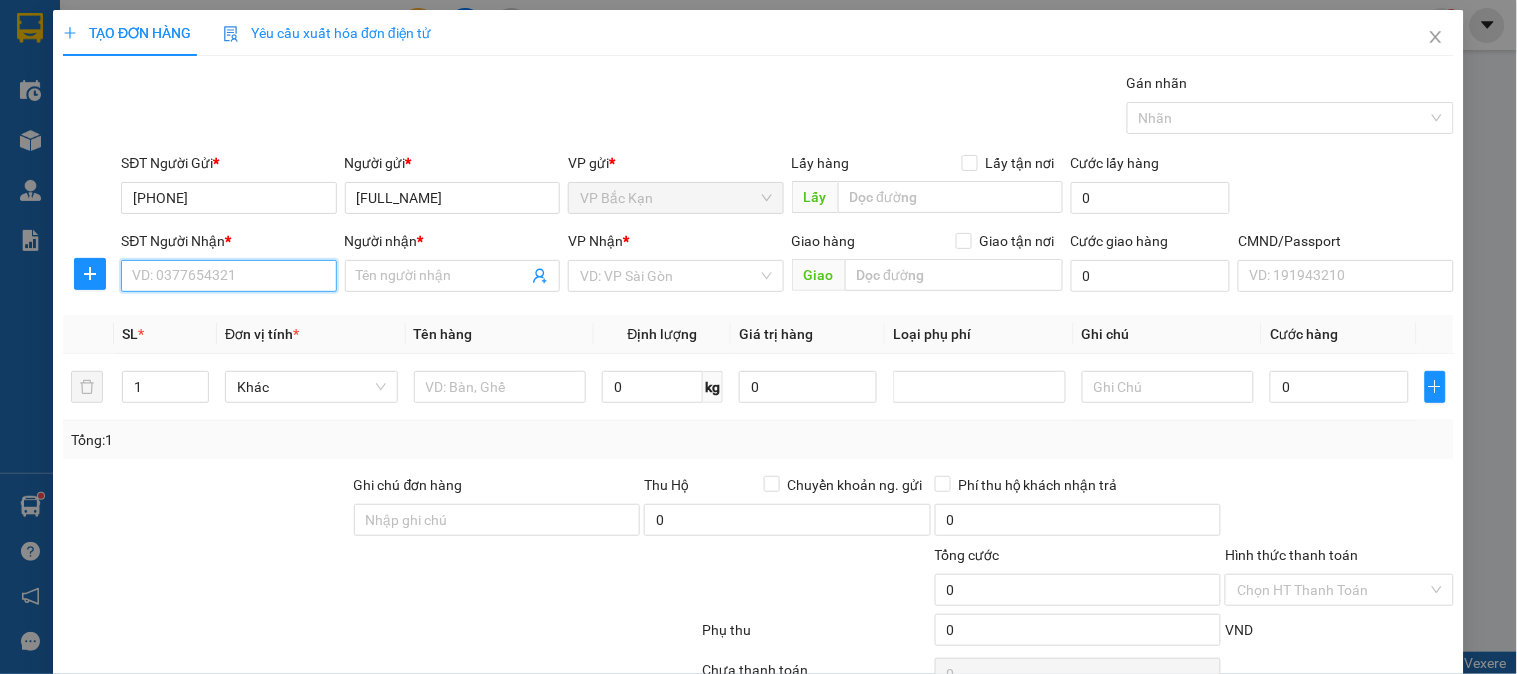click on "SĐT Người Nhận  *" at bounding box center [228, 276] 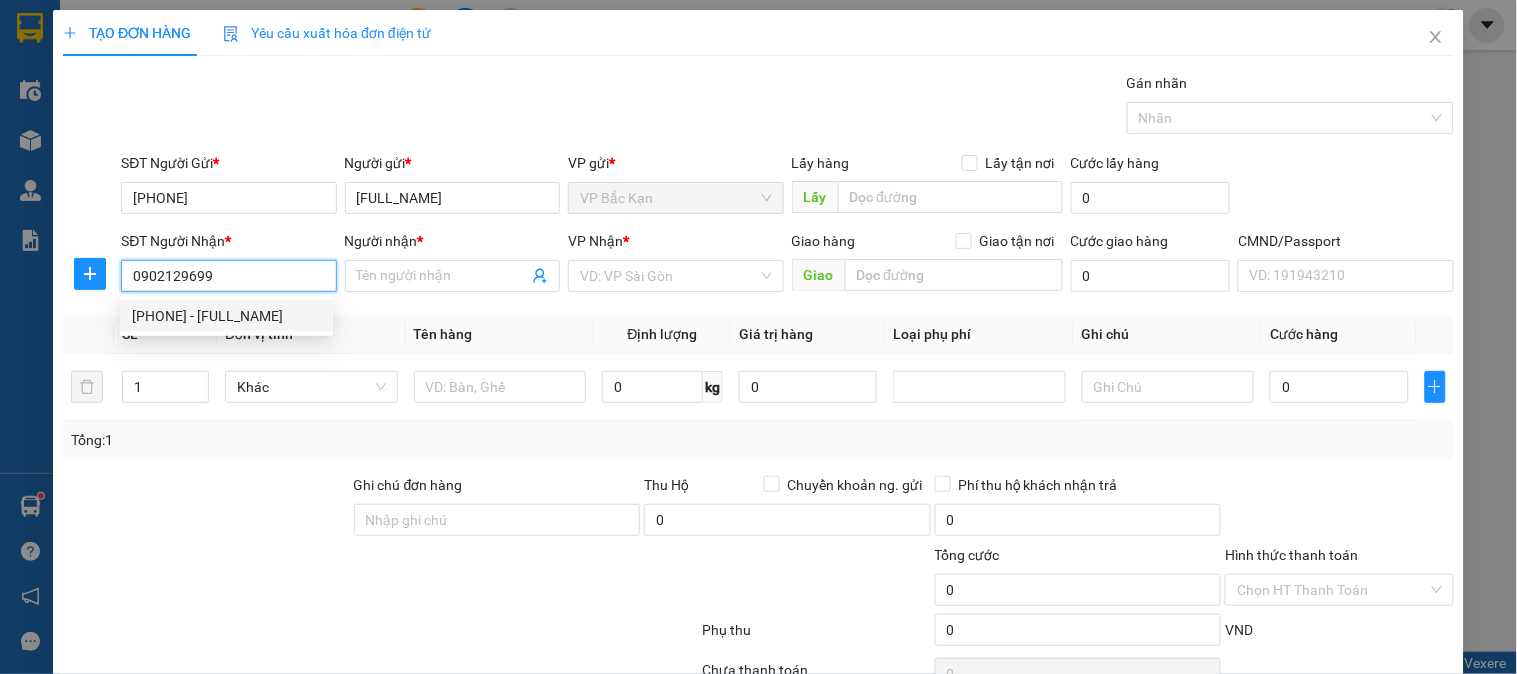 click on "[PHONE] - [FULL_NAME]" at bounding box center (226, 316) 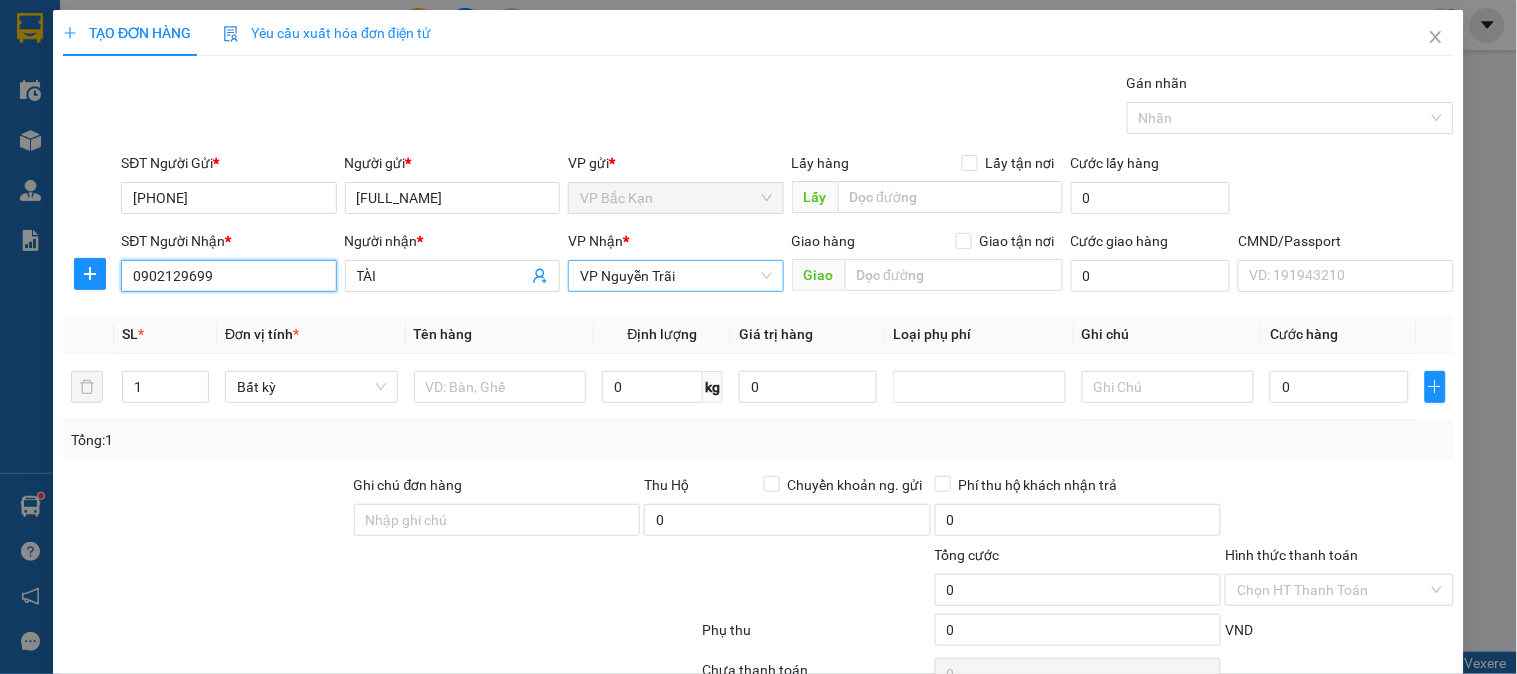 click on "VP Nguyễn Trãi" at bounding box center [675, 276] 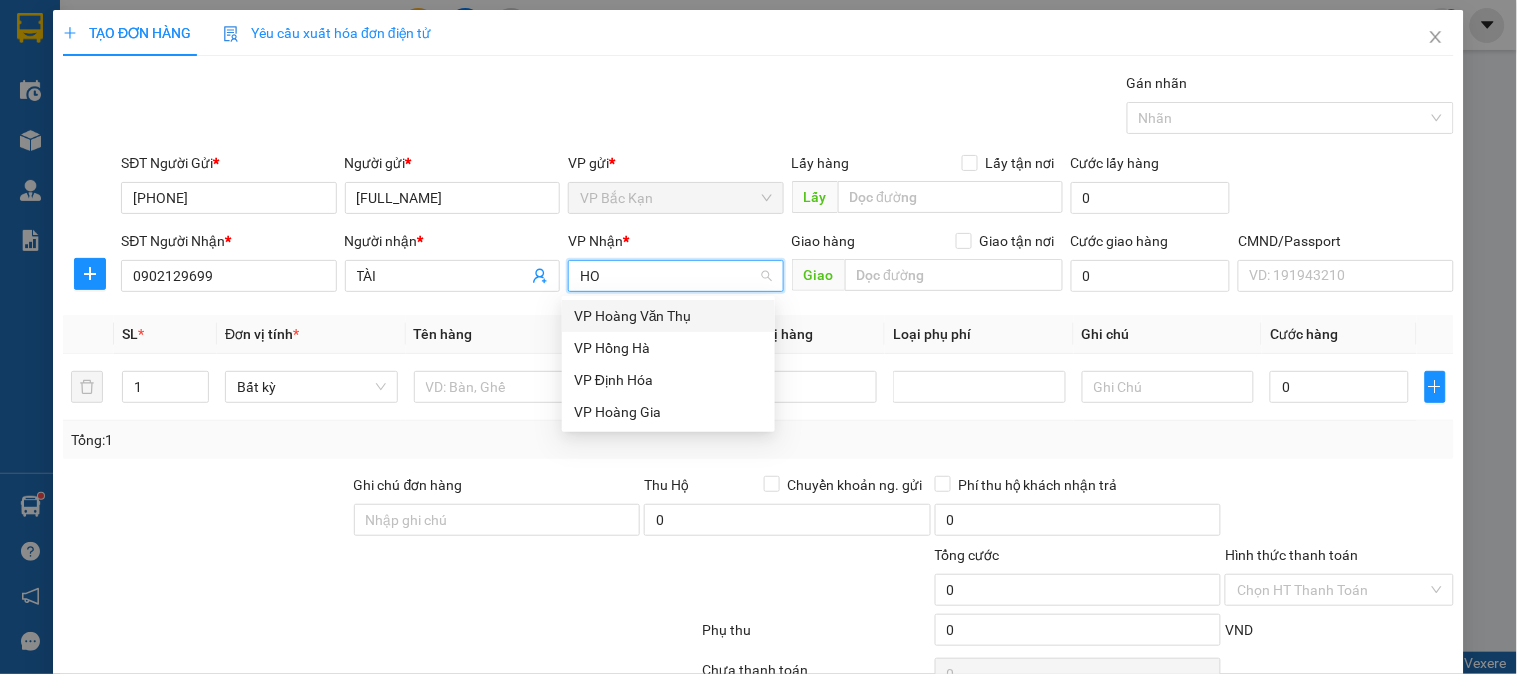 scroll, scrollTop: 0, scrollLeft: 0, axis: both 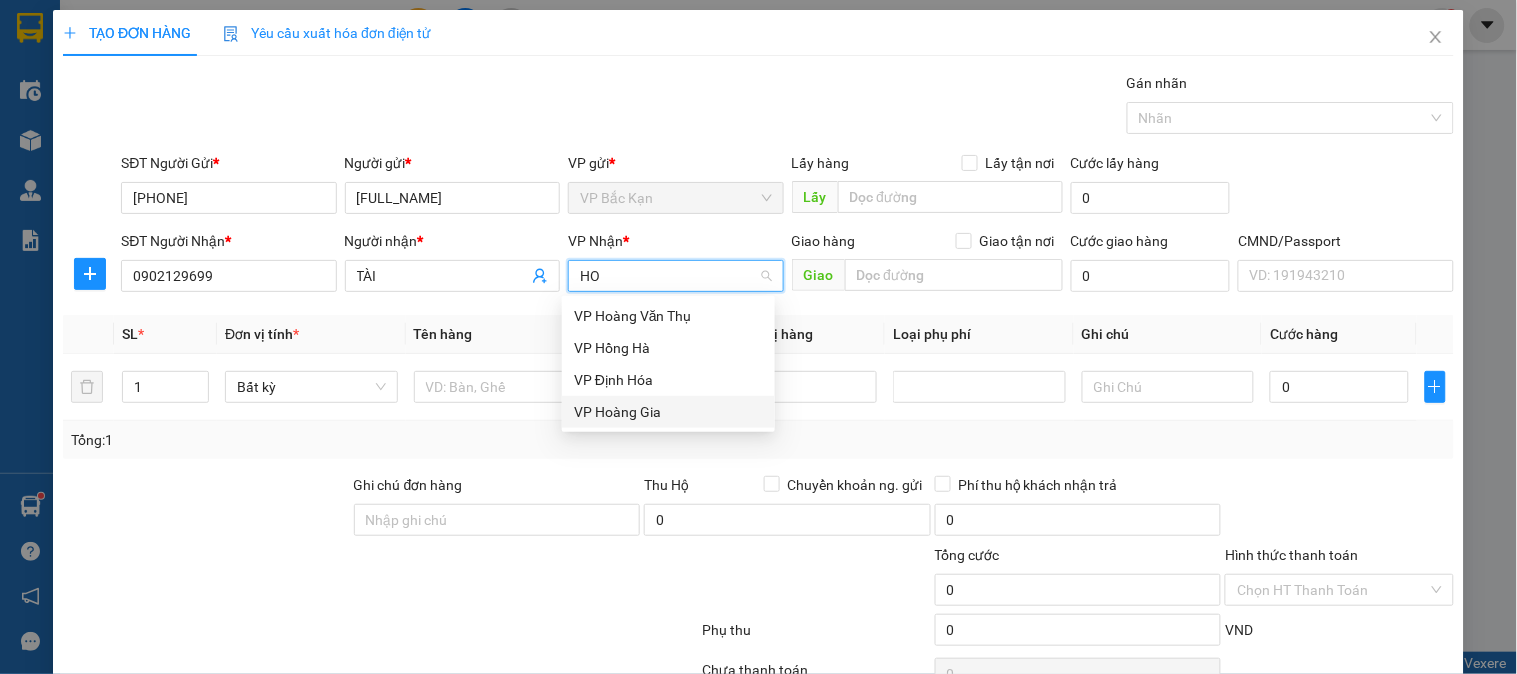 click on "VP Hoàng Gia" at bounding box center [668, 412] 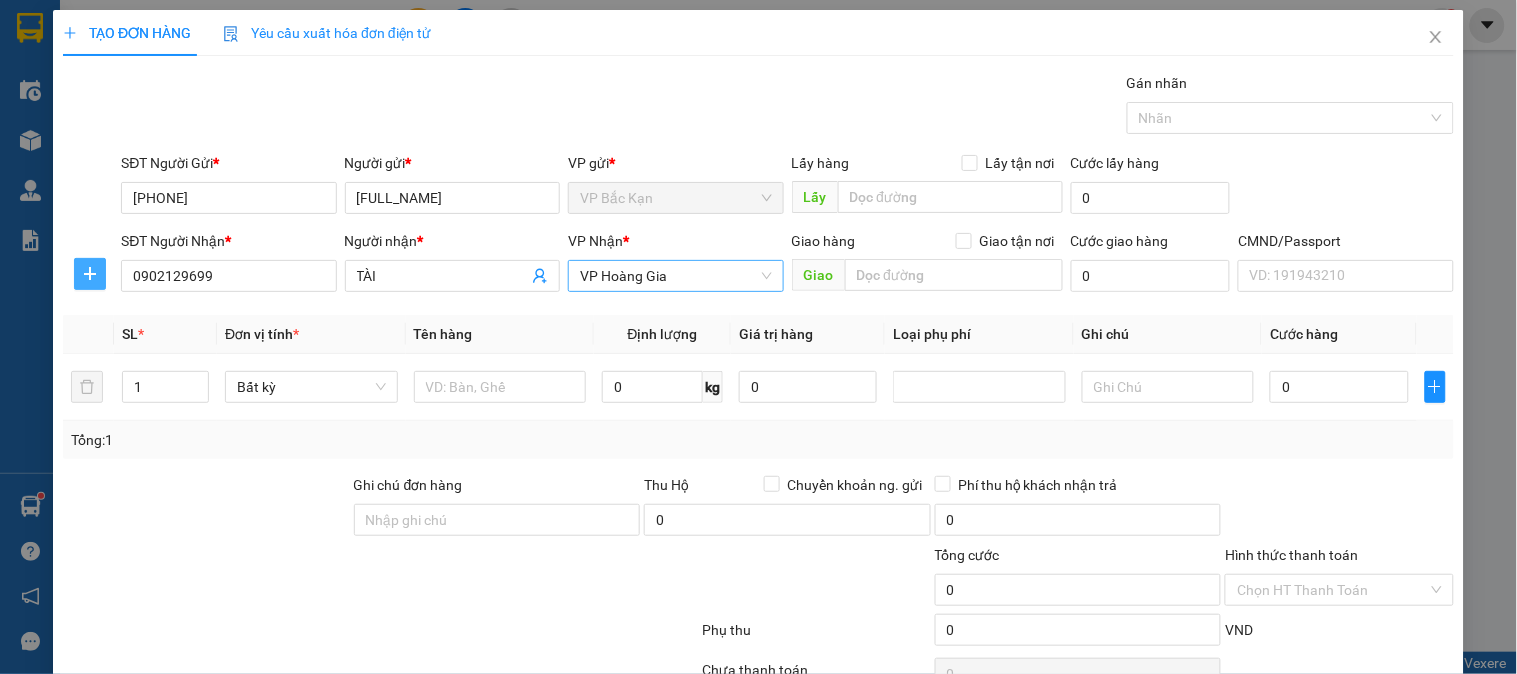click 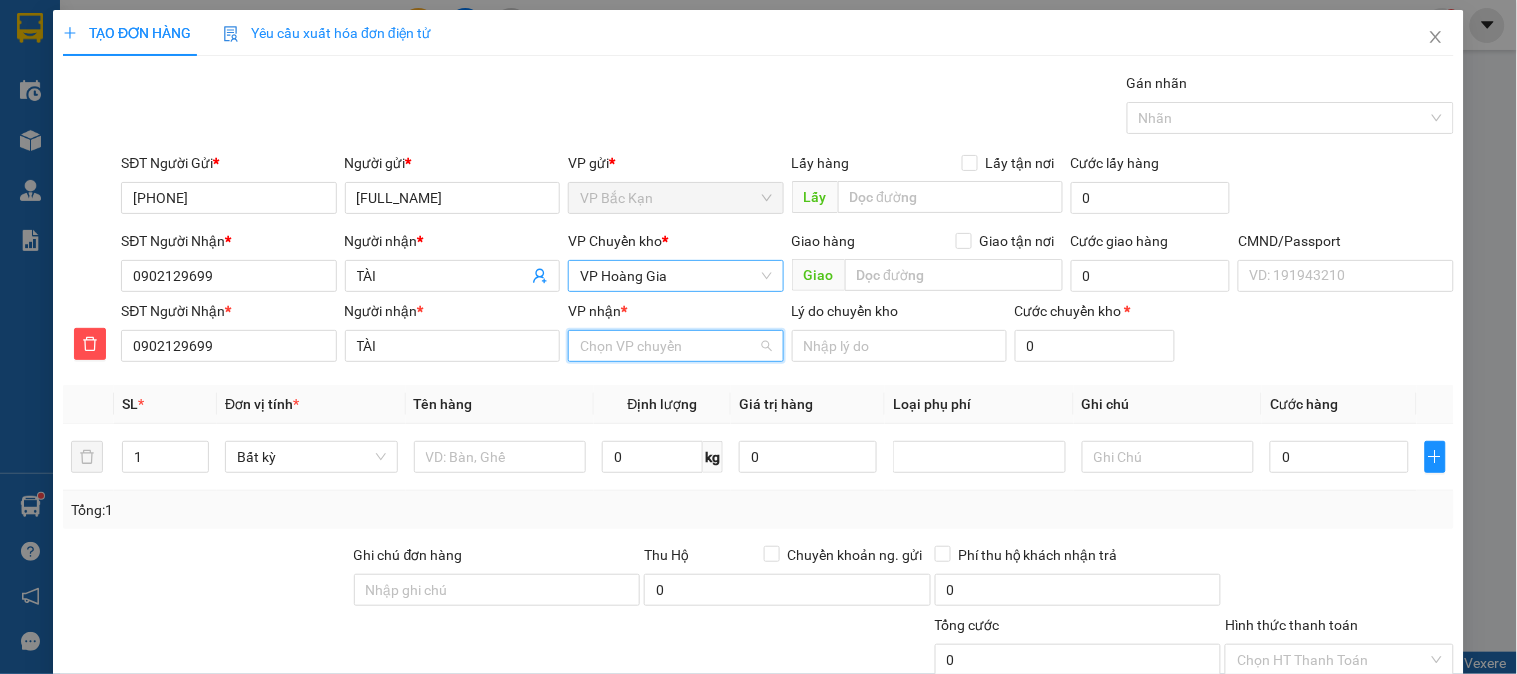 click on "VP nhận  *" at bounding box center (668, 346) 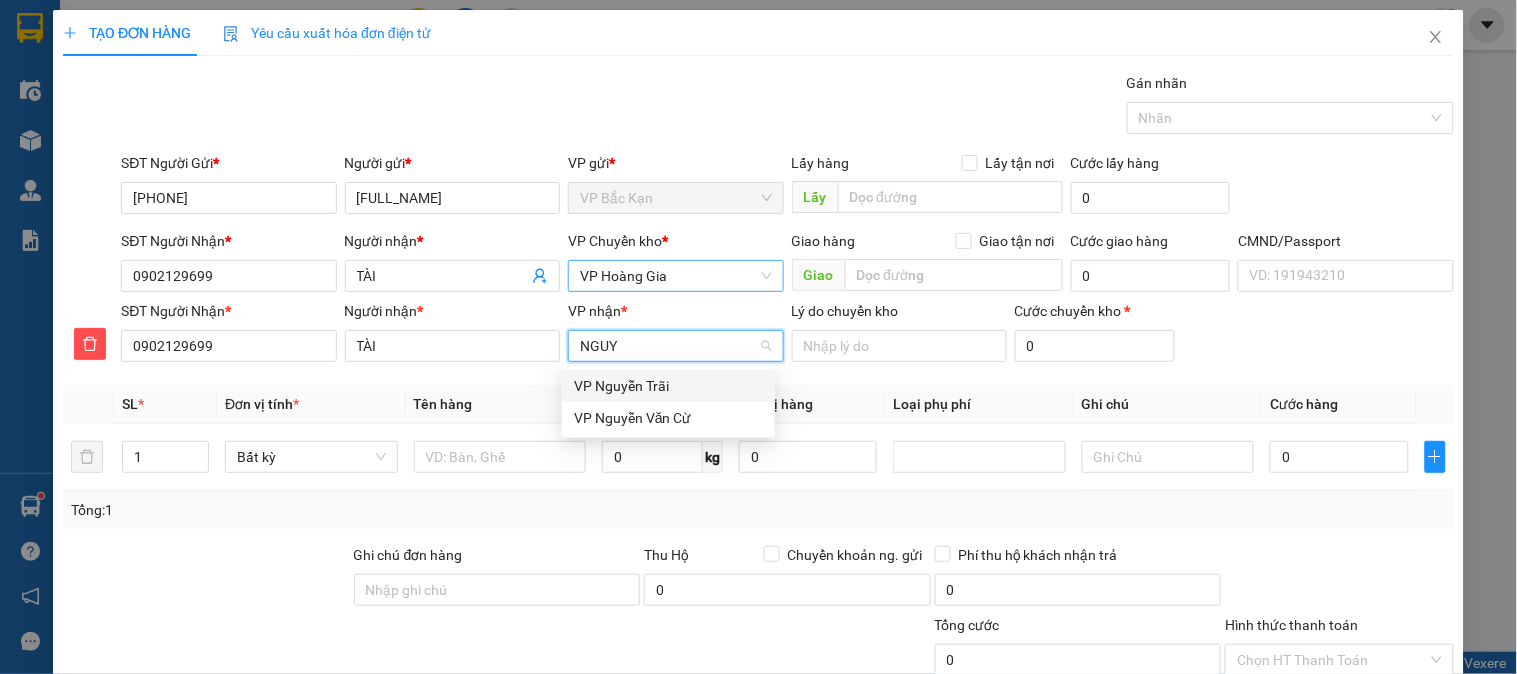 click on "VP Nguyễn Trãi" at bounding box center (668, 386) 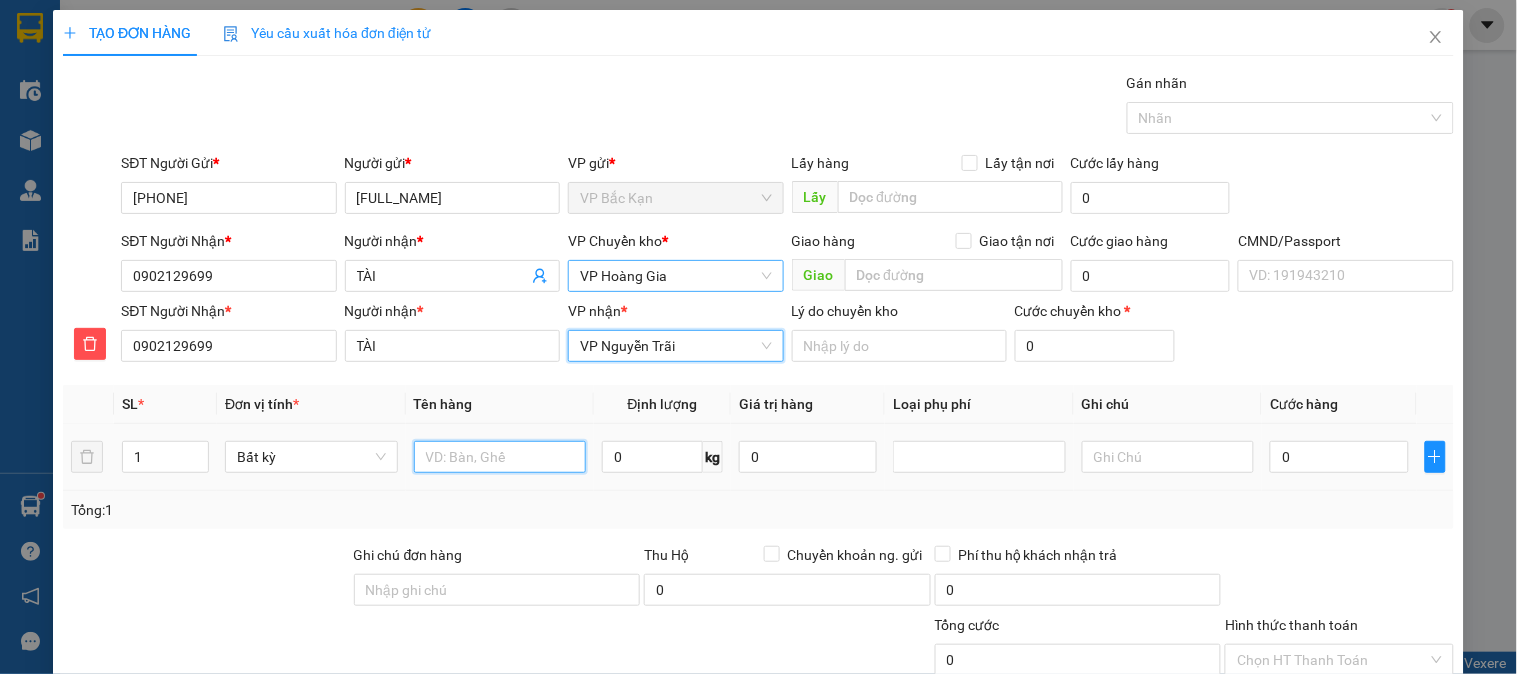 click at bounding box center (500, 457) 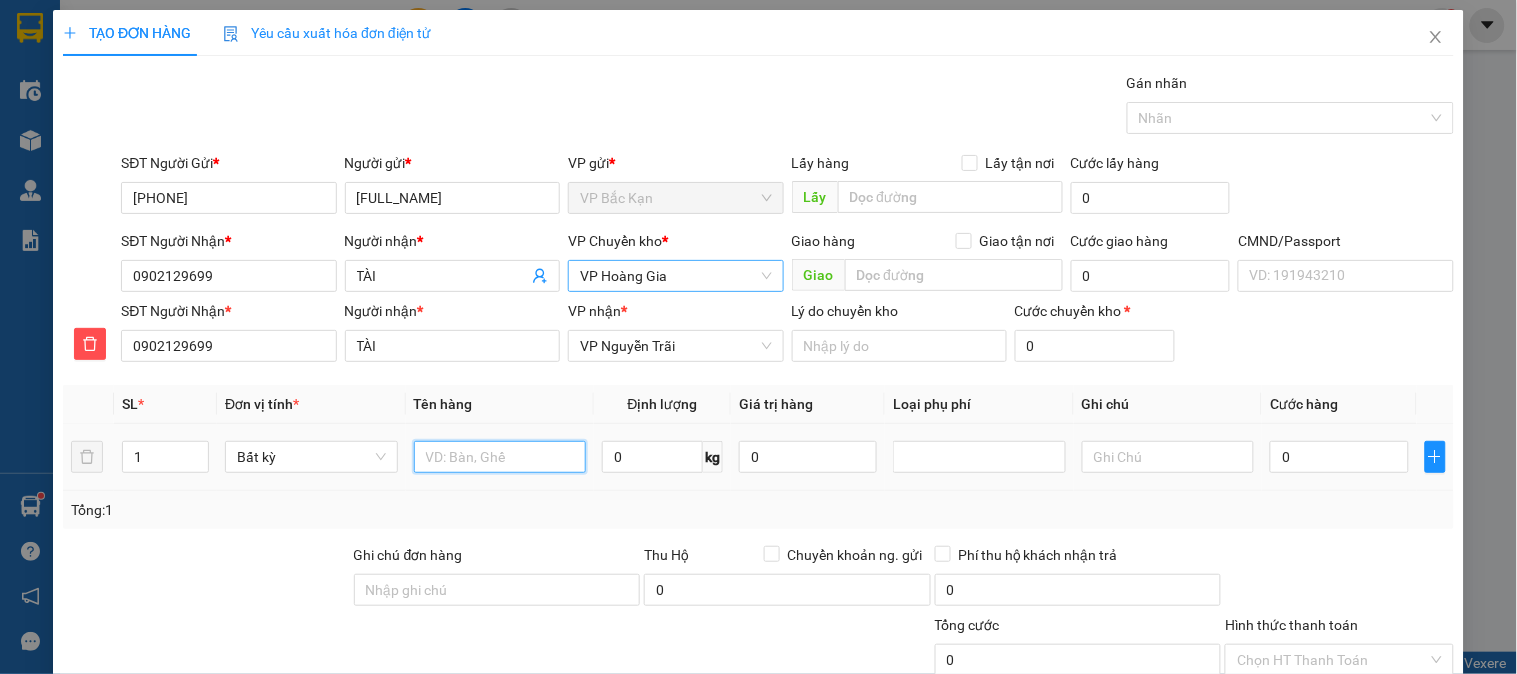 click at bounding box center (500, 457) 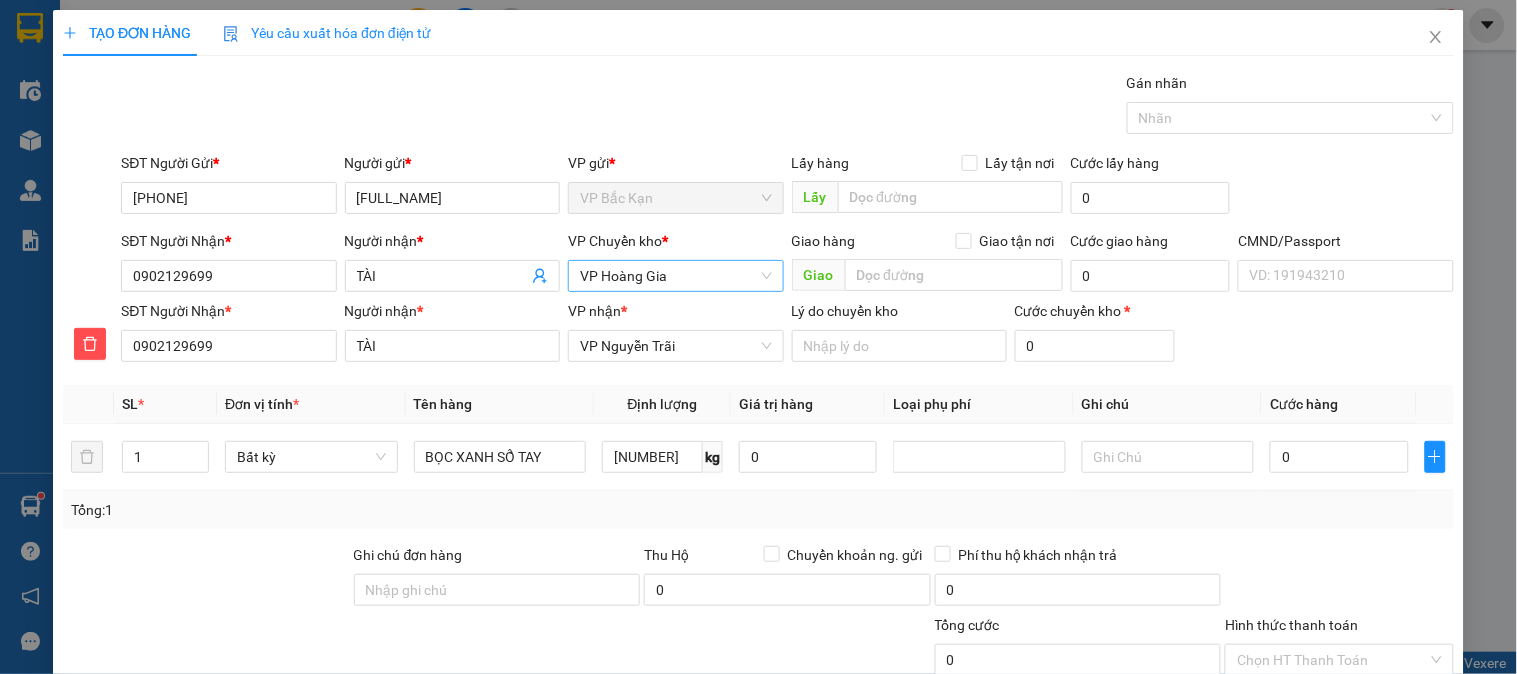 click on "Transit Pickup Surcharge Ids Transit Deliver Surcharge Ids Transit Deliver Surcharge Transit Deliver Surcharge Gói vận chuyển  * Tiêu chuẩn Gán nhãn   Nhãn SĐT Người Gửi  * [PHONE] Người gửi  * HOÀNG VĂN TÝ VP gửi  * VP Bắc Kạn Lấy hàng Lấy tận nơi Lấy Cước lấy hàng 0 SĐT Người Nhận  * [PHONE] Người nhận  * TÀI VP Chuyển kho  * VP Hoàng Gia Giao hàng Giao tận nơi Giao Cước giao hàng 0 CMND/Passport VD: [ID_NUMBER] SĐT Người Nhận   * [PHONE] Người nhận   * TÀI VP nhận  * VP Nguyễn Trãi Lý do chuyển kho Cước chuyển kho    * 0 SL  * Đơn vị tính  * Tên hàng  Định lượng Giá trị hàng Loại phụ phí Ghi chú Cước hàng                     1 Bất kỳ BỌC XANH SỔ TAY 0.8 kg 0   0 Tổng:  1 Ghi chú đơn hàng Thu Hộ Chuyển khoản ng. gửi 0 Phí thu hộ khách nhận trả 0 Tổng cước 0 Hình thức thanh toán Chọn HT Thanh Toán Phụ thu 0 VND 0 0 Lưu" at bounding box center (758, 441) 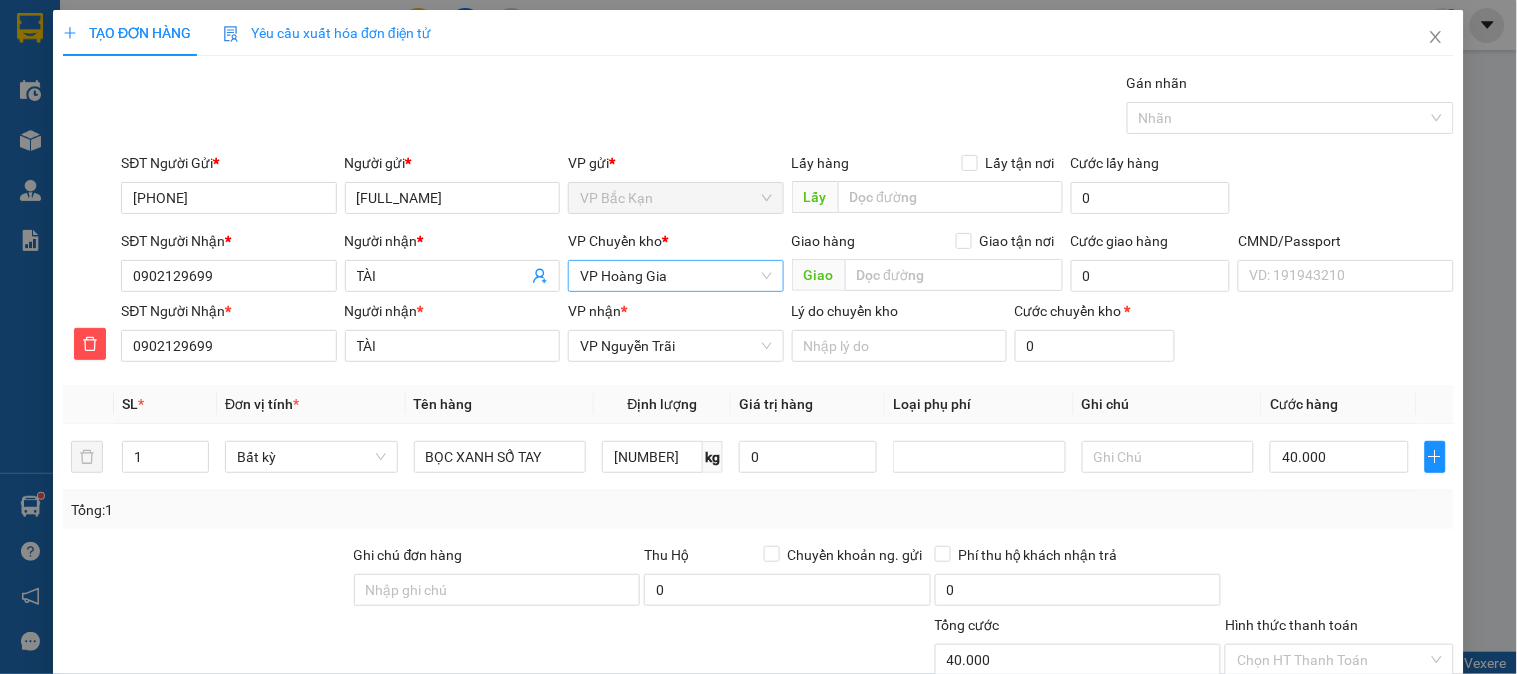 click on "Gói vận chuyển  * Tiêu chuẩn Gán nhãn   Nhãn" at bounding box center [787, 107] 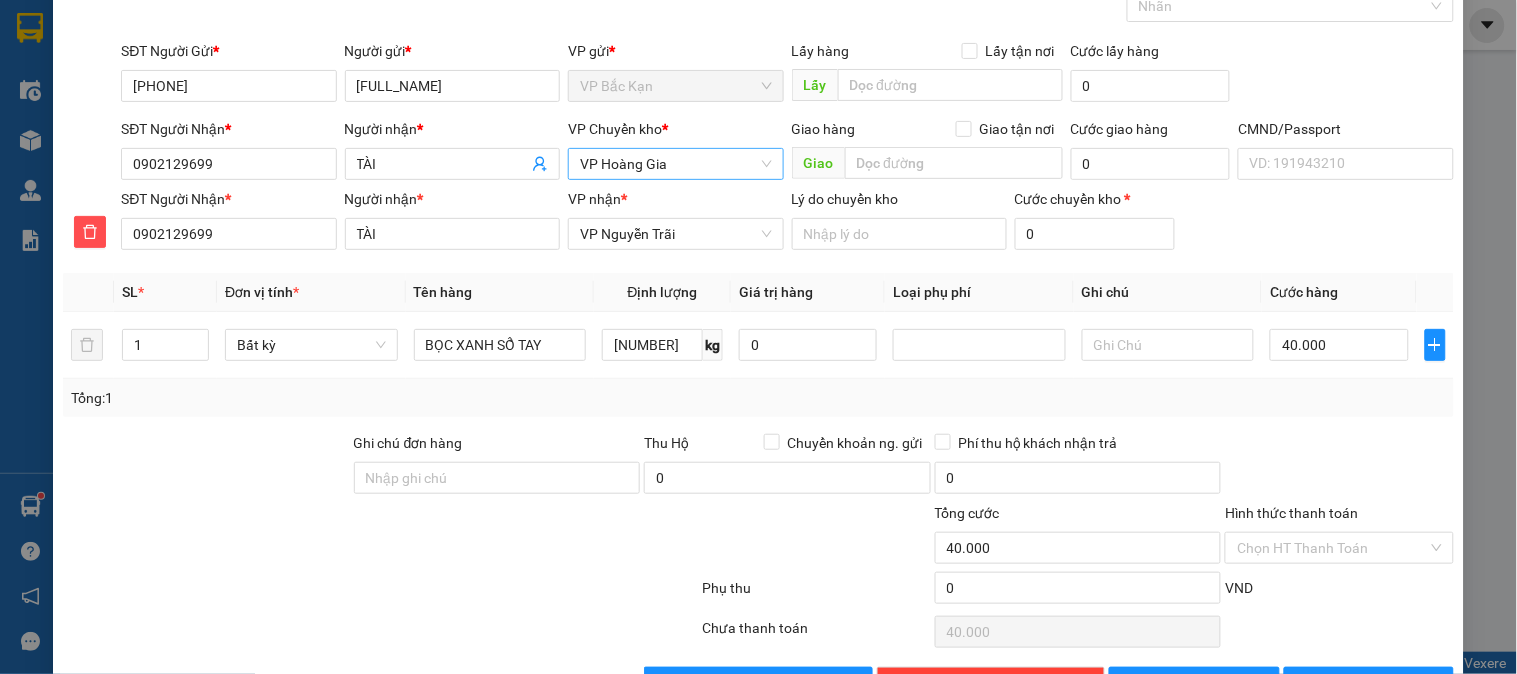 scroll, scrollTop: 176, scrollLeft: 0, axis: vertical 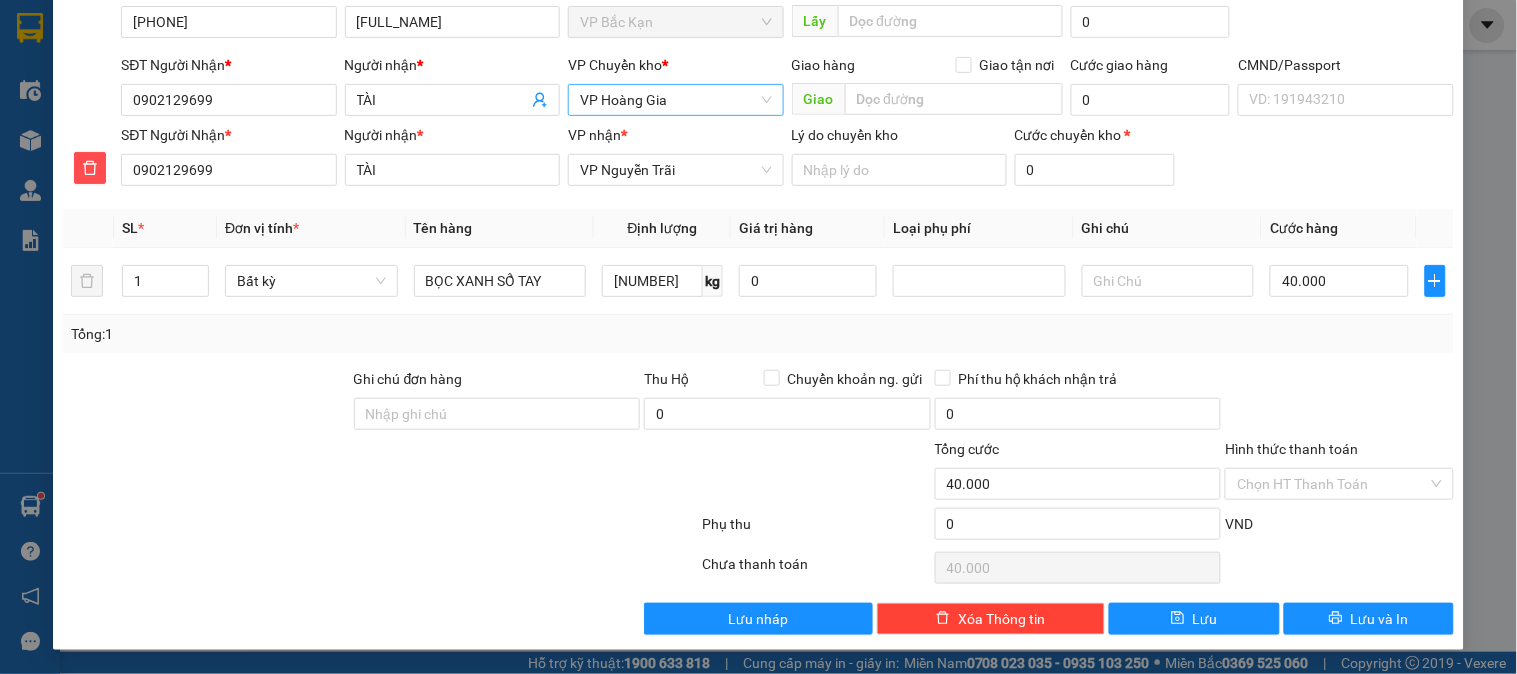 click on "Transit Pickup Surcharge Ids Transit Deliver Surcharge Ids Transit Deliver Surcharge Transit Deliver Surcharge Gói vận chuyển  * Tiêu chuẩn Gán nhãn   Nhãn SĐT Người Gửi  * [PHONE] Người gửi  * [FIRST] [LAST] VP gửi  * VP Bắc Kạn Lấy hàng Lấy tận nơi Lấy Cước lấy hàng 0 SĐT Người Nhận  * [PHONE] Người nhận  * TÀI VP Chuyển kho  * VP Hoàng Gia Giao hàng Giao tận nơi Giao Cước giao hàng 0 CMND/Passport VD: [ID_NUMBER] SĐT Người Nhận   * [PHONE] Người nhận   * TÀI VP nhận  * VP Nguyễn Trãi Lý do chuyển kho Cước chuyển kho    * 0 SL  * Đơn vị tính  * Tên hàng  Định lượng Giá trị hàng Loại phụ phí Ghi chú Cước hàng                     1 Bất kỳ BỌC XANH SỔ TAY 0.8 kg 0   40.000 Tổng:  1 Ghi chú đơn hàng Thu Hộ Chuyển khoản ng. gửi 0 Phí thu hộ khách nhận trả 0 Tổng cước 40.000 Hình thức thanh toán Chọn HT Thanh Toán Phụ thu 0 VND 0" at bounding box center [758, 265] 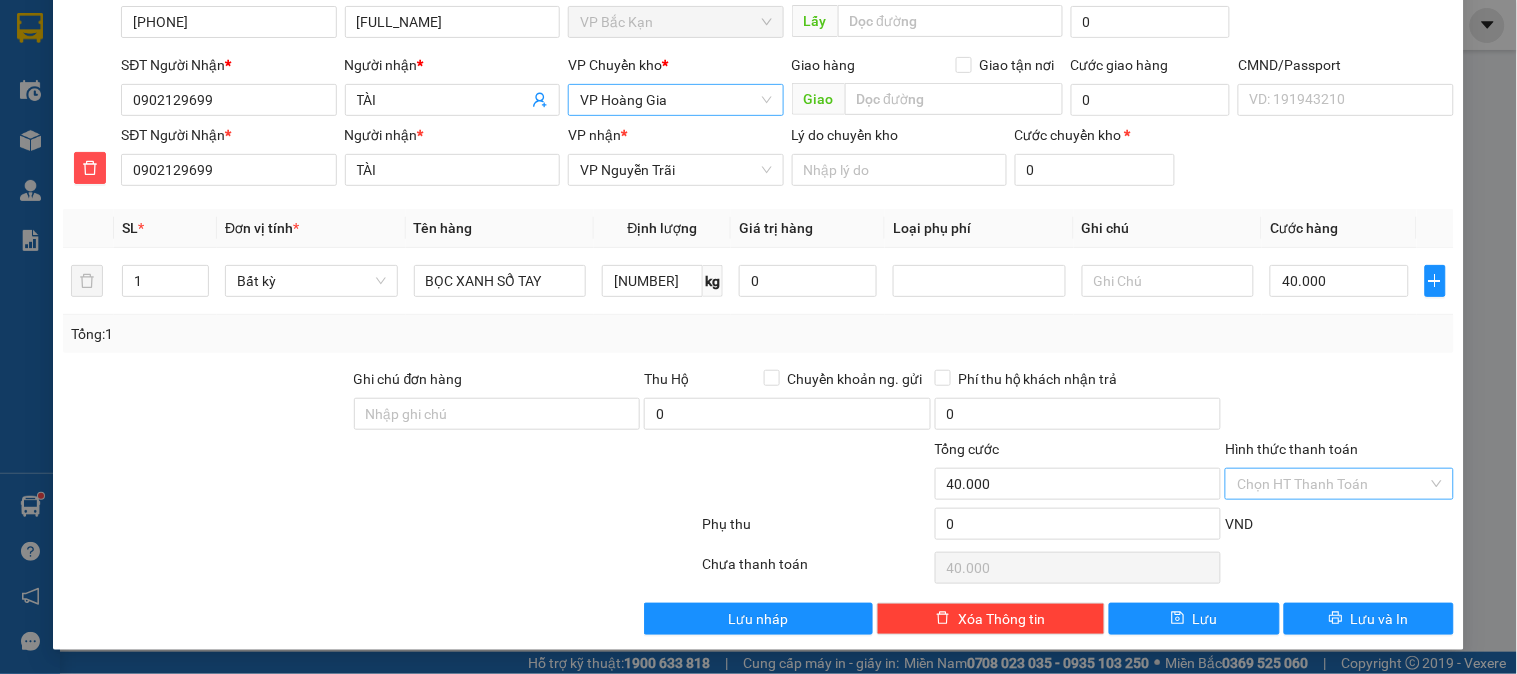 click on "Hình thức thanh toán" at bounding box center (1332, 484) 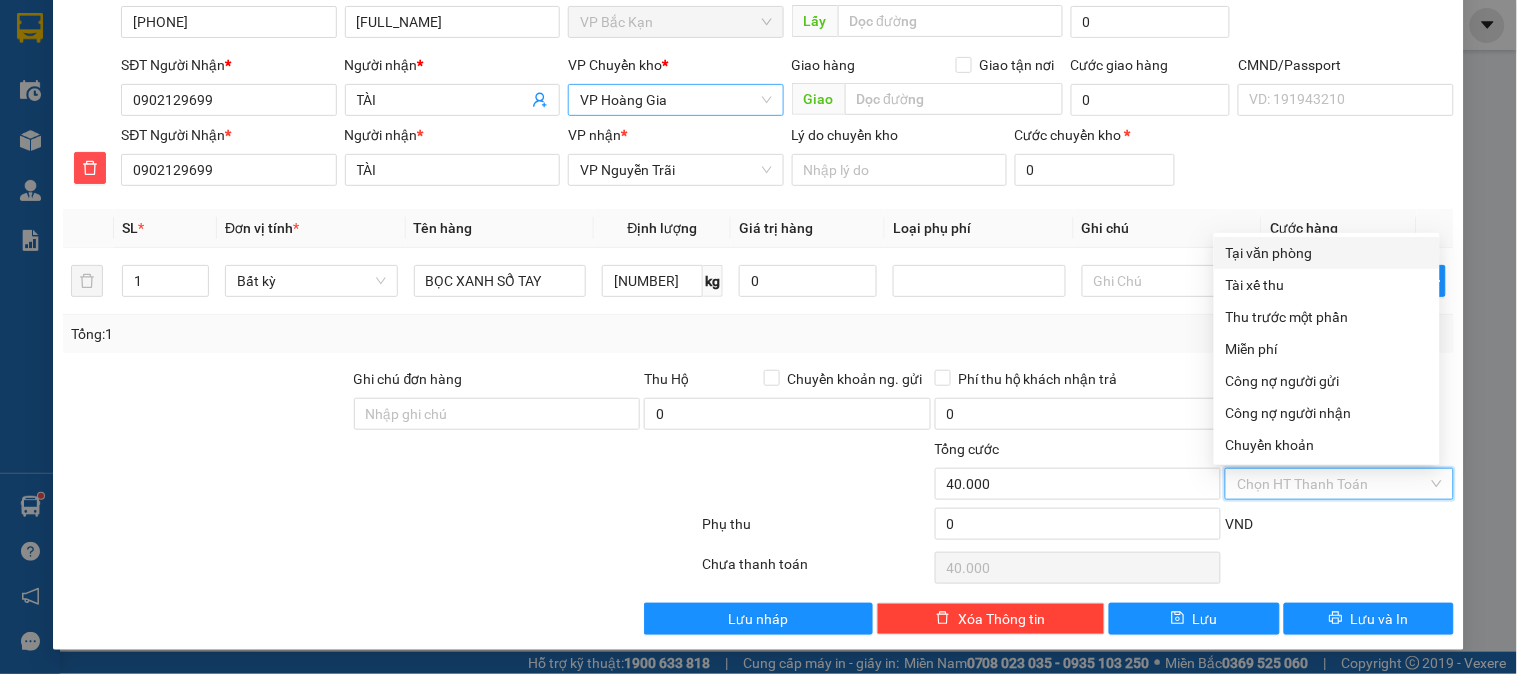 click on "Tại văn phòng" at bounding box center (1327, 253) 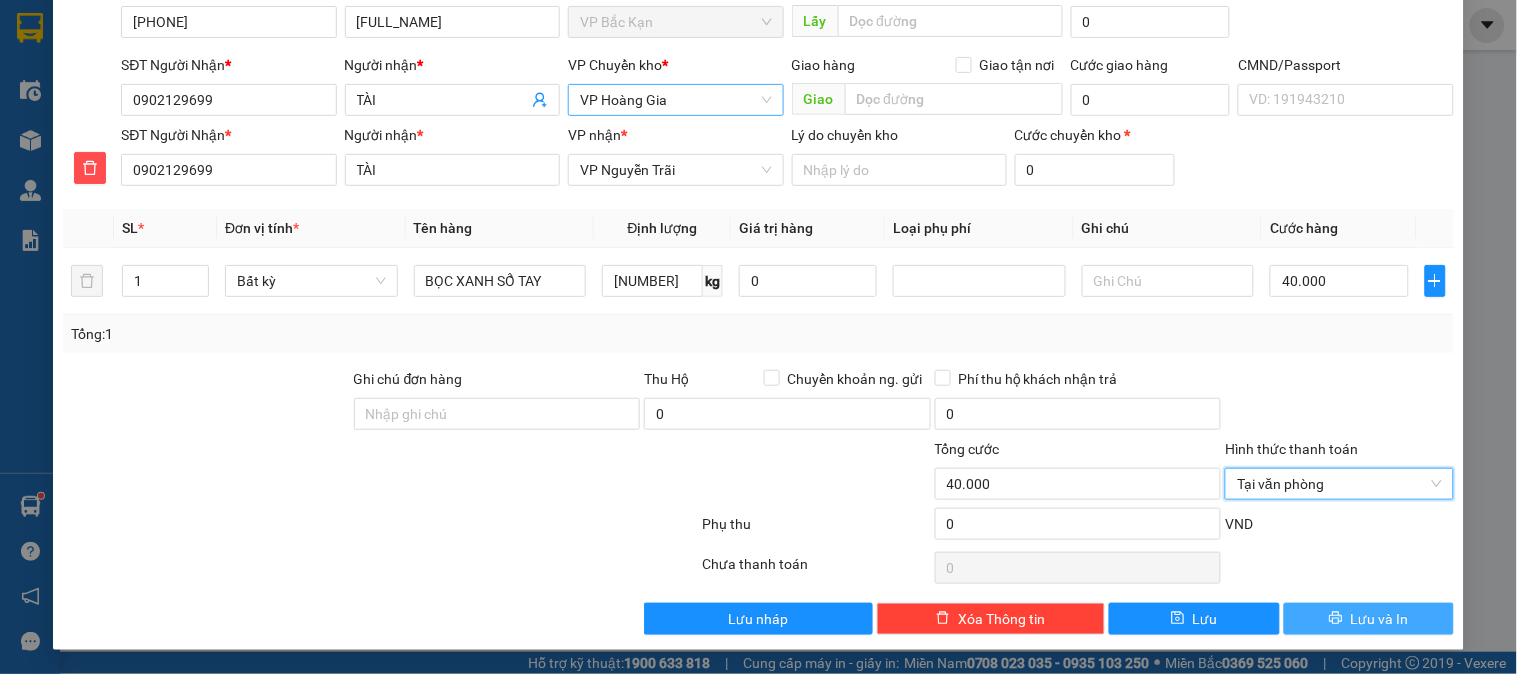 click on "Lưu và In" at bounding box center [1380, 619] 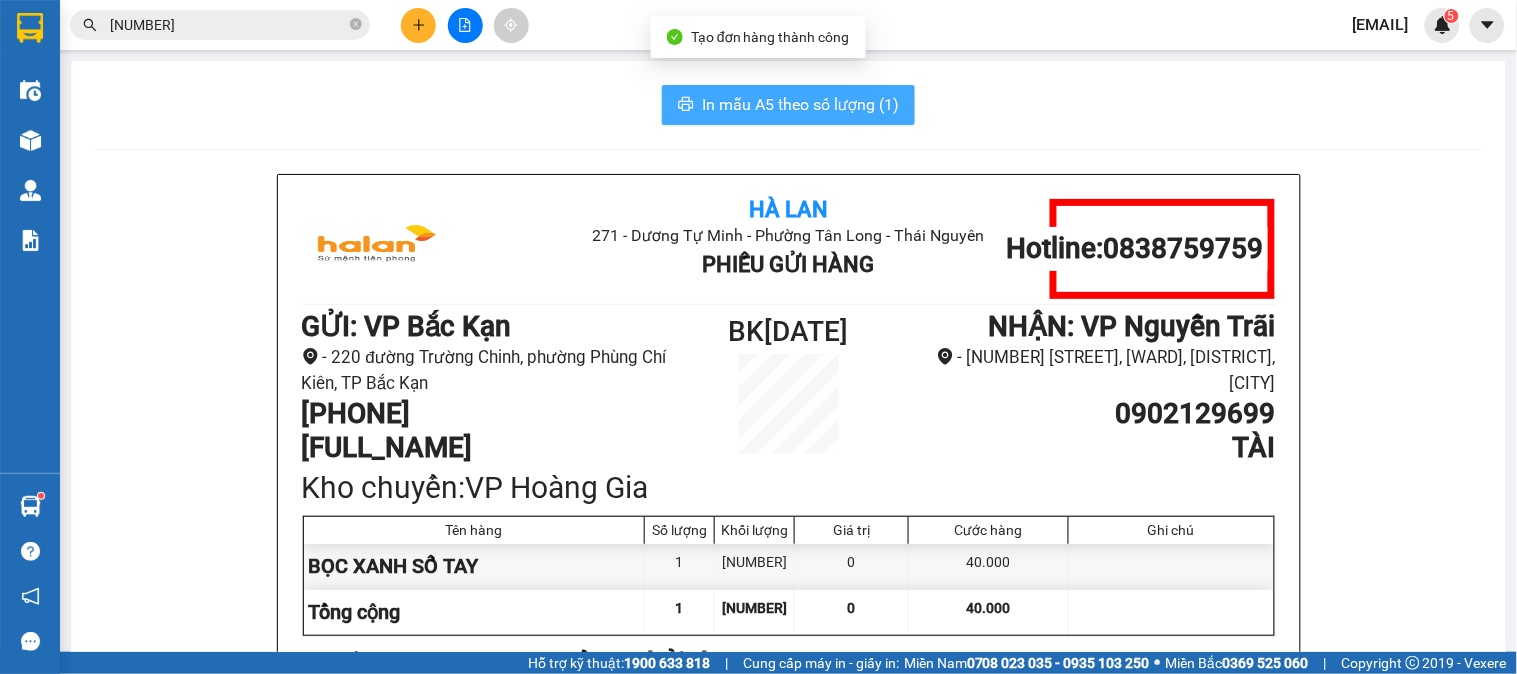 click on "In mẫu A5 theo số lượng
(1)" at bounding box center [800, 104] 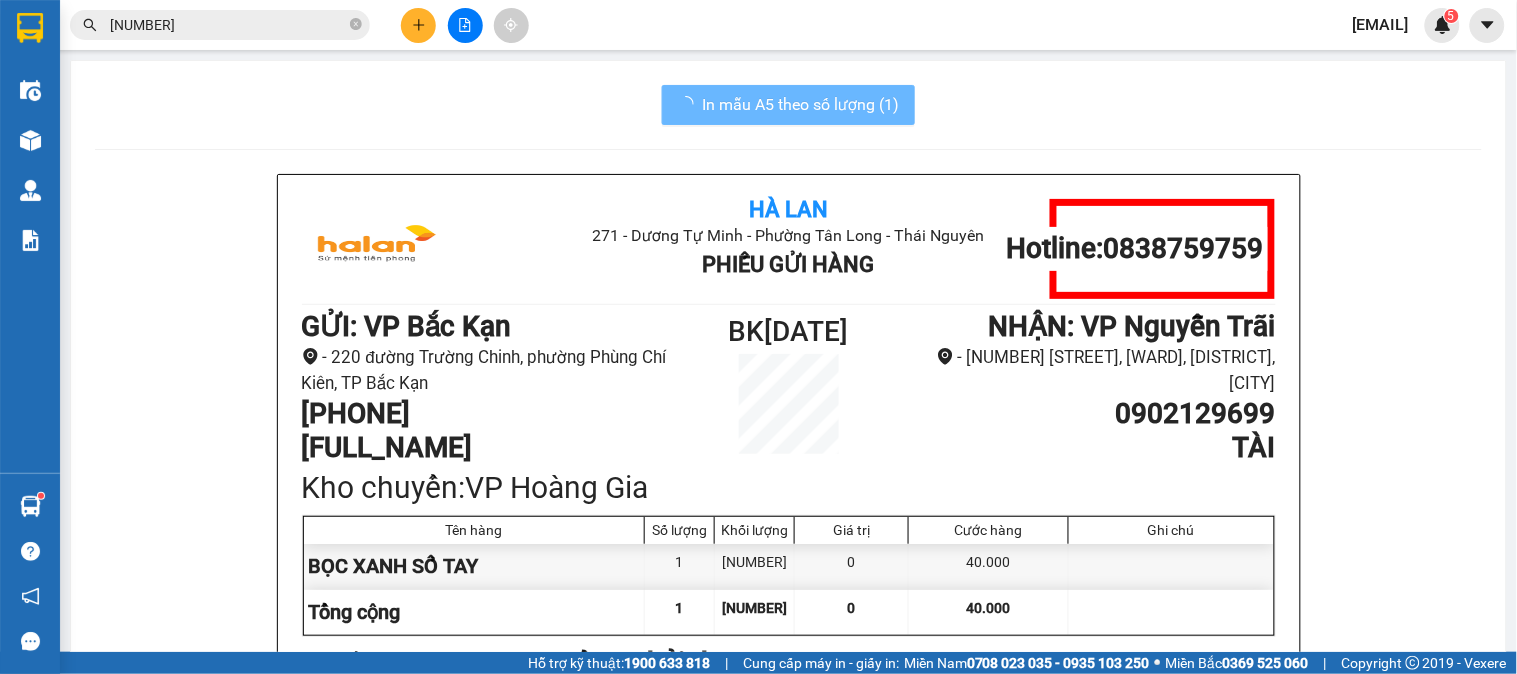 scroll, scrollTop: 0, scrollLeft: 0, axis: both 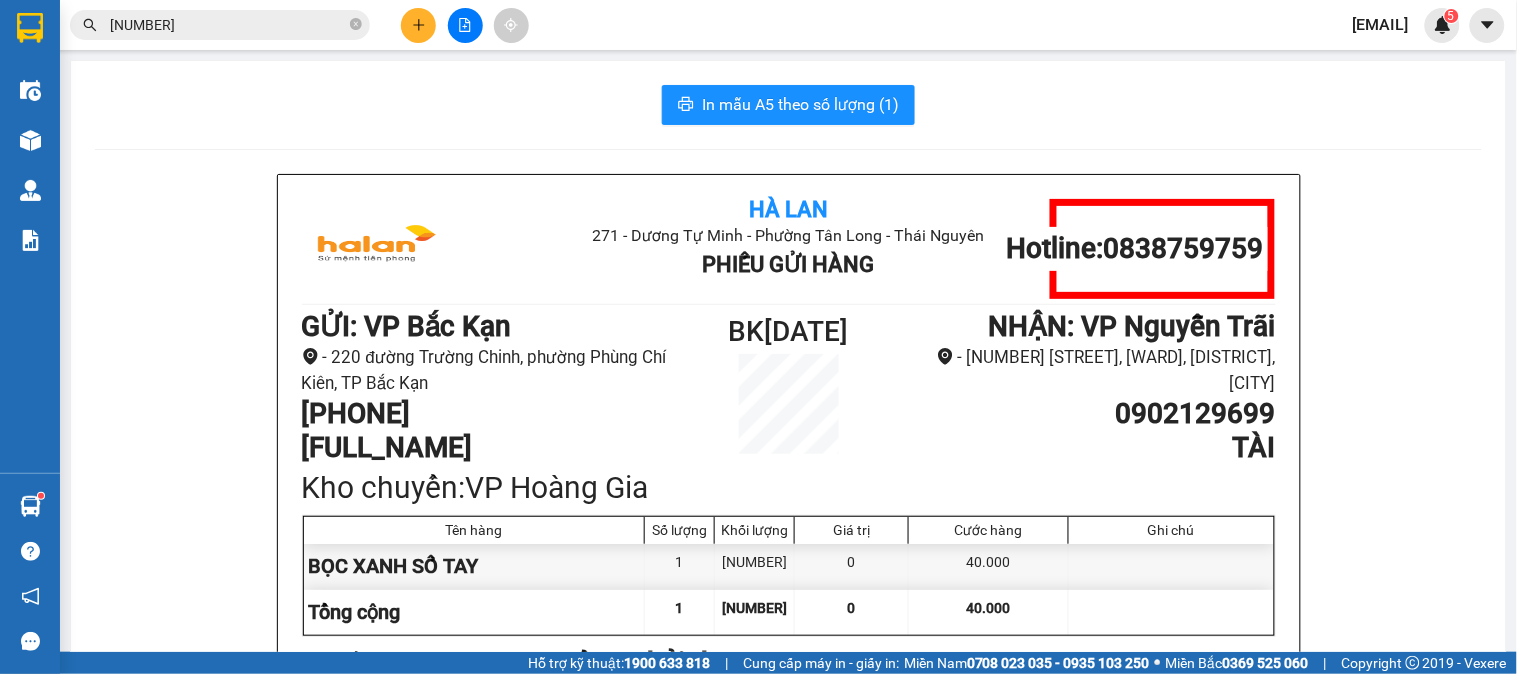 drag, startPoint x: 230, startPoint y: 130, endPoint x: 180, endPoint y: 263, distance: 142.088 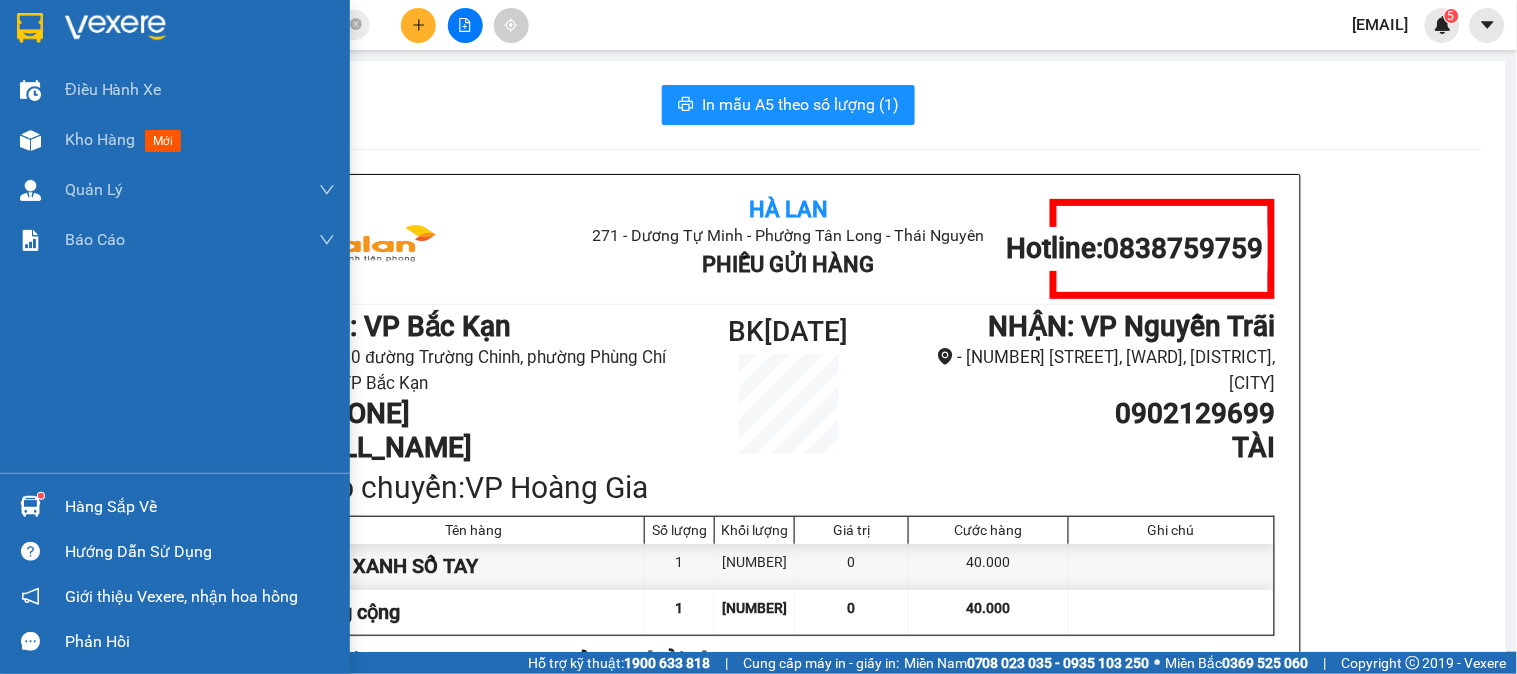click on "Hàng sắp về" at bounding box center [175, 506] 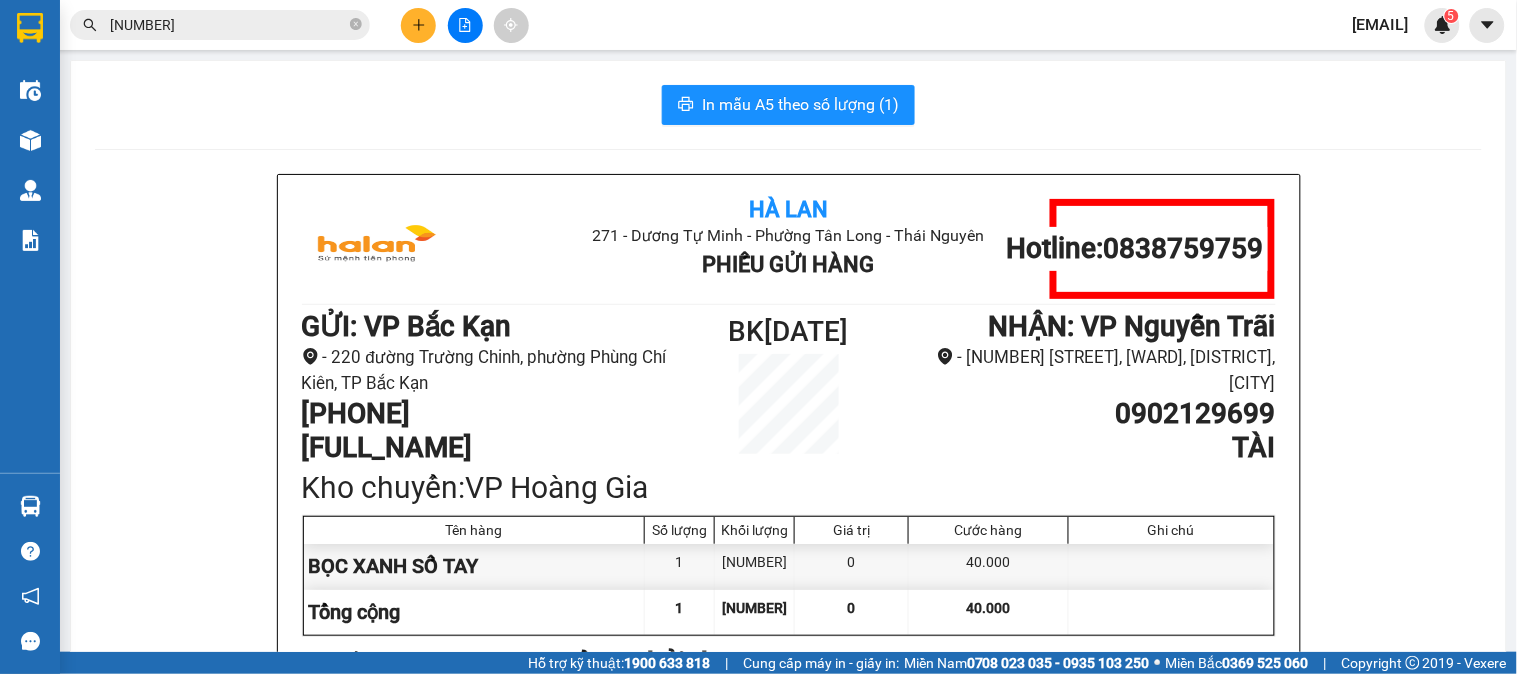 click on "Kết quả tìm kiếm ( 204 )  Bộ lọc  Mã ĐH Trạng thái Món hàng Thu hộ Tổng cước Chưa cước Nhãn Người gửi VP Gửi Người nhận VP Nhận TKC0208 250837 [TIME] - [DATE] VP Gửi   BỌC ĐEN BS SL:  1 40.000 [PHONE] LỘC VP Hoàng Gia [PHONE] HƯNG VP Bắc Kạn TKC0108 250837 [DATE] Đã giao   [TIME] - [DATE] BỌC PK SL:  1 30.000 [PHONE] TSC  VP 47 Trần Khát Chân [PHONE] THẮNG VP Hoàng Văn Thụ NVC3107 250837 [DATE] Đã giao   [TIME] - [DATE] BỌC ĐEN BS SL:  1 35.000 [PHONE] QUANG MINH VP Nguyễn Văn Cừ [PHONE] HIỀN BIỂN SỐ VP Bắc Sơn HT3007 250837 [DATE] Đã giao   [TIME] - [DATE] TÚI MẪU SL:  1 35.000 [PHONE] TUẤN VP Hoàng Văn Thụ [PHONE] G.S VP Đại Cồ Việt BS2907 250837 [DATE] Đã giao   [TIME] - [DATE] HÔP CHÈ SL:  1 40.000 [PHONE] THÚY VP Bắc Sơn [PHONE] TRINH VP Đại Cồ Việt TKC2807 250837 [DATE] Đã giao   [TIME] - [DATE] BỌC ĐEN PT SL:  1 55.000 BẮC" at bounding box center [758, 337] 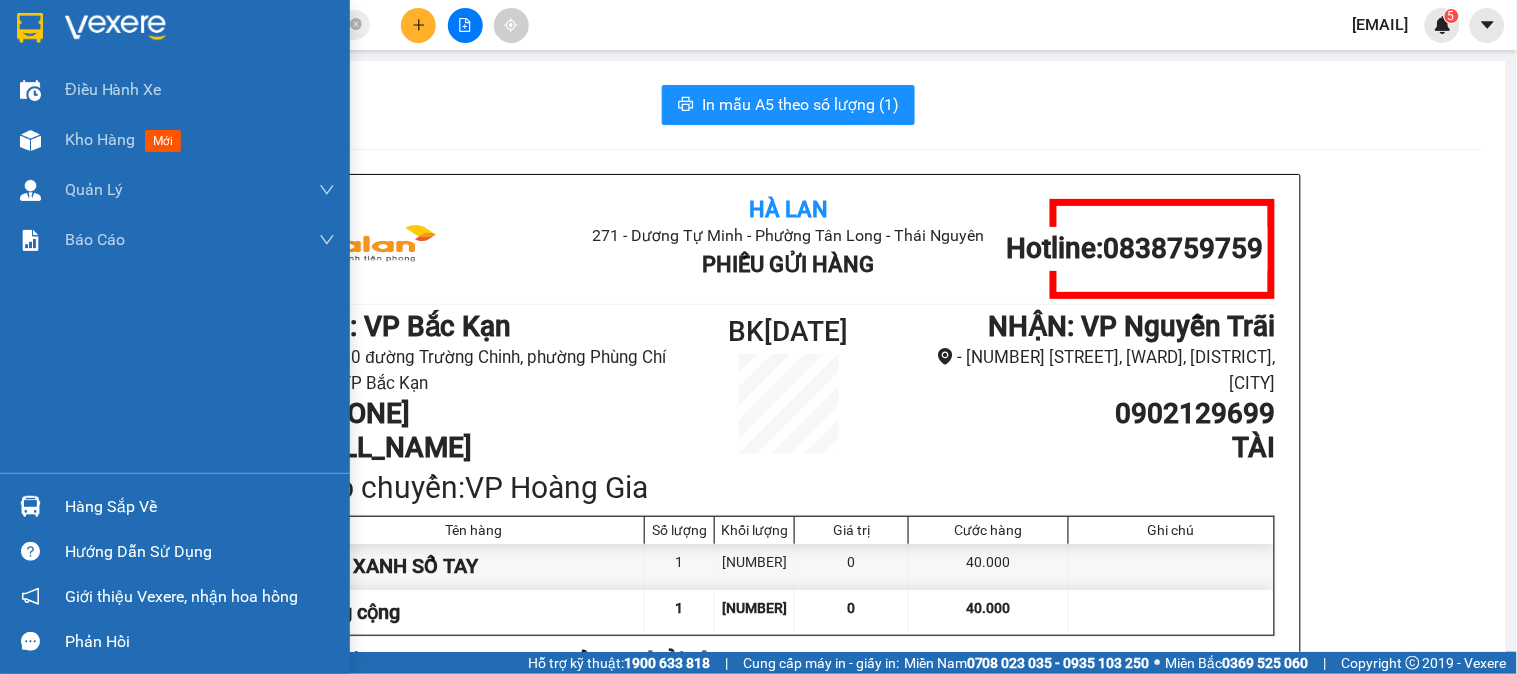 click on "Hàng sắp về" at bounding box center [200, 507] 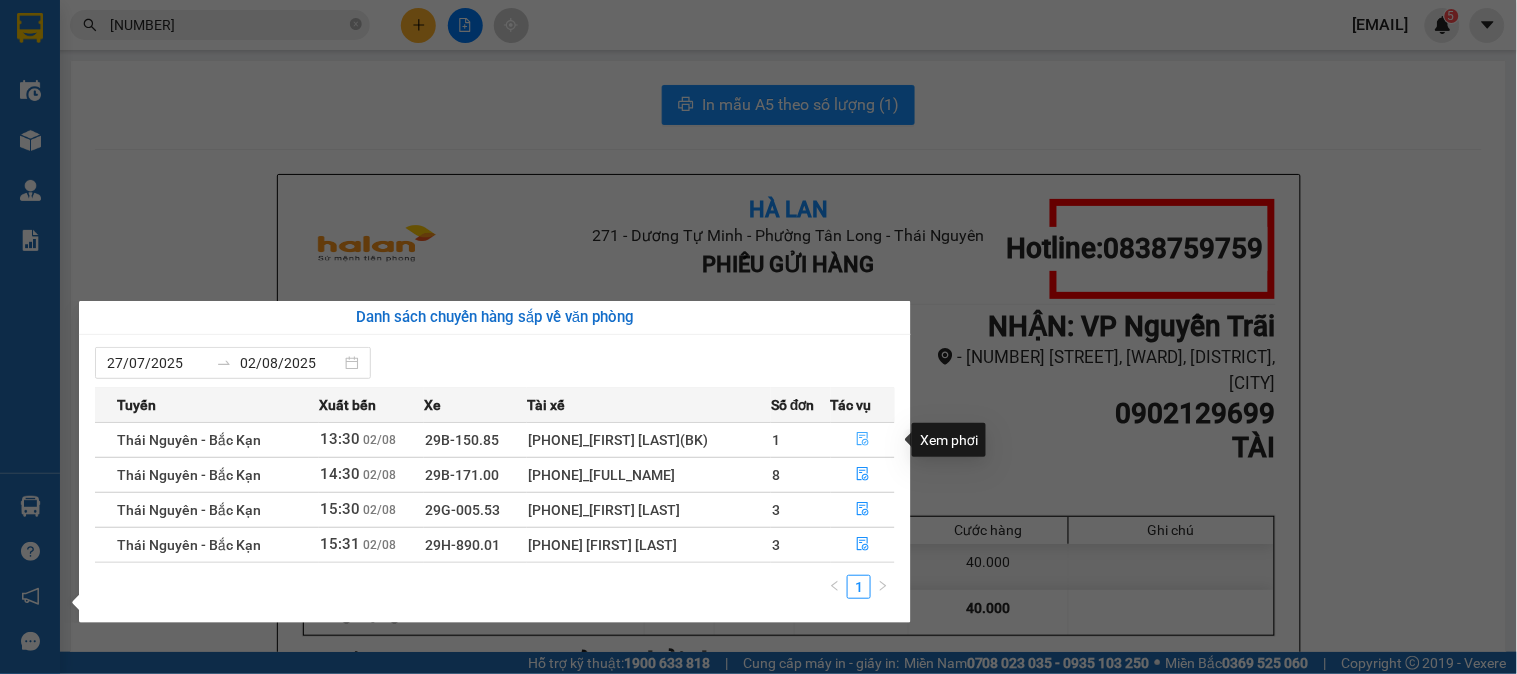 click 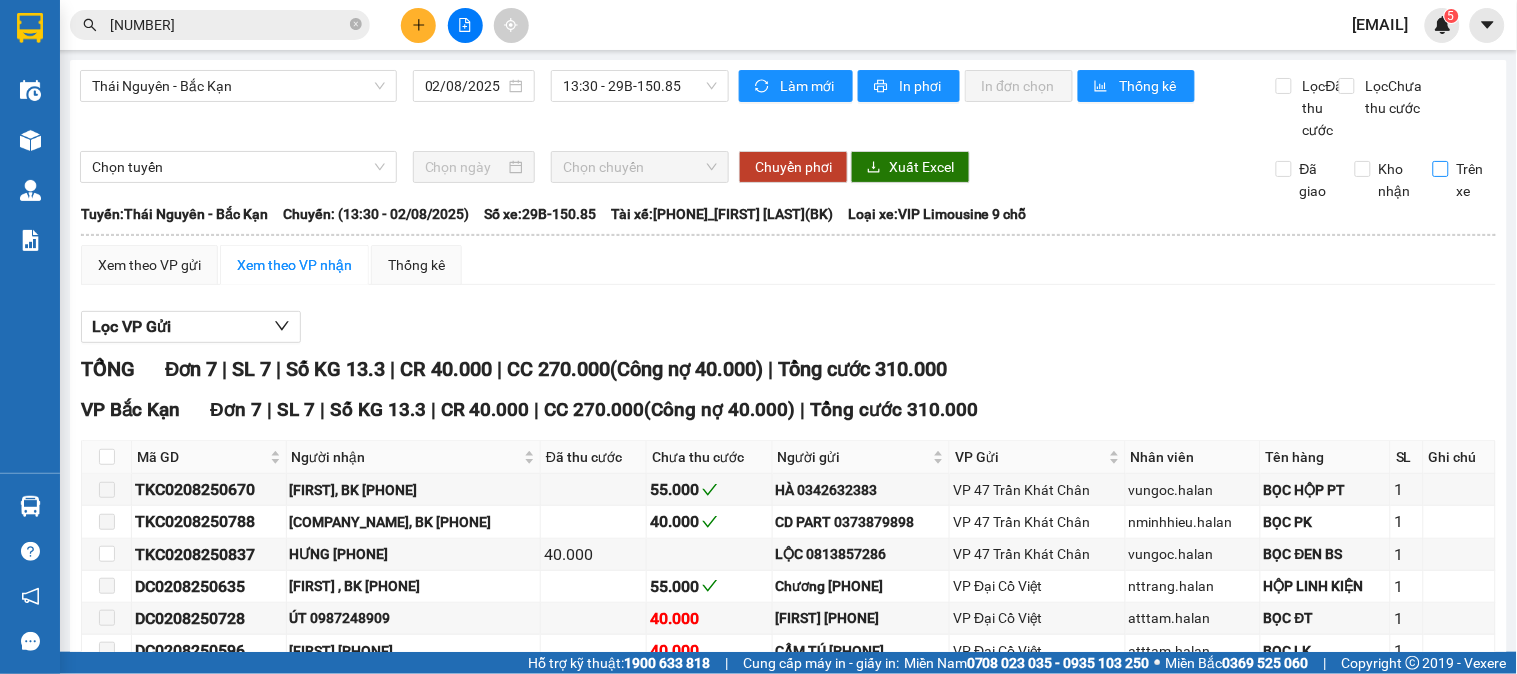 click on "Trên xe" at bounding box center [1441, 169] 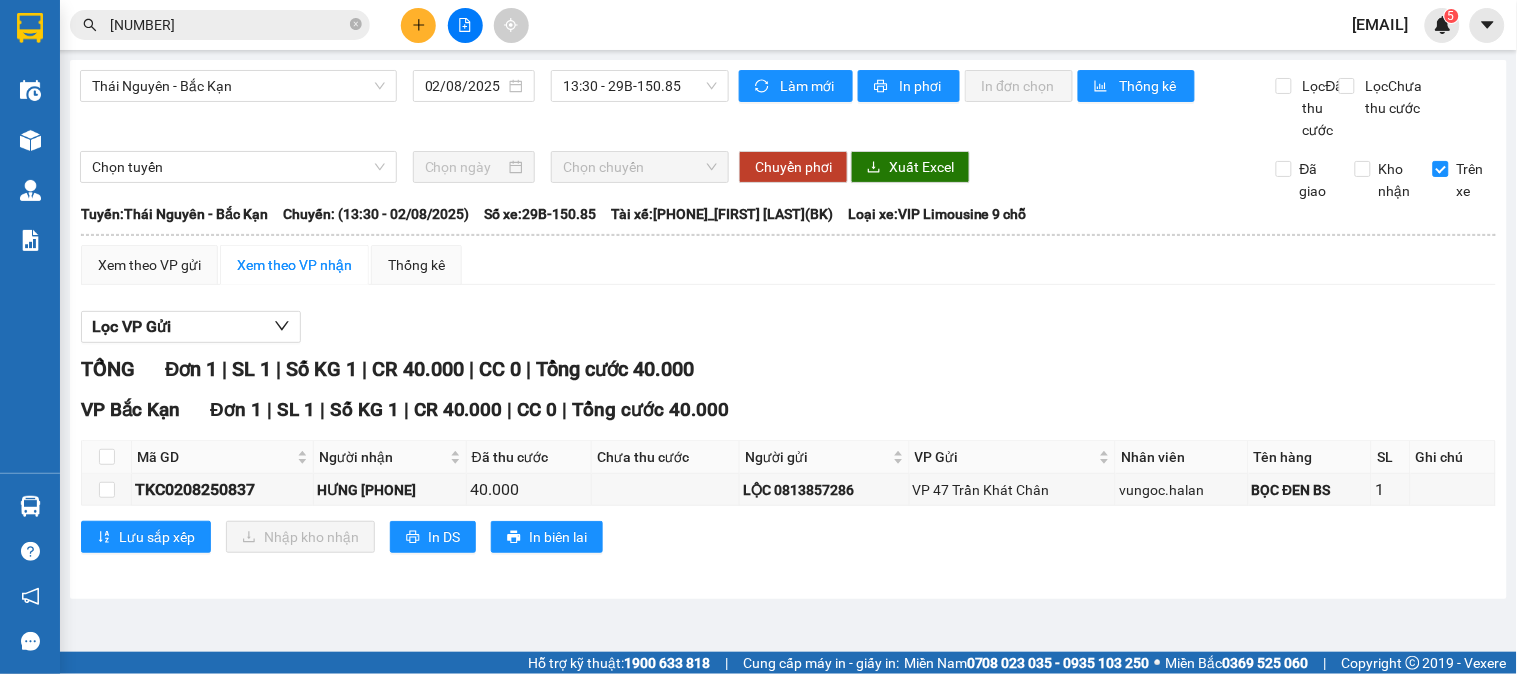 click on "Xem theo VP gửi Xem theo VP nhận Thống kê" at bounding box center [788, 265] 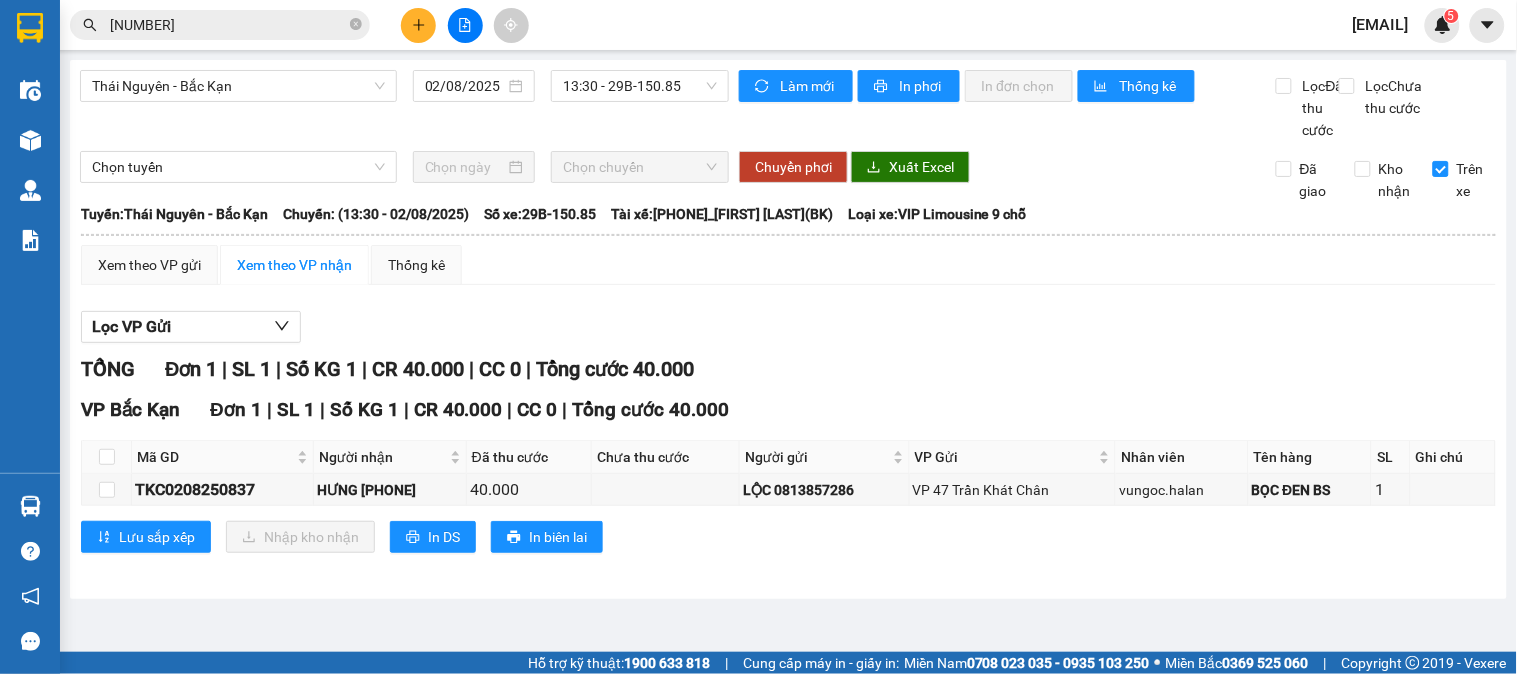 click on "Lọc VP Gửi" at bounding box center (788, 327) 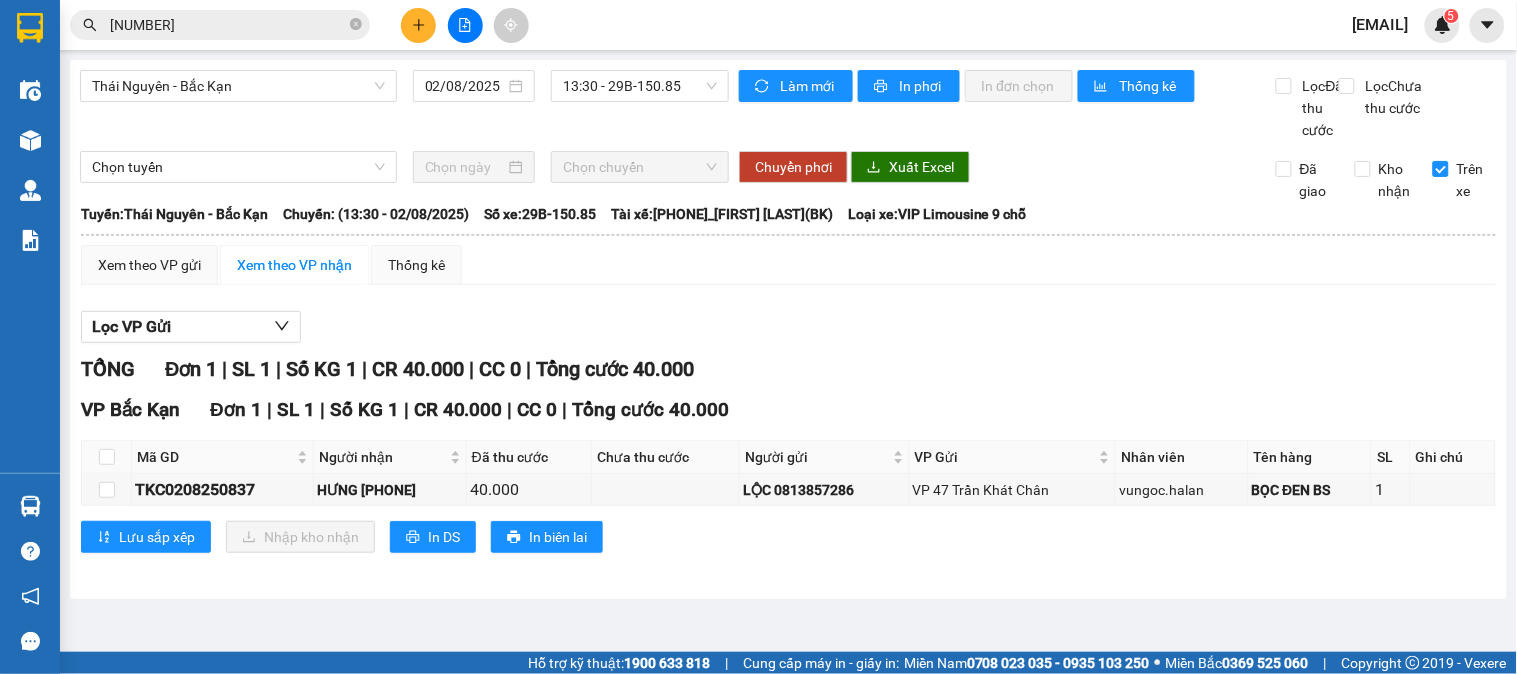 click on "Thái Nguyên - Bắc Kạn [DATE] [TIME]     - 29B-150.85" at bounding box center [404, 105] 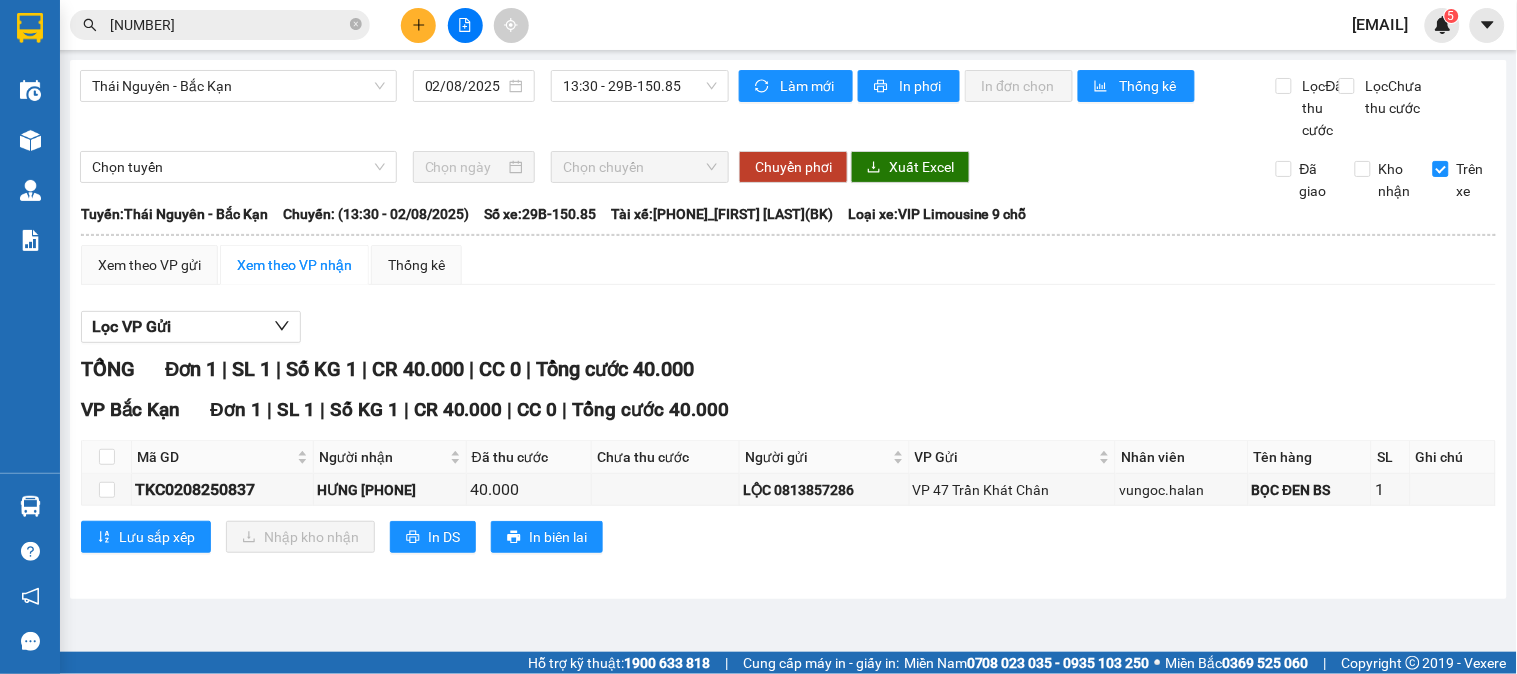 click on "Thái Nguyên - Bắc Kạn [DATE] [TIME]     - 29B-150.85" at bounding box center (404, 105) 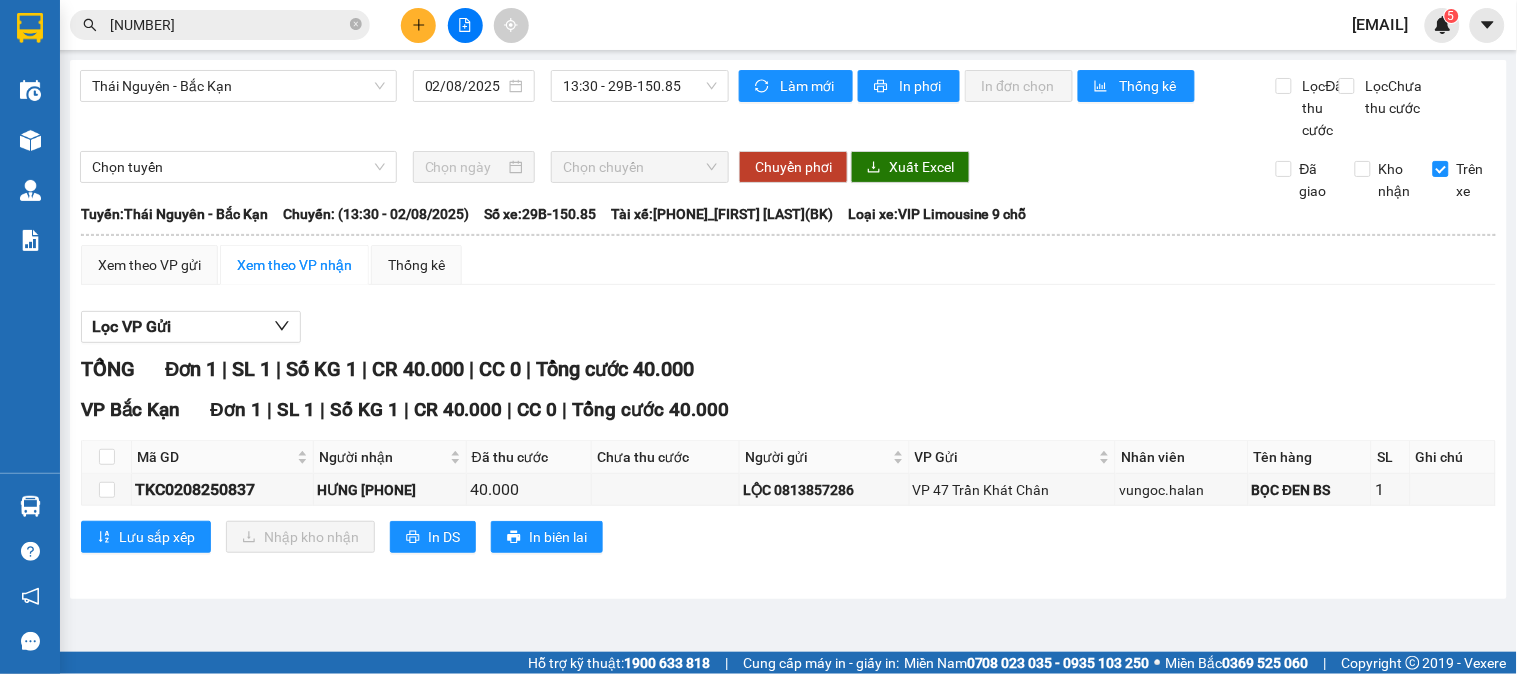 click on "Thái Nguyên - Bắc Kạn [DATE] [TIME]     - 29B-150.85" at bounding box center [404, 105] 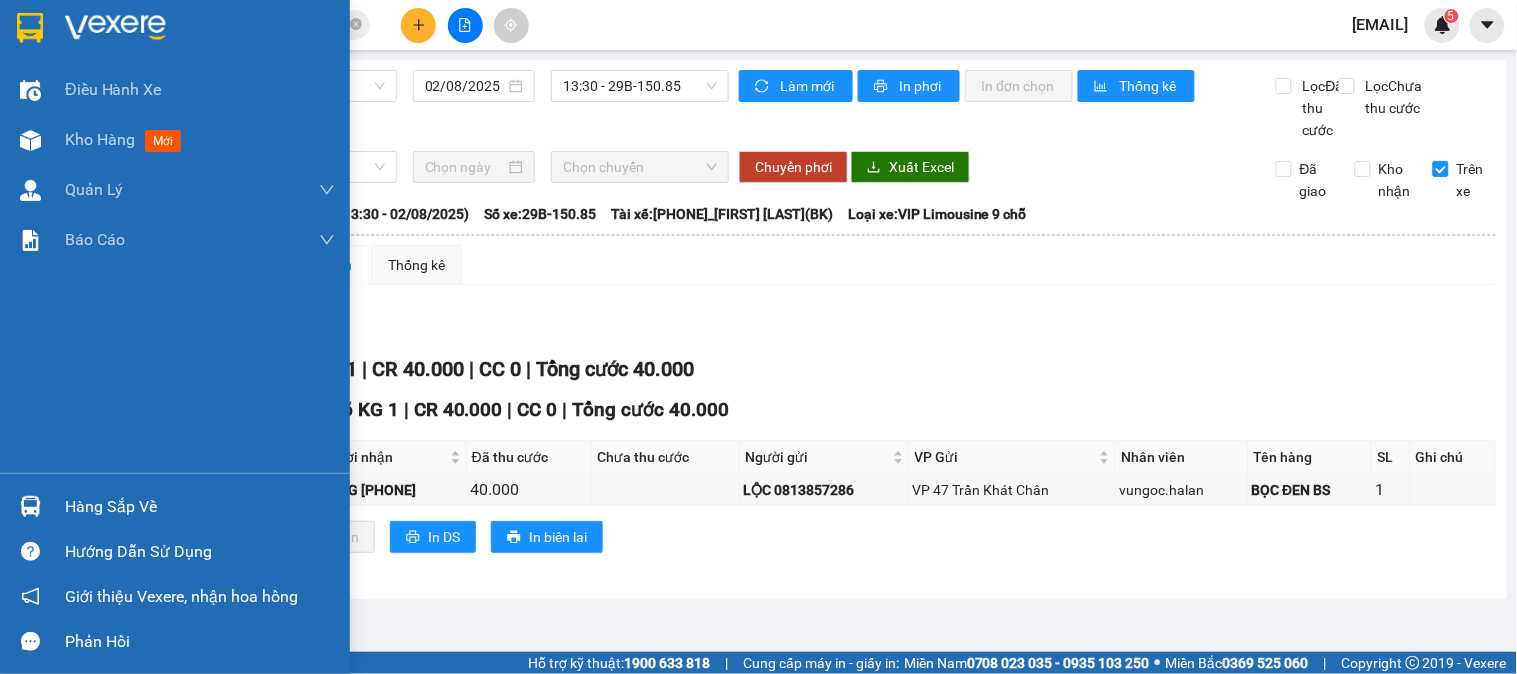 click on "Hàng sắp về" at bounding box center [200, 507] 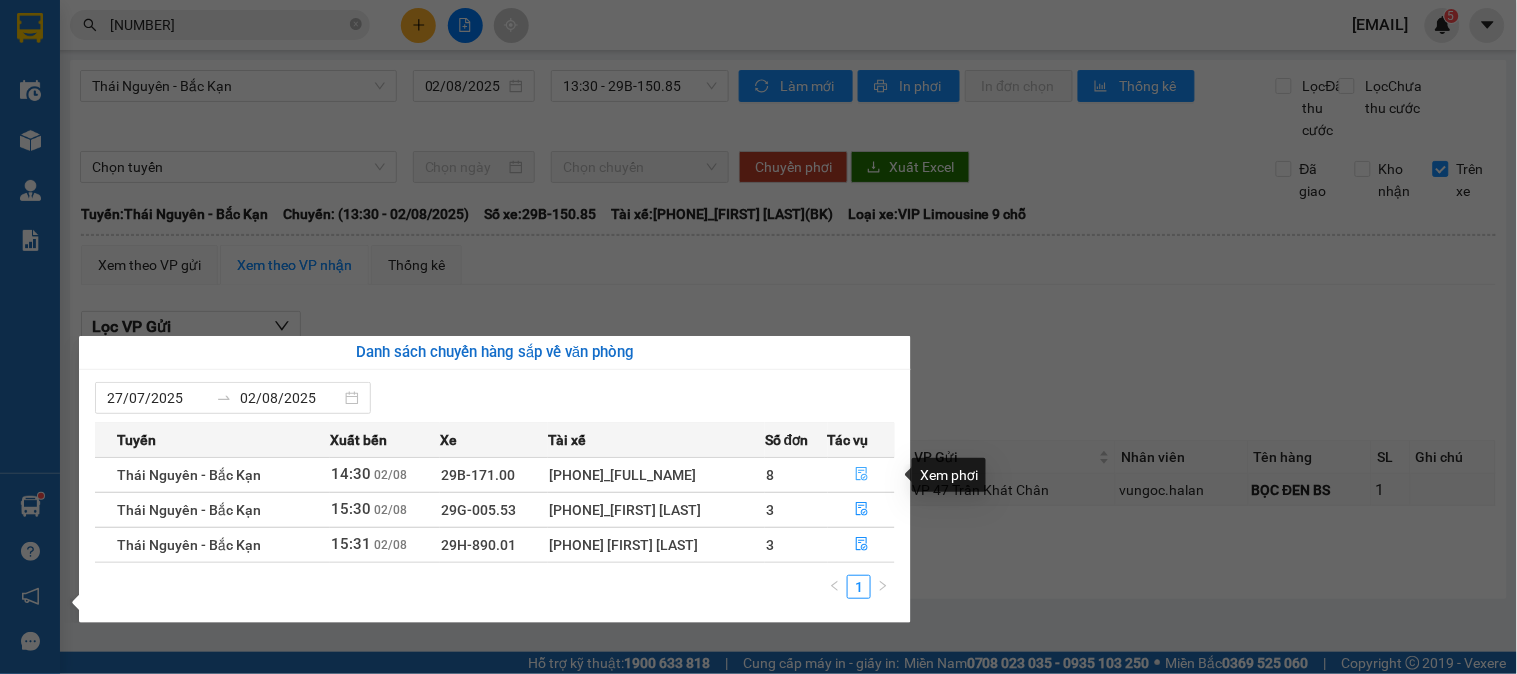 click 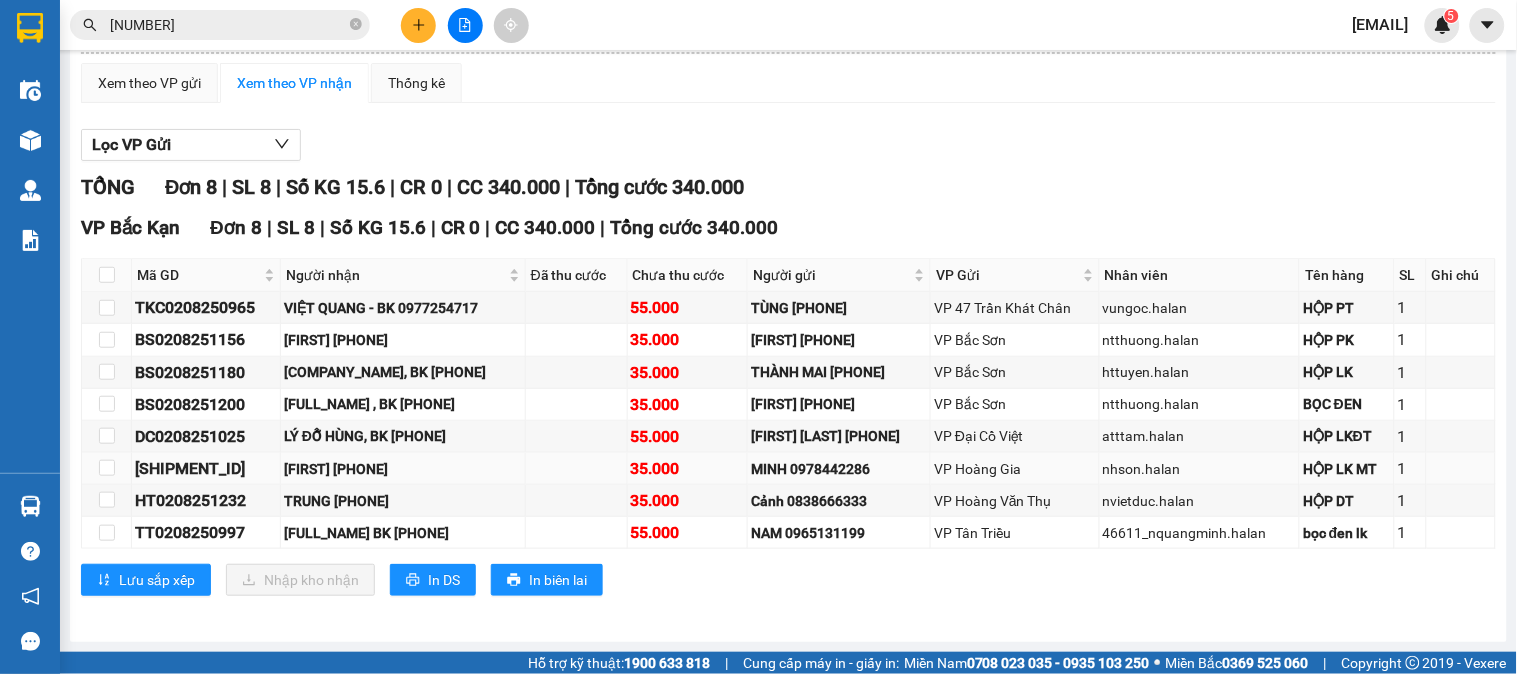 scroll, scrollTop: 205, scrollLeft: 0, axis: vertical 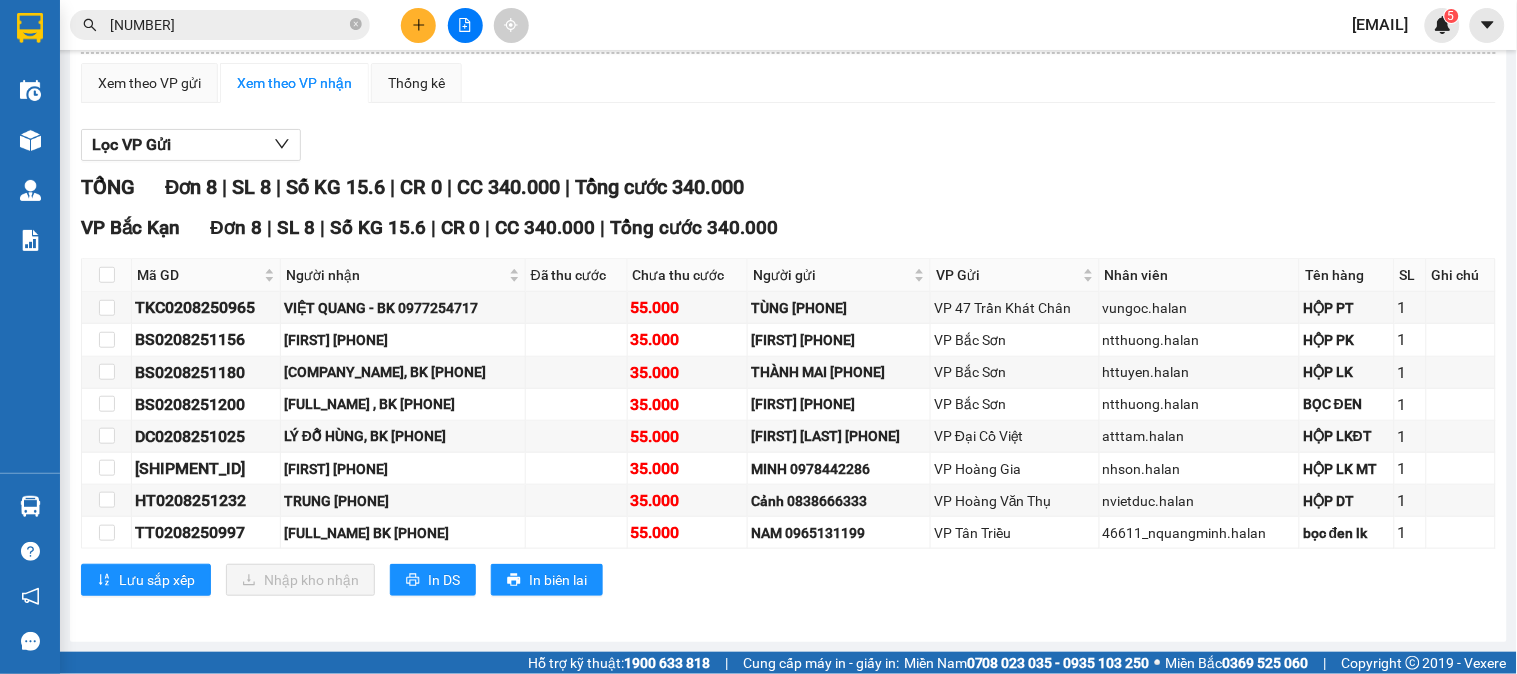 click on "Lọc VP Gửi TỔNG Đơn   8 | SL   8 | Số KG   15.6 | CR   0 | CC   340.000 | Tổng cước   340.000 VP Bắc Kạn Đơn   8 | SL   8 | Số KG   15.6 | CR   0 | CC   340.000 | Tổng cước   340.000 Mã GD Người nhận Đã thu cước Chưa thu cước Người gửi VP Gửi Nhân viên Tên hàng SL Ghi chú Ký nhận                         TKC[ID_NUMBER] [FULL_NAME] - BK [PHONE] 55.000 TÙNG [PHONE] VP 47 Trần Khát Chân [EMAIL] HỘP PT 1 BS[ID_NUMBER] CẢNH [PHONE] 35.000 TRANG [PHONE] VP Bắc Sơn [EMAIL] HỘP PK 1 BS[ID_NUMBER] GARA MẠNH TUẤN, BKAN [PHONE] 35.000 THÀNH MAI [PHONE] VP Bắc Sơn [EMAIL] HỘP LK 1 BS[ID_NUMBER] NGỌC BÉ , BK [PHONE] 35.000 DU [PHONE] VP Bắc Sơn [EMAIL] BỌC   ĐEN  1 DC[ID_NUMBER] LÝ ĐỖ HÙNG, BK [PHONE] 55.000 PHAN TOÀN [PHONE] VP Đại Cồ Việt [EMAIL] HỘP LKĐT 1 HG[ID_NUMBER] HOÀN [PHONE] 35.000 MINH [PHONE] VP Hoàng Gia [EMAIL] HỘP LK MT 1" at bounding box center [788, 370] 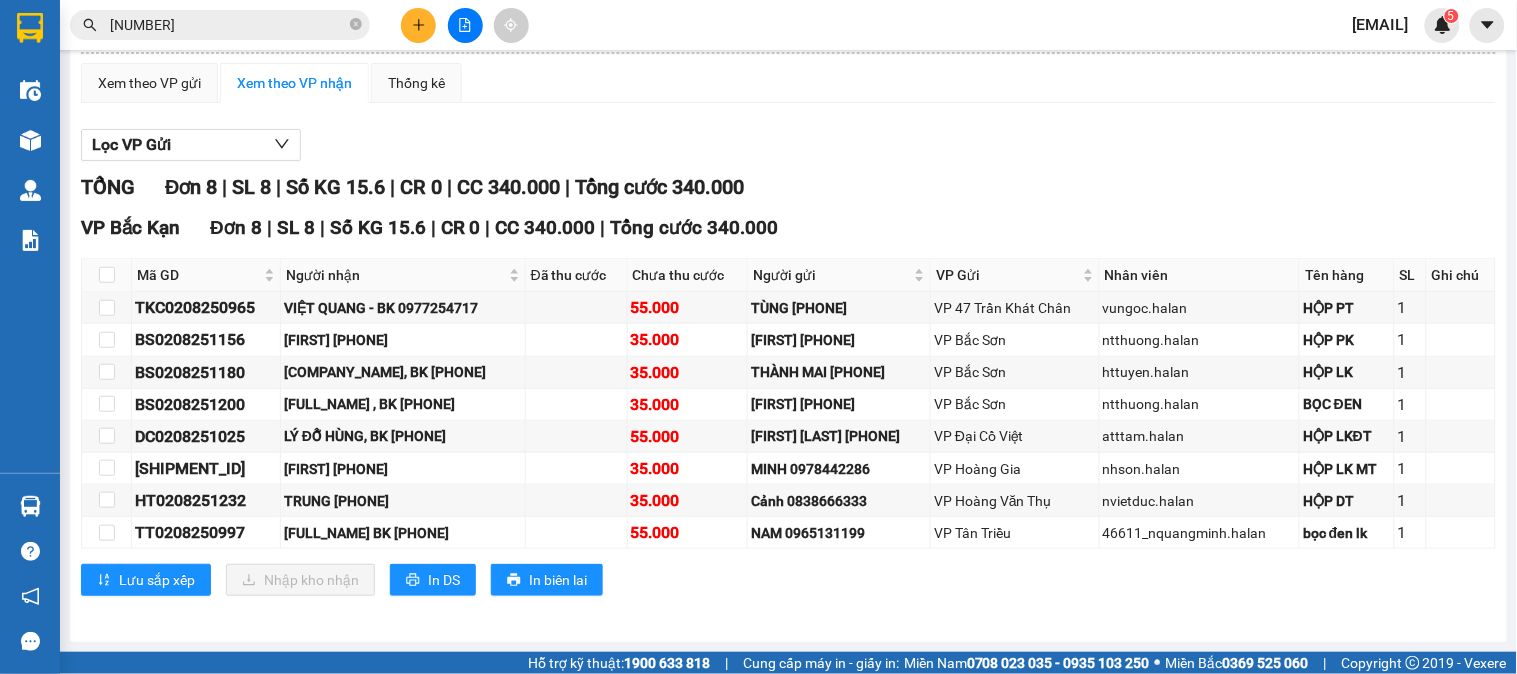 click on "Lọc VP Gửi" at bounding box center [788, 145] 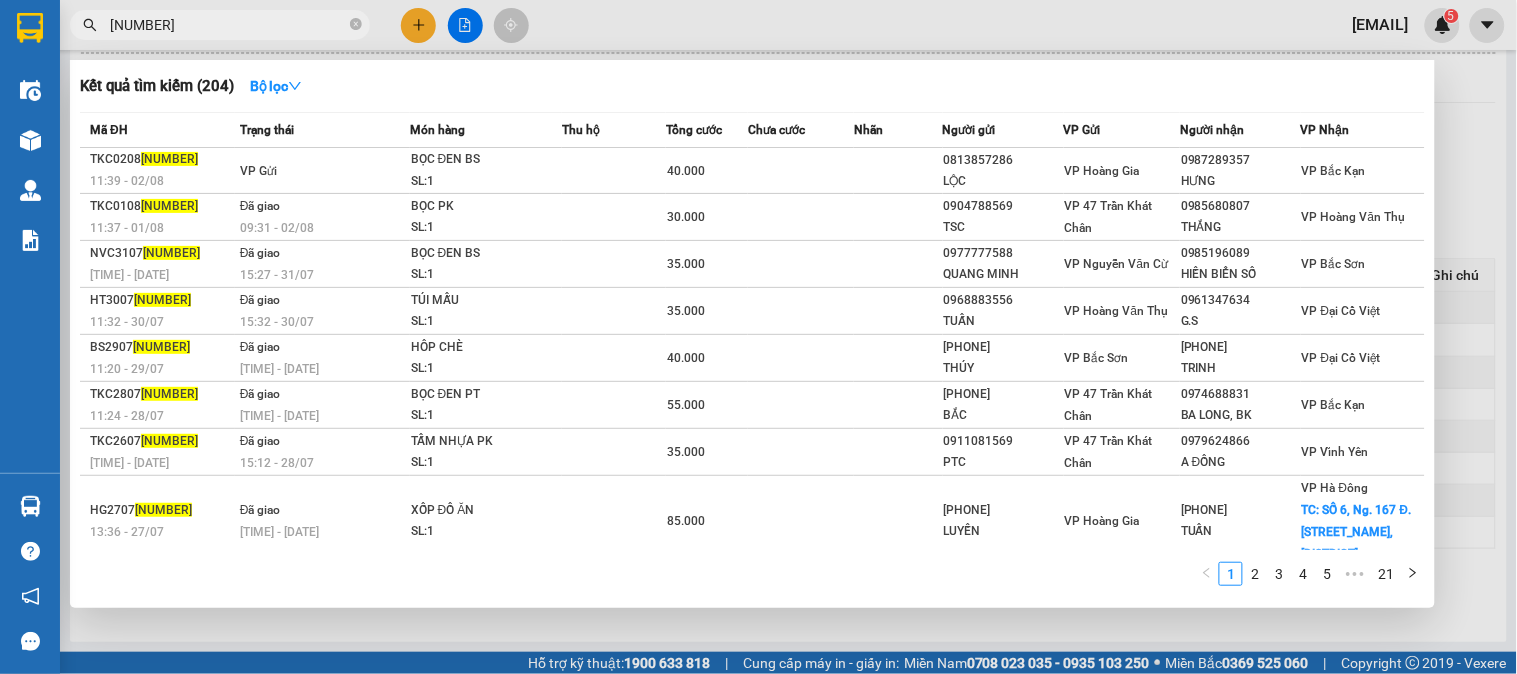 click on "[NUMBER]" at bounding box center (228, 25) 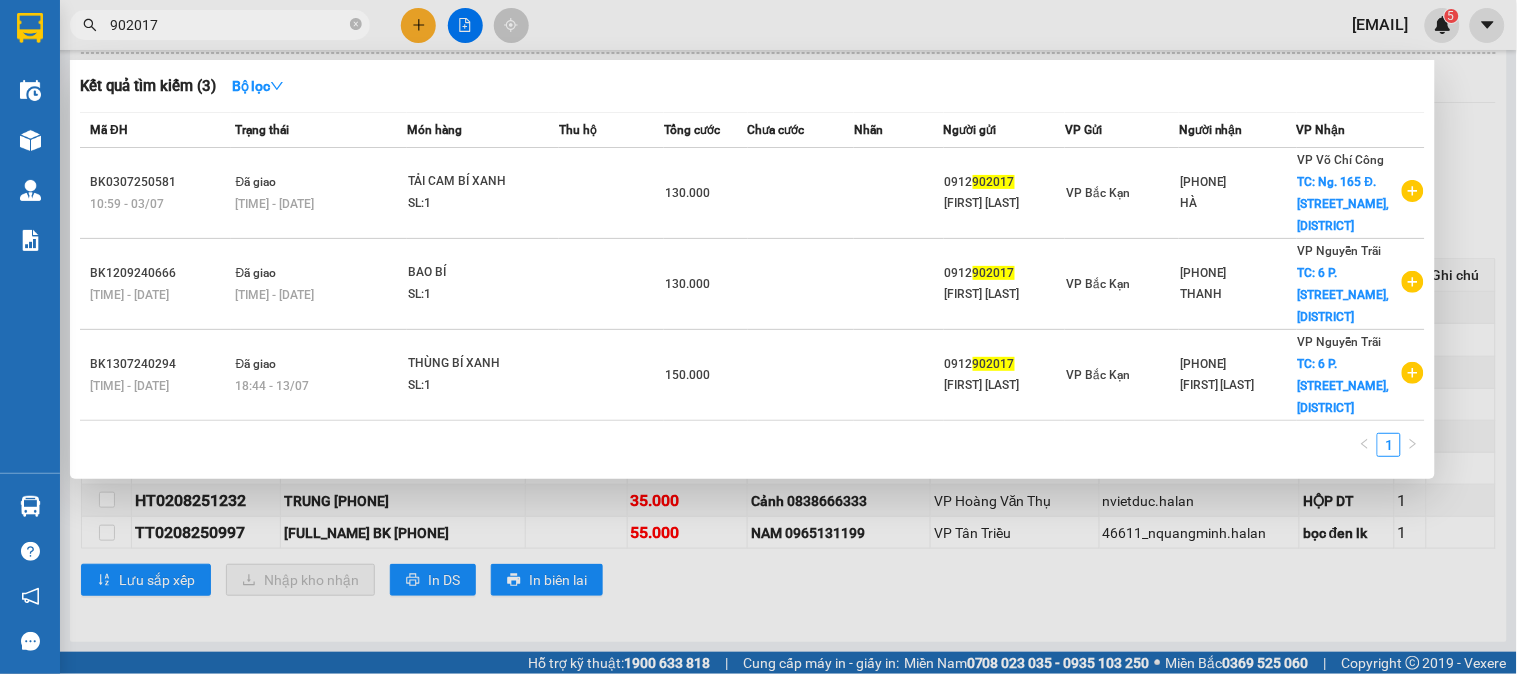 click on "902017" at bounding box center (228, 25) 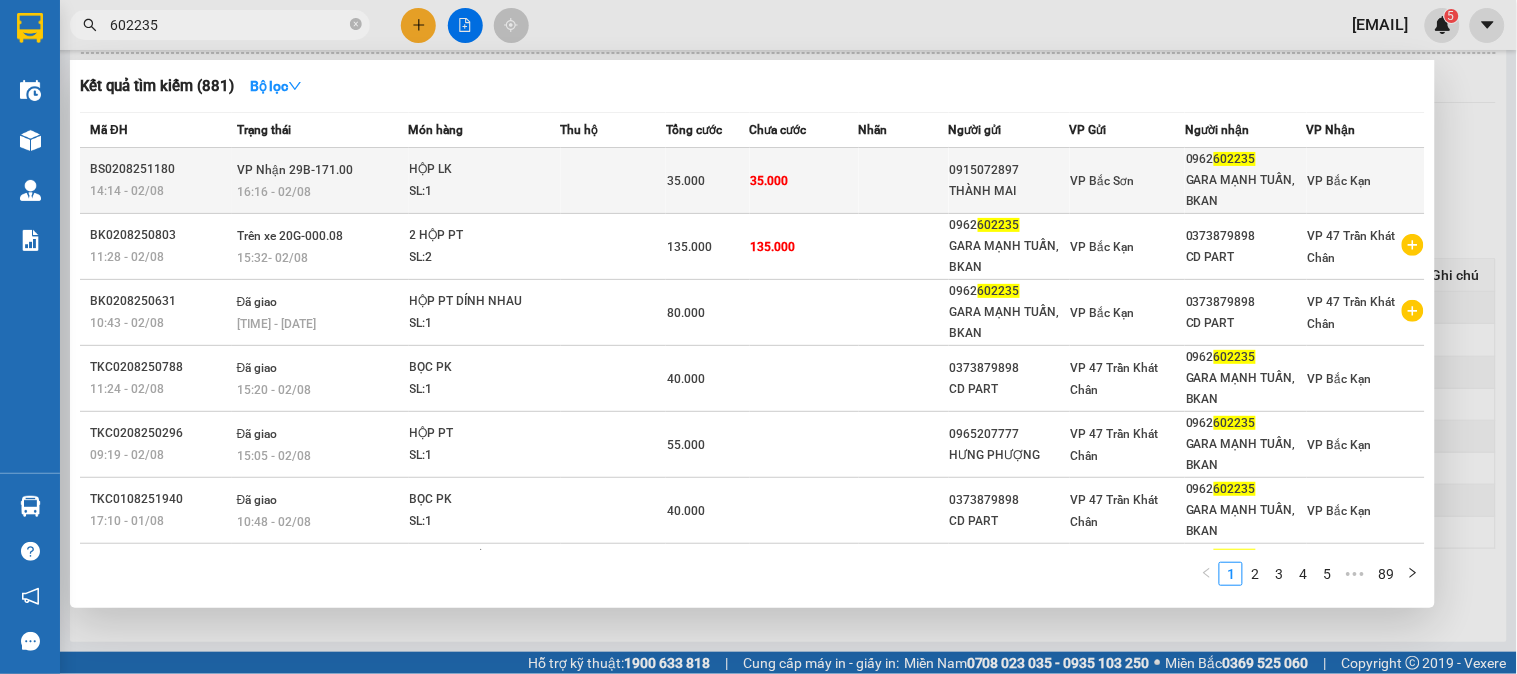 click on "VP Nhận   29B-171.00 [TIME] - [DATE]" at bounding box center (320, 181) 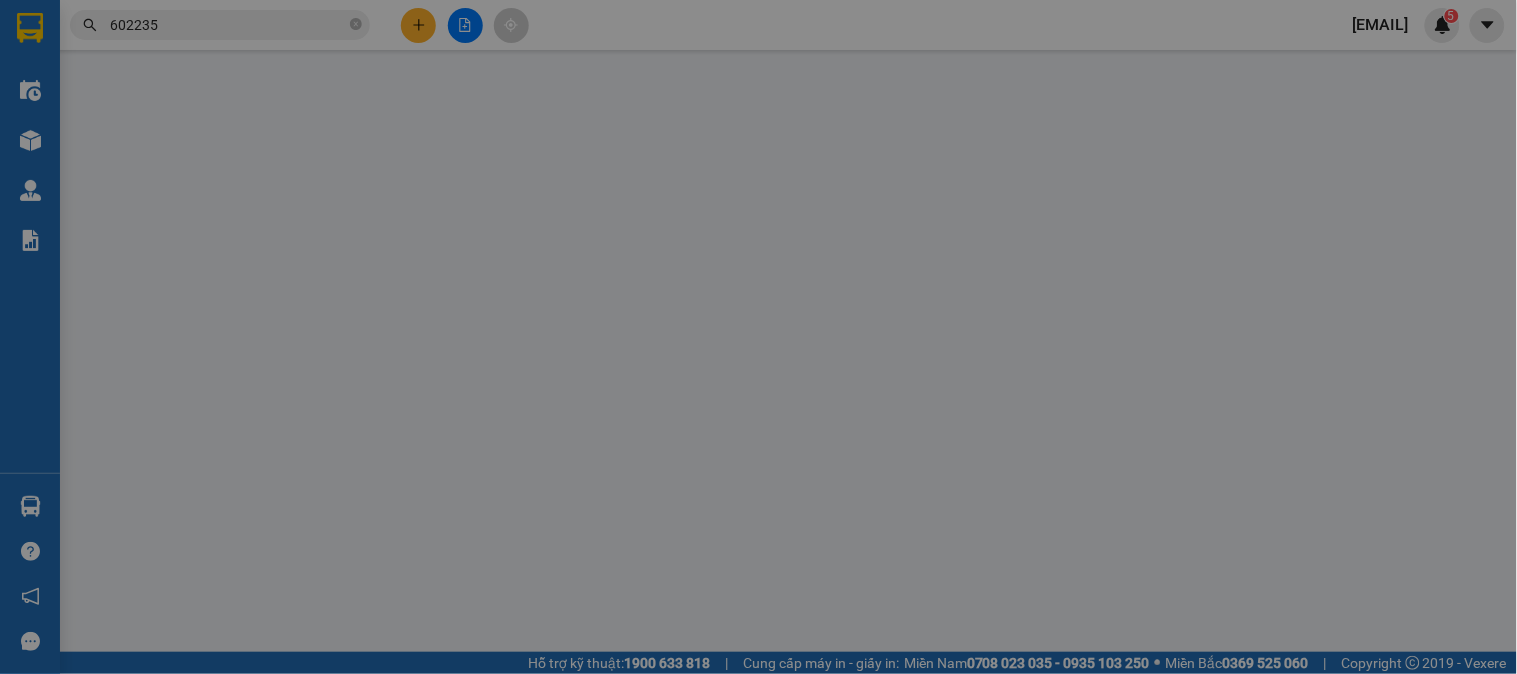 scroll, scrollTop: 0, scrollLeft: 0, axis: both 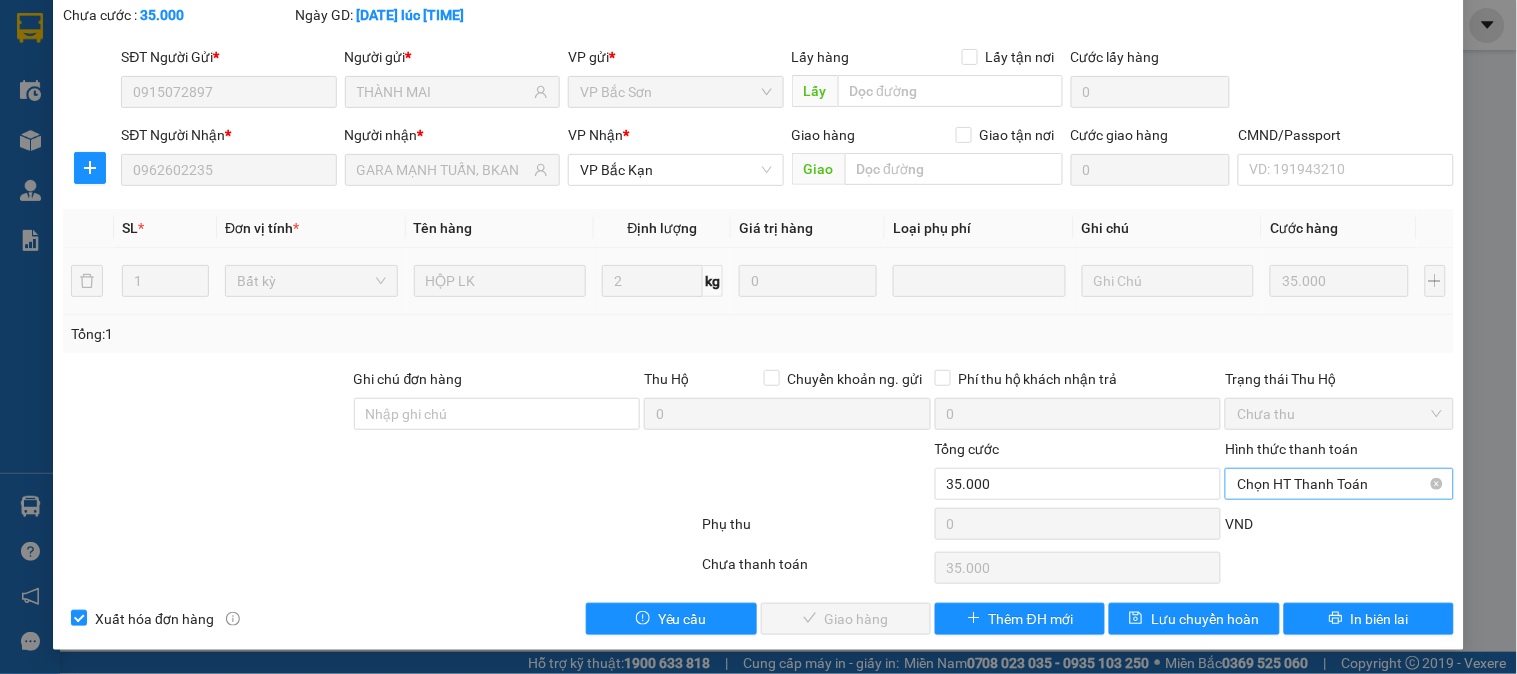click on "Chọn HT Thanh Toán" at bounding box center [1339, 484] 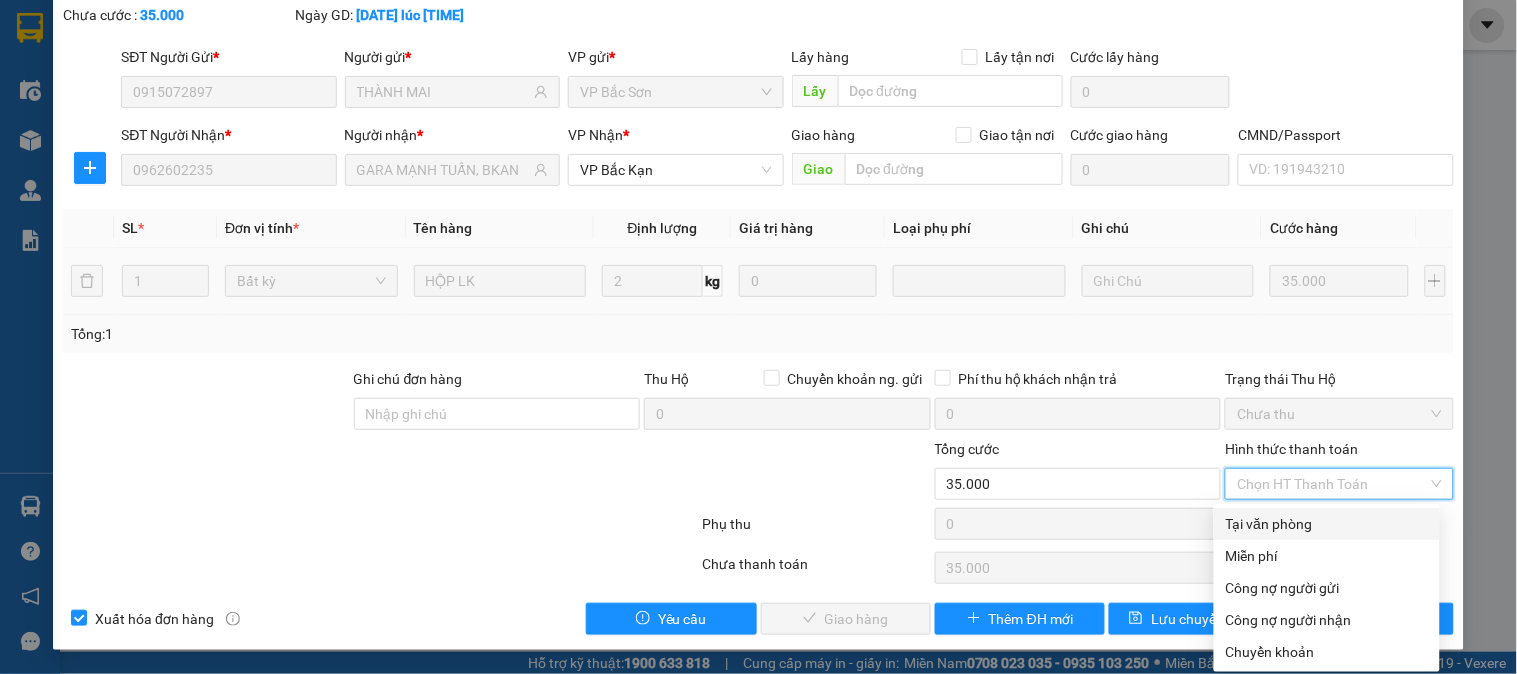 click on "Tại văn phòng" at bounding box center (1327, 524) 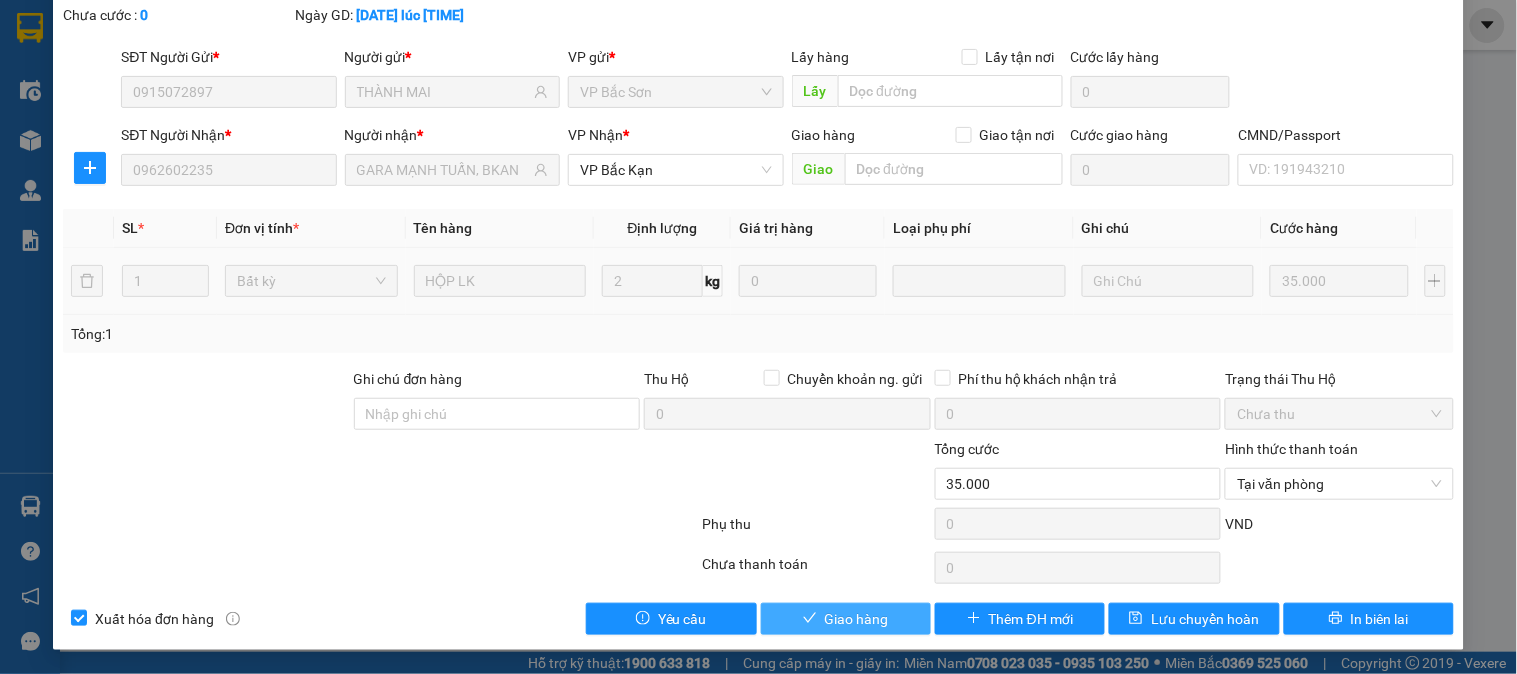 click on "Giao hàng" at bounding box center [857, 619] 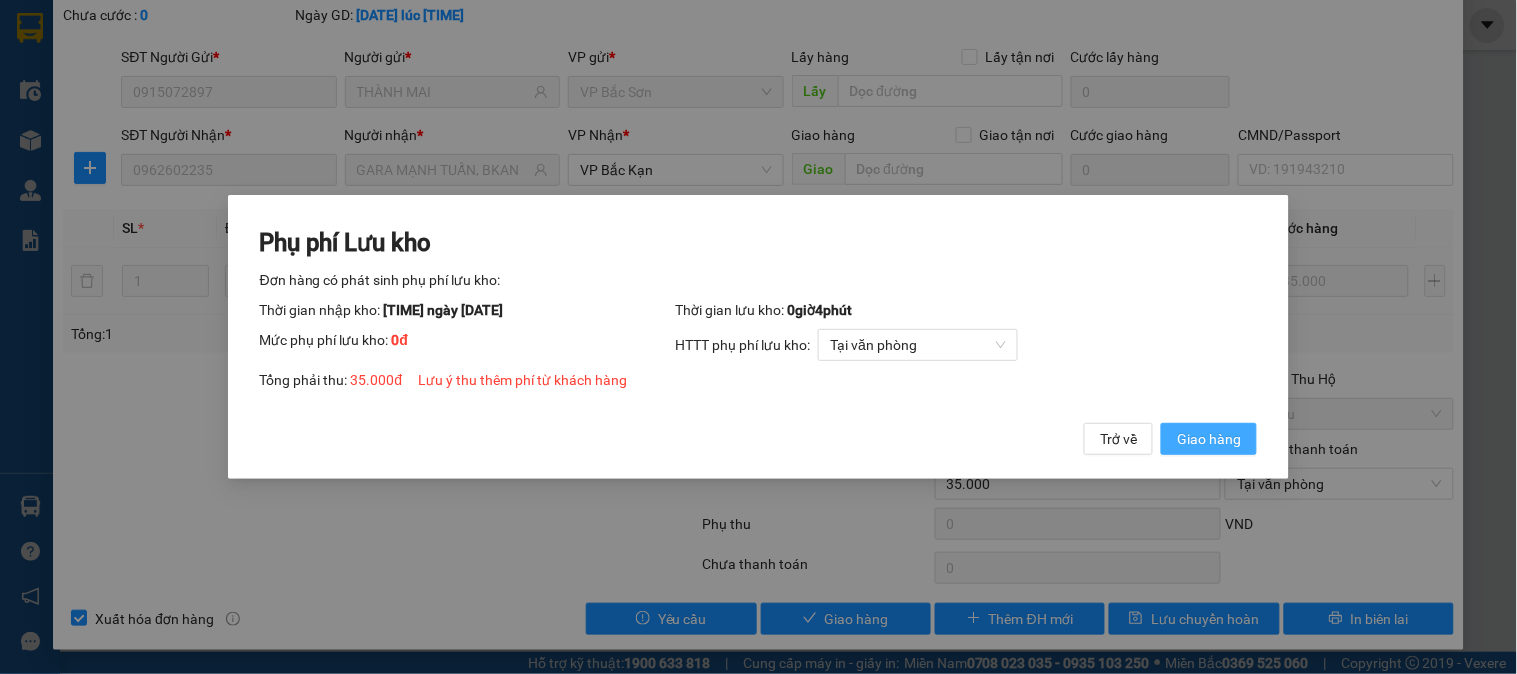 click on "Giao hàng" at bounding box center [1209, 439] 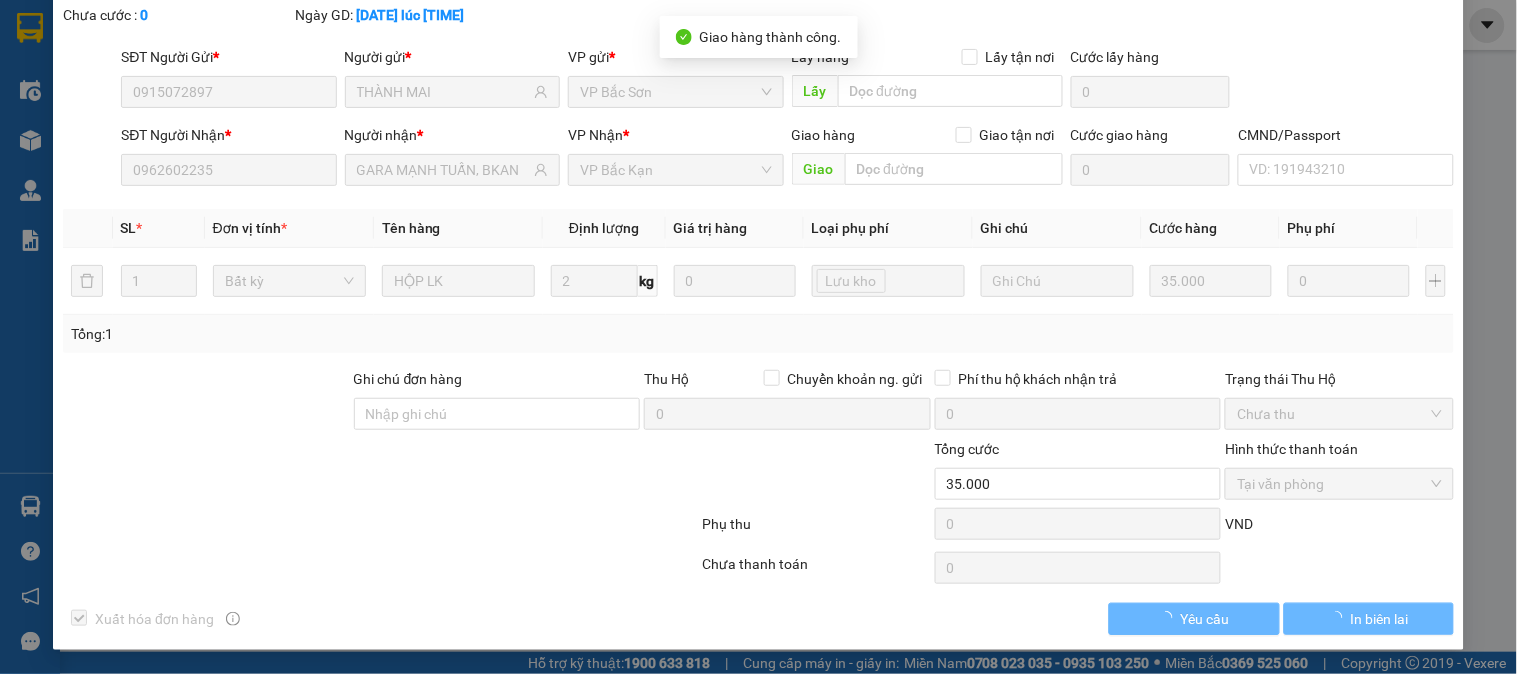 scroll, scrollTop: 0, scrollLeft: 0, axis: both 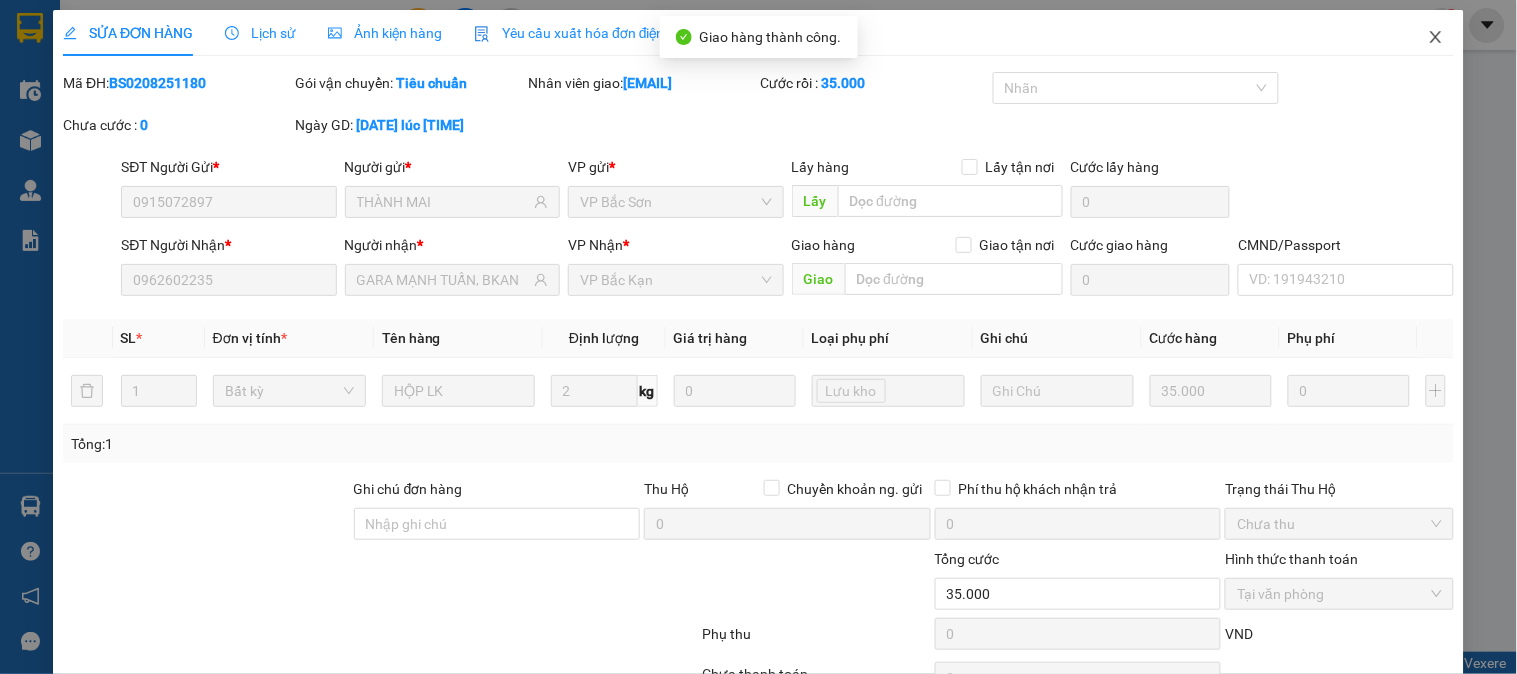 click 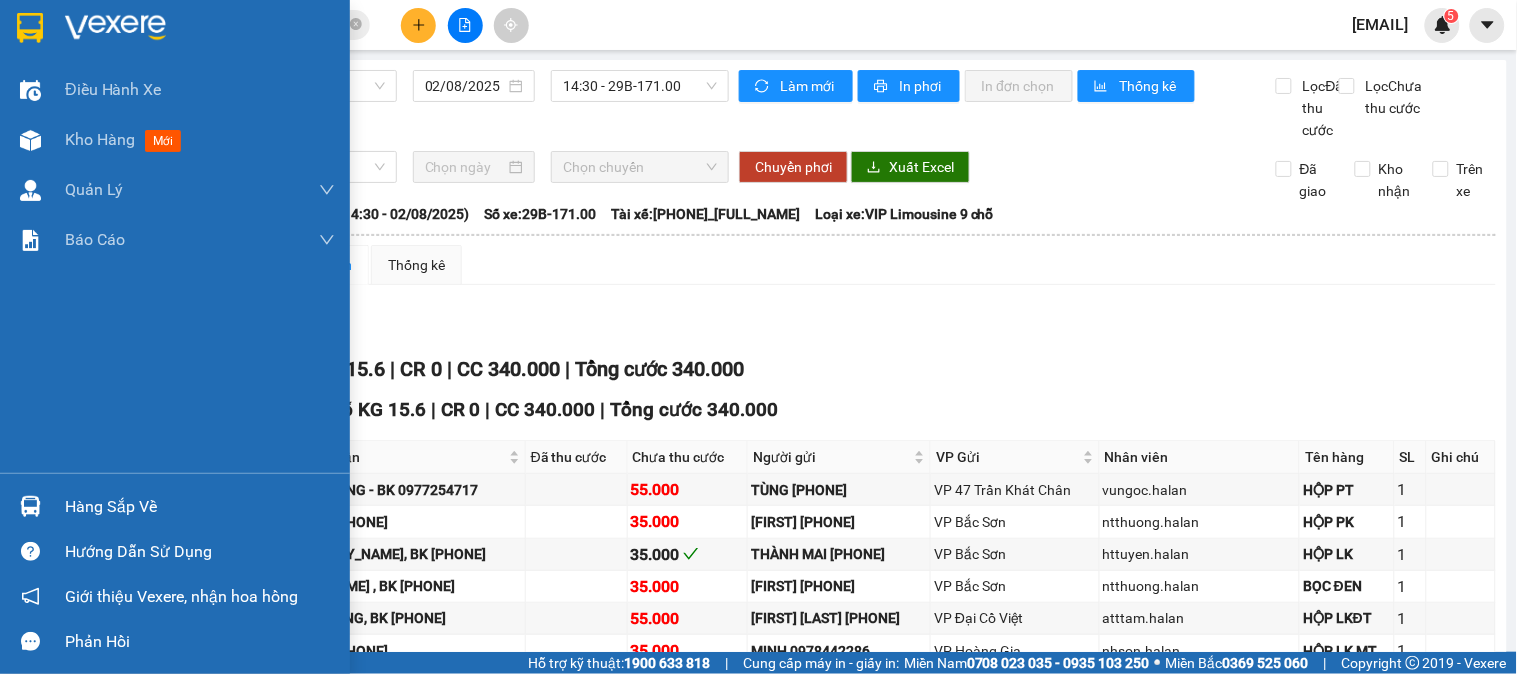 click on "Hàng sắp về" at bounding box center (200, 507) 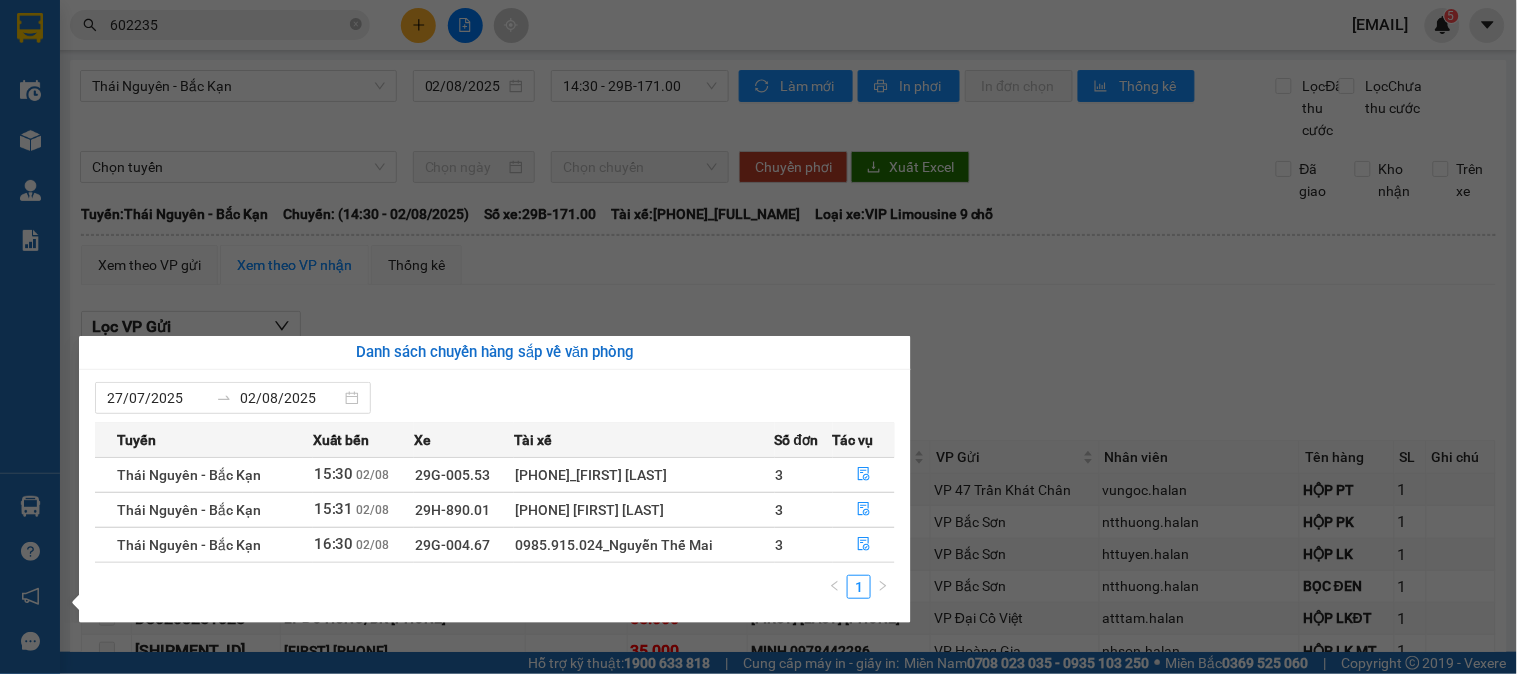 click on "Kết quả tìm kiếm ( 881 )  Bộ lọc  Mã ĐH Trạng thái Món hàng Thu hộ Tổng cước Chưa cước Nhãn Người gửi VP Gửi Người nhận VP Nhận BS[ID_NUMBER] [TIME] - [DATE] VP Nhận   29B-171.00 [TIME] - [DATE] HỘP LK SL:  1 35.000 35.000 [PHONE] [FULL_NAME] VP Bắc Sơn [PHONE] GARA MẠNH TUẤN, BKAN VP Bắc Kạn BK[ID_NUMBER] [TIME] - [DATE] Trên xe   20G-000.08 [TIME]  -   [DATE] 2 HỘP PT SL:  2 135.000 135.000 [PHONE] GARA MẠNH TUẤN, BKAN VP Bắc Kạn [PHONE] CD PART  VP 47 Trần Khát Chân BK[ID_NUMBER] [TIME] - [DATE] Đã giao   [TIME] - [DATE] HỘP PT DÍNH NHAU SL:  1 80.000 [PHONE] GARA MẠNH TUẤN, BKAN VP Bắc Kạn [PHONE] CD PART  VP 47 Trần Khát Chân TKC[ID_NUMBER] [TIME] - [DATE] Đã giao   [TIME] - [DATE] BỌC PK SL:  1 40.000 [PHONE] CD PART  VP 47 Trần Khát Chân [PHONE] GARA MẠNH TUẤN, BKAN VP Bắc Kạn TKC[ID_NUMBER] [TIME] - [DATE] Đã giao   [TIME] - [DATE] HỘP PT SL:  1 55.000 [PHONE] [FULL_NAME] 0962 602235" at bounding box center (758, 337) 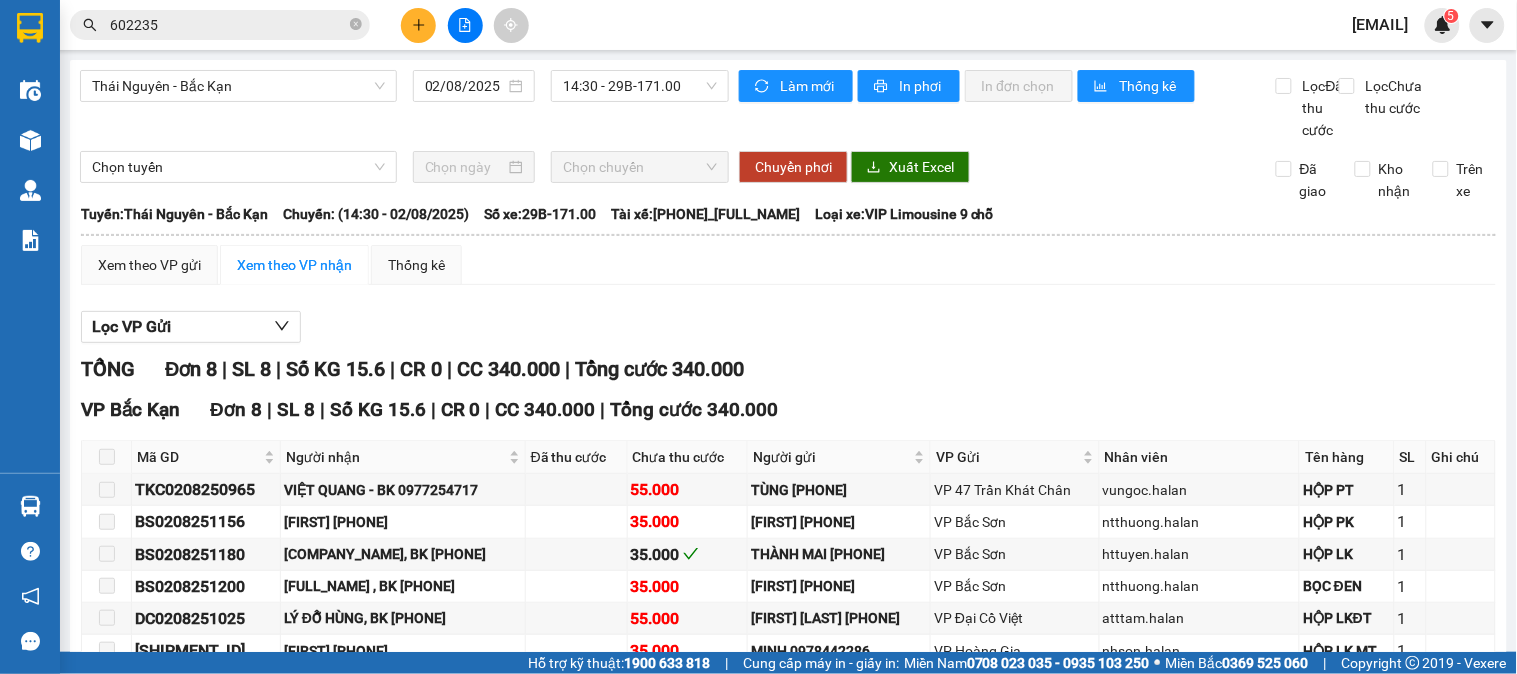 click at bounding box center [418, 25] 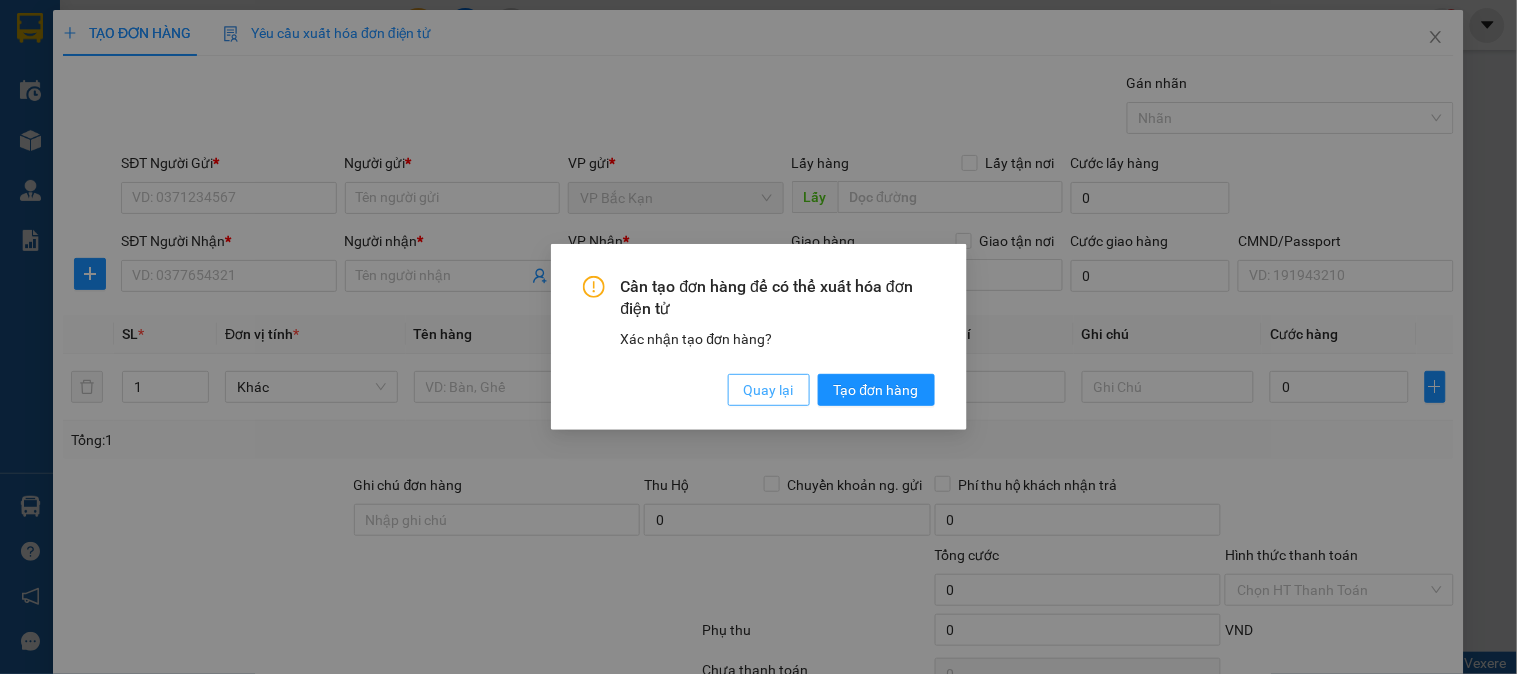 click on "Quay lại" at bounding box center (769, 390) 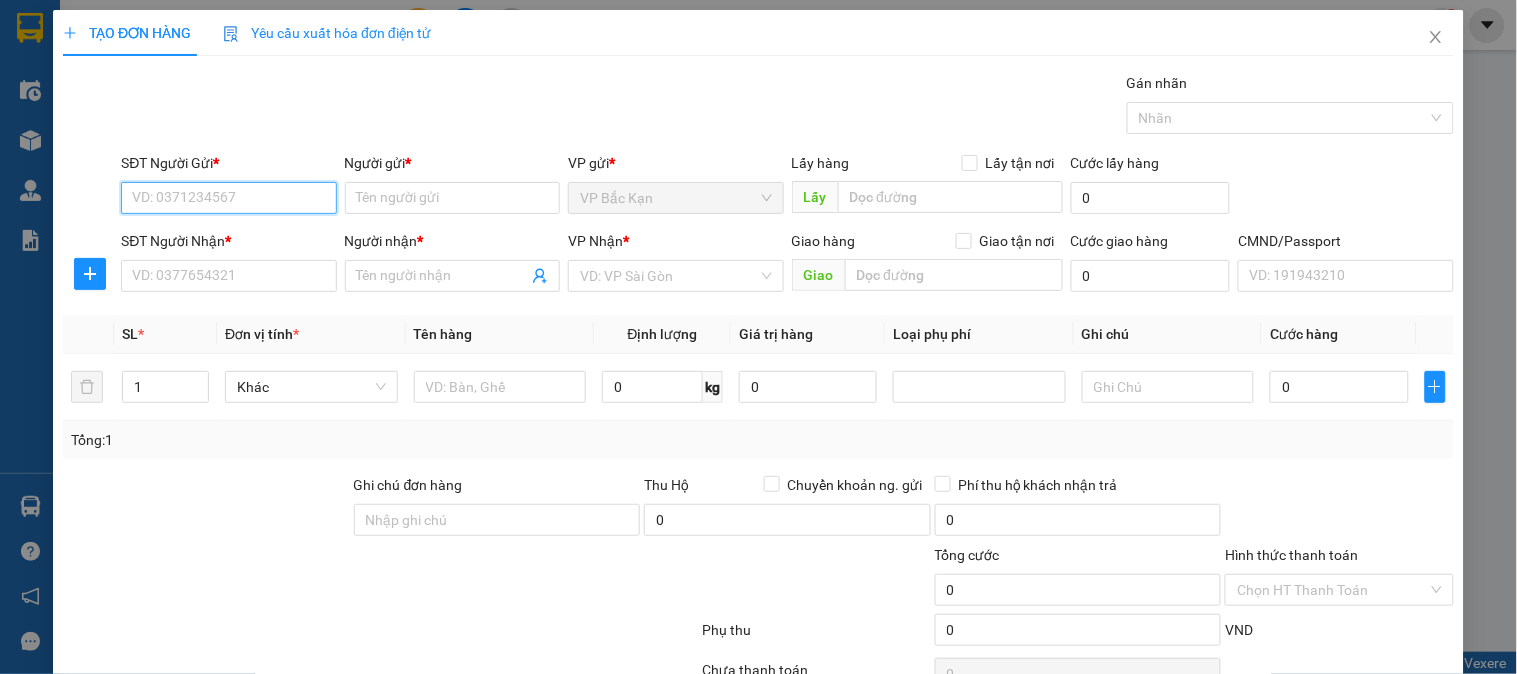 click on "SĐT Người Gửi  *" at bounding box center [228, 198] 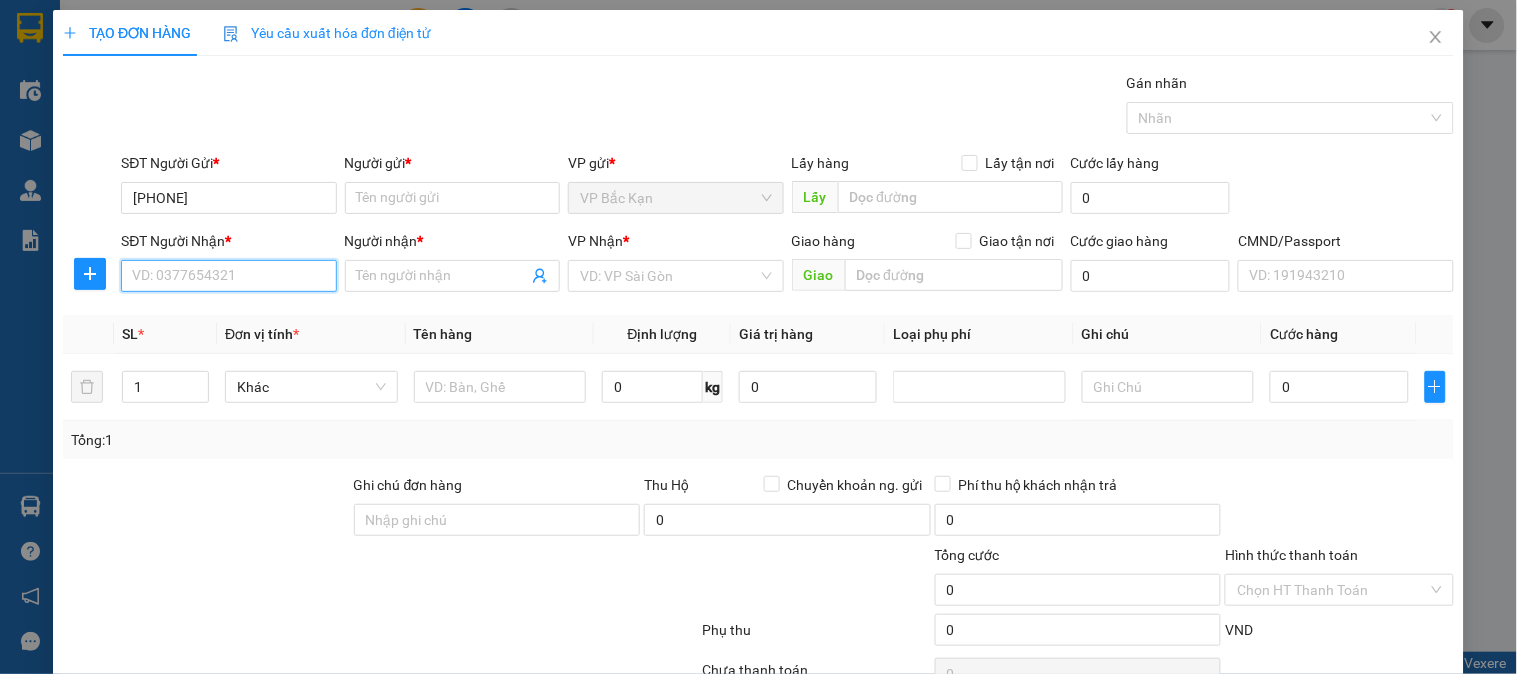 click on "SĐT Người Nhận  *" at bounding box center [228, 276] 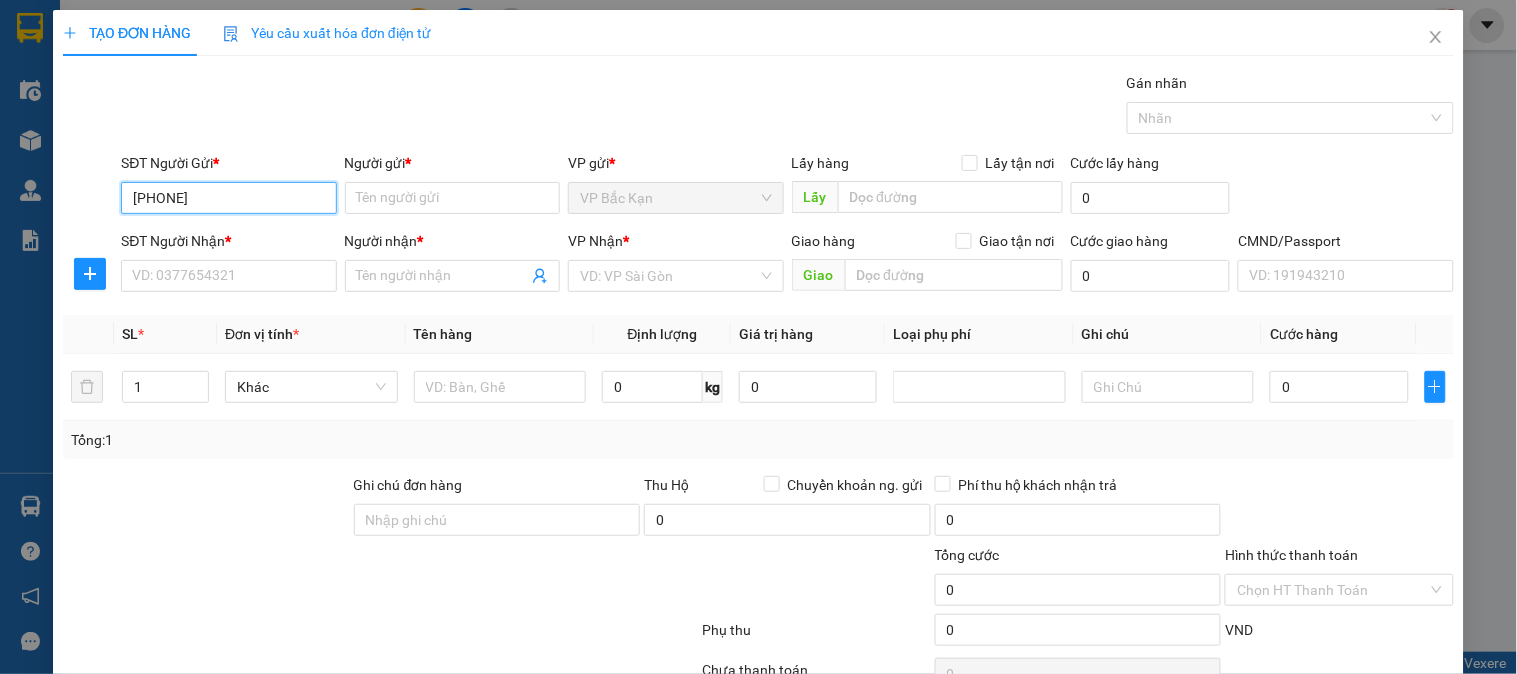 click on "[PHONE]" at bounding box center (228, 198) 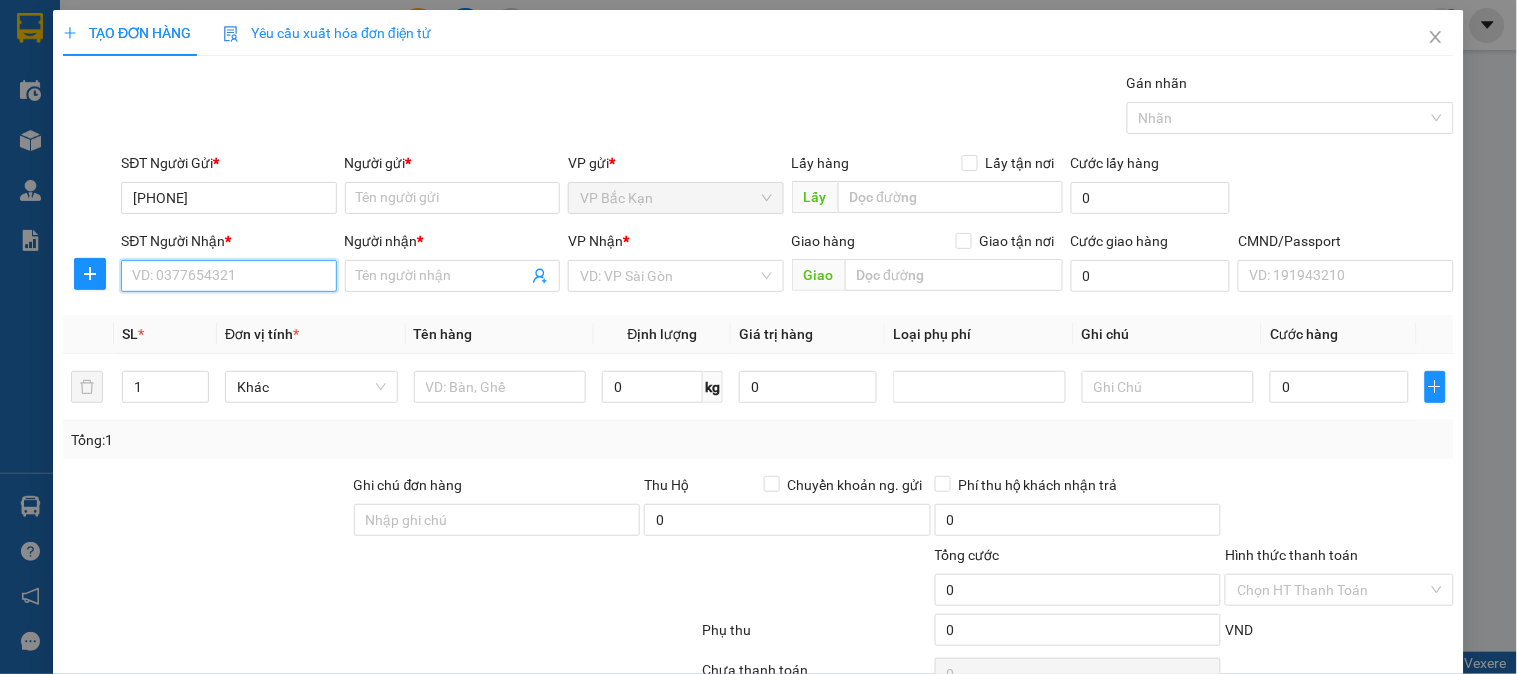 click on "SĐT Người Nhận  *" at bounding box center (228, 276) 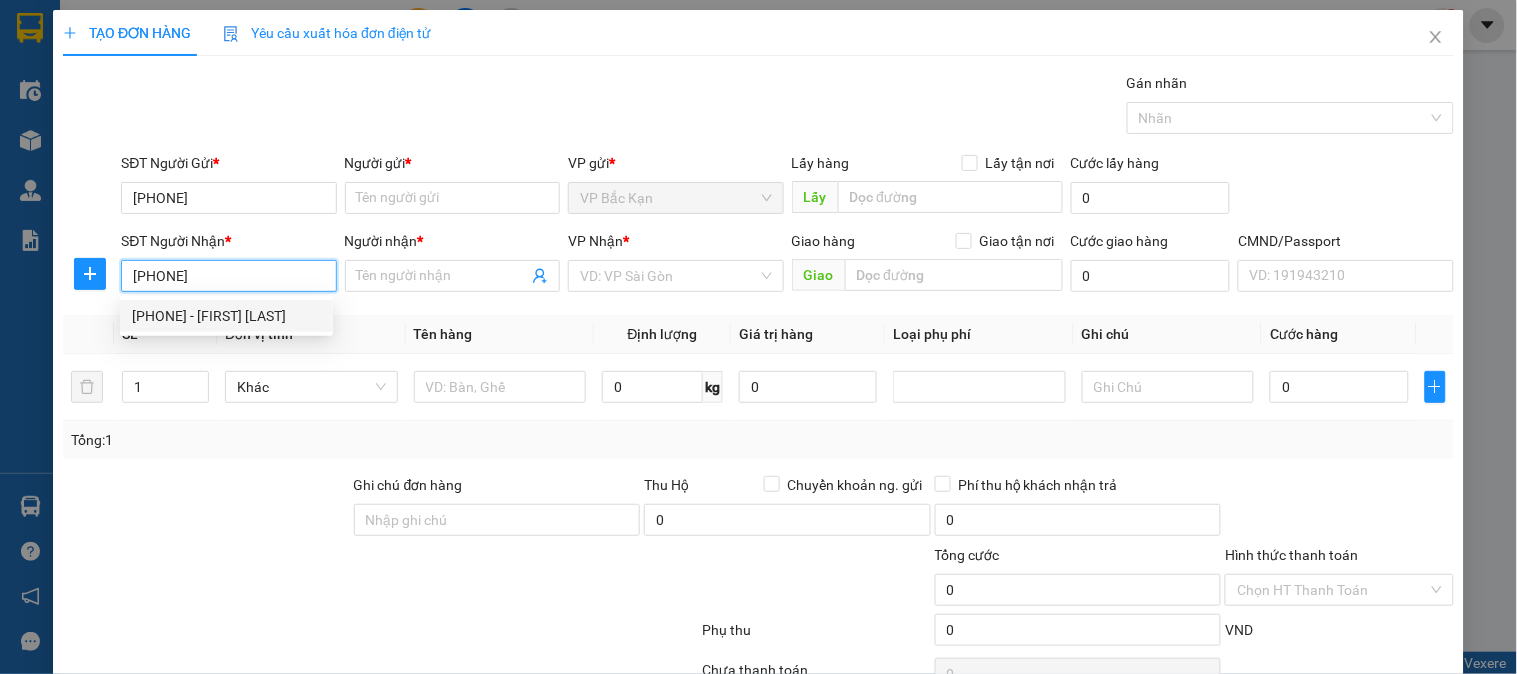 click on "[PHONE] - [FIRST] [LAST]" at bounding box center [226, 316] 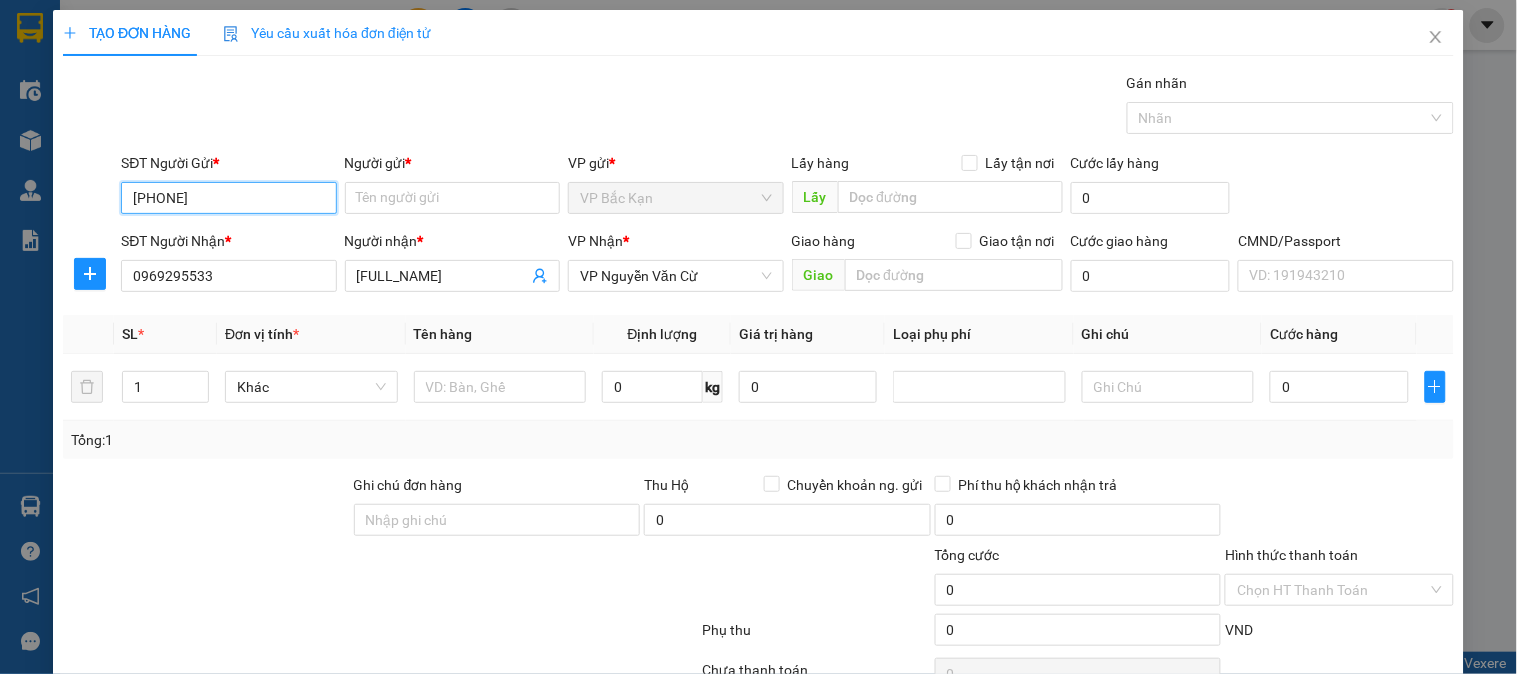 click on "[PHONE]" at bounding box center (228, 198) 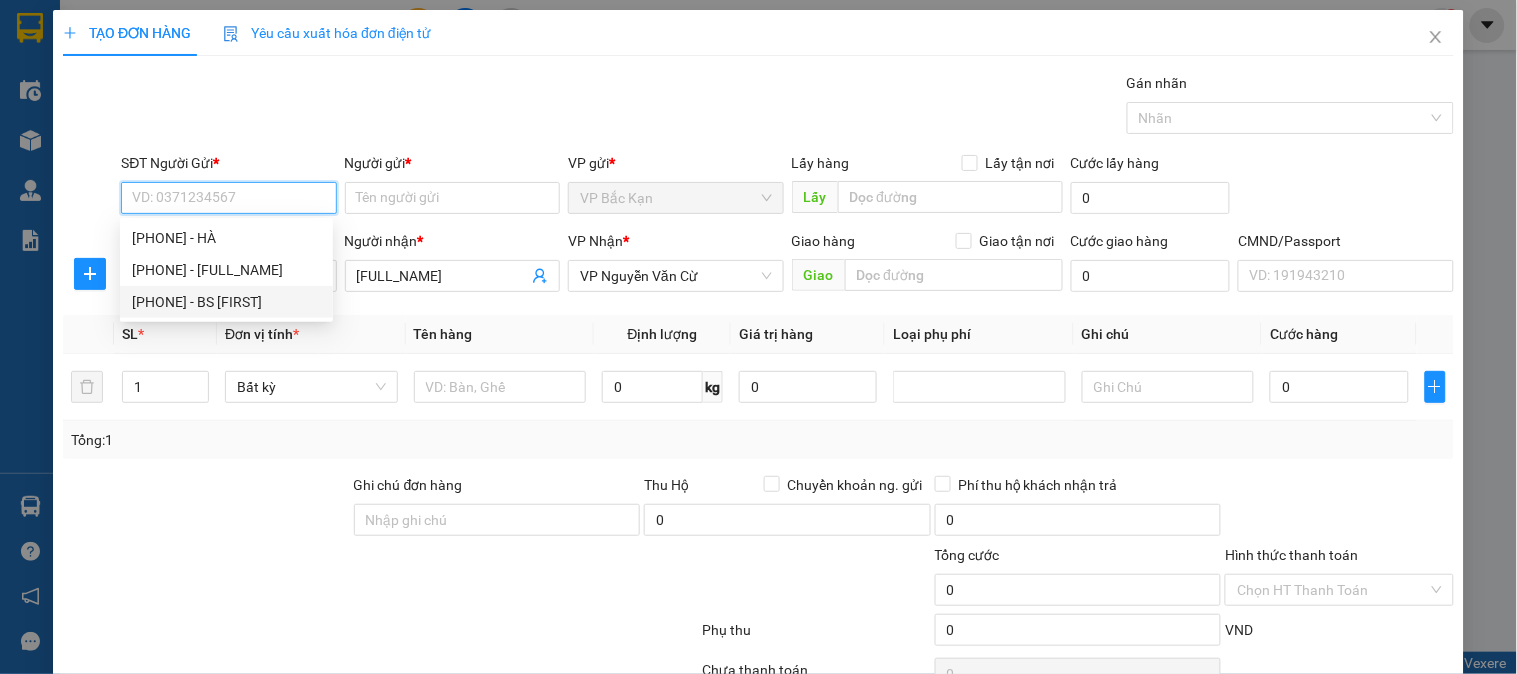 click on "[PHONE] - BS [FIRST]" at bounding box center [226, 302] 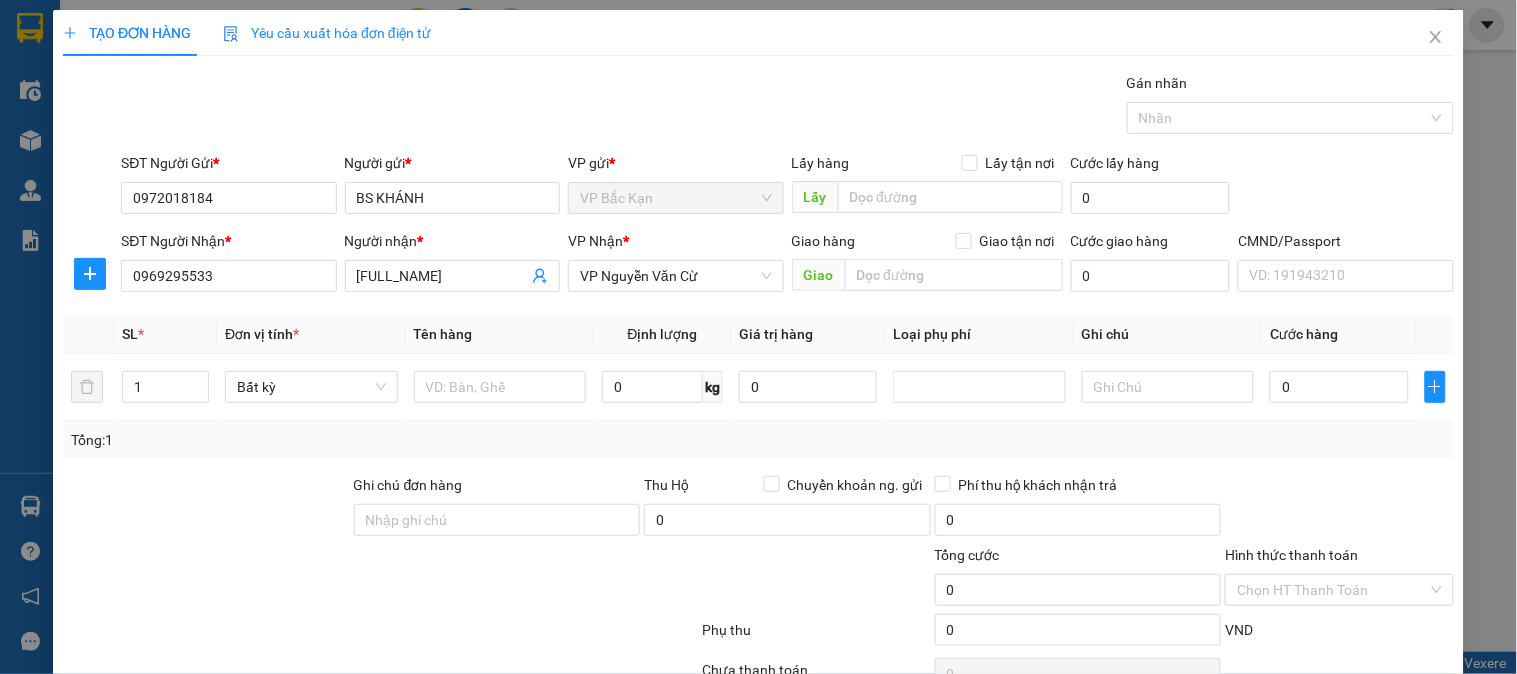 click on "Gói vận chuyển  * Tiêu chuẩn Gán nhãn   Nhãn" at bounding box center [787, 107] 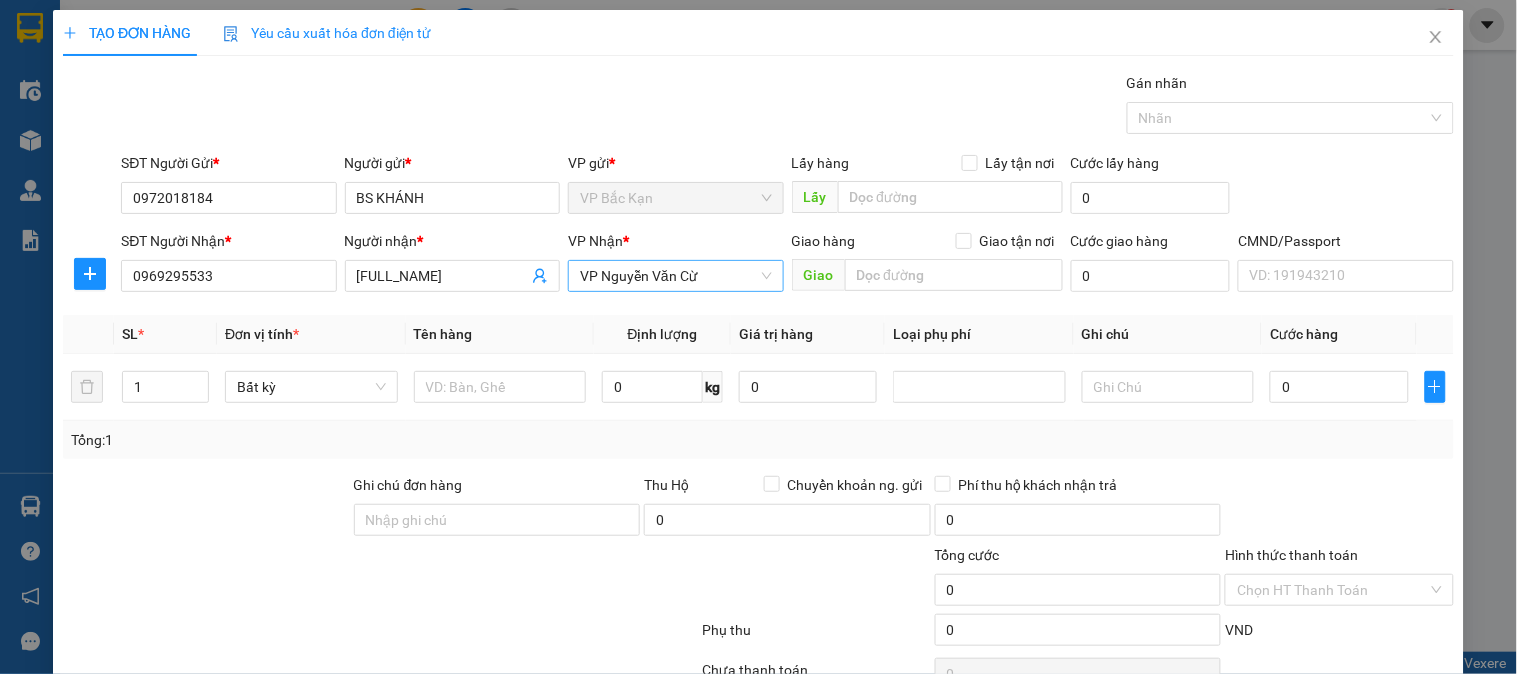 click on "VP Nguyễn Văn Cừ" at bounding box center [675, 276] 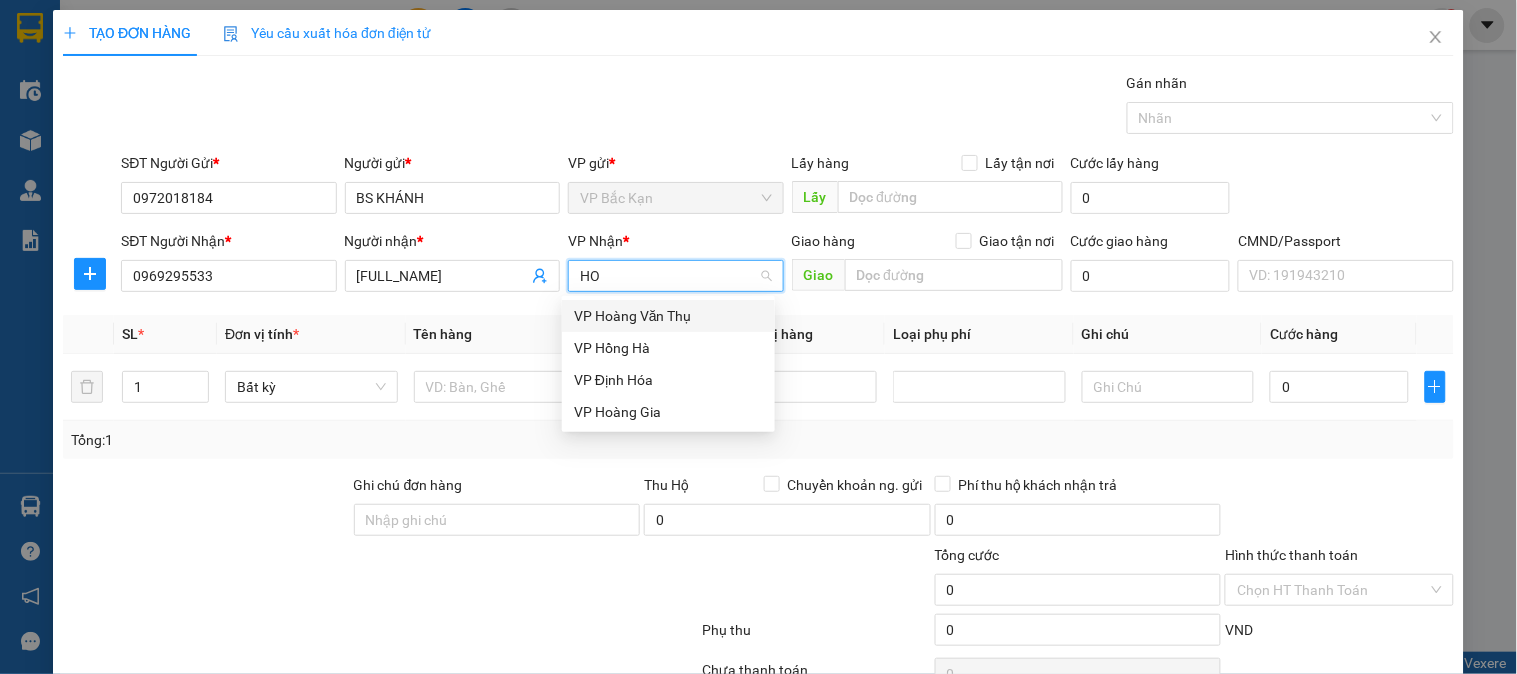 scroll, scrollTop: 0, scrollLeft: 0, axis: both 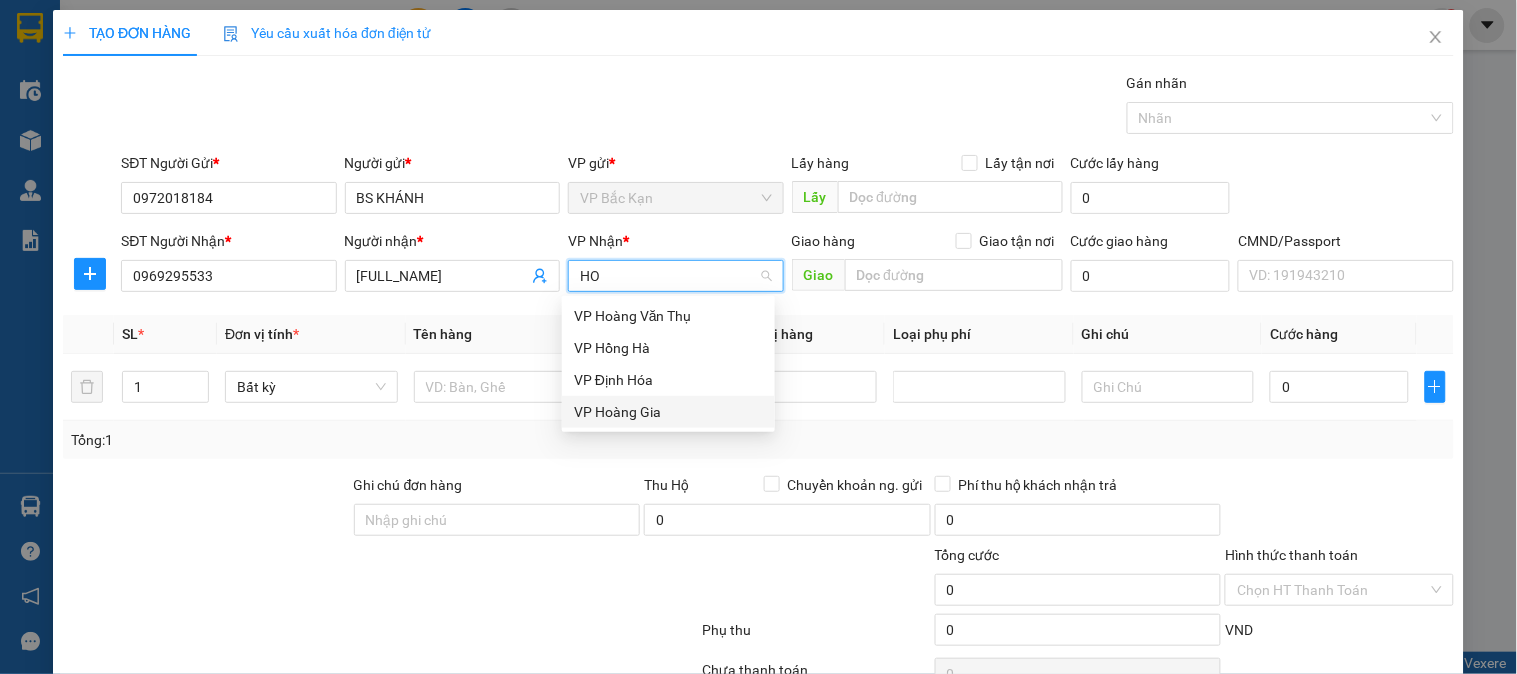 click on "VP Hoàng Gia" at bounding box center (668, 412) 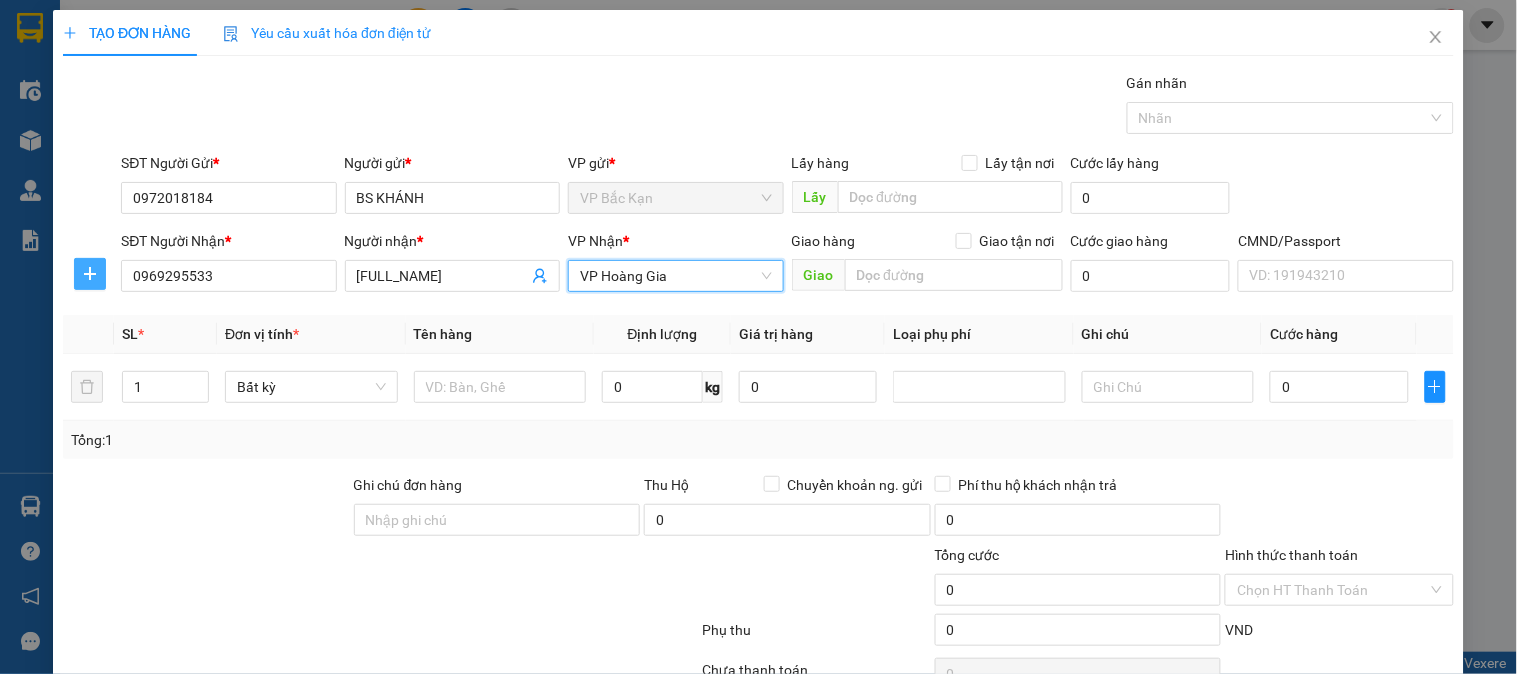 drag, startPoint x: 86, startPoint y: 275, endPoint x: 567, endPoint y: 395, distance: 495.7429 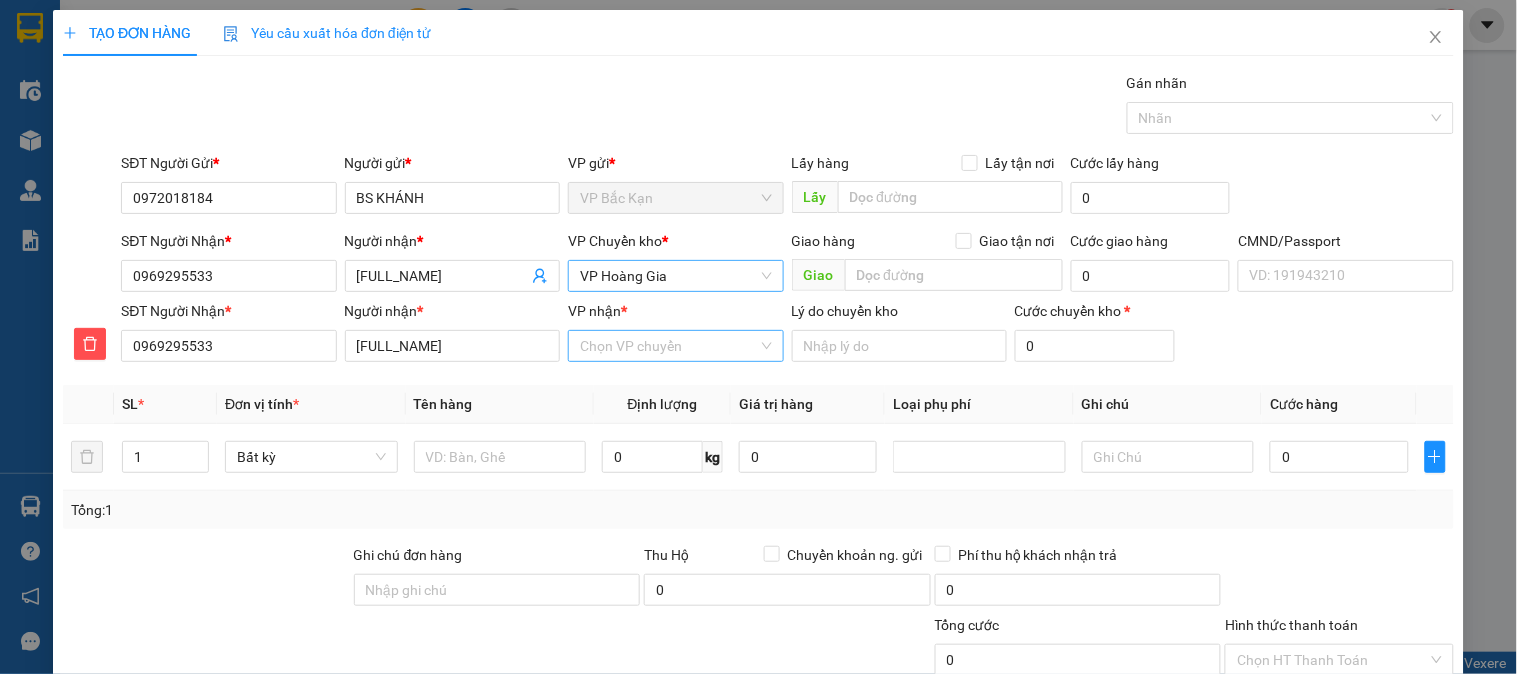 click on "VP nhận  *" at bounding box center (668, 346) 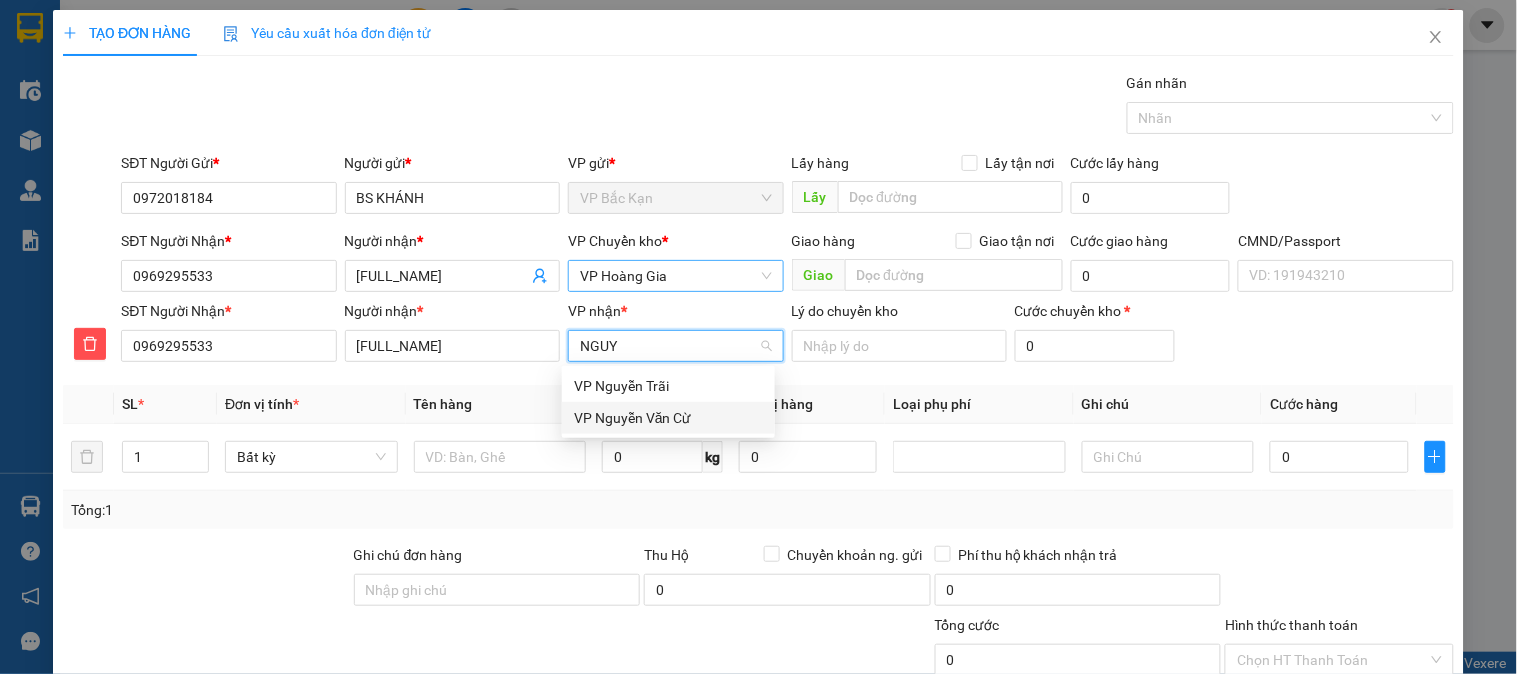 click on "VP Nguyễn Văn Cừ" at bounding box center (668, 418) 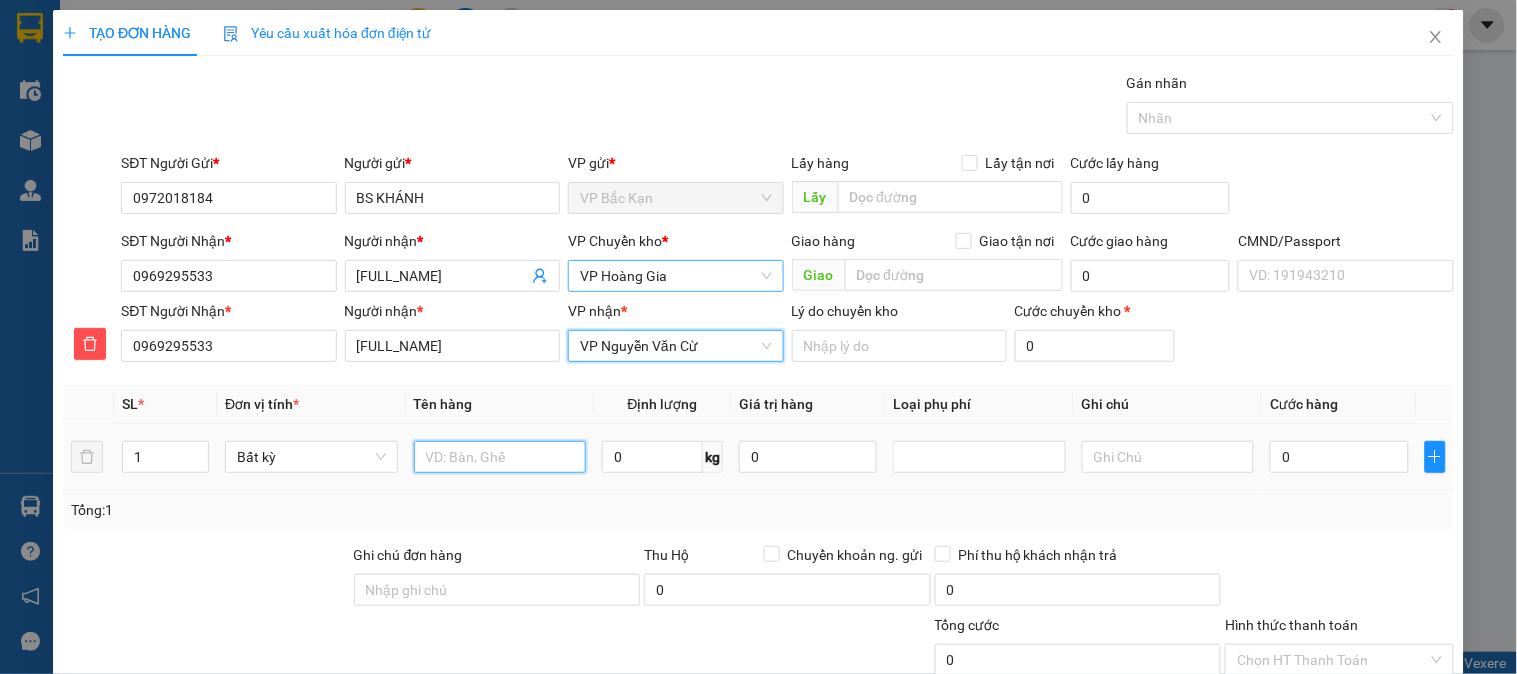click at bounding box center [500, 457] 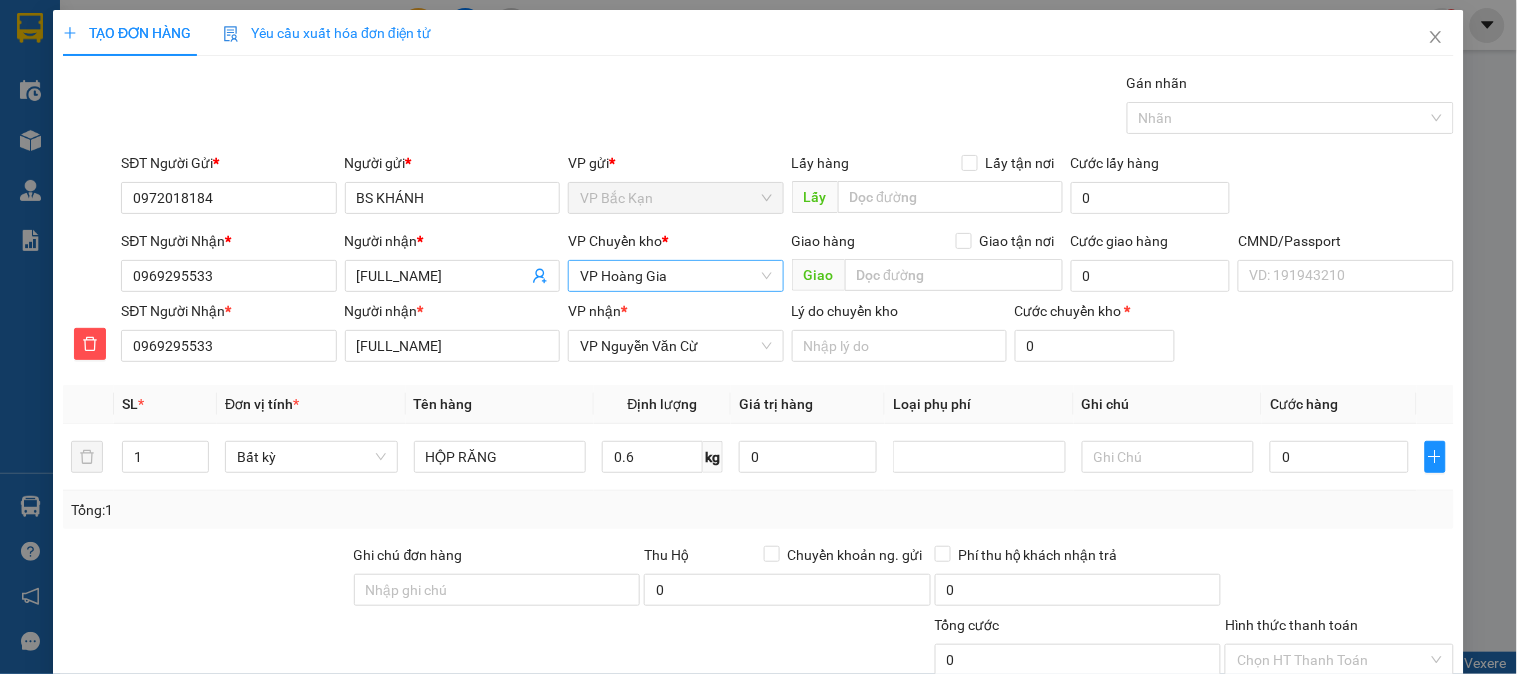 click on "Tên hàng" at bounding box center [500, 404] 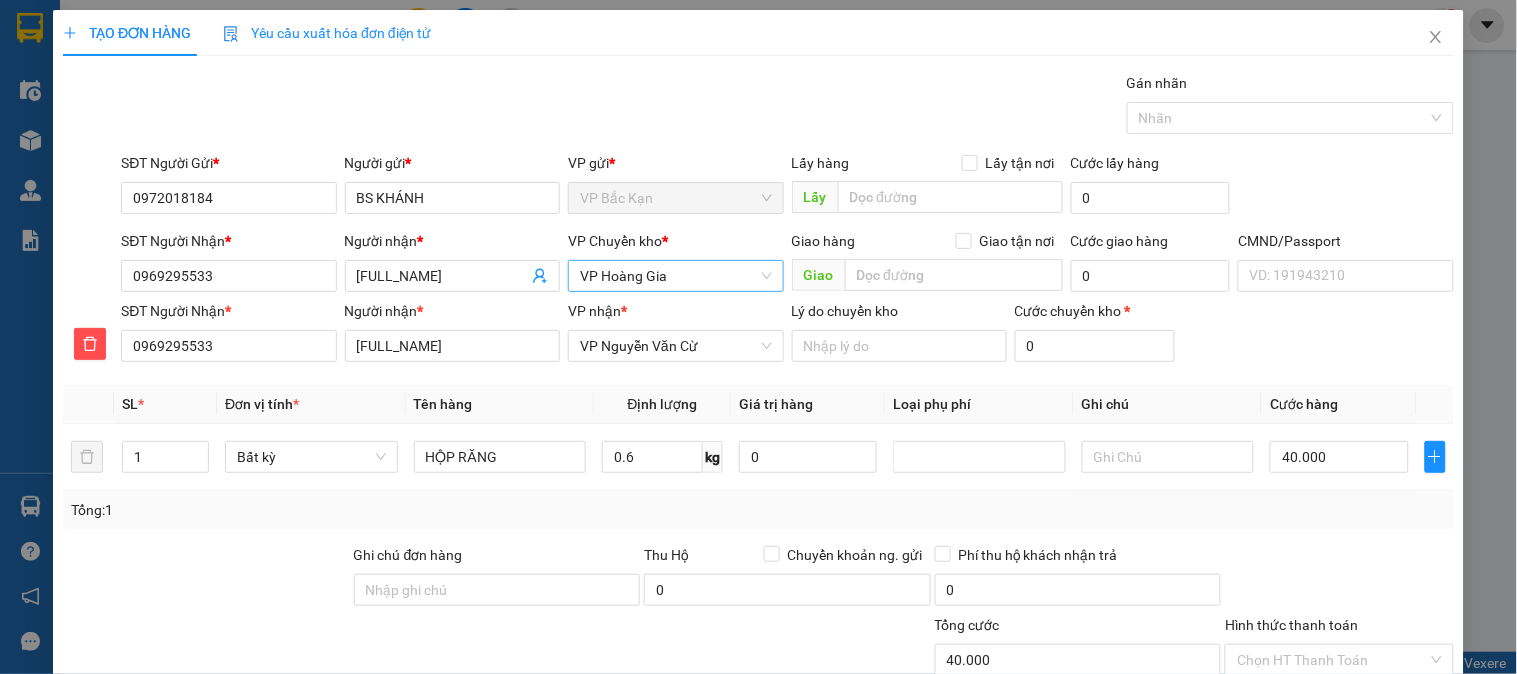 scroll, scrollTop: 176, scrollLeft: 0, axis: vertical 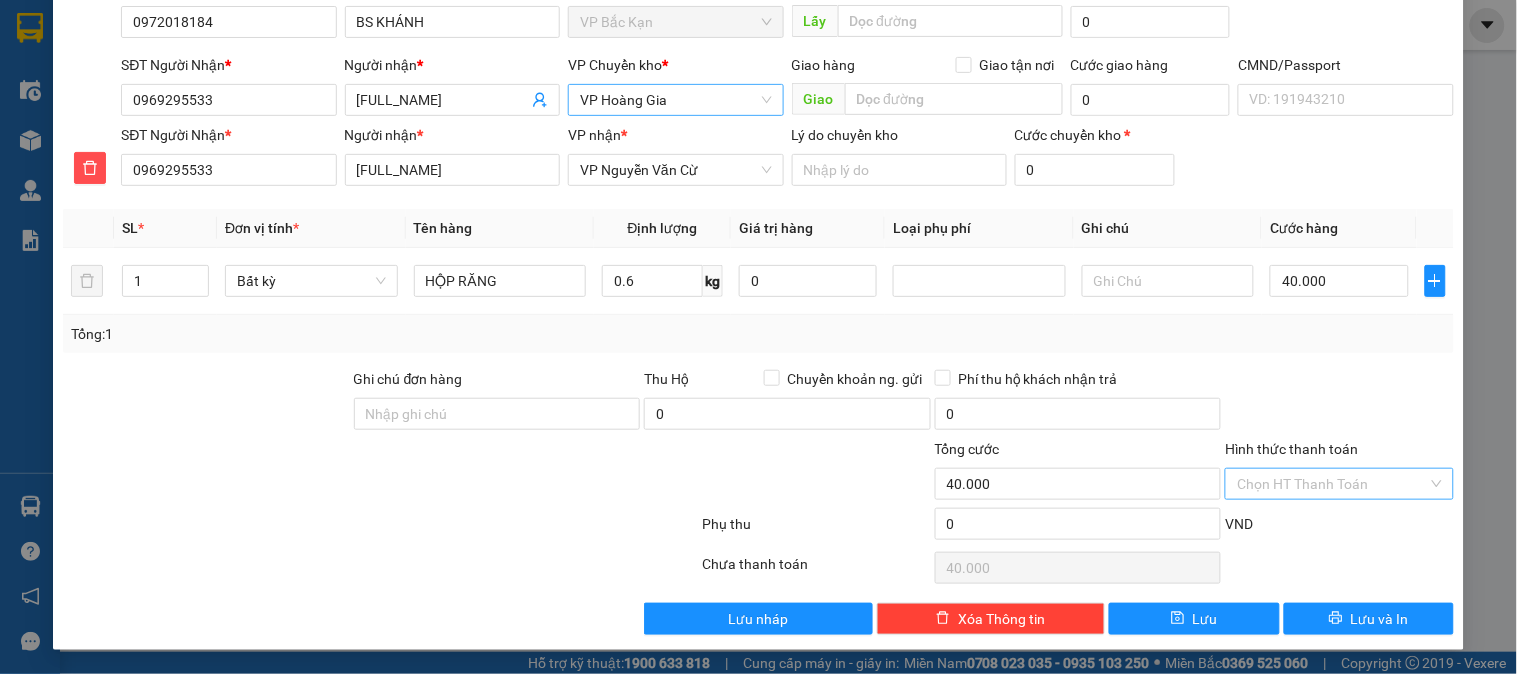 click on "Hình thức thanh toán" at bounding box center [1332, 484] 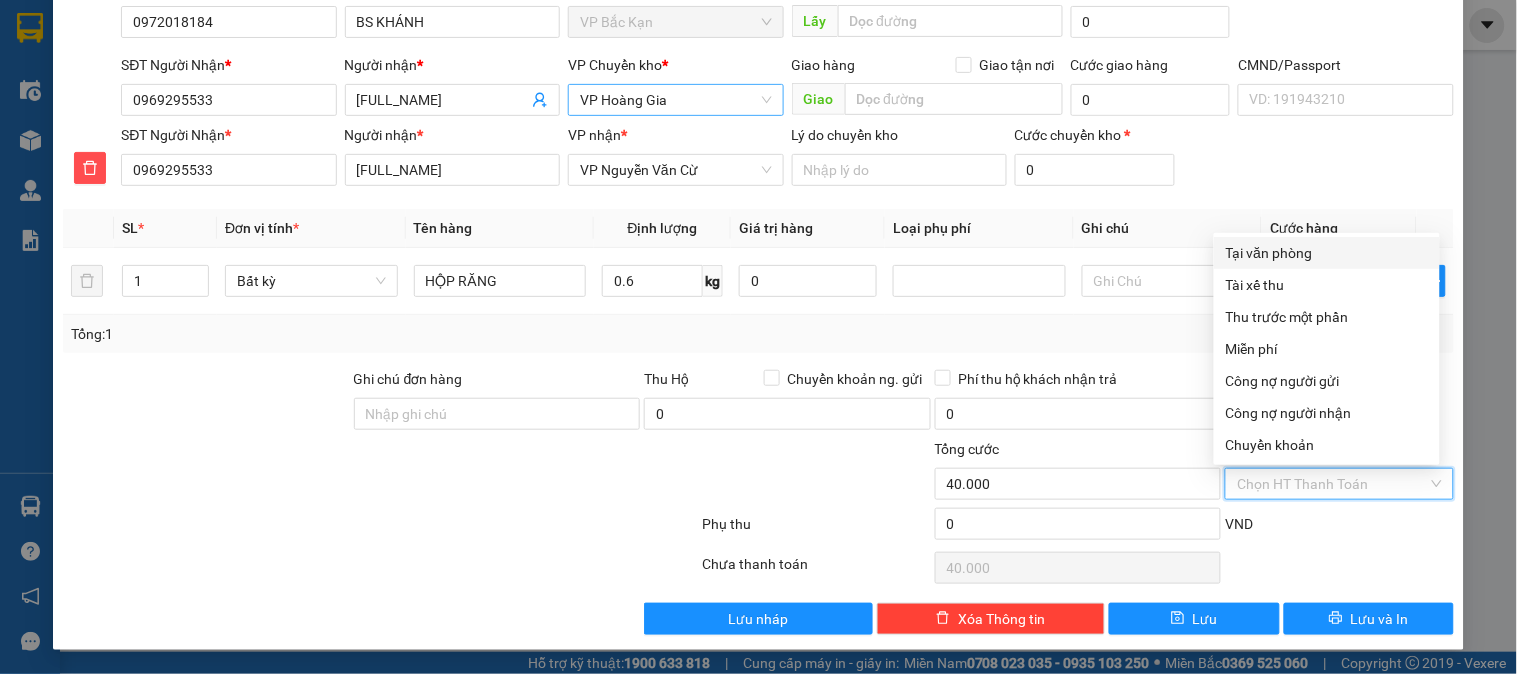 click on "Tại văn phòng" at bounding box center [1327, 253] 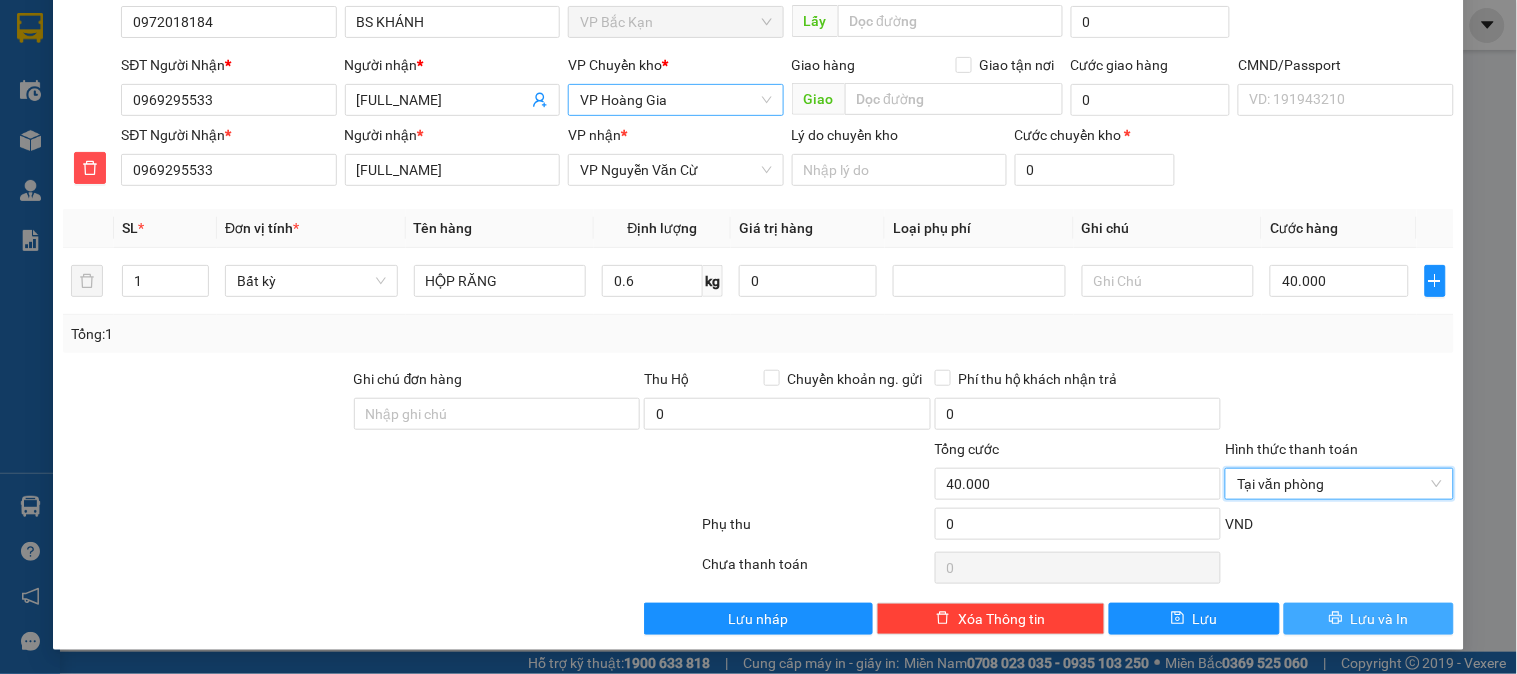 click 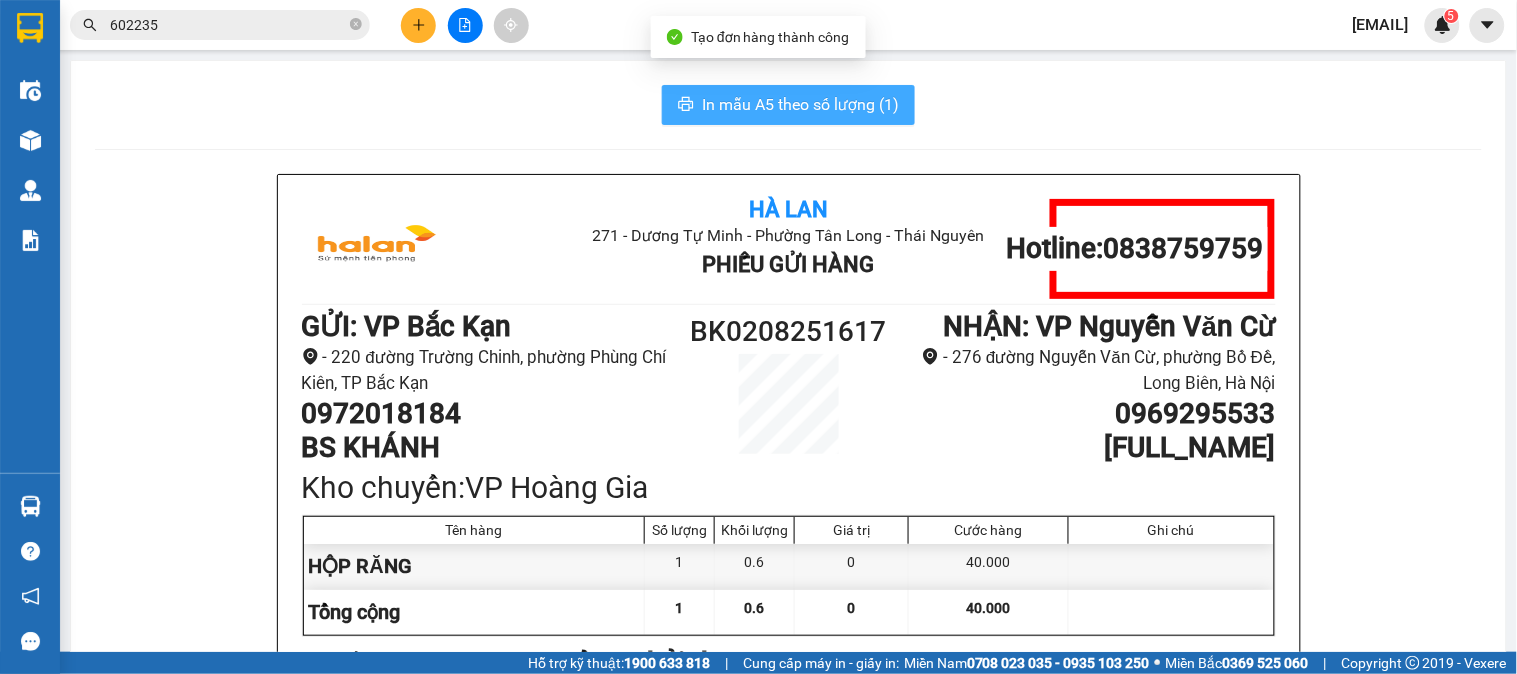 click on "In mẫu A5 theo số lượng
(1)" at bounding box center (800, 104) 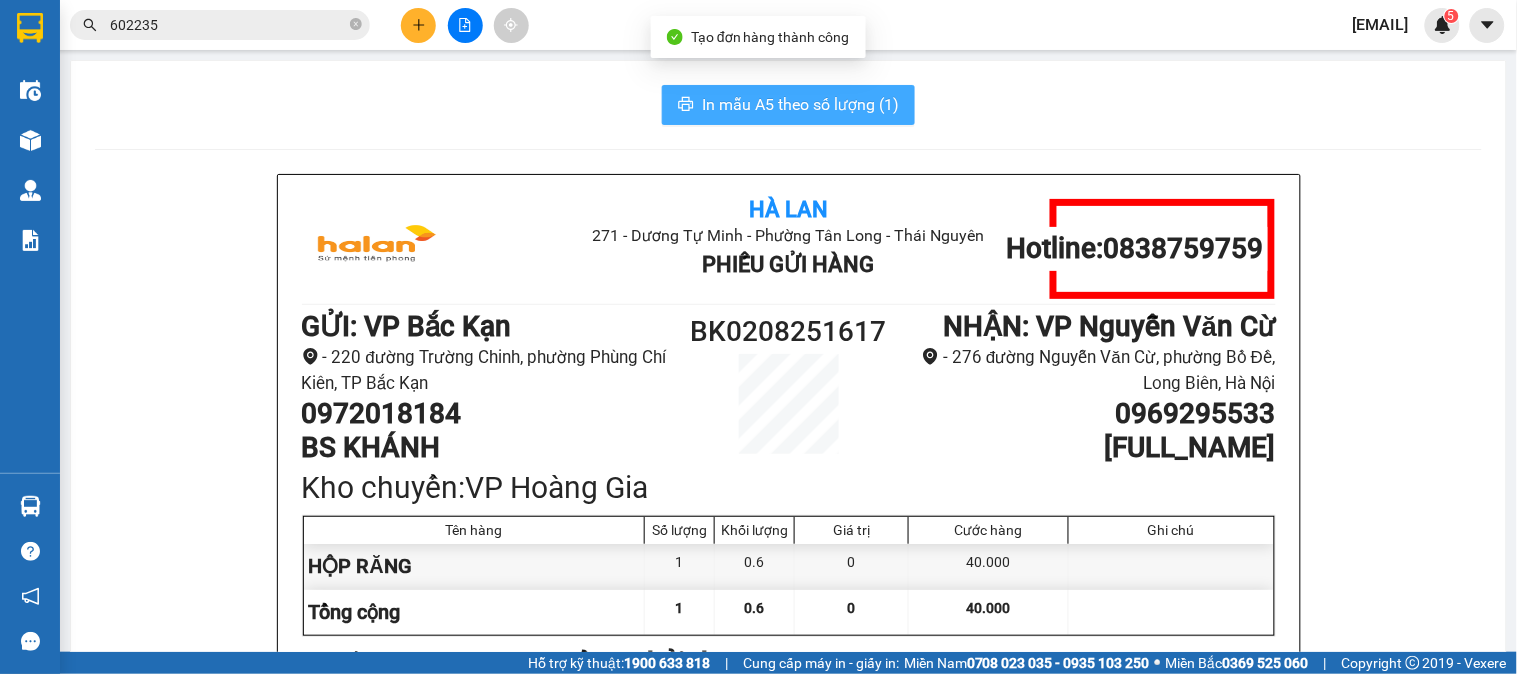 scroll, scrollTop: 0, scrollLeft: 0, axis: both 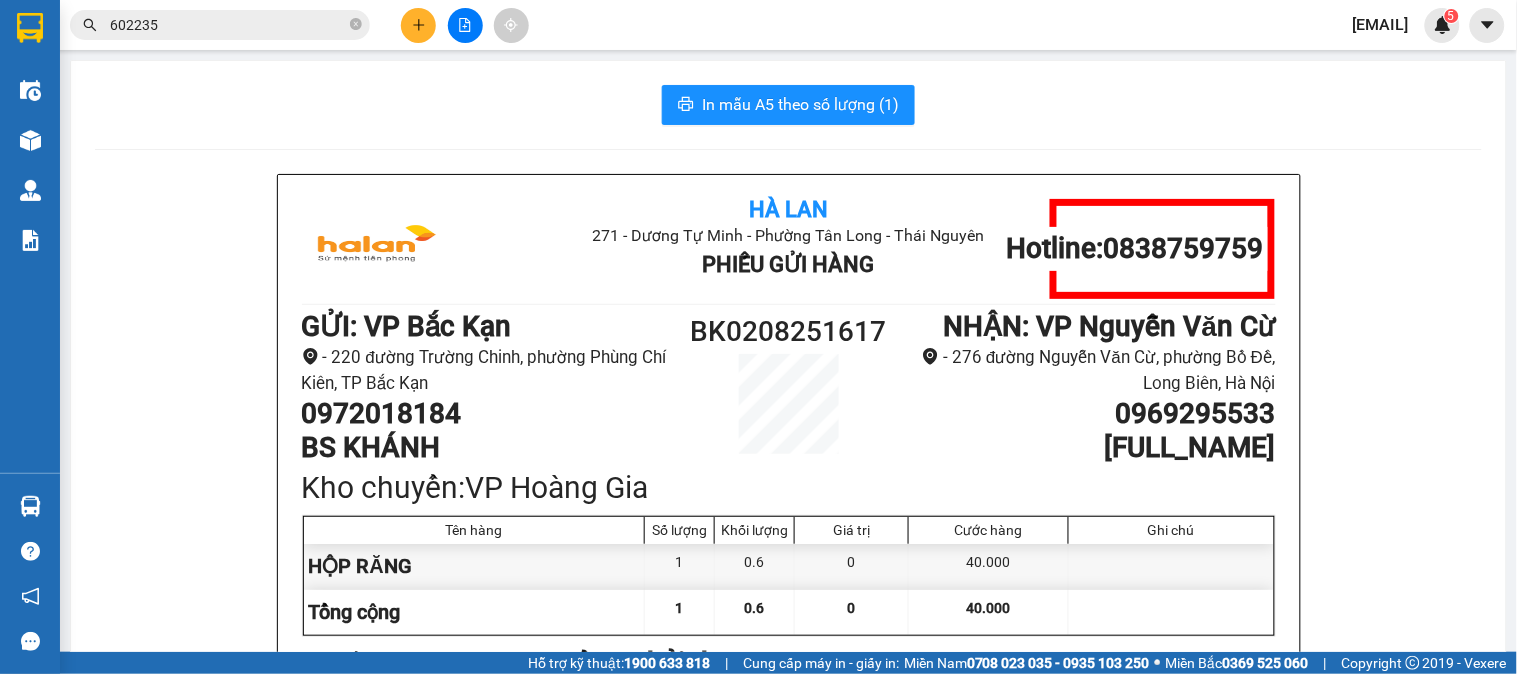 click on "In mẫu A5 theo số lượng
(1) Hà Lan 271 - Dương Tự Minh - Phường Tân Long - Thái Nguyên Phiếu Gửi Hàng Hotline:  [PHONE] GỬI :   VP Bắc Kạn   - 220 đường Trường Chinh, phường Phùng Chí Kiên, TP Bắc Kạn [PHONE] BS KHÁNH BK0208251617 NHẬN :   VP Nguyễn Văn Cừ   - 276 đường Nguyễn Văn Cừ, phường Bồ Đề, Long Biên, Hà Nội [PHONE] NGUYỄN VĂN TỈNH Kho chuyển:  VP Hoàng Gia Tên hàng Số lượng Khối lượng Giá trị Cước hàng Ghi chú HỘP RĂNG  1 0.6 0 40.000 Tổng cộng 1 0.6 0 40.000 Loading... Đã thu cước : 40.000 Tổng phải thu: 0 Thông tin NH người nhận tiền thu hộ Người gửi  (Tôi đã đọc và đồng ý nội dung phiếu gửi hàng) [TIME], ngày [DATE] NV nhận hàng (Kí và ghi rõ họ tên) Nông Thị Thư Người nhận (Kí và ghi rõ họ tên) Quy định nhận/gửi hàng : Hà Lan Phiếu Gửi Hàng Hotline:  [PHONE] GỬI :     :" at bounding box center [758, 326] 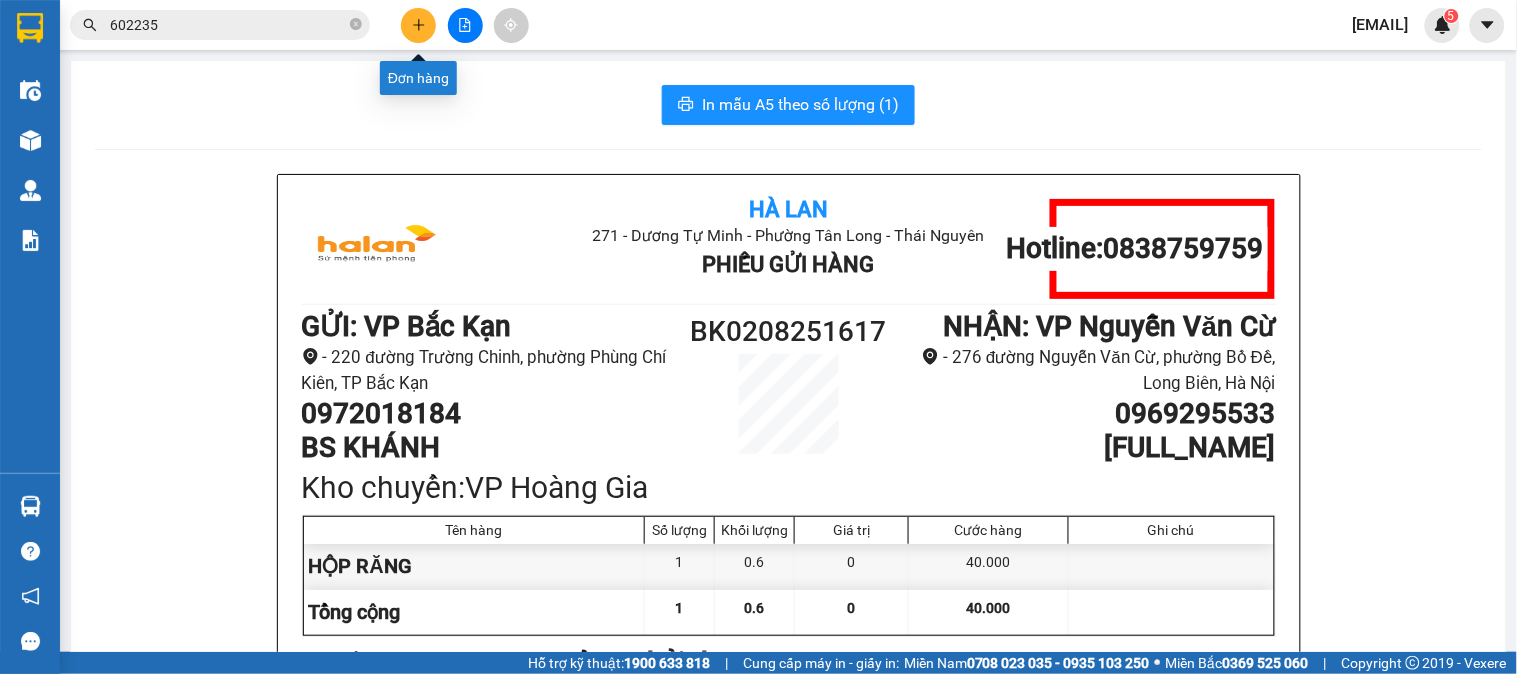 click at bounding box center (418, 25) 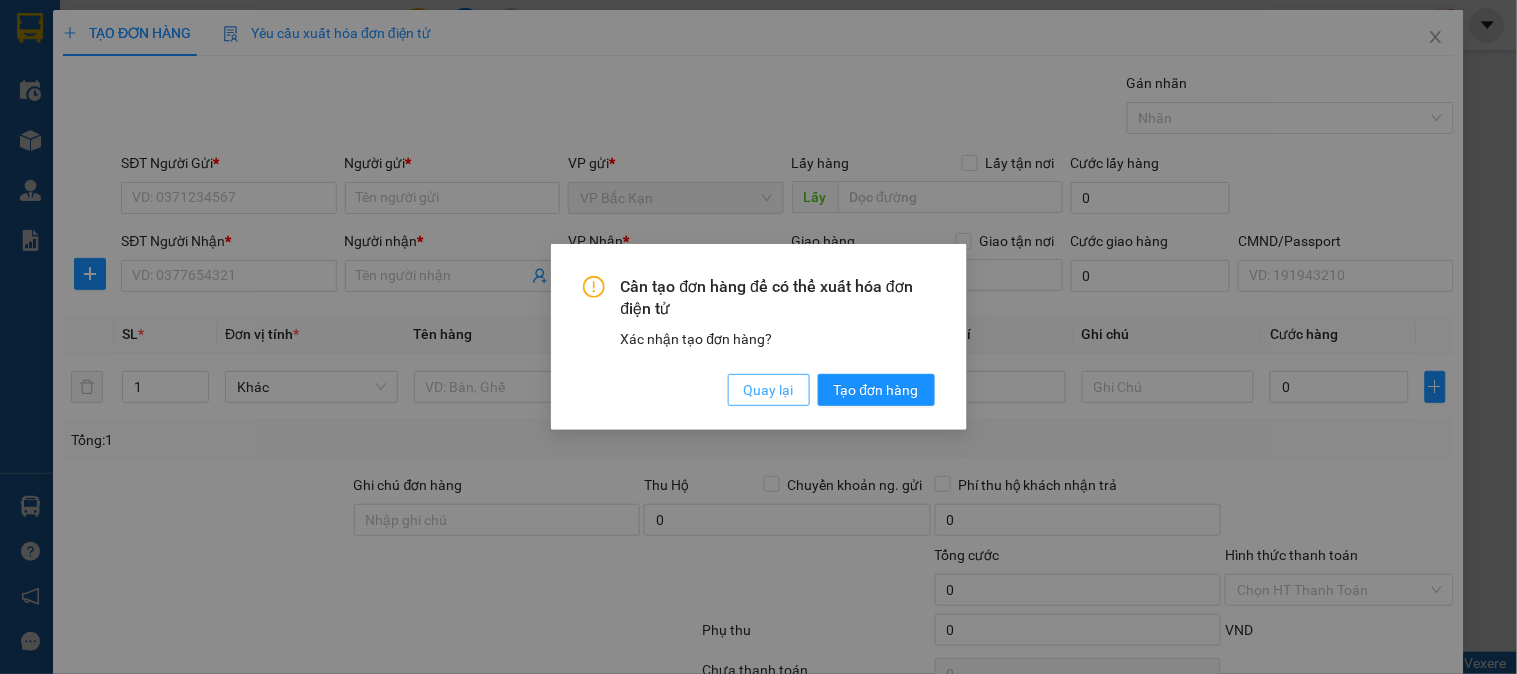 click on "Quay lại" at bounding box center [769, 390] 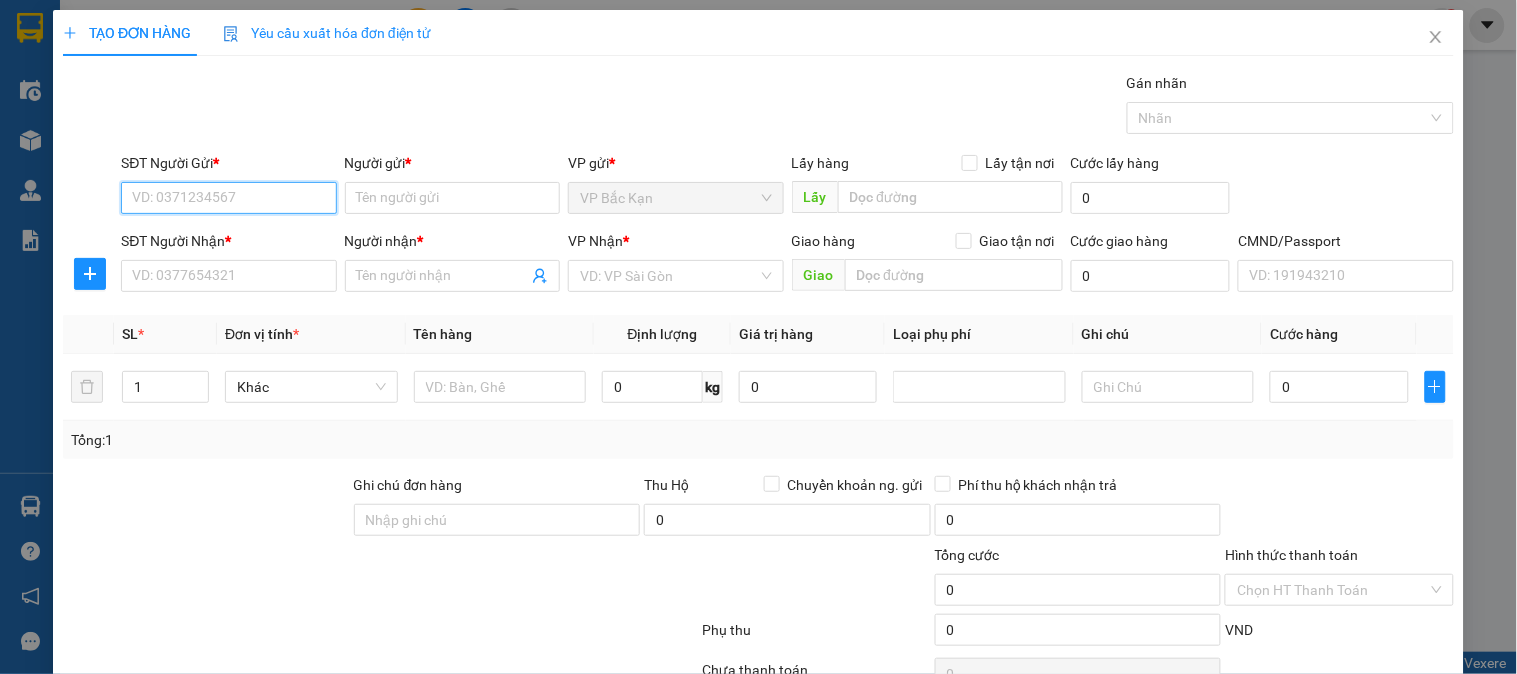 click on "SĐT Người Gửi  *" at bounding box center (228, 198) 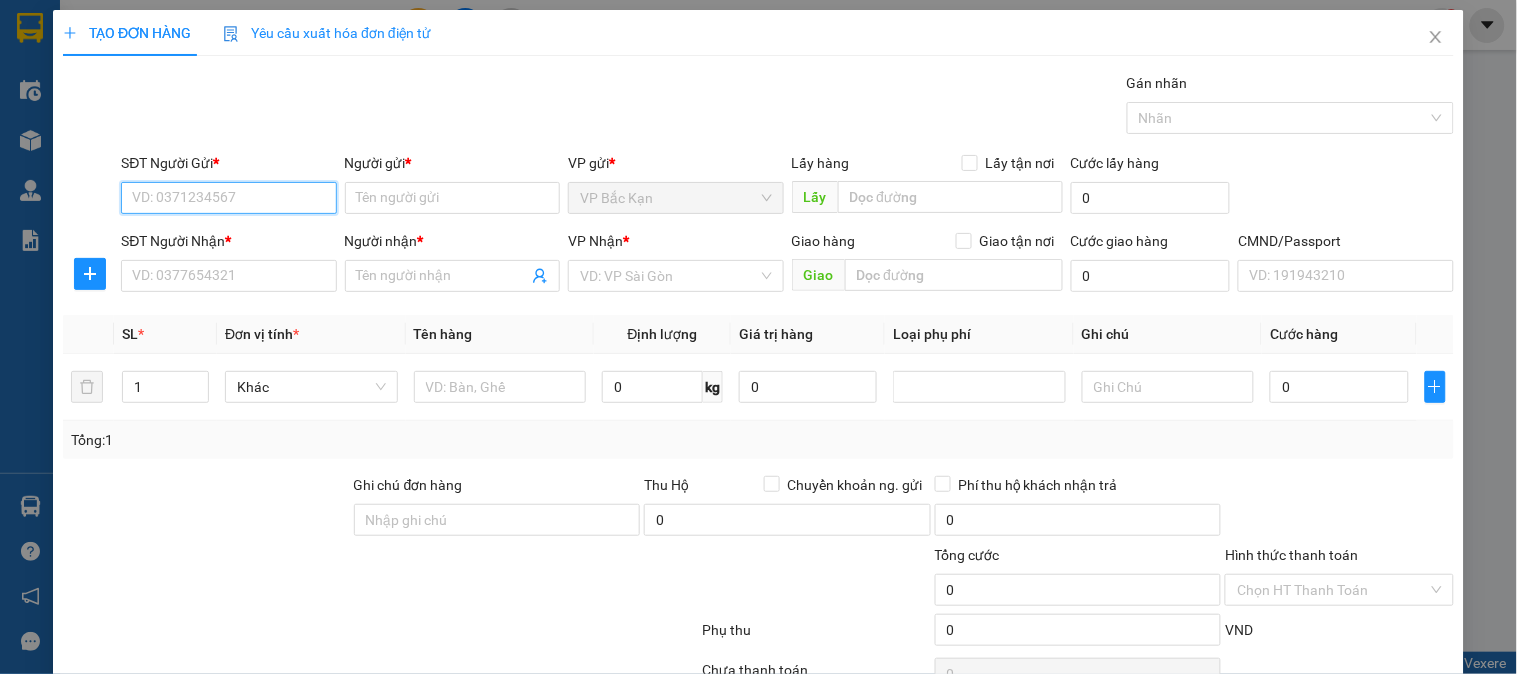 click on "SĐT Người Gửi  *" at bounding box center [228, 198] 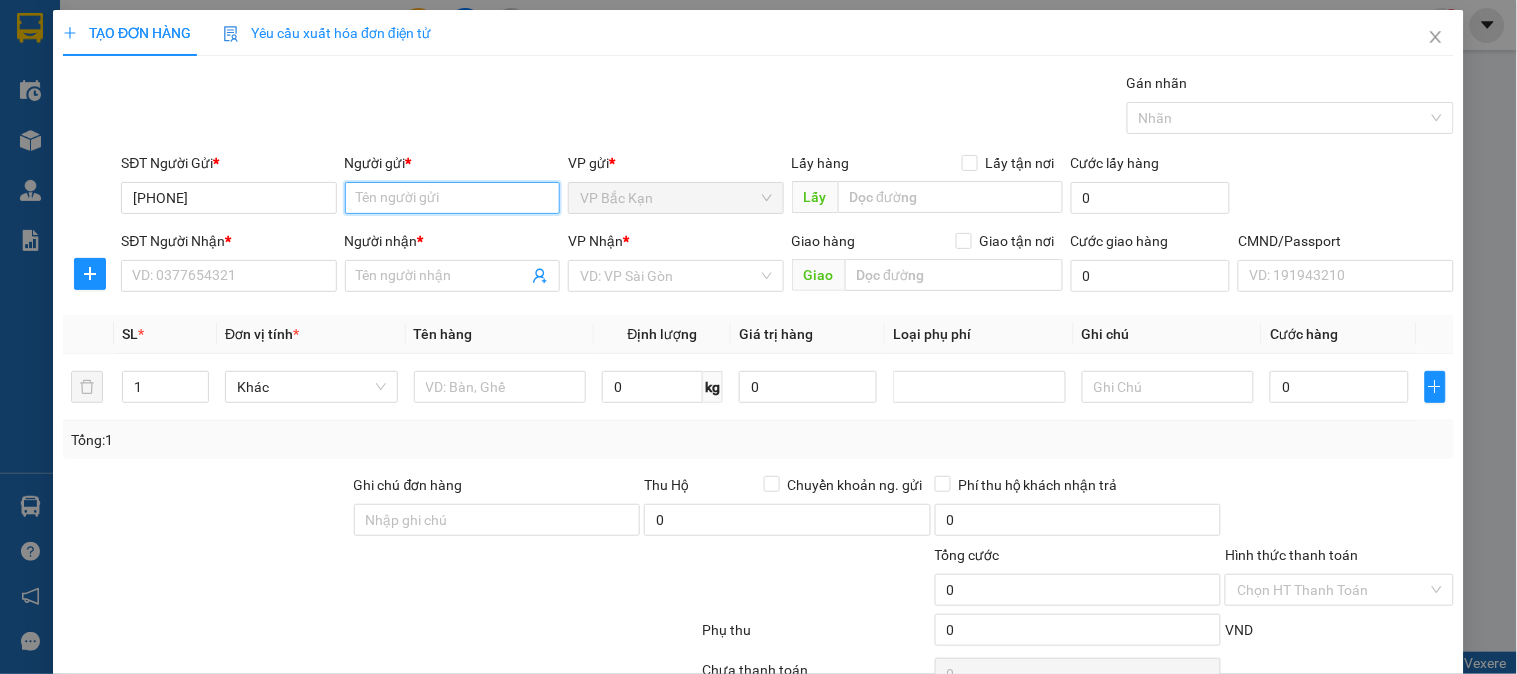 click on "Người gửi  *" at bounding box center (452, 198) 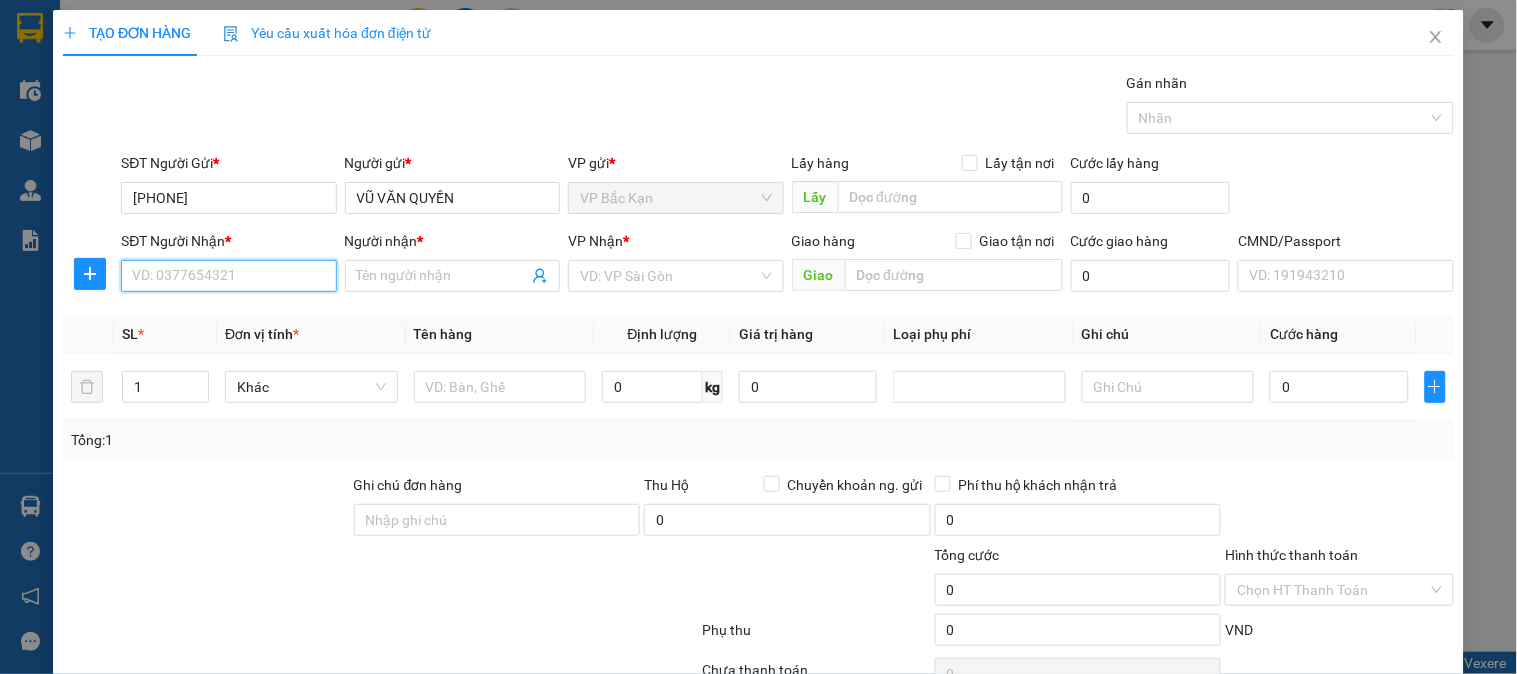 click on "SĐT Người Nhận  *" at bounding box center (228, 276) 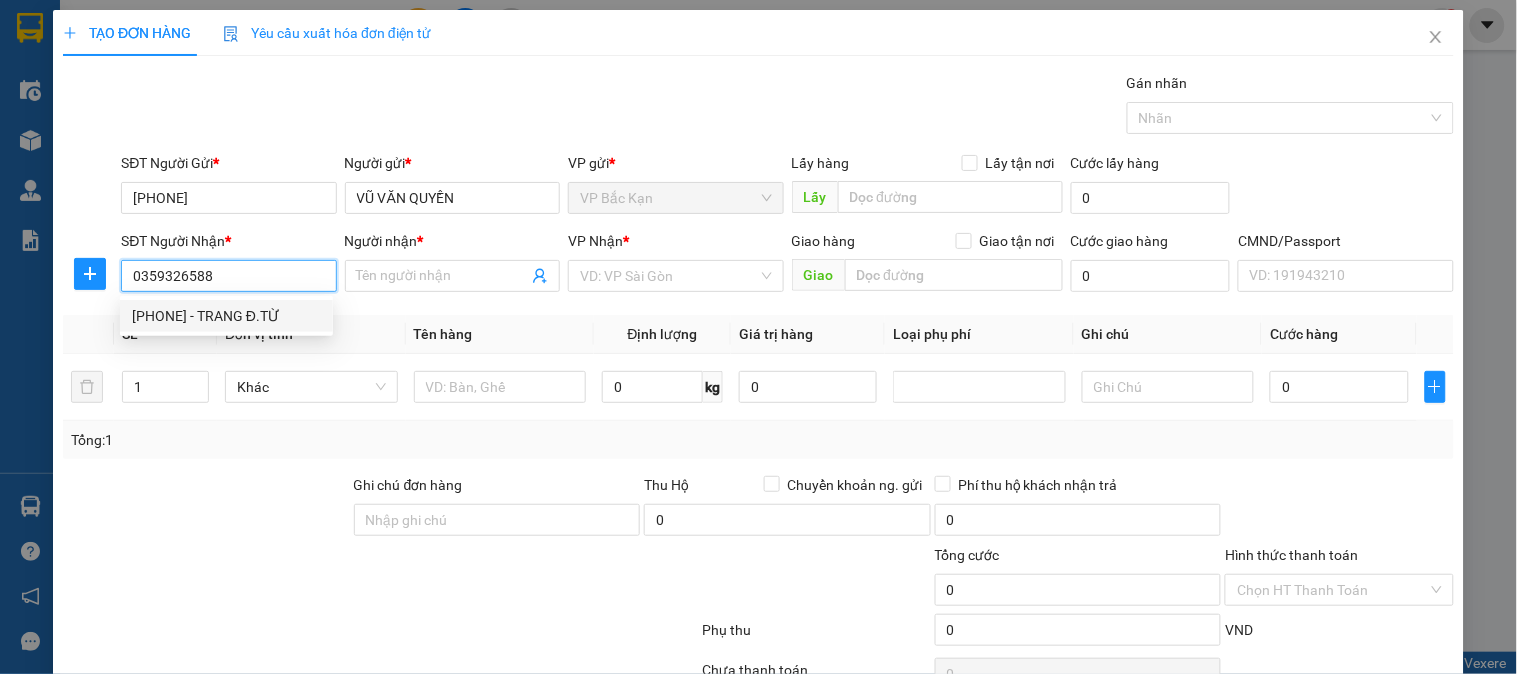 click on "[PHONE] - TRANG Đ.TỪ" at bounding box center [226, 316] 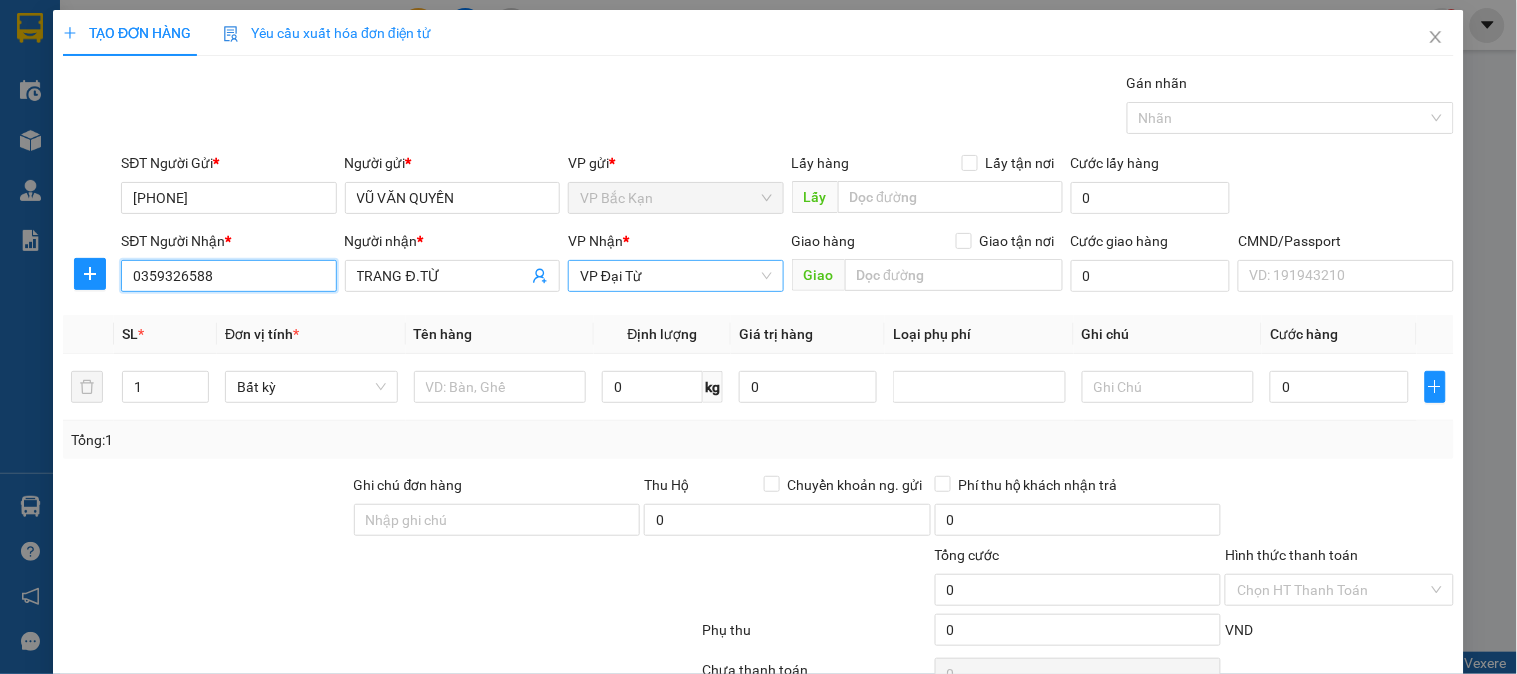 click on "VP Đại Từ" at bounding box center [675, 276] 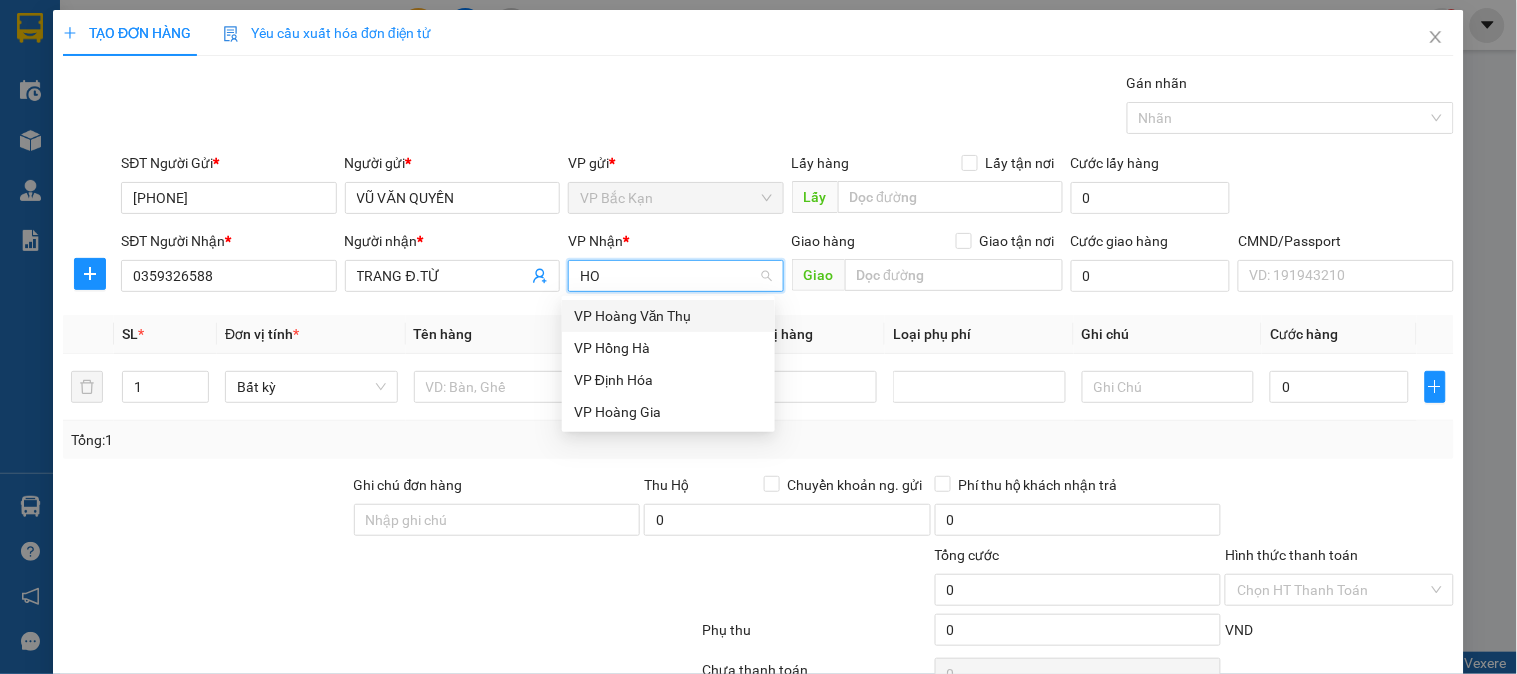 scroll, scrollTop: 0, scrollLeft: 0, axis: both 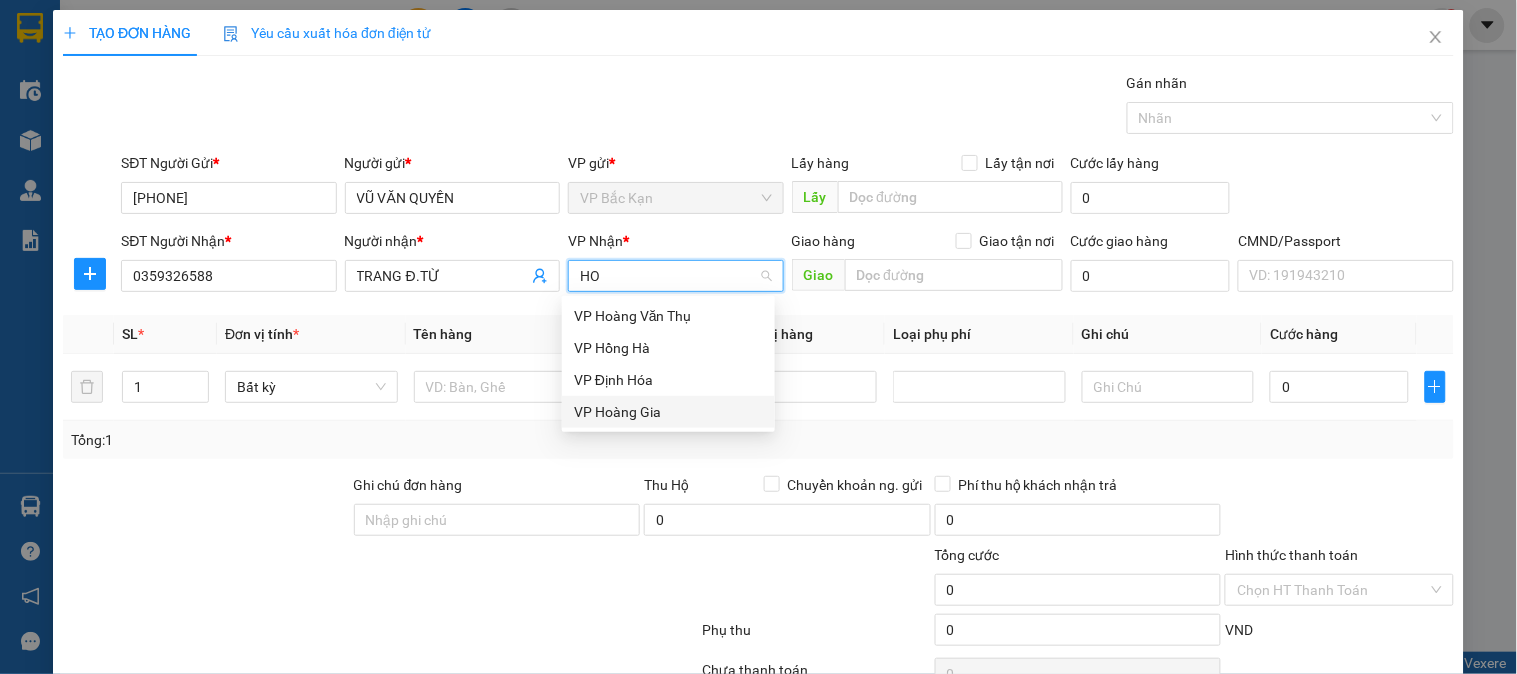 click on "VP Hoàng Gia" at bounding box center [668, 412] 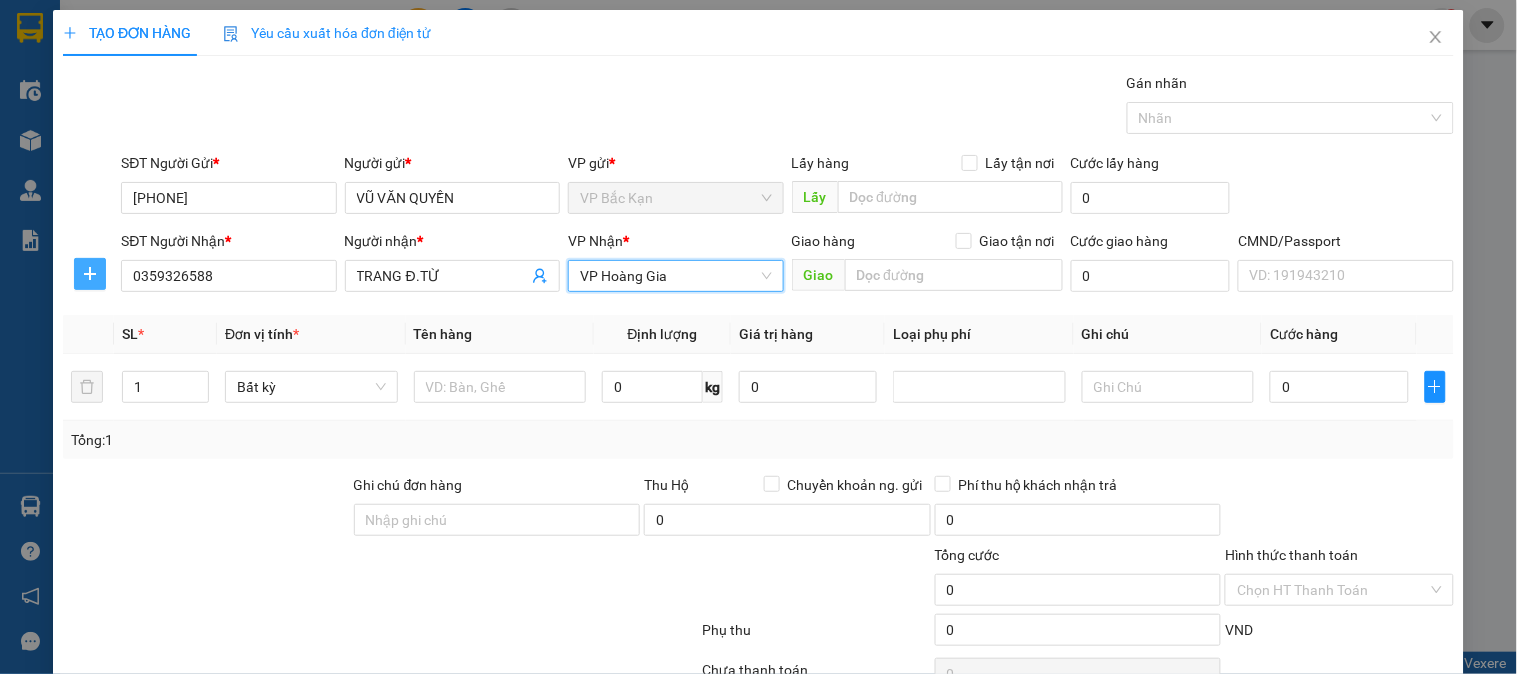 click 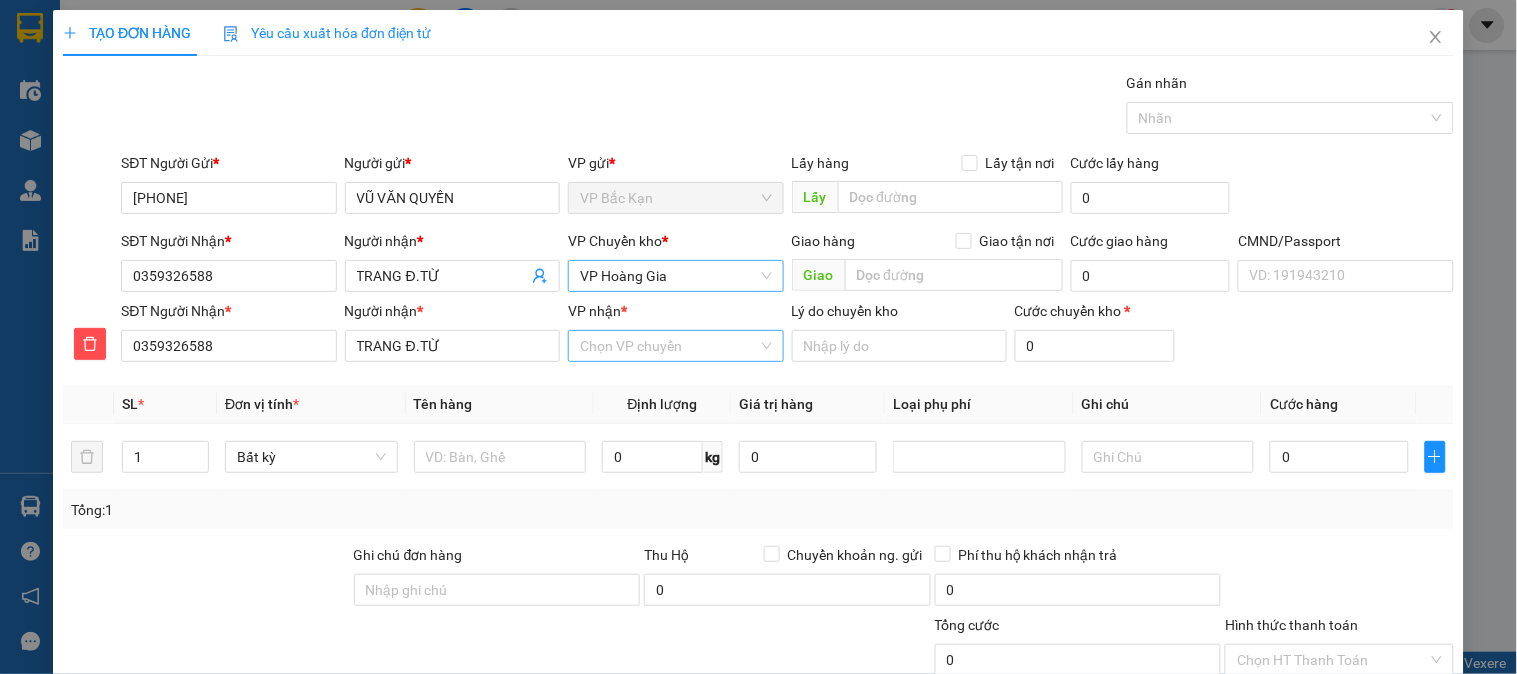 click on "VP nhận  *" at bounding box center (668, 346) 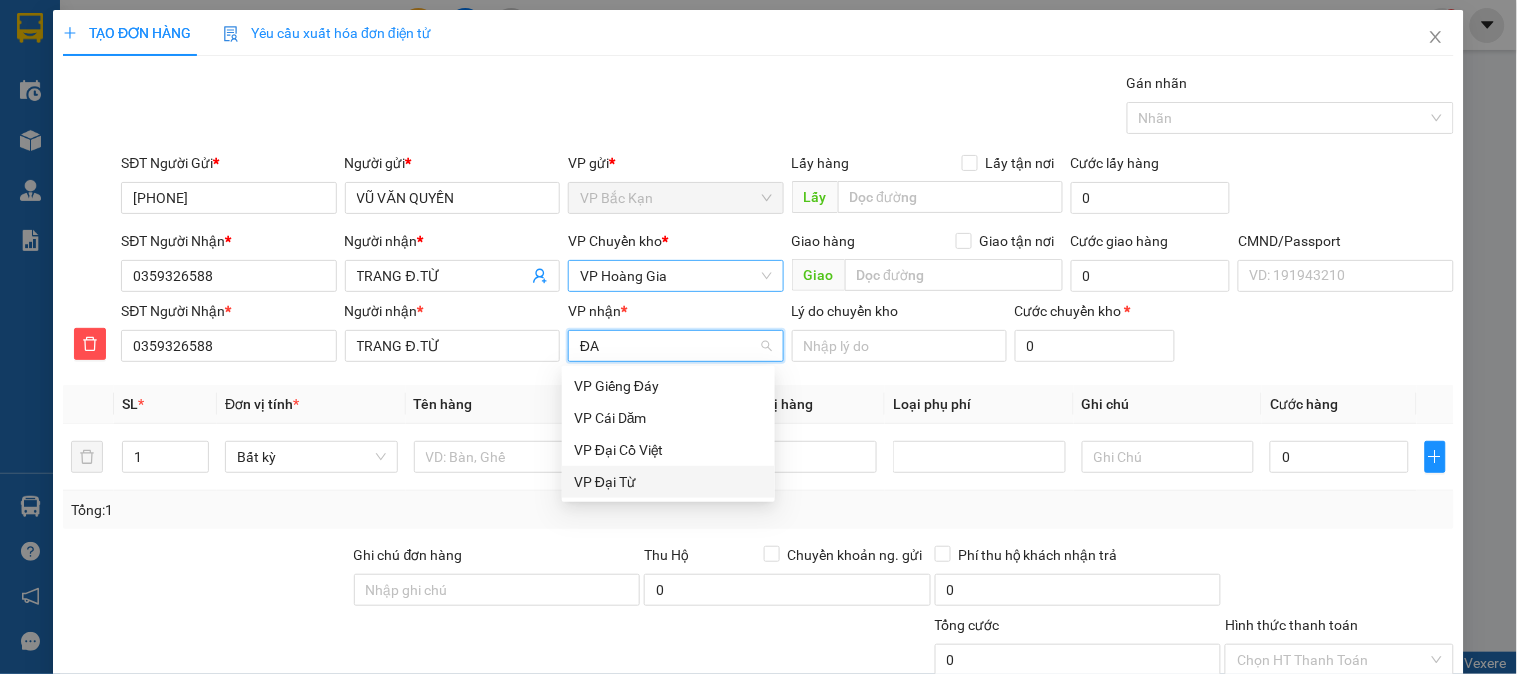 click on "VP Đại Từ" at bounding box center [668, 482] 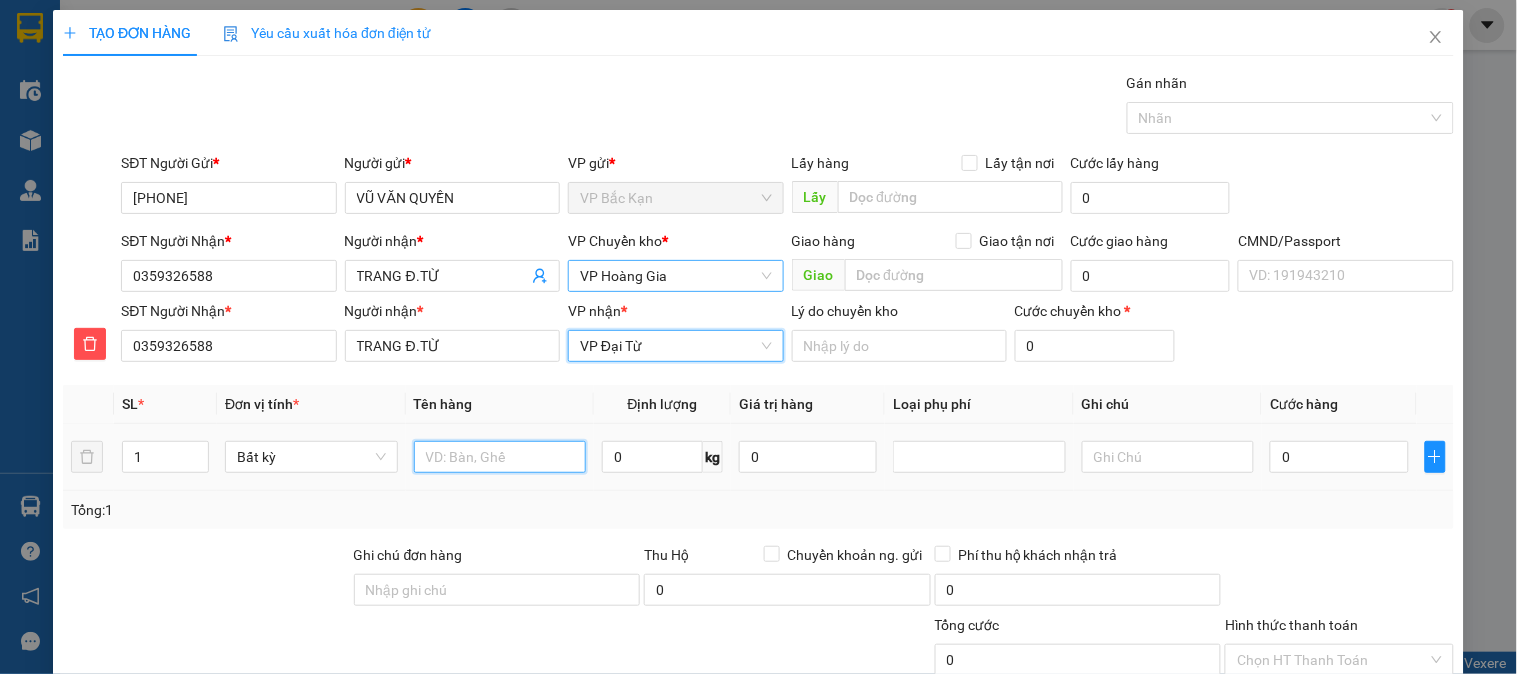 click at bounding box center [500, 457] 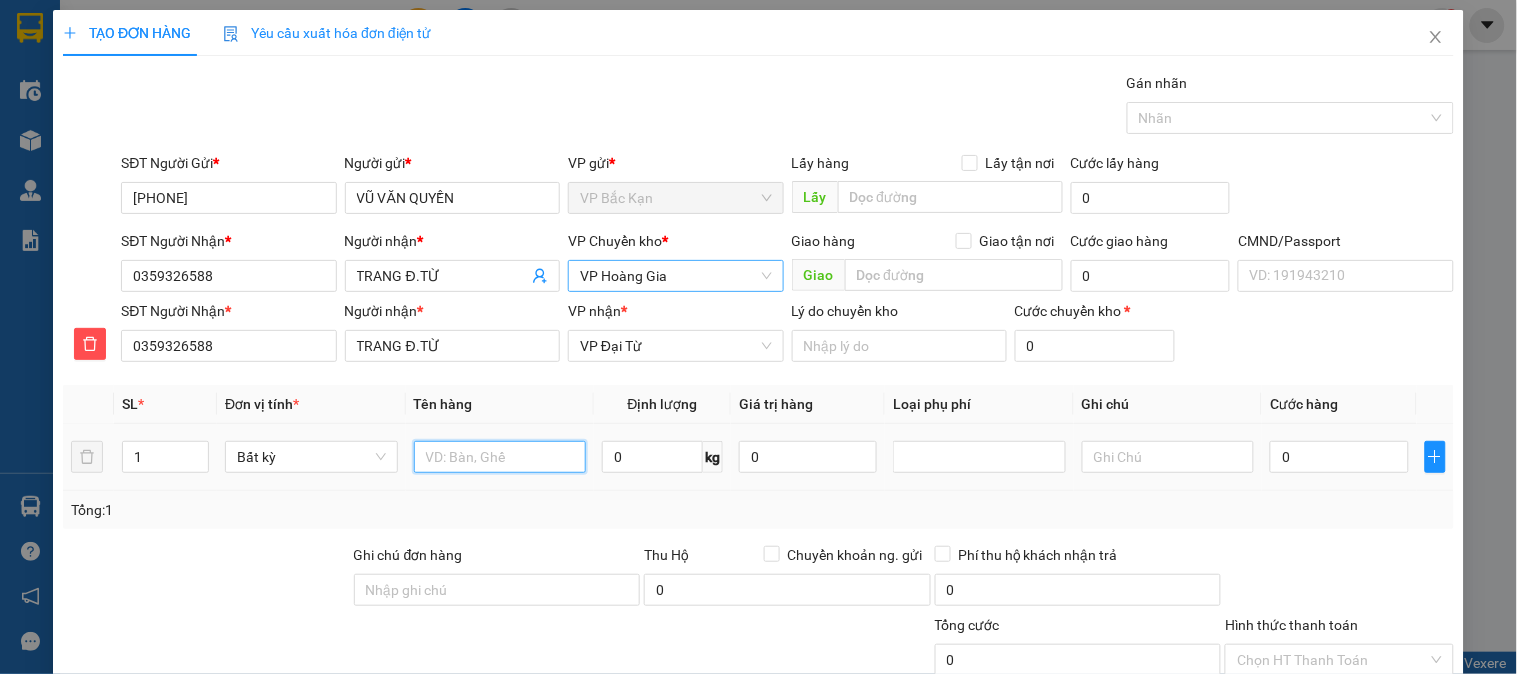 drag, startPoint x: 485, startPoint y: 453, endPoint x: 485, endPoint y: 402, distance: 51 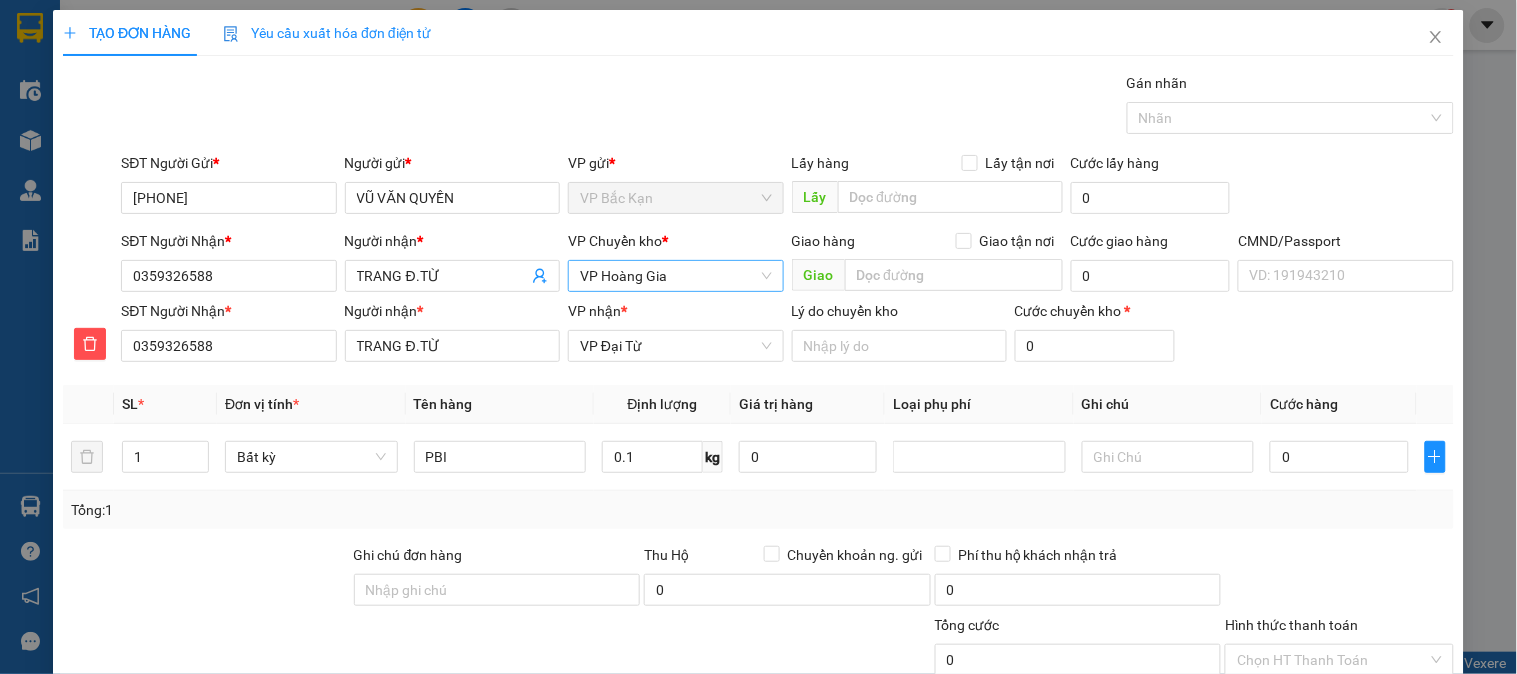 click on "Tên hàng" at bounding box center (500, 404) 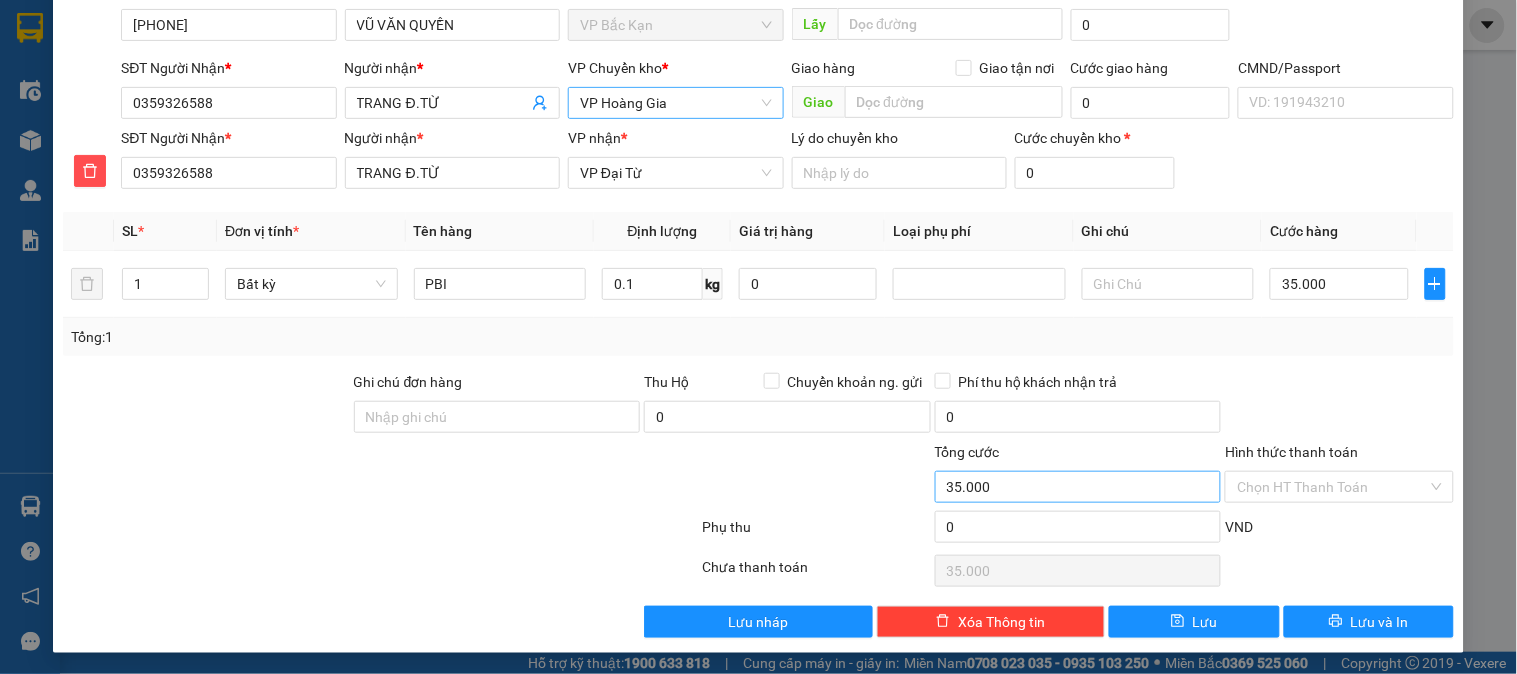 scroll, scrollTop: 176, scrollLeft: 0, axis: vertical 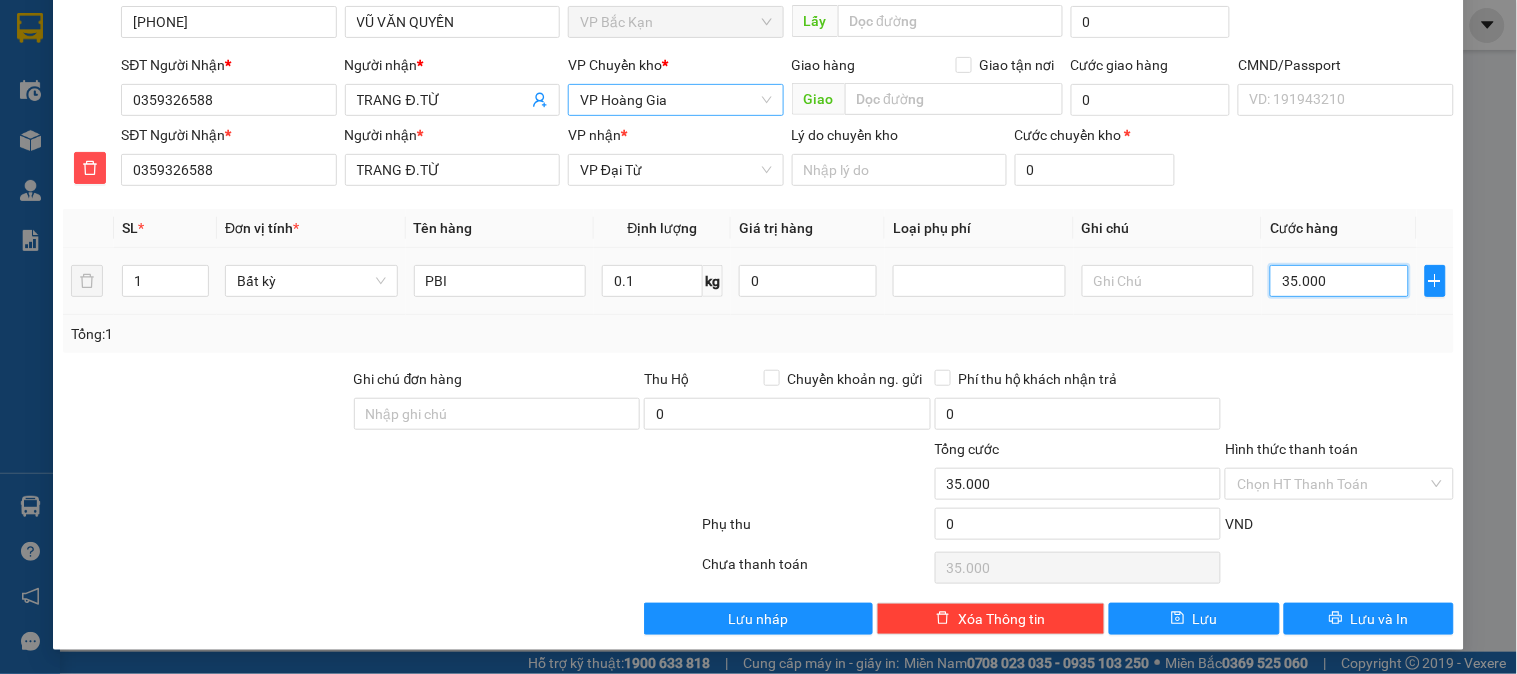 click on "35.000" at bounding box center (1339, 281) 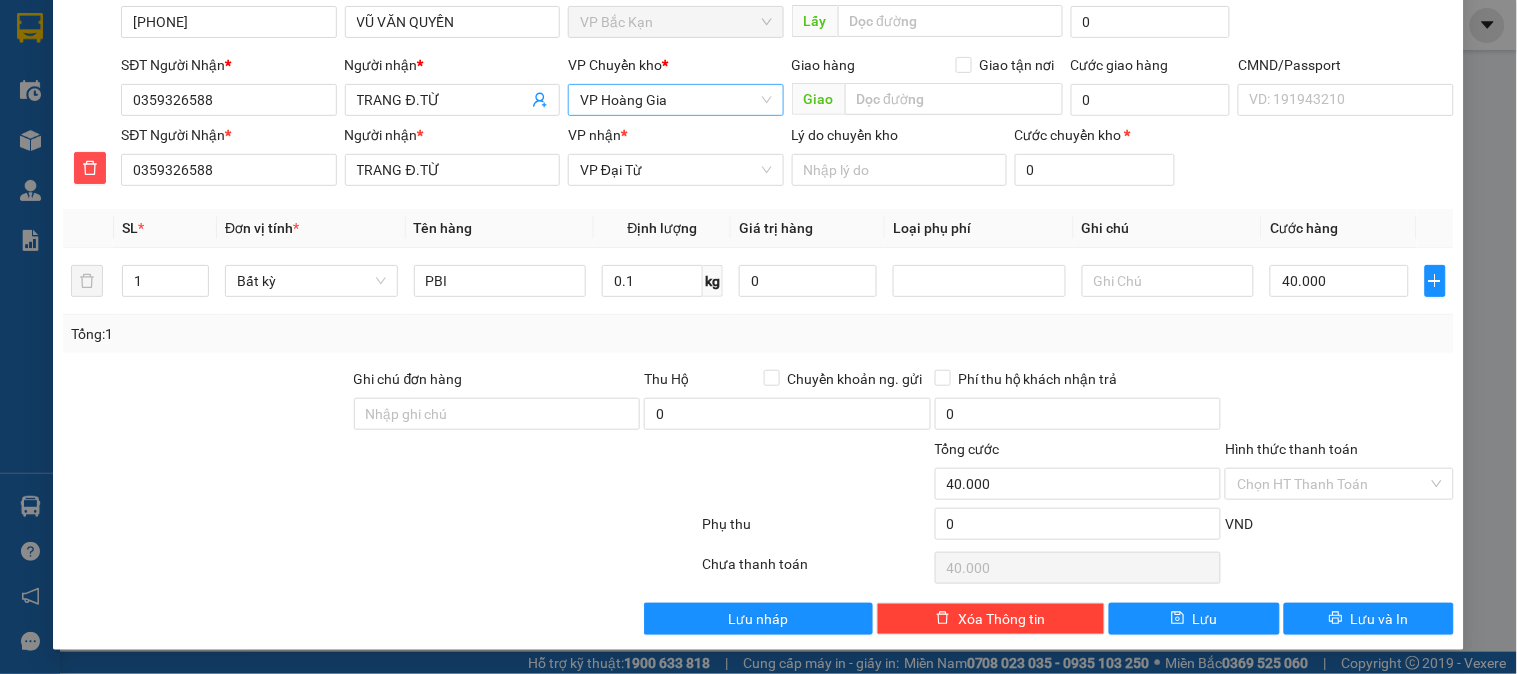 click on "SĐT Người Nhận   * [PHONE] Người nhận   * [FIRST] [LAST] VP nhận  * VP Đại Từ Lý do chuyển kho Cước chuyển kho    * 0" at bounding box center [787, 159] 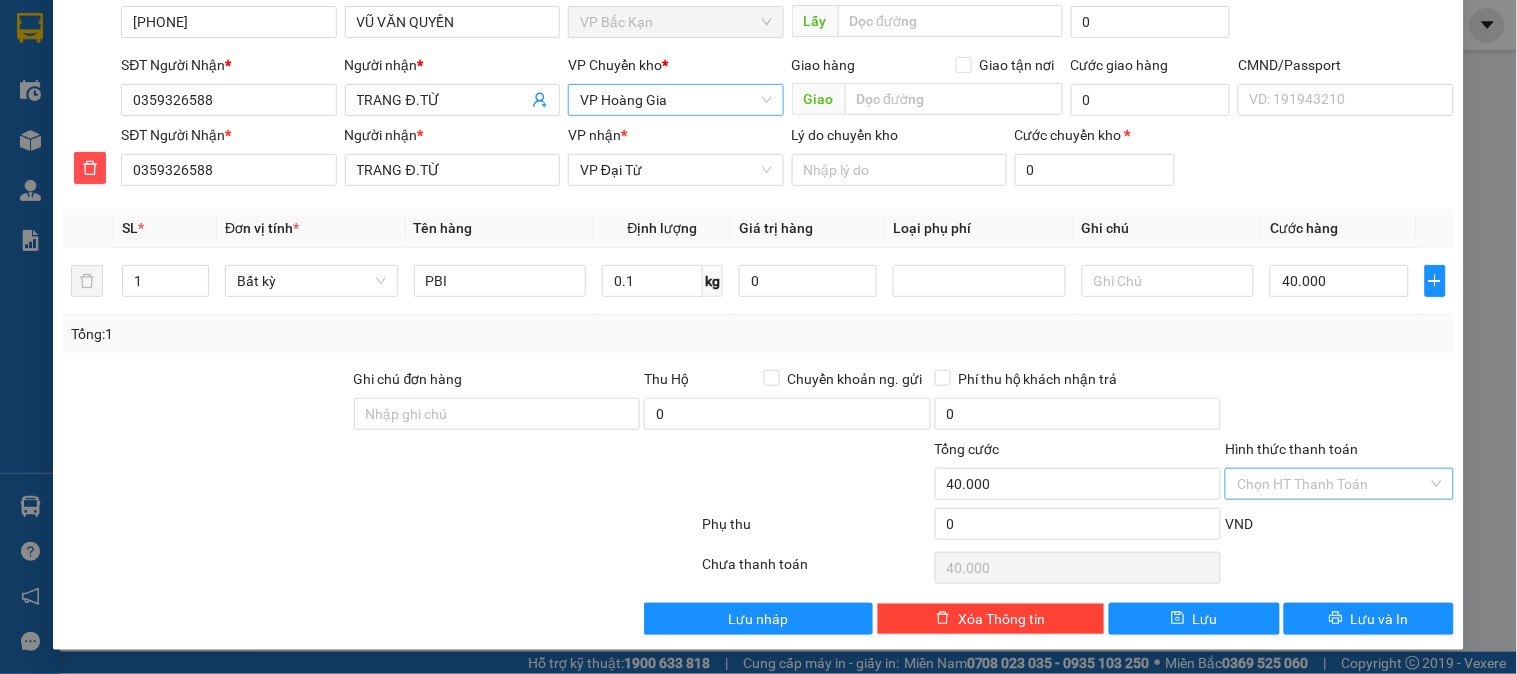 click on "Hình thức thanh toán" at bounding box center [1332, 484] 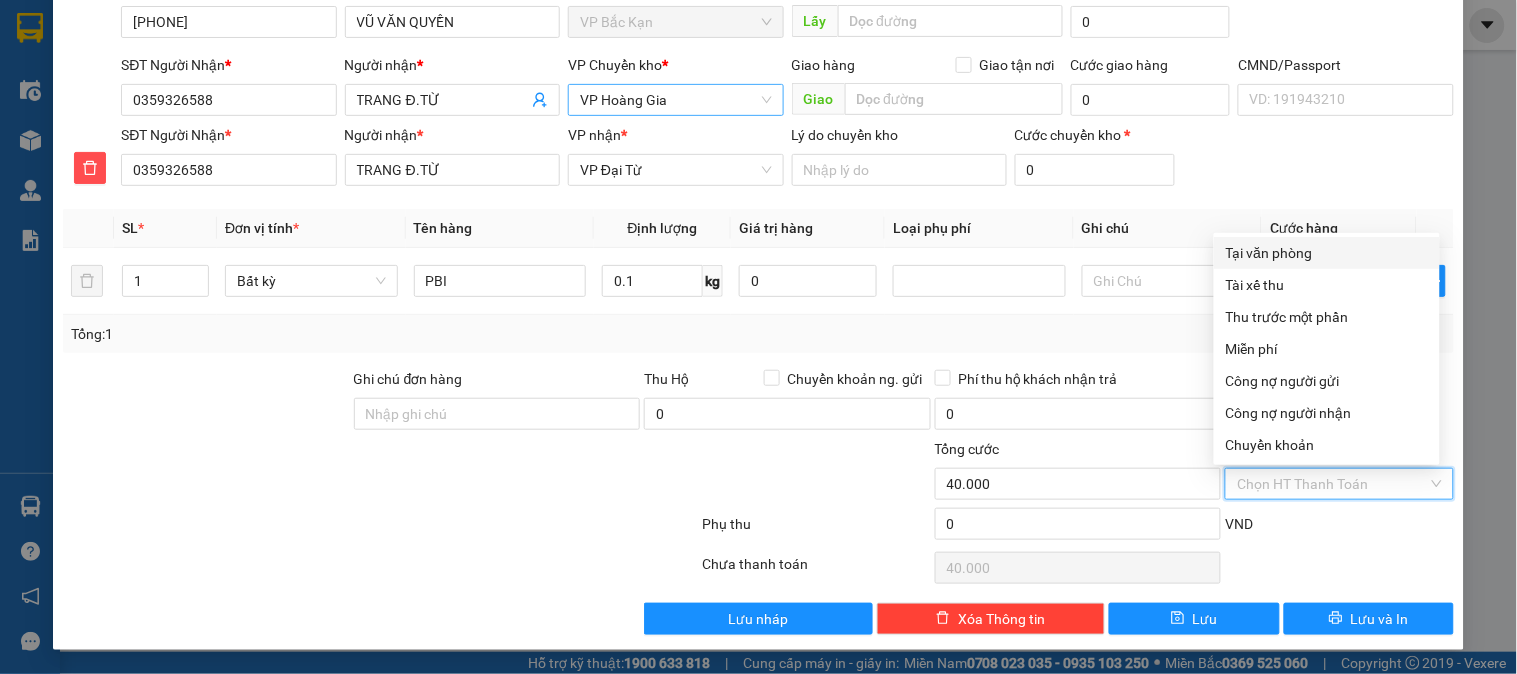 click on "Tại văn phòng" at bounding box center [1327, 253] 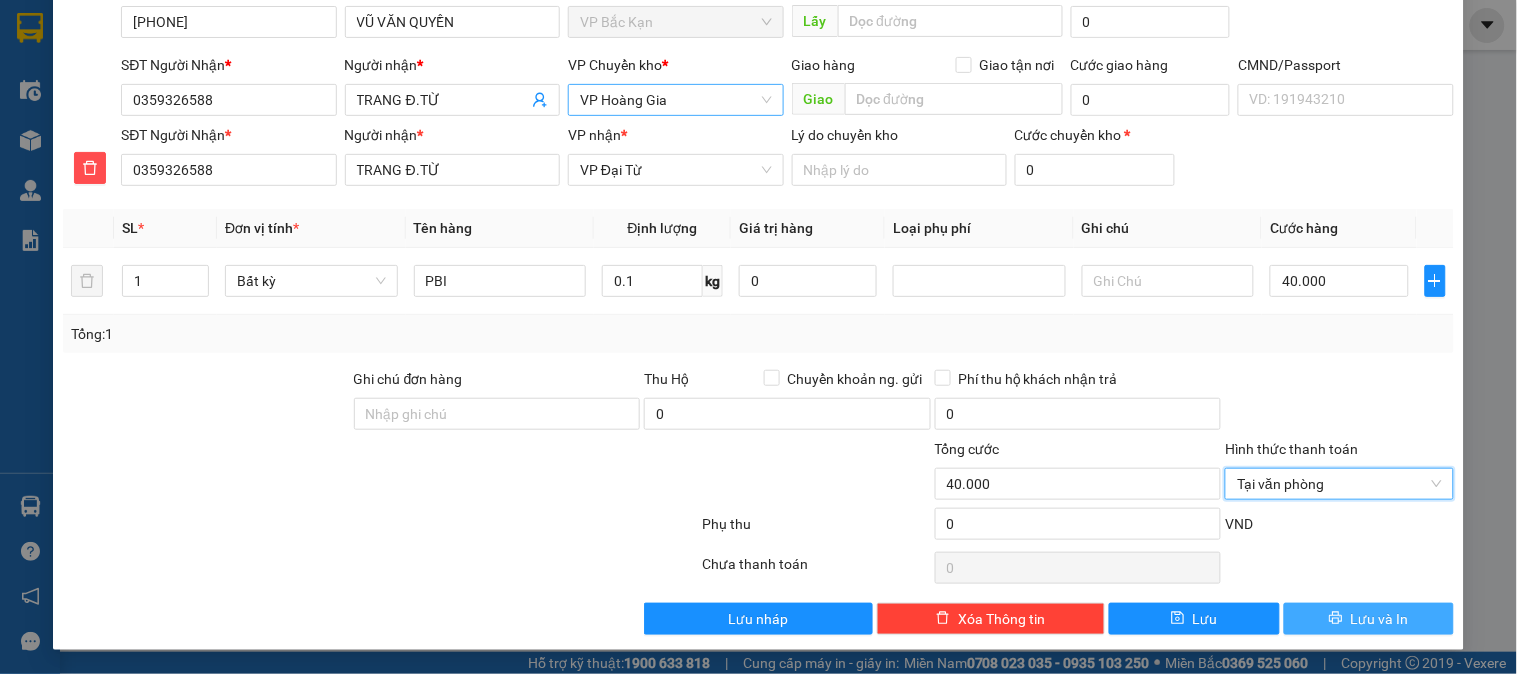 click on "Lưu và In" at bounding box center [1369, 619] 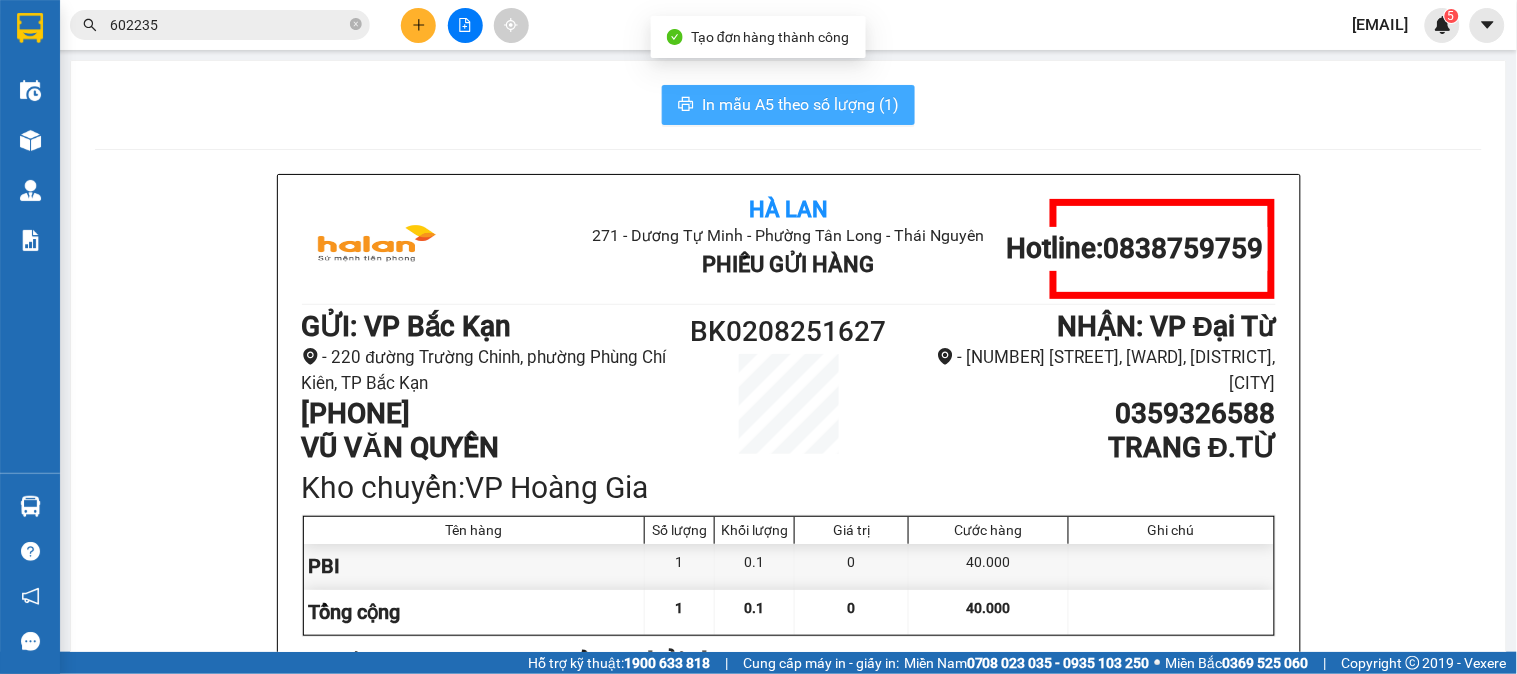 click on "In mẫu A5 theo số lượng
(1)" at bounding box center [788, 105] 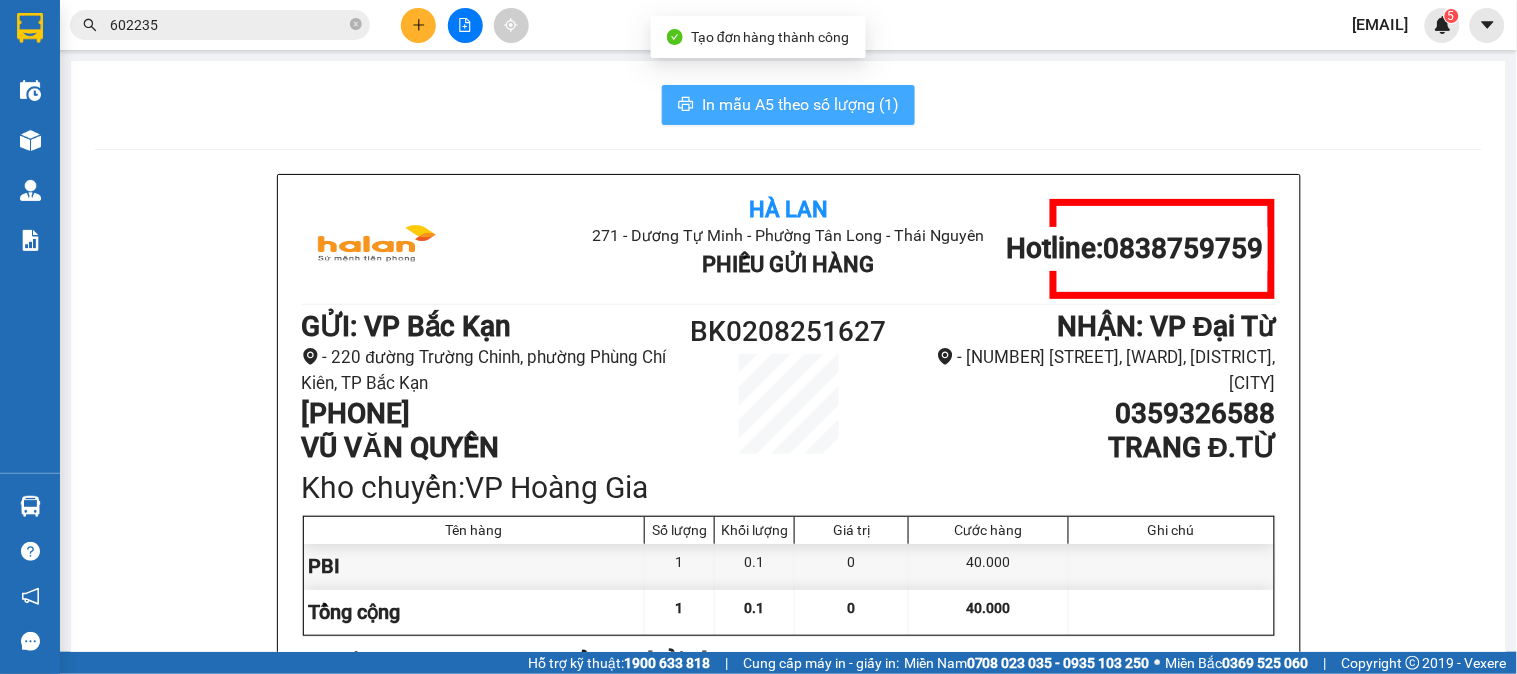 scroll, scrollTop: 0, scrollLeft: 0, axis: both 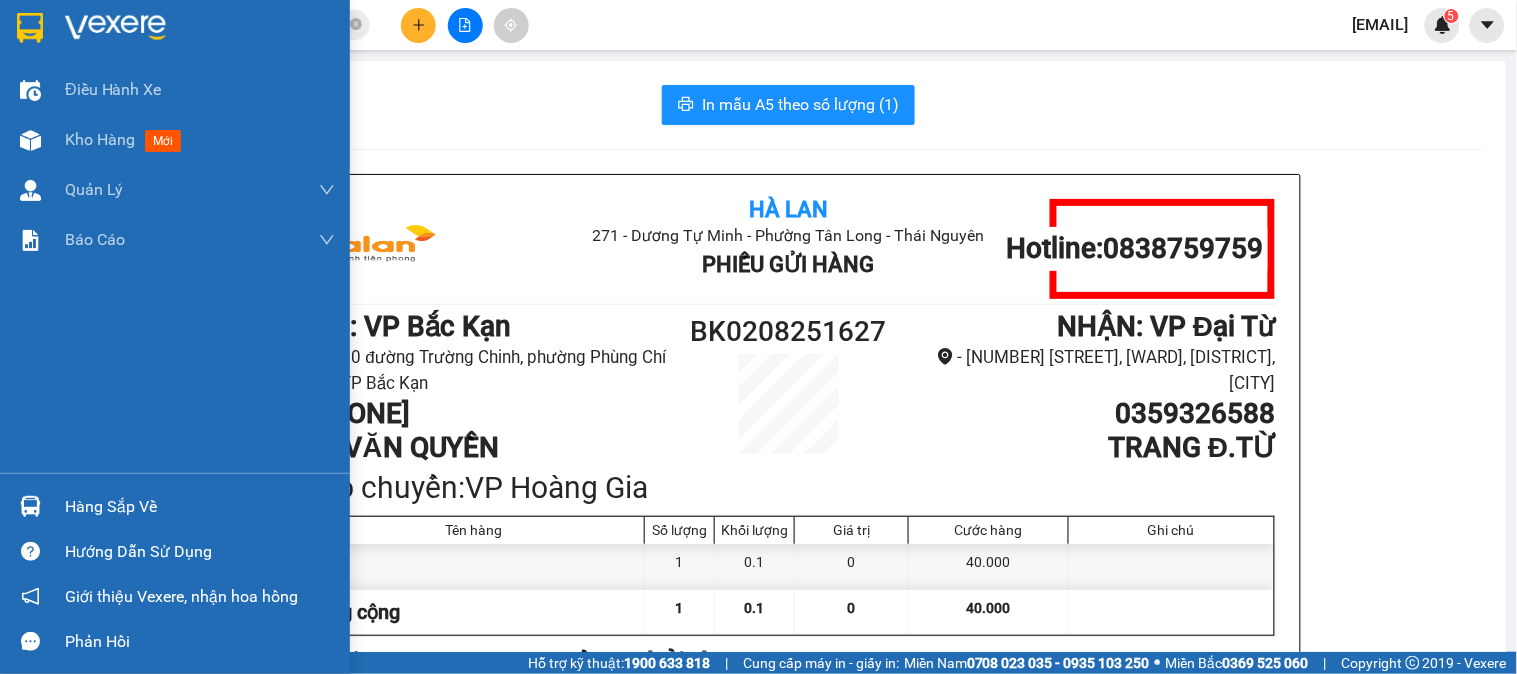 click on "Hàng sắp về" at bounding box center (200, 507) 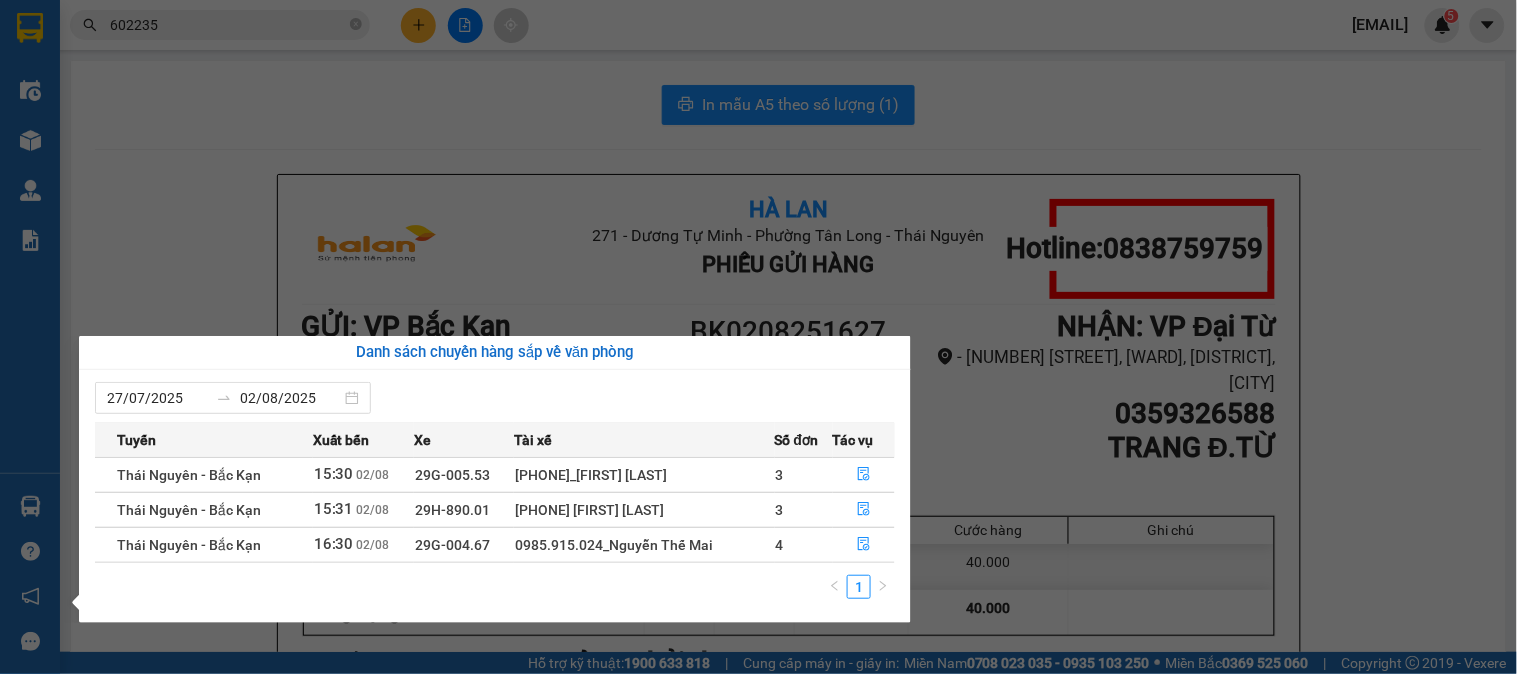 click on "Kết quả tìm kiếm ( 881 )  Bộ lọc  Mã ĐH Trạng thái Món hàng Thu hộ Tổng cước Chưa cước Nhãn Người gửi VP Gửi Người nhận VP Nhận BS[ID_NUMBER] [TIME] - [DATE] VP Nhận   29B-171.00 [TIME] - [DATE] HỘP LK SL:  1 35.000 35.000 [PHONE] [FULL_NAME] VP Bắc Sơn [PHONE] GARA MẠNH TUẤN, BKAN VP Bắc Kạn BK[ID_NUMBER] [TIME] - [DATE] Trên xe   20G-000.08 [TIME]  -   [DATE] 2 HỘP PT SL:  2 135.000 135.000 [PHONE] GARA MẠNH TUẤN, BKAN VP Bắc Kạn [PHONE] CD PART  VP 47 Trần Khát Chân BK[ID_NUMBER] [TIME] - [DATE] Đã giao   [TIME] - [DATE] HỘP PT DÍNH NHAU SL:  1 80.000 [PHONE] GARA MẠNH TUẤN, BKAN VP Bắc Kạn [PHONE] CD PART  VP 47 Trần Khát Chân TKC[ID_NUMBER] [TIME] - [DATE] Đã giao   [TIME] - [DATE] BỌC PK SL:  1 40.000 [PHONE] CD PART  VP 47 Trần Khát Chân [PHONE] GARA MẠNH TUẤN, BKAN VP Bắc Kạn TKC[ID_NUMBER] [TIME] - [DATE] Đã giao   [TIME] - [DATE] HỘP PT SL:  1 55.000 [PHONE] [FULL_NAME] 0962 602235" at bounding box center [758, 337] 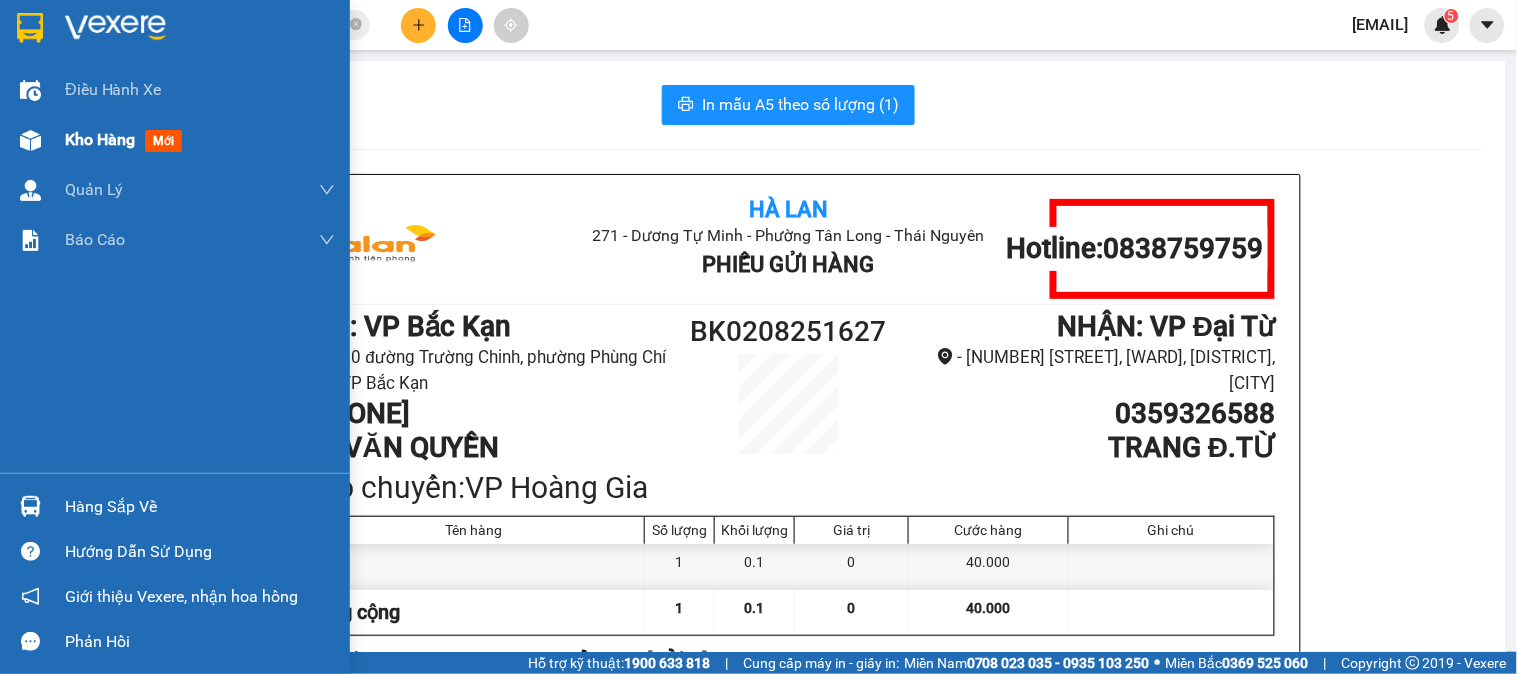 click on "Kho hàng" at bounding box center [100, 139] 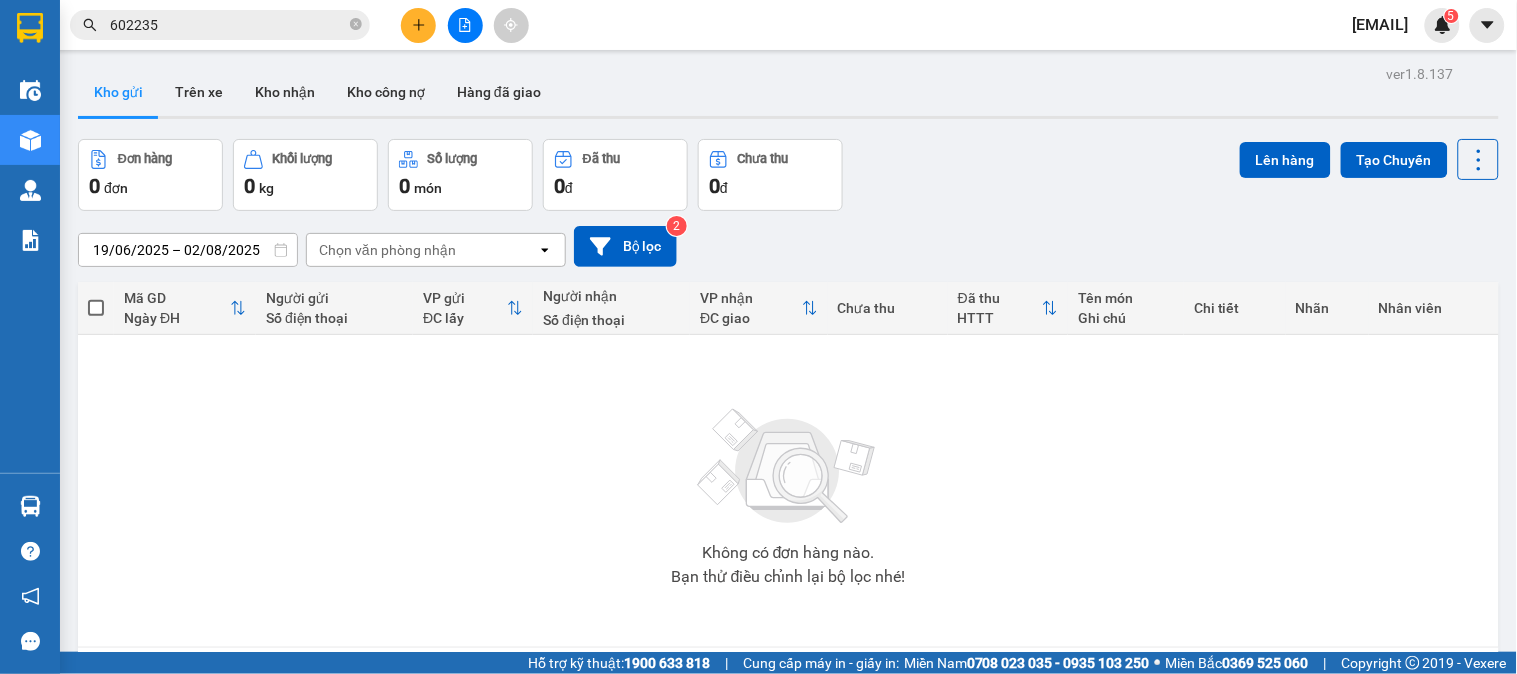 click on "602235" at bounding box center (228, 25) 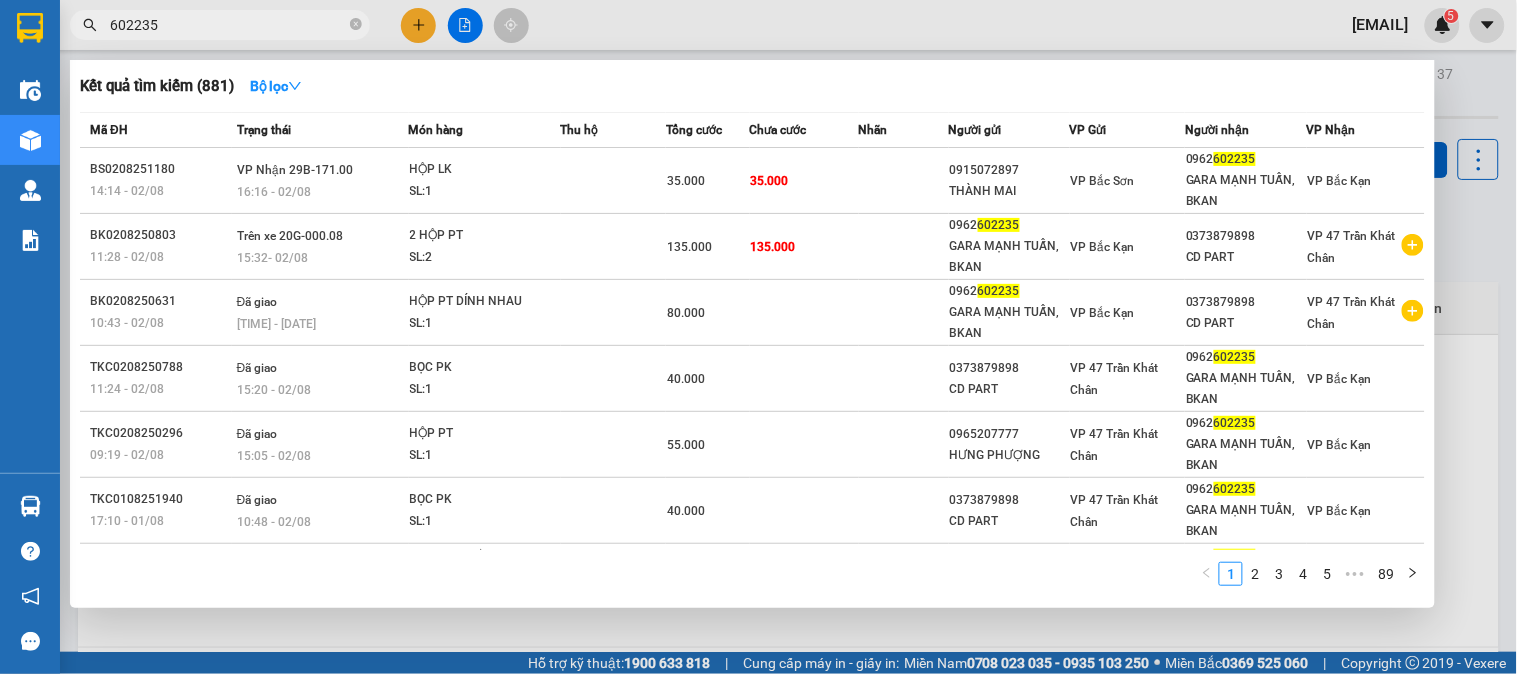 click on "602235" at bounding box center (228, 25) 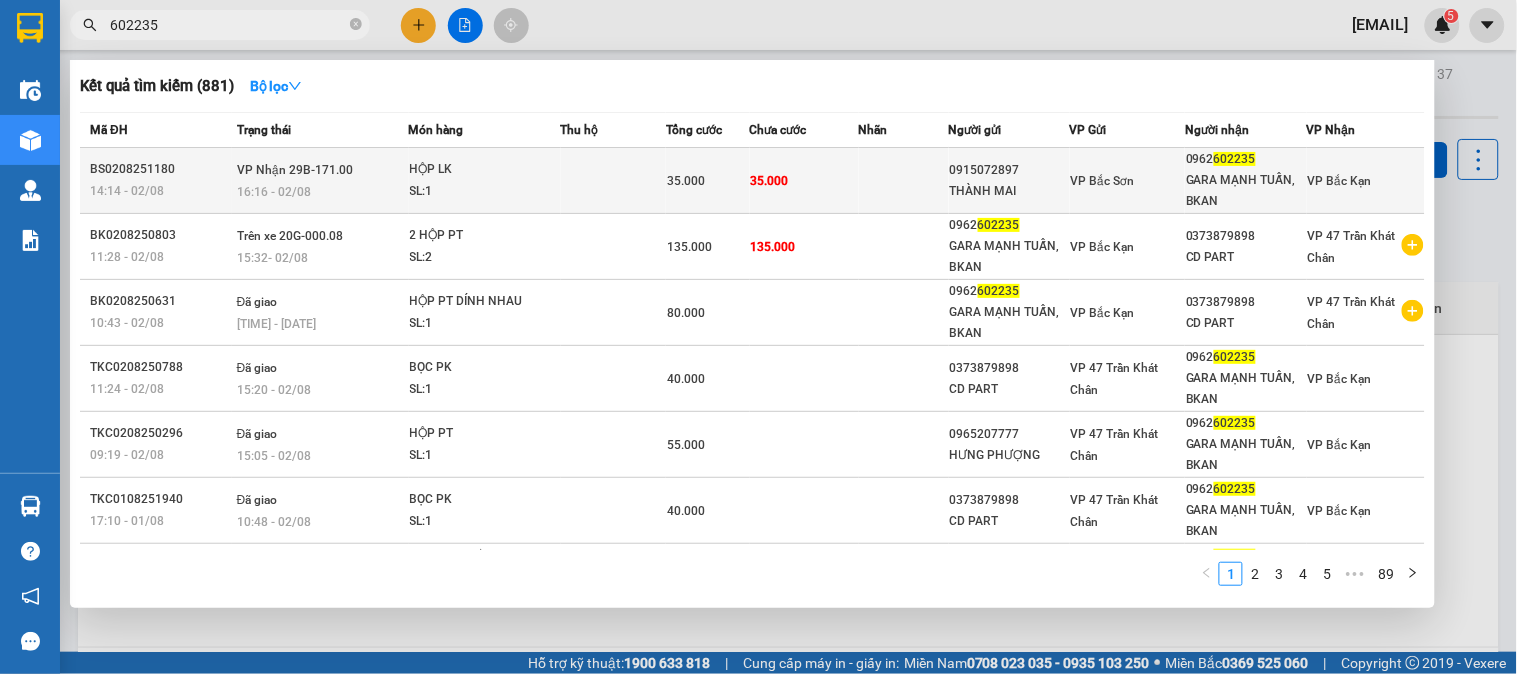 click on "HỘP LK" at bounding box center [485, 170] 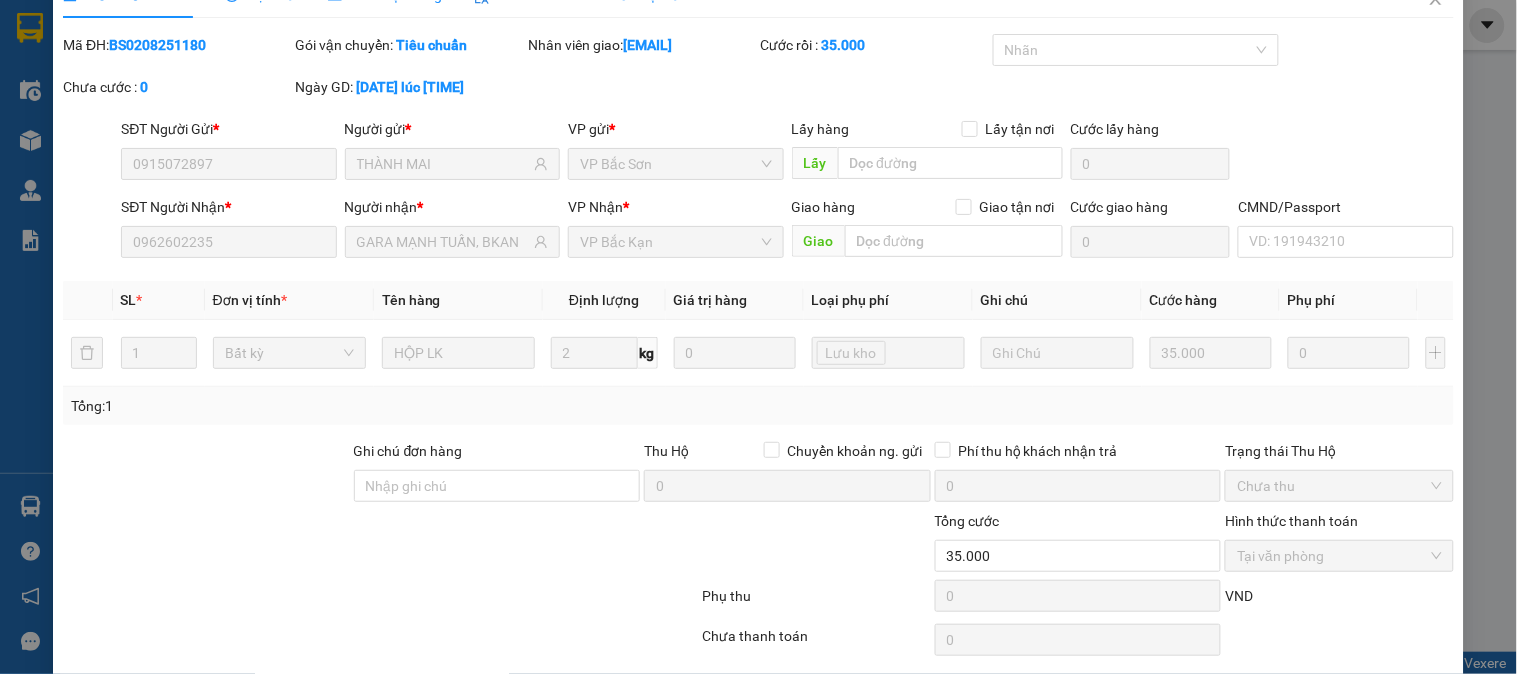scroll, scrollTop: 0, scrollLeft: 0, axis: both 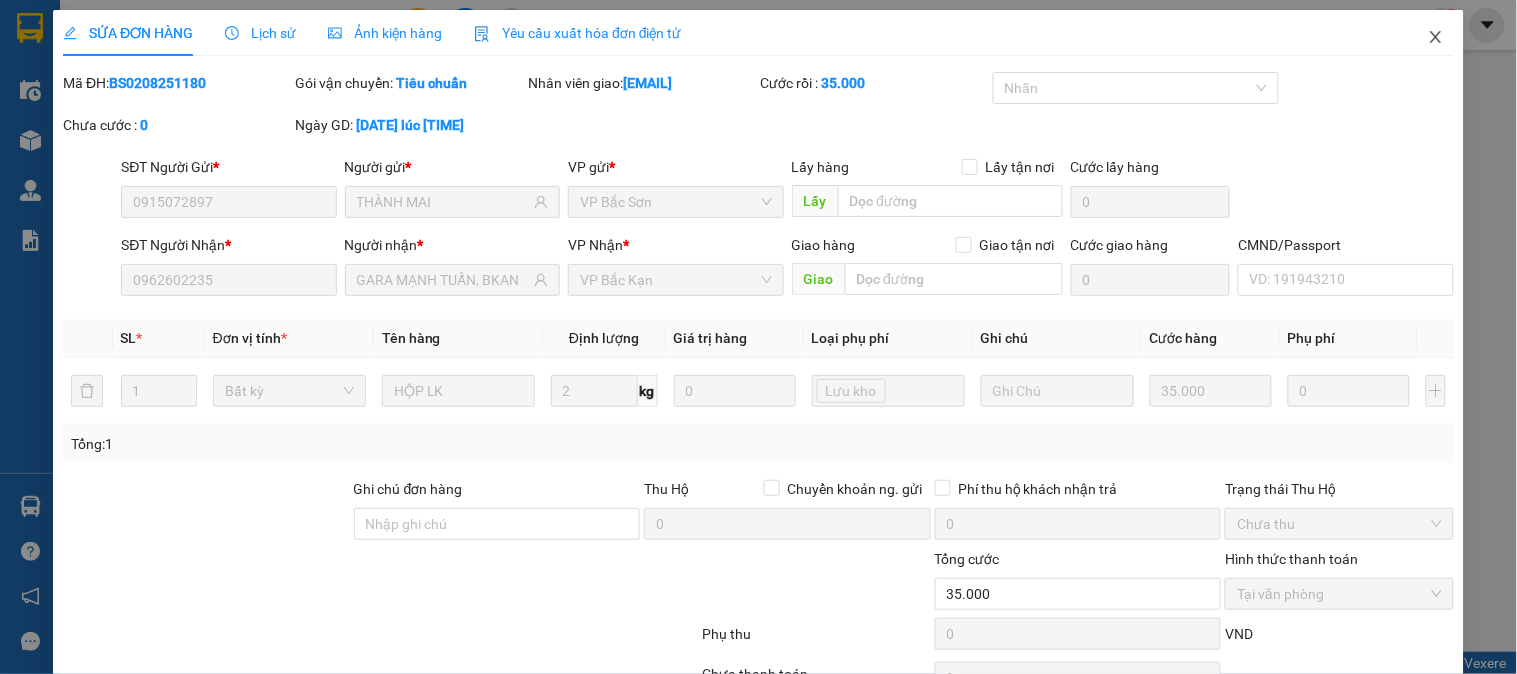 click 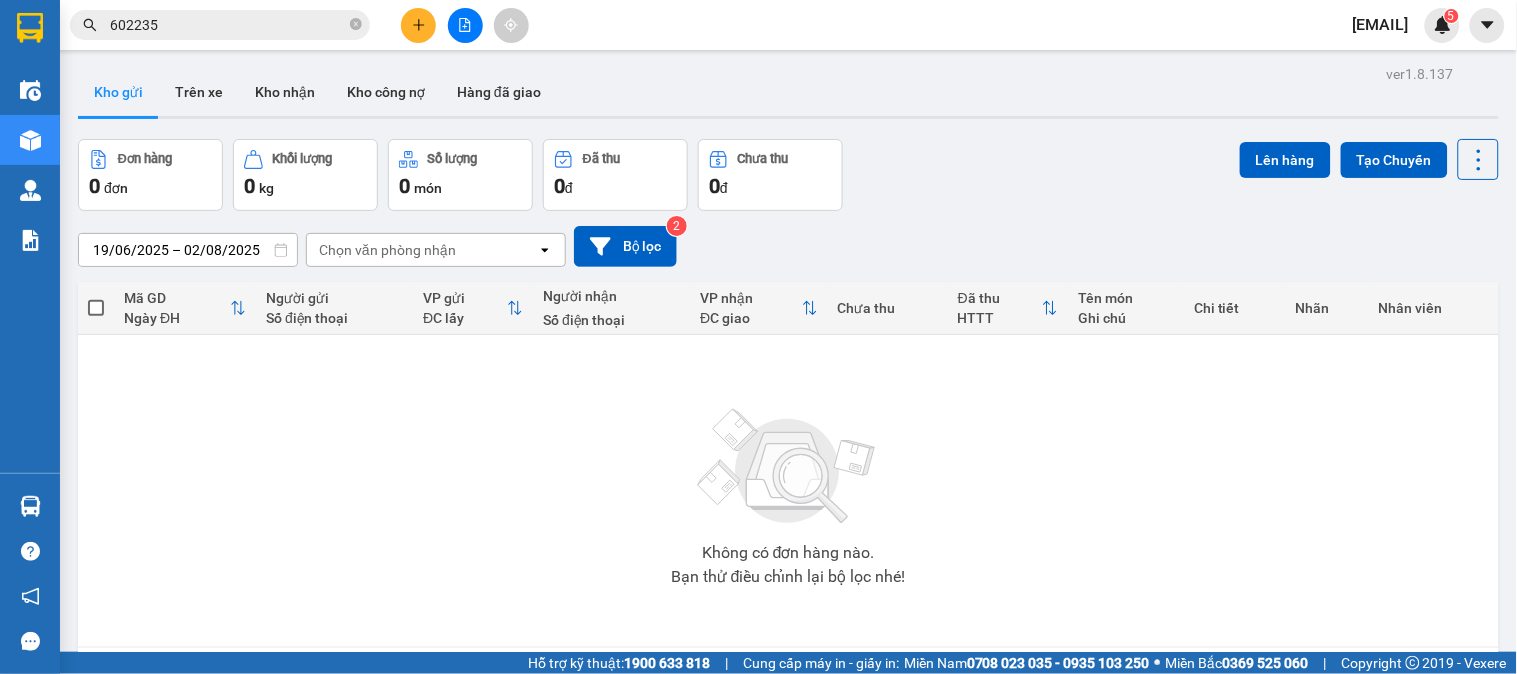 click on "ver 1.8.137 Kho gửi Trên xe Kho nhận Kho công nợ Hàng đã giao Đơn hàng 0 đơn Khối lượng 0 kg Số lượng 0 món Đã thu 0 đ chưa thu 0 đ Lên hàng Tạo Chuyến 19/06/2025 – 02/08/2025 Press the down arrow key to interact with the calendar and select a date. Press the escape button to close the calendar. Selected date range is from 19/06/2025 to 02/08/2025. Chọn văn phòng nhận open Bộ lọc 2 Mã GD Ngày ĐH Người gửi Số điện thoại VP gửi ĐC lấy Người nhận Số điện thoại VP nhận ĐC giao Chưa thu Đã thu HTTT Tên món Ghi chú Chi tiết Nhãn Nhân viên Không có đơn hàng nào. Bạn thử điều chỉnh lại bộ lọc nhé! 20 / trang open Đang tải dữ liệu" at bounding box center (788, 397) 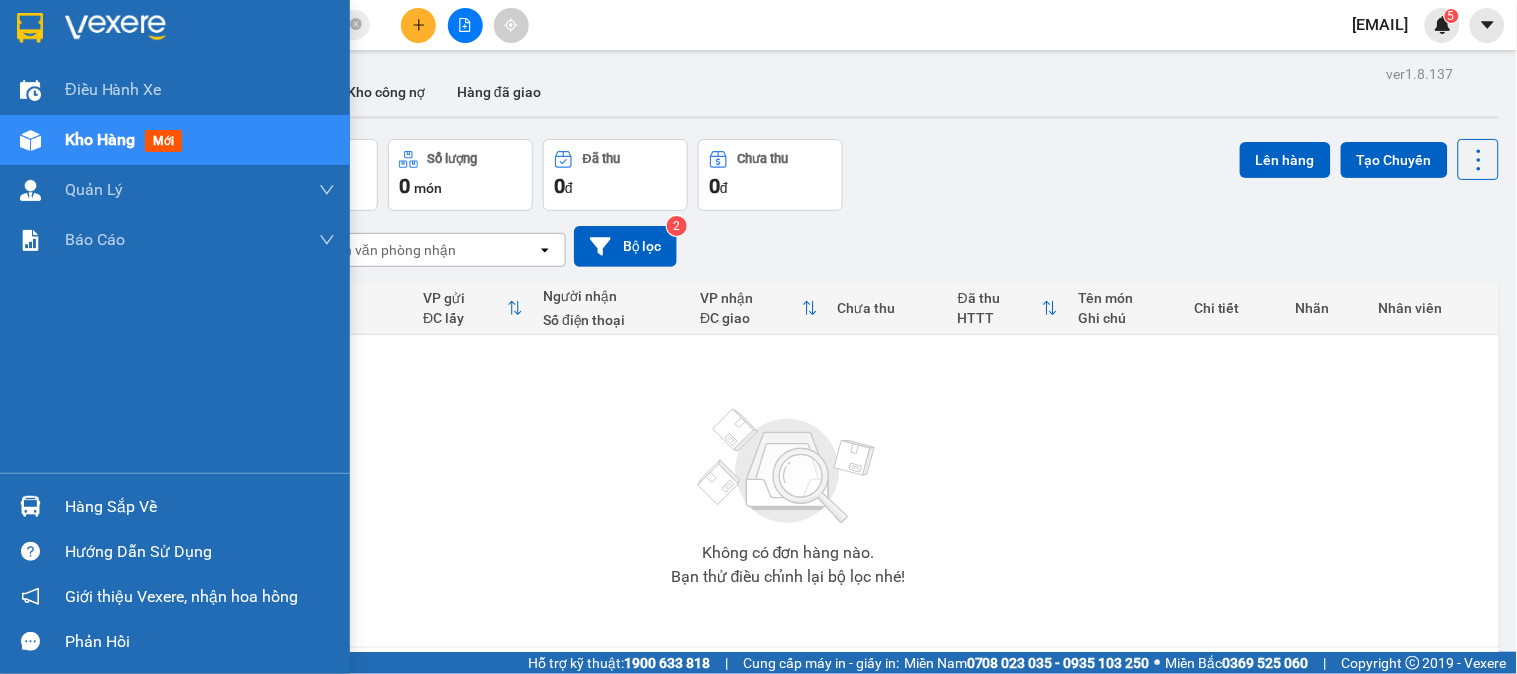 click on "Hàng sắp về" at bounding box center [200, 507] 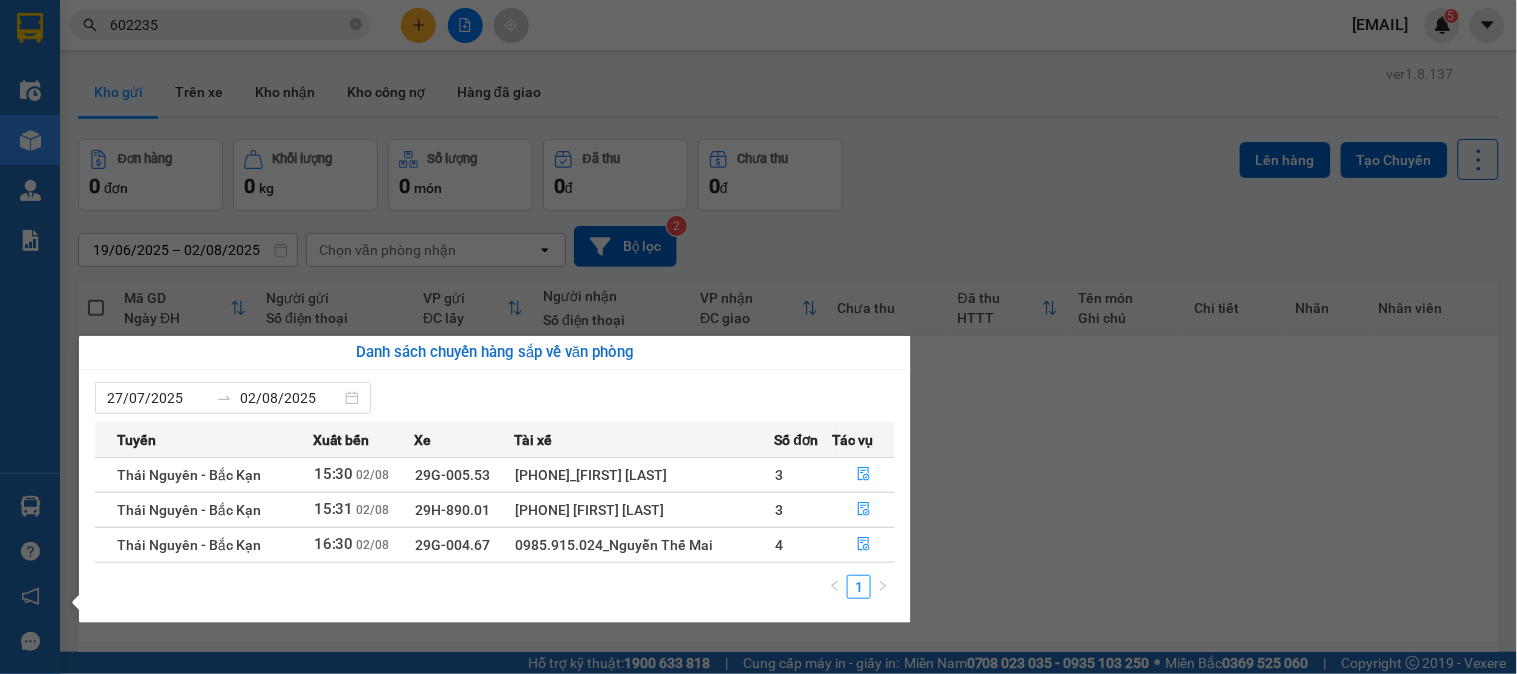 click on "Kết quả tìm kiếm ( 881 )  Bộ lọc  Mã ĐH Trạng thái Món hàng Thu hộ Tổng cước Chưa cước Nhãn Người gửi VP Gửi Người nhận VP Nhận BS[ID_NUMBER] [TIME] - [DATE] VP Nhận   29B-171.00 [TIME] - [DATE] HỘP LK SL:  1 35.000 35.000 [PHONE] [FULL_NAME] VP Bắc Sơn [PHONE] GARA MẠNH TUẤN, BKAN VP Bắc Kạn BK[ID_NUMBER] [TIME] - [DATE] Trên xe   20G-000.08 [TIME]  -   [DATE] 2 HỘP PT SL:  2 135.000 135.000 [PHONE] GARA MẠNH TUẤN, BKAN VP Bắc Kạn [PHONE] CD PART  VP 47 Trần Khát Chân BK[ID_NUMBER] [TIME] - [DATE] Đã giao   [TIME] - [DATE] HỘP PT DÍNH NHAU SL:  1 80.000 [PHONE] GARA MẠNH TUẤN, BKAN VP Bắc Kạn [PHONE] CD PART  VP 47 Trần Khát Chân TKC[ID_NUMBER] [TIME] - [DATE] Đã giao   [TIME] - [DATE] BỌC PK SL:  1 40.000 [PHONE] CD PART  VP 47 Trần Khát Chân [PHONE] GARA MẠNH TUẤN, BKAN VP Bắc Kạn TKC[ID_NUMBER] [TIME] - [DATE] Đã giao   [TIME] - [DATE] HỘP PT SL:  1 55.000 [PHONE] [FULL_NAME] 0962 602235" at bounding box center (758, 337) 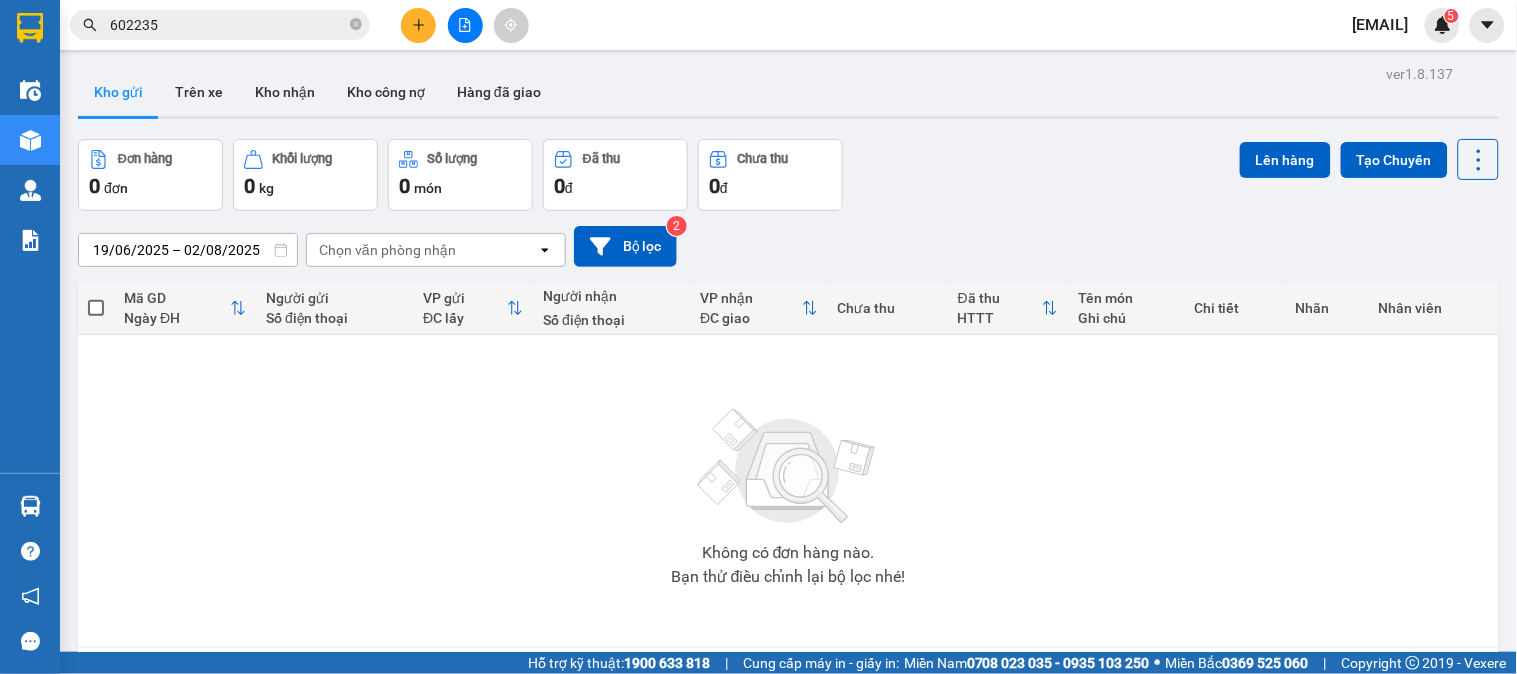 click on "Kho gửi Trên xe Kho nhận Kho công nợ Hàng đã giao" at bounding box center [788, 94] 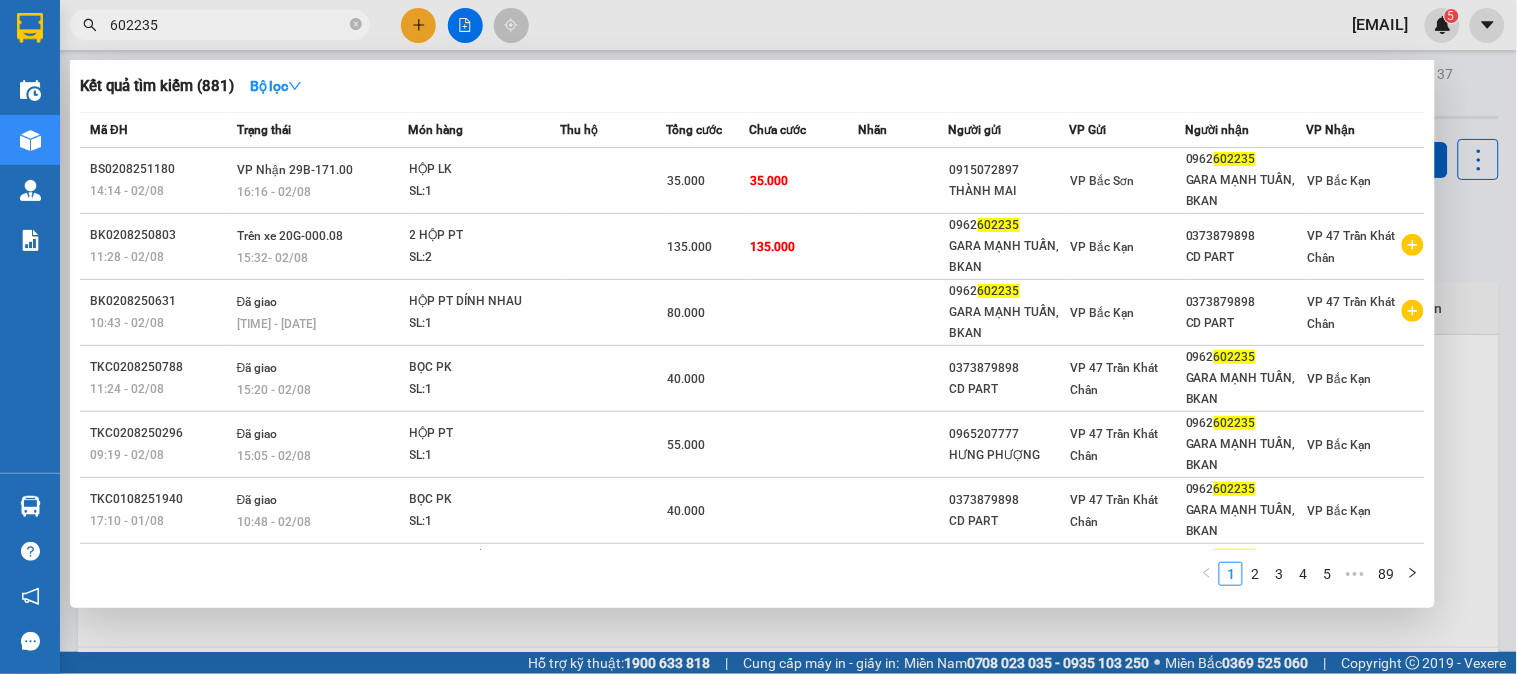 click on "602235" at bounding box center (228, 25) 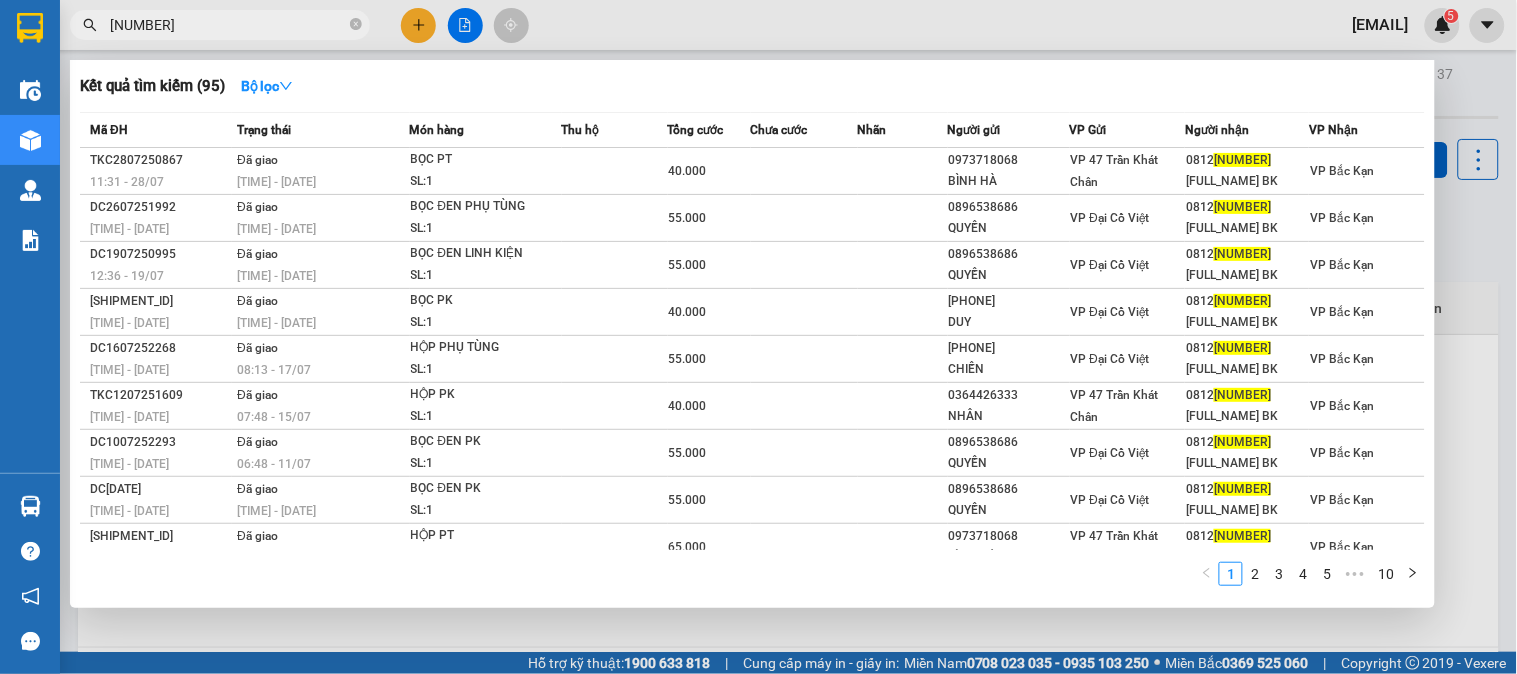 click on "[NUMBER]" at bounding box center (228, 25) 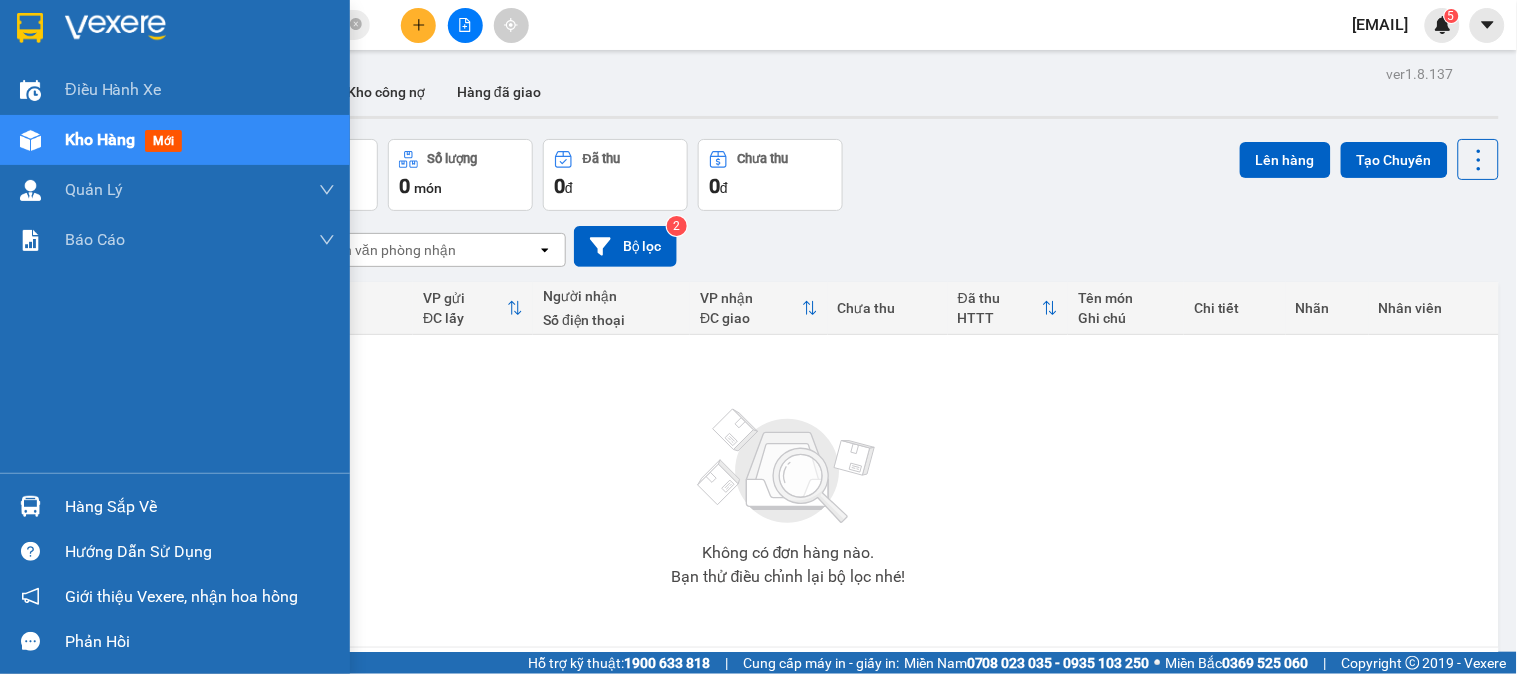click on "Hàng sắp về" at bounding box center (200, 507) 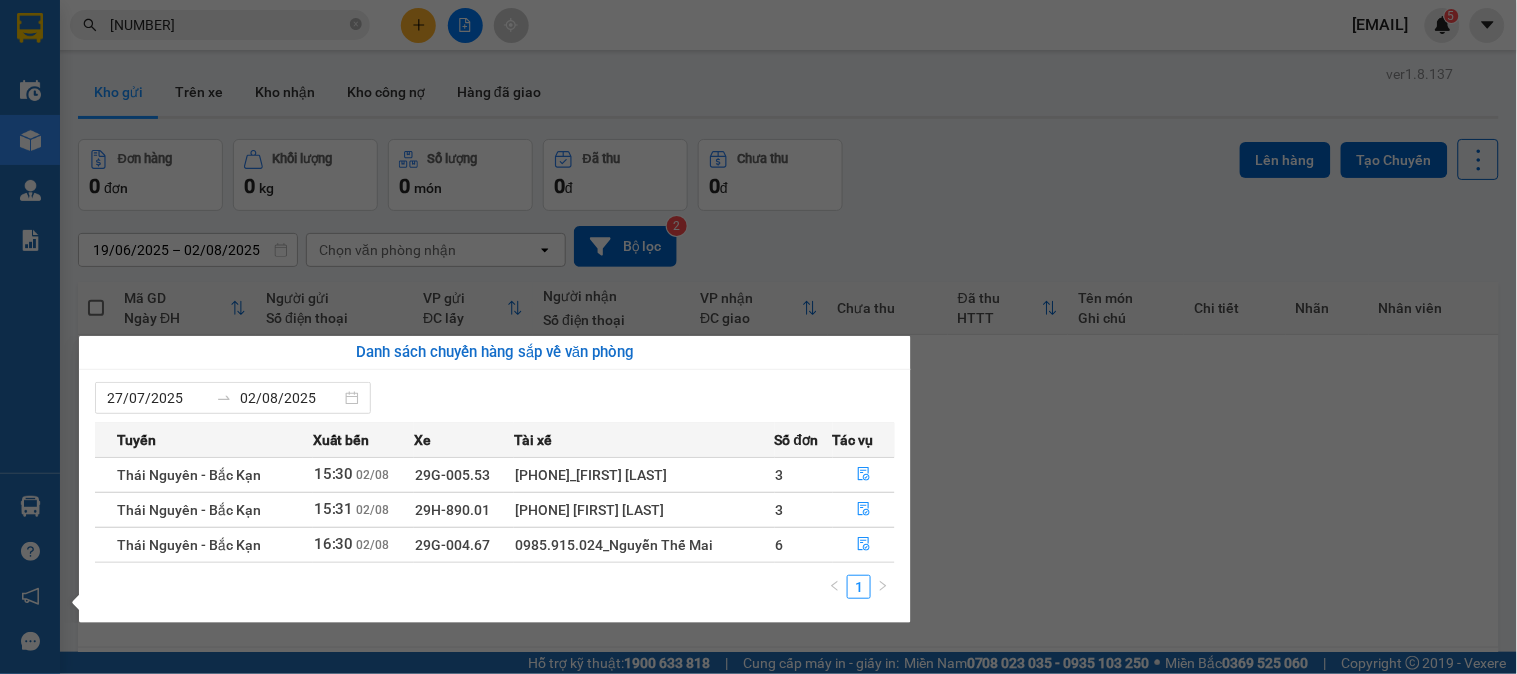 click on "Kết quả tìm kiếm ( 95 )  Bộ lọc  Mã ĐH Trạng thái Món hàng Thu hộ Tổng cước Chưa cước Nhãn Người gửi VP Gửi Người nhận VP Nhận TKC2807250867 [TIME] - [DATE] Đã giao   [TIME] - [DATE] BỌC PT SL:  1 40.000 [PHONE] BÌNH HÀ VP 47 Trần Khát Chân [PHONE] PHÙNG QUANG TUẤN BK VP Bắc Kạn DC2607251992 [TIME] - [DATE] Đã giao   [TIME] - [DATE] BỌC ĐEN PHỤ TÙNG SL:  1 55.000 [PHONE] QUYỀN VP Đại Cồ Việt [PHONE] PHÙNG QUANG TUẤN BK VP Bắc Kạn DC1907250995 [TIME] - [DATE] Đã giao   [TIME] - [DATE] BỌC ĐEN LINH KIỆN SL:  1 55.000 [PHONE] QUYỀN VP Đại Cồ Việt [PHONE] PHÙNG QUANG TUẤN BK VP Bắc Kạn DC1707251769 [TIME] - [DATE] Đã giao   [TIME] - [DATE] BỌC PK SL:  1 40.000 [PHONE] DUY  VP Đại Cồ Việt [PHONE] PHÙNG QUANG TUẤN BK VP Bắc Kạn DC1607252268 [TIME] - [DATE] Đã giao   [TIME] - [DATE] HỘP PHỤ TÙNG SL:  1 55.000 [PHONE] CHIẾN VP Đại Cồ Việt [PHONE] VP Bắc Kạn" at bounding box center [758, 337] 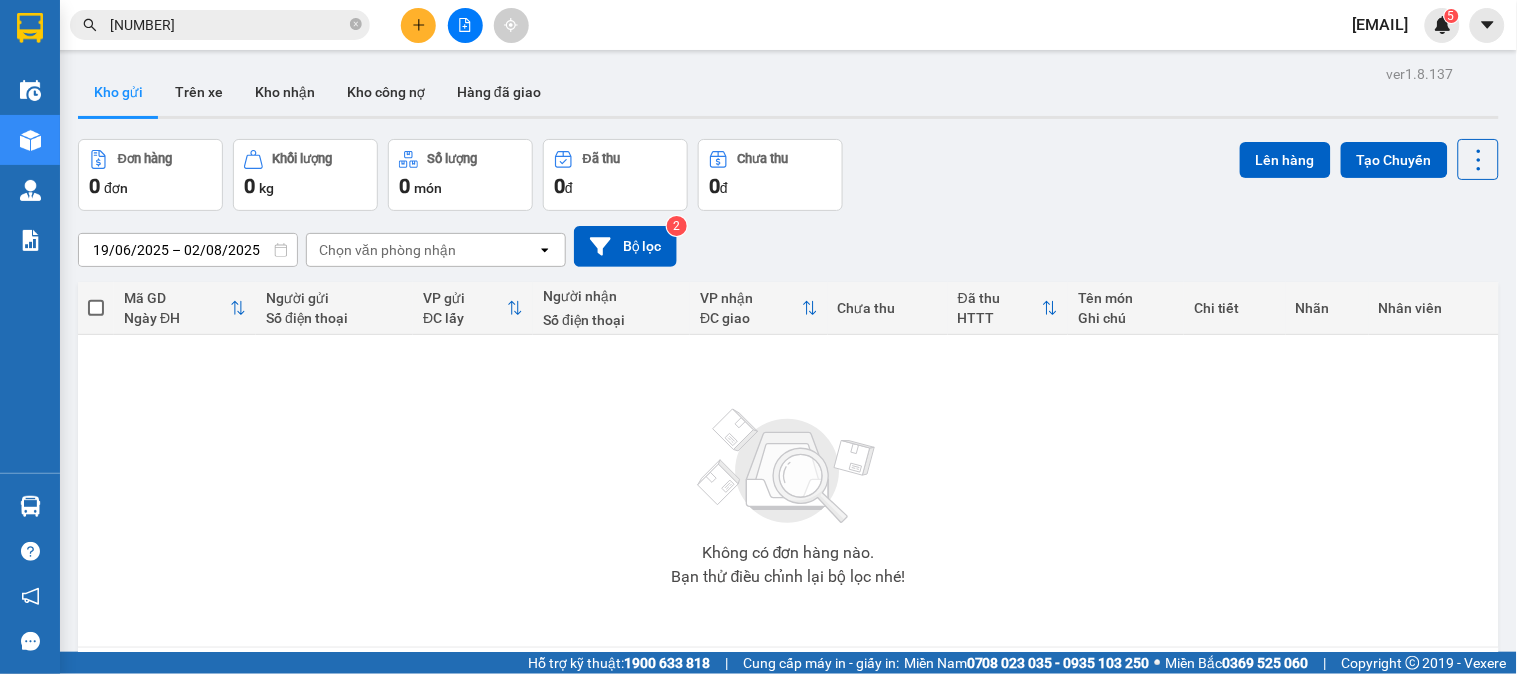 click on "Kho gửi Trên xe Kho nhận Kho công nợ Hàng đã giao" at bounding box center [788, 94] 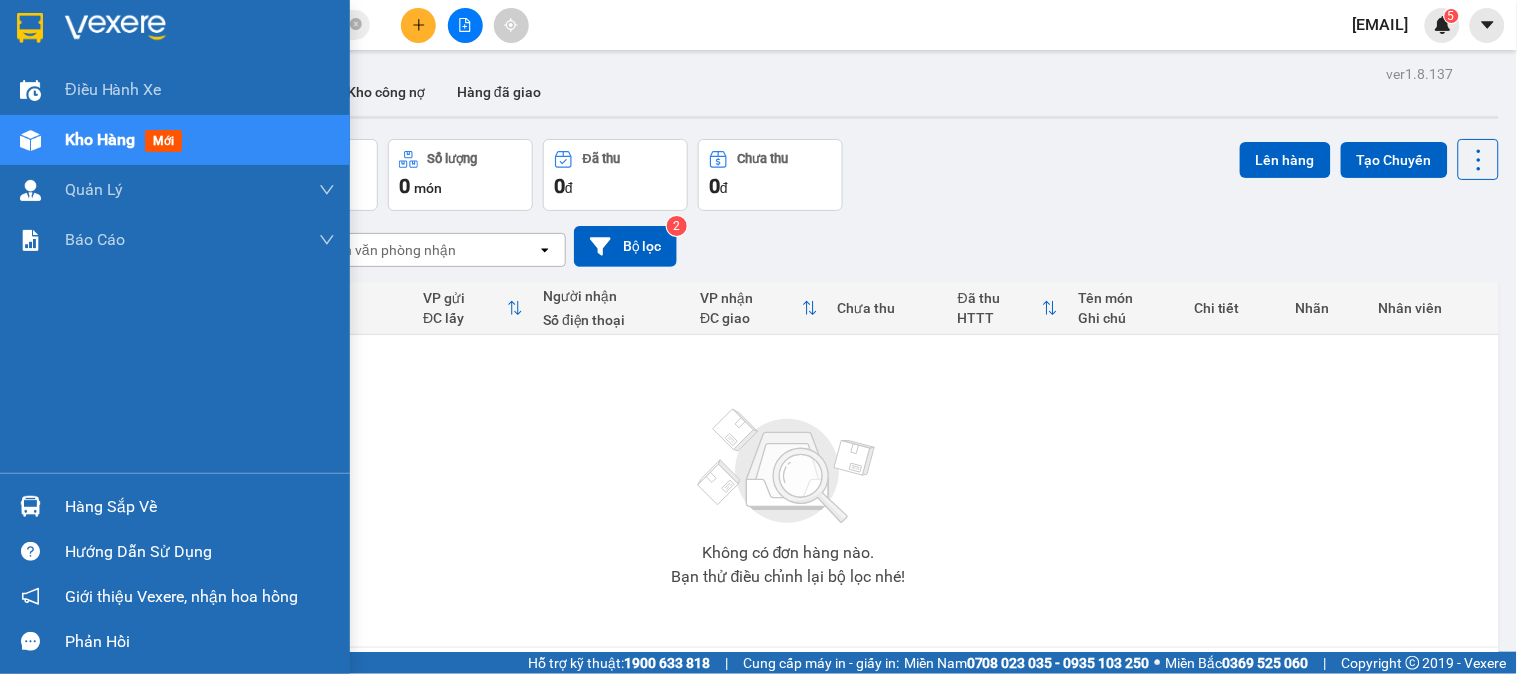 click on "Hàng sắp về" at bounding box center [200, 507] 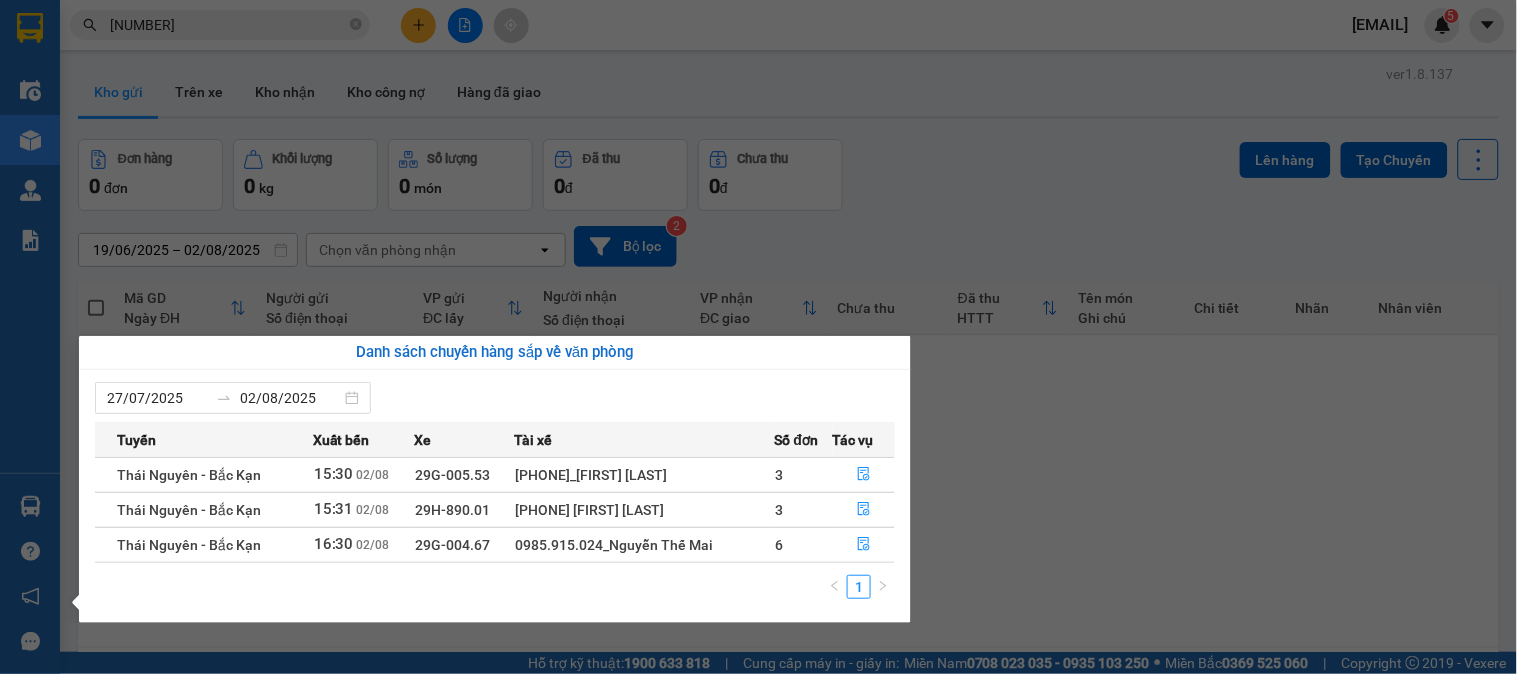 click on "Kết quả tìm kiếm ( 95 )  Bộ lọc  Mã ĐH Trạng thái Món hàng Thu hộ Tổng cước Chưa cước Nhãn Người gửi VP Gửi Người nhận VP Nhận TKC2807250867 [TIME] - [DATE] Đã giao   [TIME] - [DATE] BỌC PT SL:  1 40.000 [PHONE] BÌNH HÀ VP 47 Trần Khát Chân [PHONE] PHÙNG QUANG TUẤN BK VP Bắc Kạn DC2607251992 [TIME] - [DATE] Đã giao   [TIME] - [DATE] BỌC ĐEN PHỤ TÙNG SL:  1 55.000 [PHONE] QUYỀN VP Đại Cồ Việt [PHONE] PHÙNG QUANG TUẤN BK VP Bắc Kạn DC1907250995 [TIME] - [DATE] Đã giao   [TIME] - [DATE] BỌC ĐEN LINH KIỆN SL:  1 55.000 [PHONE] QUYỀN VP Đại Cồ Việt [PHONE] PHÙNG QUANG TUẤN BK VP Bắc Kạn DC1707251769 [TIME] - [DATE] Đã giao   [TIME] - [DATE] BỌC PK SL:  1 40.000 [PHONE] DUY  VP Đại Cồ Việt [PHONE] PHÙNG QUANG TUẤN BK VP Bắc Kạn DC1607252268 [TIME] - [DATE] Đã giao   [TIME] - [DATE] HỘP PHỤ TÙNG SL:  1 55.000 [PHONE] CHIẾN VP Đại Cồ Việt [PHONE] VP Bắc Kạn" at bounding box center (758, 337) 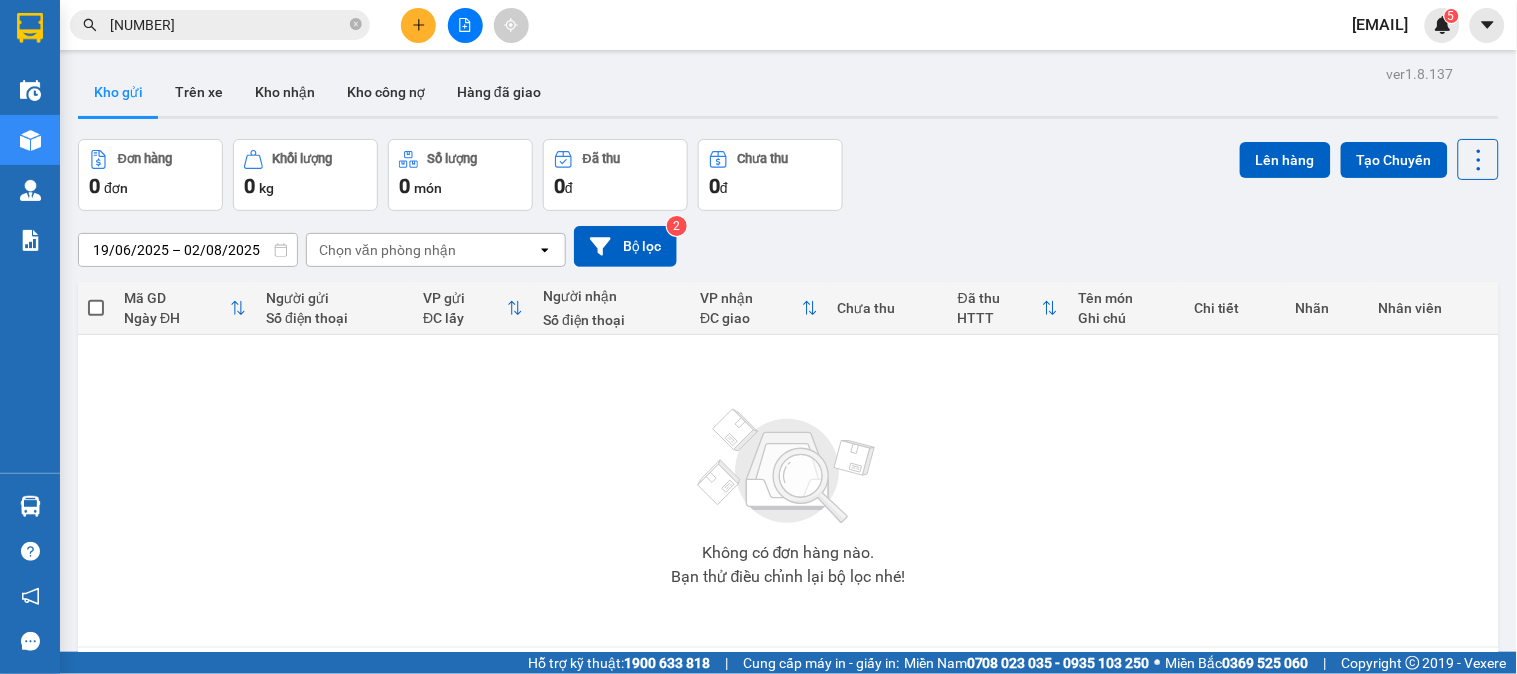 click on "[NUMBER]" at bounding box center (228, 25) 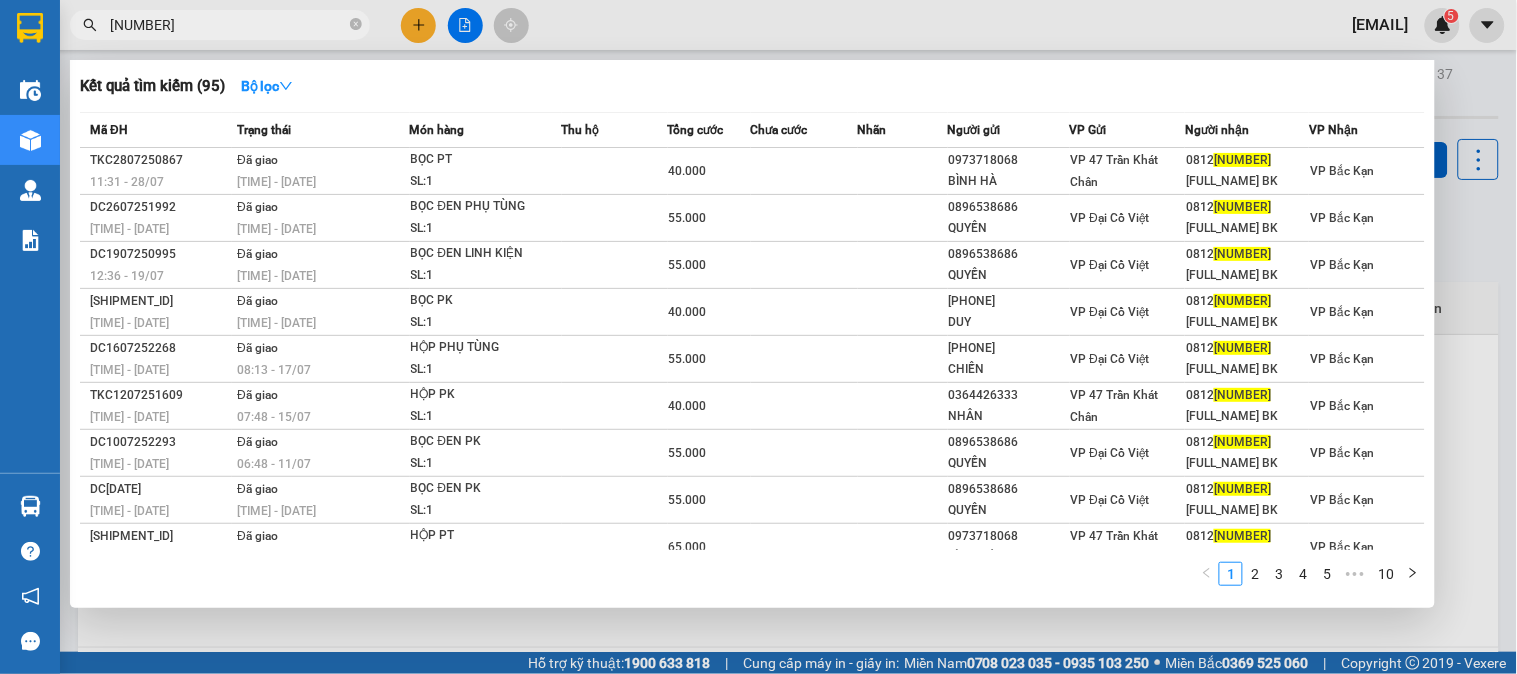 click on "[NUMBER]" at bounding box center [228, 25] 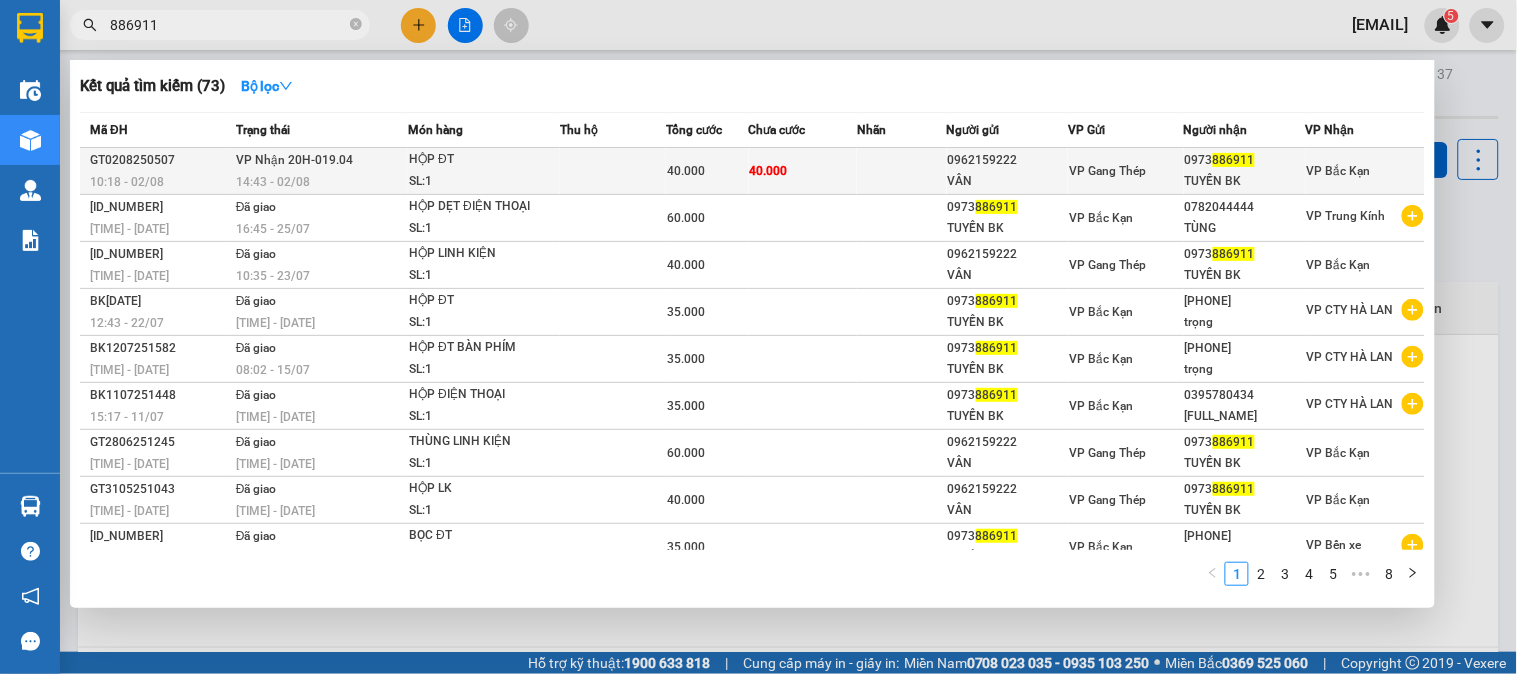 click on "VP Nhận 20H-019.04 14:43 - 02/08" at bounding box center [319, 171] 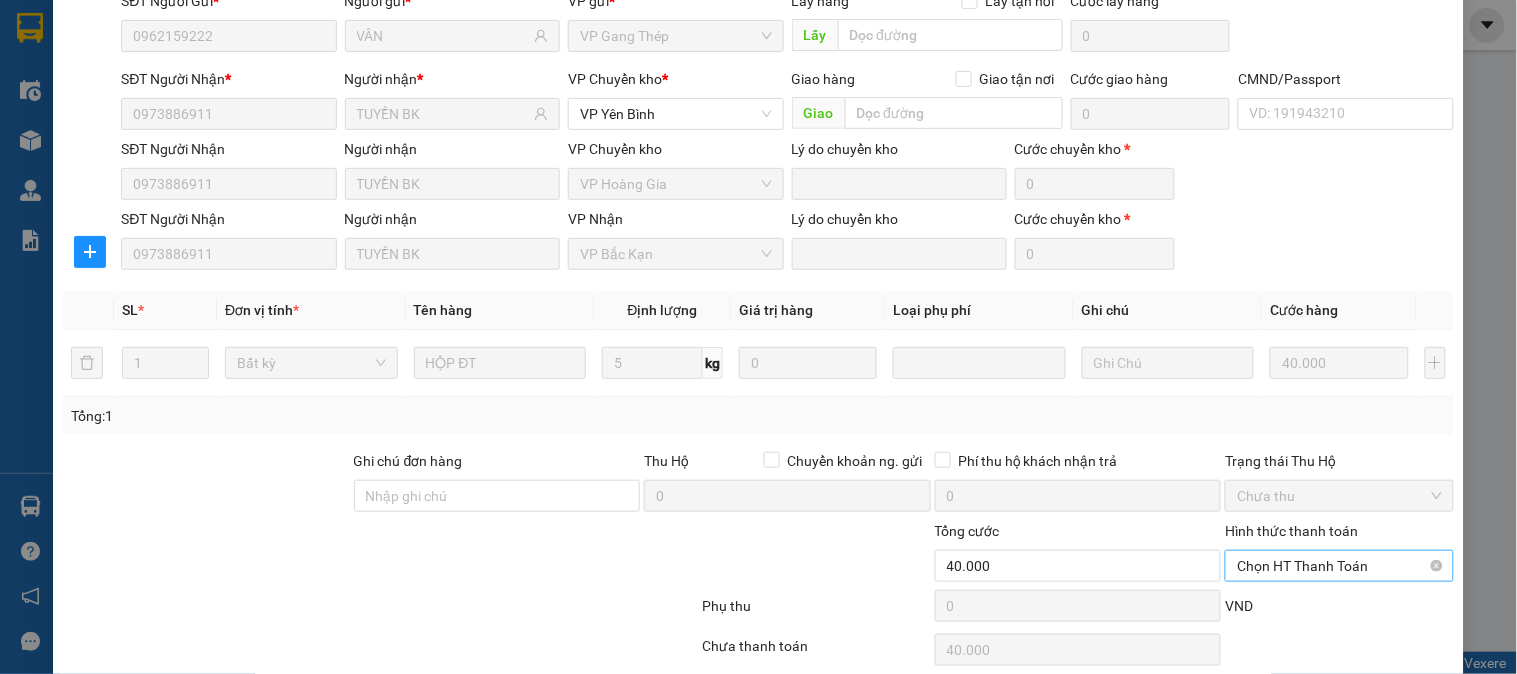 scroll, scrollTop: 221, scrollLeft: 0, axis: vertical 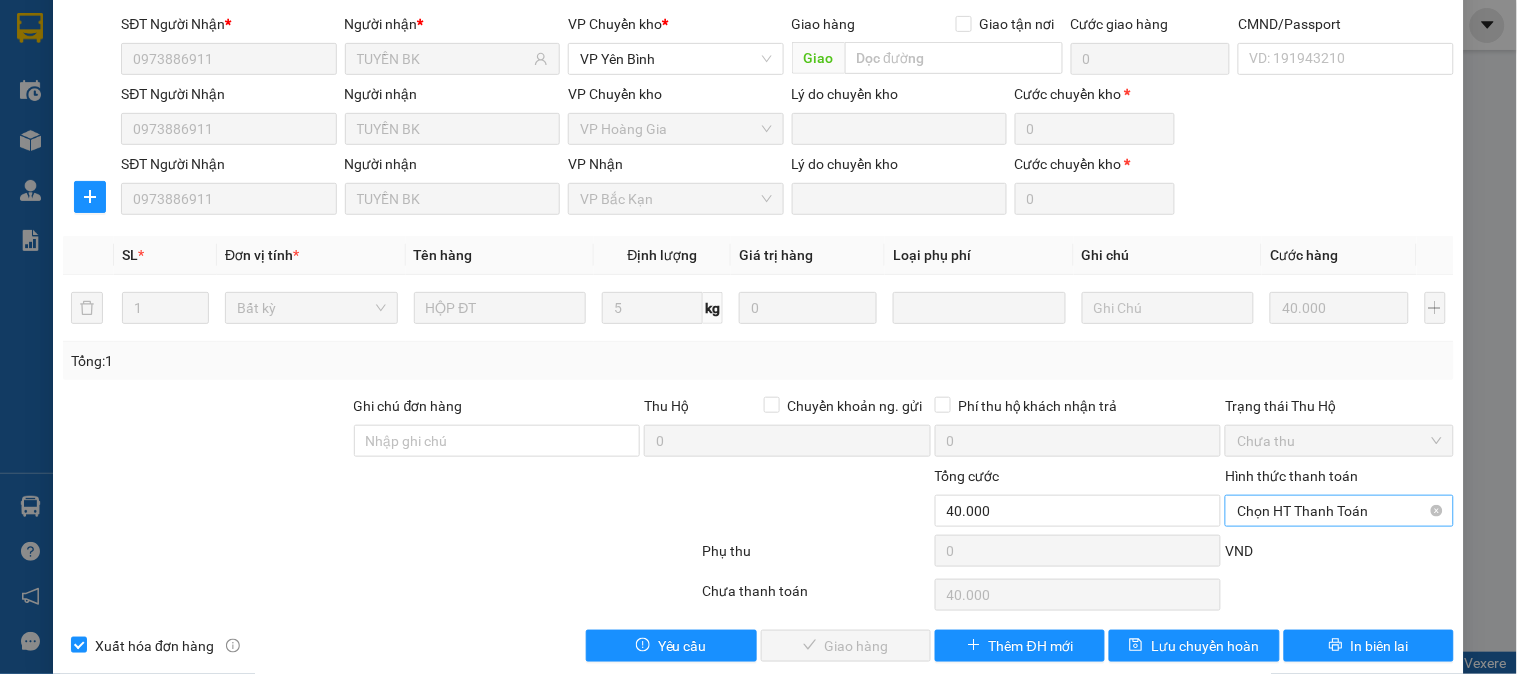 click on "Chọn HT Thanh Toán" at bounding box center (1339, 511) 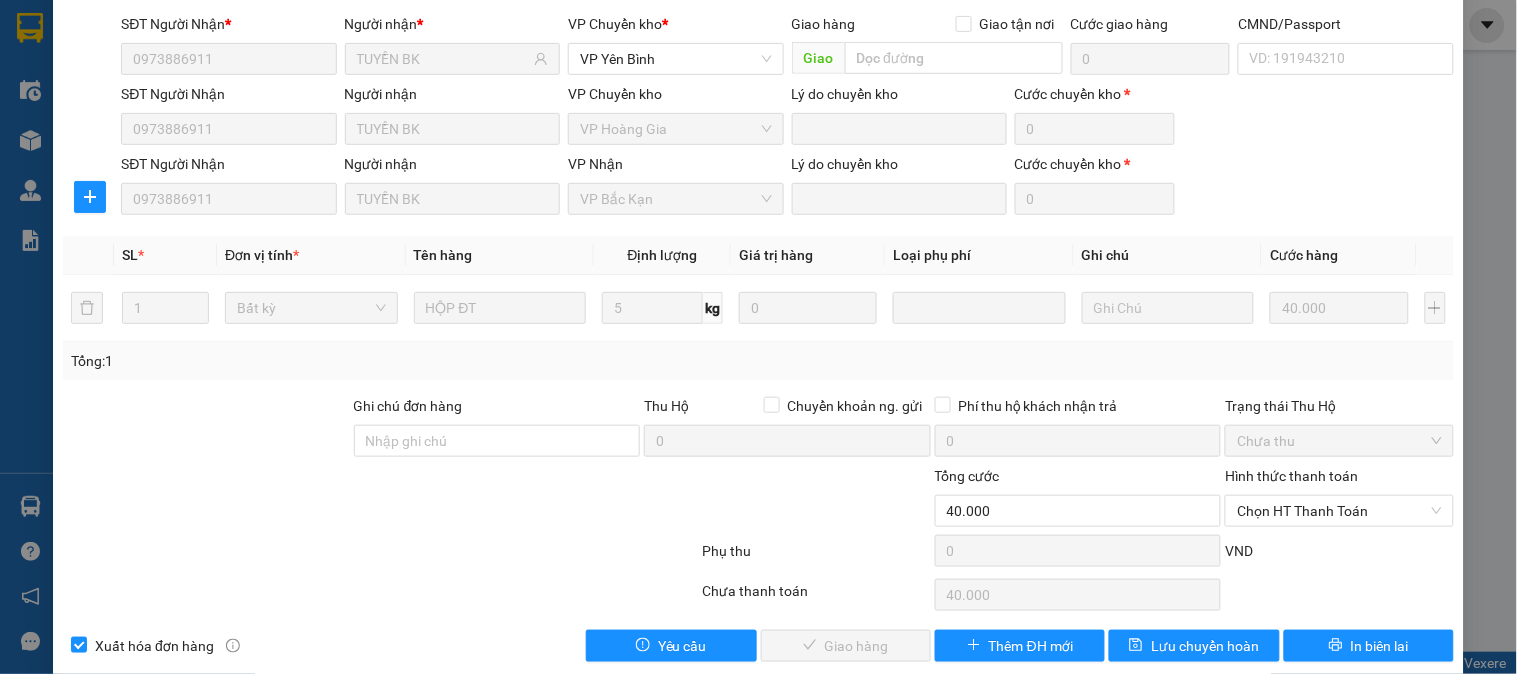 click on "VND" at bounding box center (1339, 557) 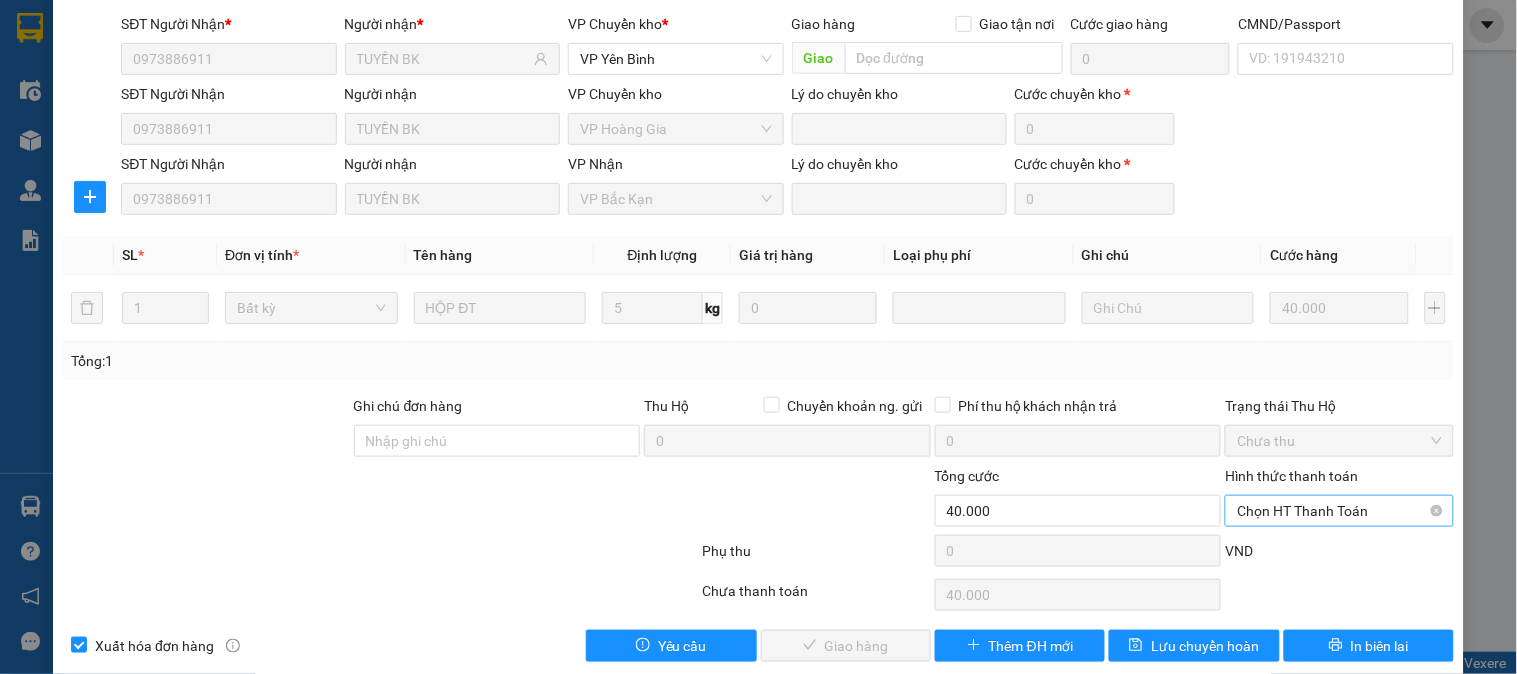 click on "Chọn HT Thanh Toán" at bounding box center (1339, 511) 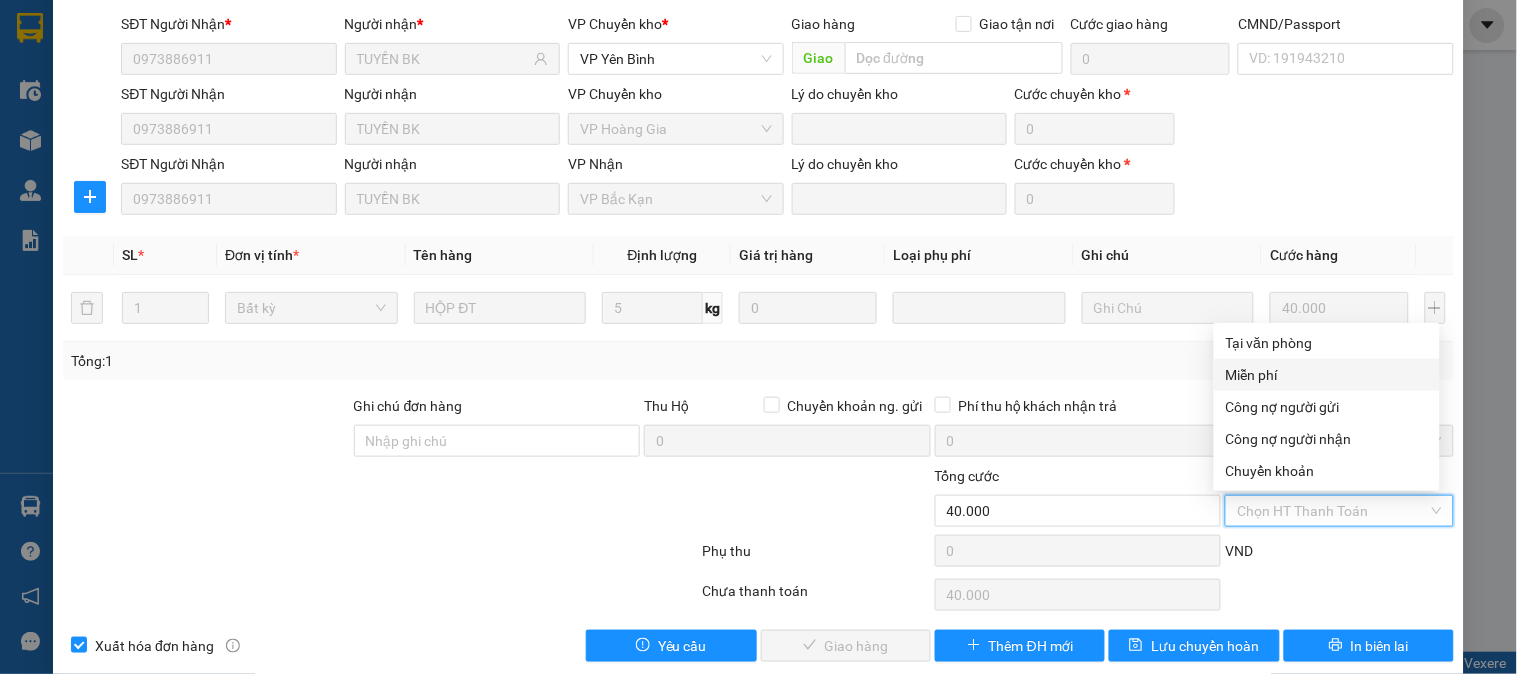 click on "Miễn phí" at bounding box center (1327, 375) 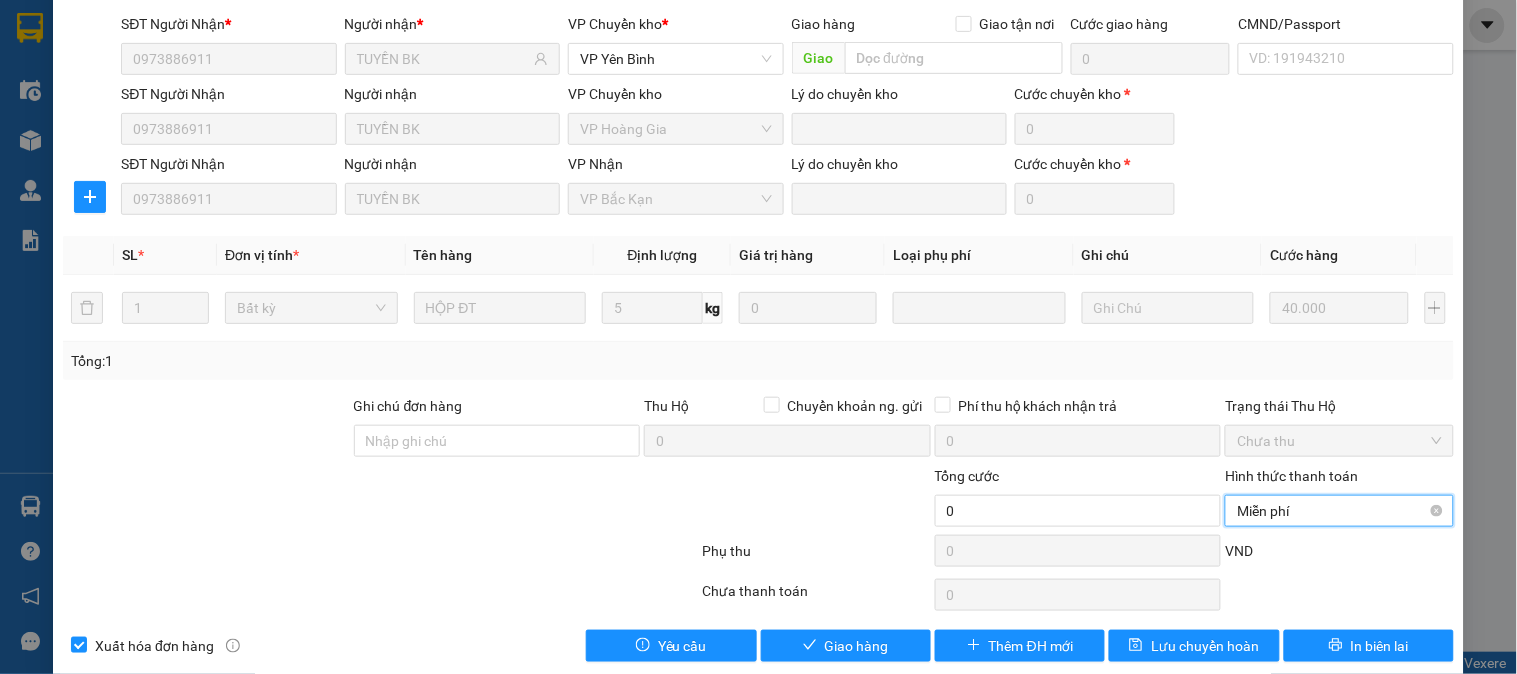 click on "Miễn phí" at bounding box center (1339, 511) 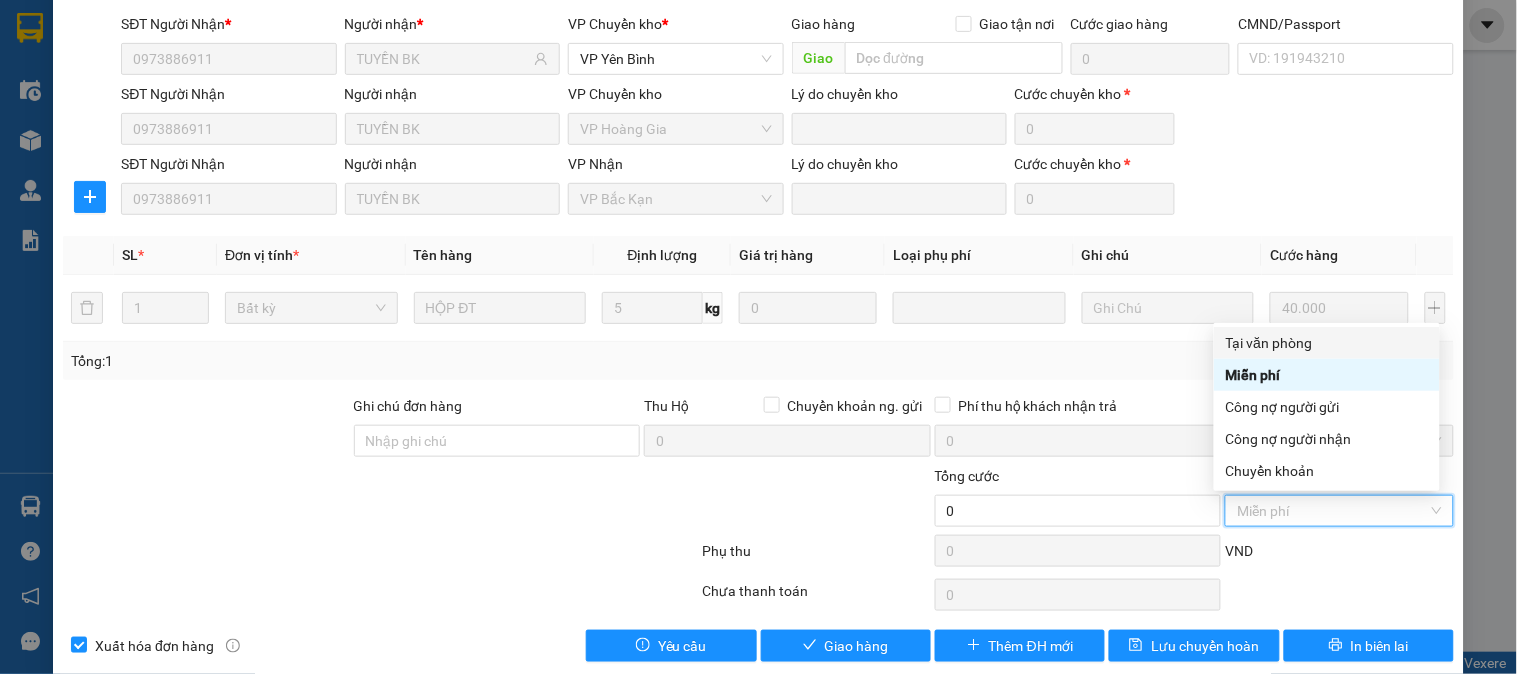 click on "Tại văn phòng" at bounding box center (1327, 343) 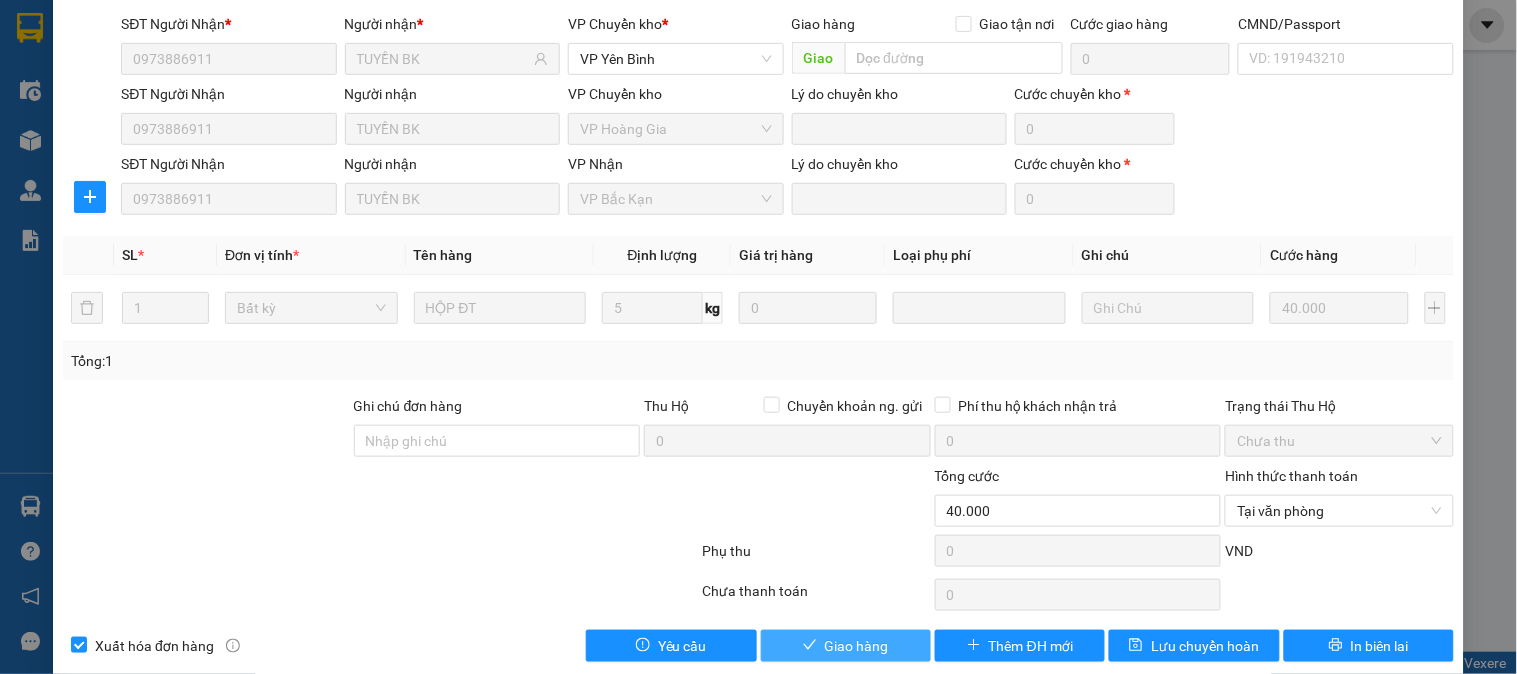 click on "Giao hàng" at bounding box center (857, 646) 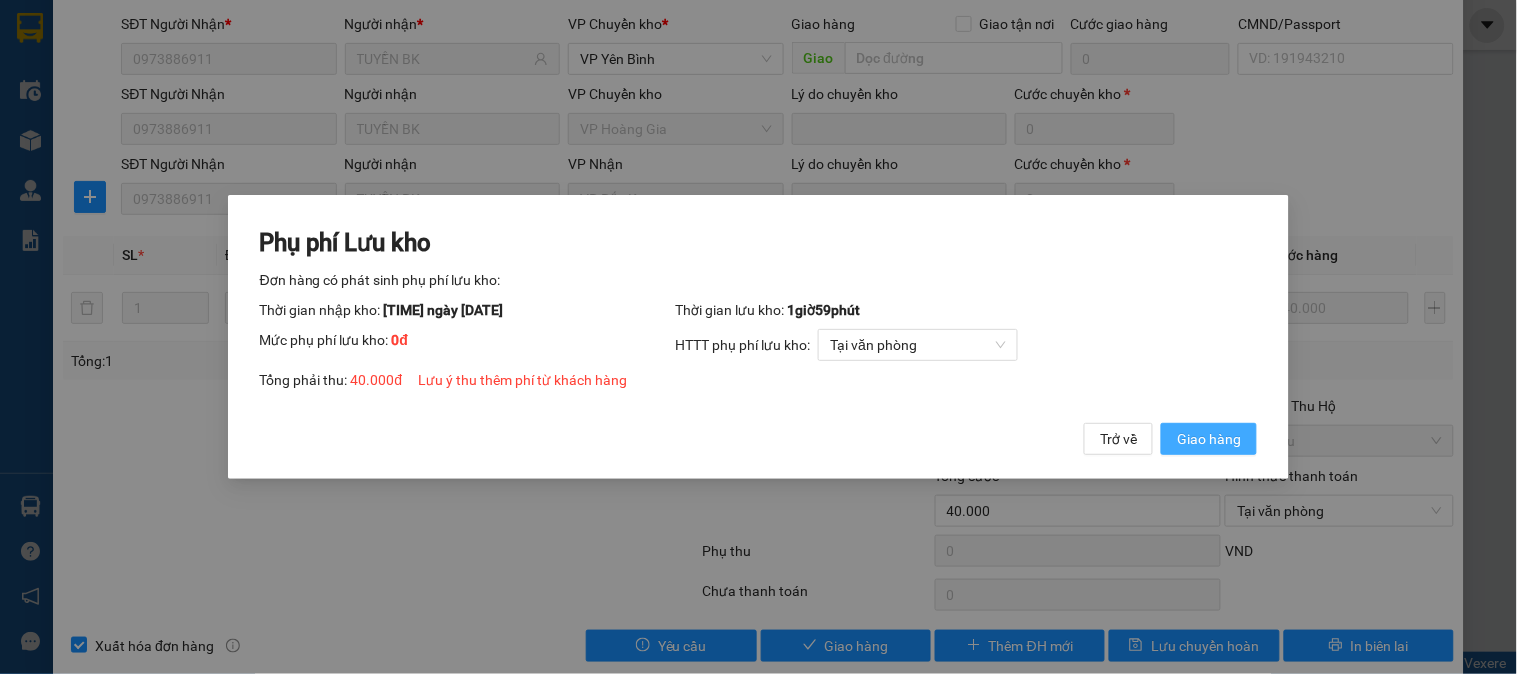 click on "Giao hàng" at bounding box center (1209, 439) 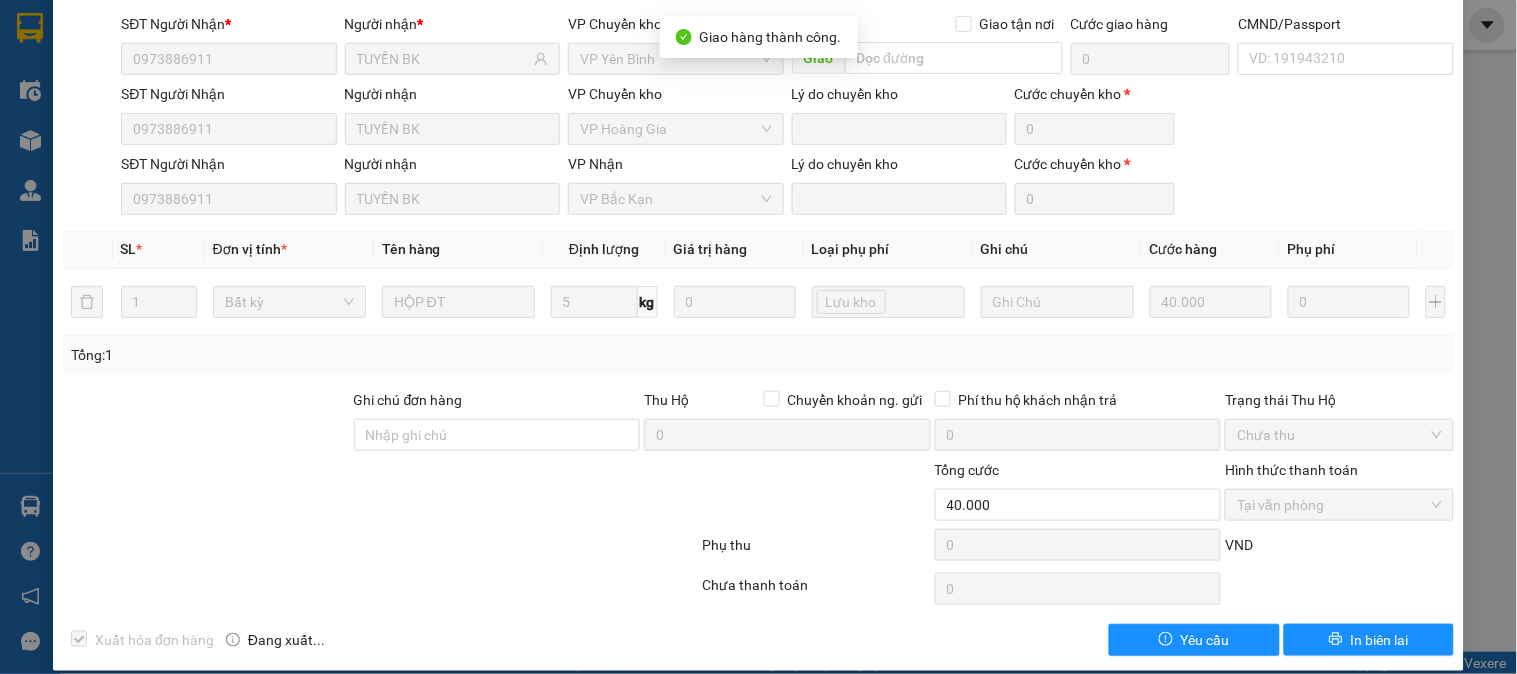 scroll, scrollTop: 0, scrollLeft: 0, axis: both 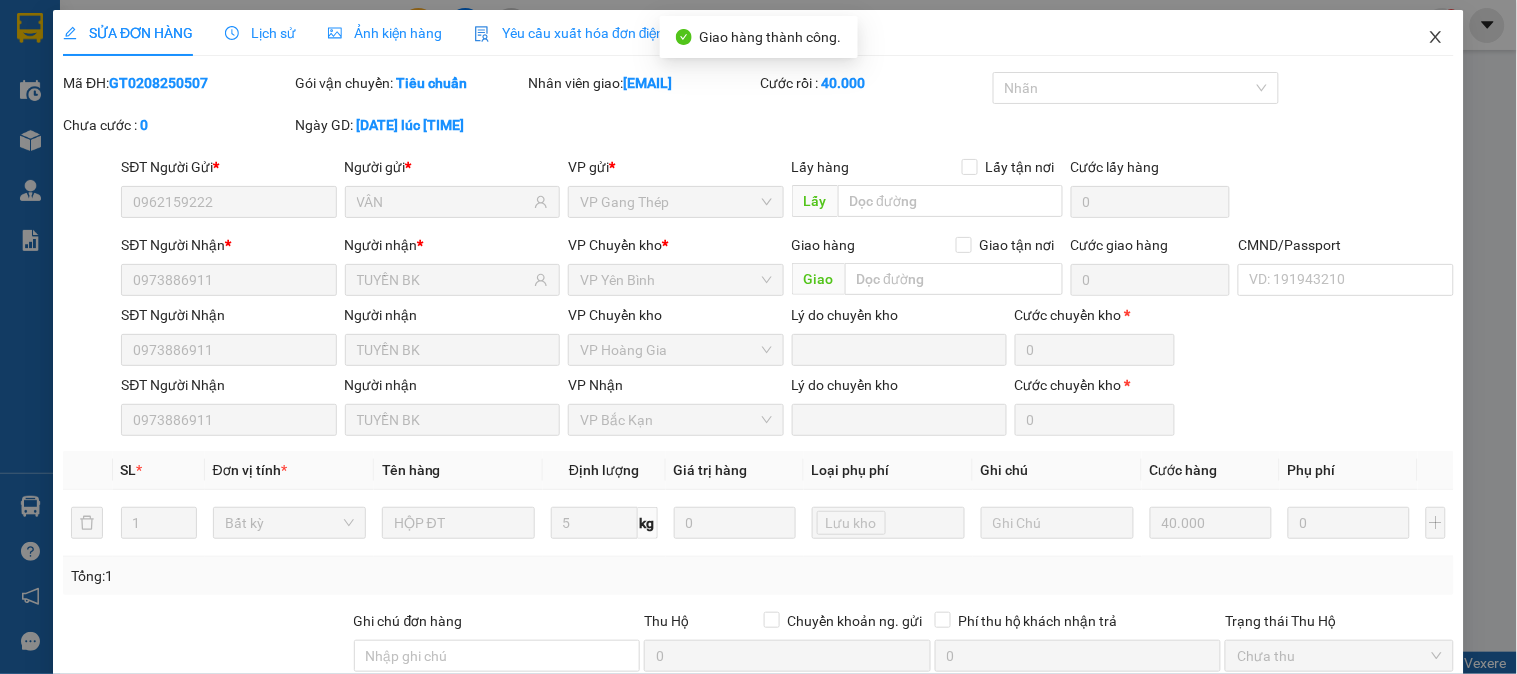 click 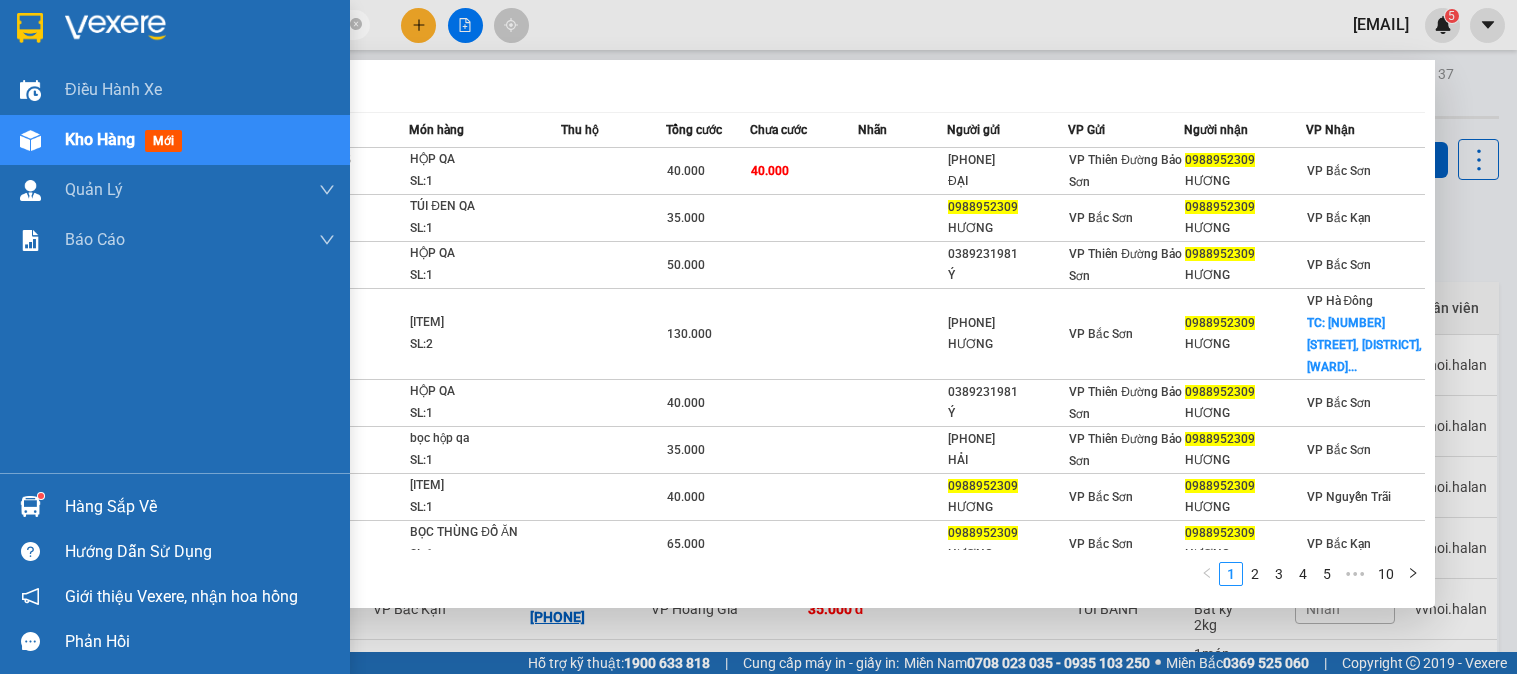 scroll, scrollTop: 0, scrollLeft: 0, axis: both 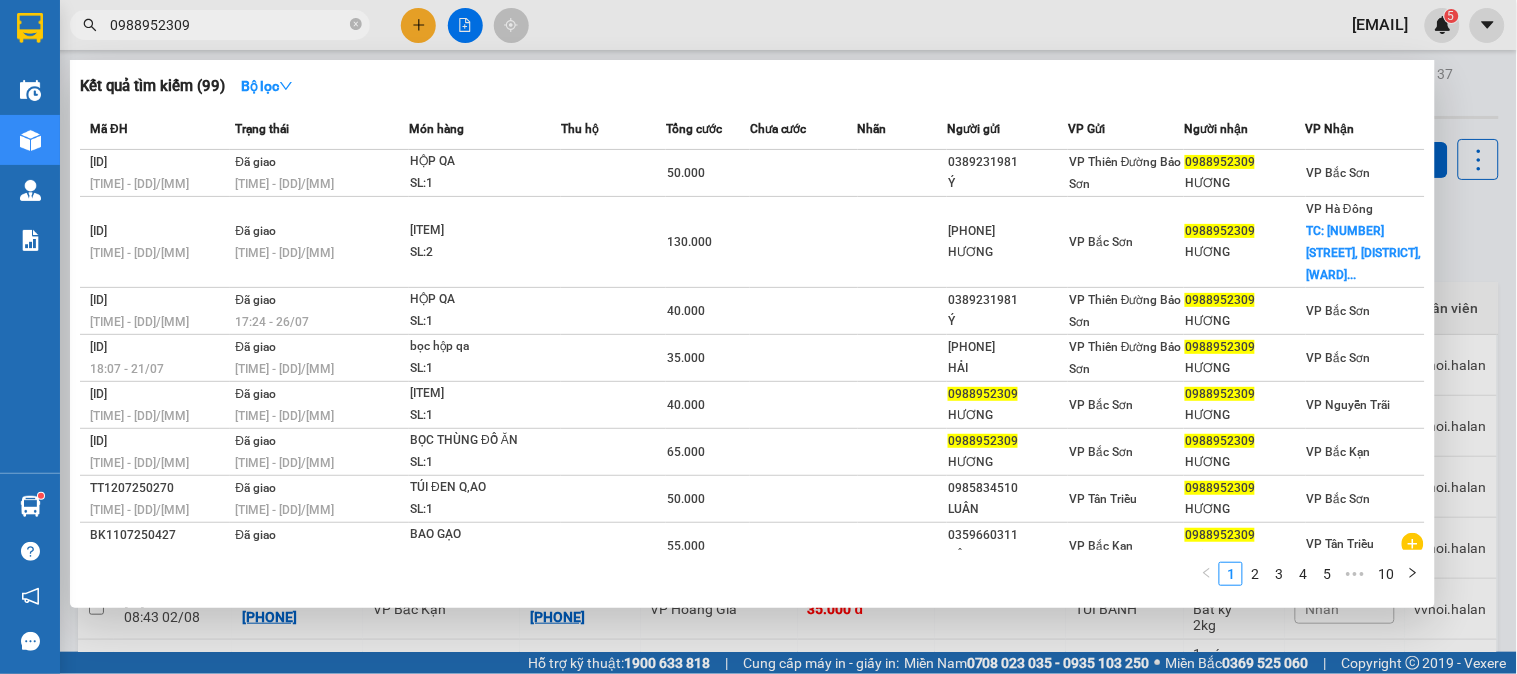 click at bounding box center (758, 337) 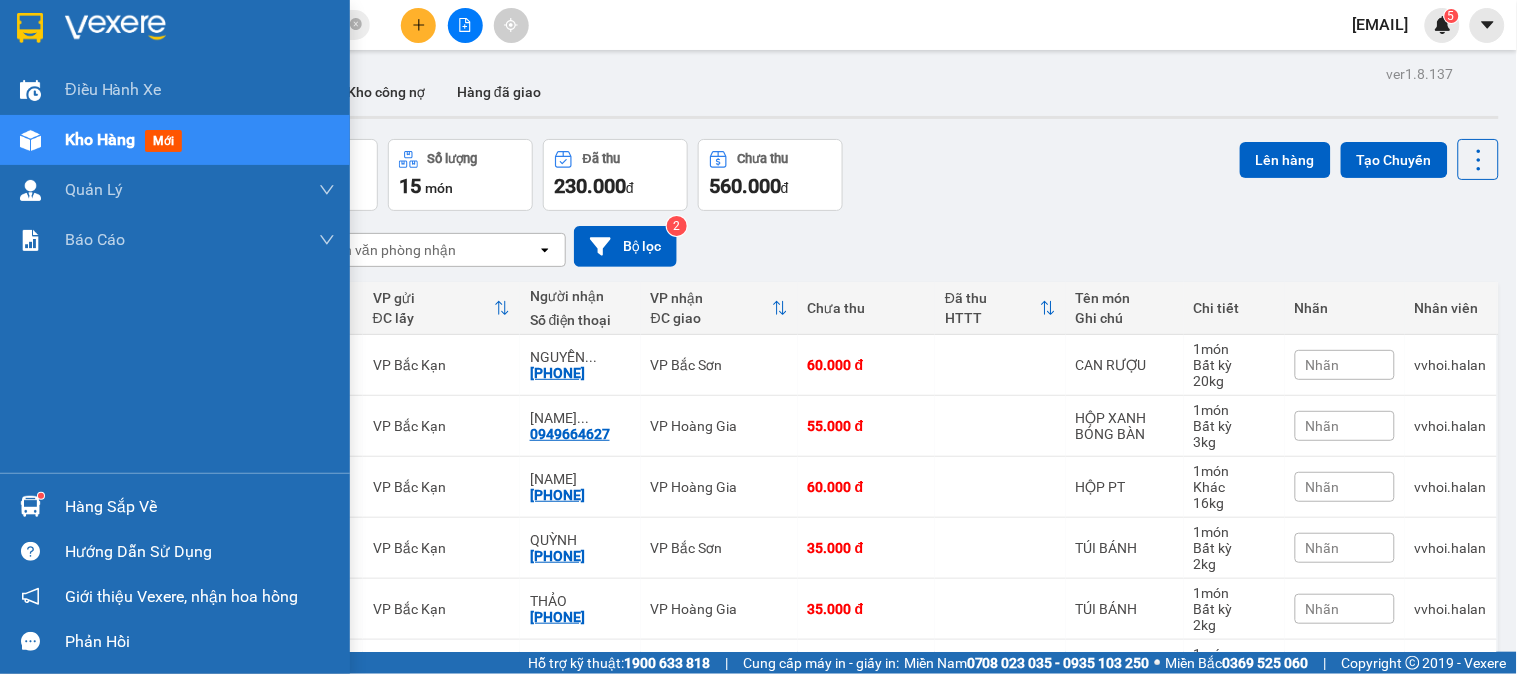 click on "Hàng sắp về" at bounding box center (200, 507) 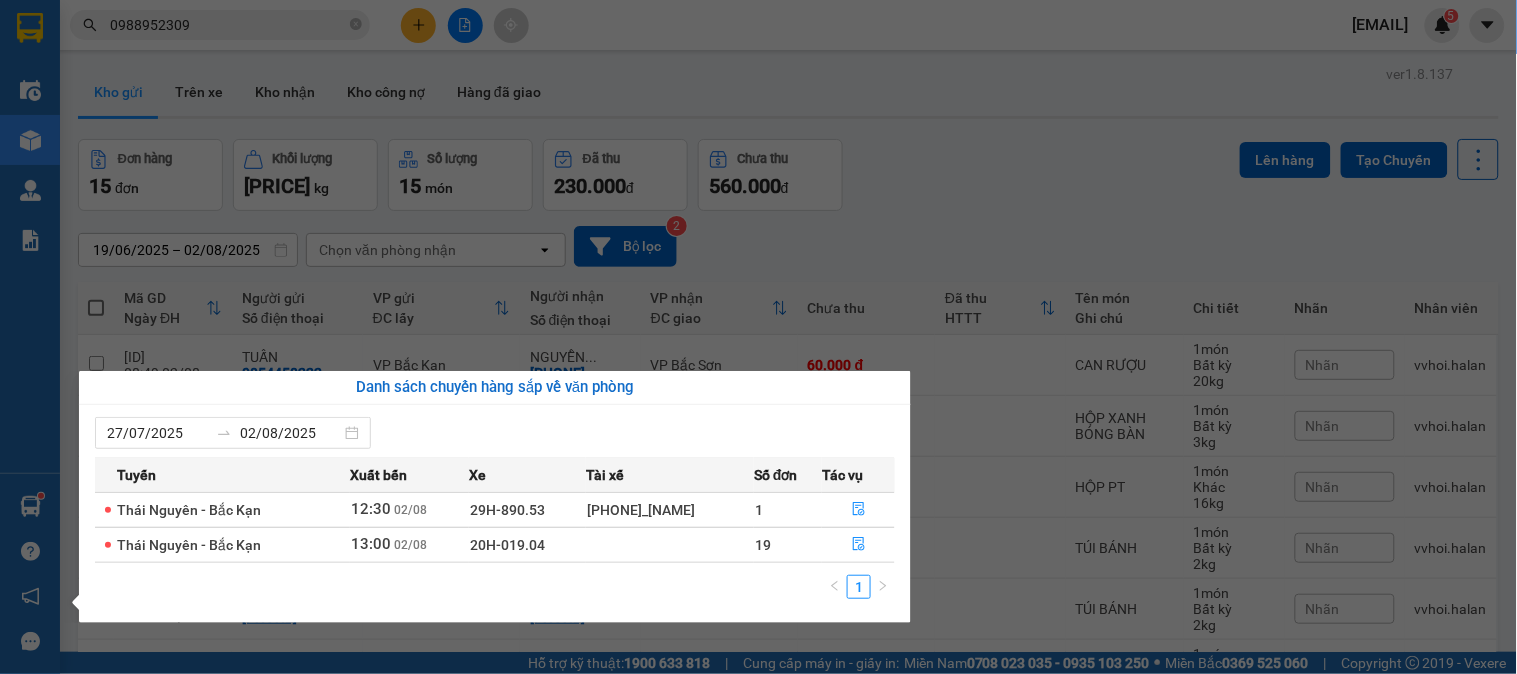 click on "Kết quả tìm kiếm ( 99 )  Bộ lọc  Mã ĐH Trạng thái Món hàng Thu hộ Tổng cước Chưa cước Nhãn Người gửi VP Gửi Người nhận VP Nhận TDBS0108251770 16:28 - 01/08 VP Nhận   20G-000.25 22:12 - 01/08 HỘP QA SL:  1 40.000 40.000 0963244296 ĐẠI VP Thiên Đường Bảo Sơn 0988952309 HƯƠNG  VP Bắc Sơn BS0108251409 14:54 - 01/08 Đã giao   17:21 - 01/08 TÚI ĐEN QA SL:  1 35.000 0988952309 HƯƠNG  VP Bắc Sơn 0988952309 HƯƠNG  VP Bắc Kạn TDBS2807252336 18:23 - 28/07 Đã giao   08:35 - 29/07 HỘP QA SL:  1 50.000 0389231981 Ý VP Thiên Đường Bảo Sơn 0988952309 HƯƠNG  VP Bắc Sơn BS2607250886 11:47 - 26/07 Đã giao   19:23 - 26/07 BỌC ĐỒ ĐIỄN SL:  2 130.000 0988565161 HƯƠNG VP Bắc Sơn 0988952309 HƯƠNG  VP Hà Đông TC: 147 Đ. Yên Xá, Tân Triều, ... TDBS2607250974 12:10 - 26/07 Đã giao   17:24 - 26/07 HỘP QA SL:  1 40.000 0389231981 Ý VP Thiên Đường Bảo Sơn 0988952309 HƯƠNG  VP Bắc Sơn TDBS2107252269" at bounding box center [758, 337] 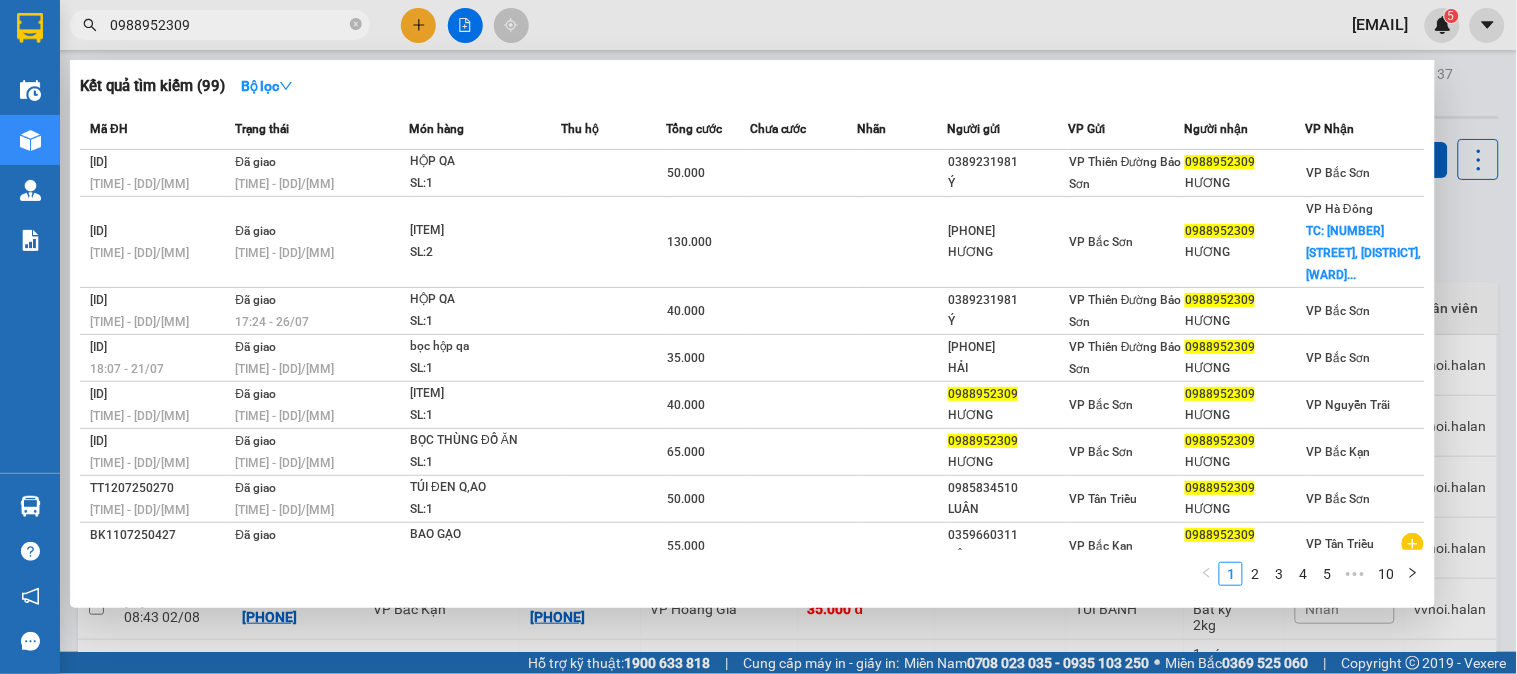 click on "0988952309" at bounding box center (228, 25) 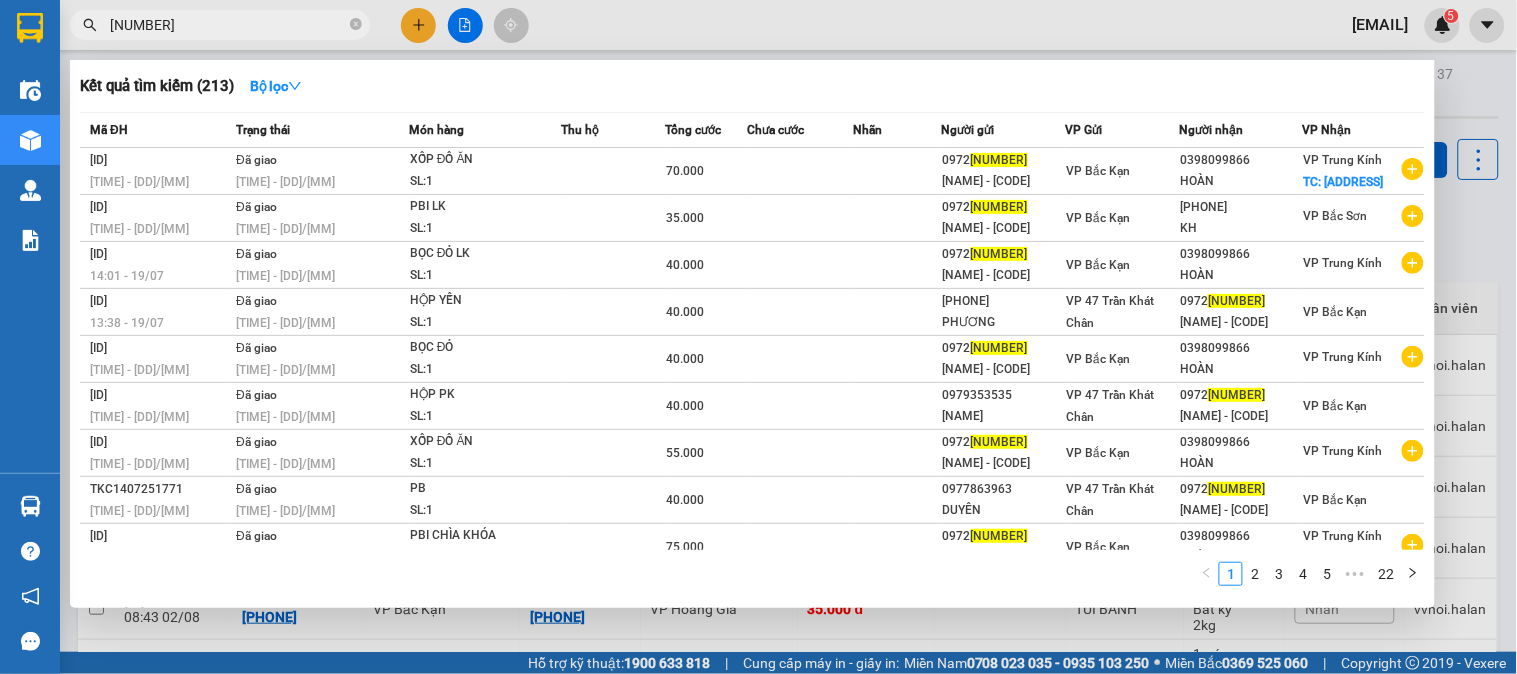 type on "489997" 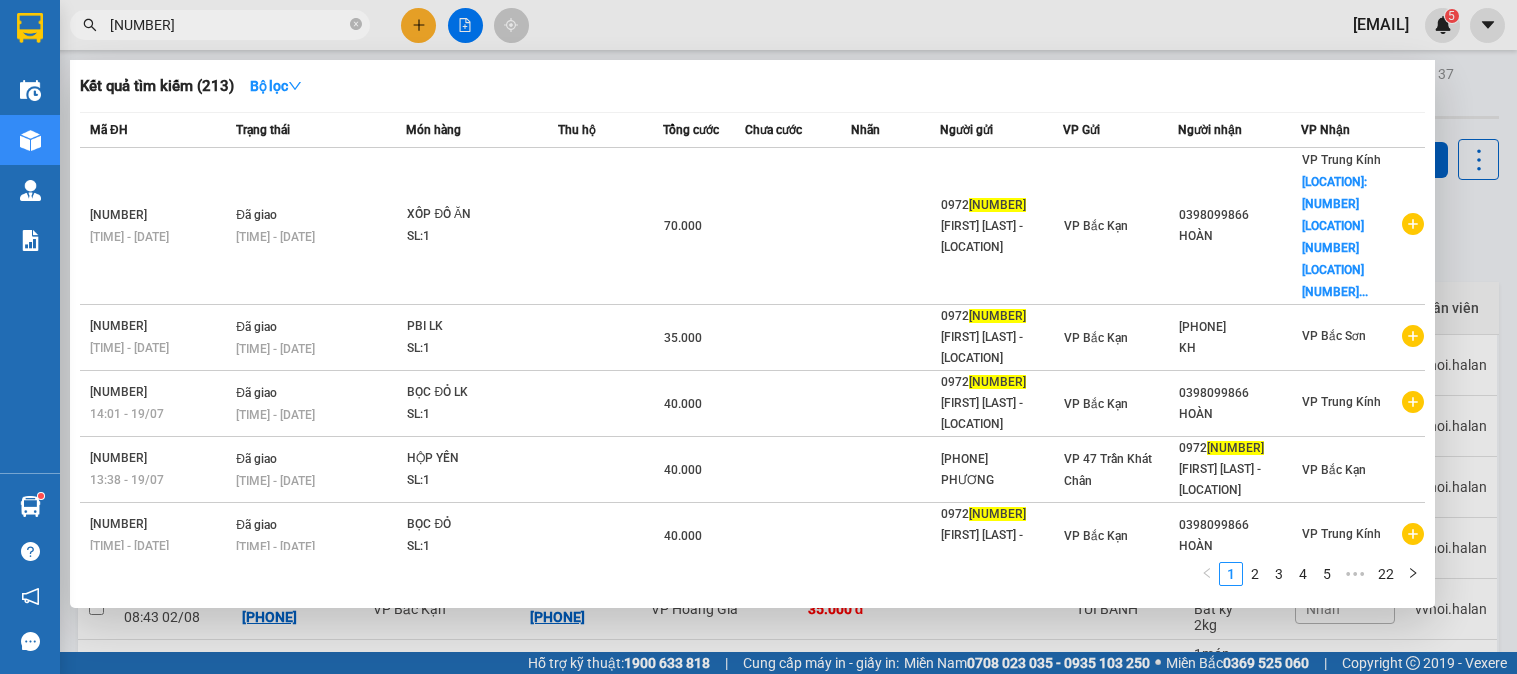 scroll, scrollTop: 0, scrollLeft: 0, axis: both 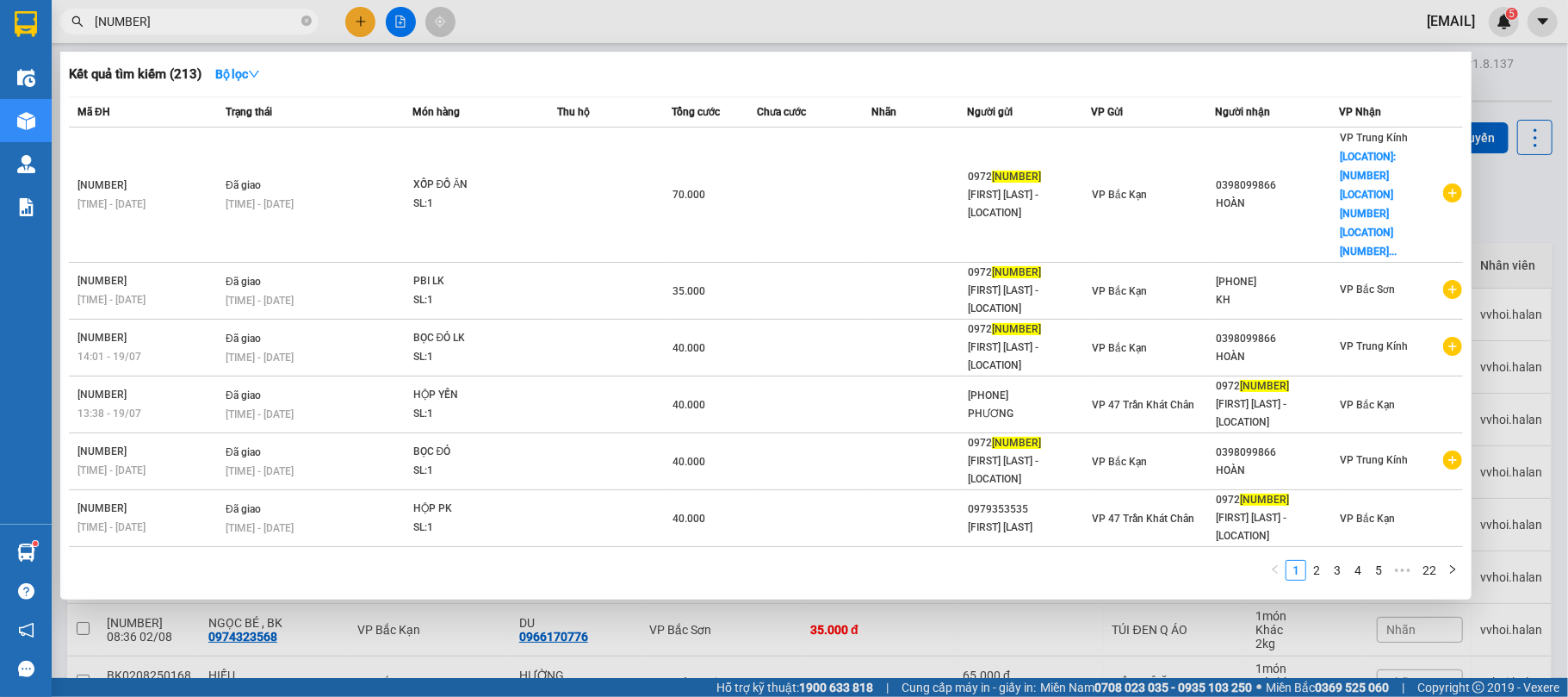 click on "489997" at bounding box center (196, 22) 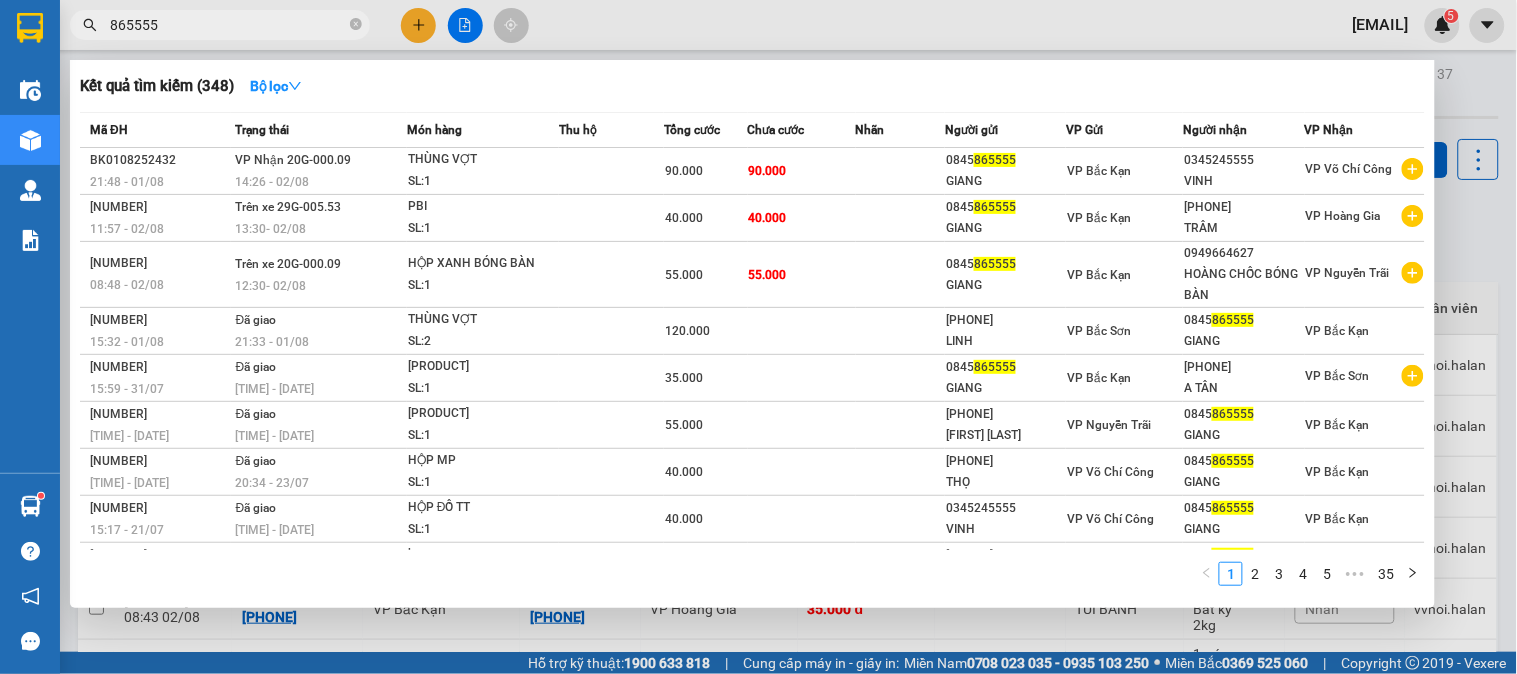 type on "865555" 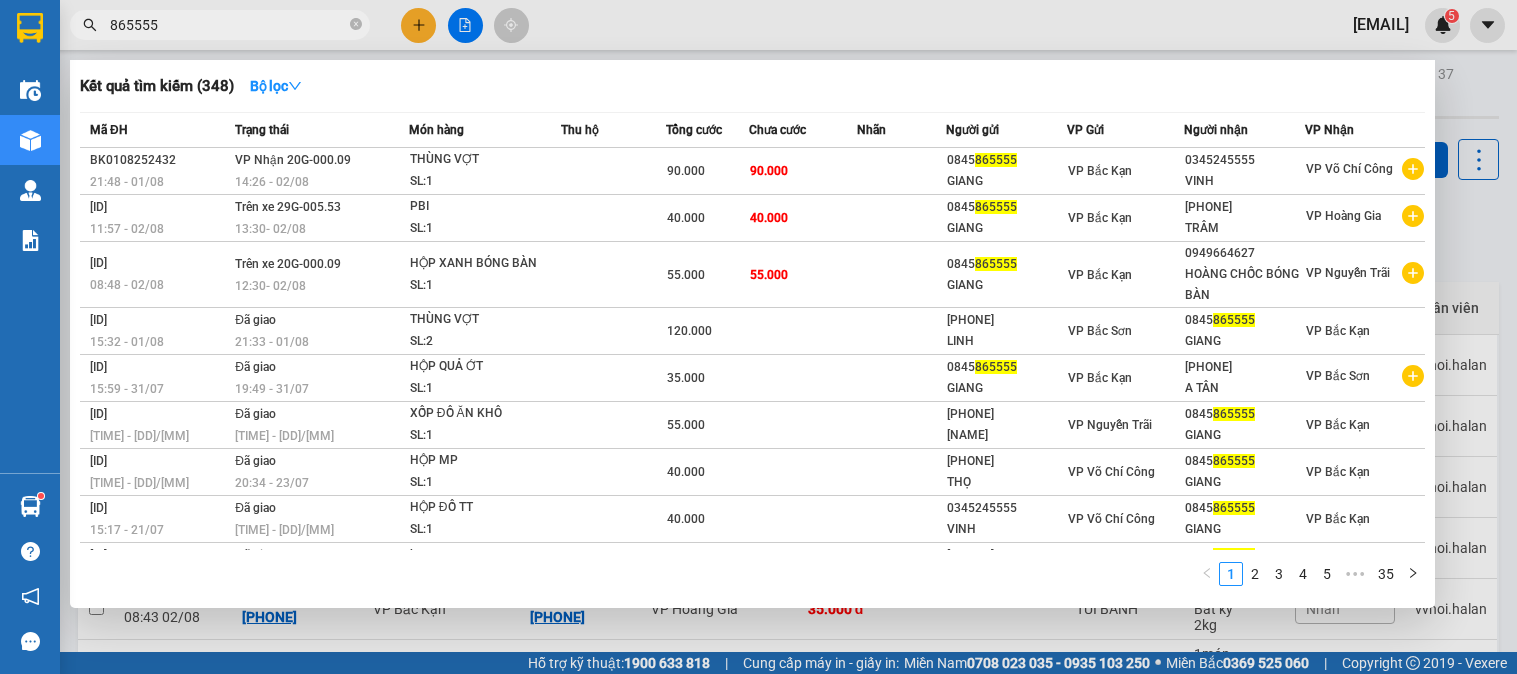 click on "865555" at bounding box center [228, 25] 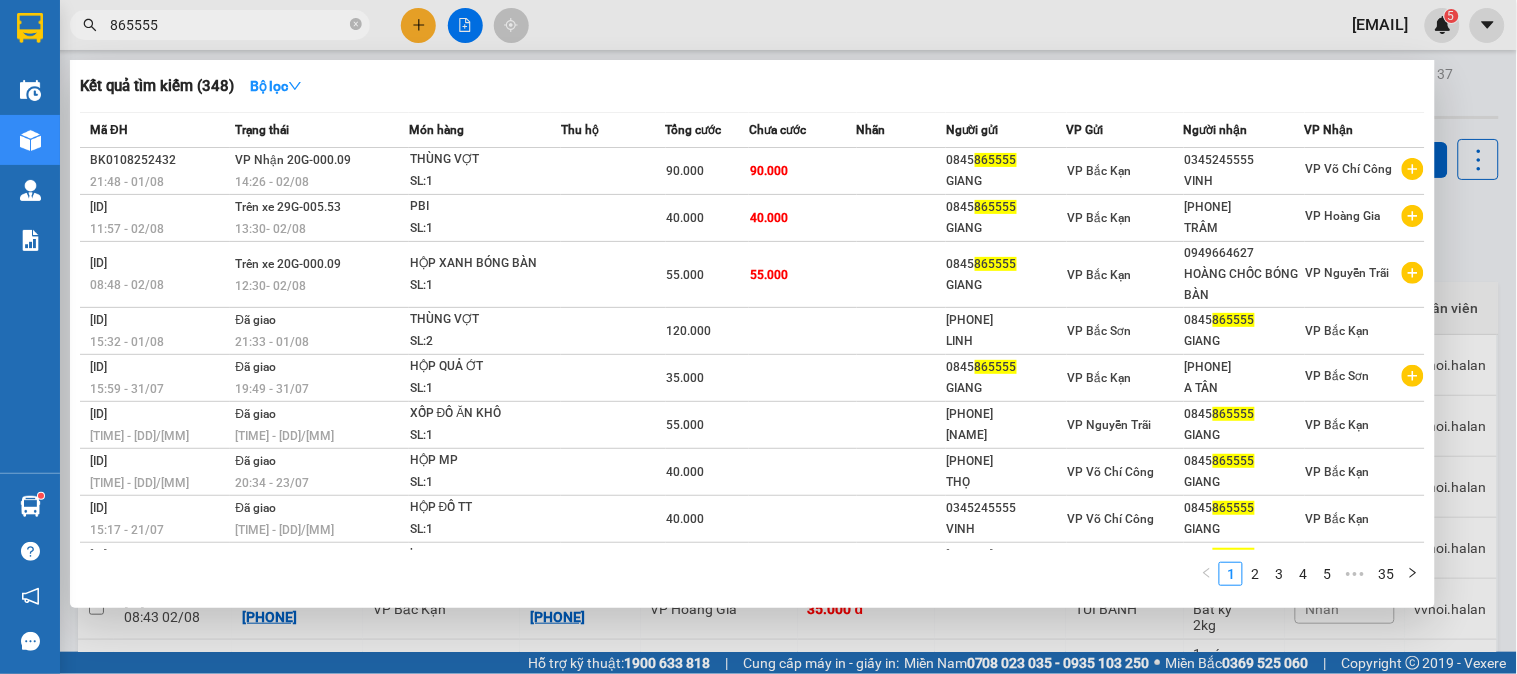 click on "865555" at bounding box center [228, 25] 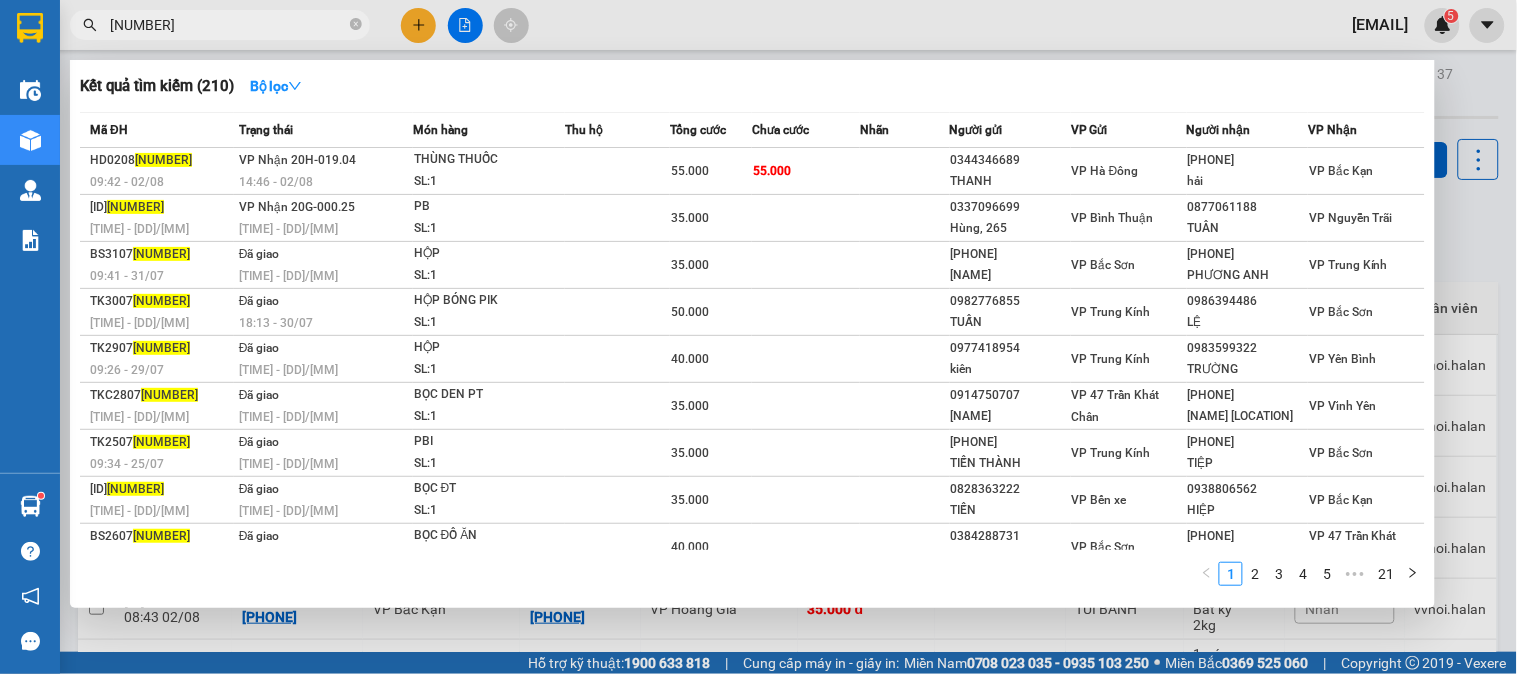 type on "250361" 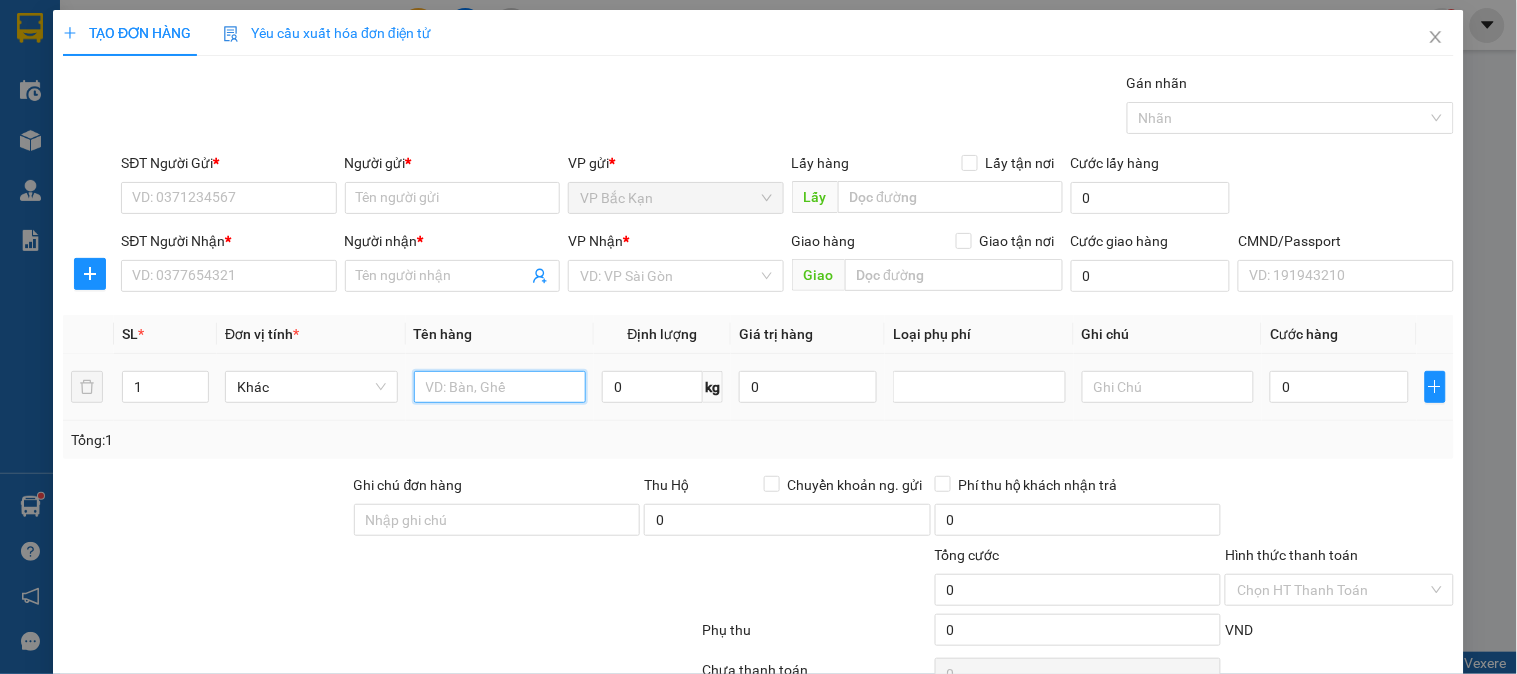 click at bounding box center [500, 387] 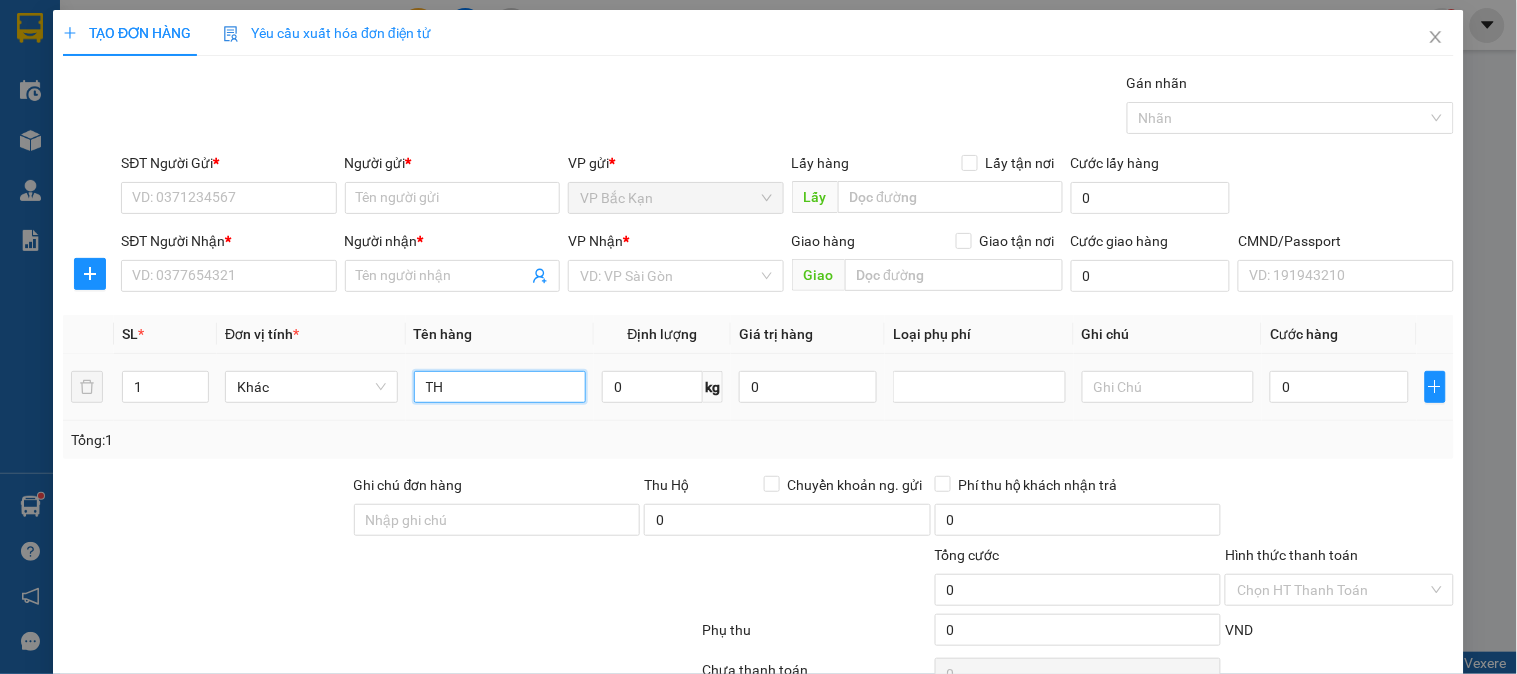 type on "T" 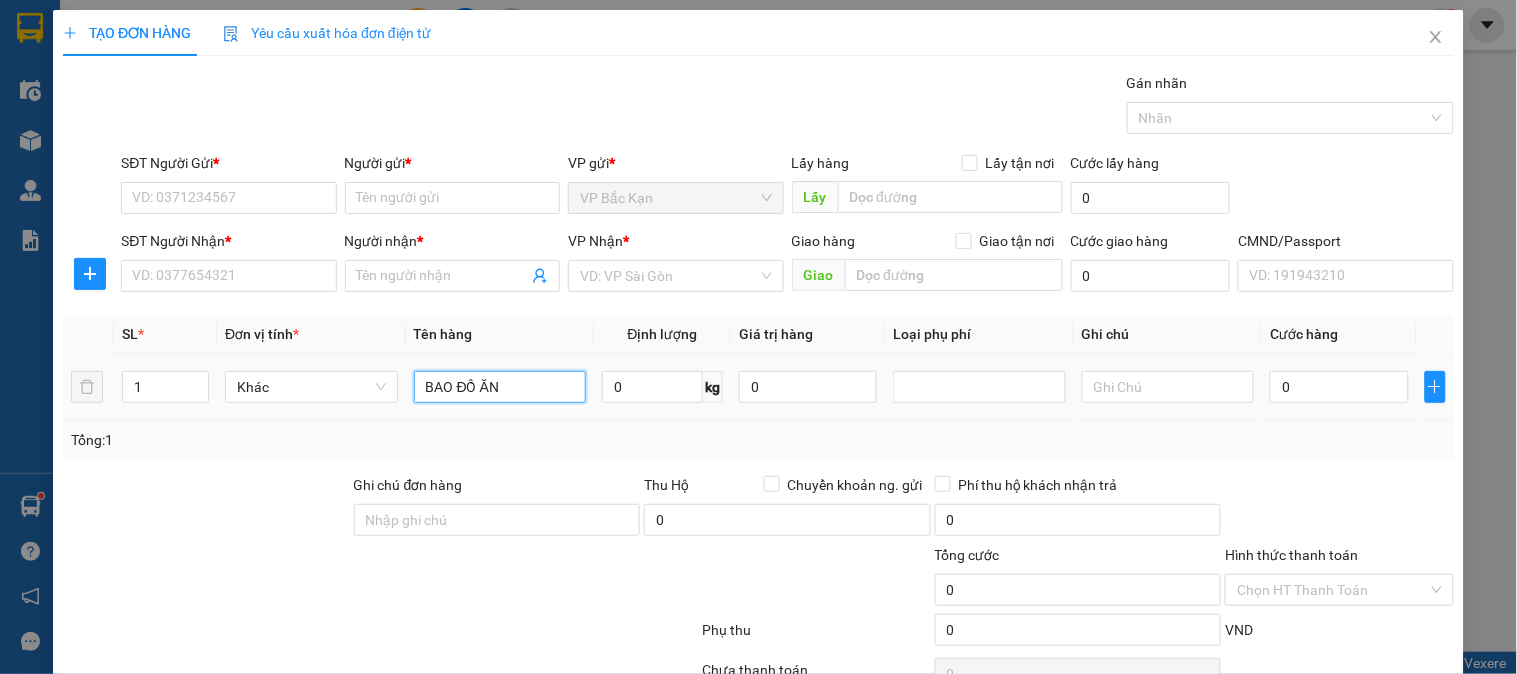 type on "BAO ĐỒ ĂN" 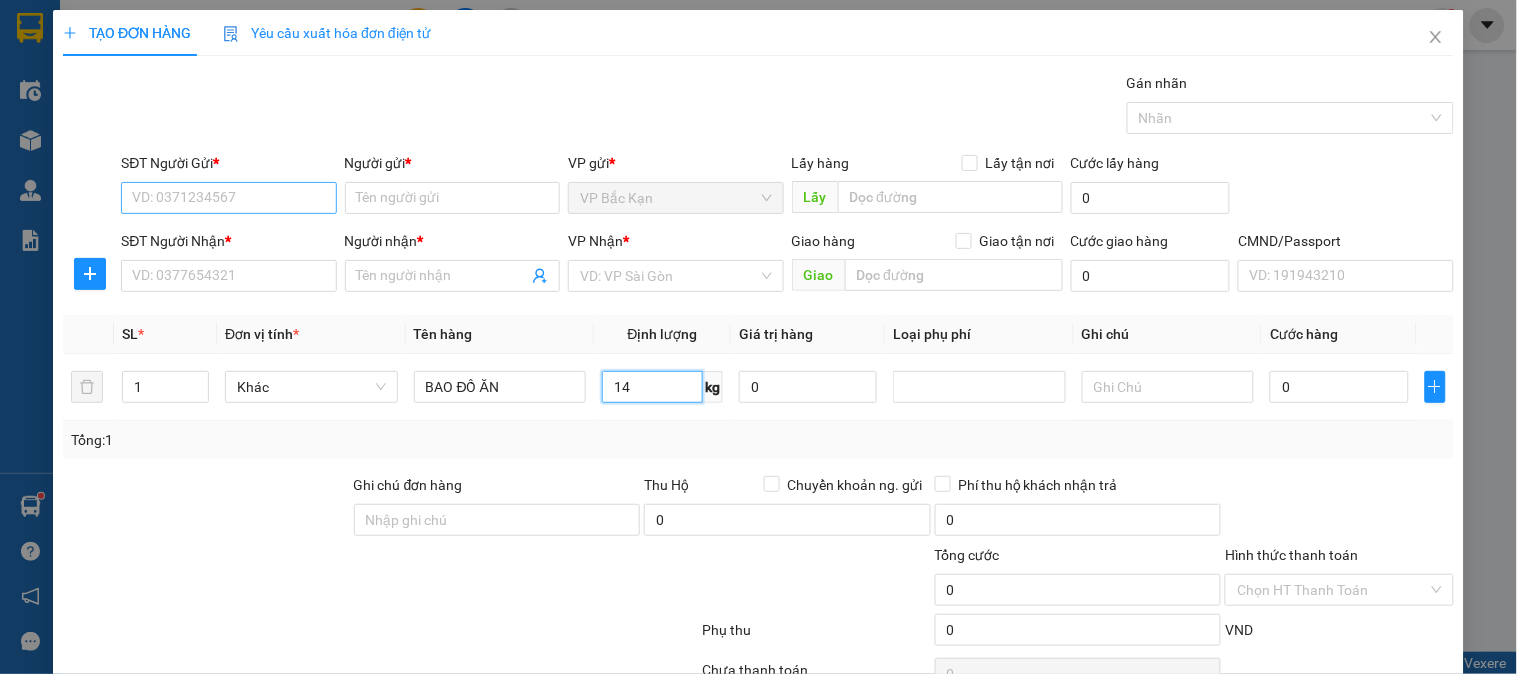 type on "14" 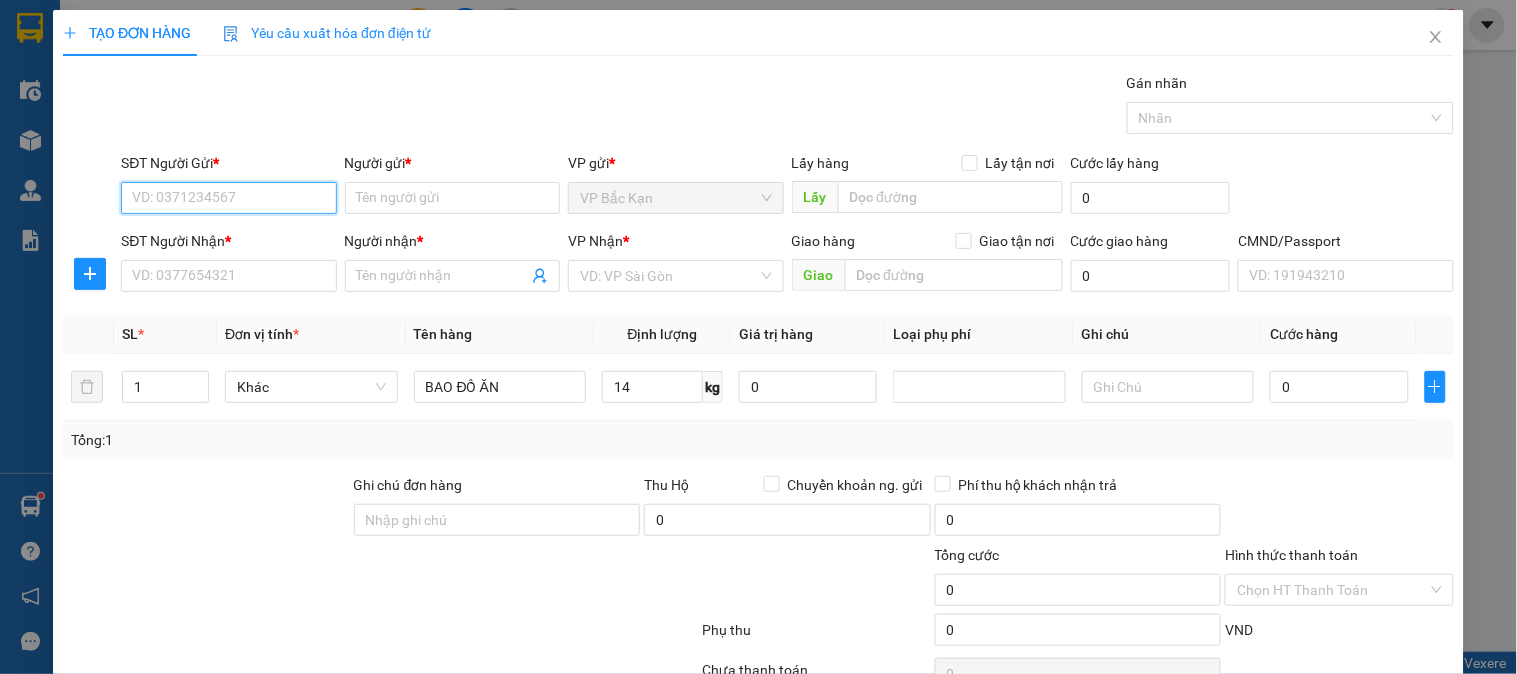 click on "SĐT Người Gửi  *" at bounding box center [228, 198] 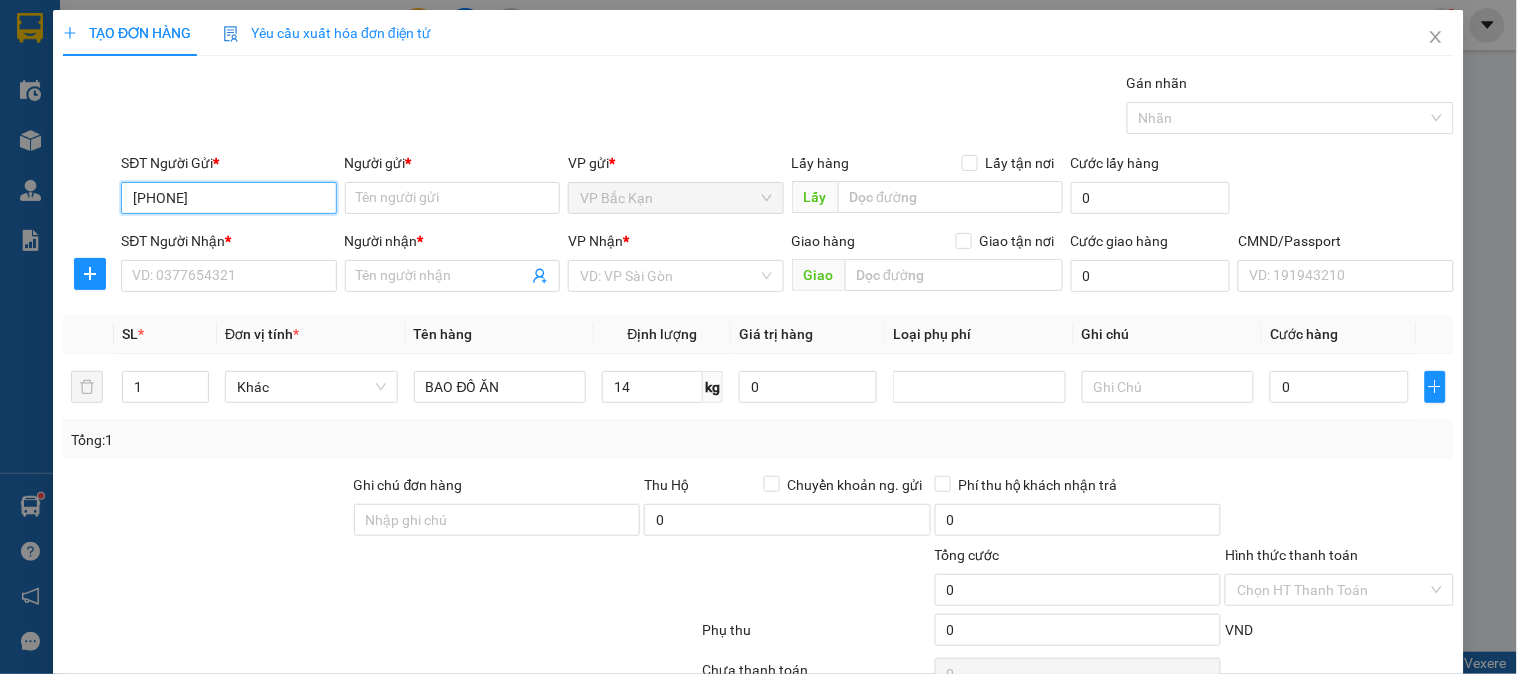 type on "0387397077" 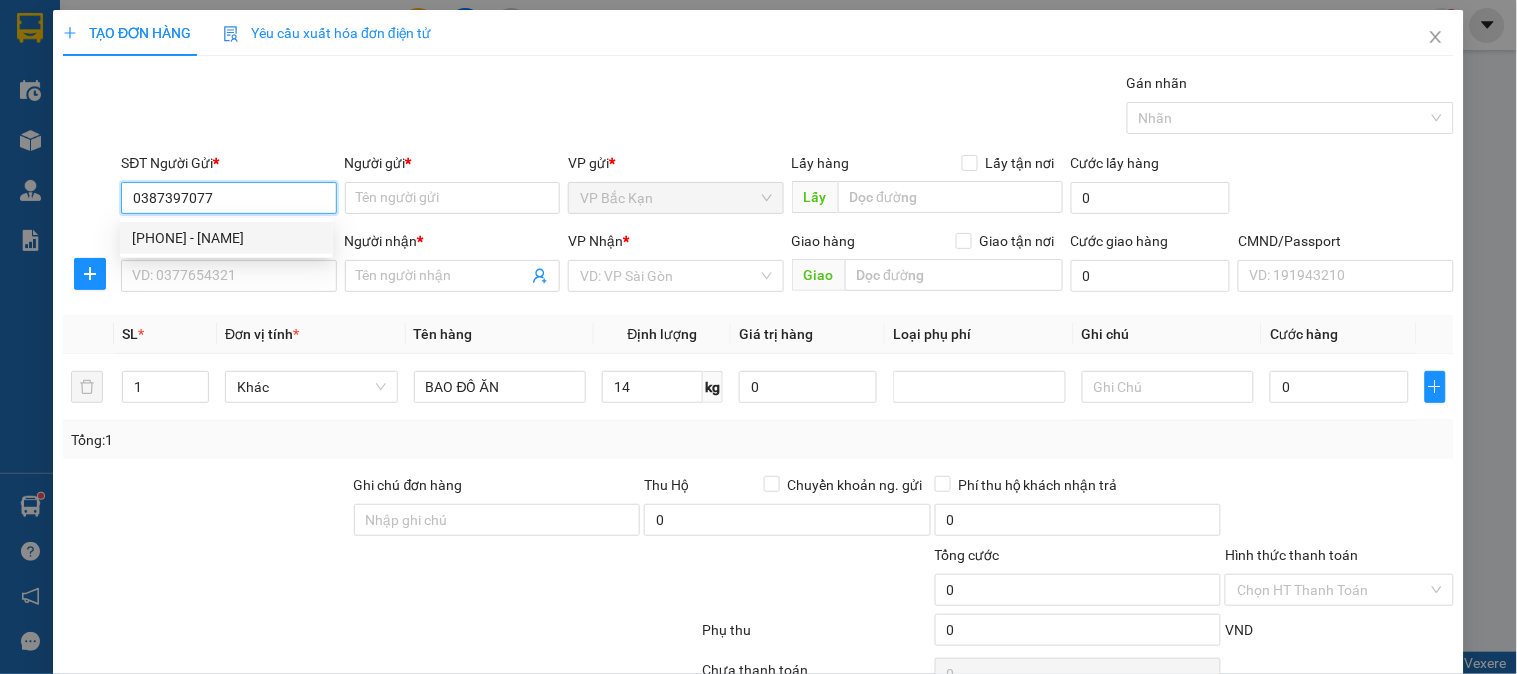 click on "0387397077 - TÂM" at bounding box center [226, 238] 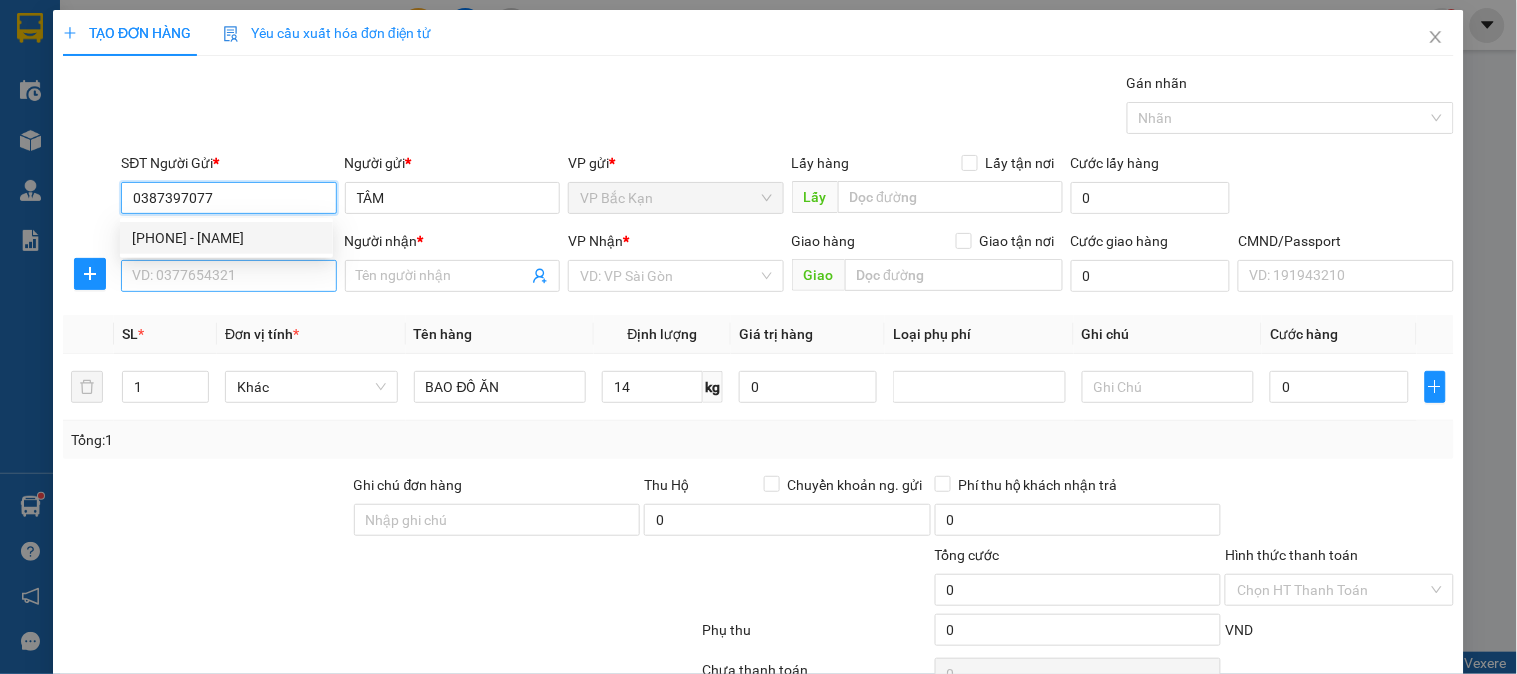 type on "0387397077" 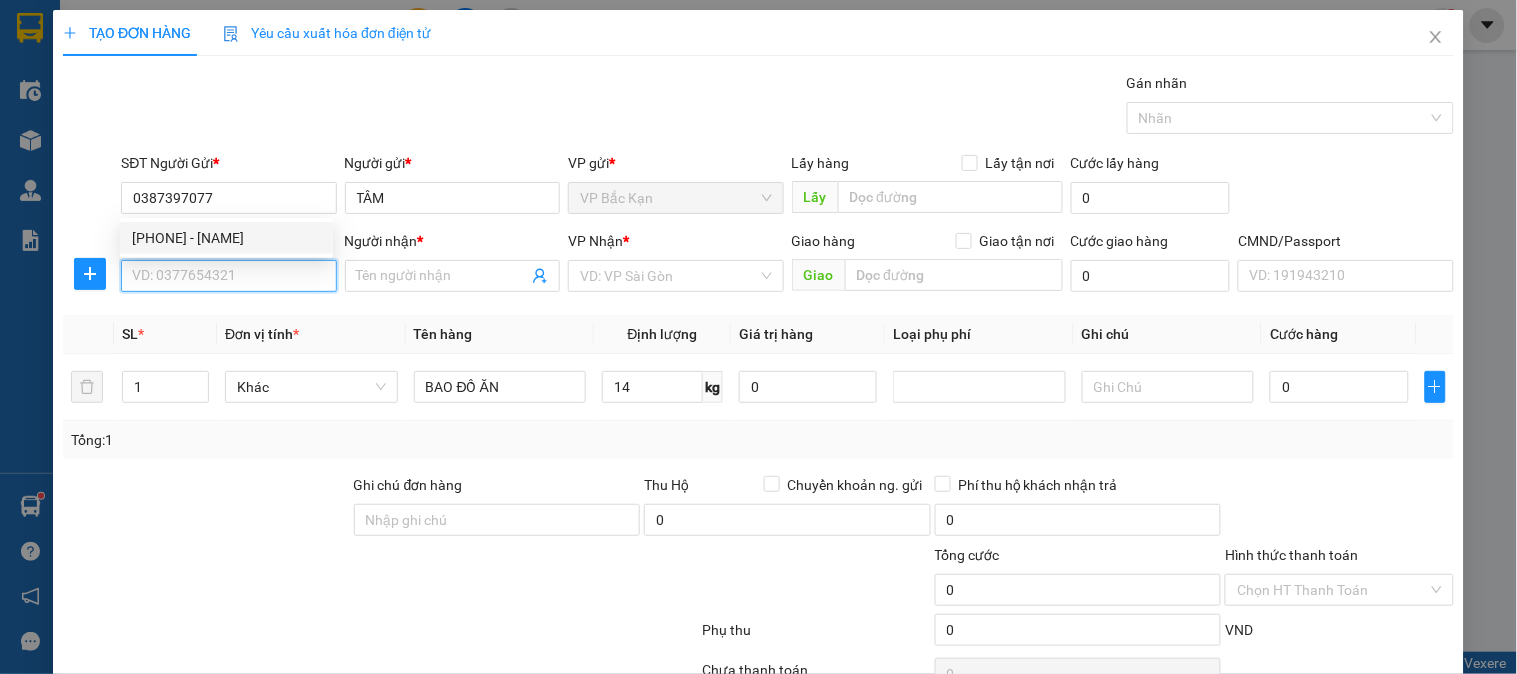 click on "SĐT Người Nhận  *" at bounding box center [228, 276] 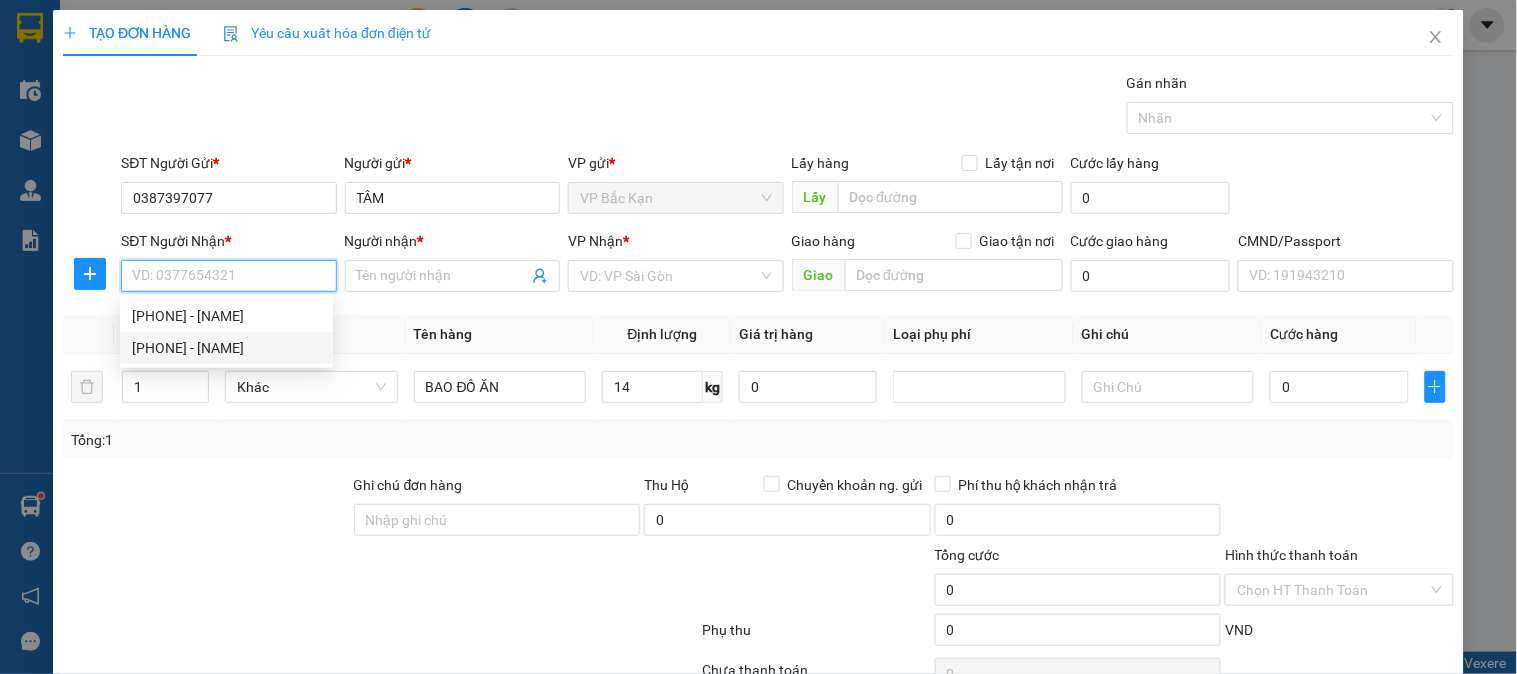 click on "0388984181 - DIỄM" at bounding box center [226, 348] 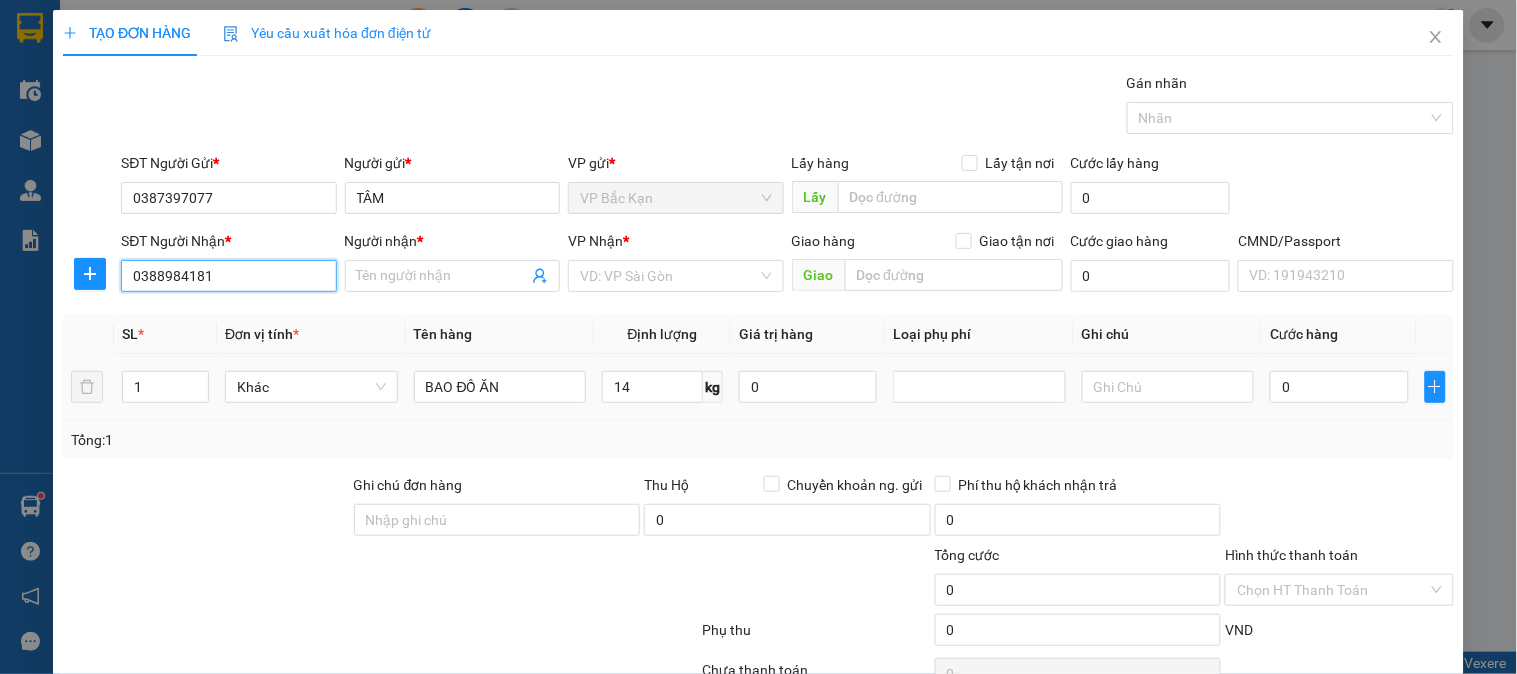 type on "DIỄM" 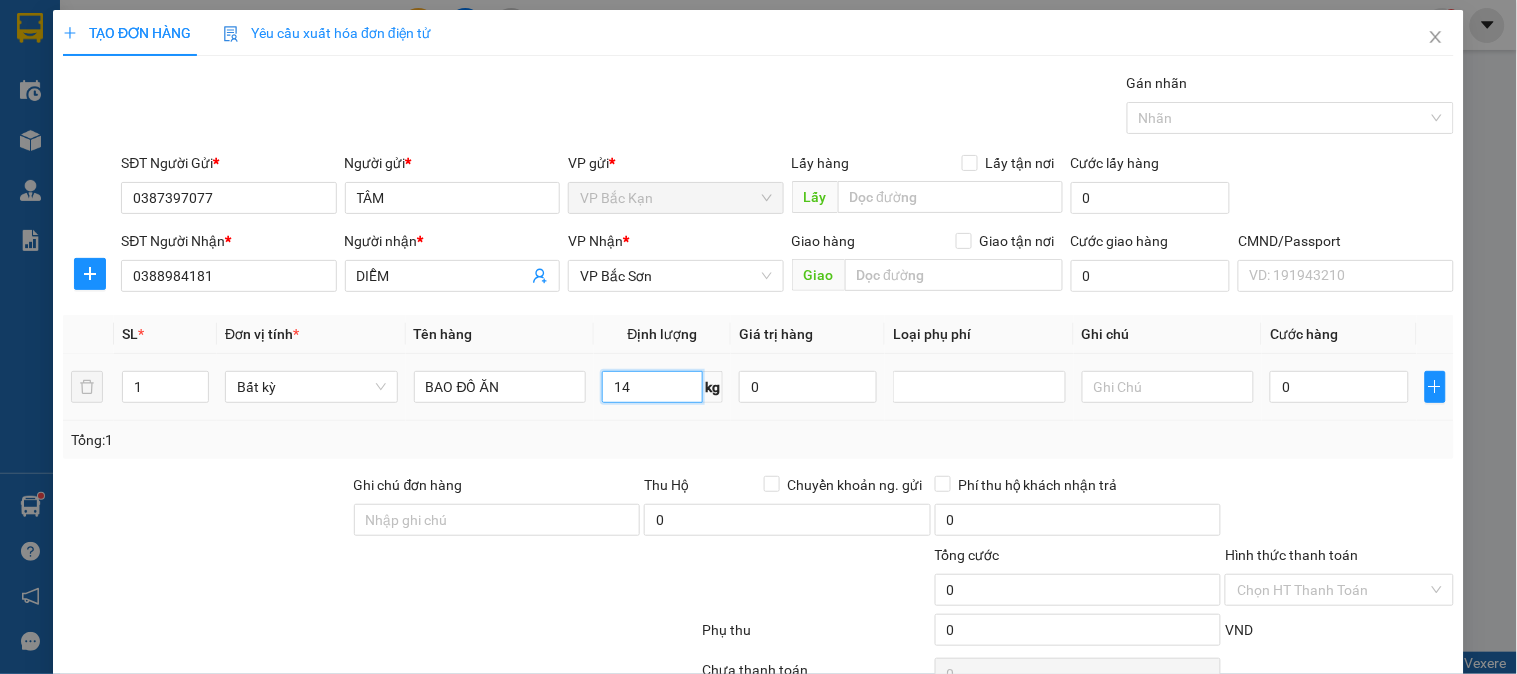 click on "14" at bounding box center [652, 387] 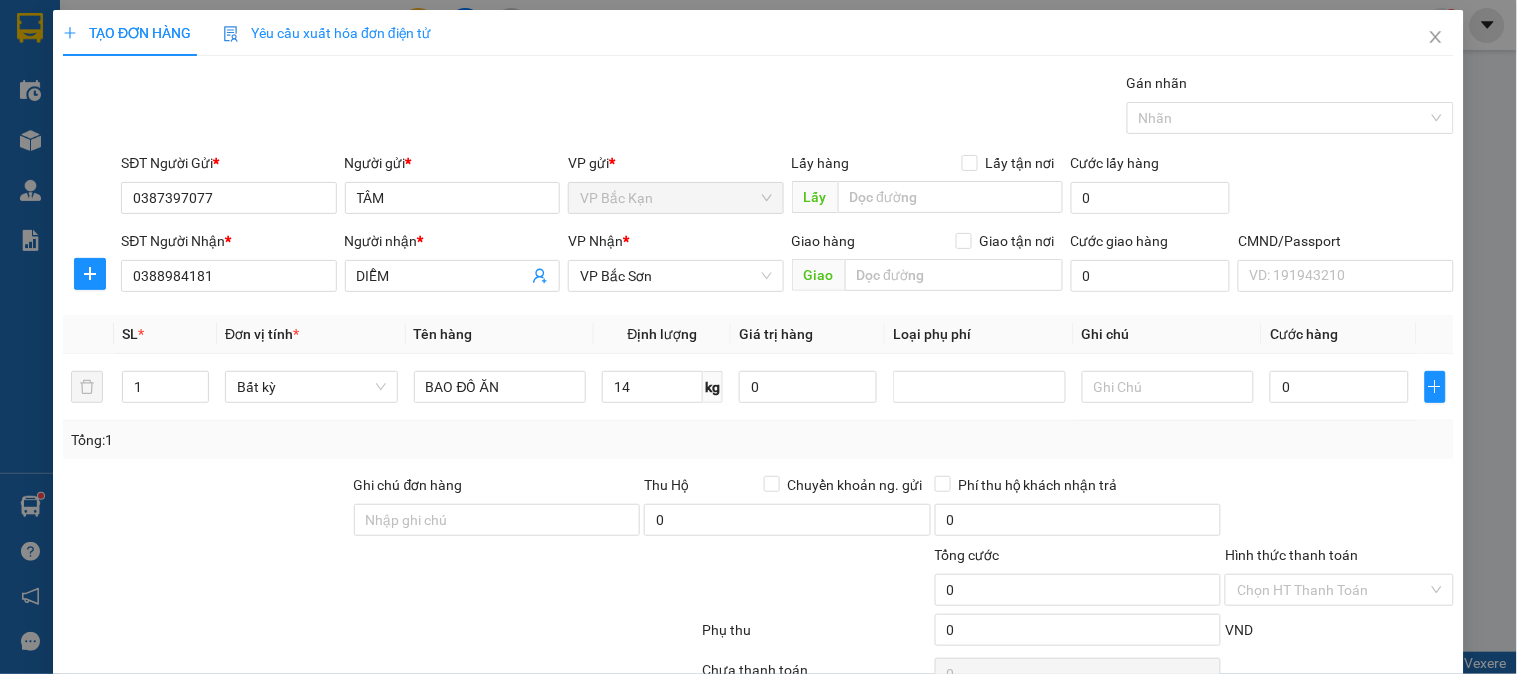 click on "Tổng:  1" at bounding box center (758, 440) 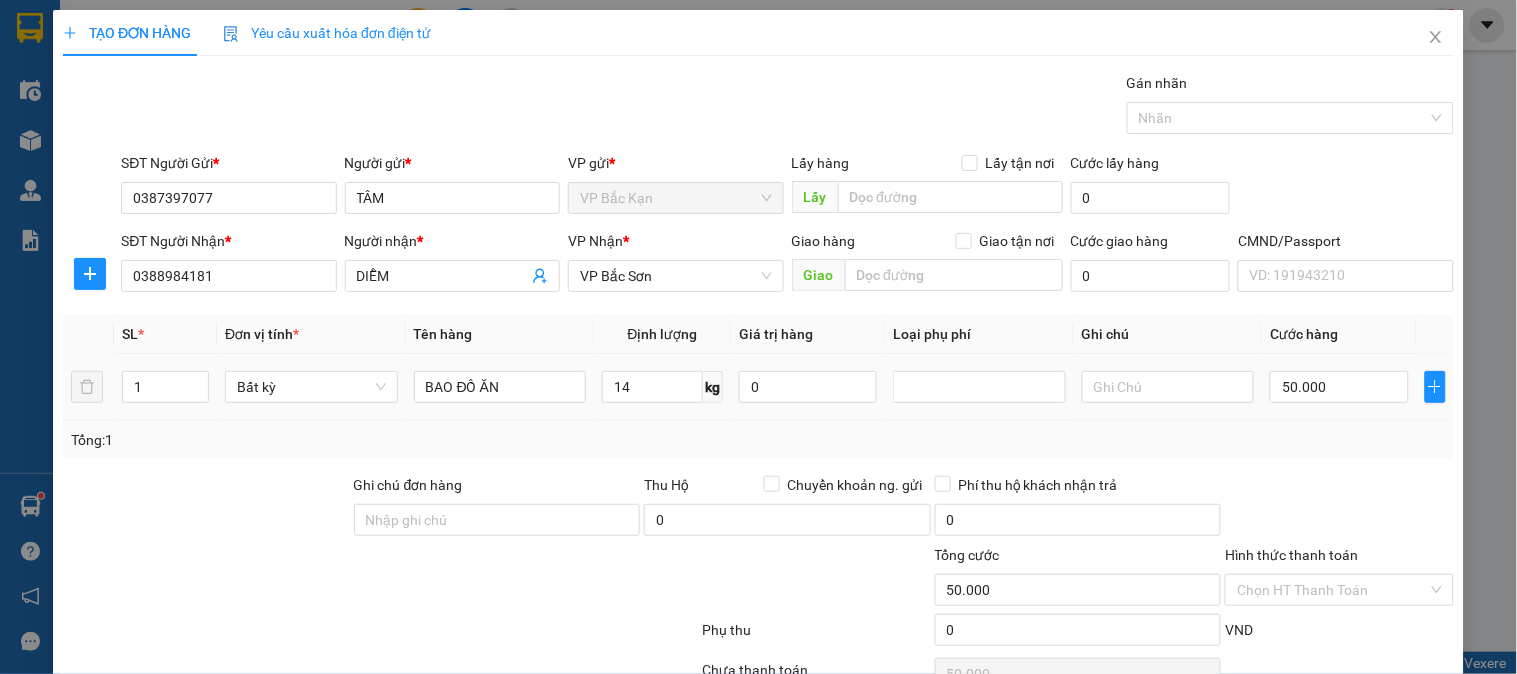 type on "50.000" 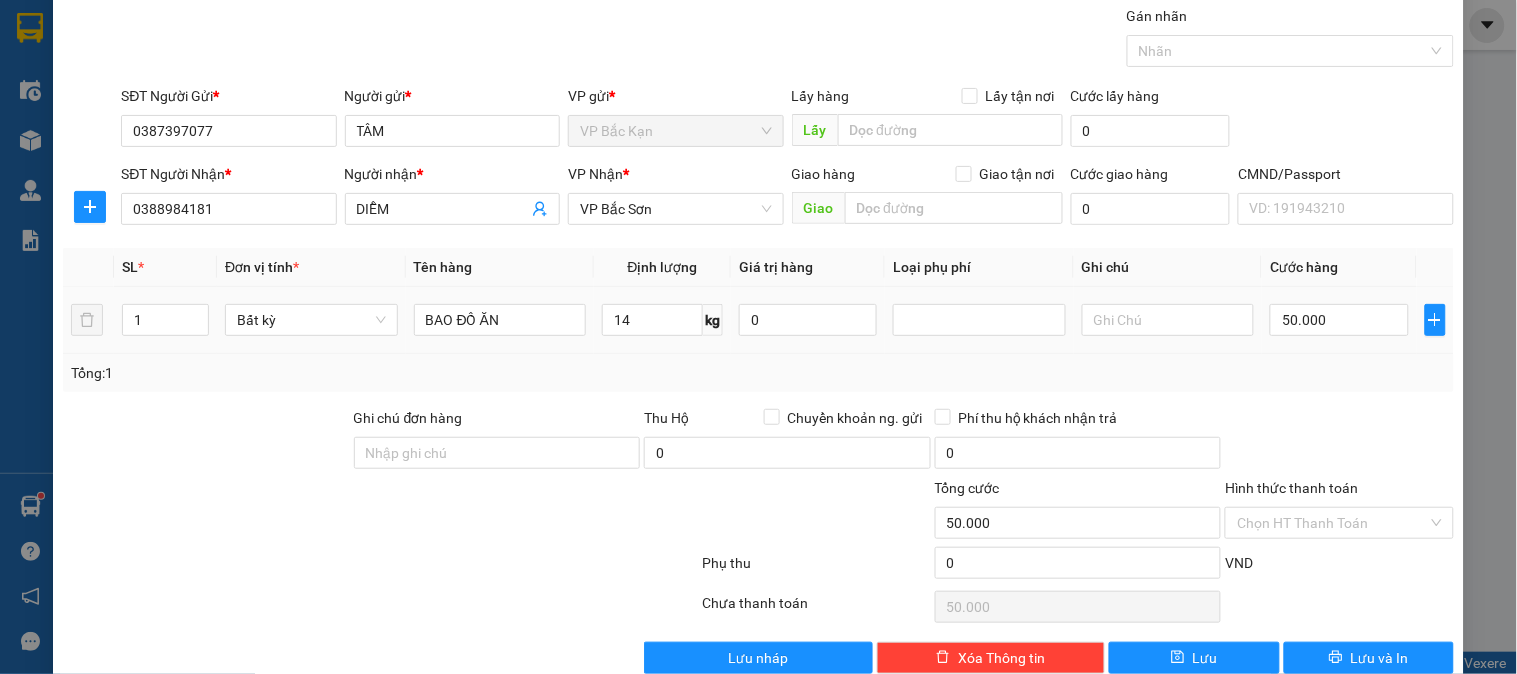 scroll, scrollTop: 105, scrollLeft: 0, axis: vertical 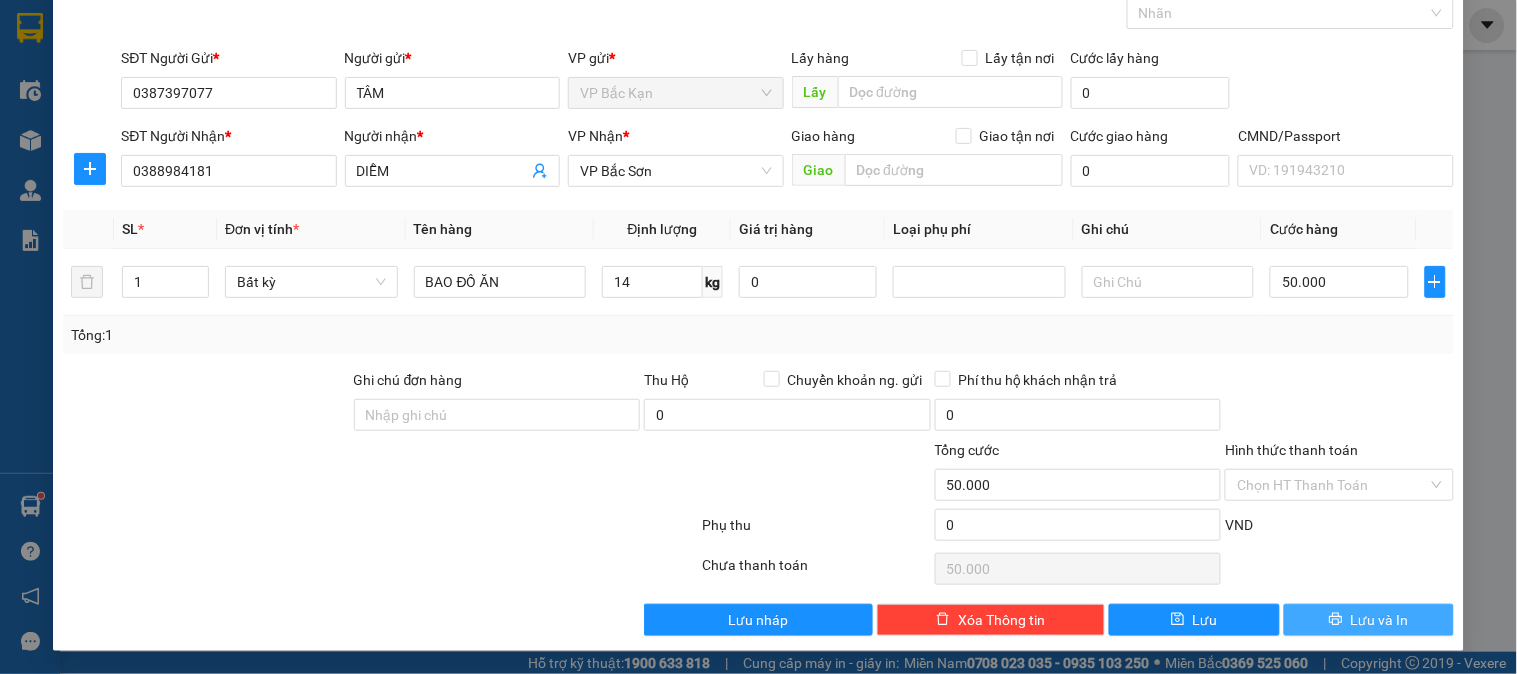 click at bounding box center (1336, 620) 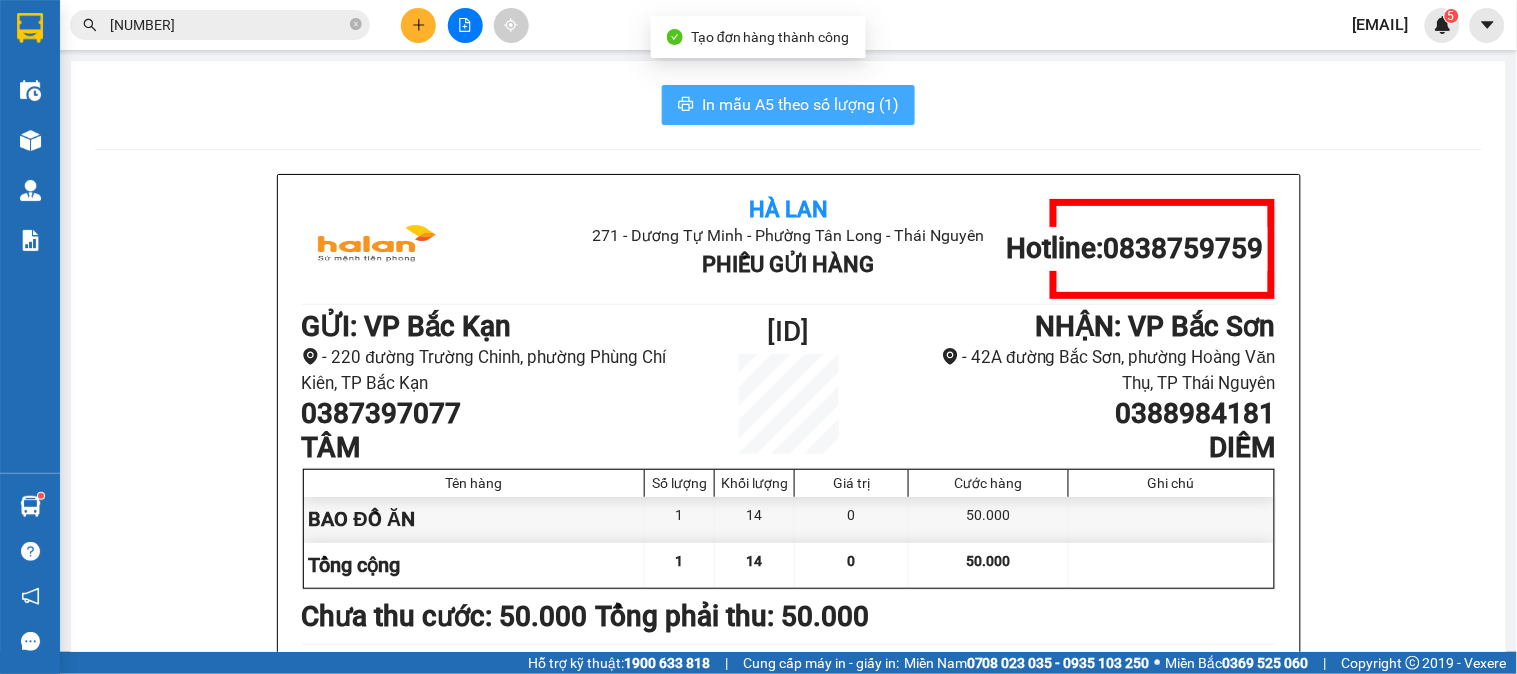 click on "In mẫu A5 theo số lượng
(1)" at bounding box center [788, 105] 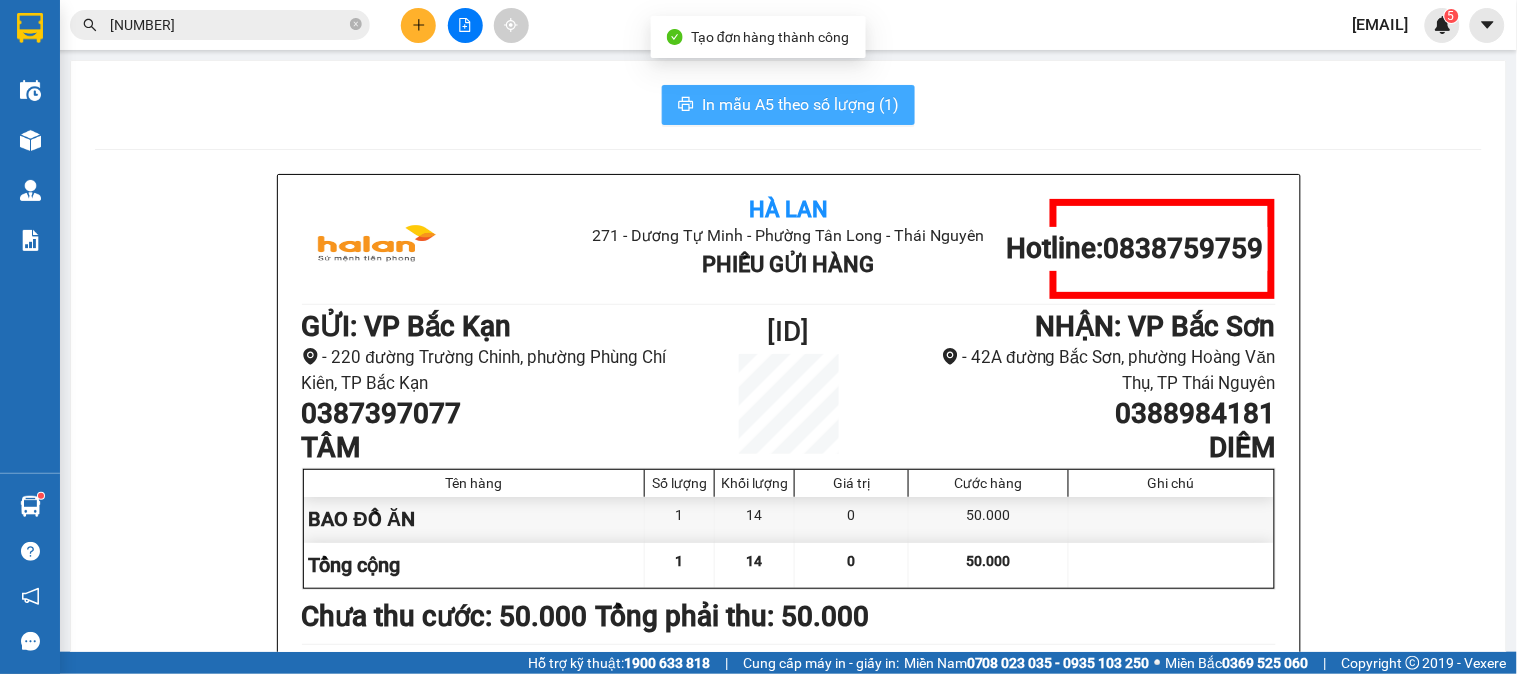 scroll, scrollTop: 0, scrollLeft: 0, axis: both 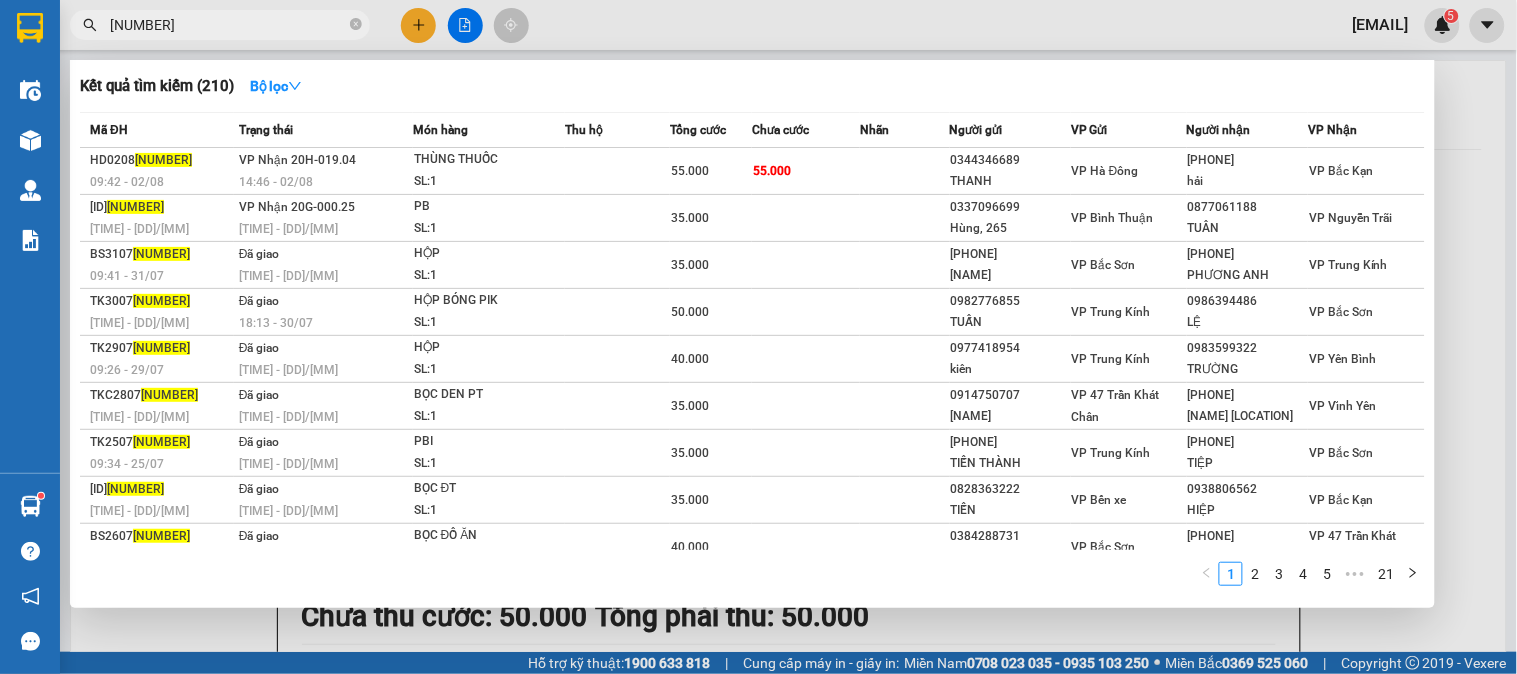 click on "250361" at bounding box center [228, 25] 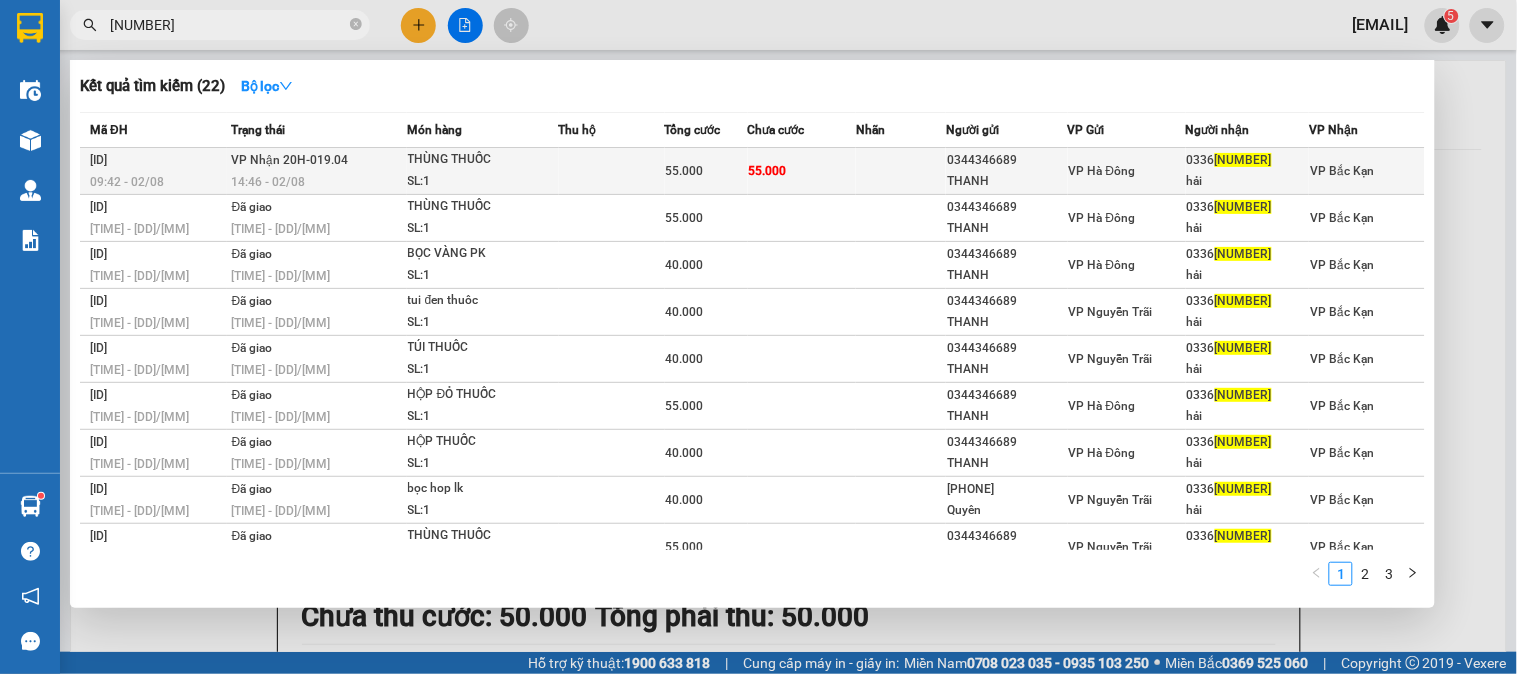 type on "908857" 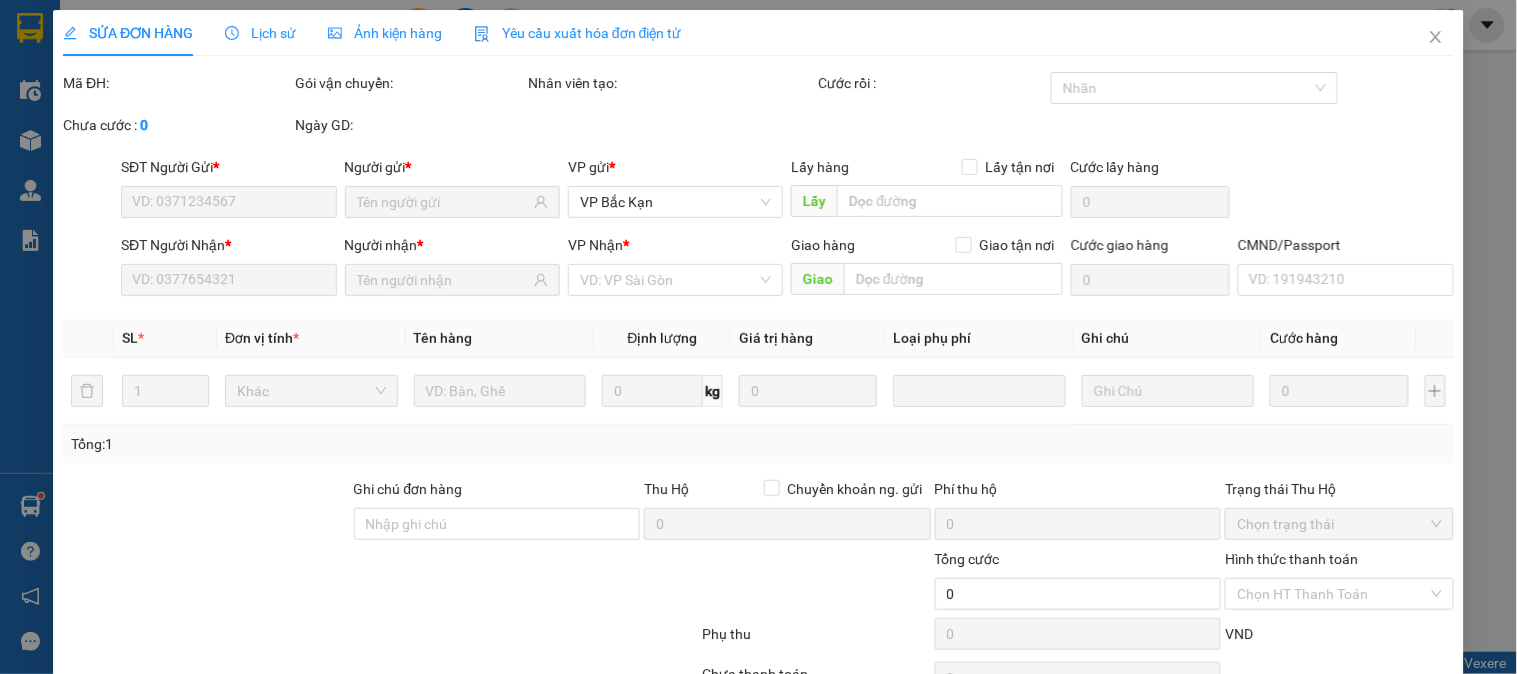 type on "0344346689" 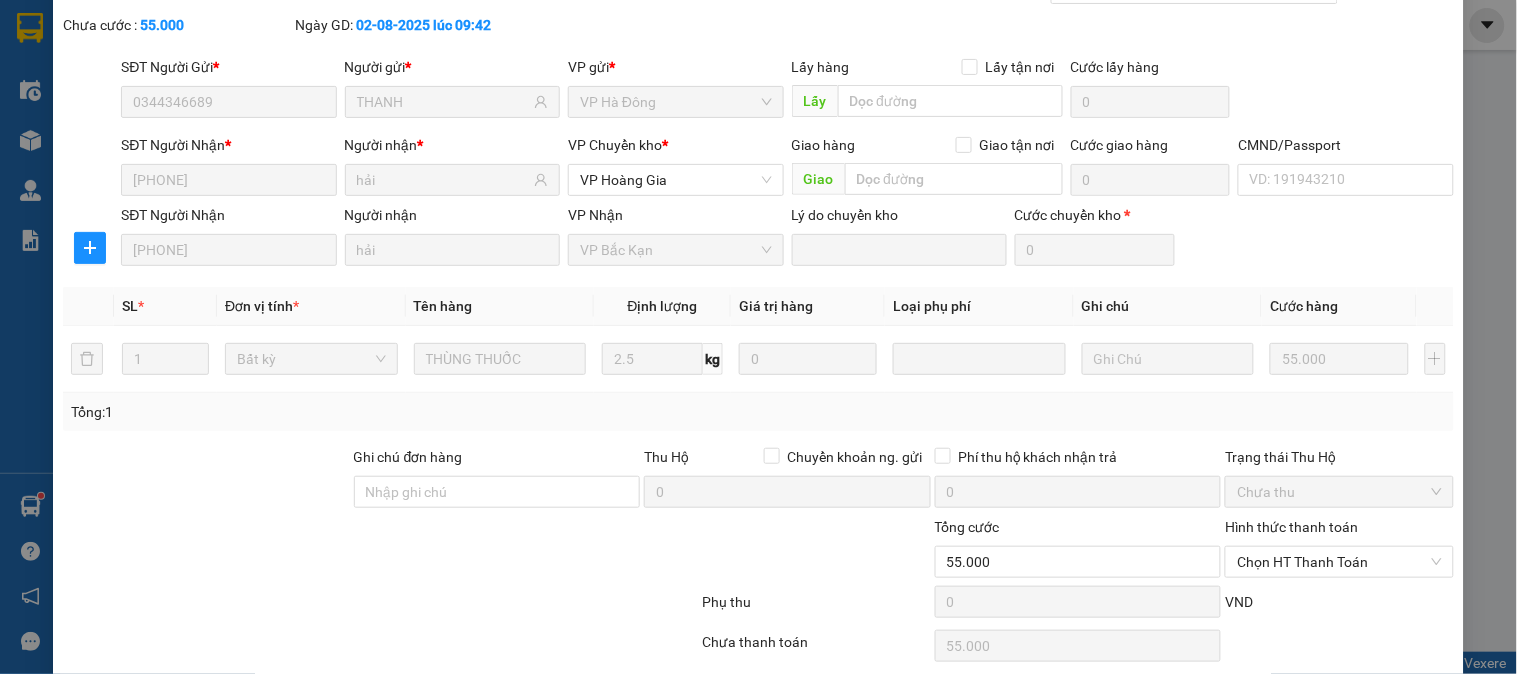 scroll, scrollTop: 177, scrollLeft: 0, axis: vertical 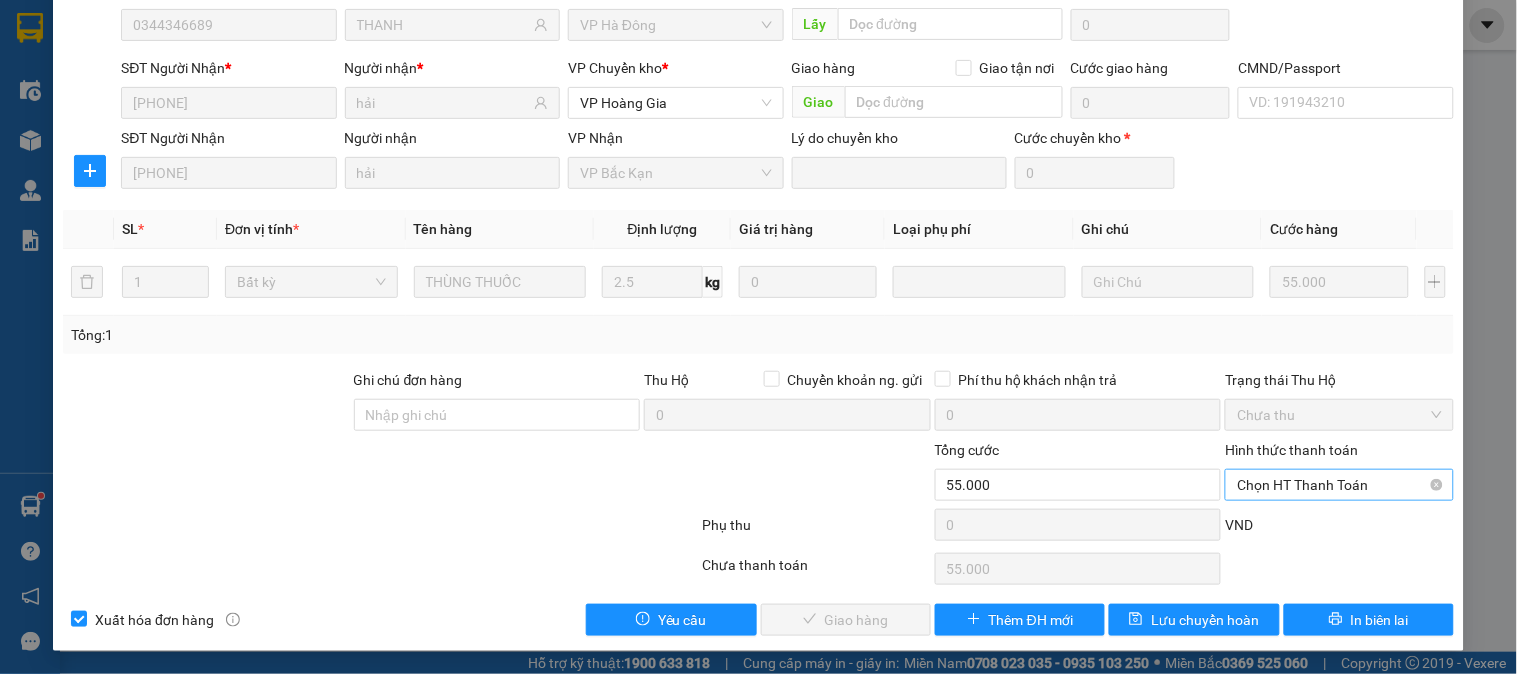 click on "Chọn HT Thanh Toán" at bounding box center [1339, 485] 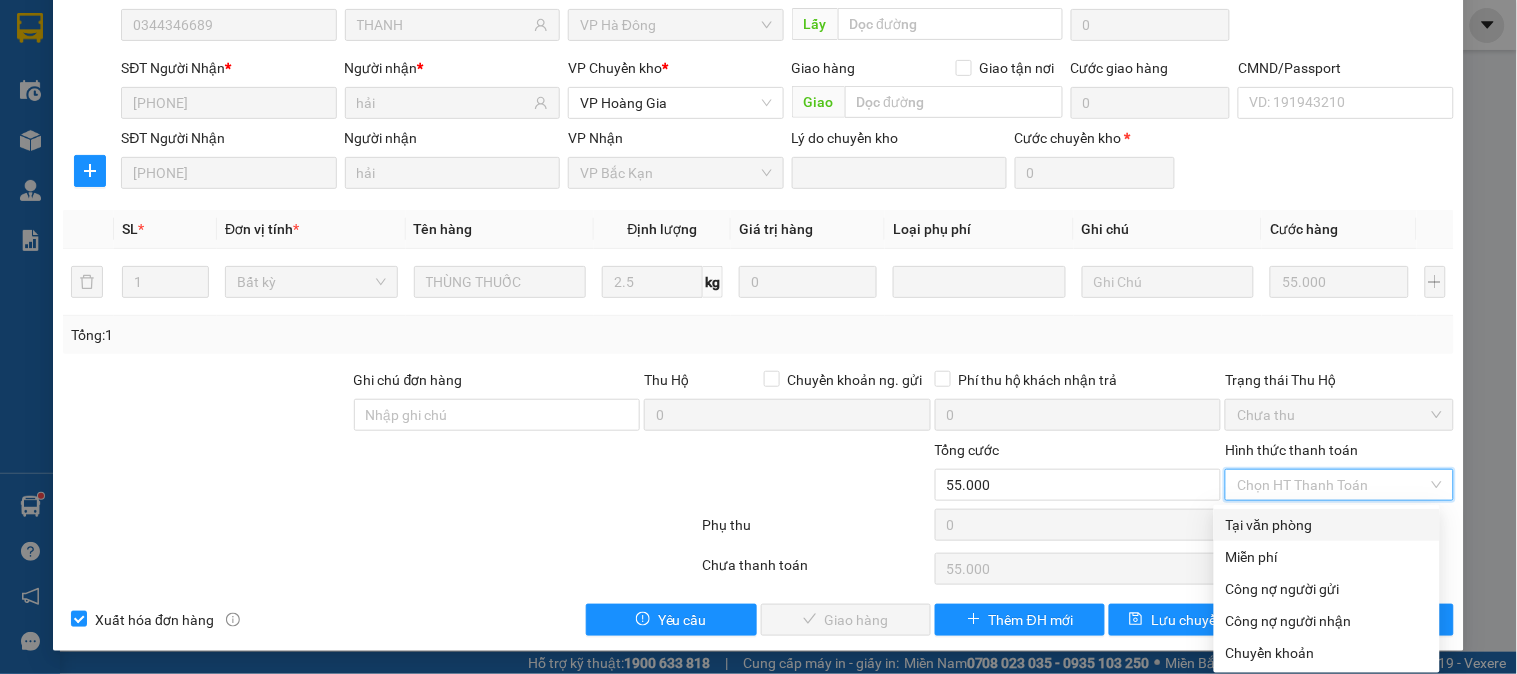 click on "Tại văn phòng" at bounding box center [1327, 525] 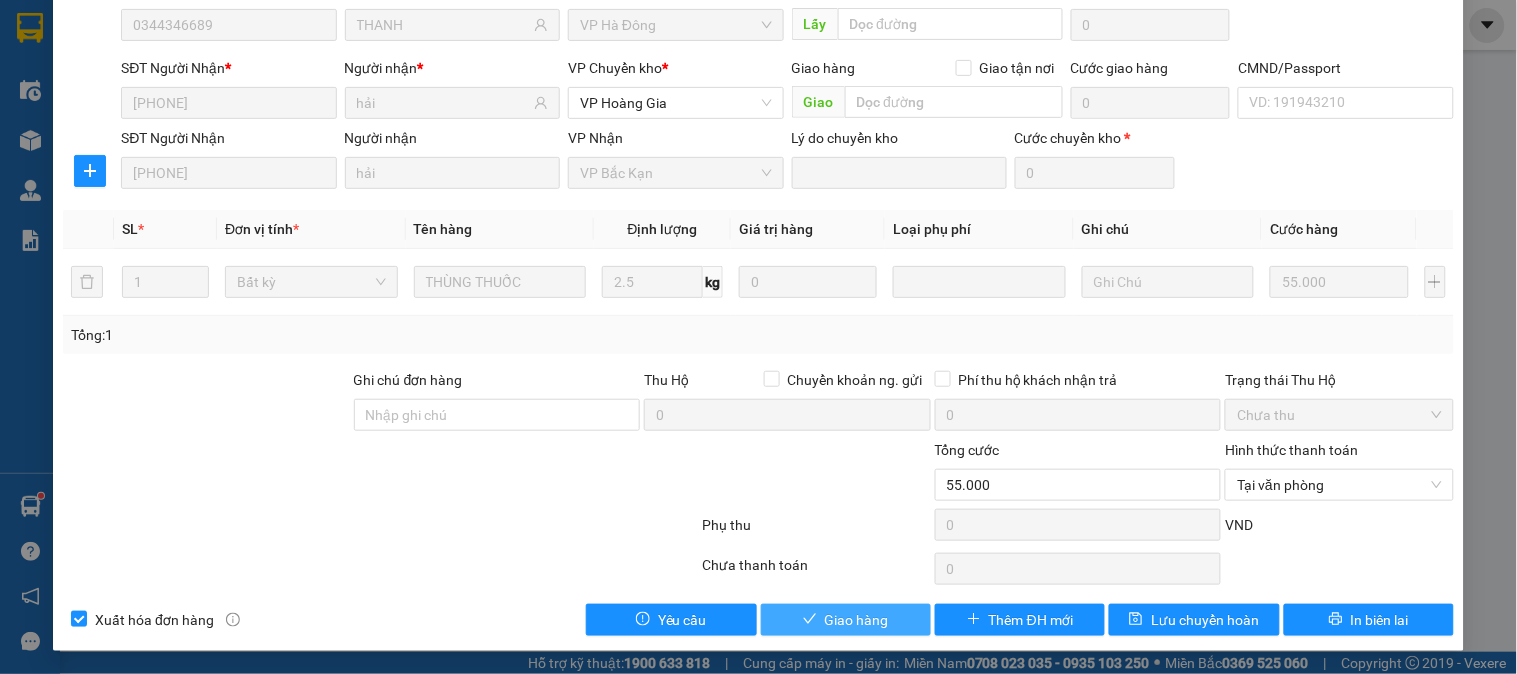 click on "Giao hàng" at bounding box center [846, 620] 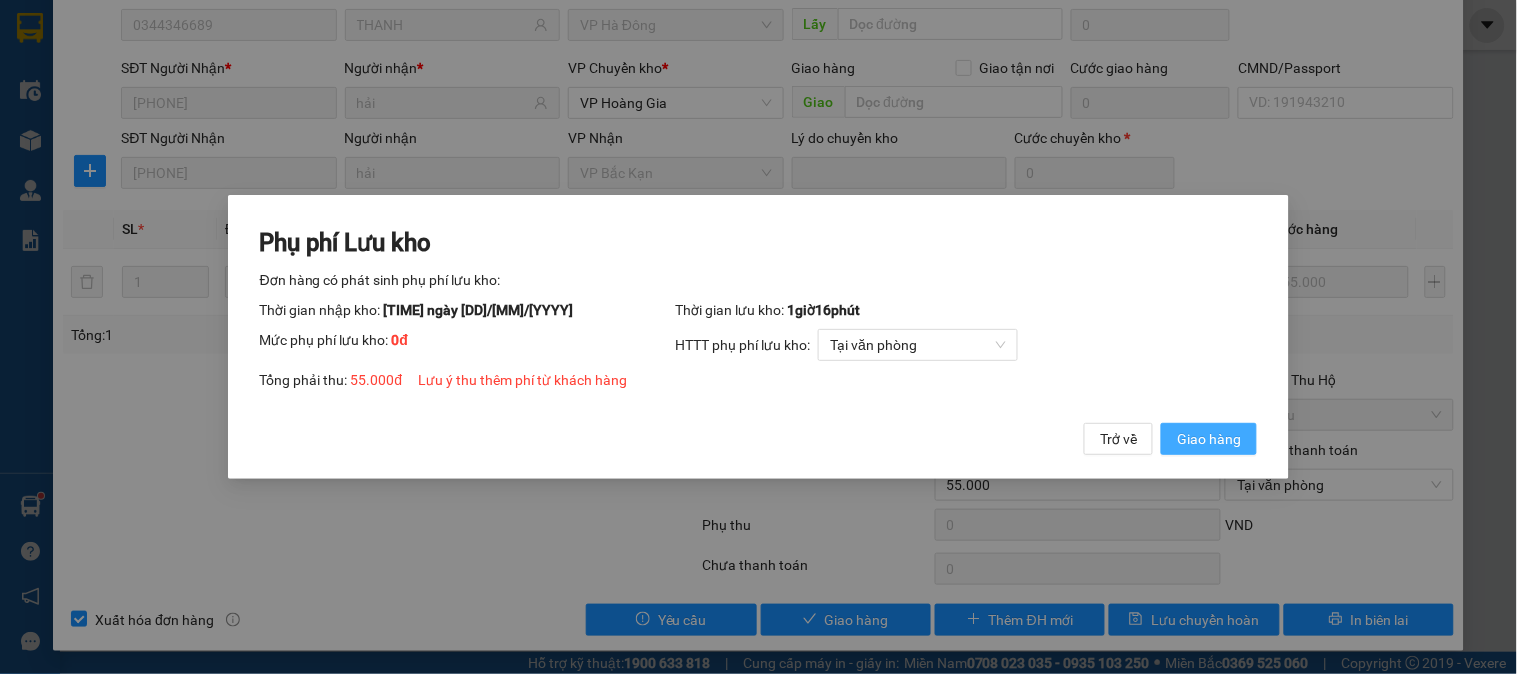 click on "Giao hàng" at bounding box center [1209, 439] 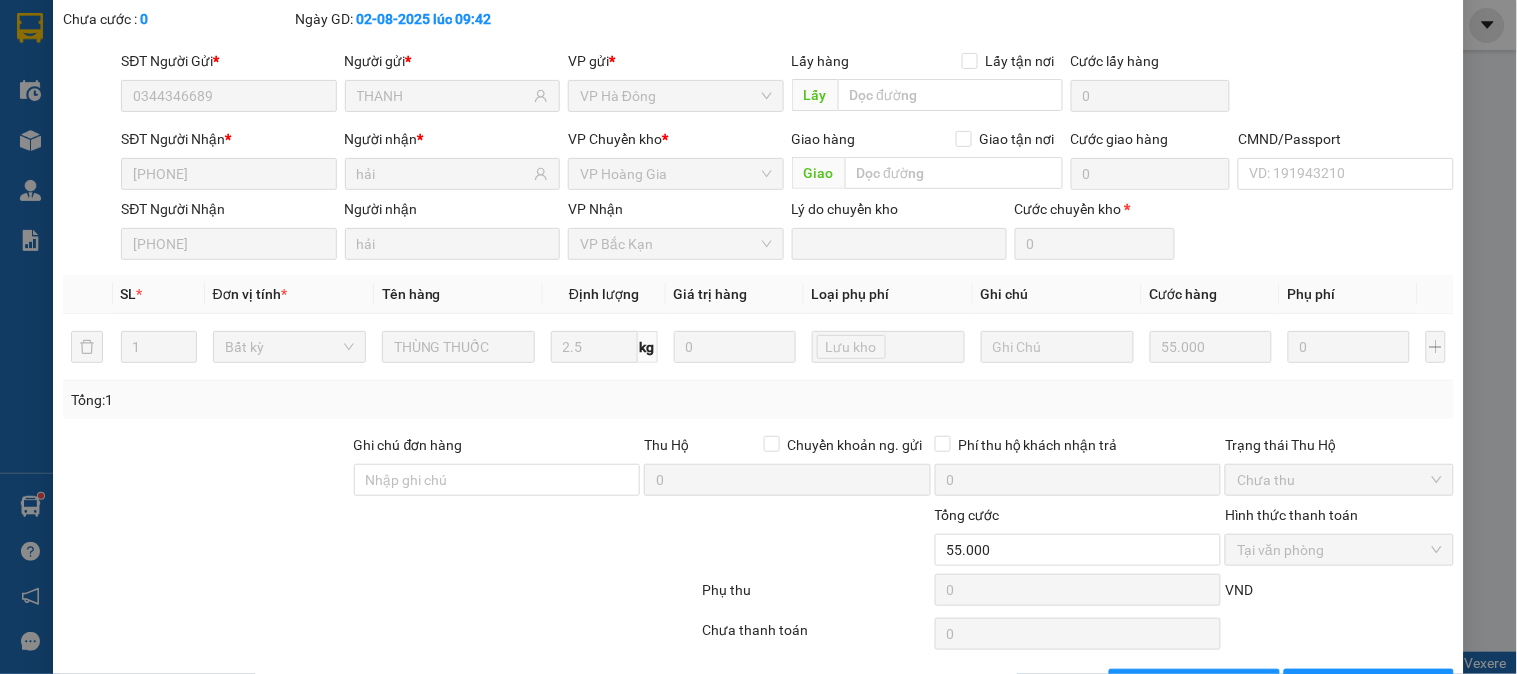 scroll, scrollTop: 0, scrollLeft: 0, axis: both 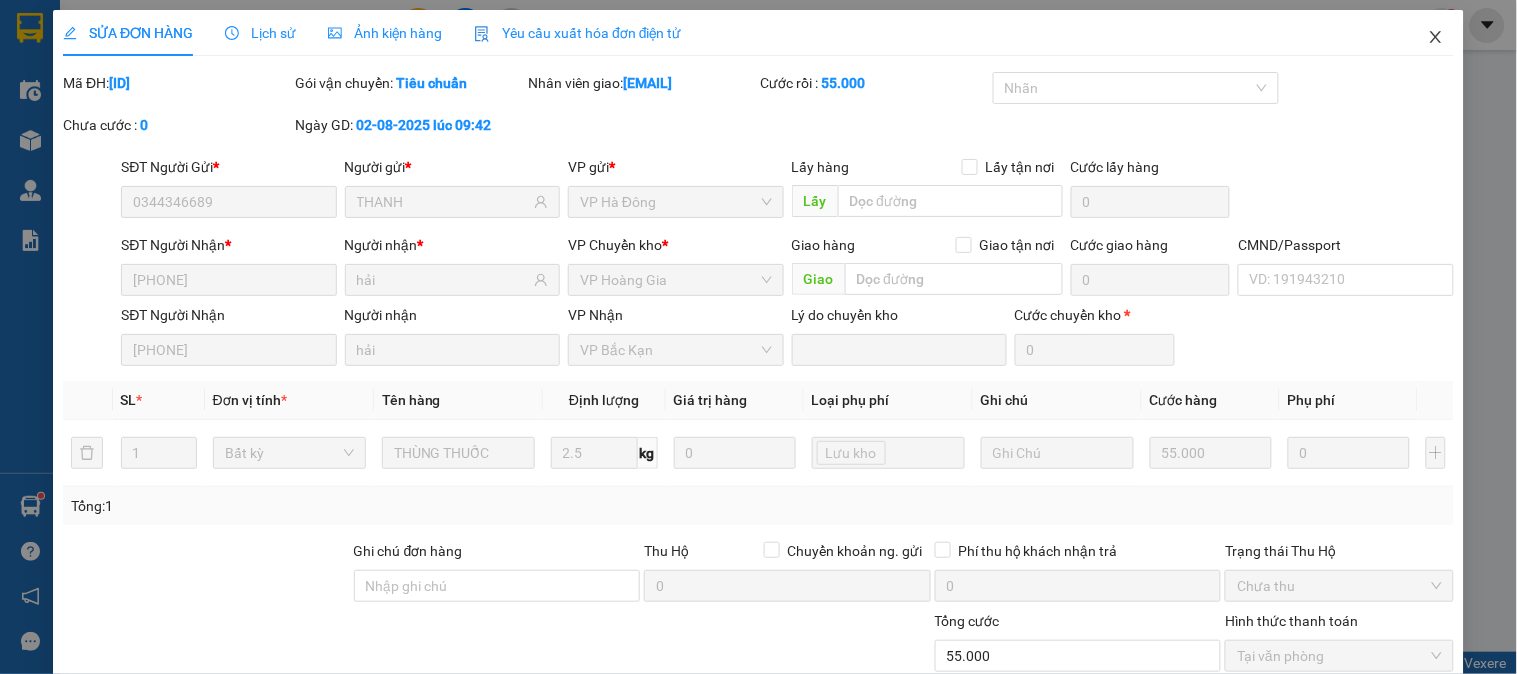 click at bounding box center [1436, 38] 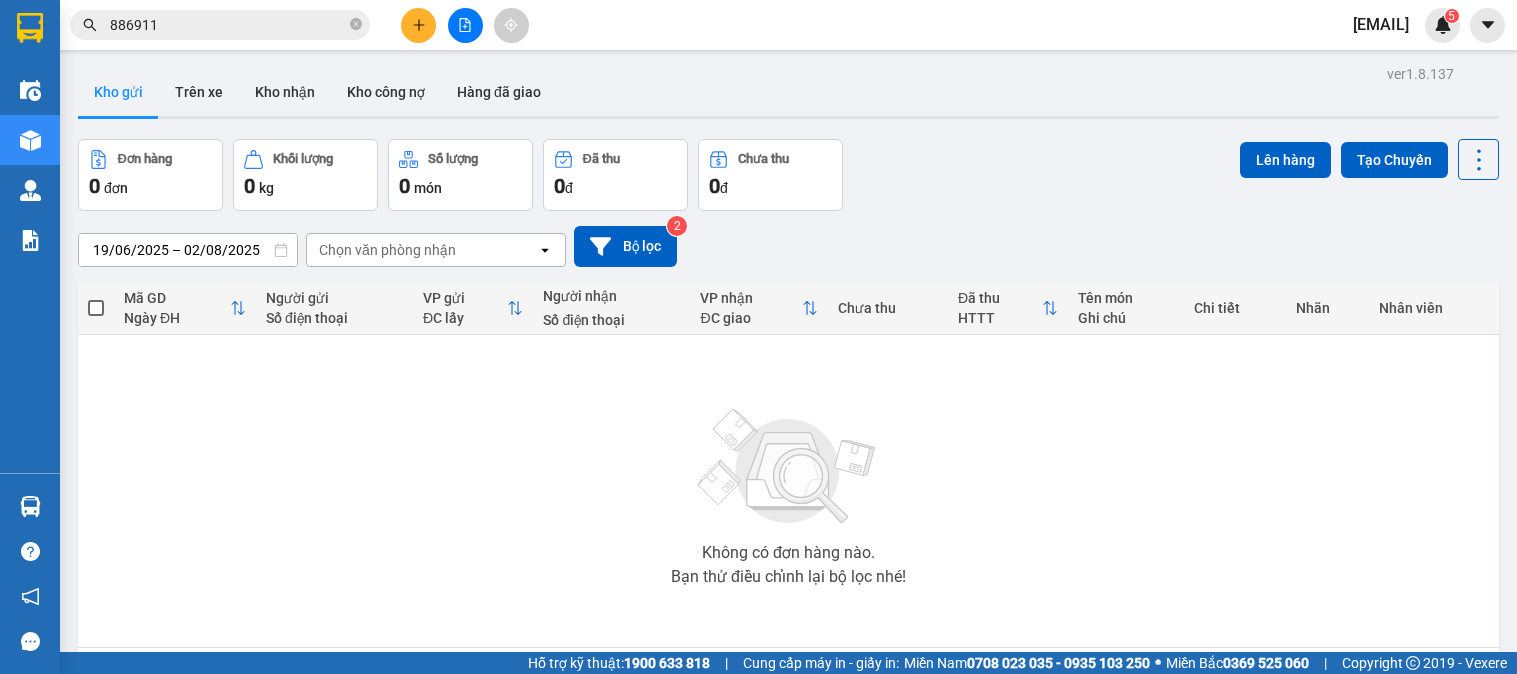 scroll, scrollTop: 0, scrollLeft: 0, axis: both 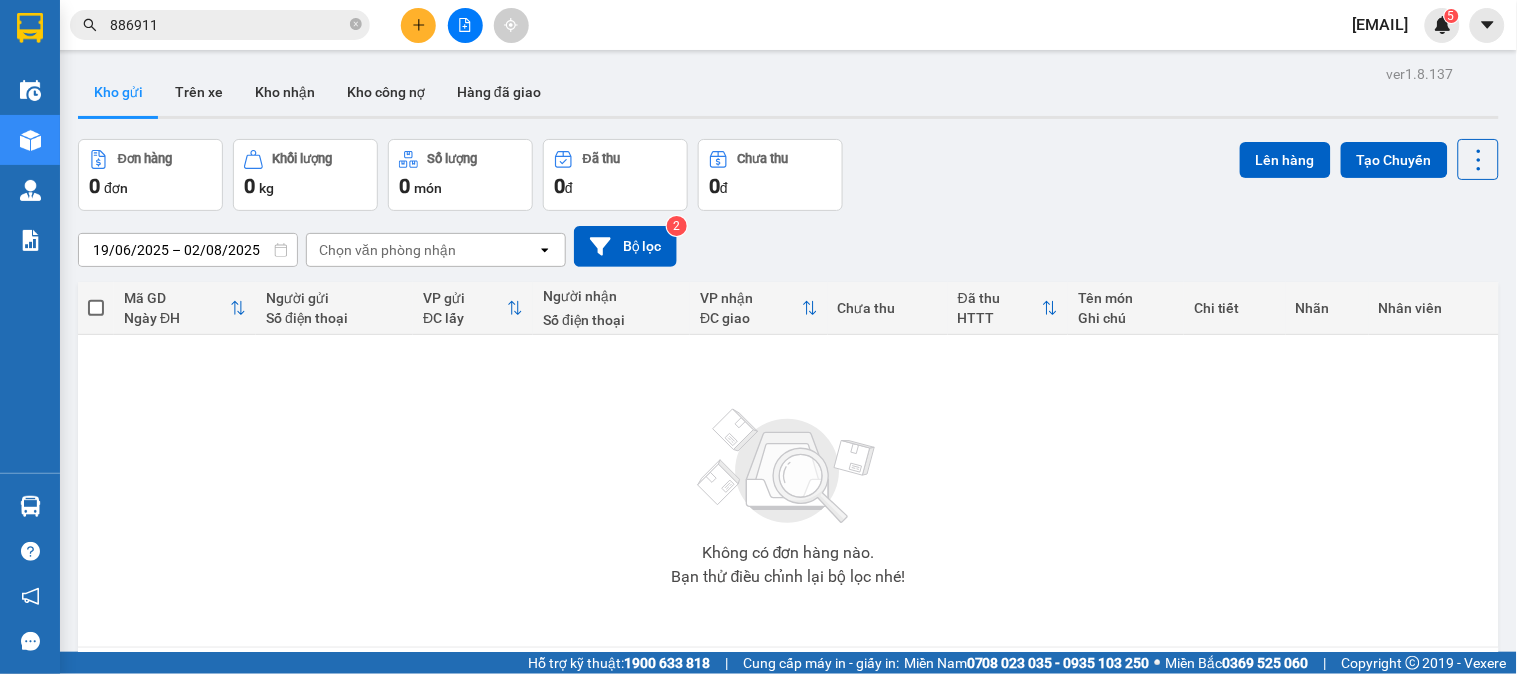 click on "886911" at bounding box center (228, 25) 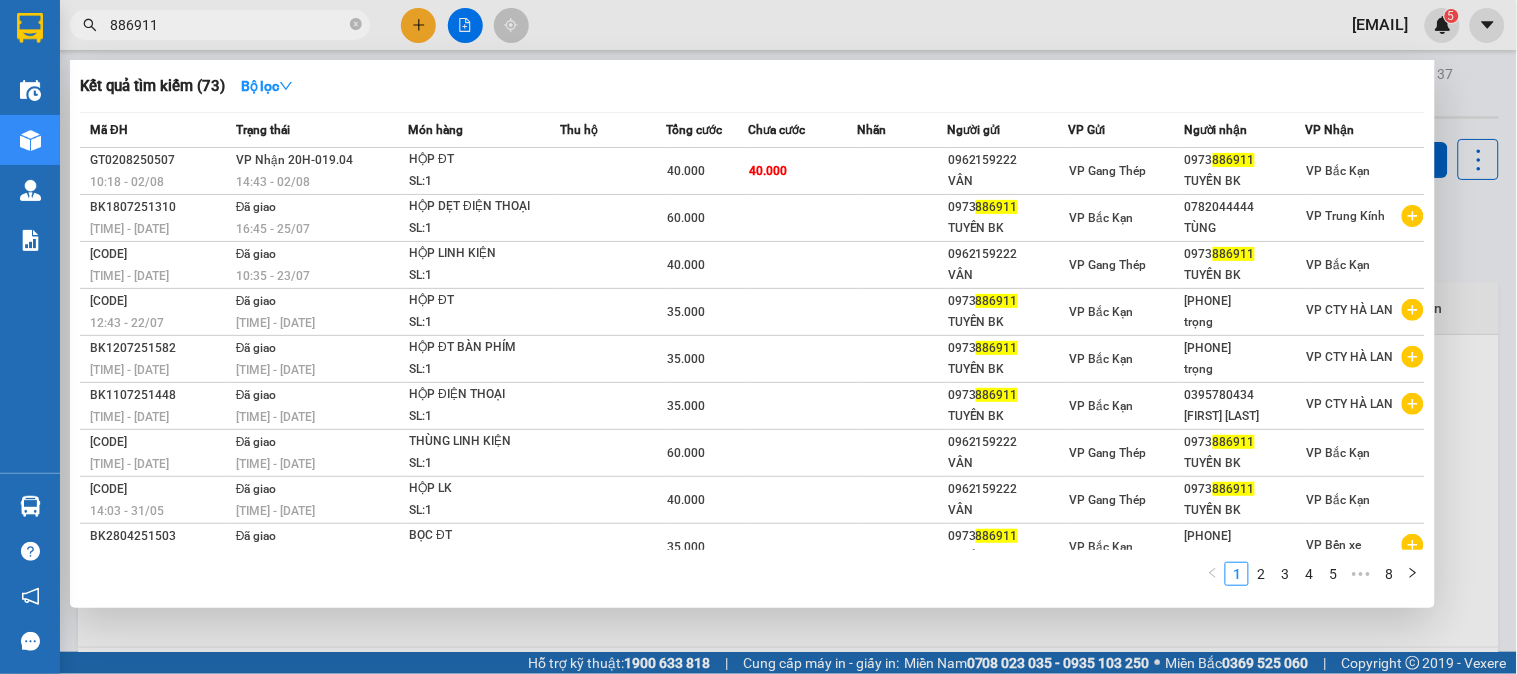 click on "886911" at bounding box center [228, 25] 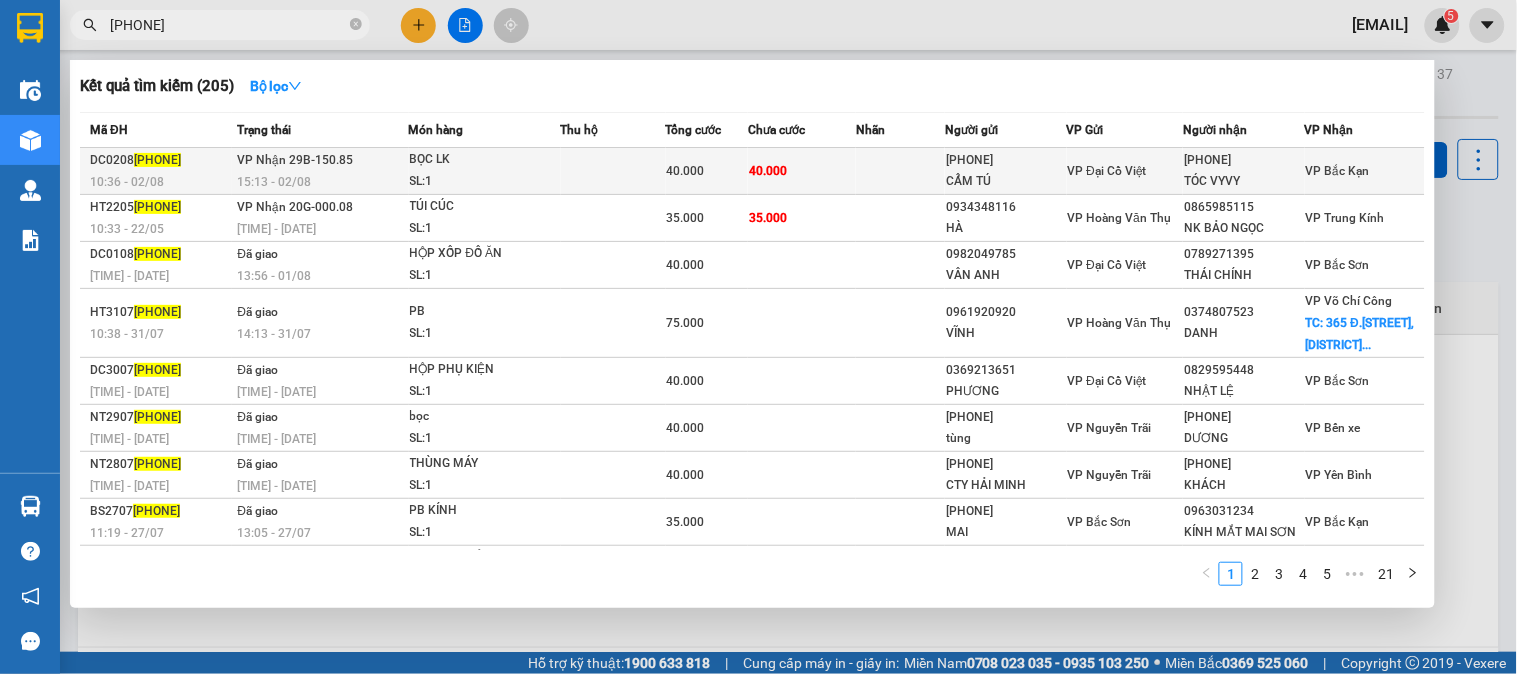 type on "[PHONE]" 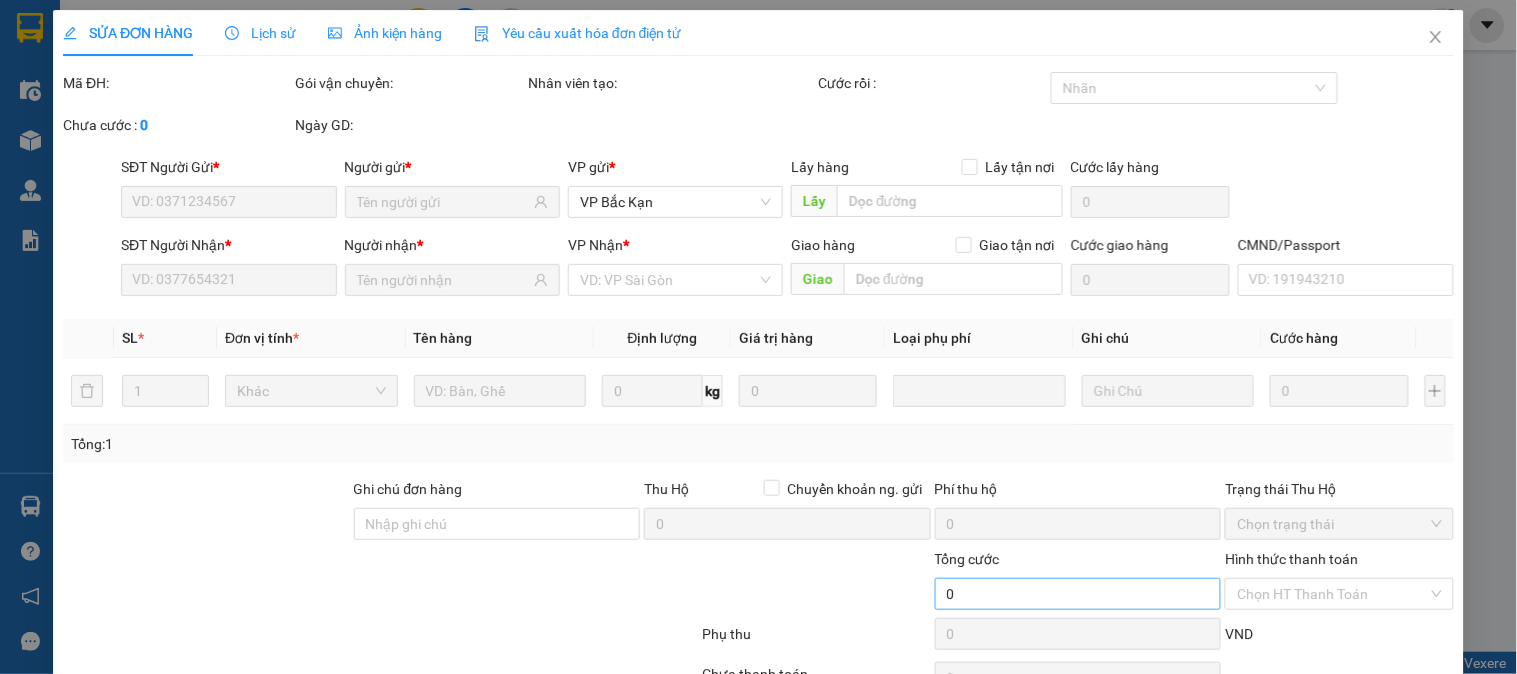 type on "[PHONE]" 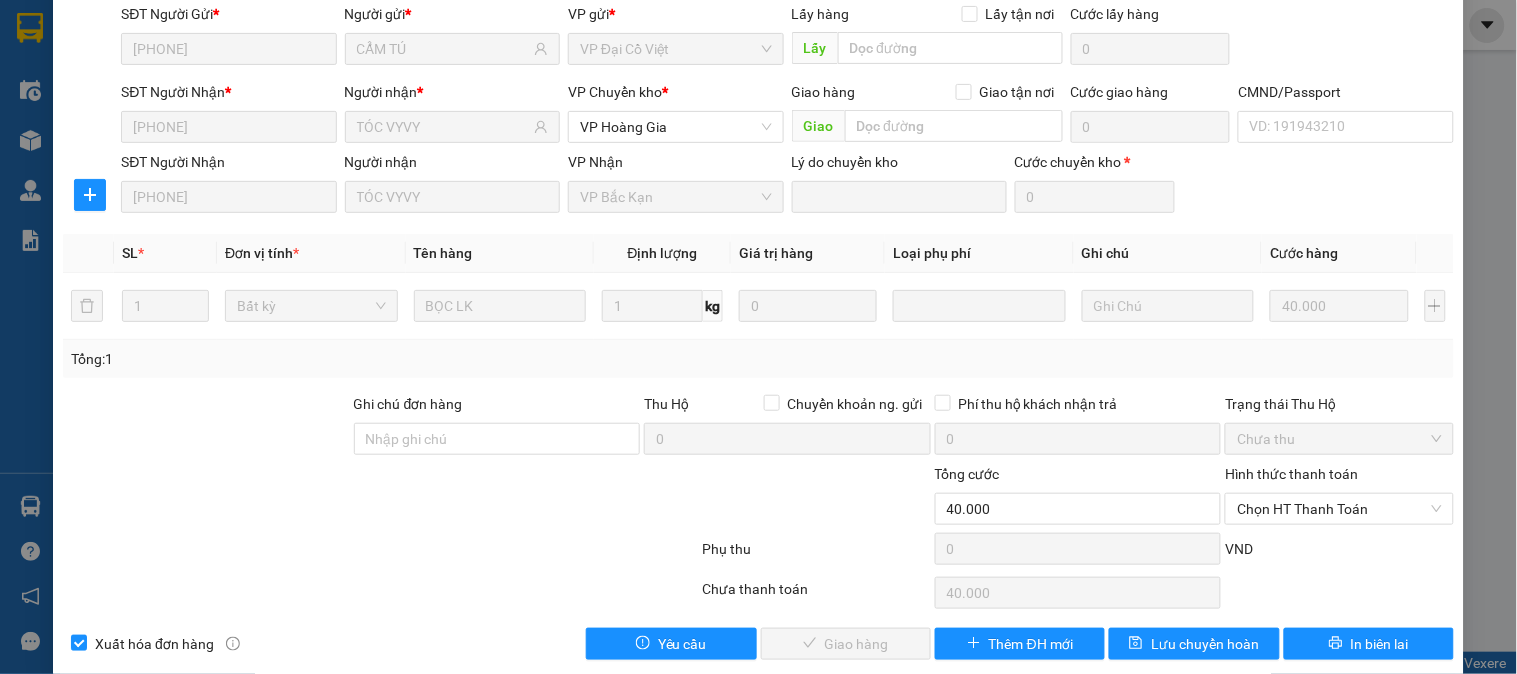 scroll, scrollTop: 177, scrollLeft: 0, axis: vertical 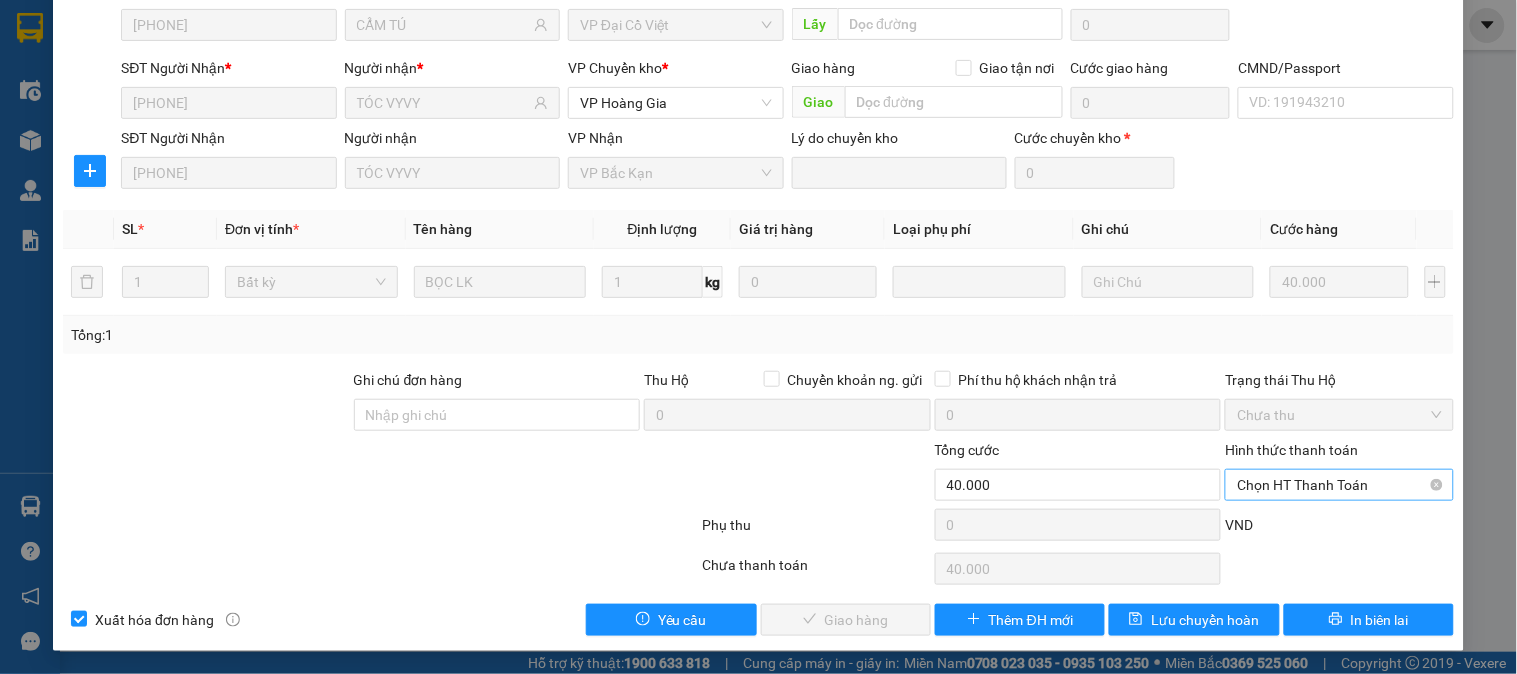 click on "Chọn HT Thanh Toán" at bounding box center [1339, 485] 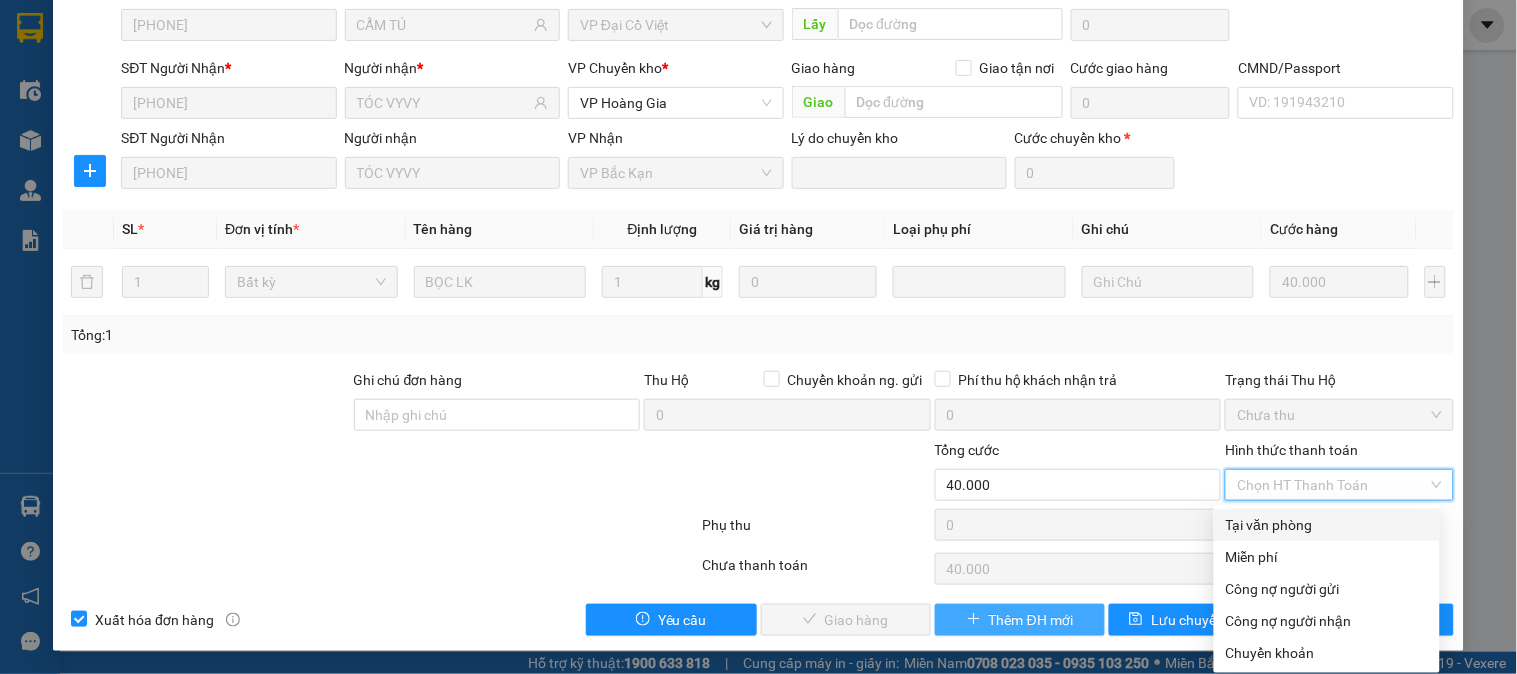 drag, startPoint x: 1314, startPoint y: 523, endPoint x: 925, endPoint y: 627, distance: 402.66238 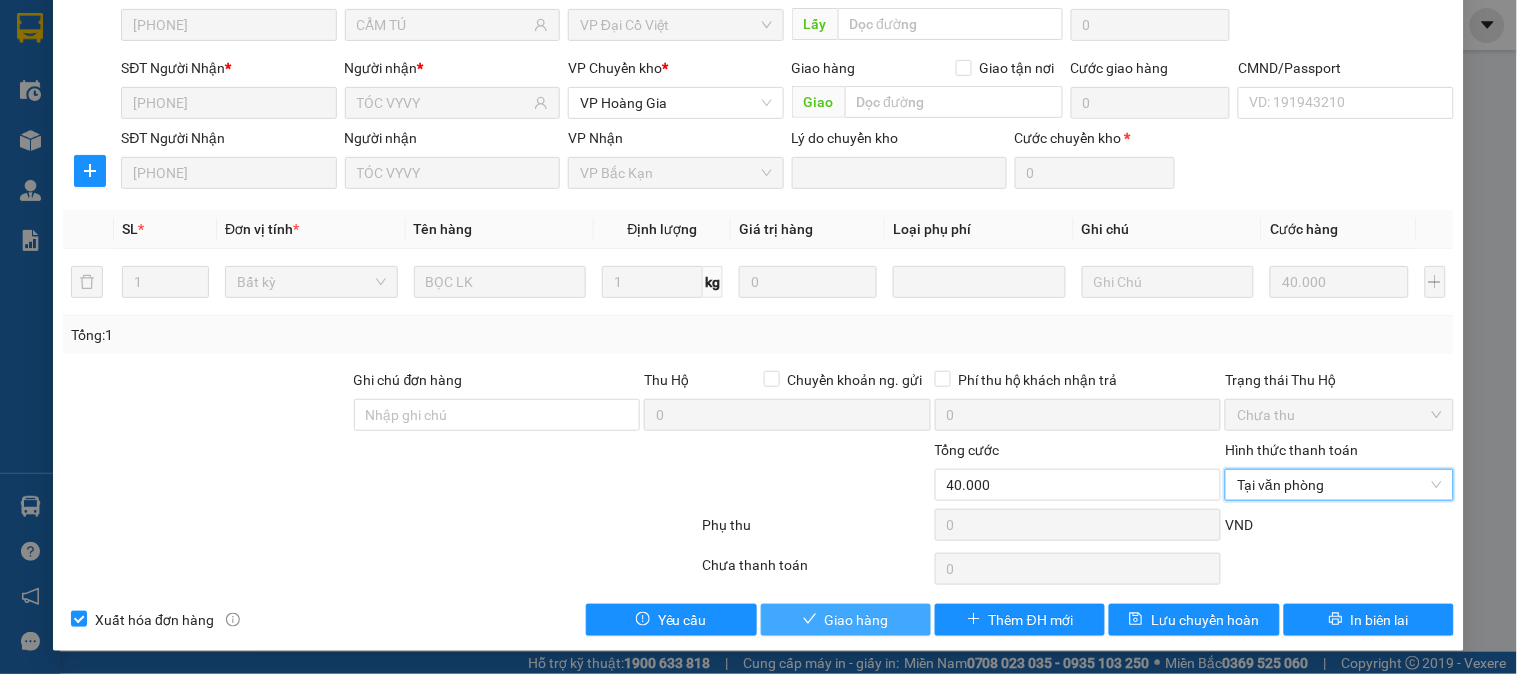 click on "Giao hàng" at bounding box center (846, 620) 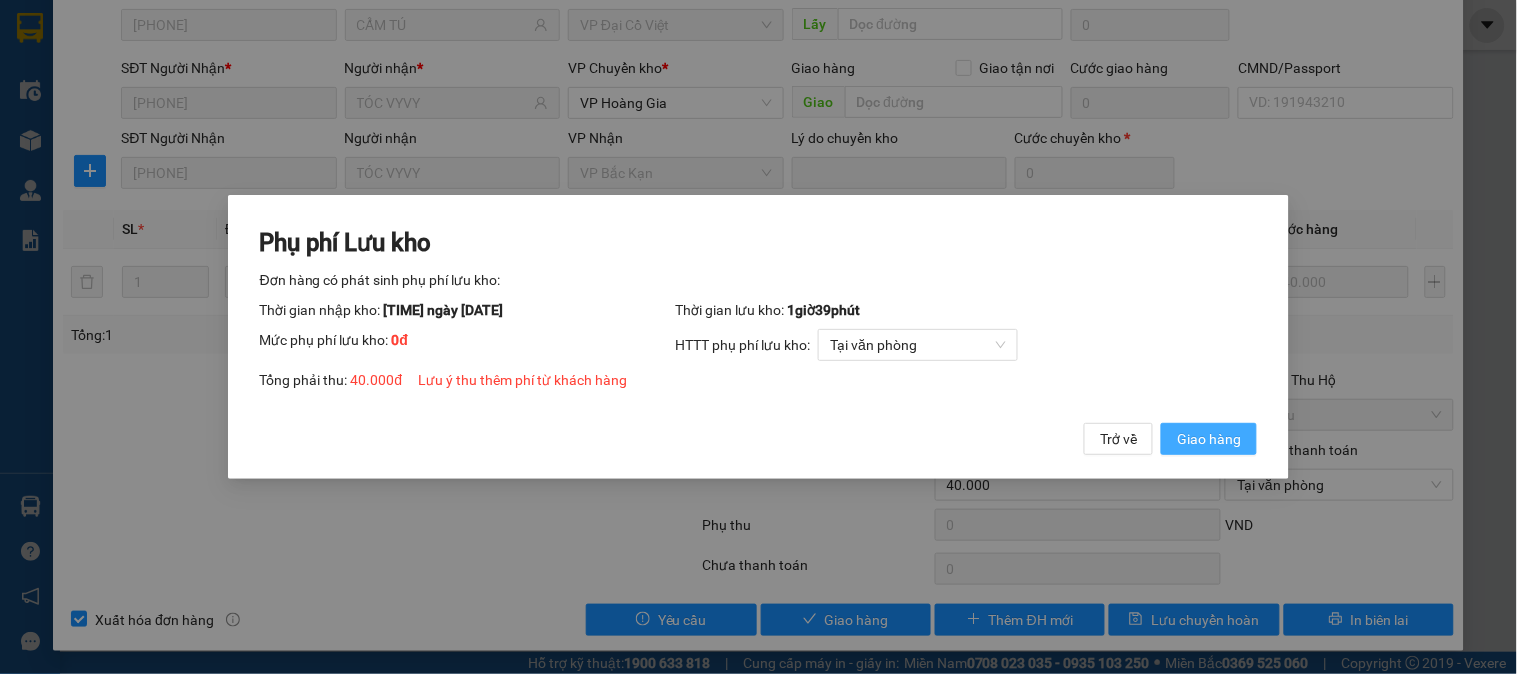 click on "Giao hàng" at bounding box center [1209, 439] 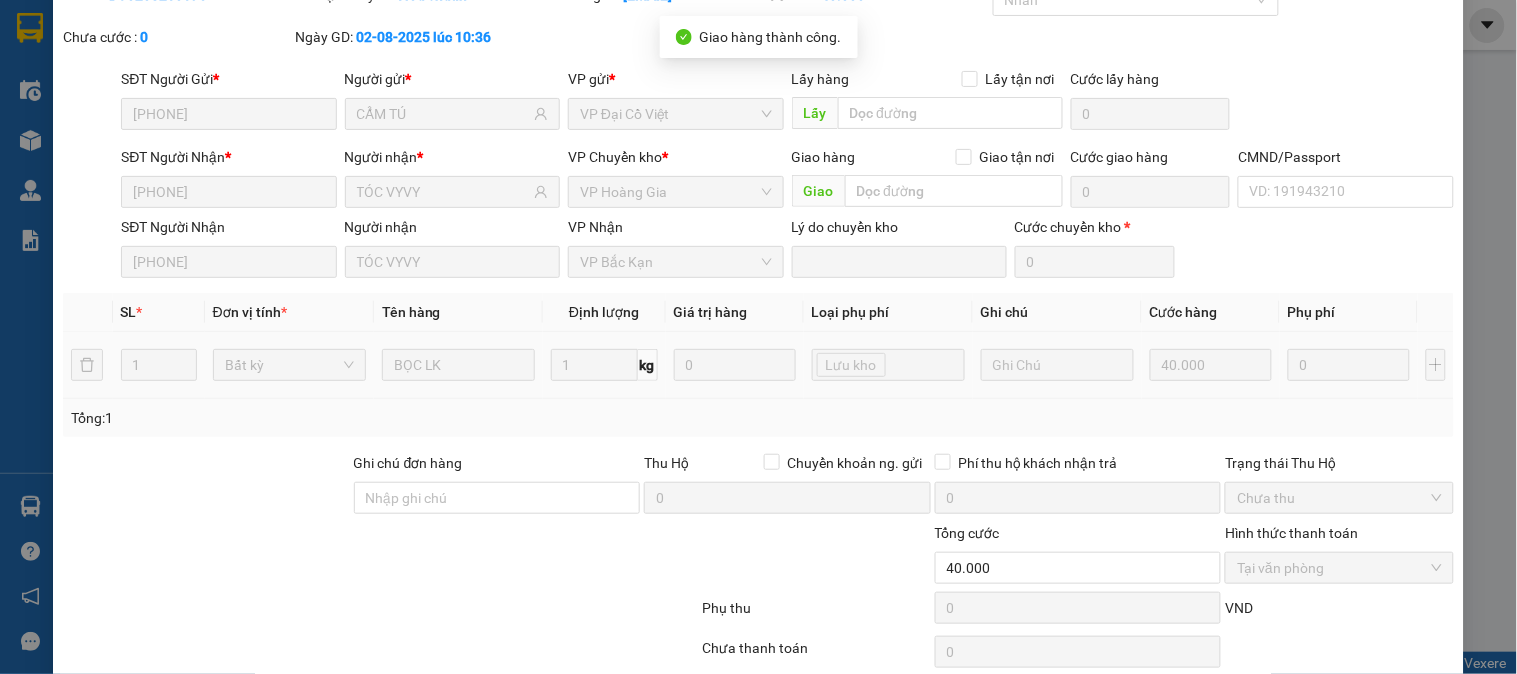 scroll, scrollTop: 0, scrollLeft: 0, axis: both 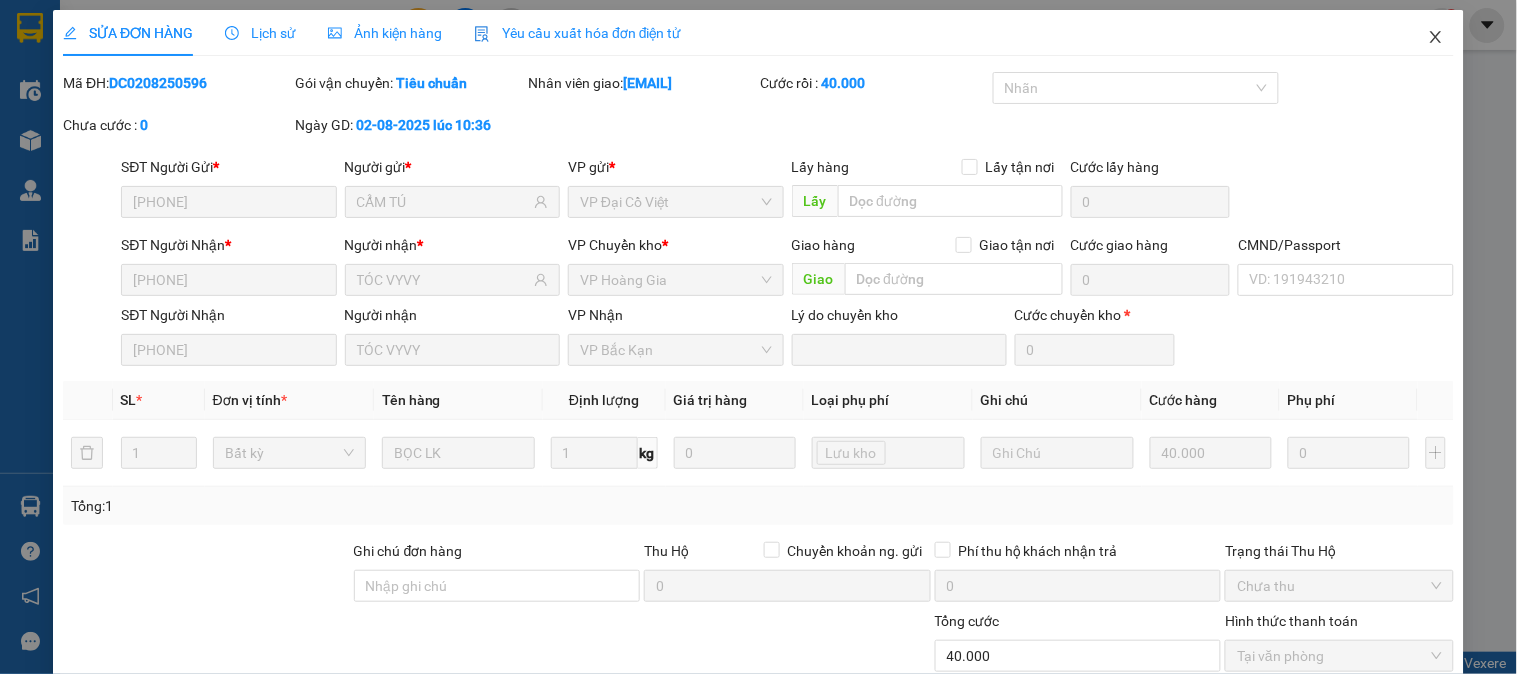 click 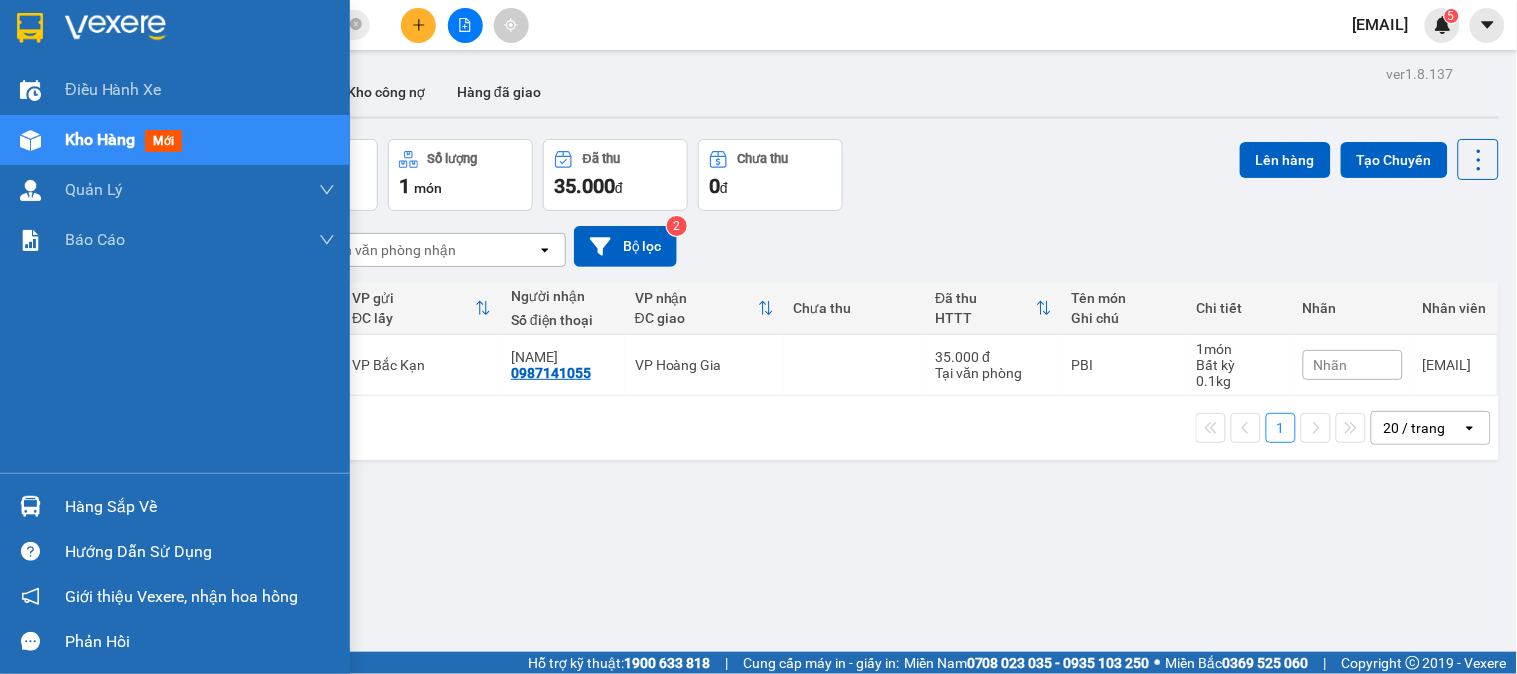 click on "Hàng sắp về" at bounding box center [200, 507] 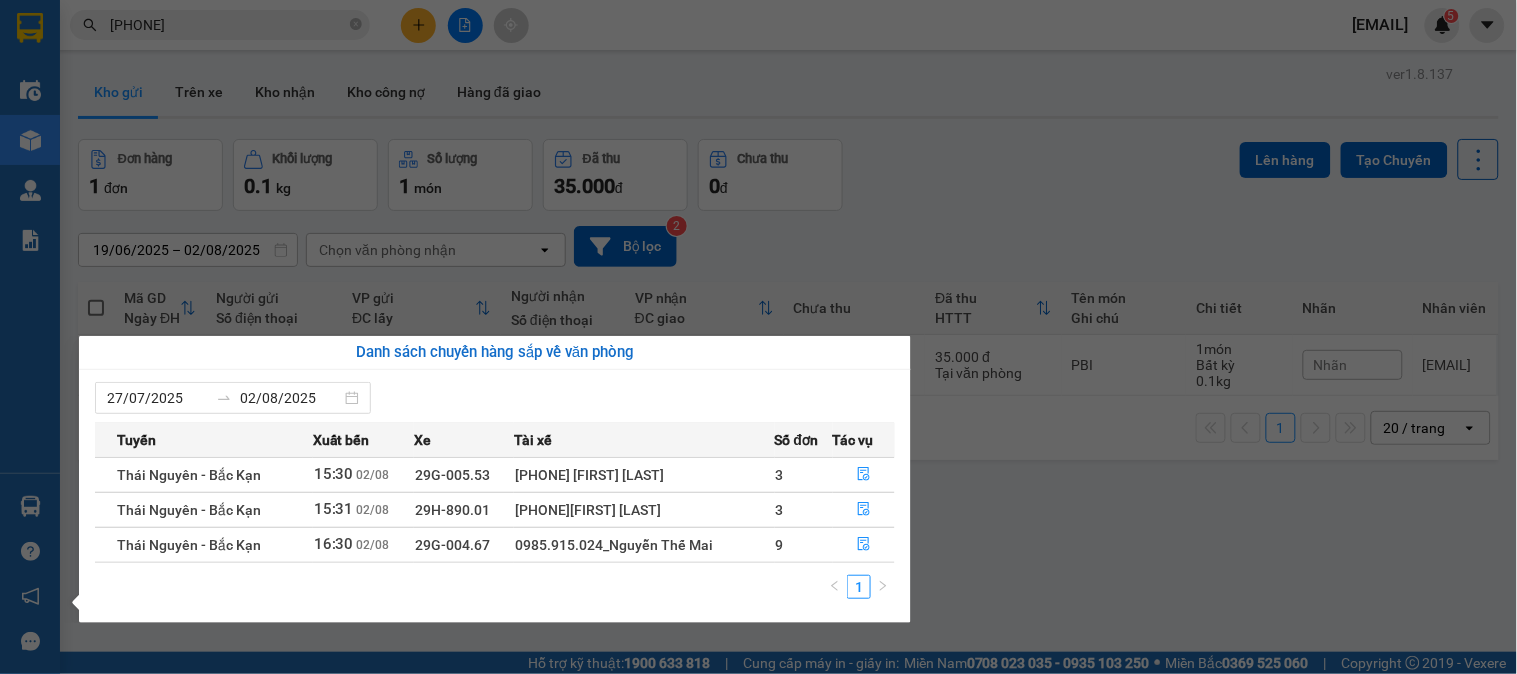 click on "Kết quả tìm kiếm ( 205 )  Bộ lọc  Mã ĐH Trạng thái Món hàng Thu hộ Tổng cước Chưa cước Nhãn Người gửi VP Gửi Người nhận VP Nhận DC0208 250596 10:36 - 02/08 VP Nhận   29B-150.85 15:13 - 02/08 BỌC LK SL:  1 40.000 40.000 0985796336 CẨM TÚ VP Đại Cồ Việt 0842394222 TÓC VYVY VP Bắc Kạn HT2205 250596 10:33 - 22/05 VP Nhận   20G-000.08 12:36 - 22/05 TÚI CÚC SL:  1 35.000 35.000 0934348116 HÀ VP Hoàng Văn Thụ 0865985115 NK BẢO NGỌC VP Trung Kính DC0108 250596 10:41 - 01/08 Đã giao   13:56 - 01/08 HỘP XỐP ĐỒ ĂN SL:  1 40.000 0982049785 VÂN ANH  VP Đại Cồ Việt 0789271395 THÁI CHÍNH VP Bắc Sơn HT3107 250596 10:38 - 31/07 Đã giao   14:13 - 31/07 PB SL:  1 75.000 0961920920 VĨNH VP Hoàng Văn Thụ 0374807523 DANH VP Võ Chí Công TC: 365 Đ. Phạm Văn Đồng, Xuân... DC3007 250596 10:37 - 30/07 Đã giao   20:13 - 30/07 HỘP PHỤ KIỆN SL:  1 40.000 0369213651 PHƯƠNG VP Đại Cồ Việt 0829595448 NT2907" at bounding box center [758, 337] 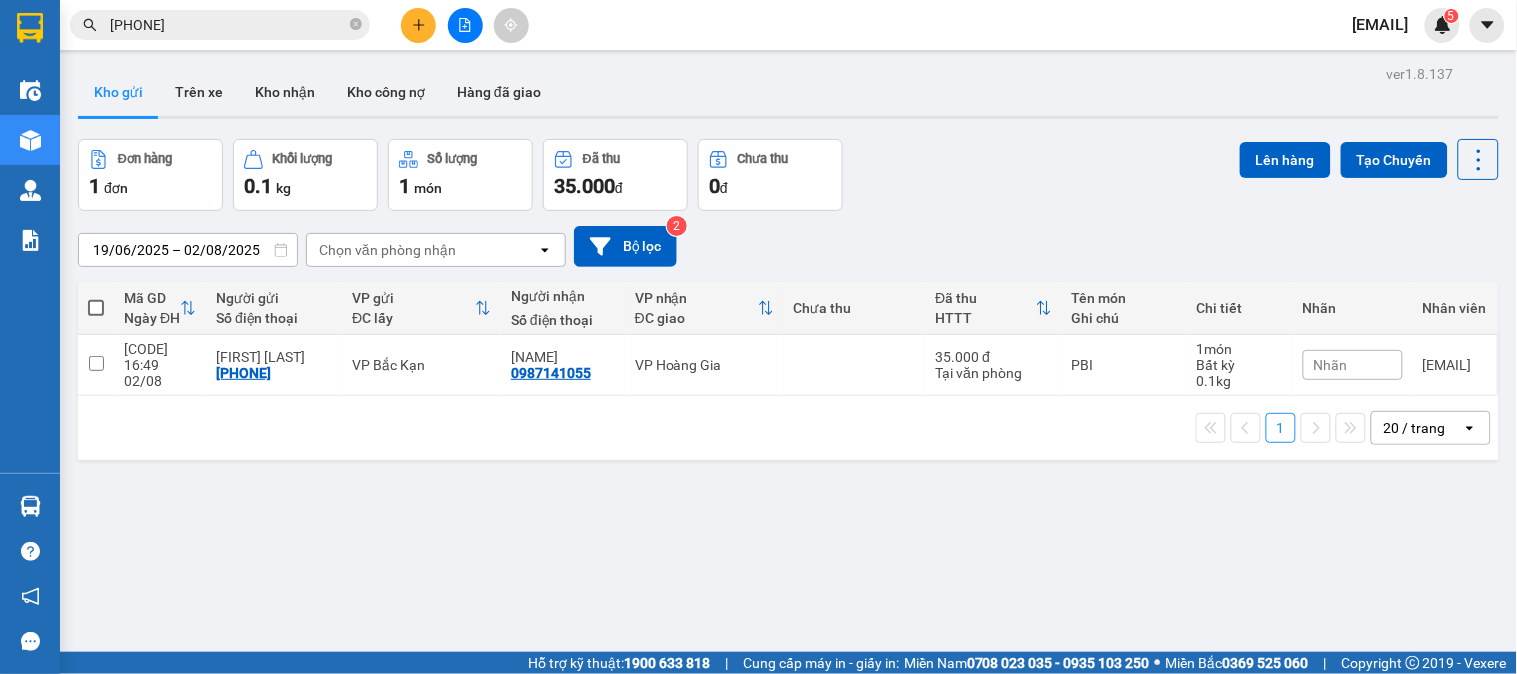 click 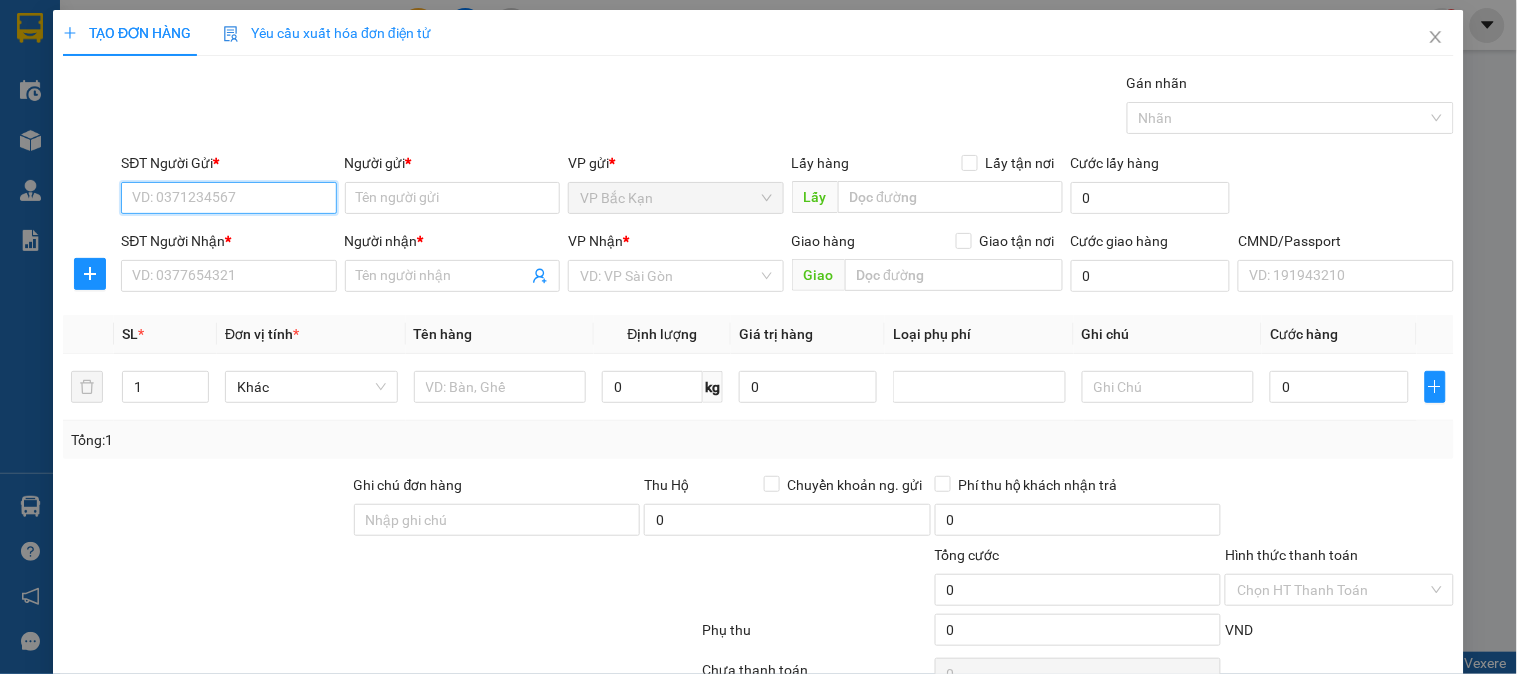 click on "SĐT Người Gửi  *" at bounding box center [228, 198] 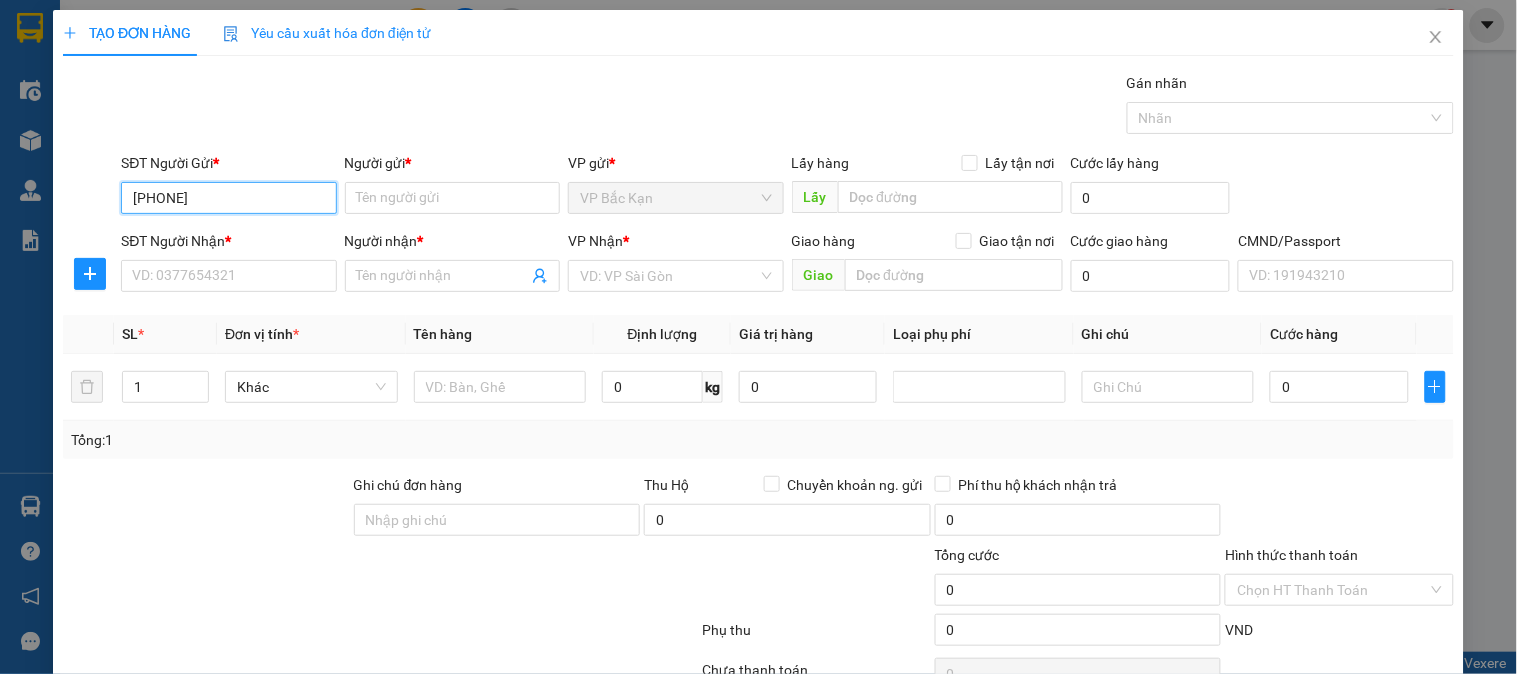 type on "0976137002" 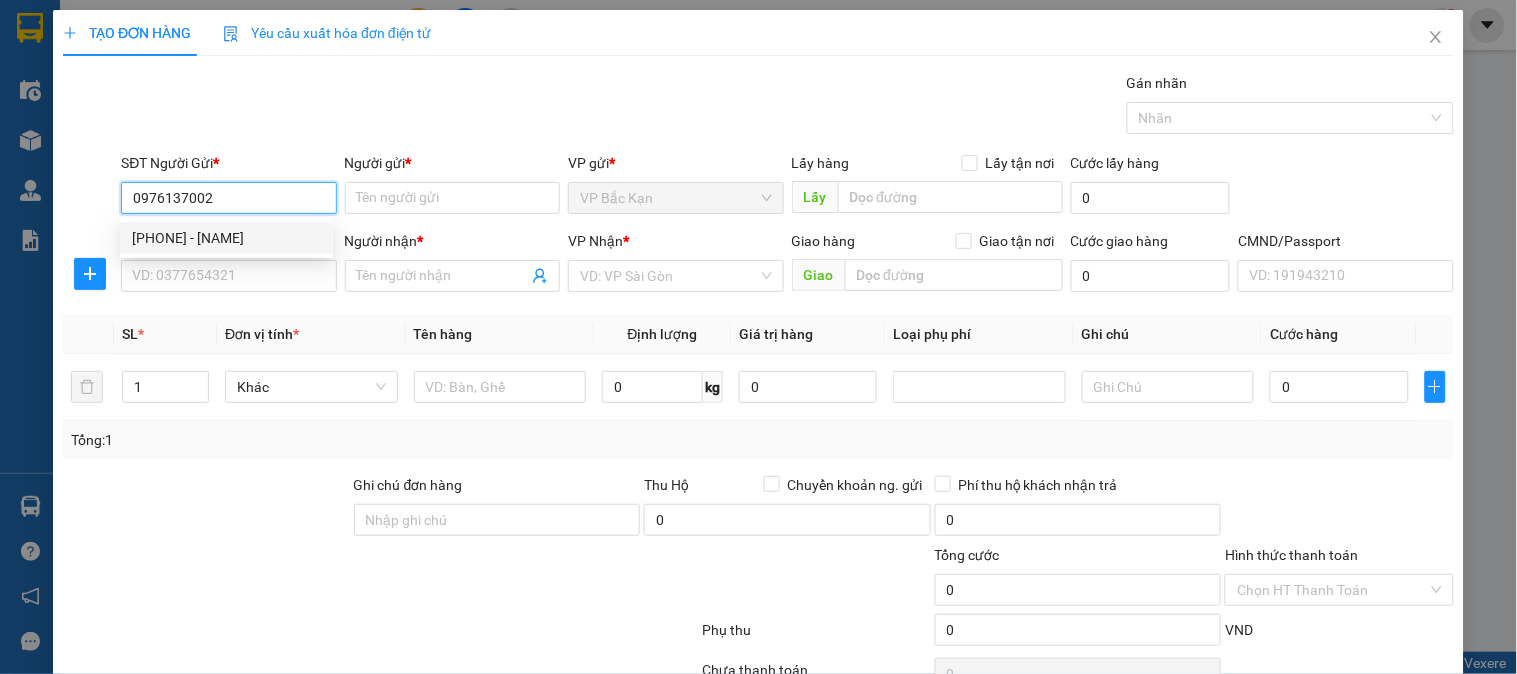 click on "0976137002 - MỘC MIÊN" at bounding box center [226, 238] 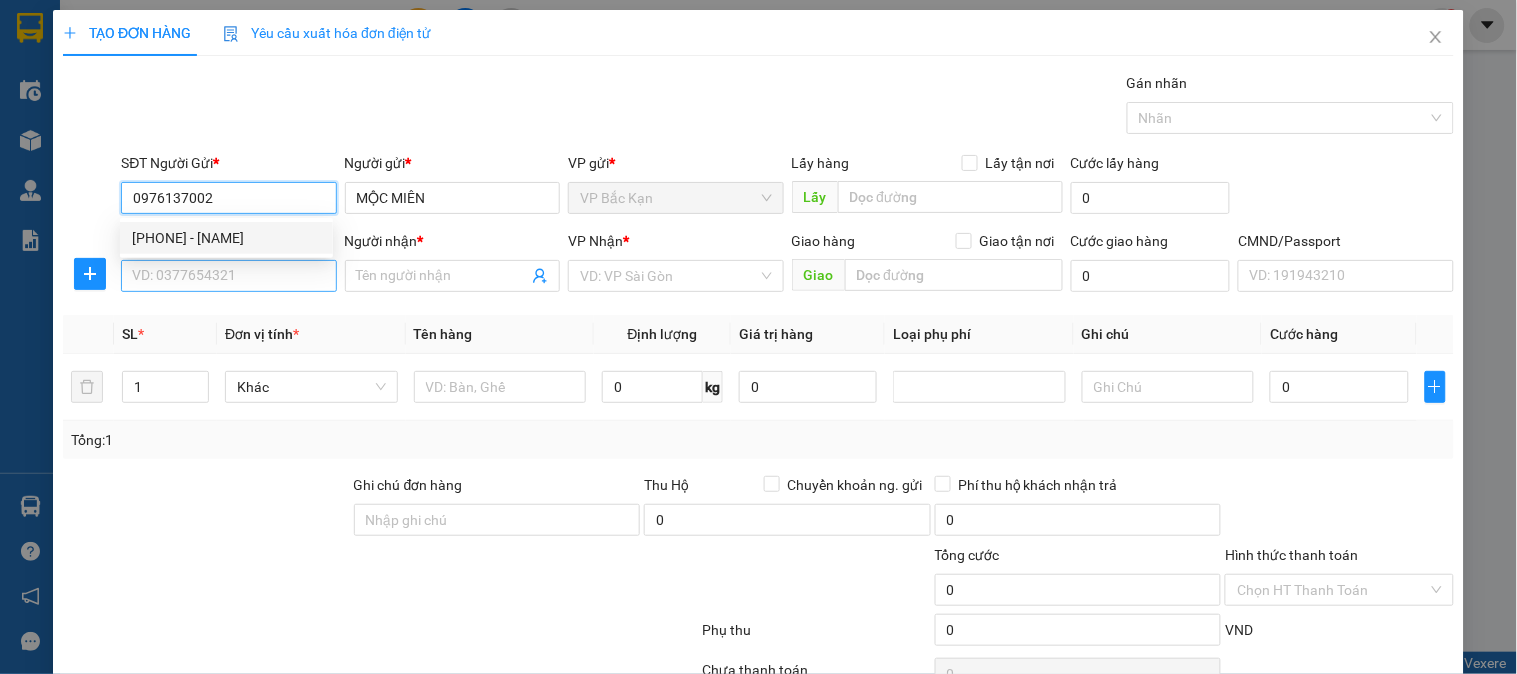 type on "0976137002" 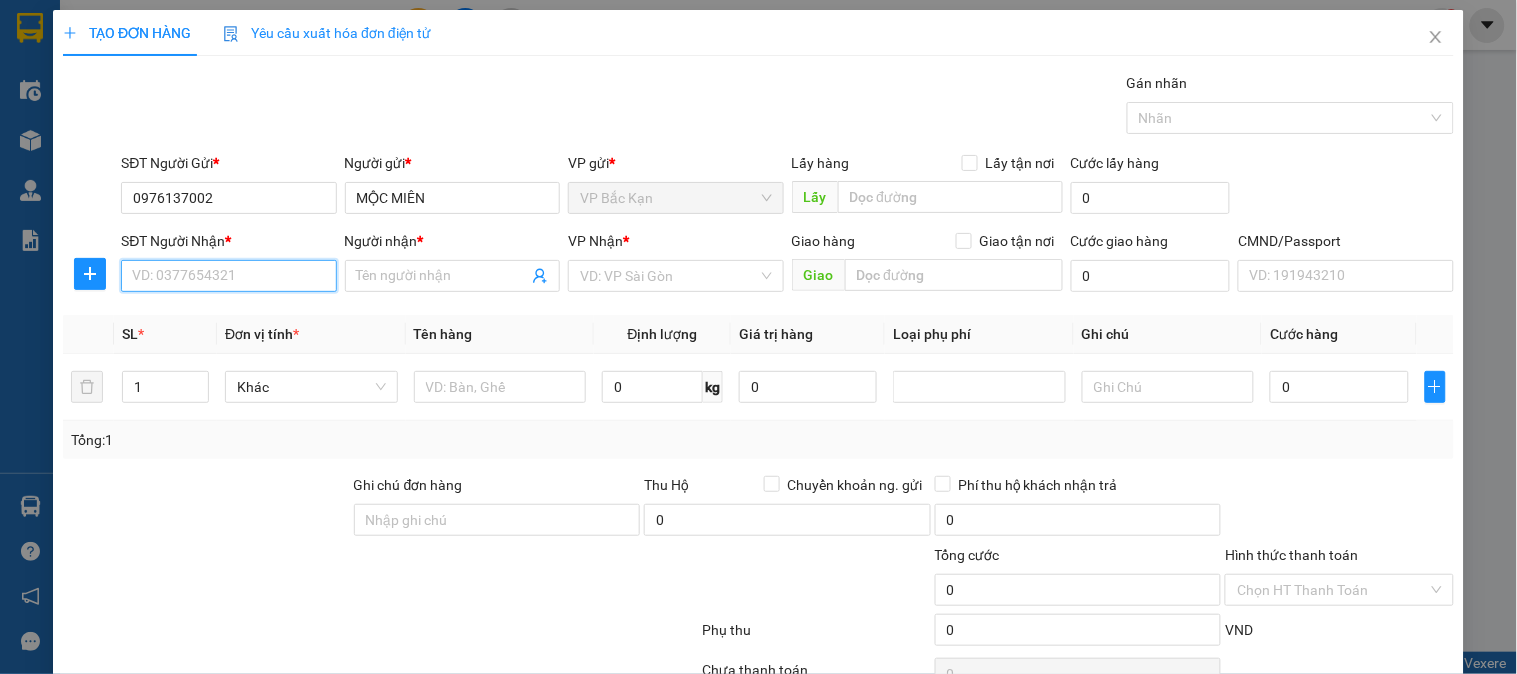 click on "SĐT Người Nhận  *" at bounding box center (228, 276) 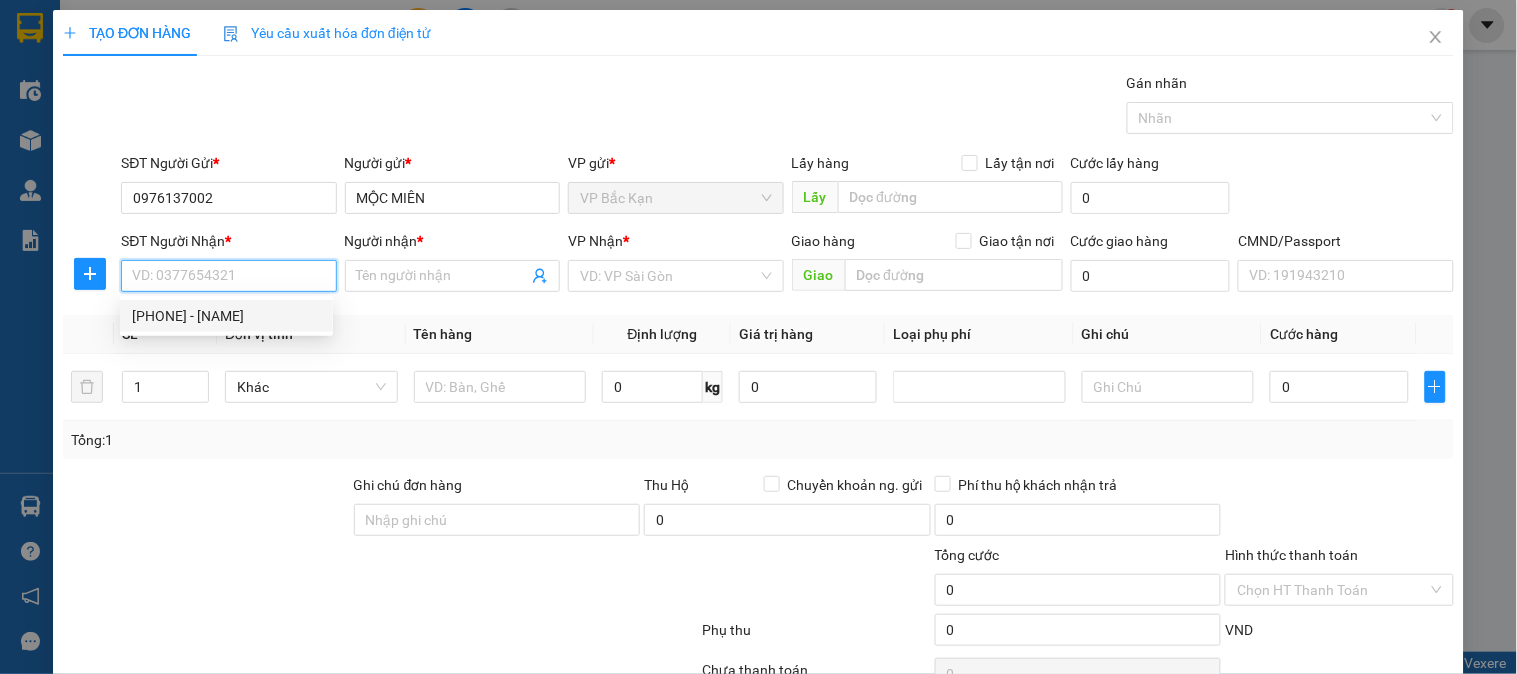 click on "0947810002 - QUYÊN" at bounding box center [226, 316] 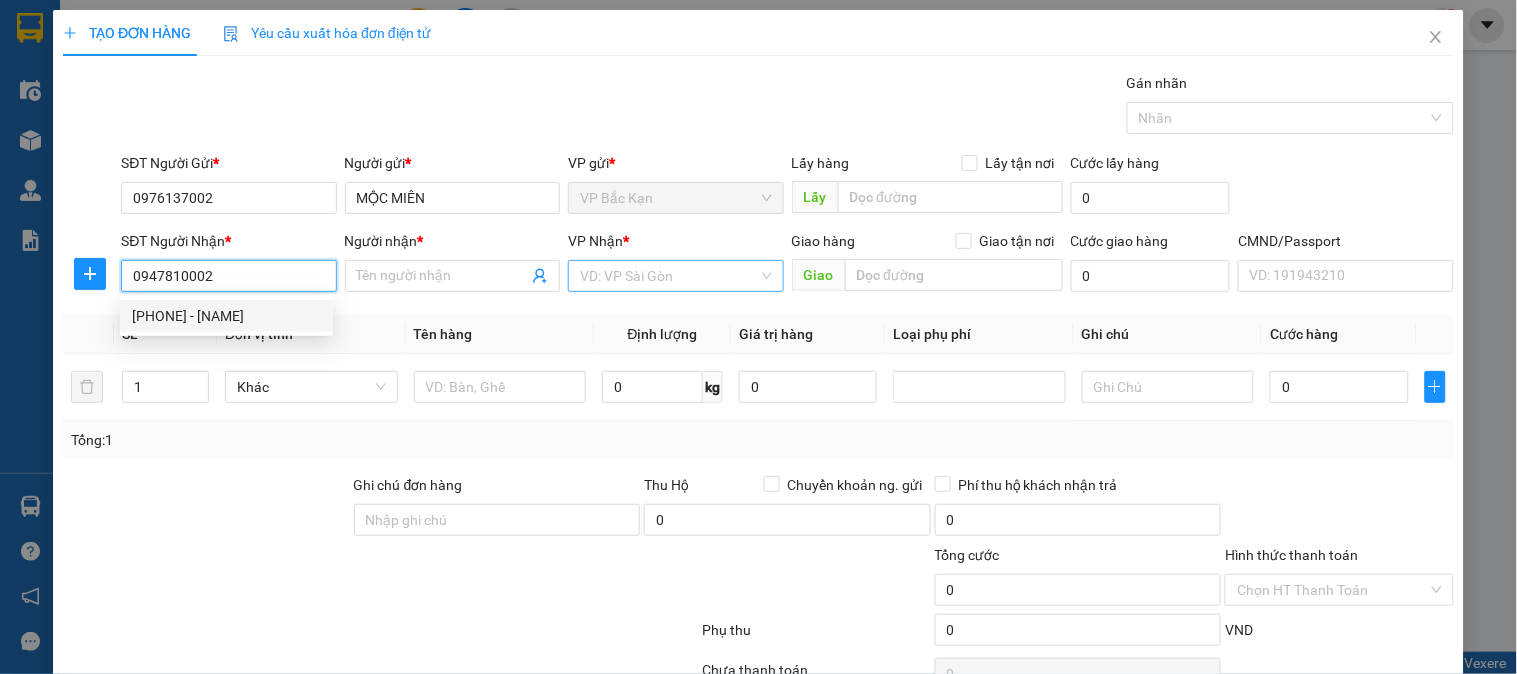 type on "QUYÊN" 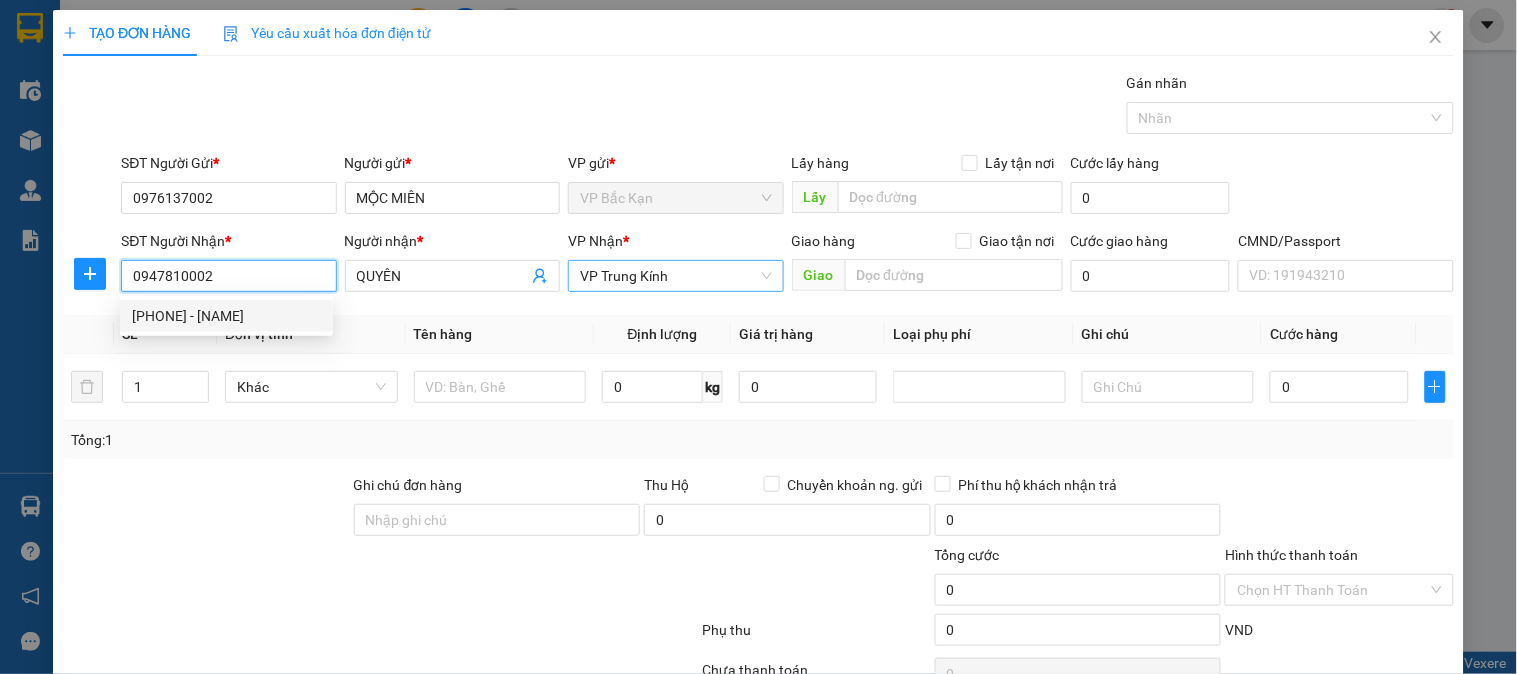 click on "VP Trung Kính" at bounding box center (675, 276) 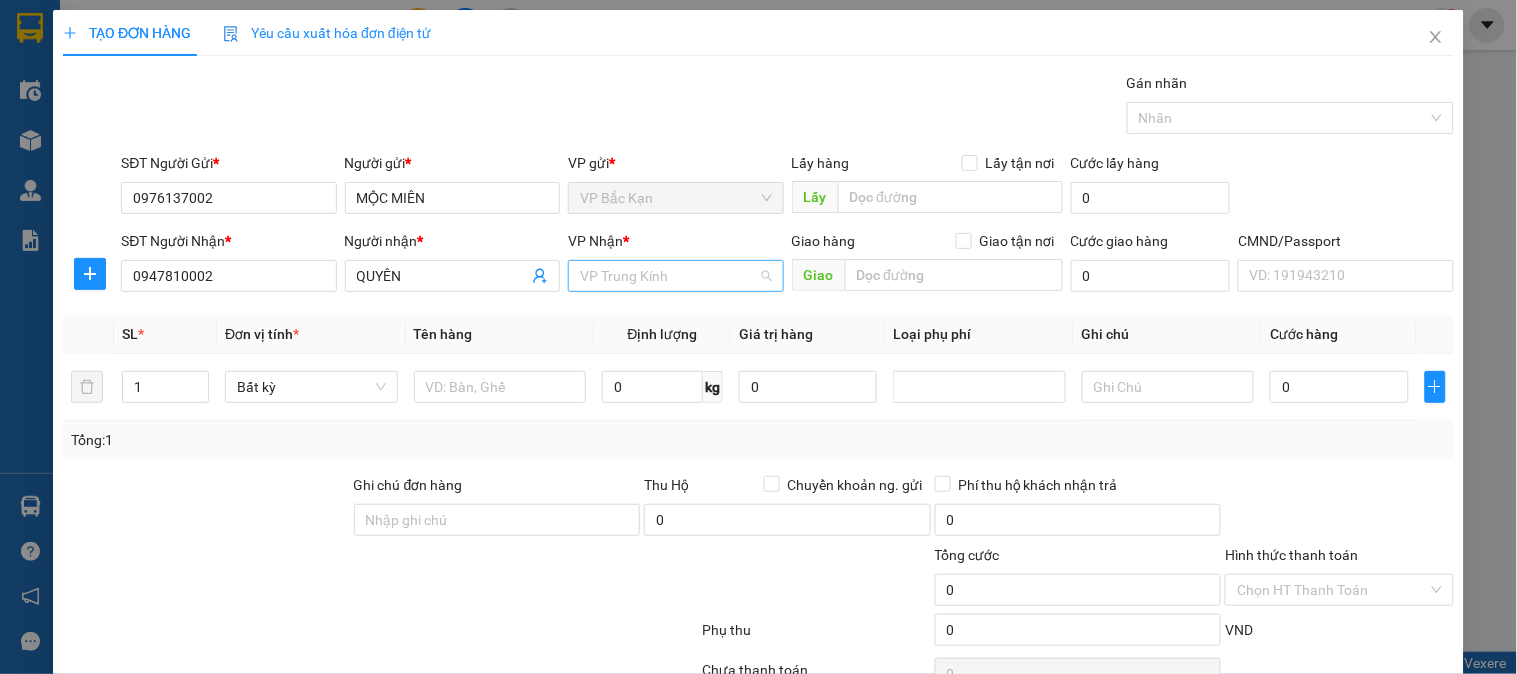 scroll, scrollTop: 264, scrollLeft: 0, axis: vertical 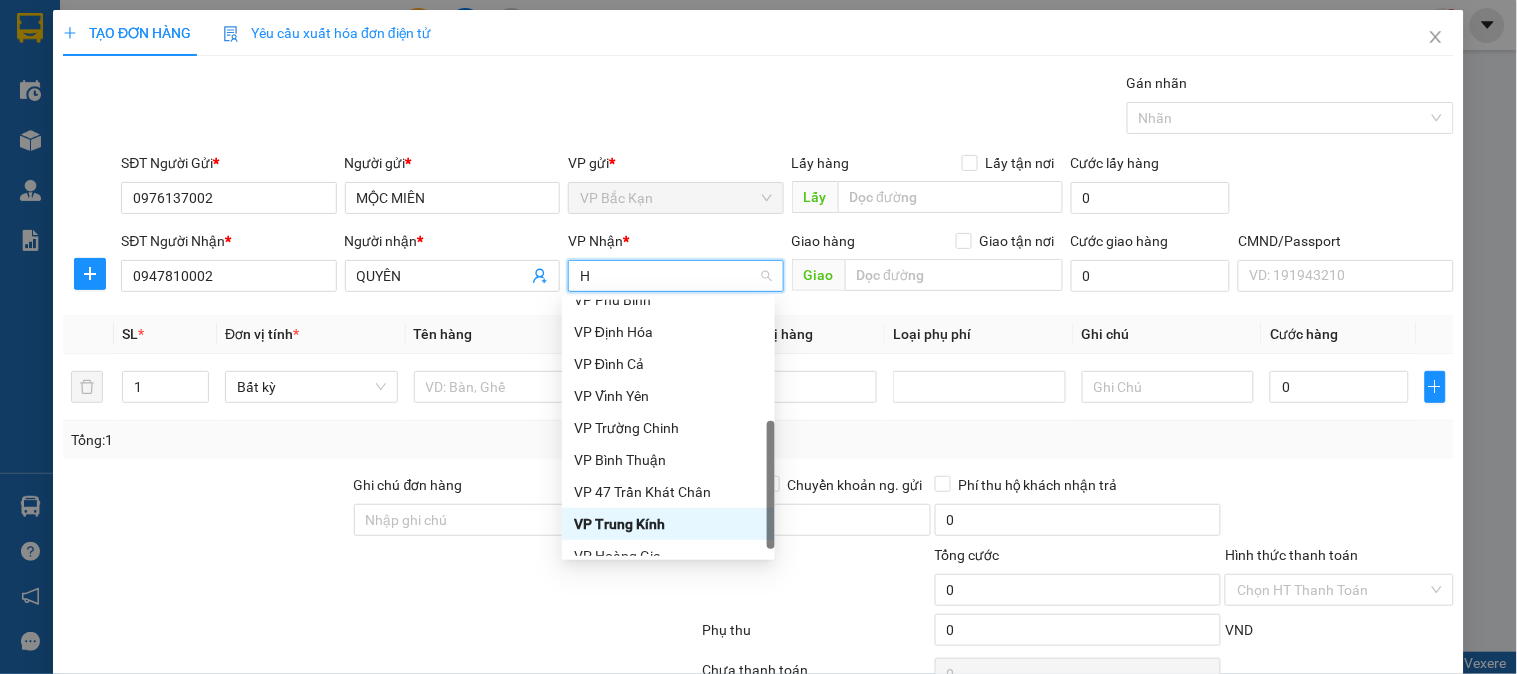 type on "HO" 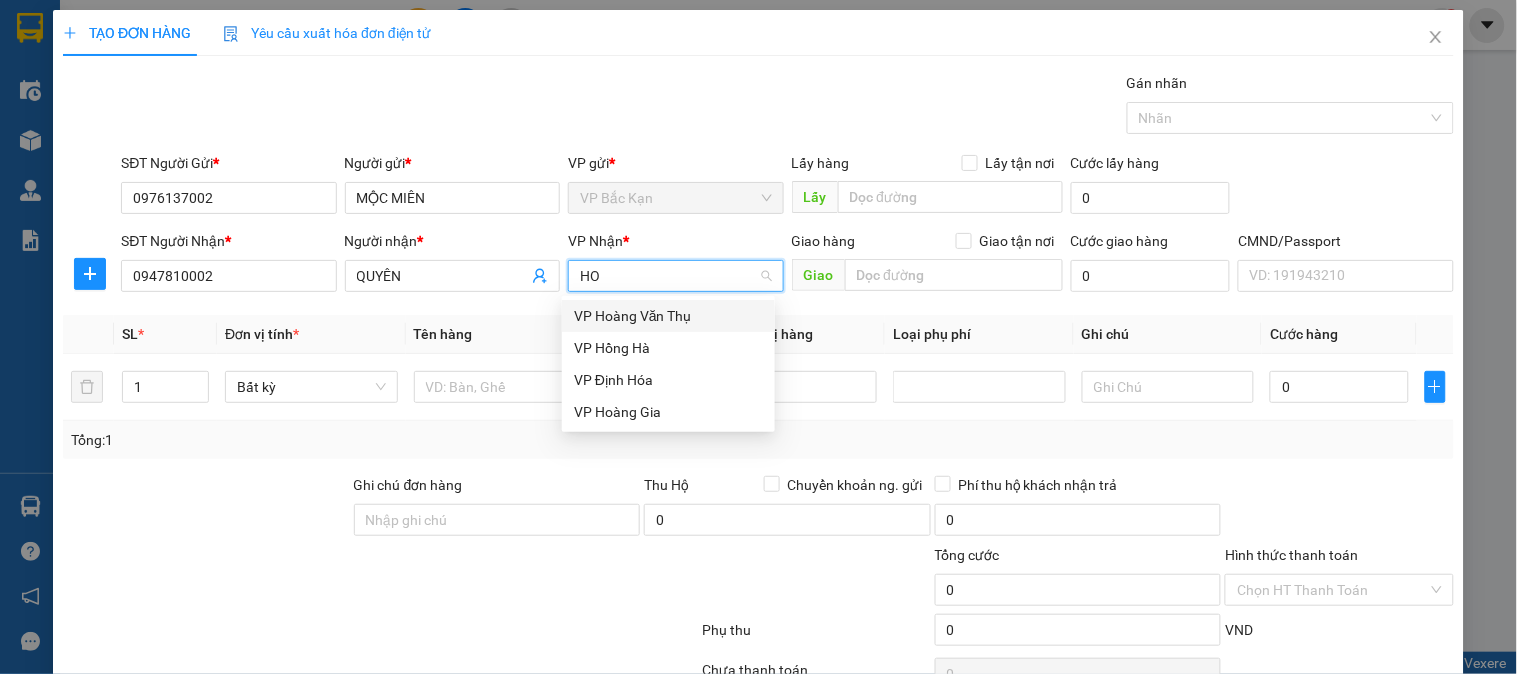 scroll, scrollTop: 0, scrollLeft: 0, axis: both 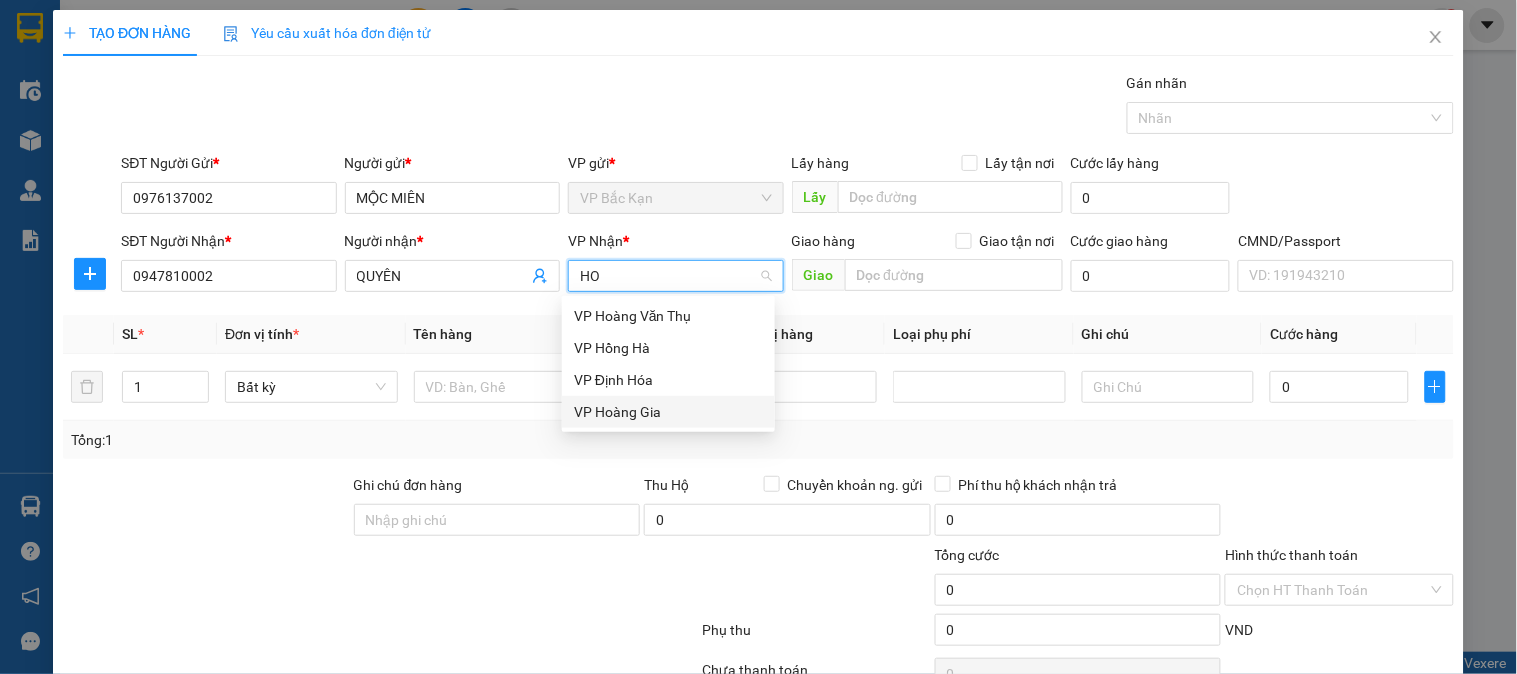 click on "VP Hoàng Gia" at bounding box center (668, 412) 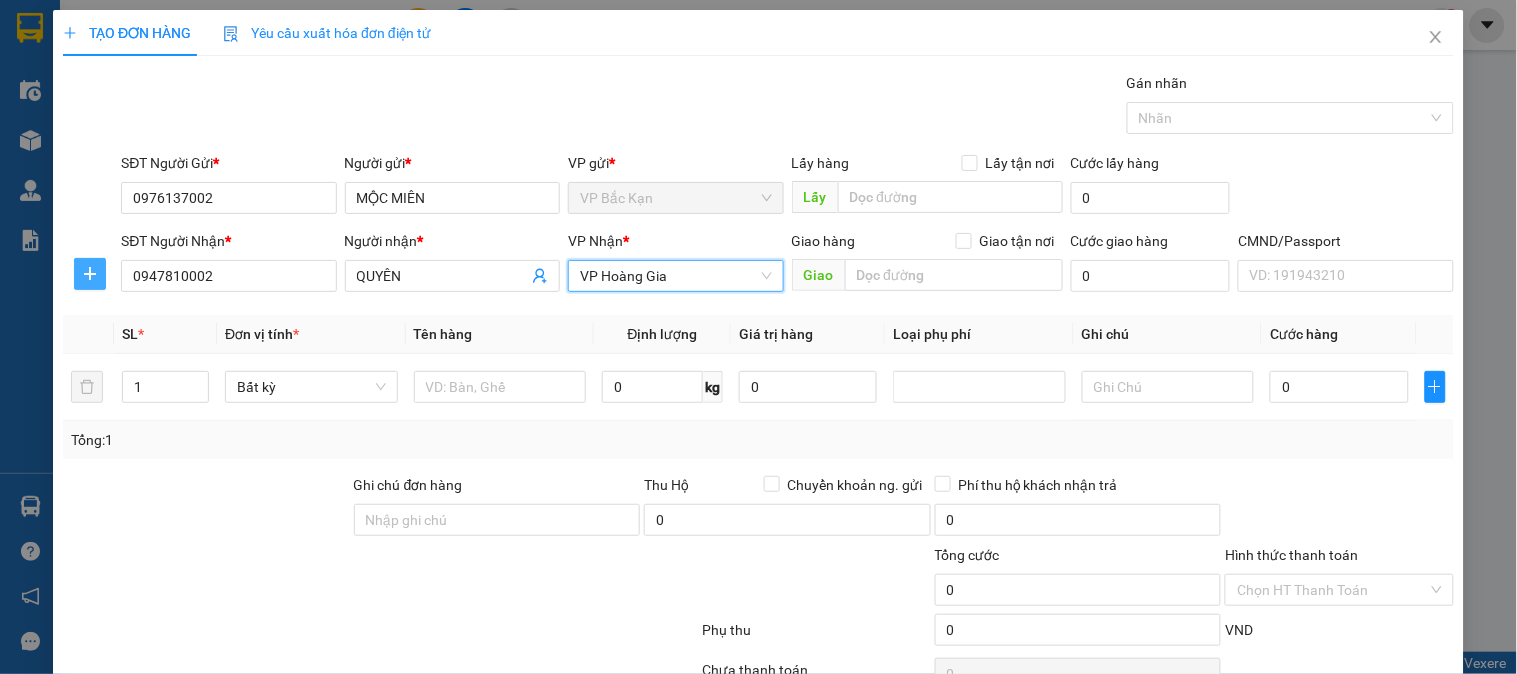 click at bounding box center (90, 274) 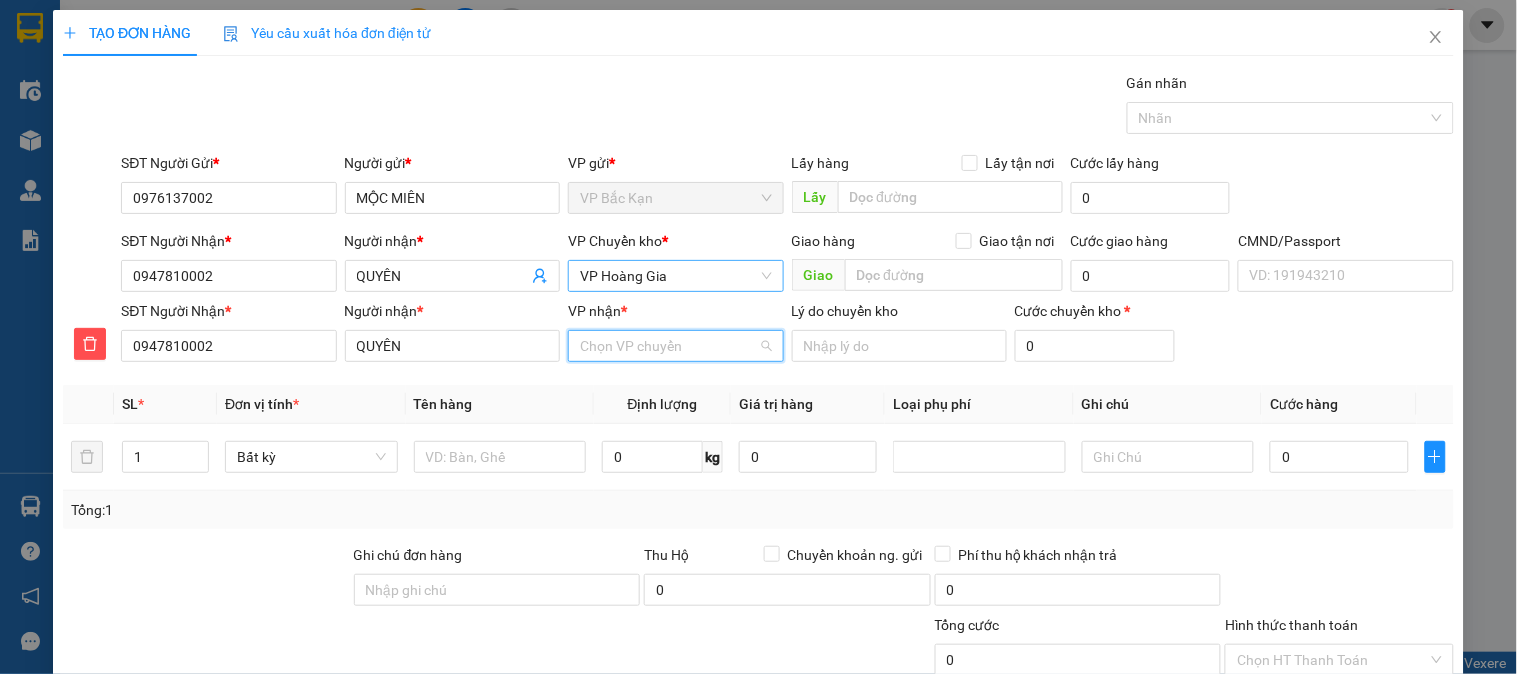 click on "VP nhận  *" at bounding box center [668, 346] 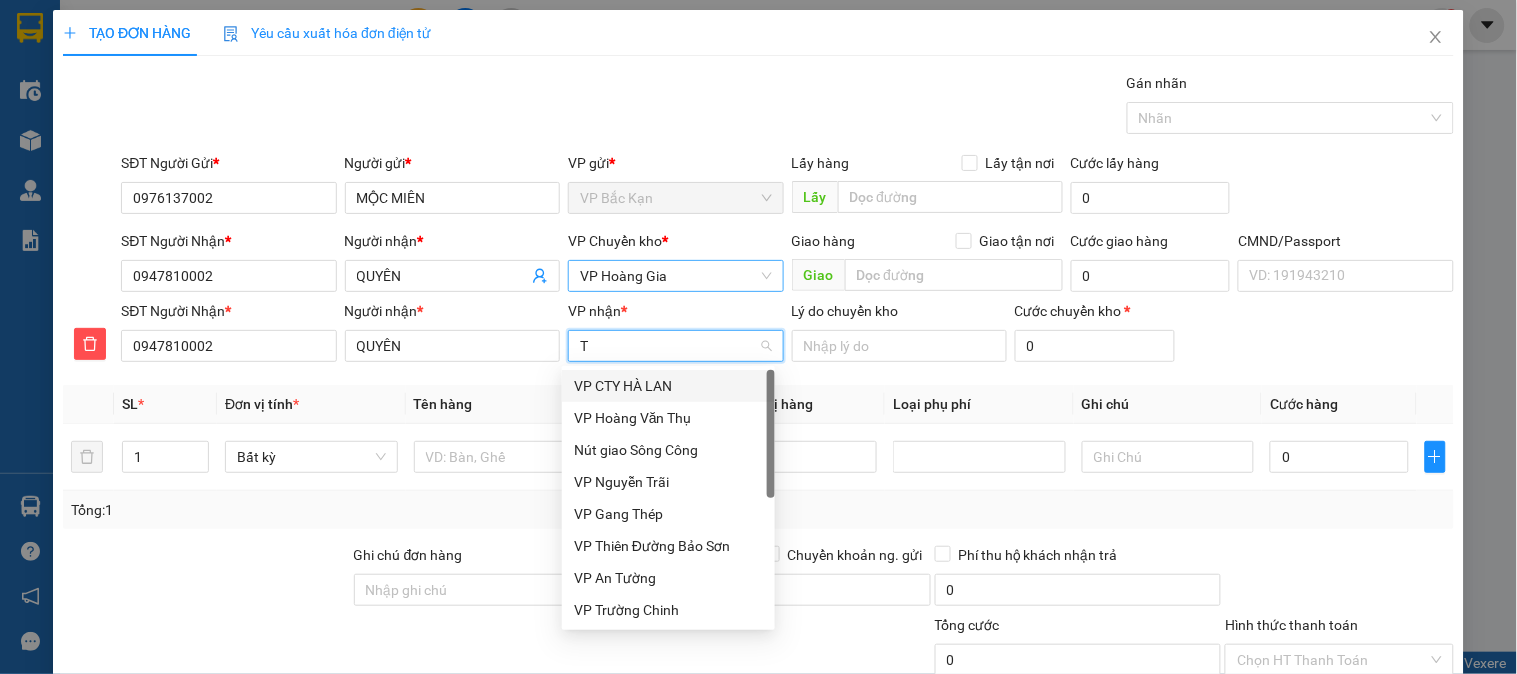 type on "TR" 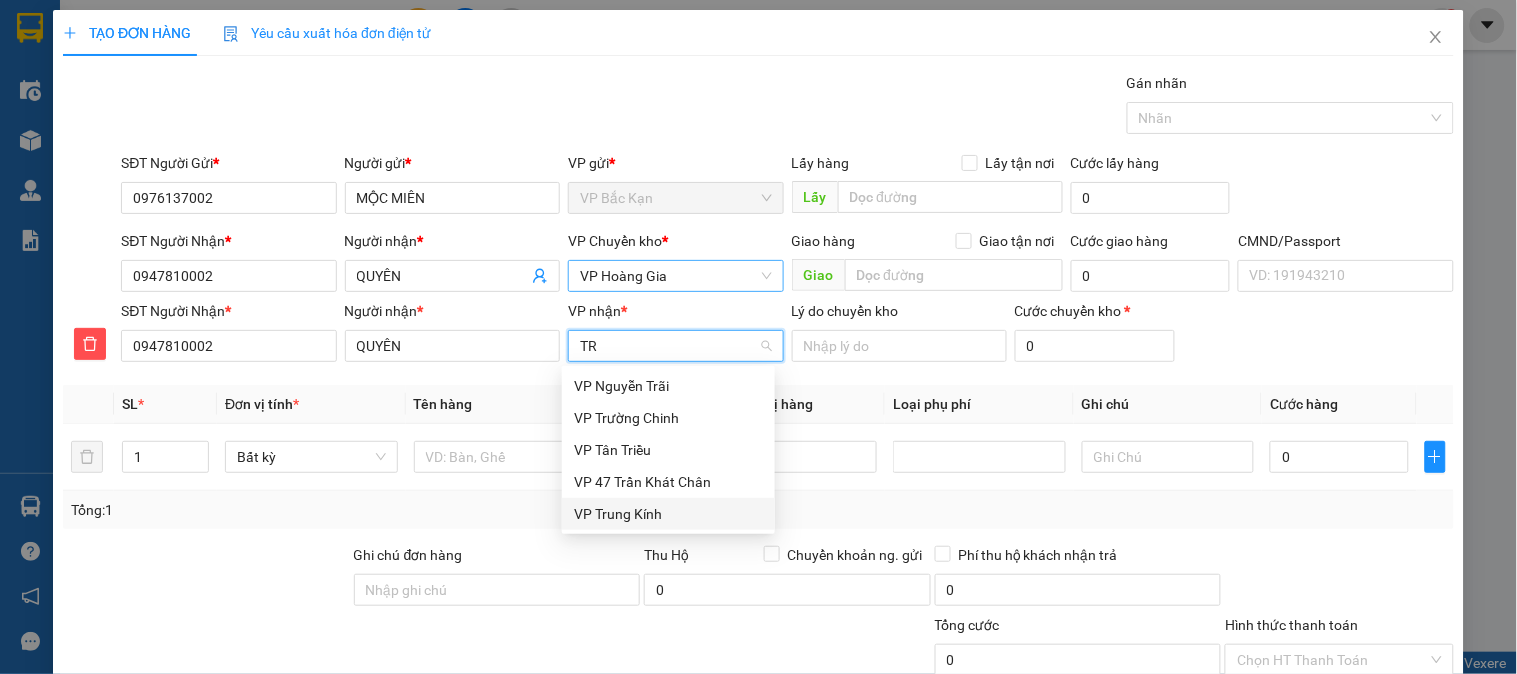 click on "VP Trung Kính" at bounding box center [668, 514] 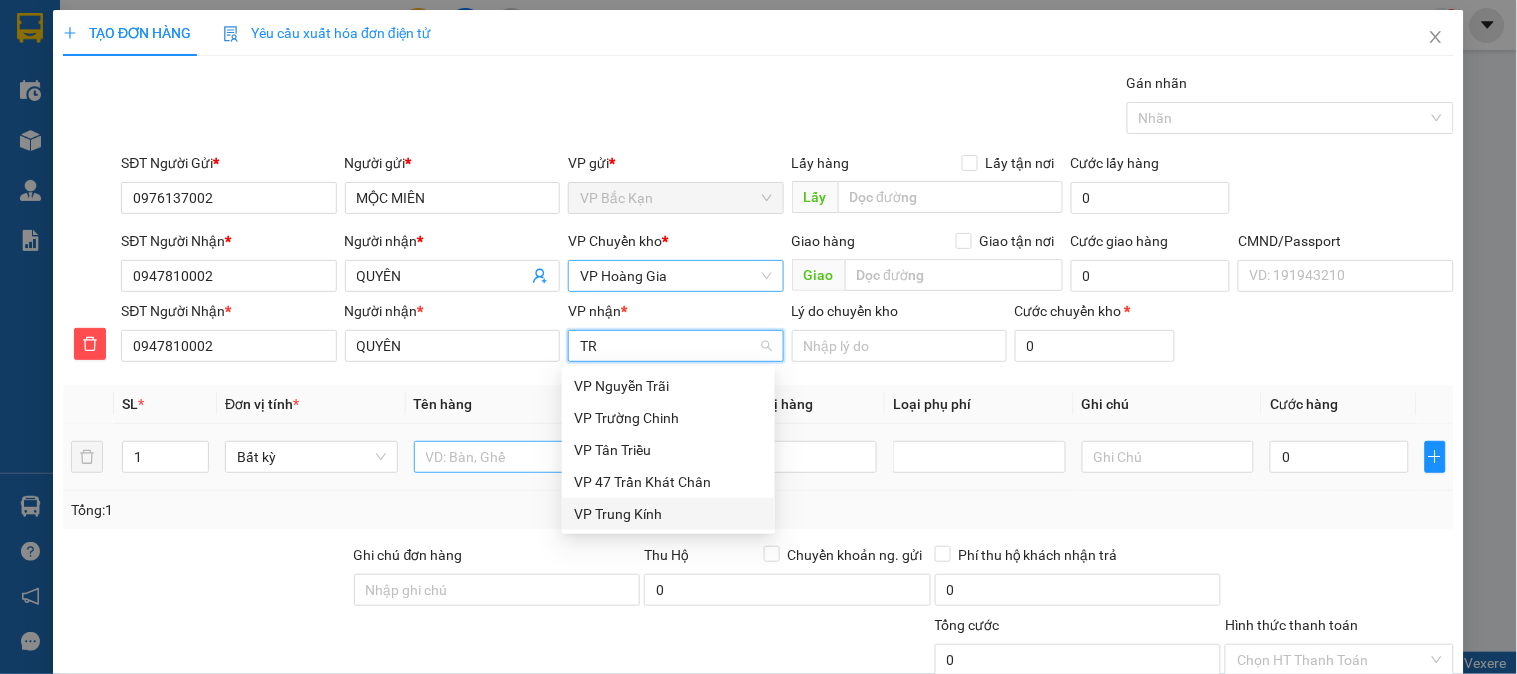 type 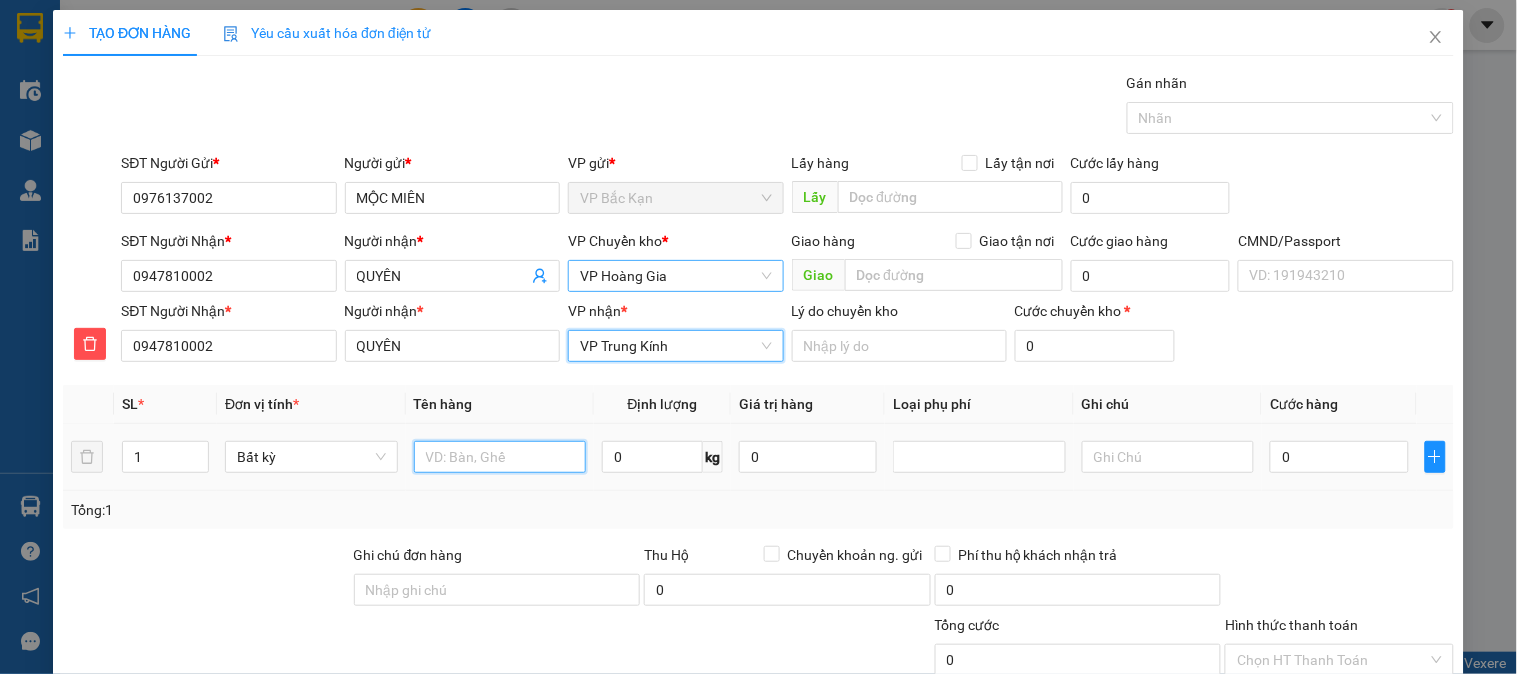 click at bounding box center (500, 457) 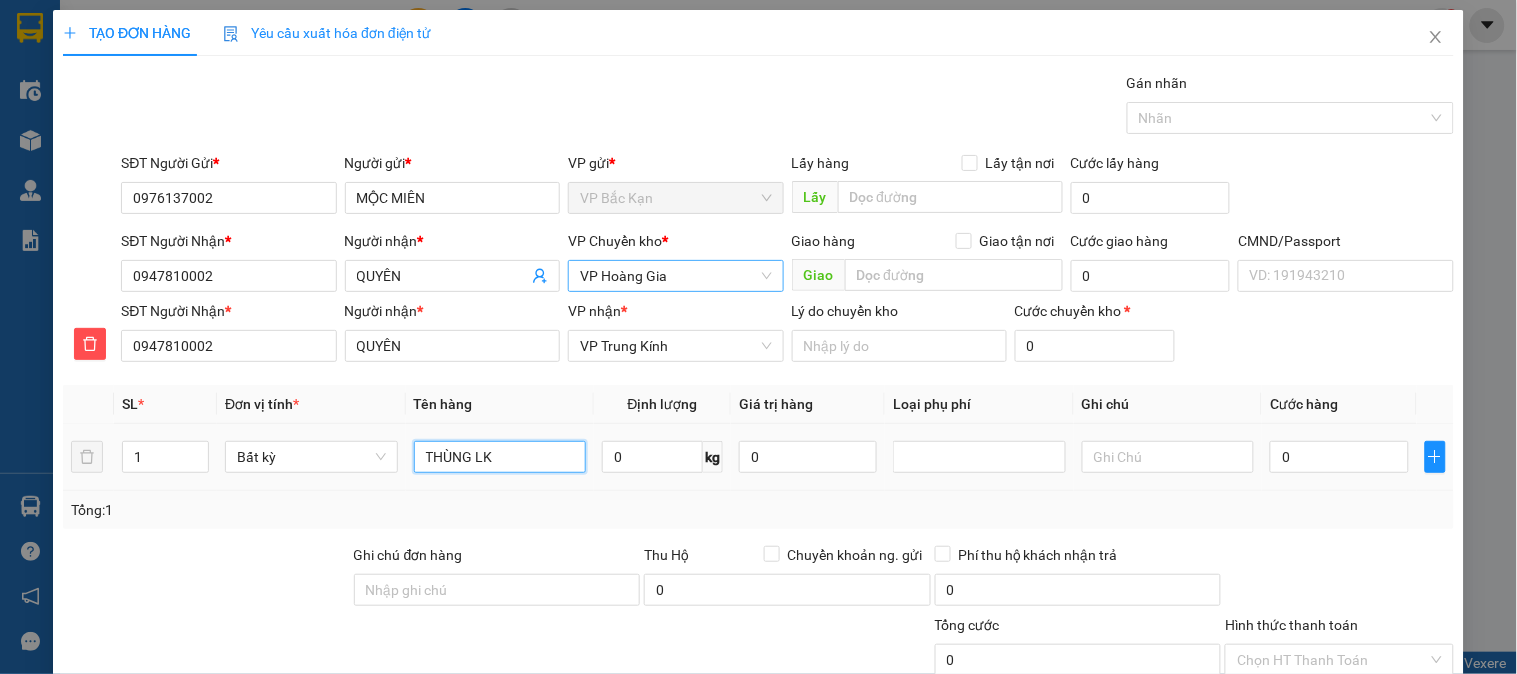 type on "THÙNG LK" 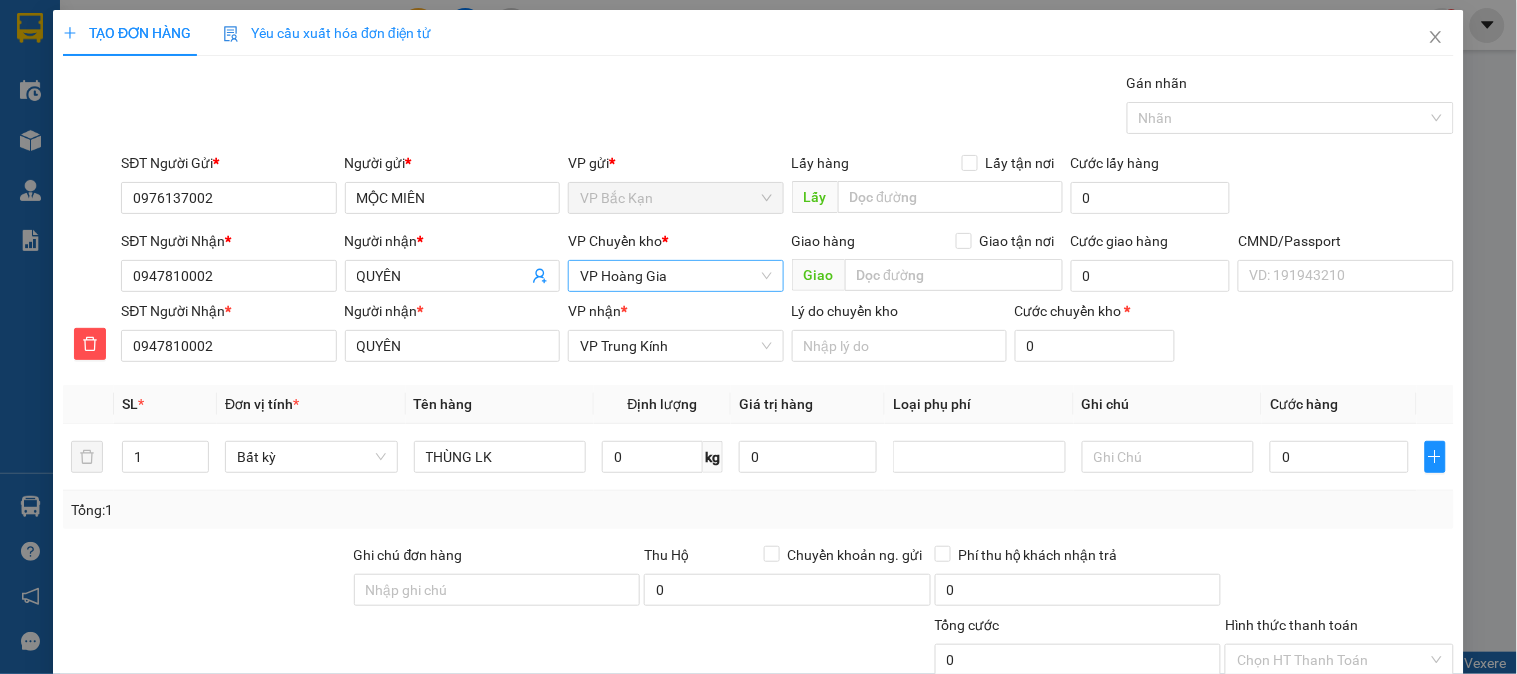 click on "Tổng:  1" at bounding box center (758, 510) 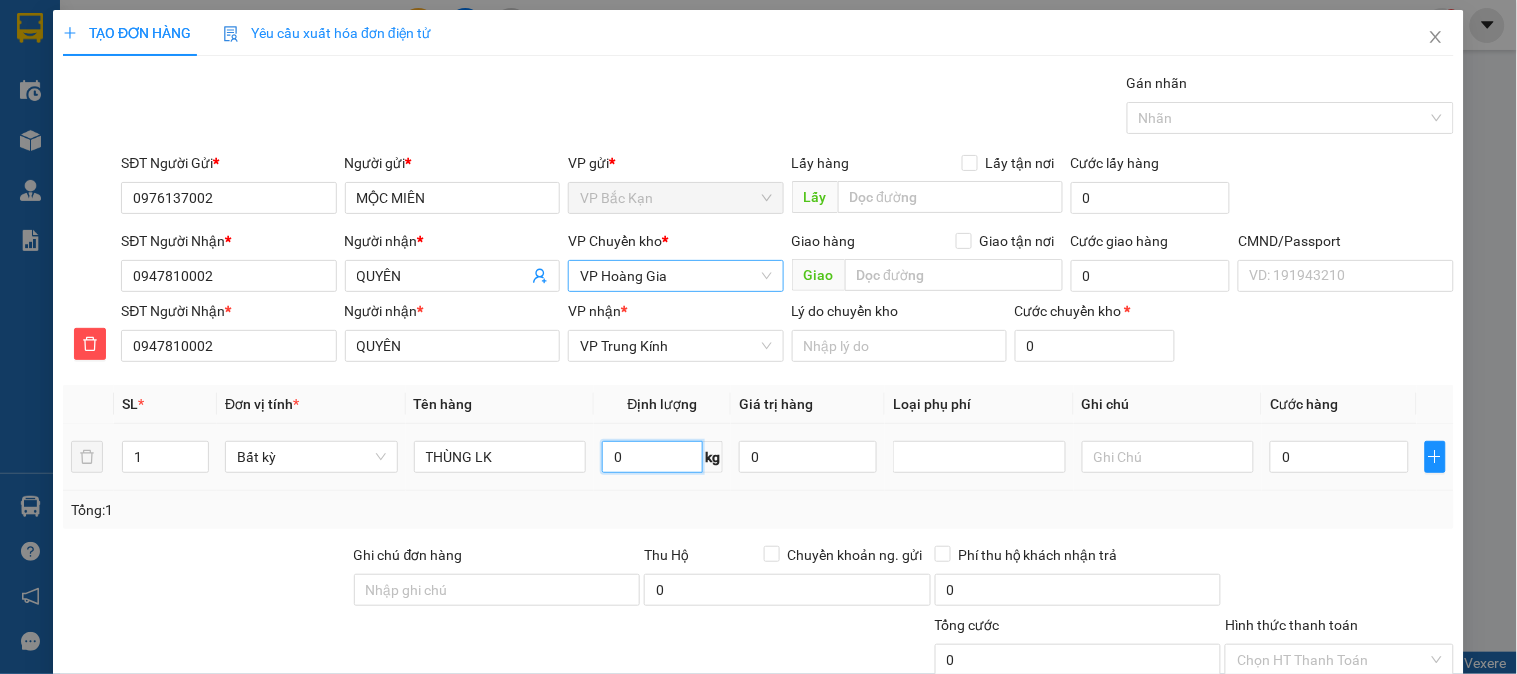 click on "0" at bounding box center (652, 457) 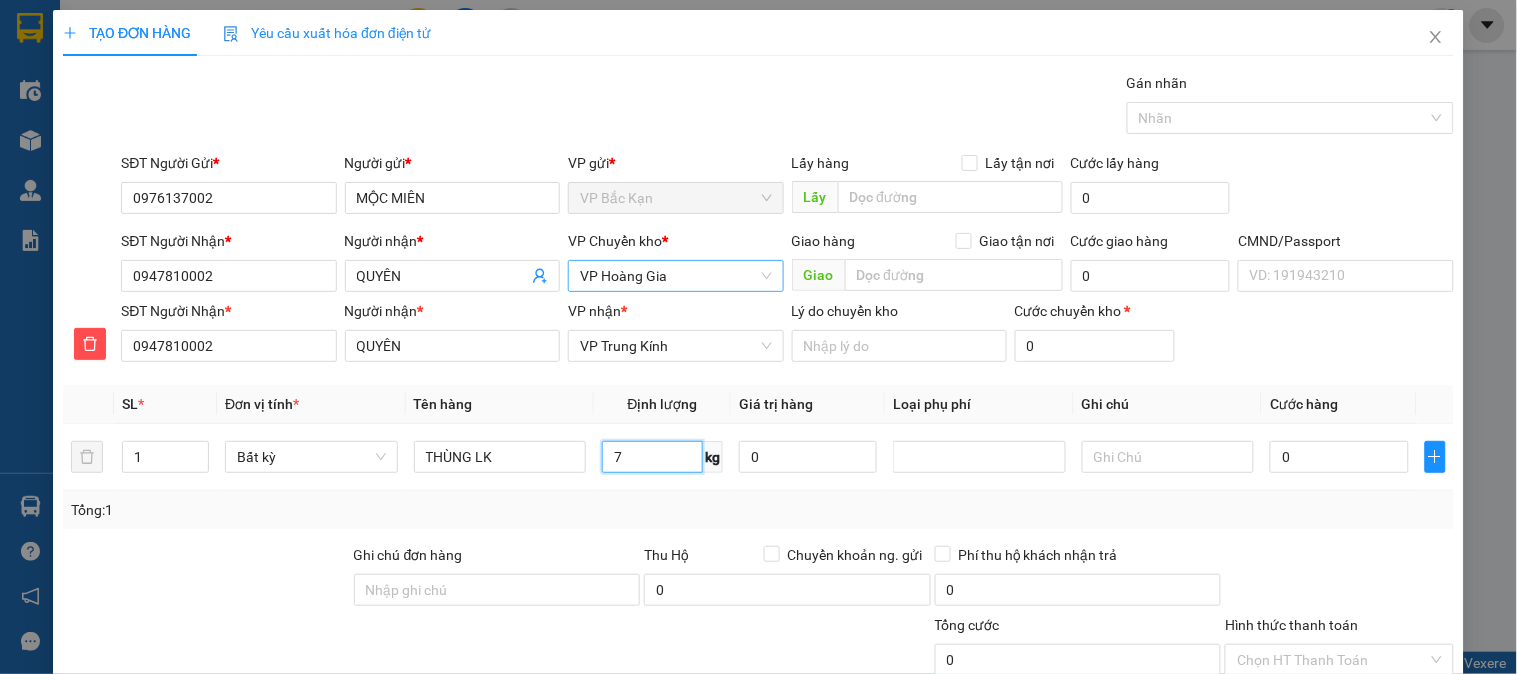 type on "7" 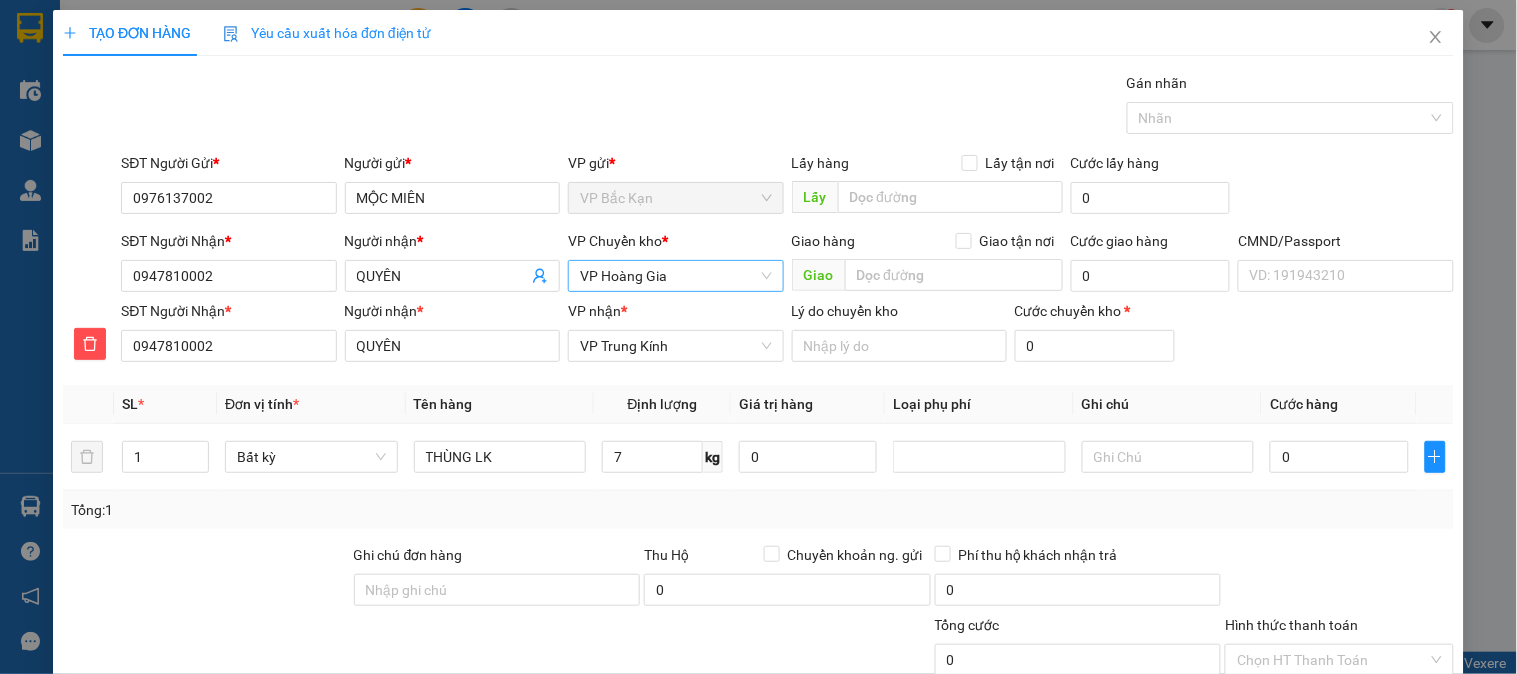 click on "Định lượng" at bounding box center [663, 404] 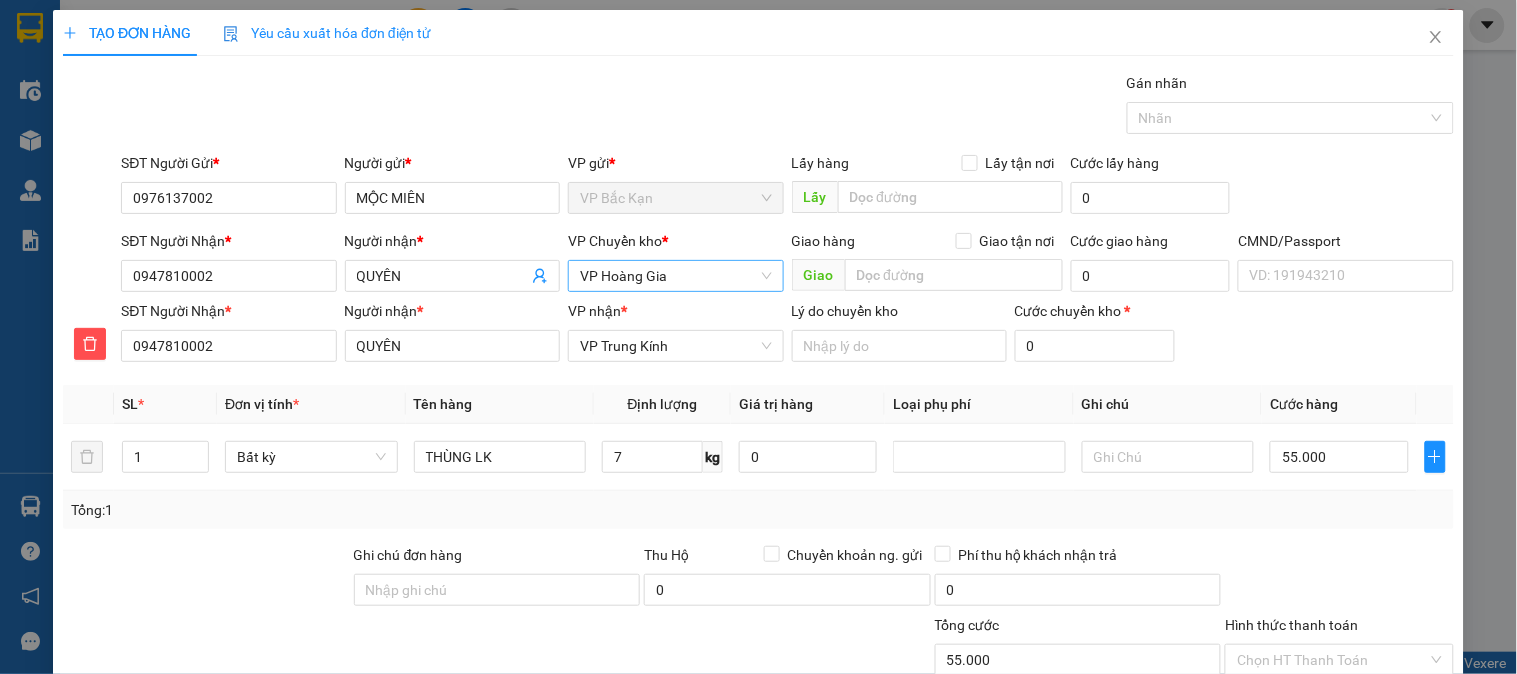 type on "55.000" 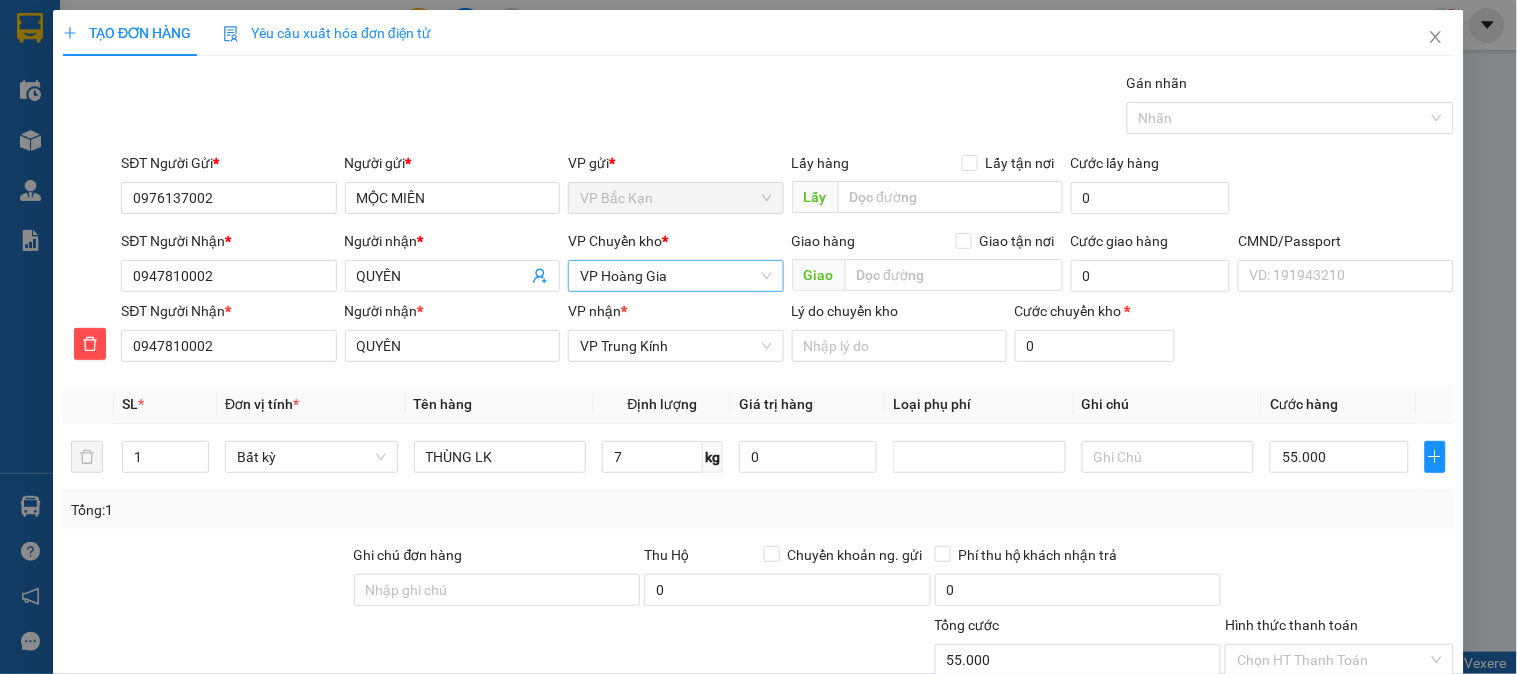 click on "Tên hàng" at bounding box center (500, 404) 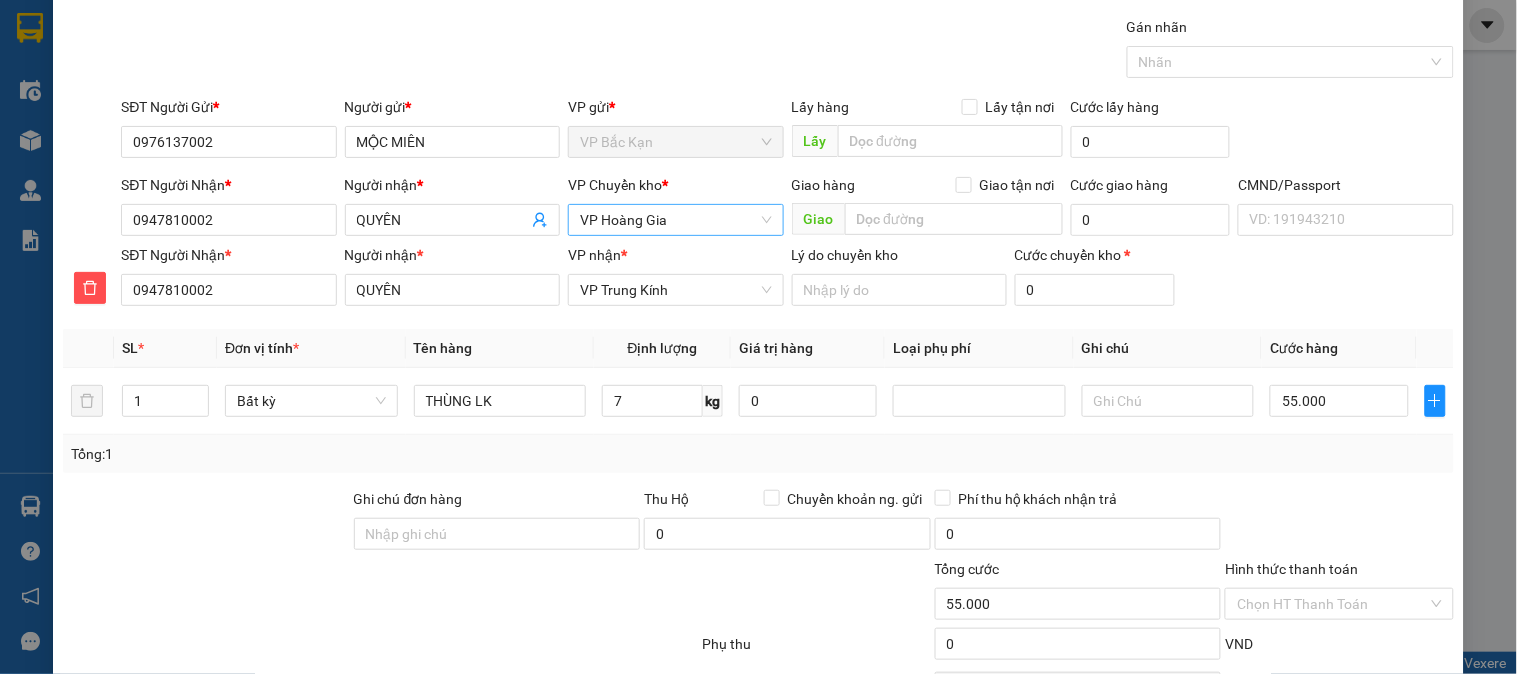 scroll, scrollTop: 111, scrollLeft: 0, axis: vertical 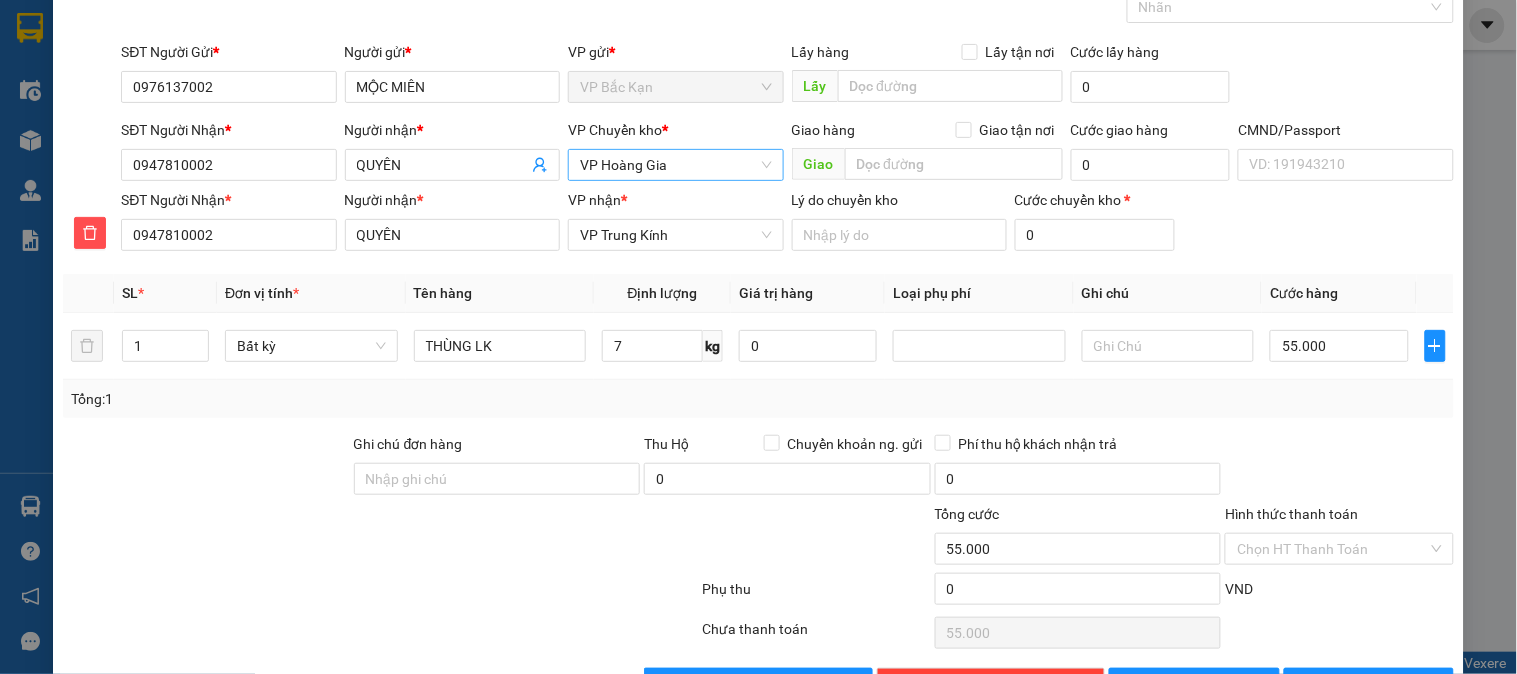 click at bounding box center [1339, 468] 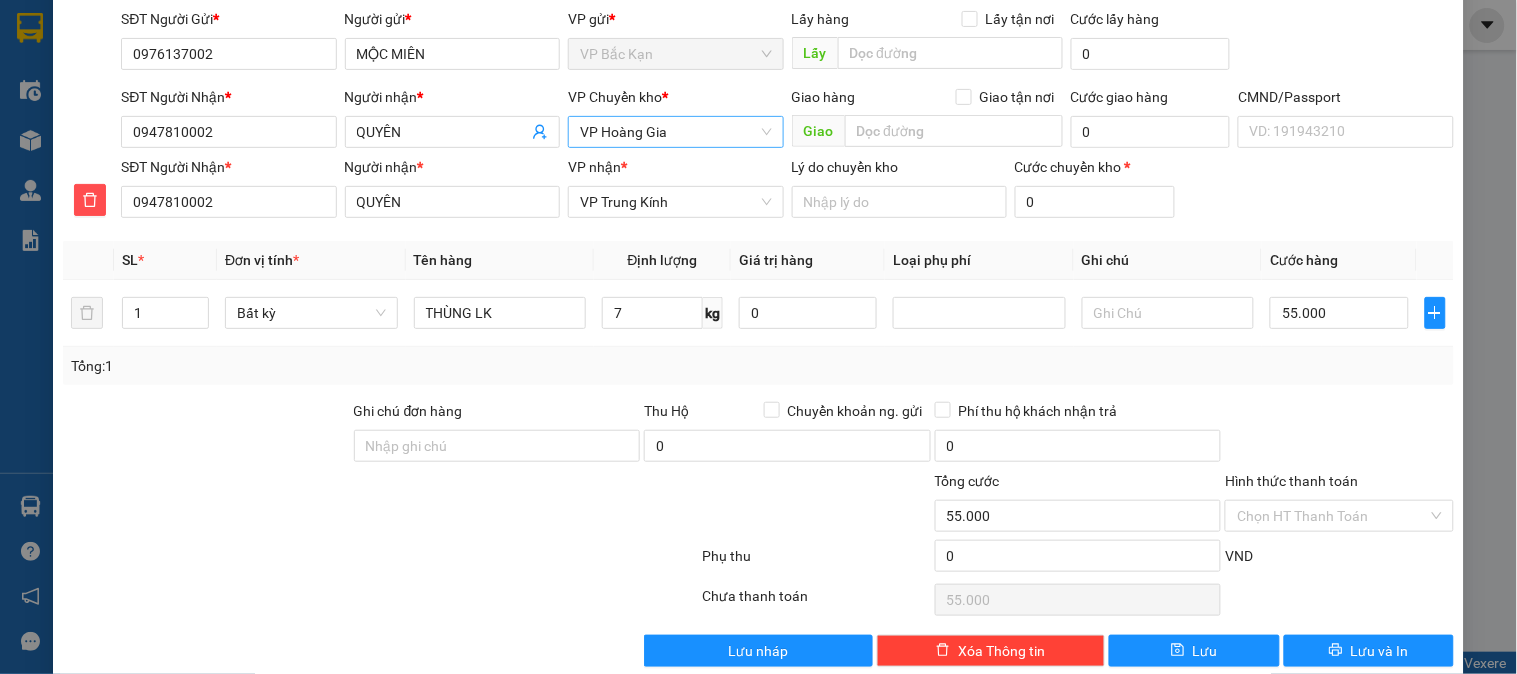 scroll, scrollTop: 176, scrollLeft: 0, axis: vertical 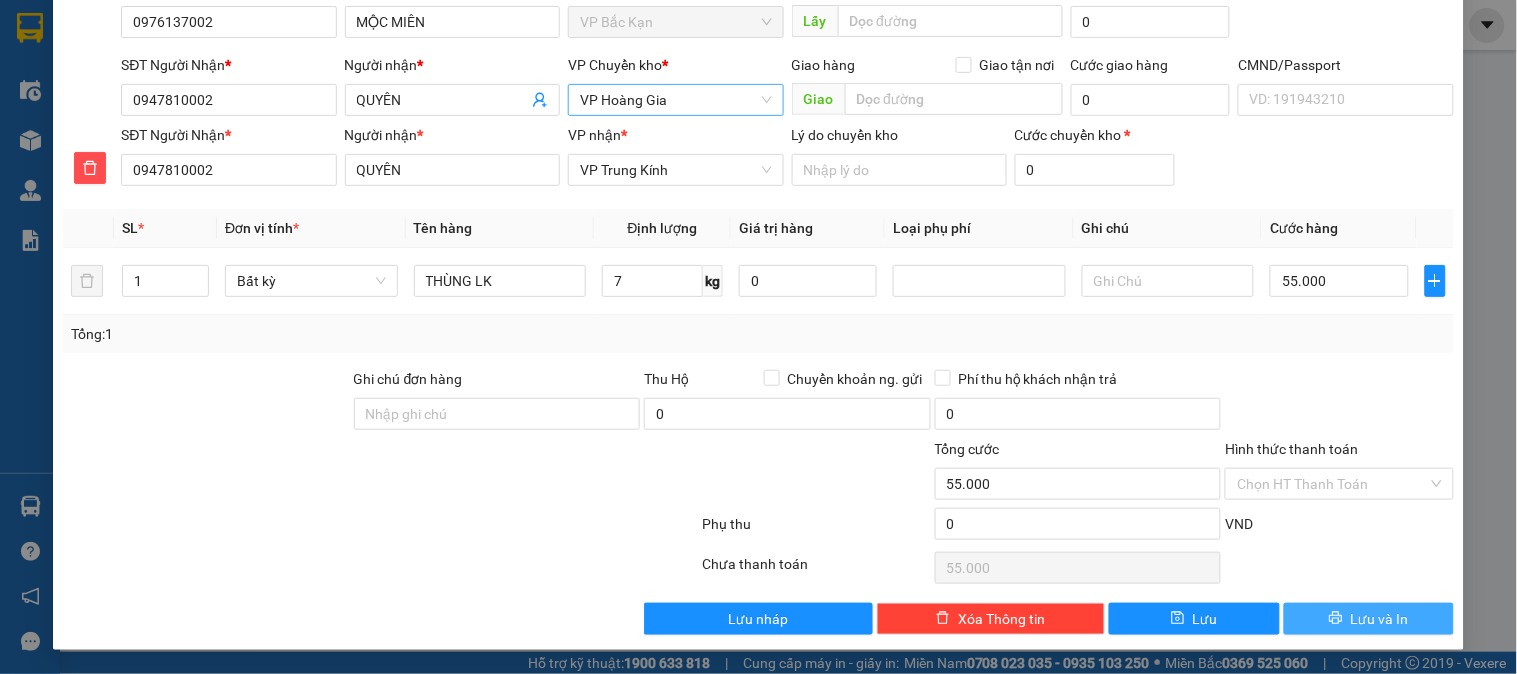 click on "Lưu và In" at bounding box center (1369, 619) 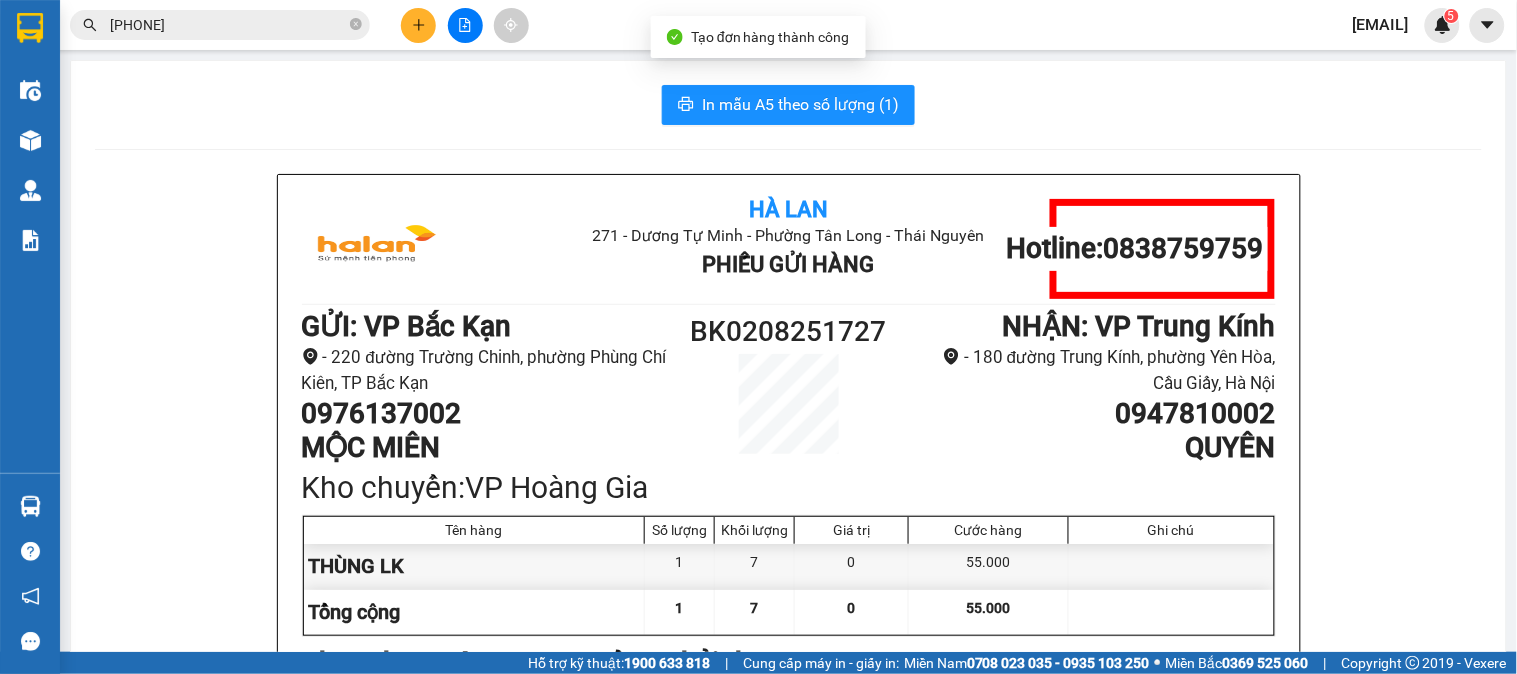 scroll, scrollTop: 111, scrollLeft: 0, axis: vertical 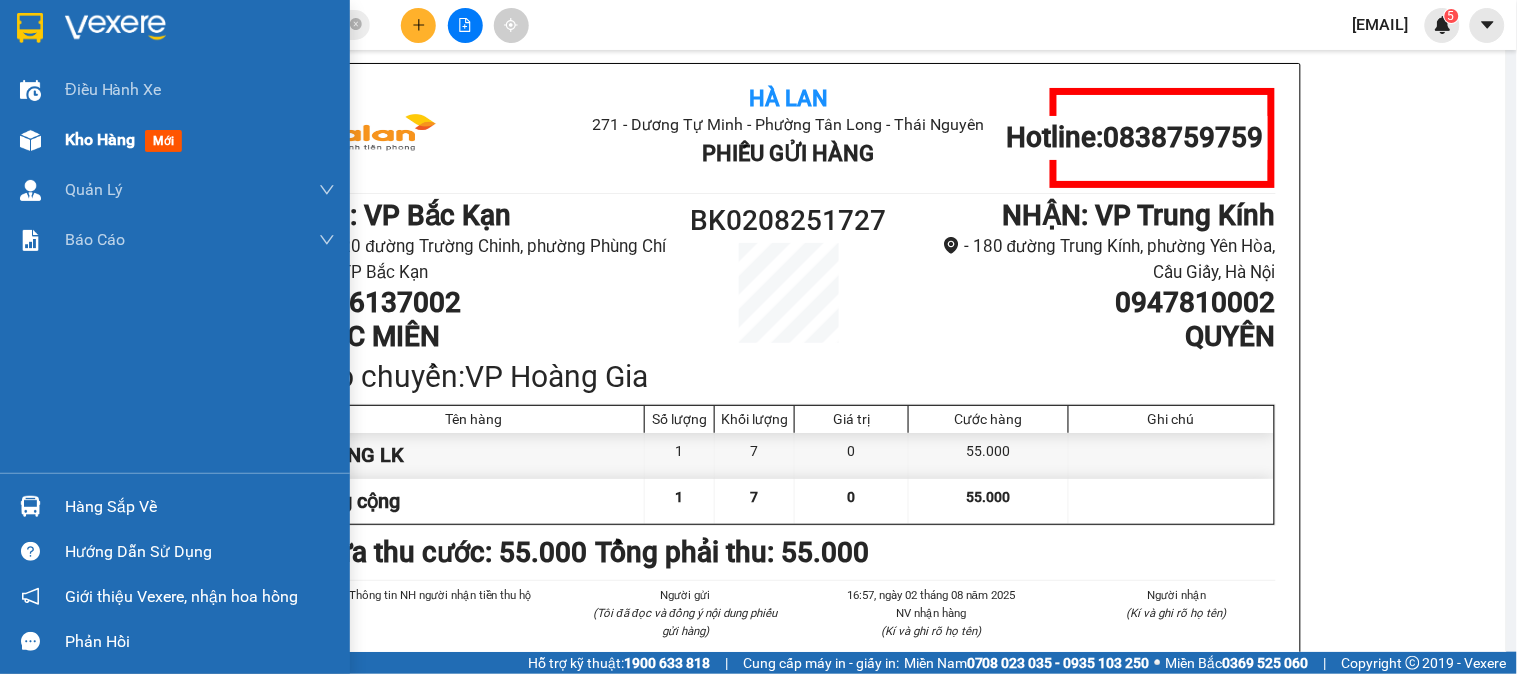 click on "Kho hàng" at bounding box center [100, 139] 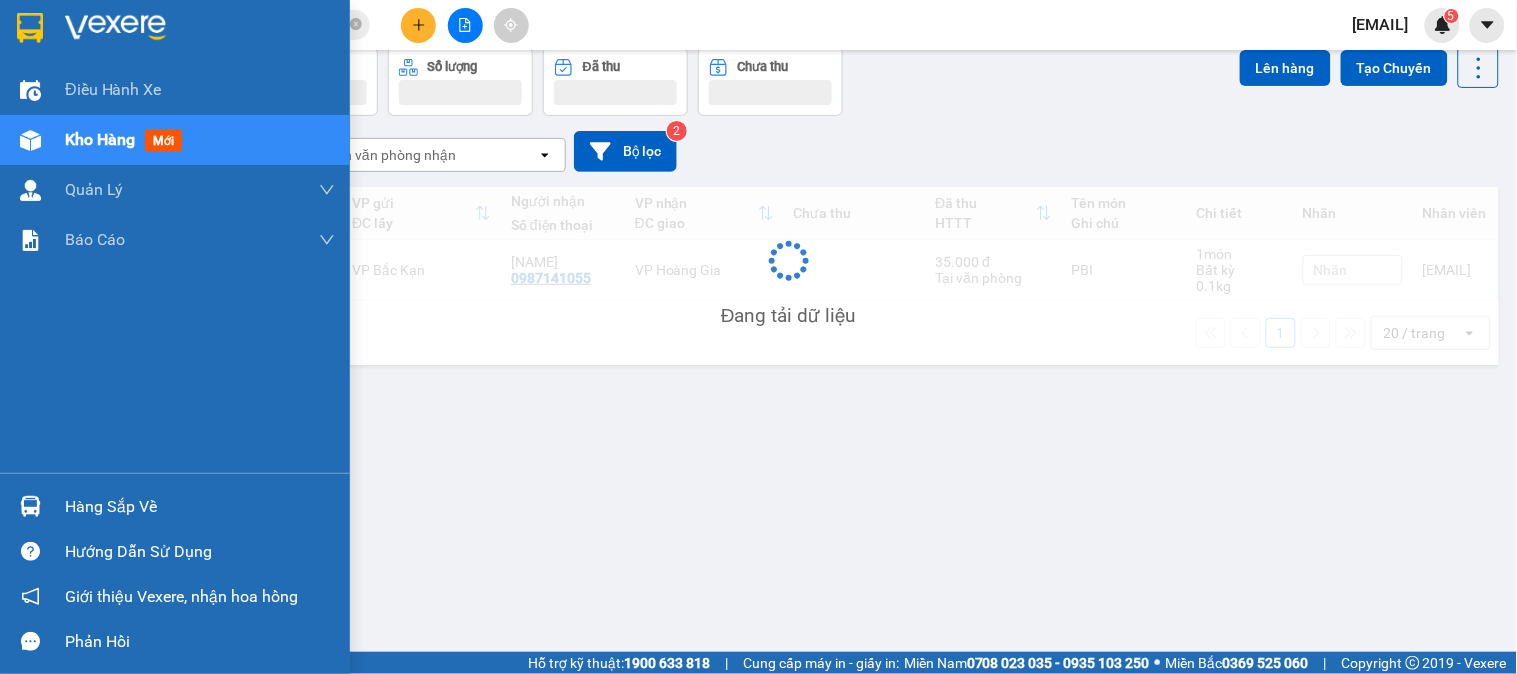 scroll, scrollTop: 92, scrollLeft: 0, axis: vertical 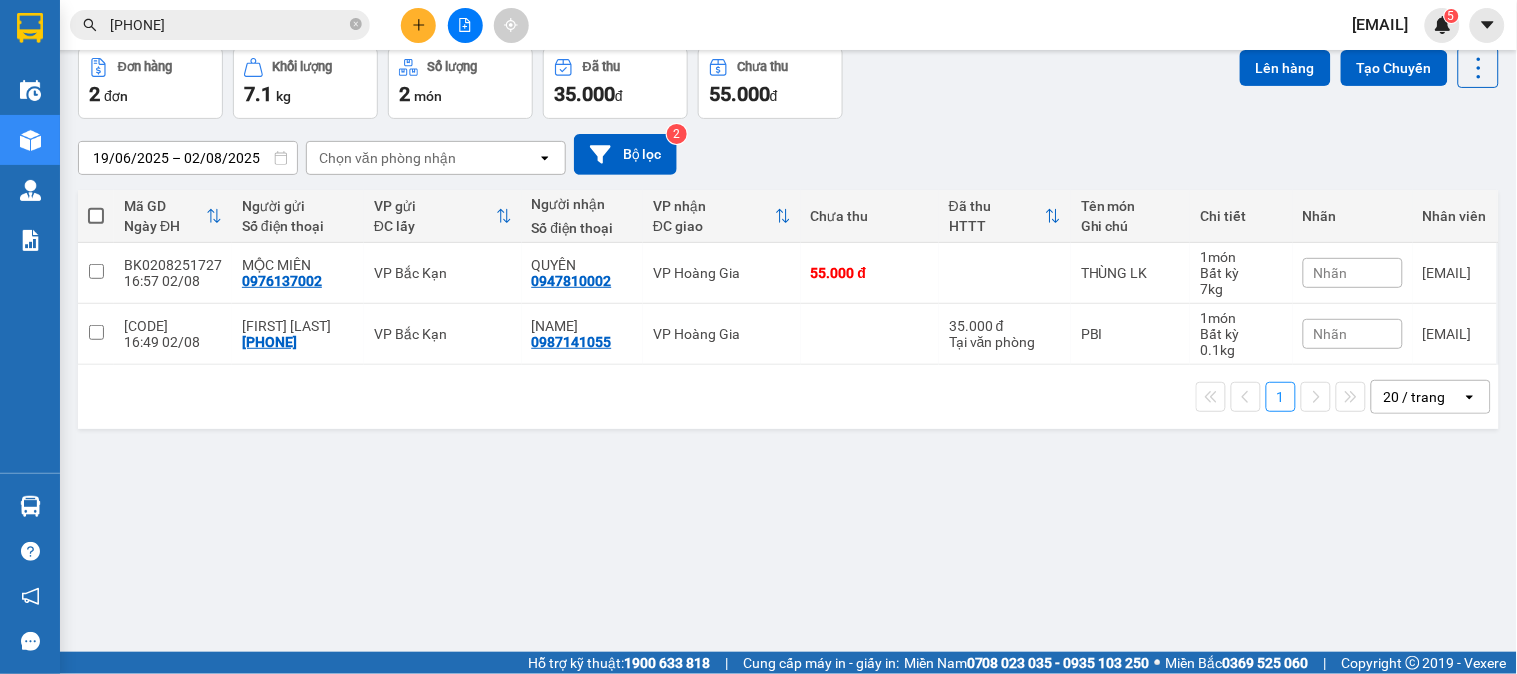 click on "Đơn hàng 2 đơn Khối lượng 7.1 kg Số lượng 2 món Đã thu 35.000  đ Chưa thu 55.000  đ Lên hàng Tạo Chuyến" at bounding box center (788, 83) 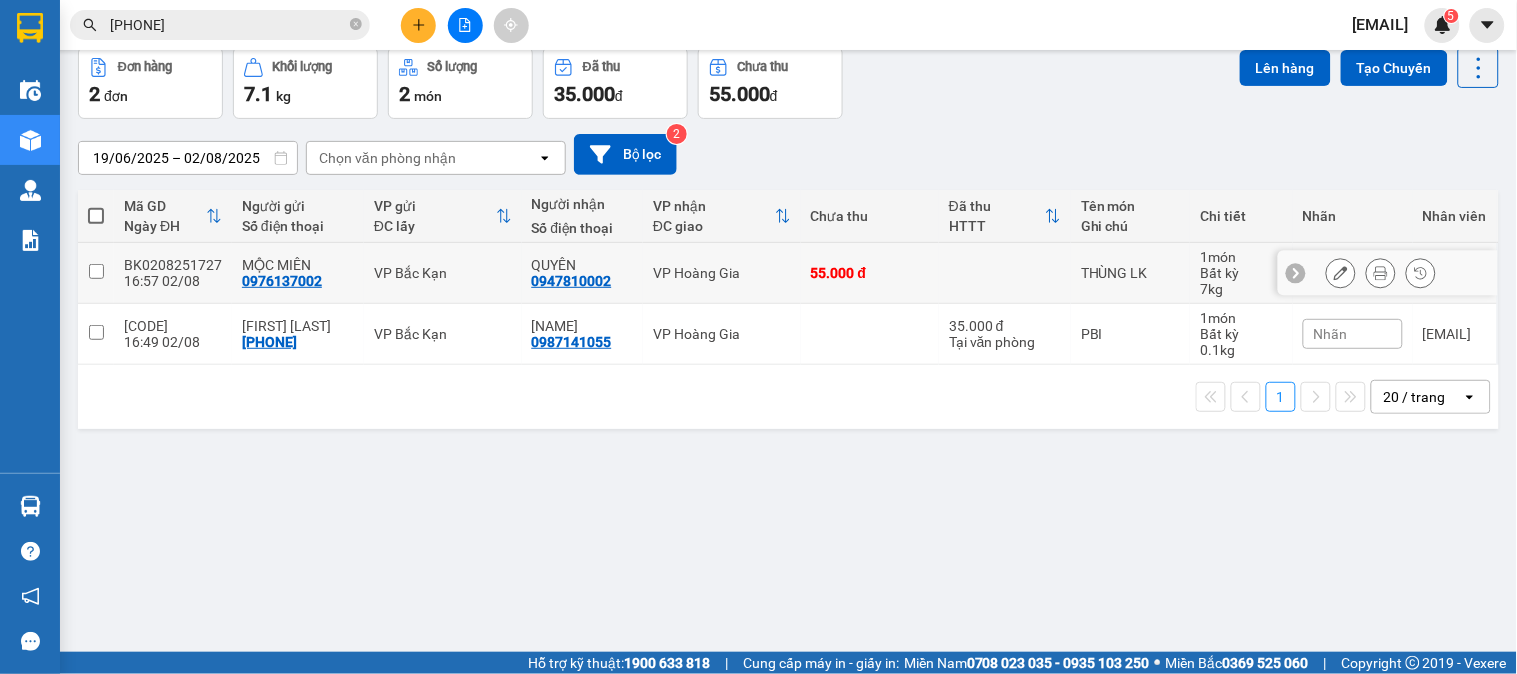 click at bounding box center [96, 271] 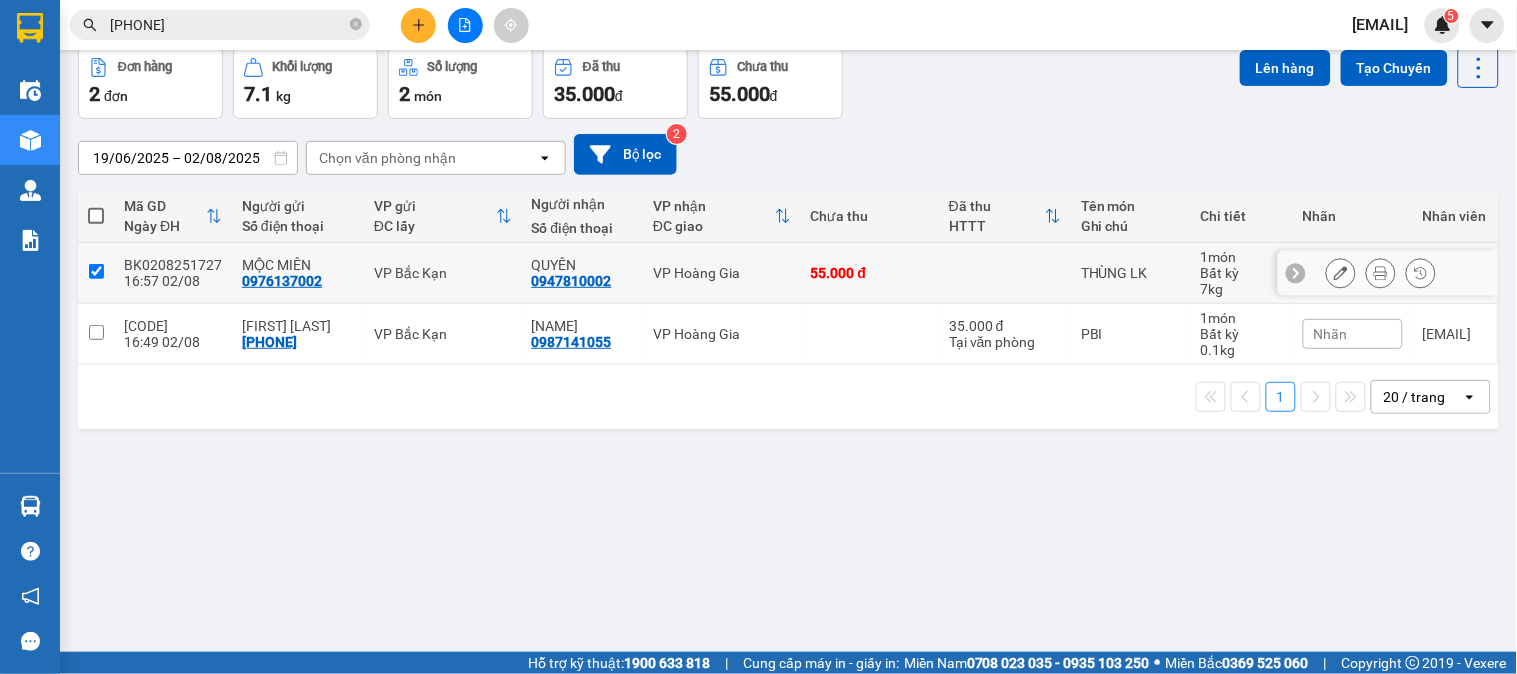 checkbox on "true" 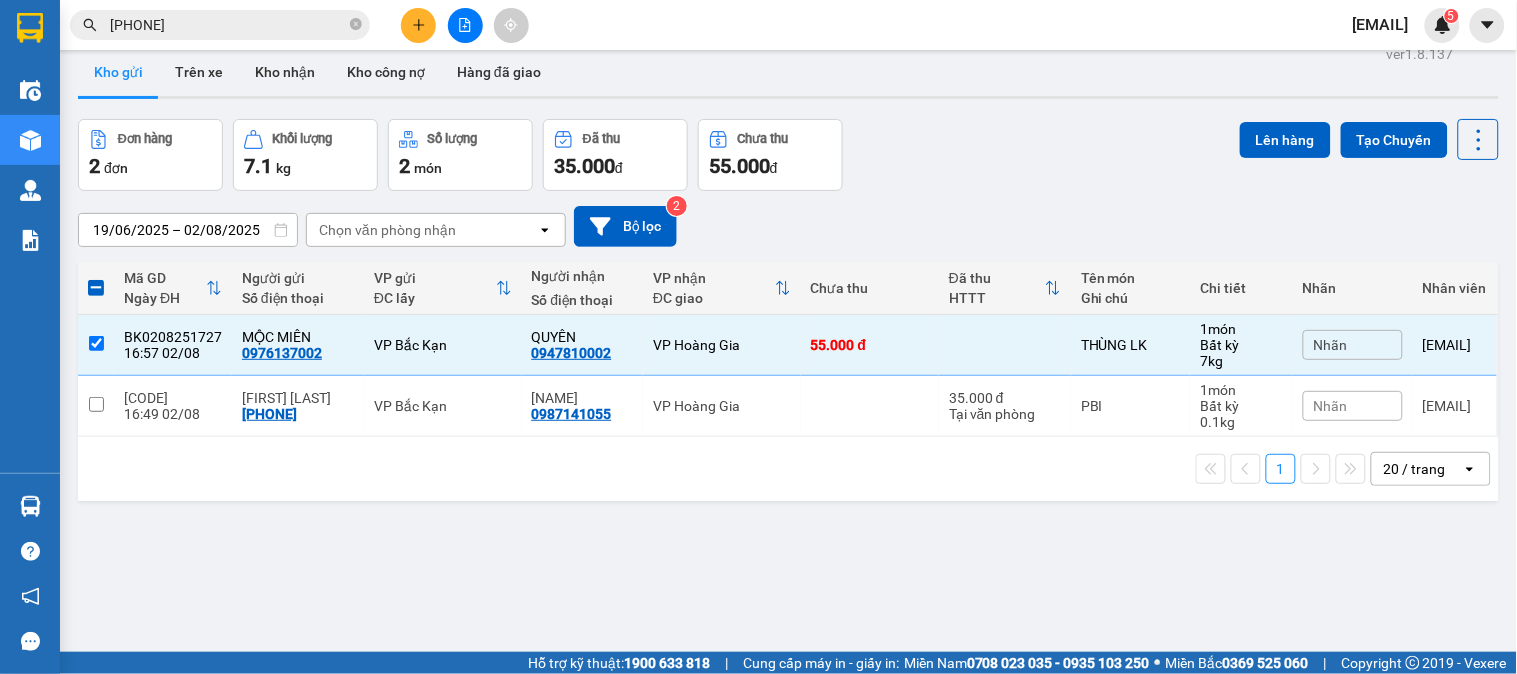 scroll, scrollTop: 0, scrollLeft: 0, axis: both 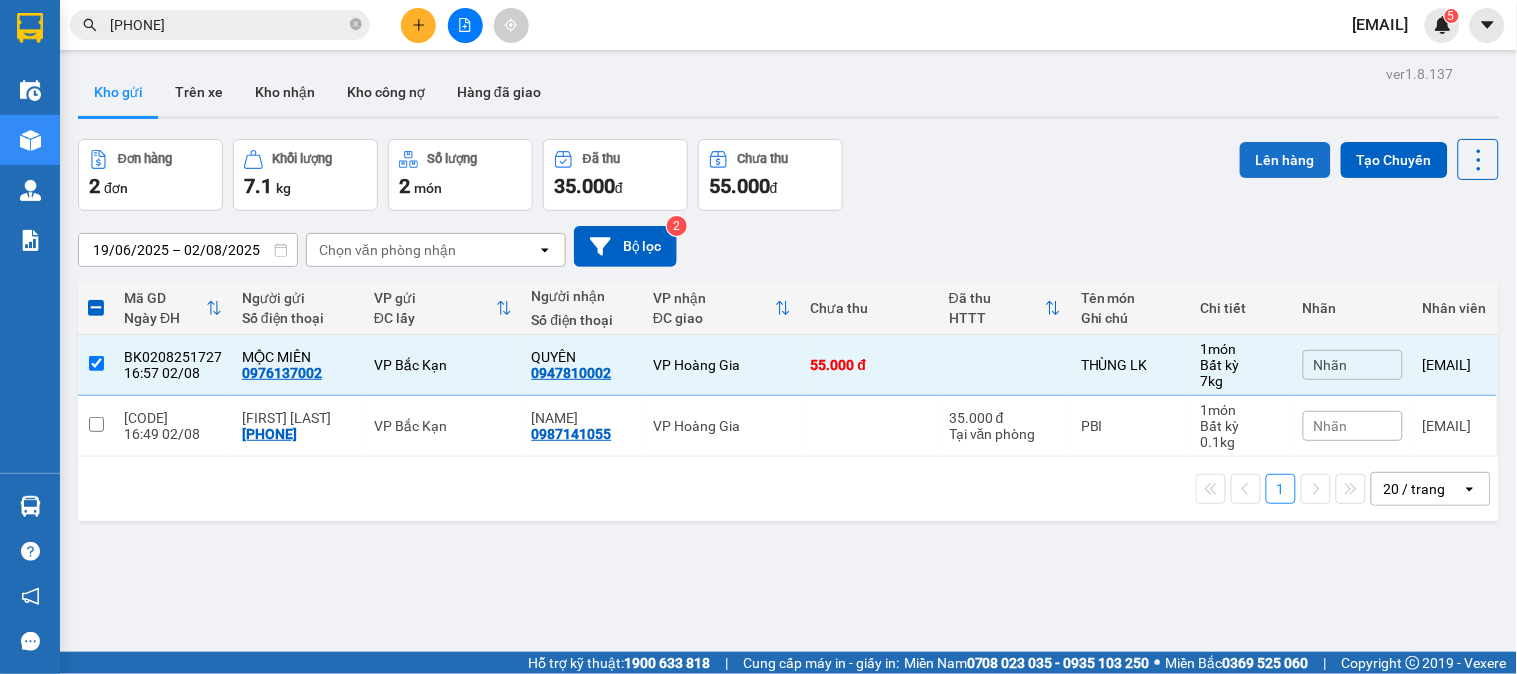 click on "Lên hàng" at bounding box center [1285, 160] 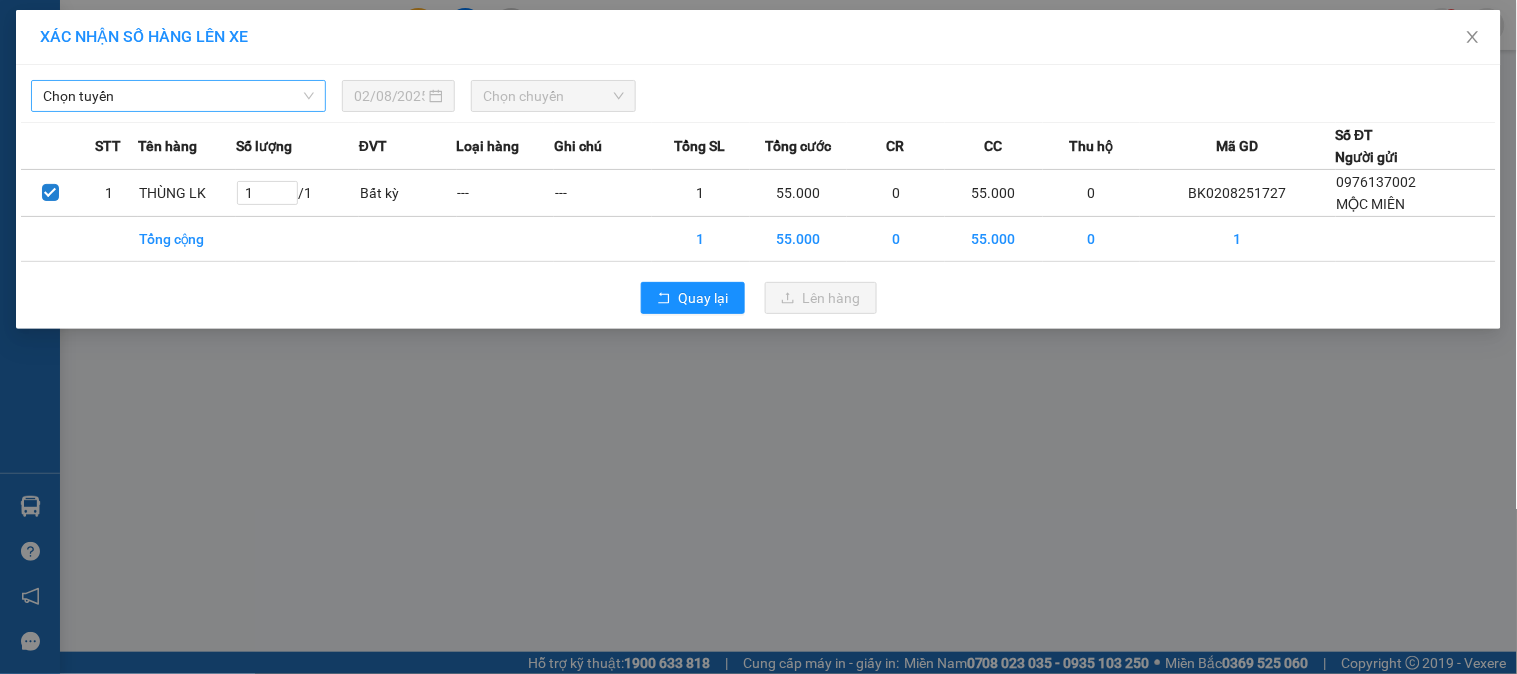 click on "Chọn tuyến" at bounding box center [178, 96] 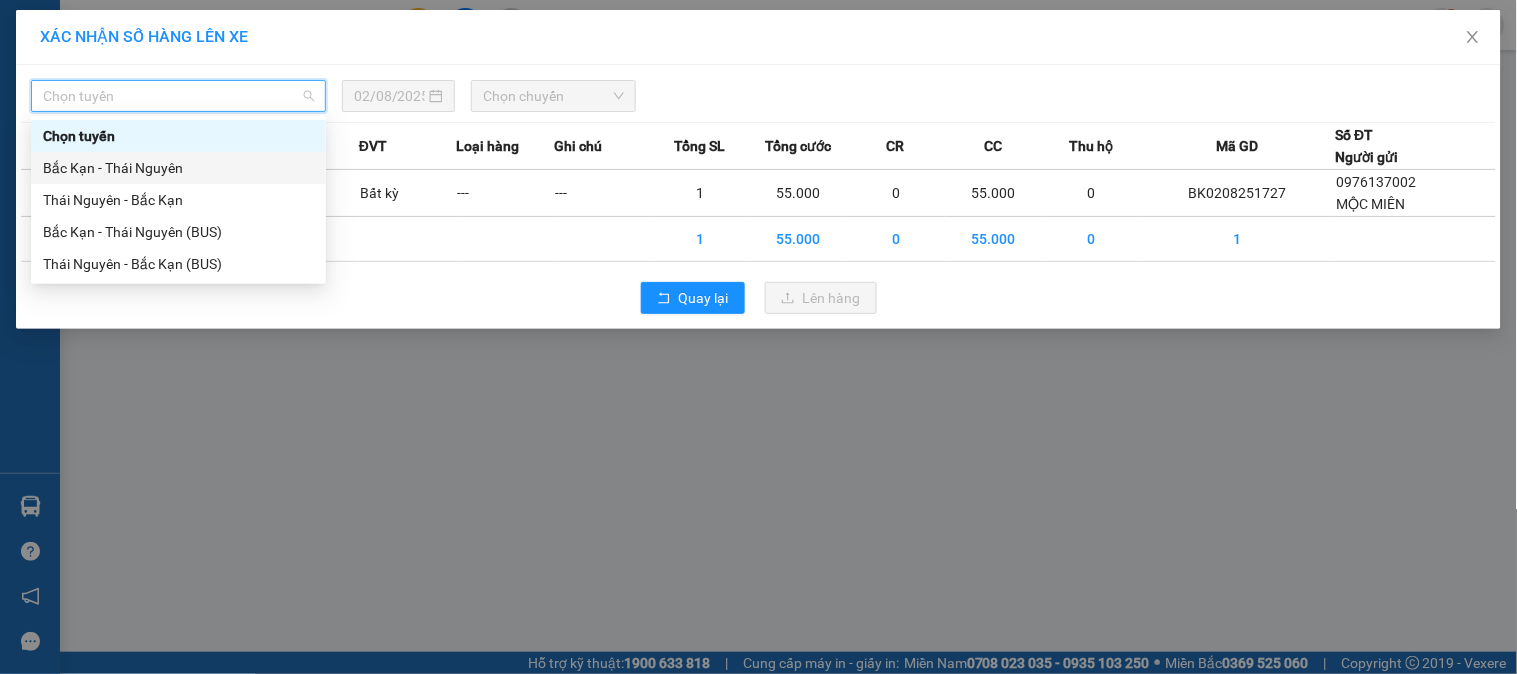 click on "Bắc Kạn - Thái Nguyên" at bounding box center [178, 168] 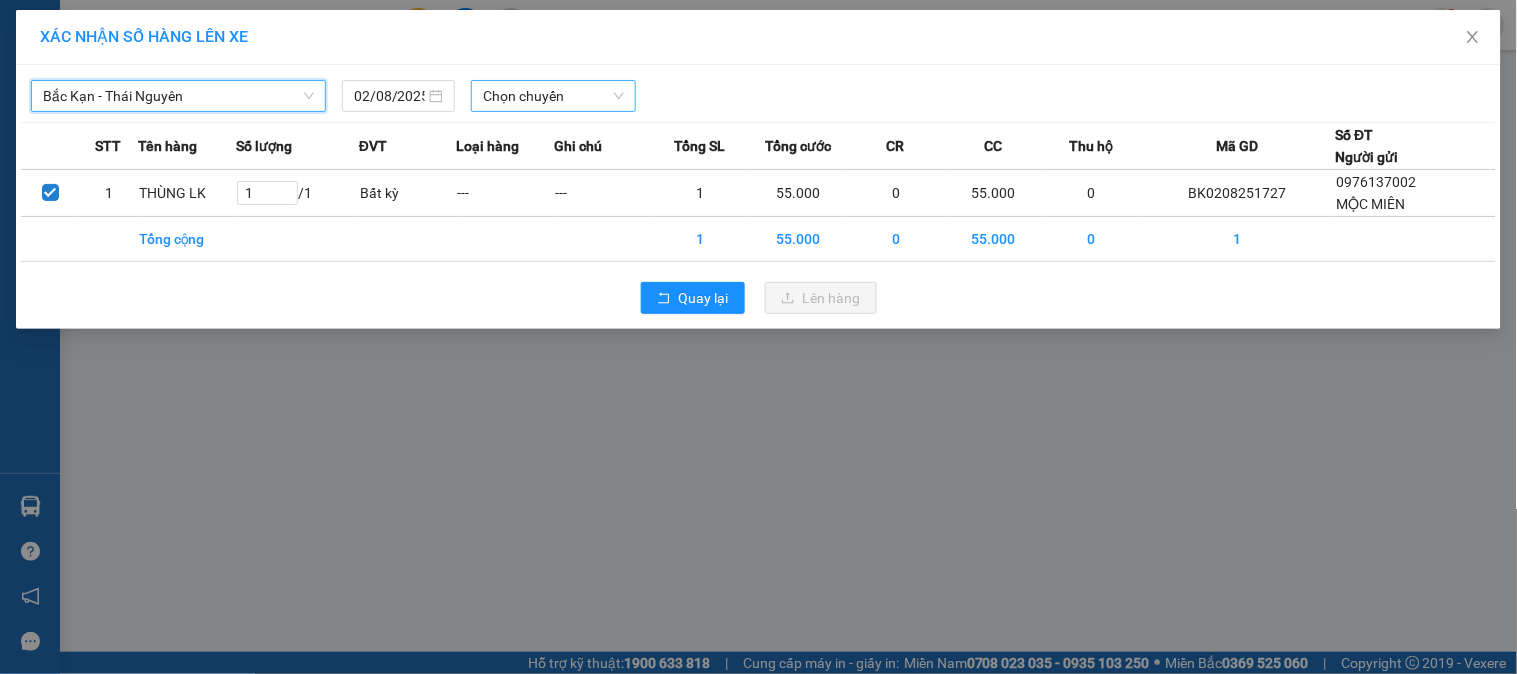 click on "Chọn chuyến" at bounding box center (553, 96) 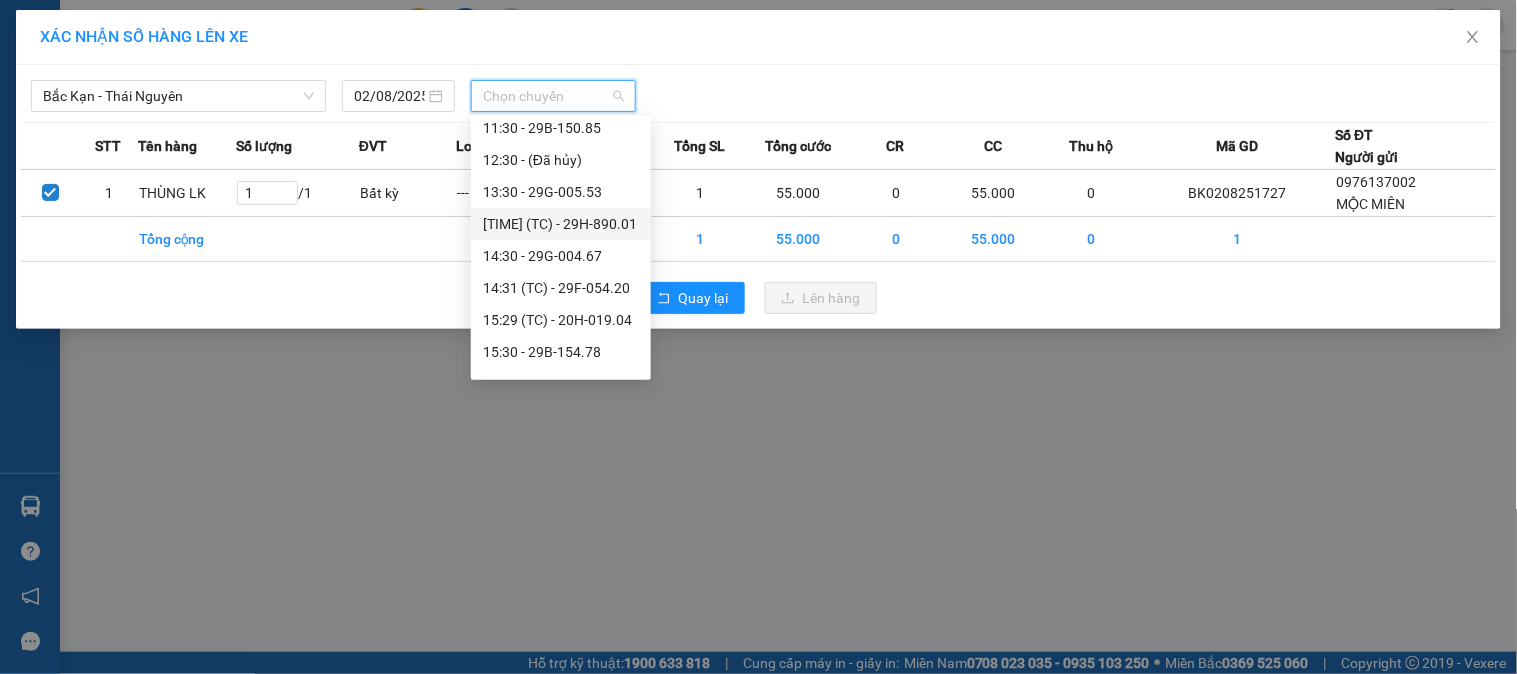 scroll, scrollTop: 333, scrollLeft: 0, axis: vertical 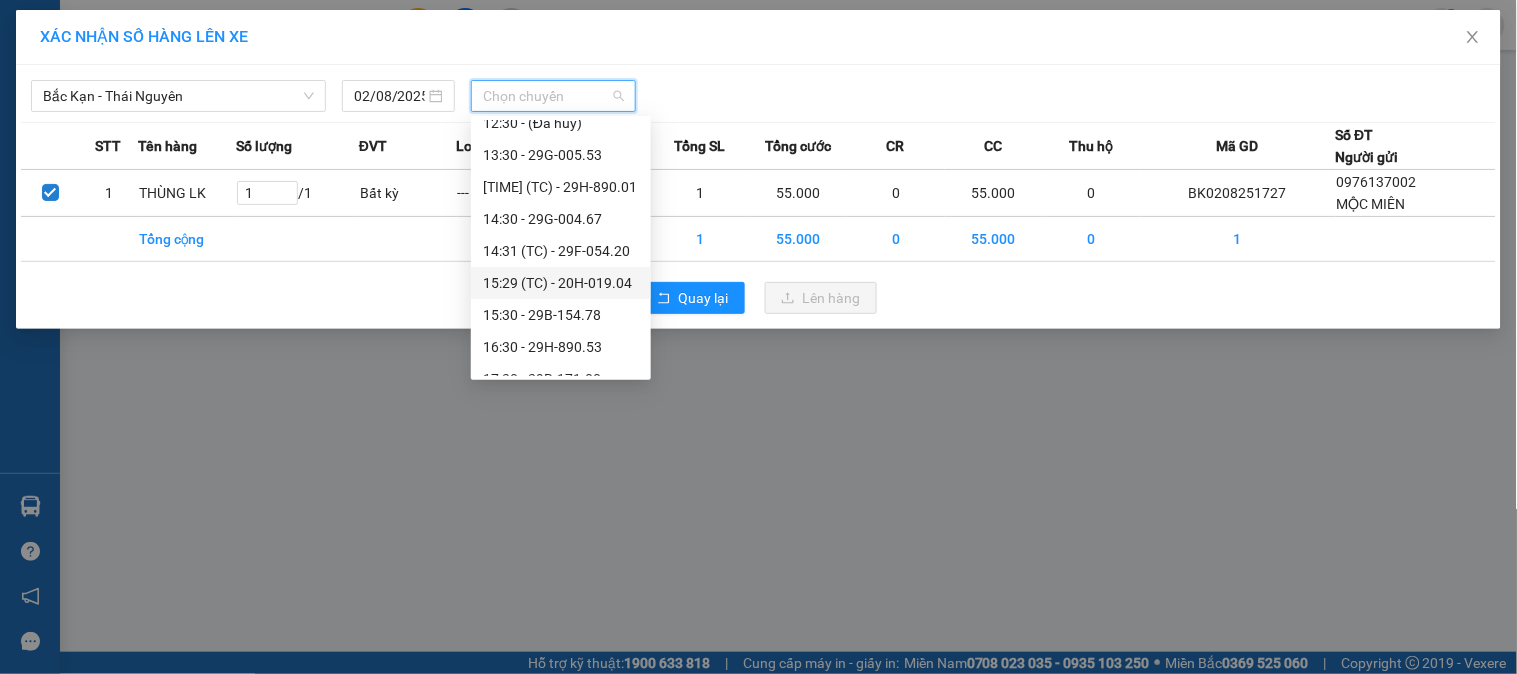 click on "15:29   (TC)   - 20H-019.04" at bounding box center (561, 283) 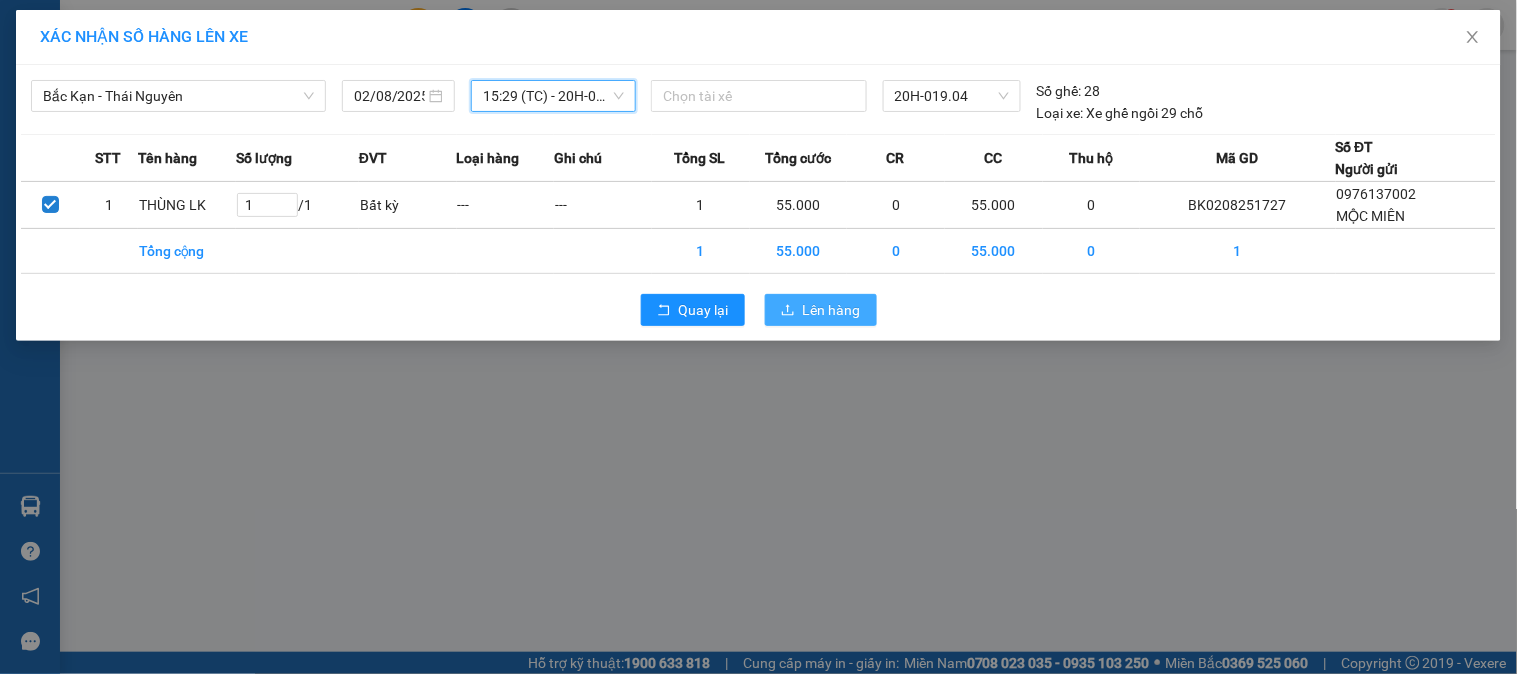 click on "Lên hàng" at bounding box center [832, 310] 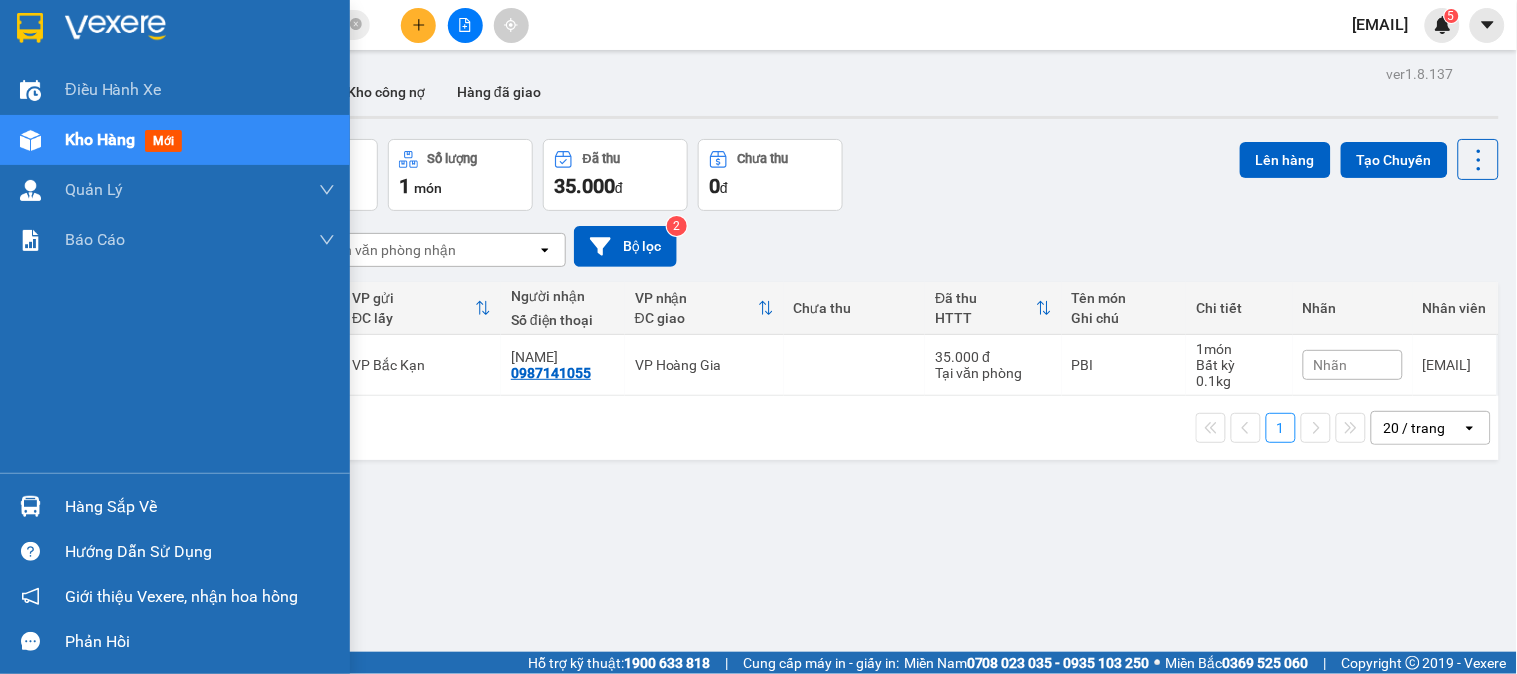 click on "Hàng sắp về" at bounding box center (200, 507) 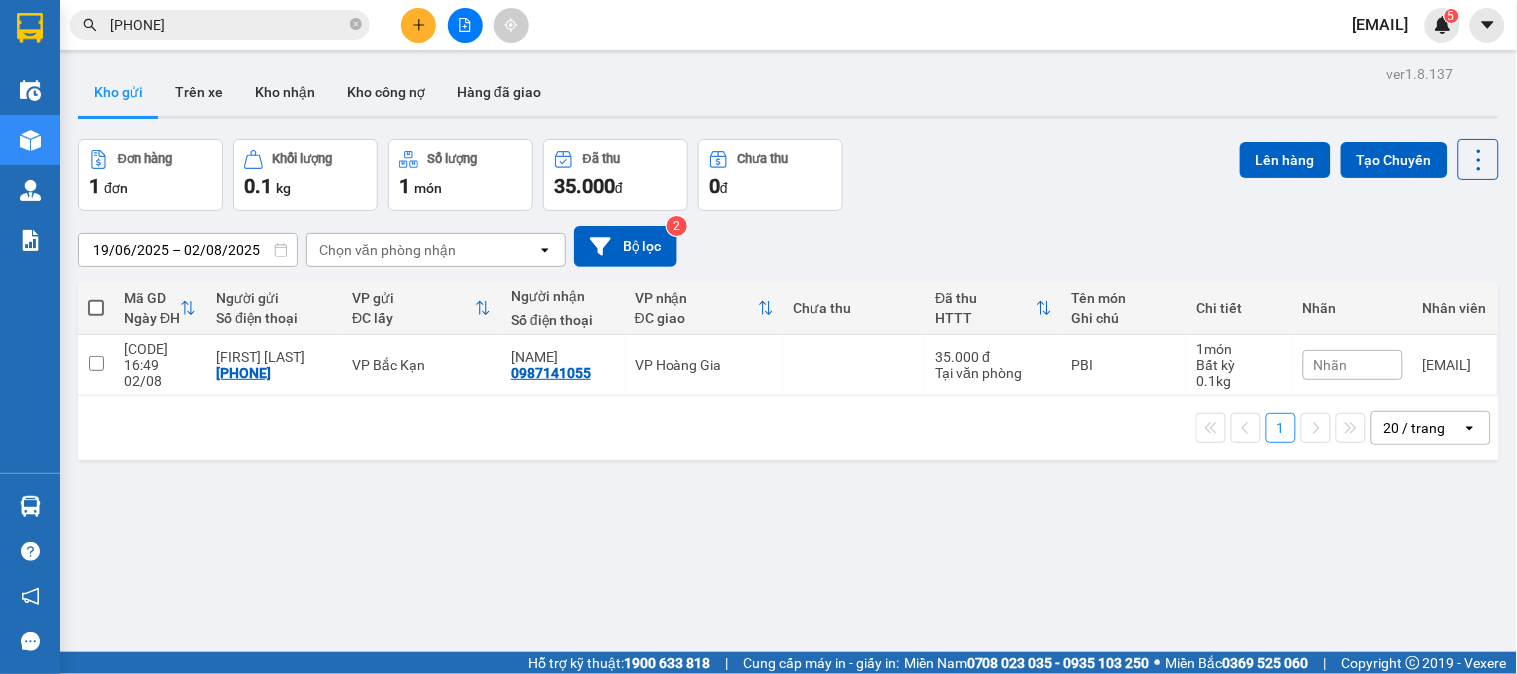 click on "Kết quả tìm kiếm ( 205 )  Bộ lọc  Mã ĐH Trạng thái Món hàng Thu hộ Tổng cước Chưa cước Nhãn Người gửi VP Gửi Người nhận VP Nhận DC0208 250596 10:36 - 02/08 VP Nhận   29B-150.85 15:13 - 02/08 BỌC LK SL:  1 40.000 40.000 0985796336 CẨM TÚ VP Đại Cồ Việt 0842394222 TÓC VYVY VP Bắc Kạn HT2205 250596 10:33 - 22/05 VP Nhận   20G-000.08 12:36 - 22/05 TÚI CÚC SL:  1 35.000 35.000 0934348116 HÀ VP Hoàng Văn Thụ 0865985115 NK BẢO NGỌC VP Trung Kính DC0108 250596 10:41 - 01/08 Đã giao   13:56 - 01/08 HỘP XỐP ĐỒ ĂN SL:  1 40.000 0982049785 VÂN ANH  VP Đại Cồ Việt 0789271395 THÁI CHÍNH VP Bắc Sơn HT3107 250596 10:38 - 31/07 Đã giao   14:13 - 31/07 PB SL:  1 75.000 0961920920 VĨNH VP Hoàng Văn Thụ 0374807523 DANH VP Võ Chí Công TC: 365 Đ. Phạm Văn Đồng, Xuân... DC3007 250596 10:37 - 30/07 Đã giao   20:13 - 30/07 HỘP PHỤ KIỆN SL:  1 40.000 0369213651 PHƯƠNG VP Đại Cồ Việt 0829595448 NT2907" at bounding box center (758, 337) 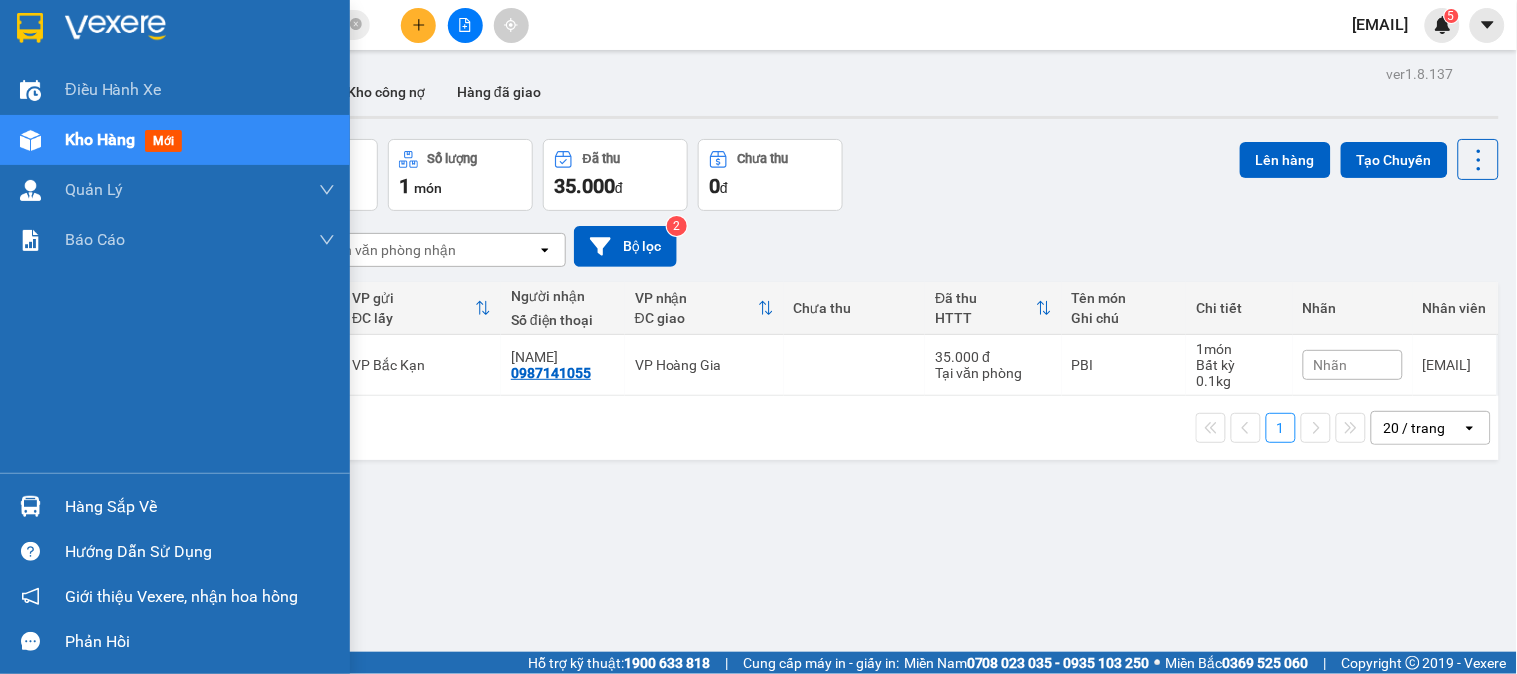 click on "Hàng sắp về" at bounding box center [200, 507] 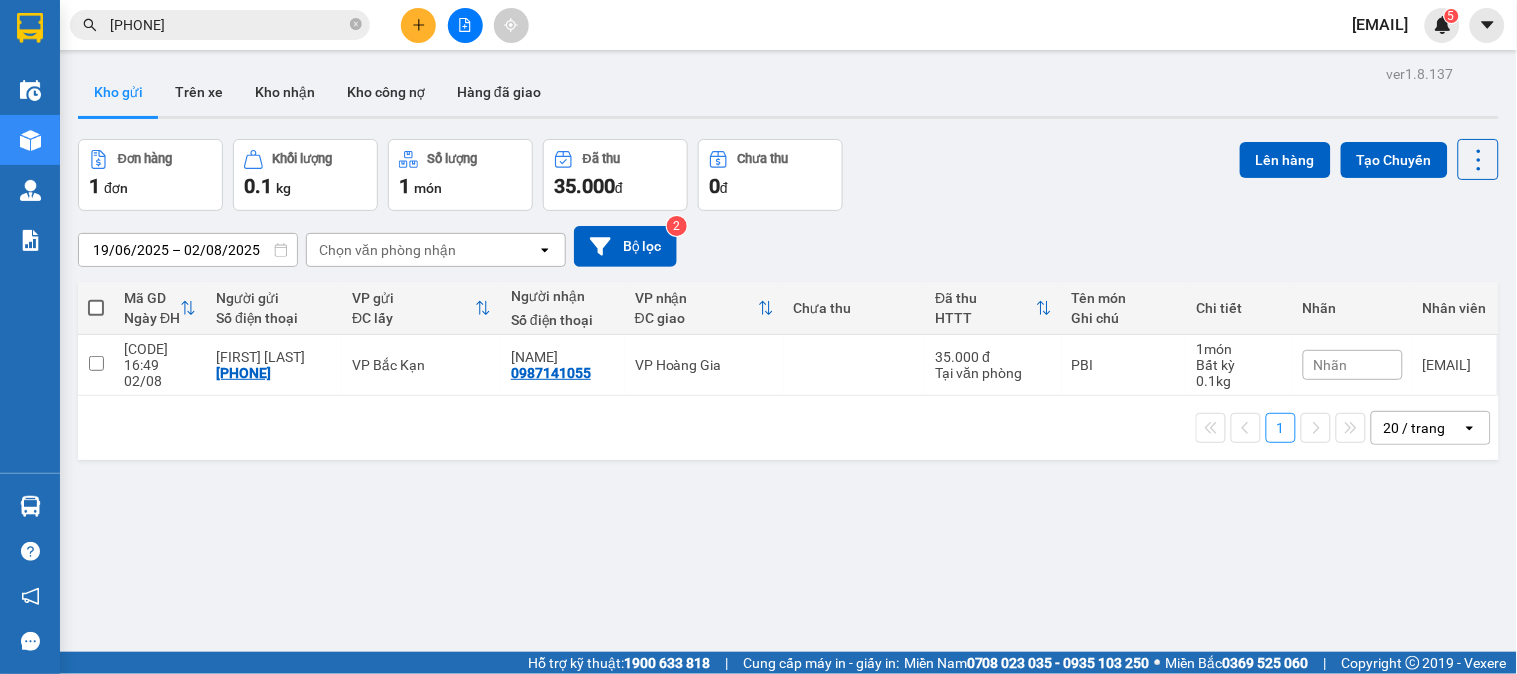 click on "Kết quả tìm kiếm ( 205 )  Bộ lọc  Mã ĐH Trạng thái Món hàng Thu hộ Tổng cước Chưa cước Nhãn Người gửi VP Gửi Người nhận VP Nhận DC0208 250596 10:36 - 02/08 VP Nhận   29B-150.85 15:13 - 02/08 BỌC LK SL:  1 40.000 40.000 0985796336 CẨM TÚ VP Đại Cồ Việt 0842394222 TÓC VYVY VP Bắc Kạn HT2205 250596 10:33 - 22/05 VP Nhận   20G-000.08 12:36 - 22/05 TÚI CÚC SL:  1 35.000 35.000 0934348116 HÀ VP Hoàng Văn Thụ 0865985115 NK BẢO NGỌC VP Trung Kính DC0108 250596 10:41 - 01/08 Đã giao   13:56 - 01/08 HỘP XỐP ĐỒ ĂN SL:  1 40.000 0982049785 VÂN ANH  VP Đại Cồ Việt 0789271395 THÁI CHÍNH VP Bắc Sơn HT3107 250596 10:38 - 31/07 Đã giao   14:13 - 31/07 PB SL:  1 75.000 0961920920 VĨNH VP Hoàng Văn Thụ 0374807523 DANH VP Võ Chí Công TC: 365 Đ. Phạm Văn Đồng, Xuân... DC3007 250596 10:37 - 30/07 Đã giao   20:13 - 30/07 HỘP PHỤ KIỆN SL:  1 40.000 0369213651 PHƯƠNG VP Đại Cồ Việt 0829595448 NT2907" at bounding box center [758, 337] 